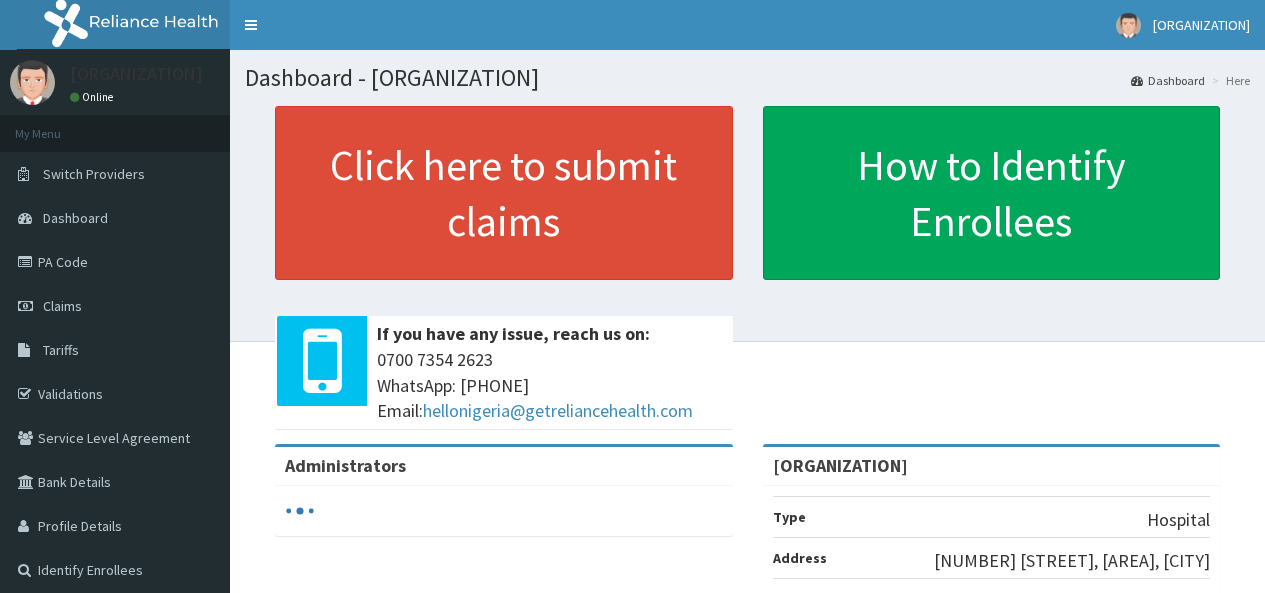 scroll, scrollTop: 0, scrollLeft: 0, axis: both 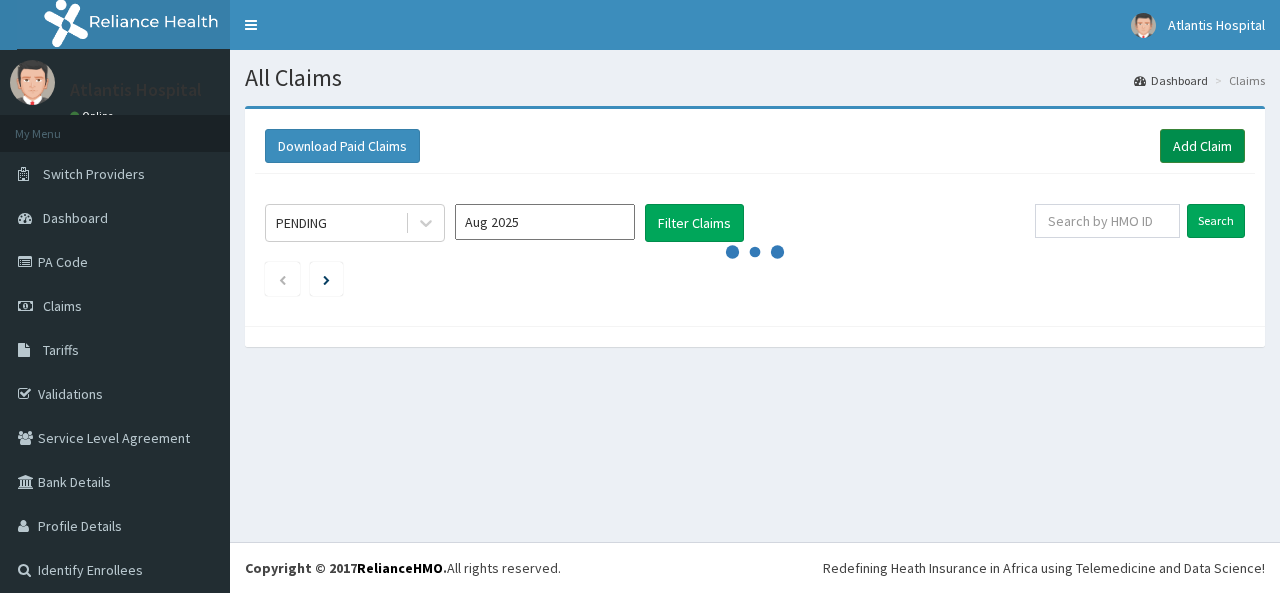 click on "Add Claim" at bounding box center [1202, 146] 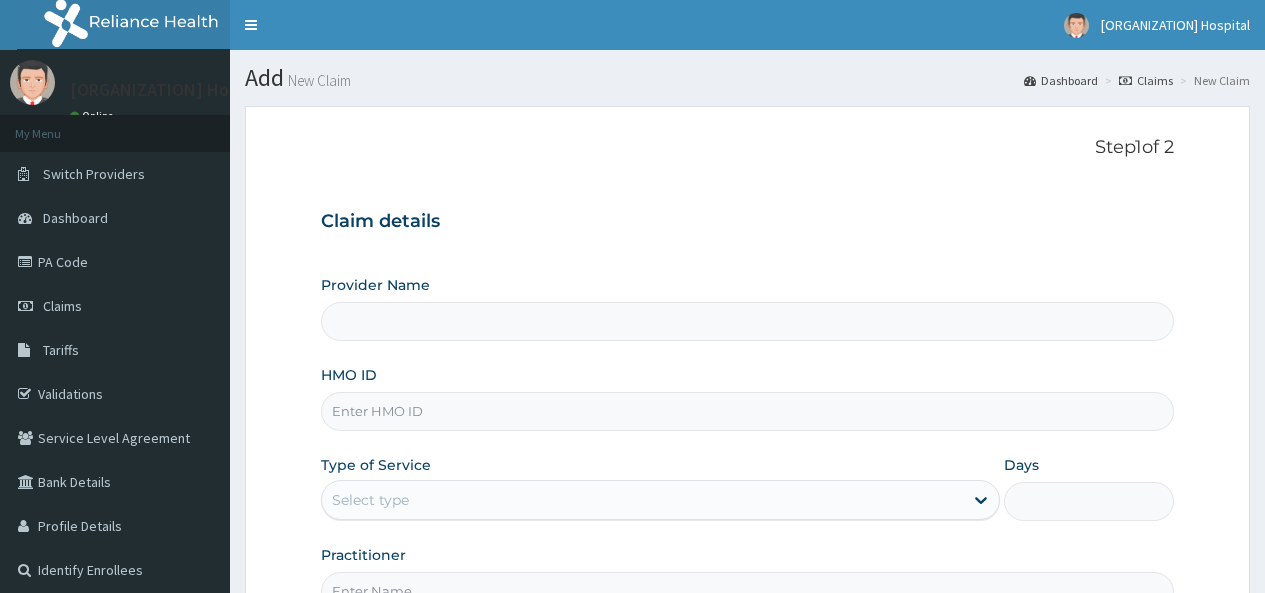 scroll, scrollTop: 0, scrollLeft: 0, axis: both 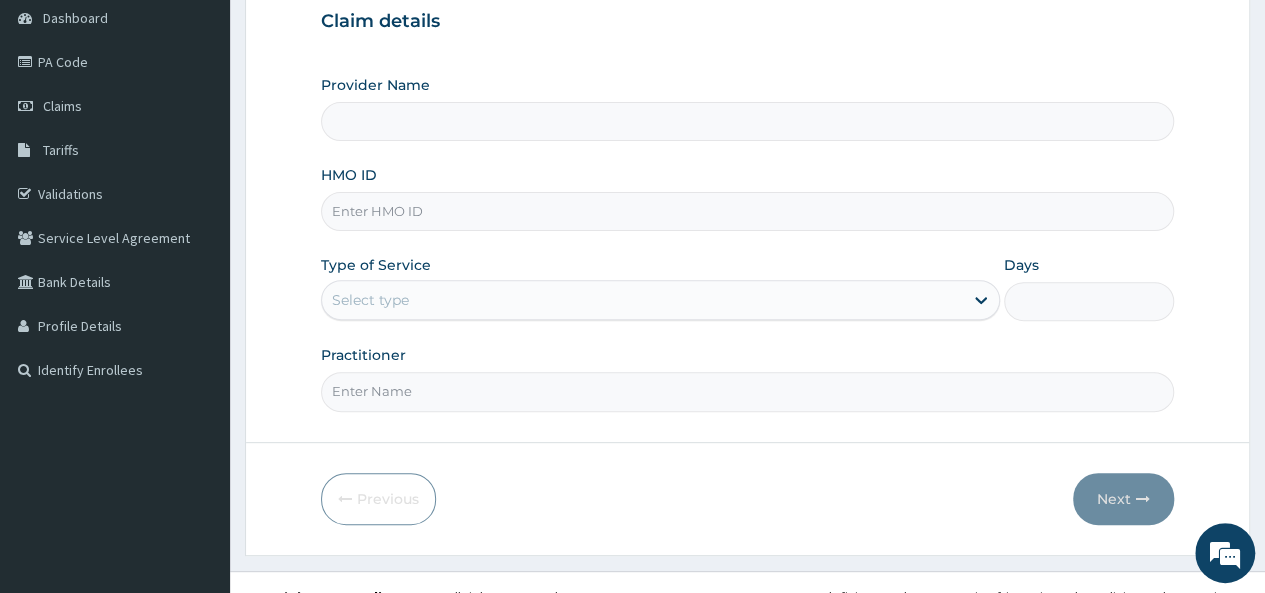 type on "Atlantis Pediatric Hospital" 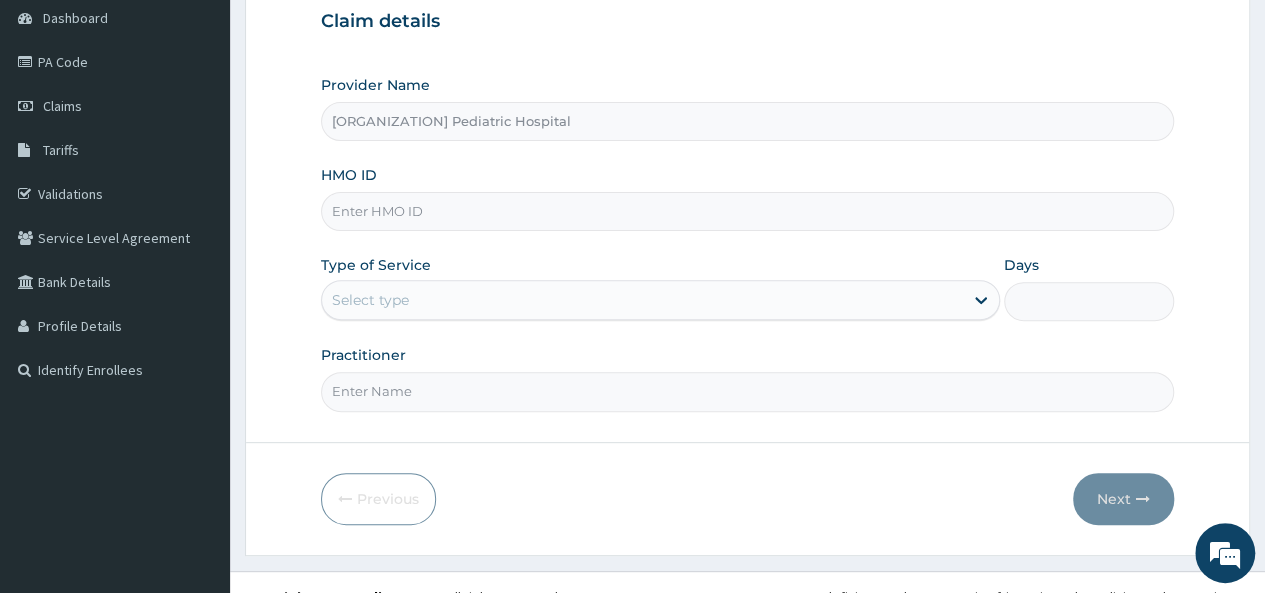 click on "HMO ID" at bounding box center (747, 211) 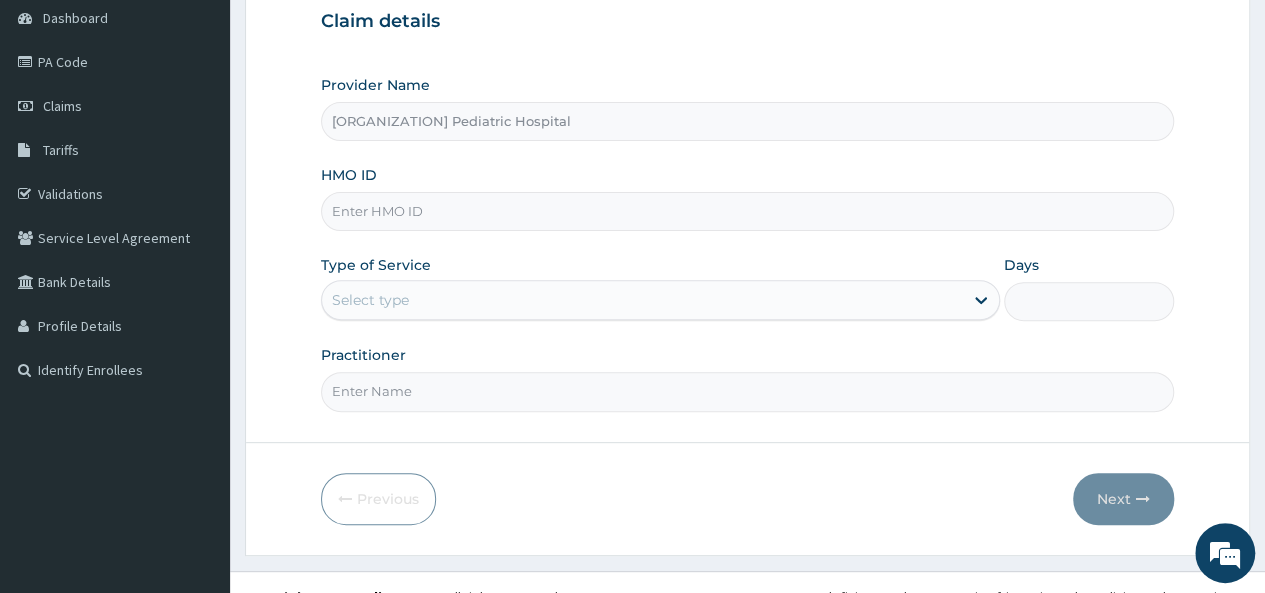 paste on "BKD/10092/C" 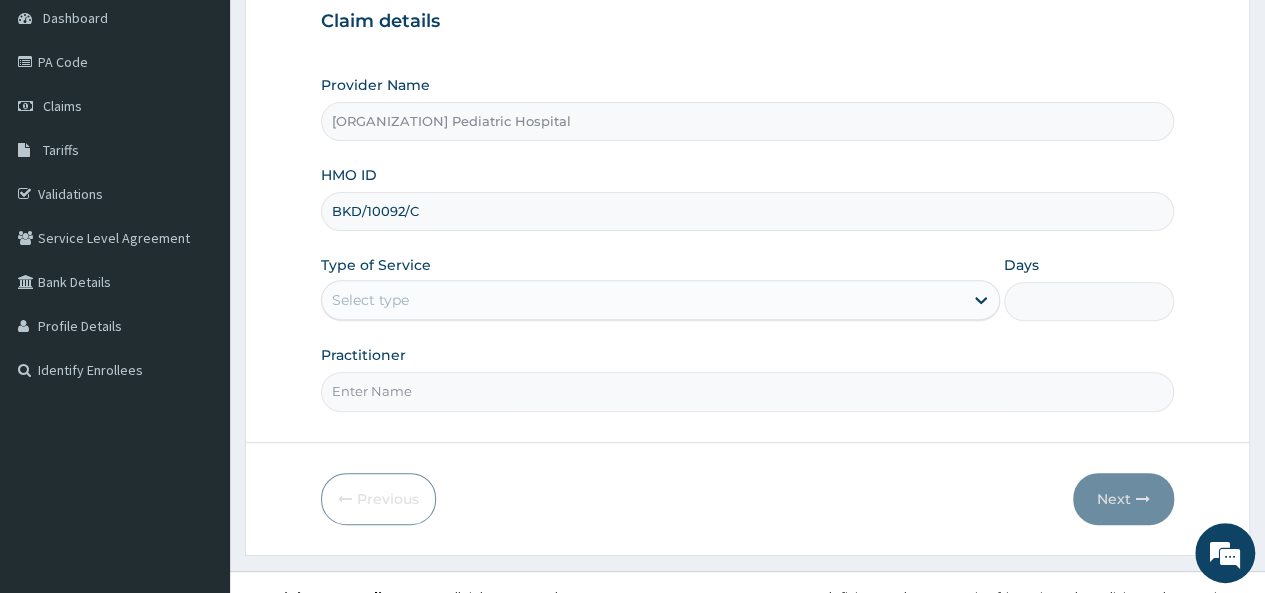 type on "BKD/10092/C" 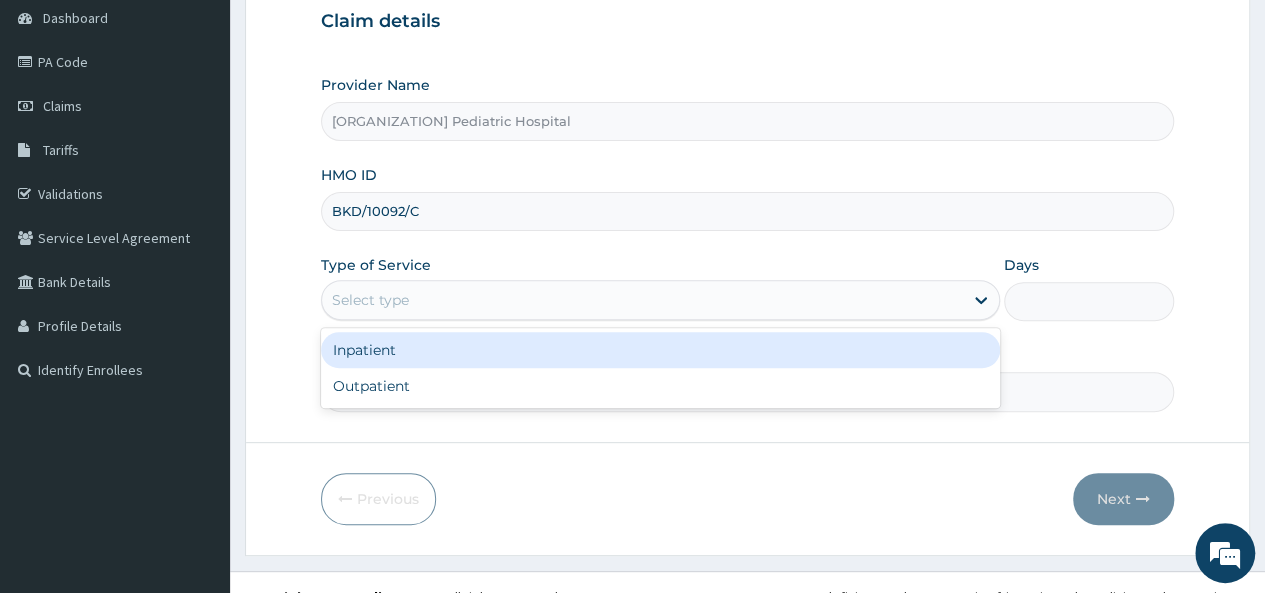 click on "Select type" at bounding box center [642, 300] 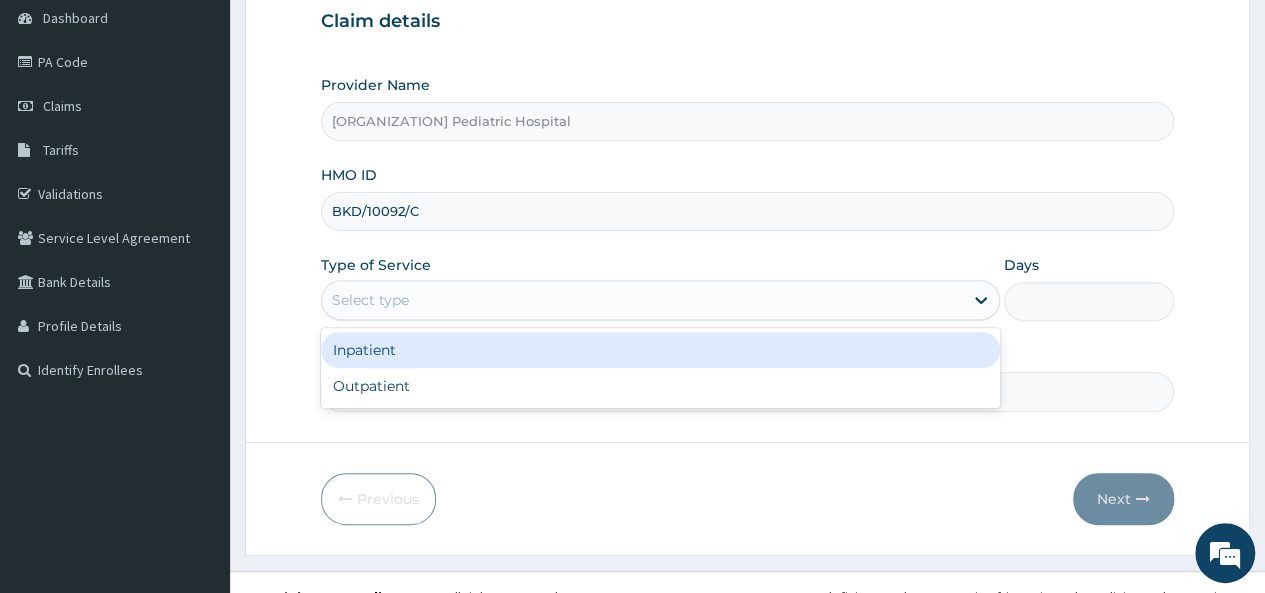 scroll, scrollTop: 0, scrollLeft: 0, axis: both 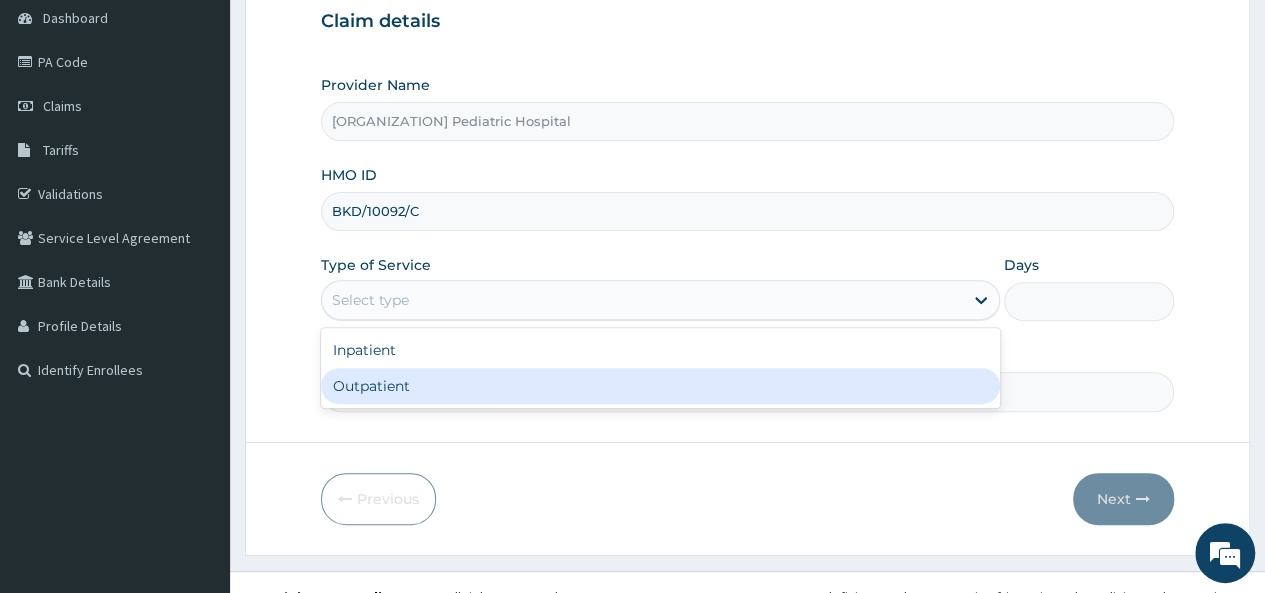 click on "Outpatient" at bounding box center [660, 386] 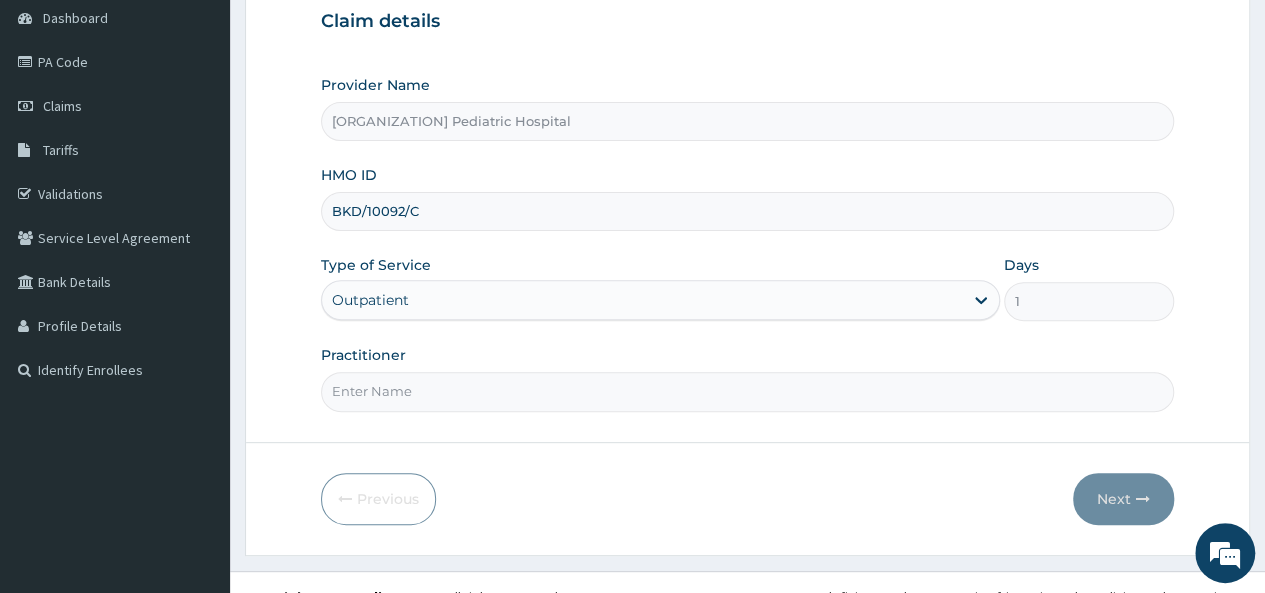 scroll, scrollTop: 224, scrollLeft: 0, axis: vertical 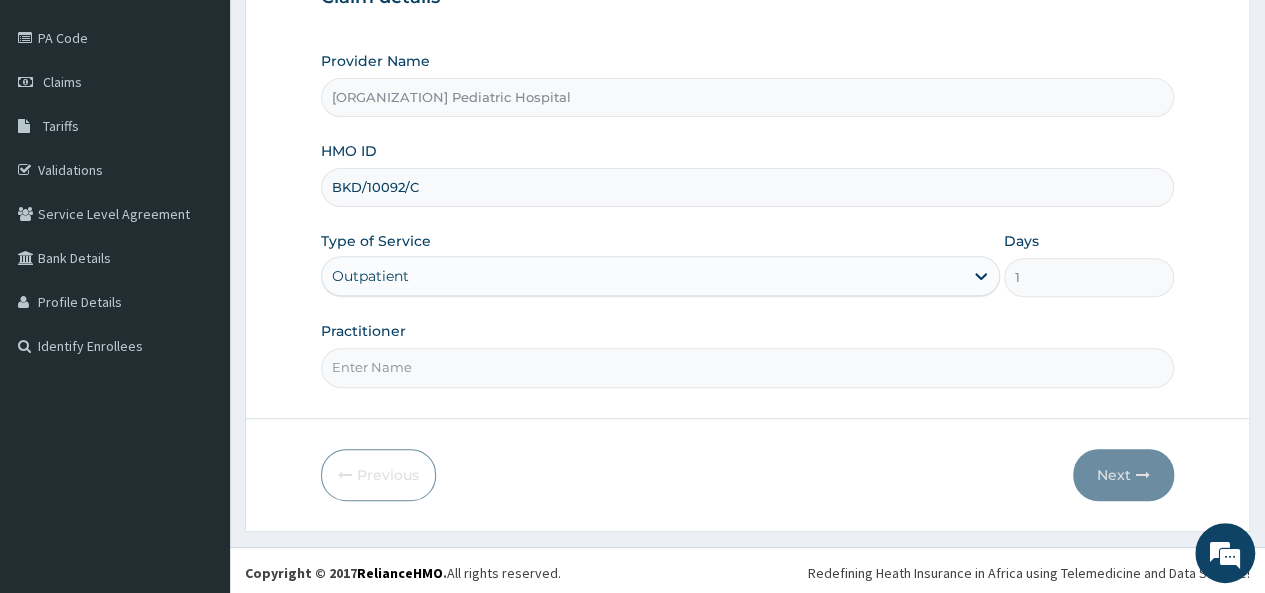 click on "Practitioner" at bounding box center (747, 367) 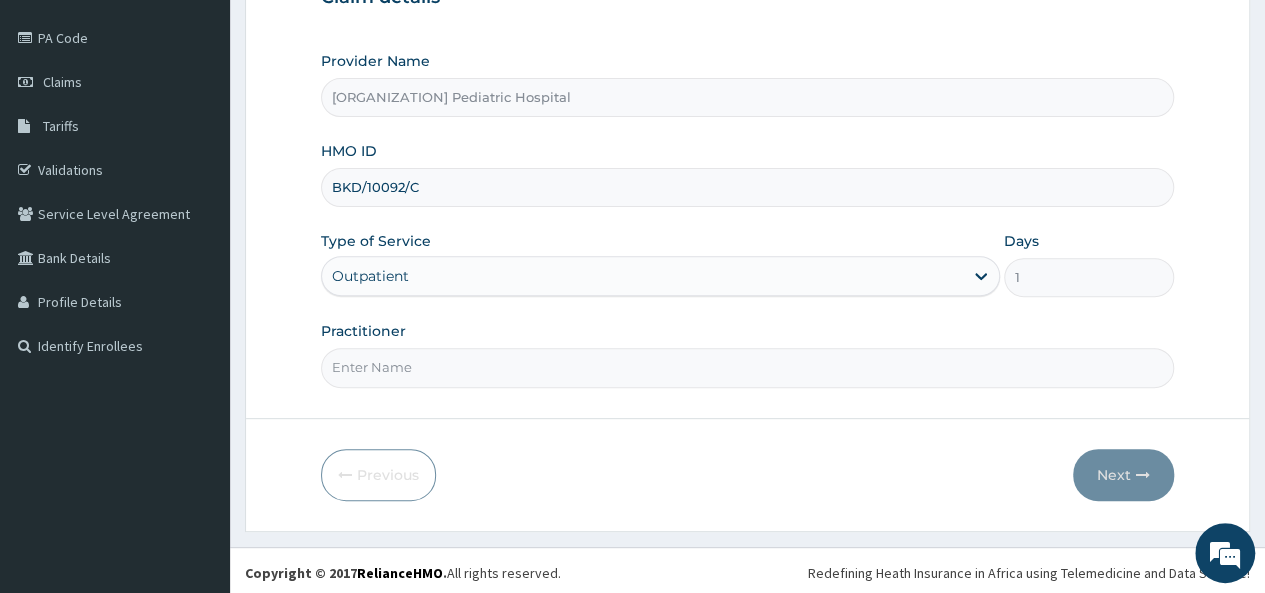 paste on "Dr. Kayode Olamide Valentine" 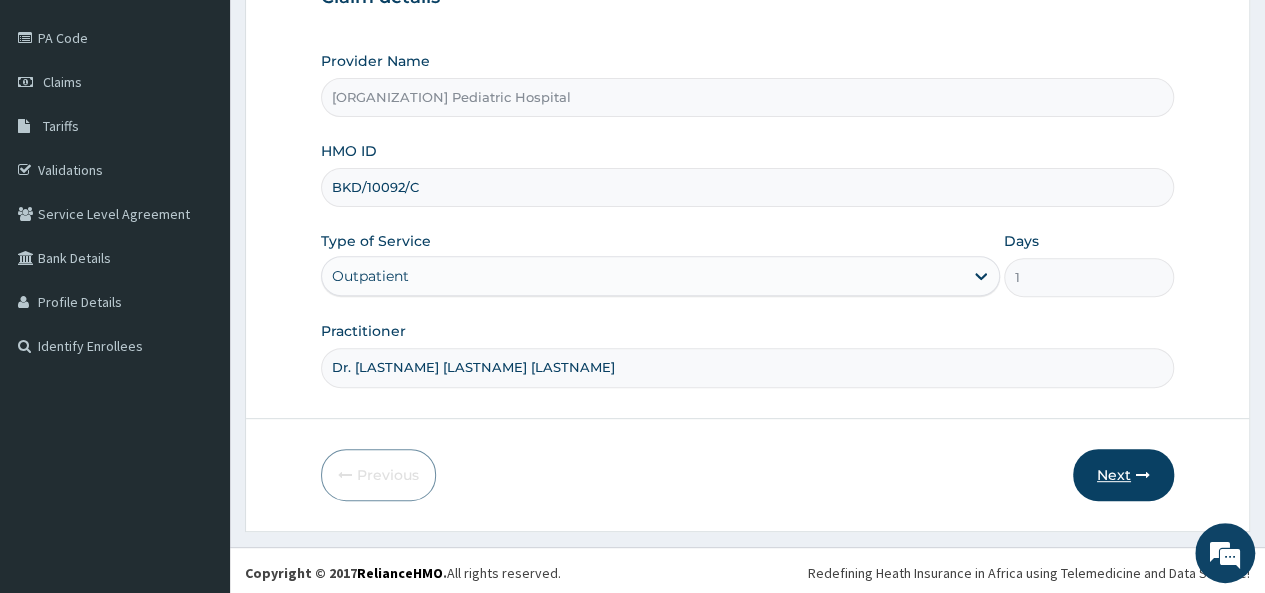 type on "Dr. Kayode Olamide Valentine" 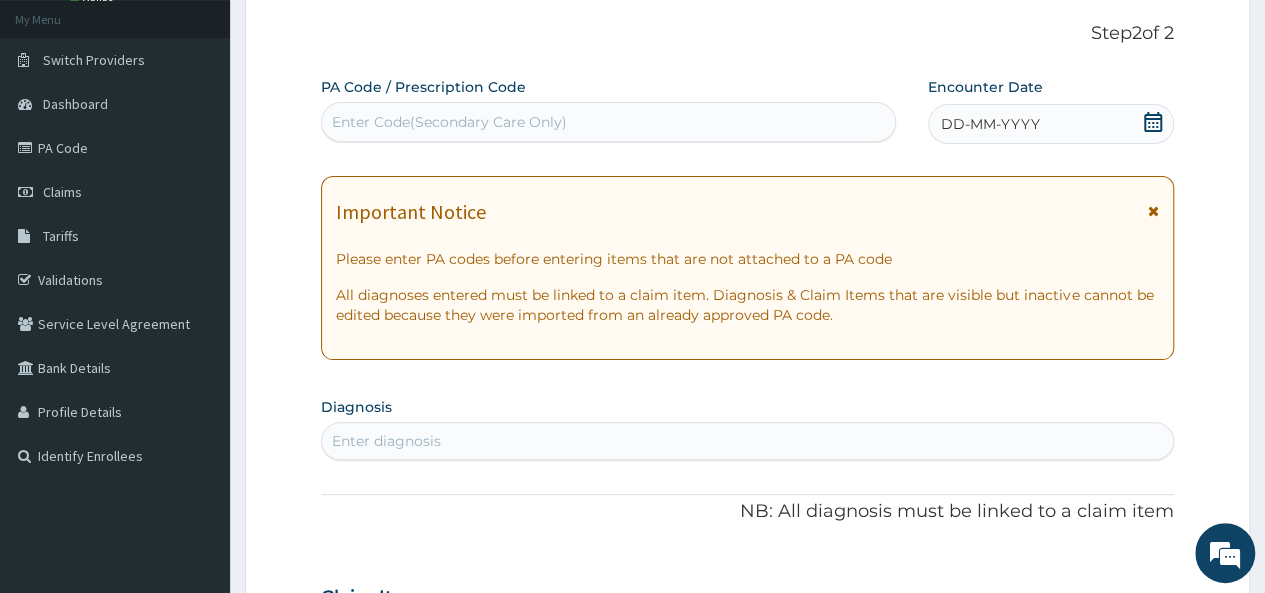 scroll, scrollTop: 0, scrollLeft: 0, axis: both 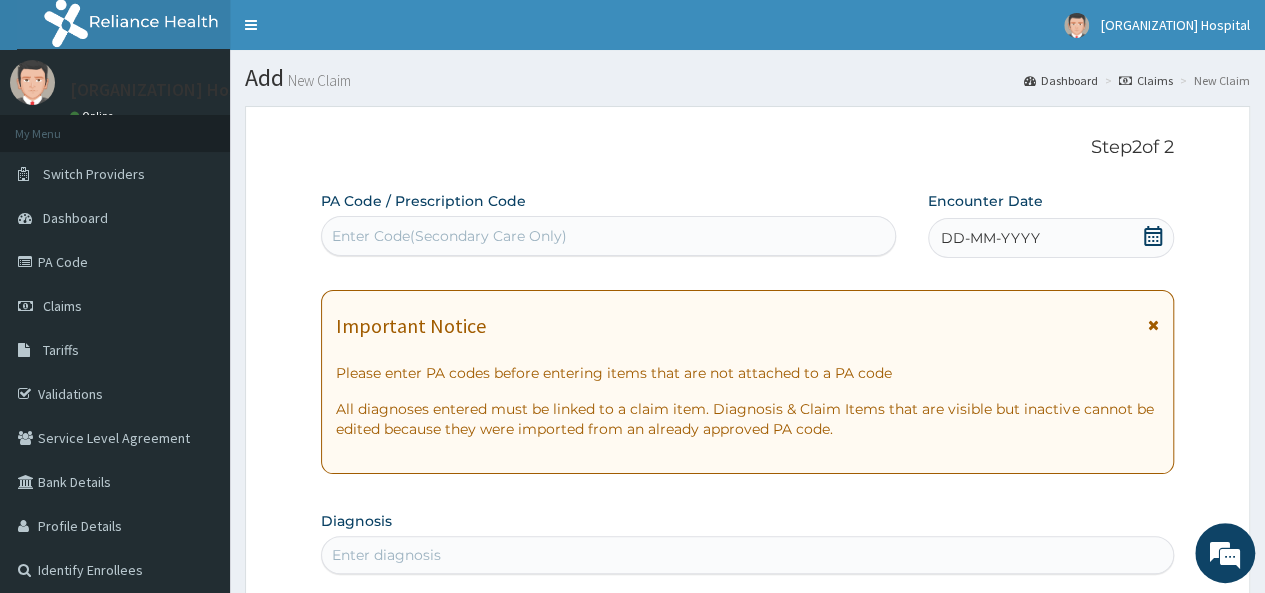 drag, startPoint x: 380, startPoint y: 251, endPoint x: 344, endPoint y: 247, distance: 36.221542 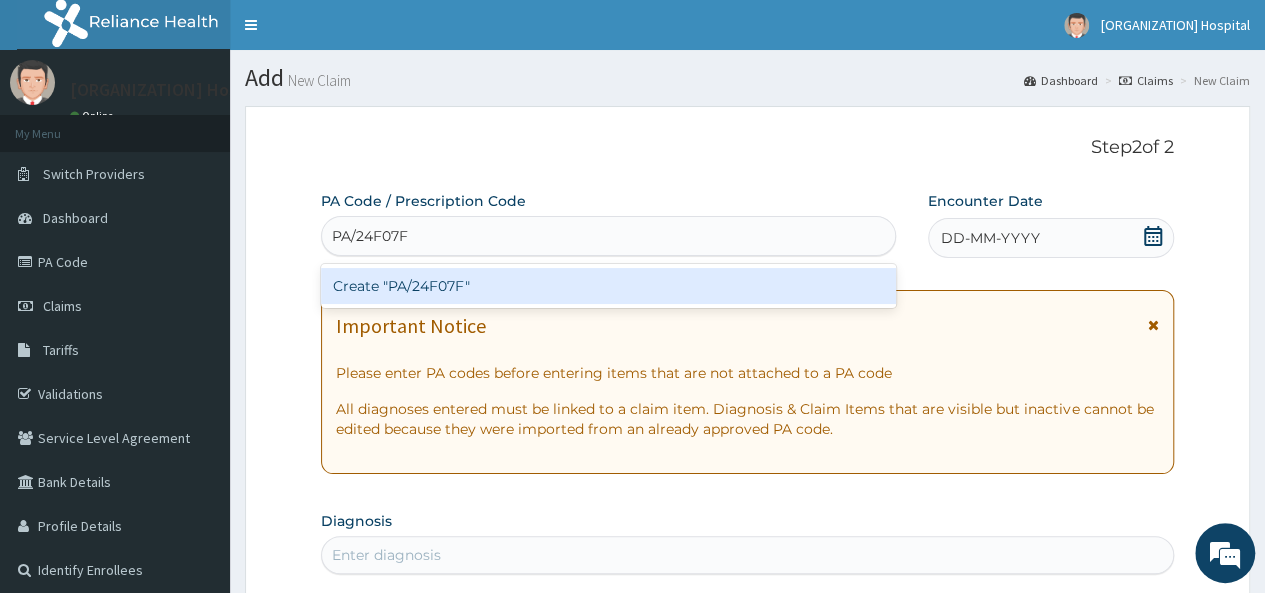 click on "Create "PA/24F07F"" at bounding box center (608, 286) 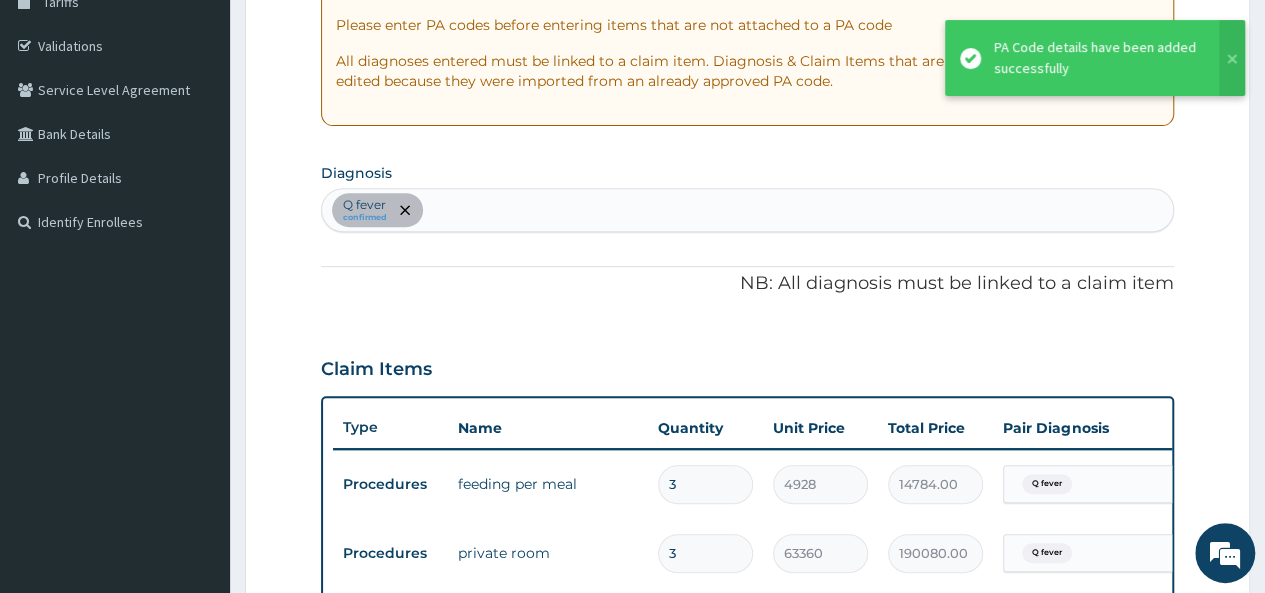 scroll, scrollTop: 335, scrollLeft: 0, axis: vertical 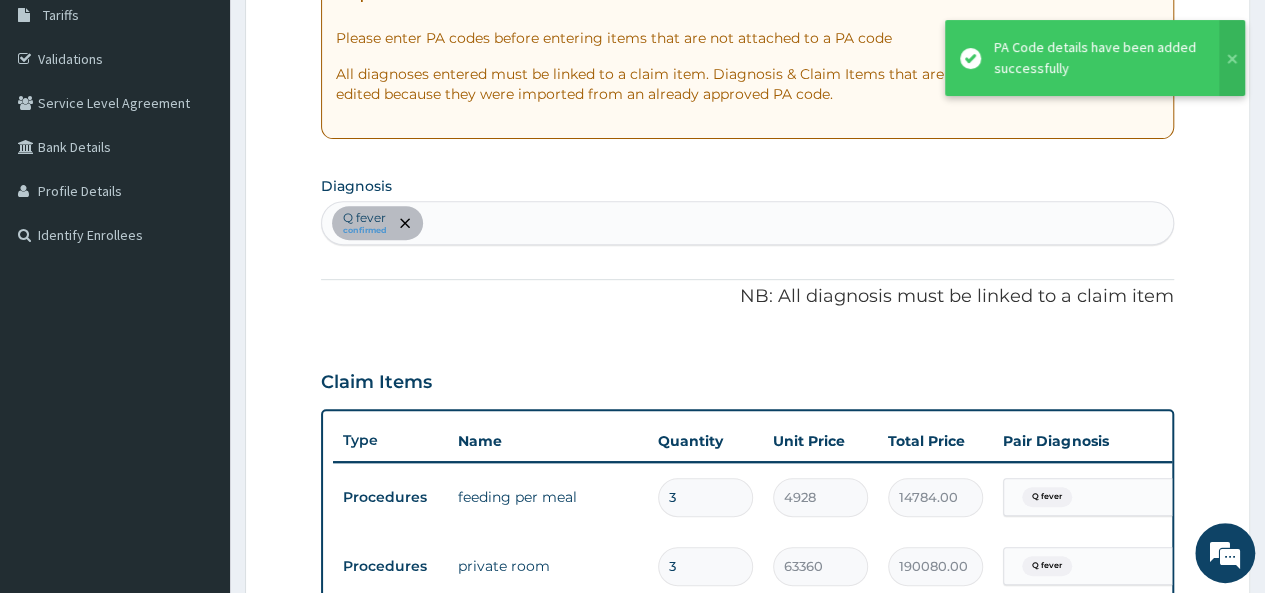 click on "Q fever confirmed" at bounding box center [747, 223] 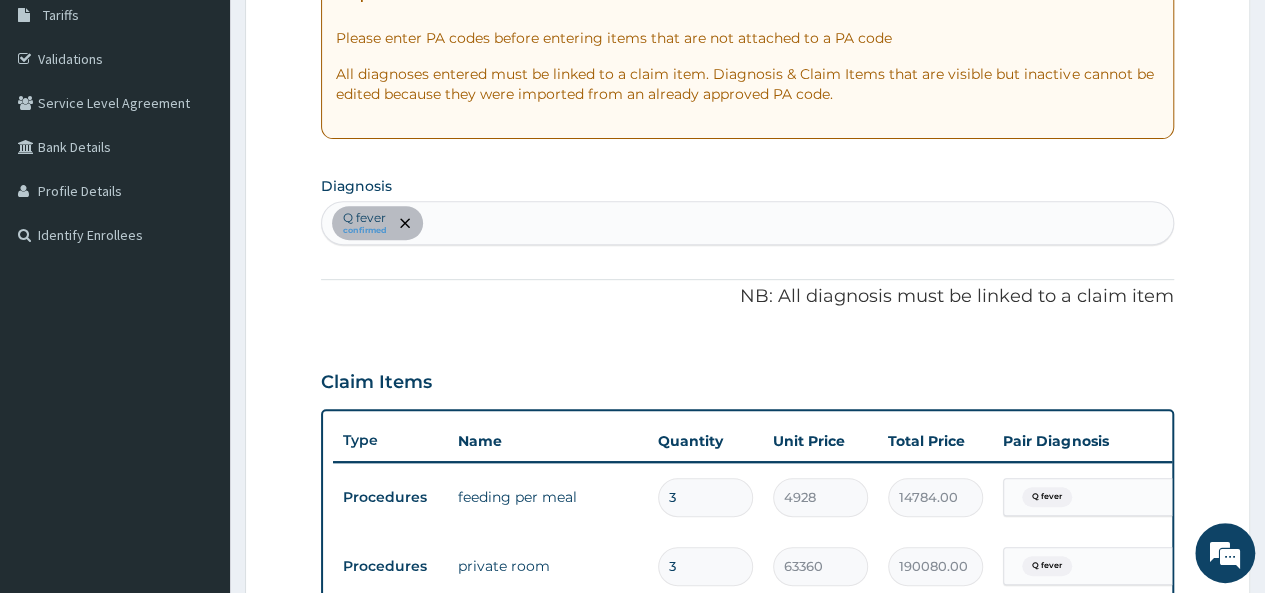 drag, startPoint x: 450, startPoint y: 216, endPoint x: 431, endPoint y: 223, distance: 20.248457 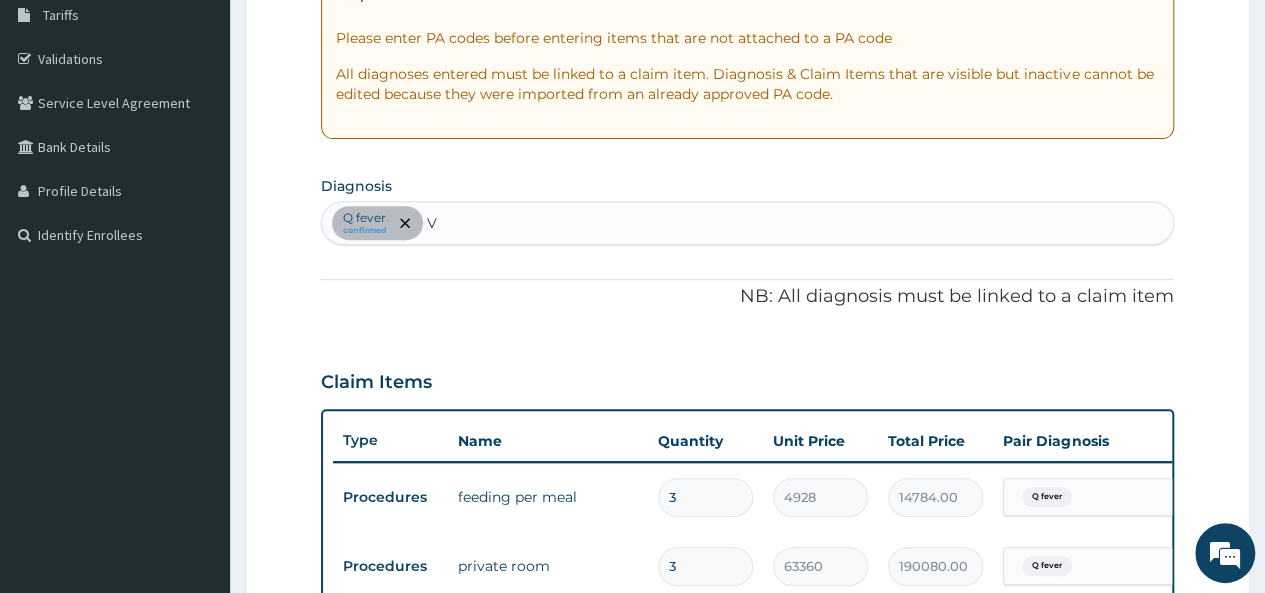 click on "Q fever confirmed V V" at bounding box center [747, 223] 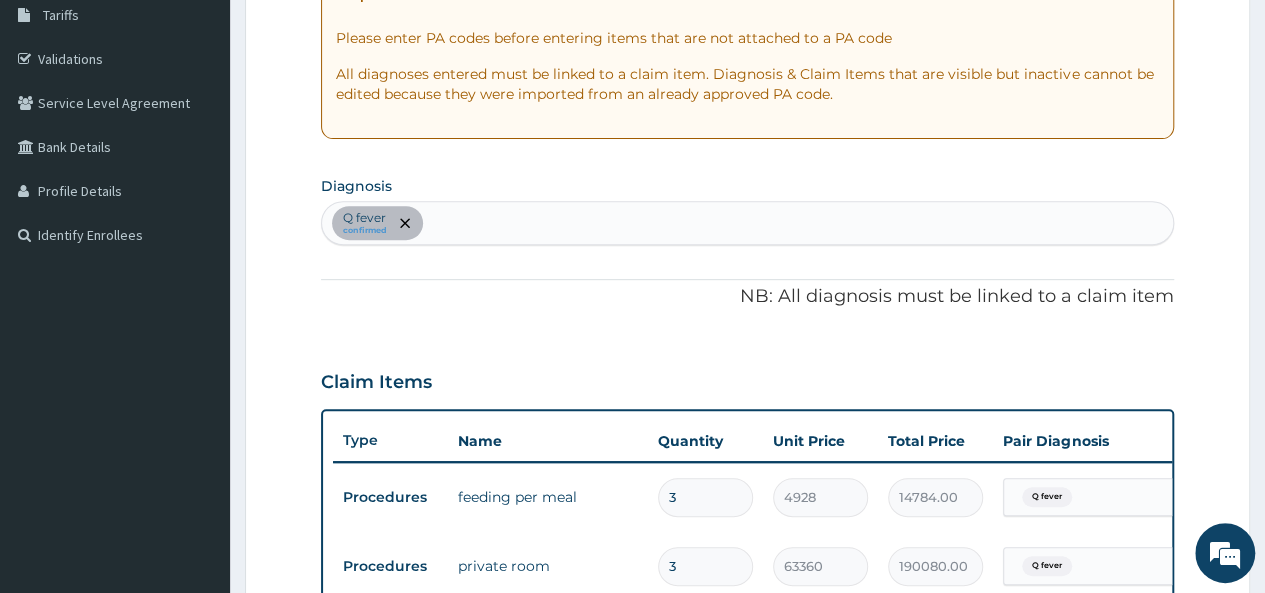 click on "Q fever confirmed" at bounding box center (747, 223) 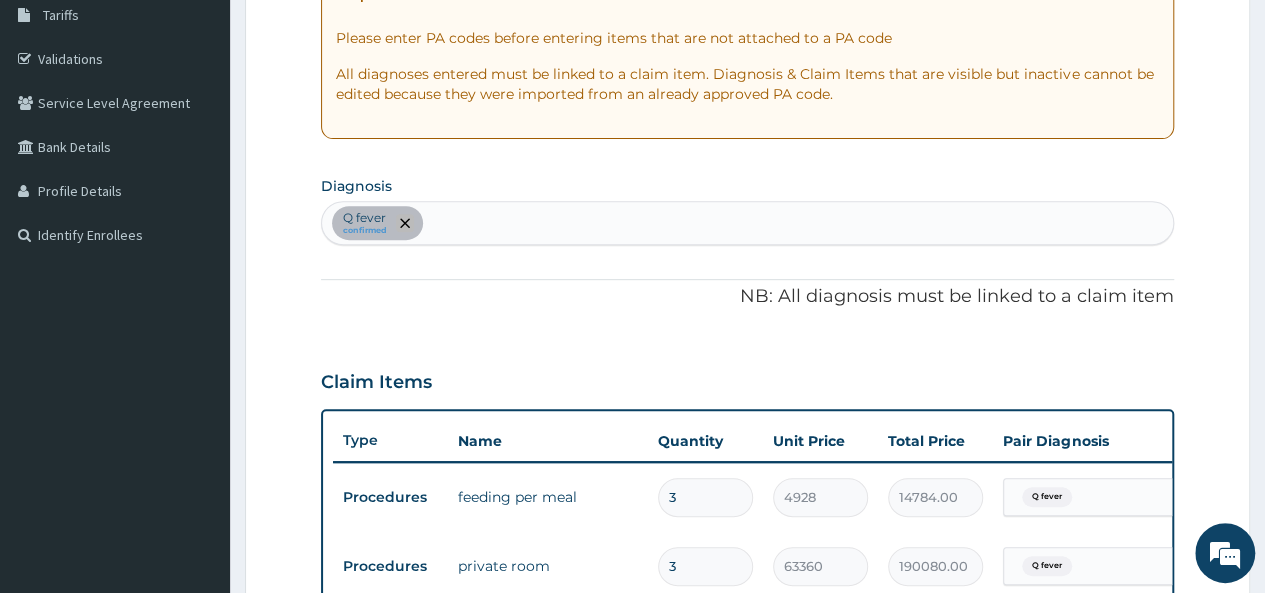 click 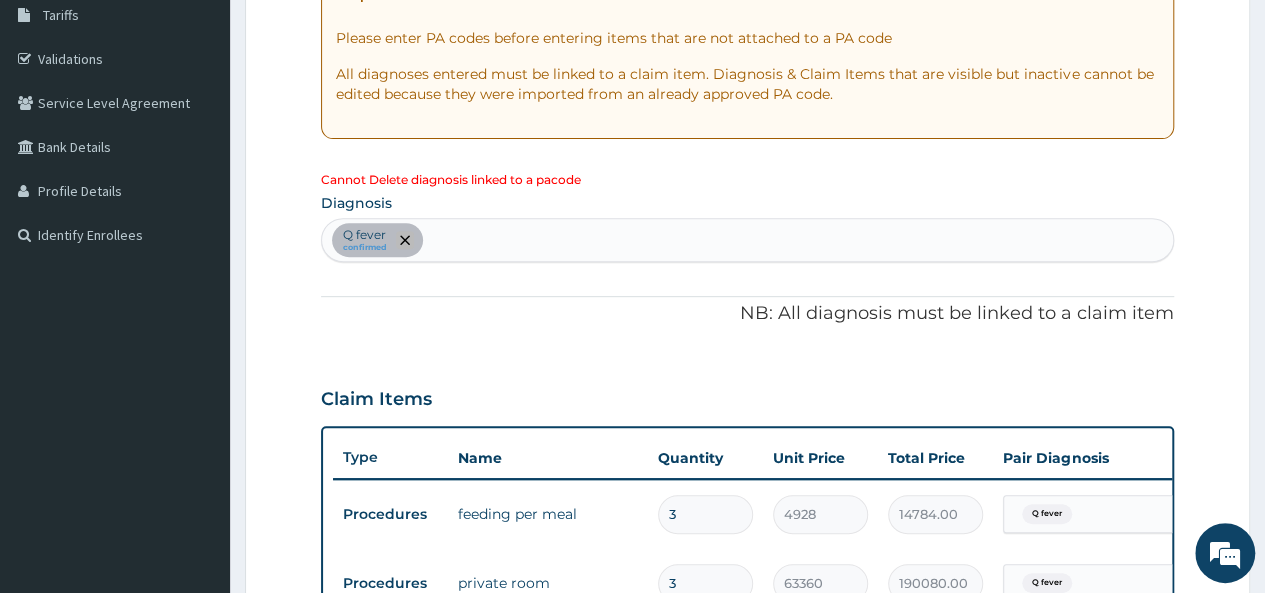 click at bounding box center [405, 240] 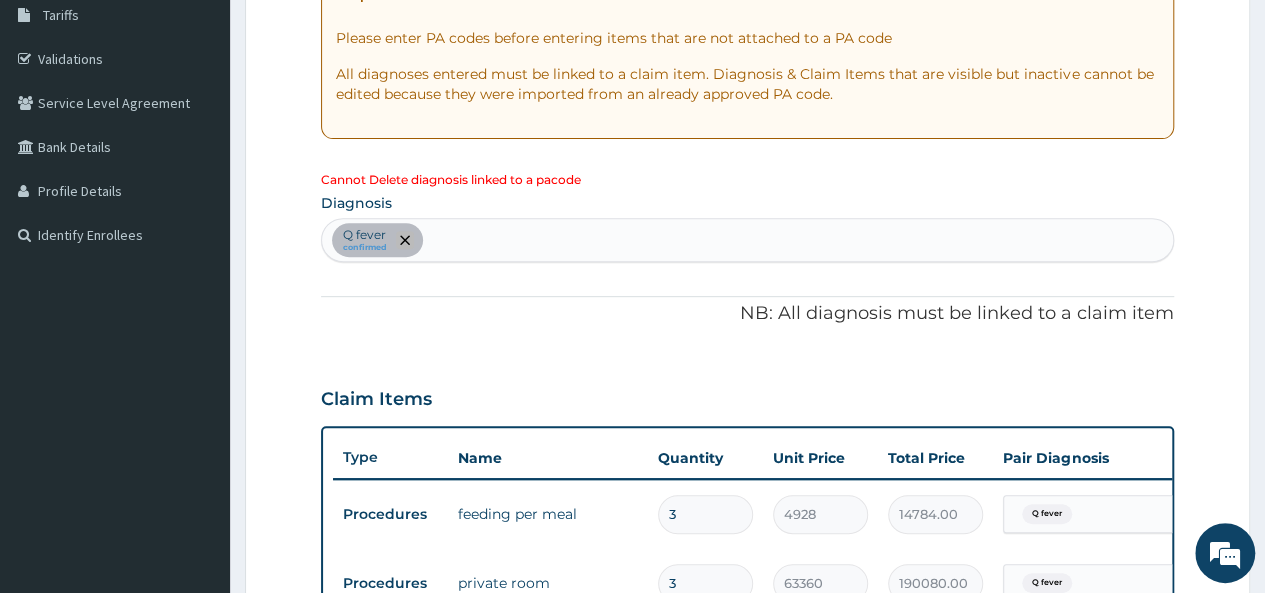 click 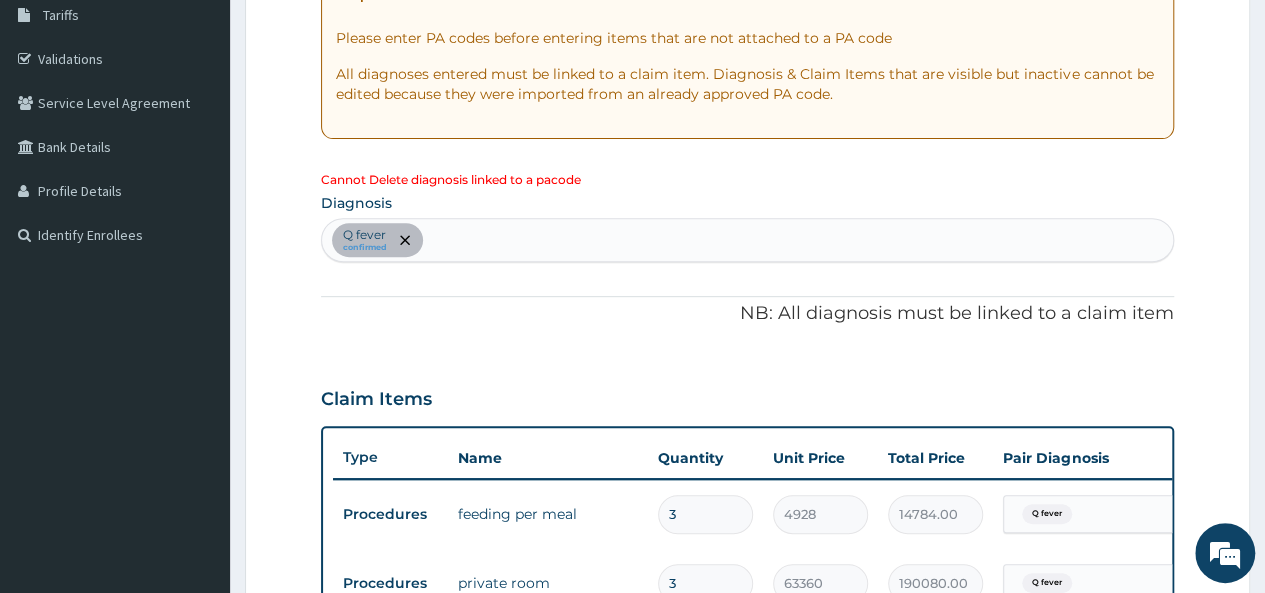 click on "Q fever confirmed" at bounding box center [747, 240] 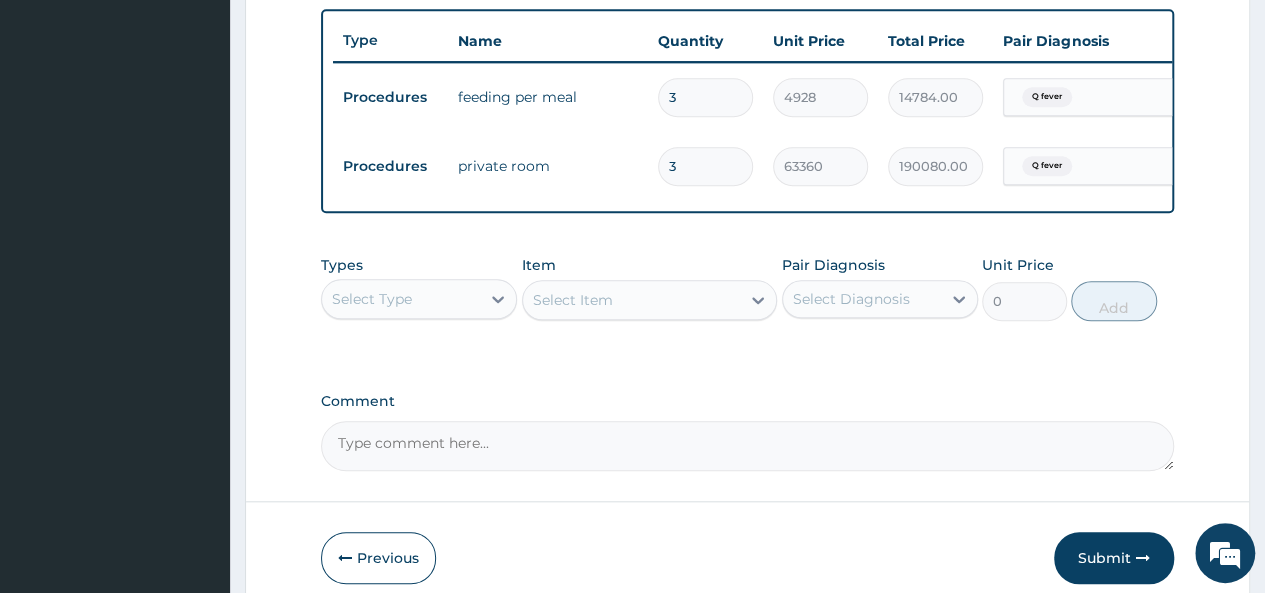 scroll, scrollTop: 835, scrollLeft: 0, axis: vertical 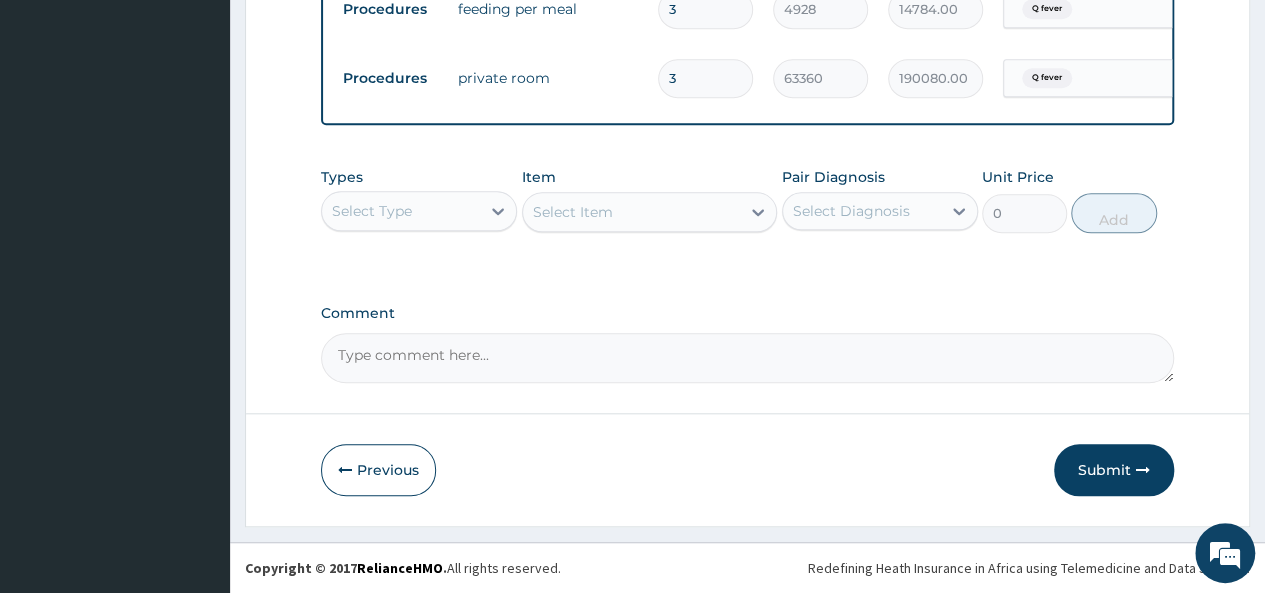 click on "PA Code / Prescription Code PA/24F07F Encounter Date 22-07-2025 Important Notice Please enter PA codes before entering items that are not attached to a PA code   All diagnoses entered must be linked to a claim item. Diagnosis & Claim Items that are visible but inactive cannot be edited because they were imported from an already approved PA code. Diagnosis Q fever confirmed NB: All diagnosis must be linked to a claim item Claim Items Type Name Quantity Unit Price Total Price Pair Diagnosis Actions Procedures feeding per meal 3 4928 14784.00 Q fever Delete Procedures private room 3 63360 190080.00 Q fever Delete Types Select Type Item Select Item Pair Diagnosis Select Diagnosis Unit Price 0 Add Comment" at bounding box center [747, -125] 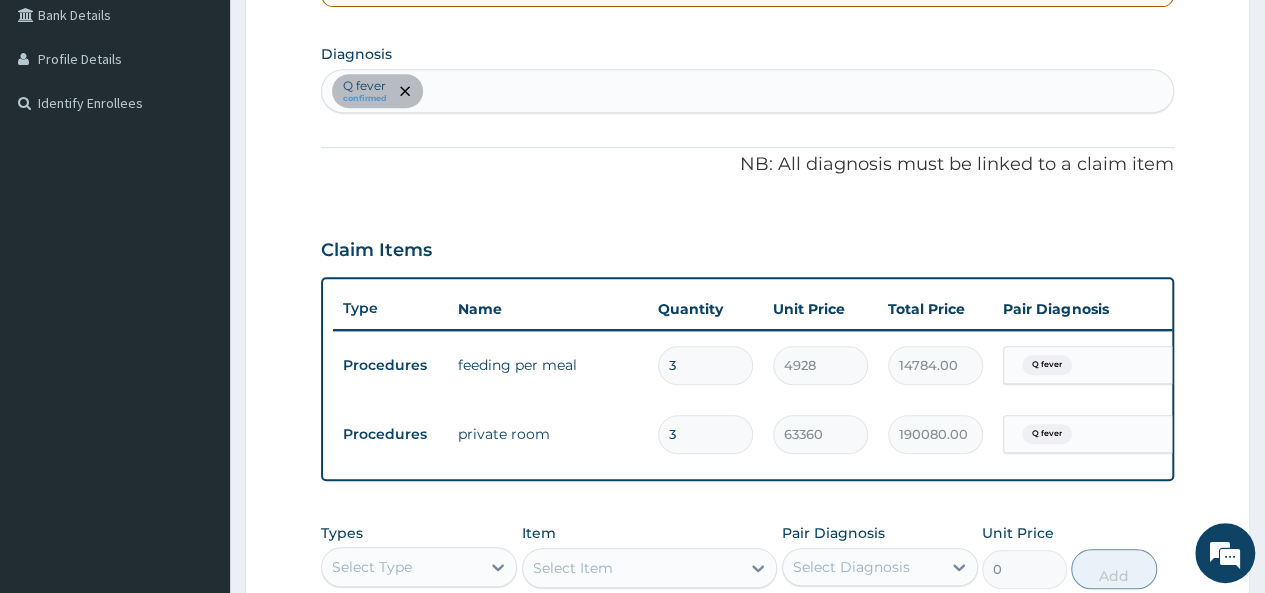scroll, scrollTop: 435, scrollLeft: 0, axis: vertical 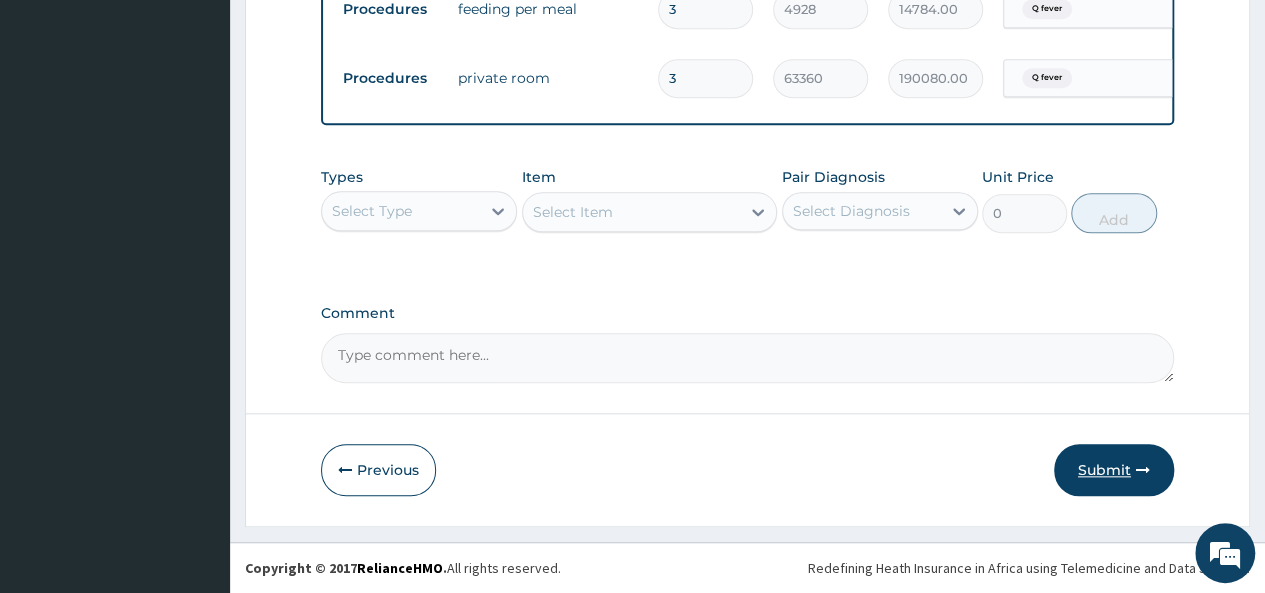click on "Submit" at bounding box center (1114, 470) 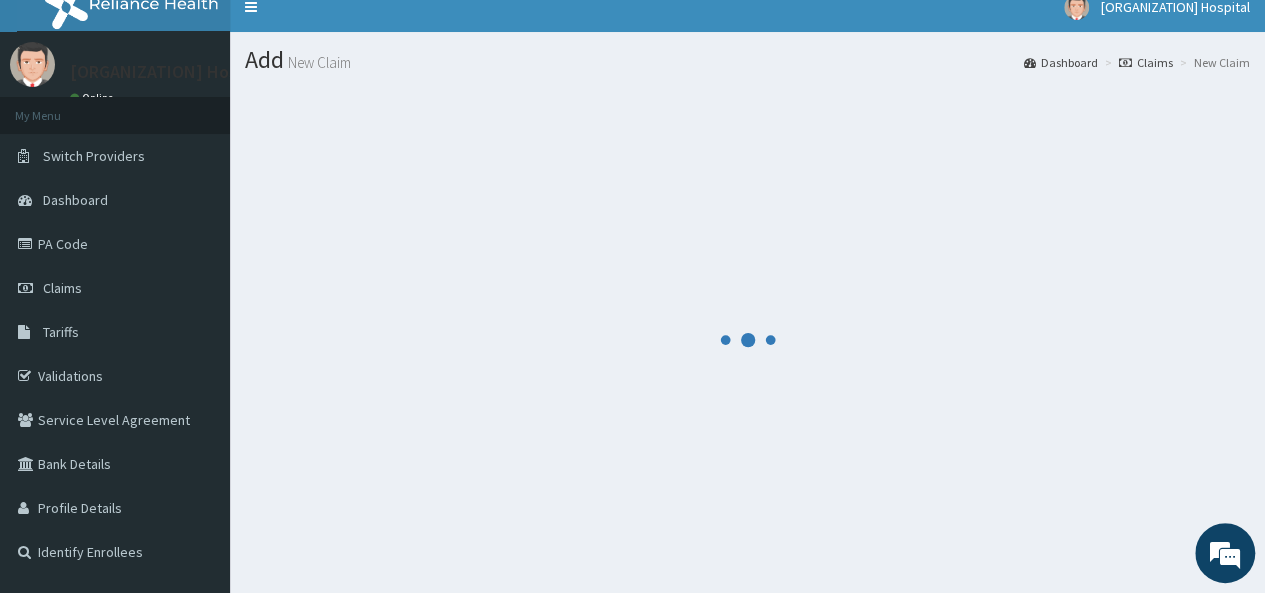 scroll, scrollTop: 0, scrollLeft: 0, axis: both 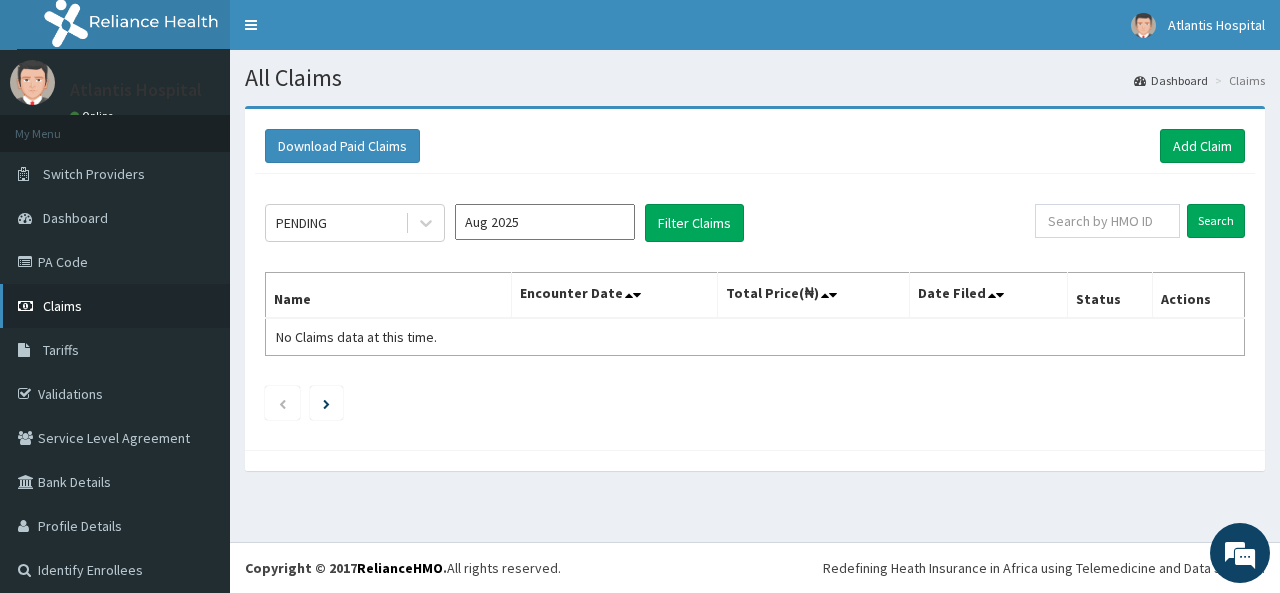 click on "Claims" at bounding box center [115, 306] 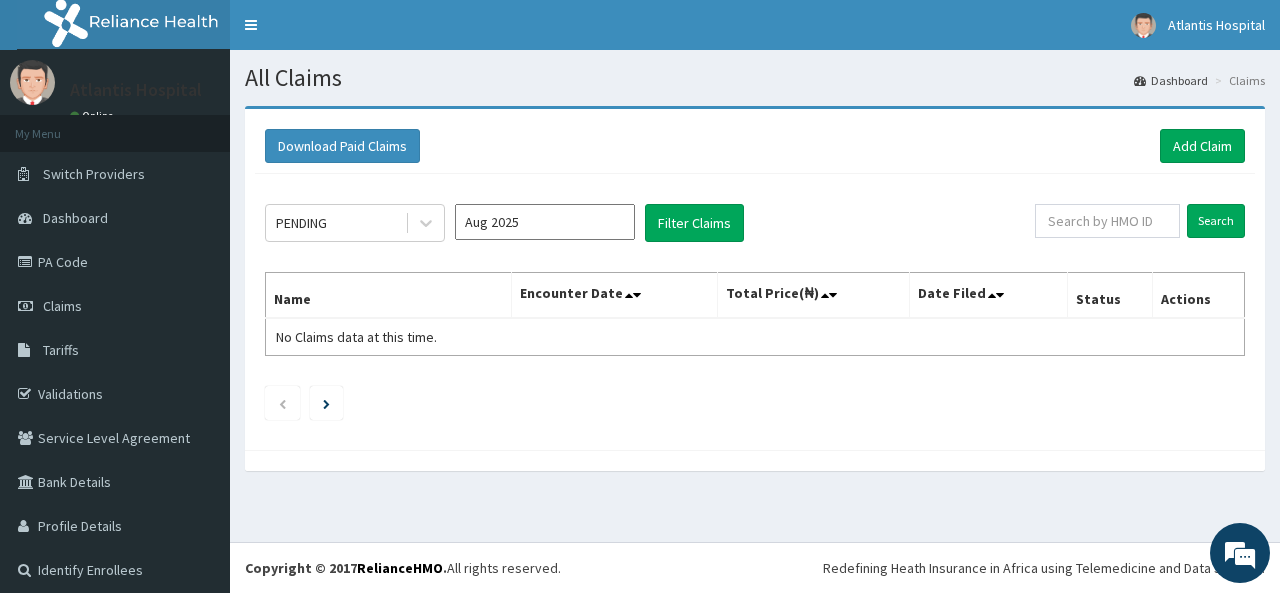 scroll, scrollTop: 0, scrollLeft: 0, axis: both 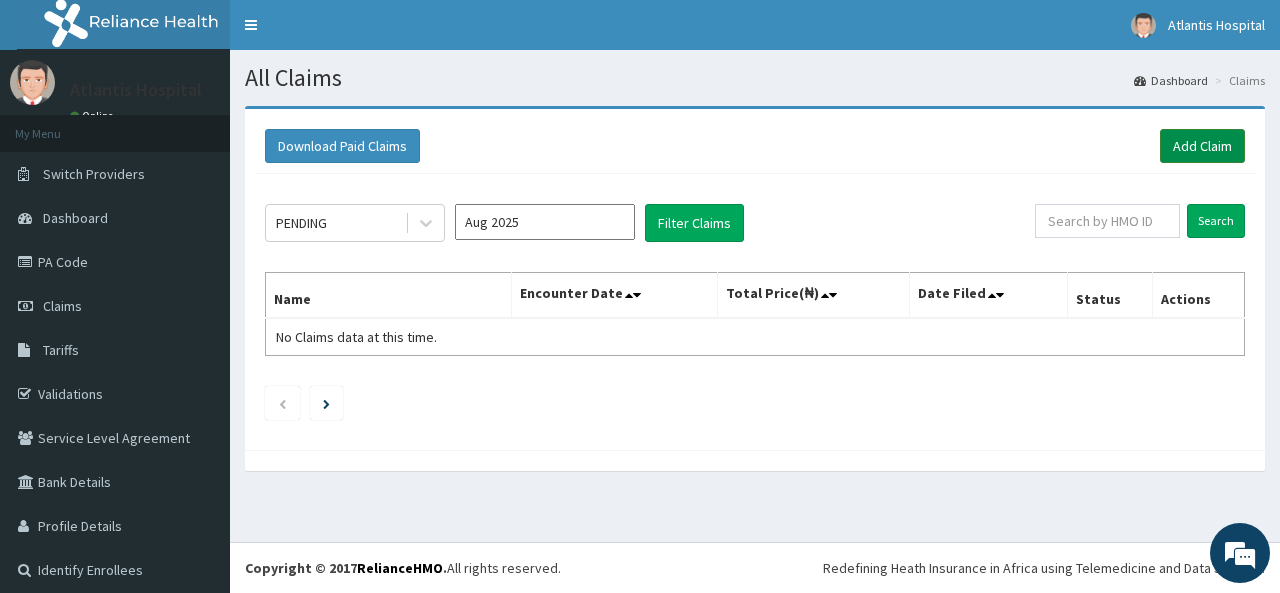 click on "Add Claim" at bounding box center [1202, 146] 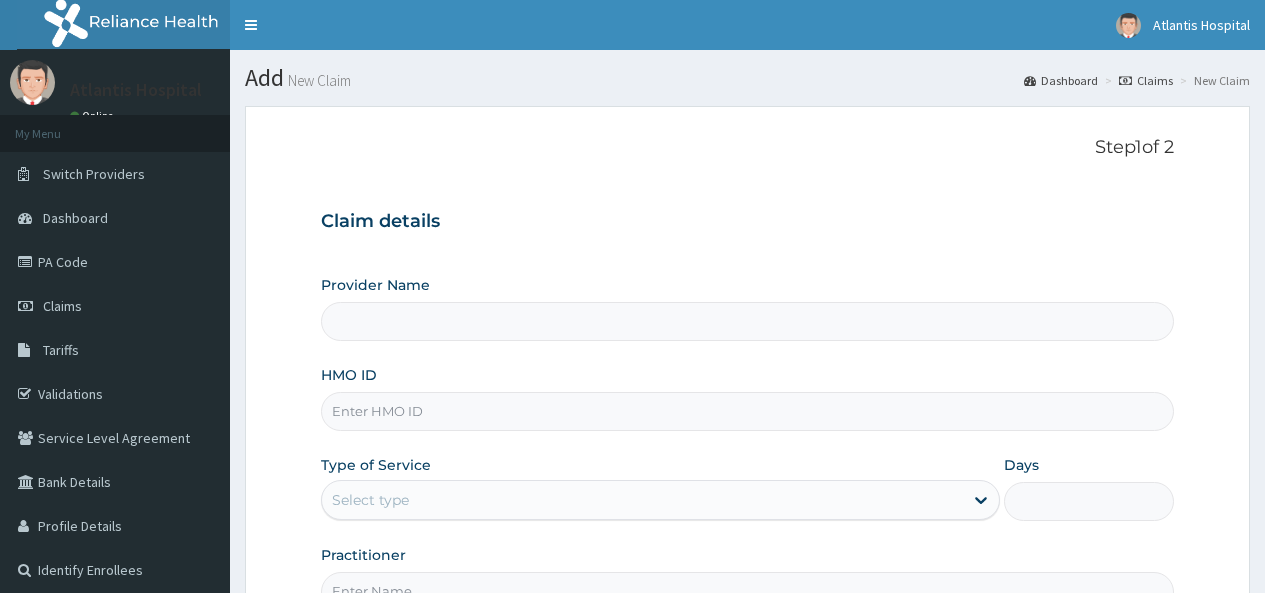scroll, scrollTop: 0, scrollLeft: 0, axis: both 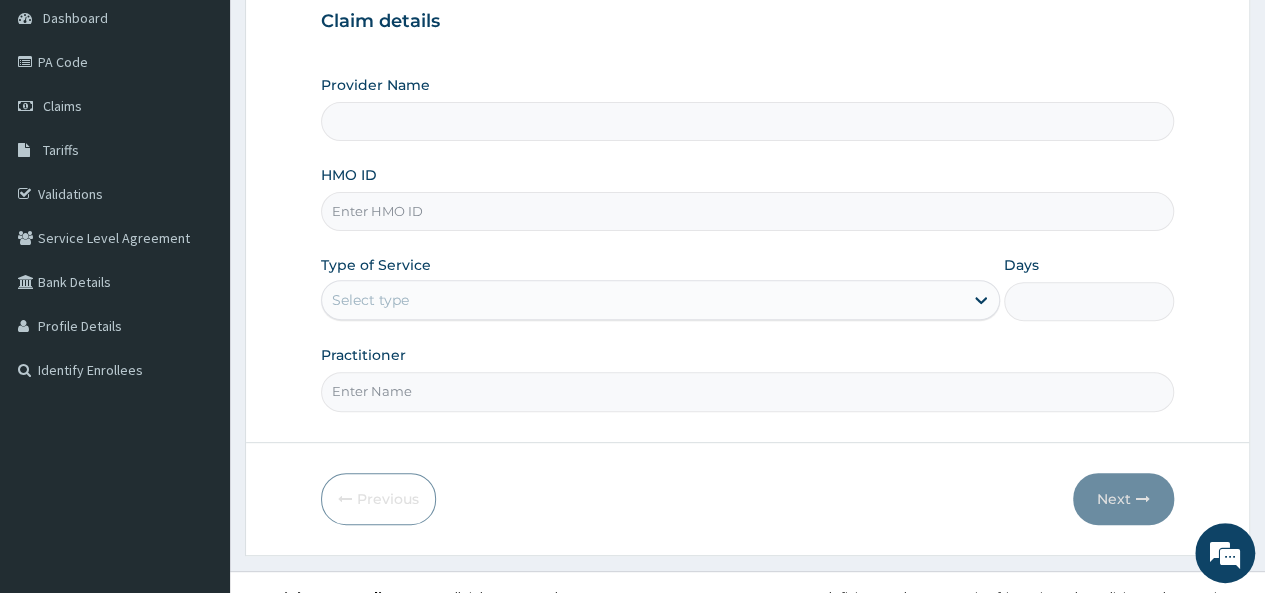 click on "HMO ID" at bounding box center (747, 211) 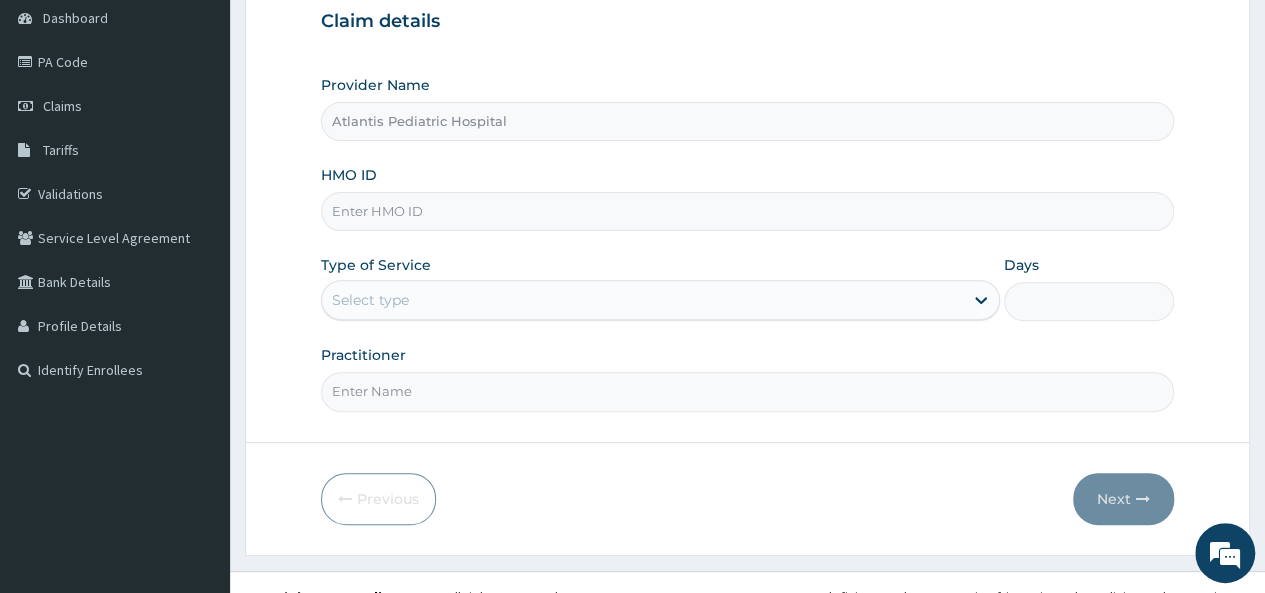 paste on "BKD/10092/C" 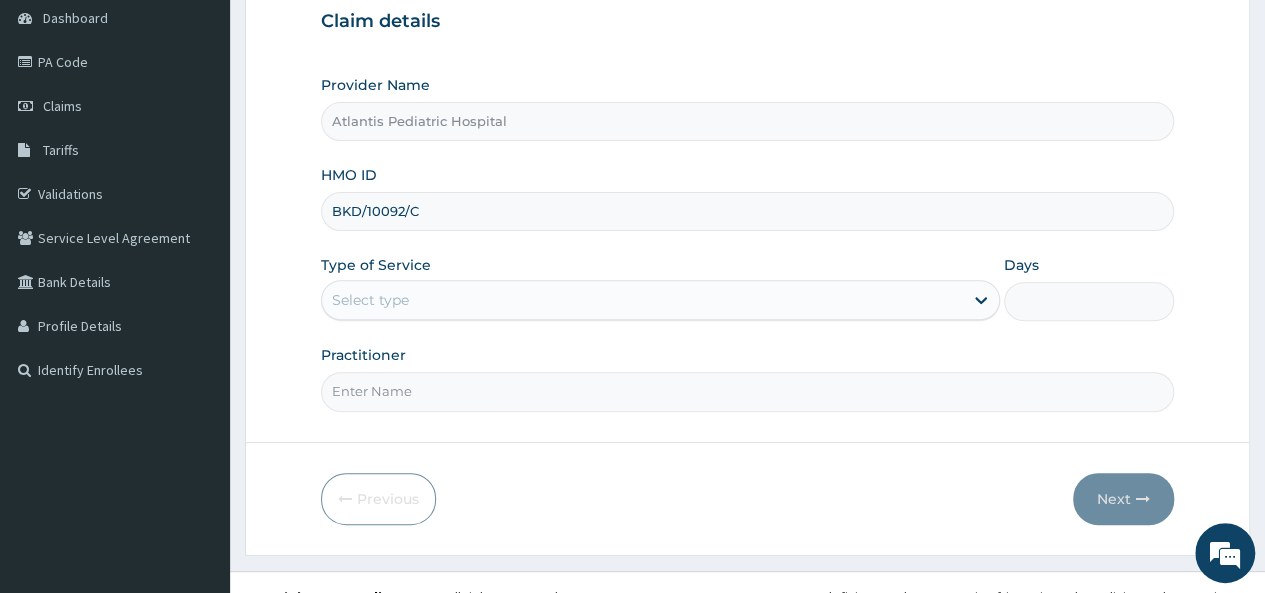 type on "BKD/10092/C" 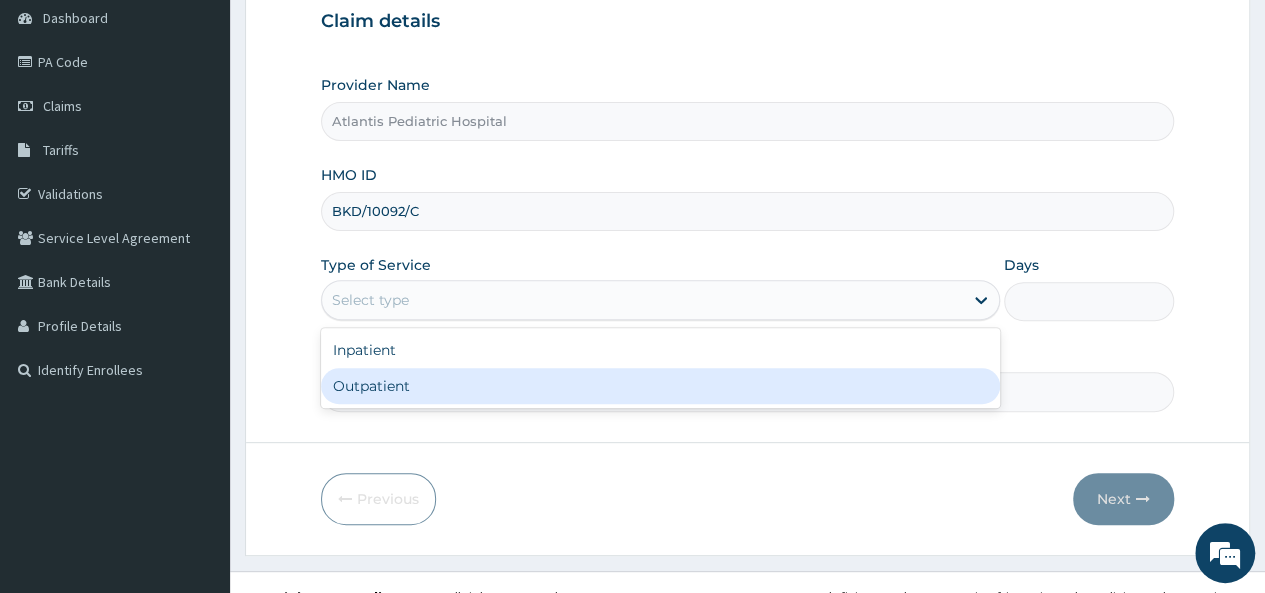 click on "Outpatient" at bounding box center (660, 386) 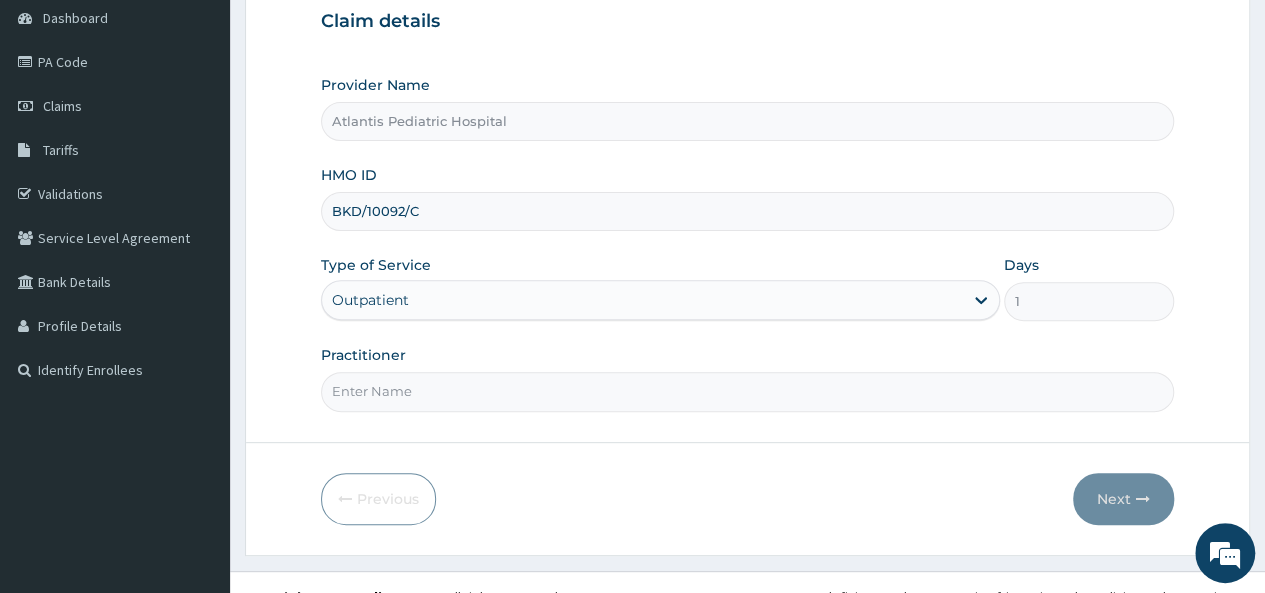 click on "Practitioner" at bounding box center (747, 391) 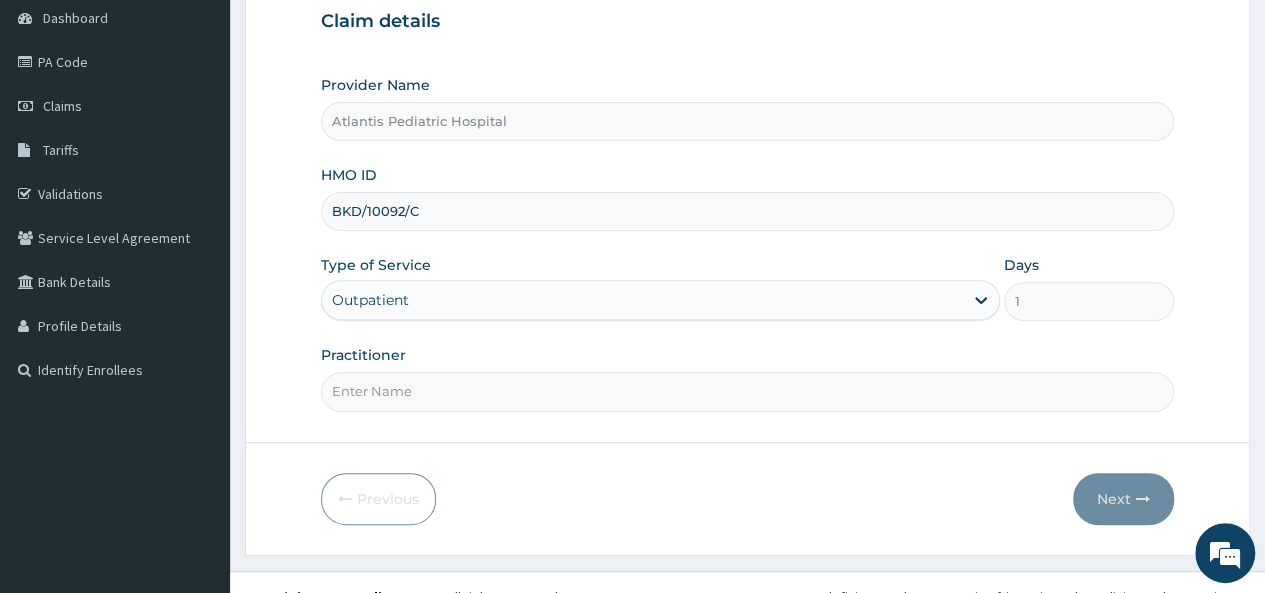 scroll, scrollTop: 0, scrollLeft: 0, axis: both 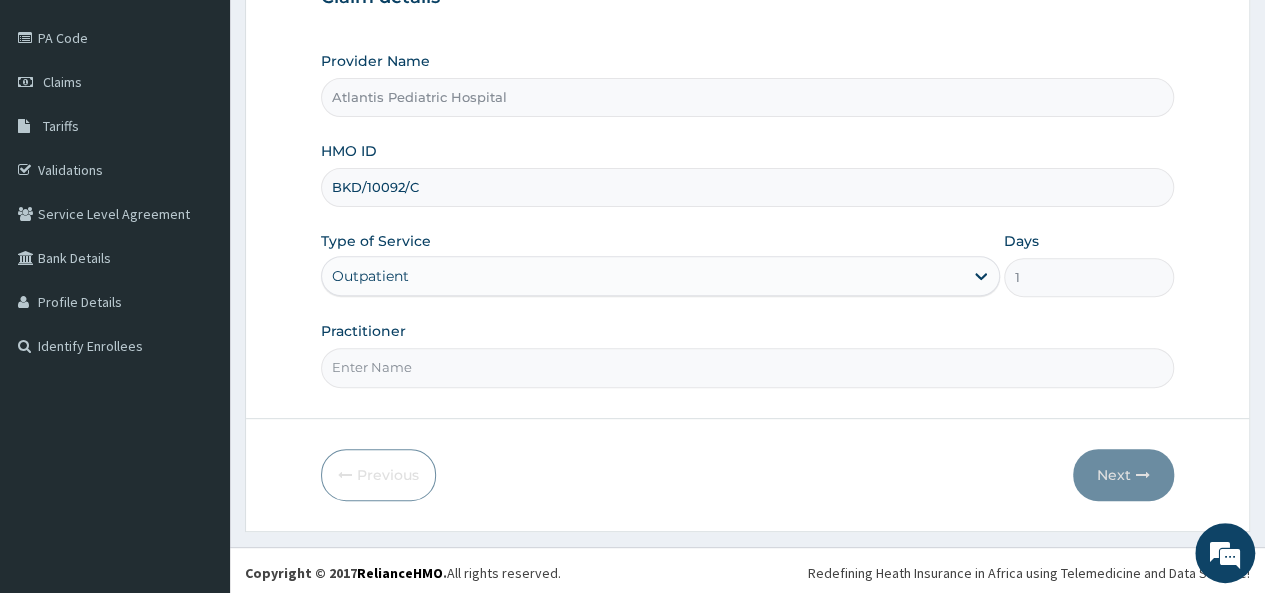 paste on "Dr. [NAME] [LAST] [LAST]" 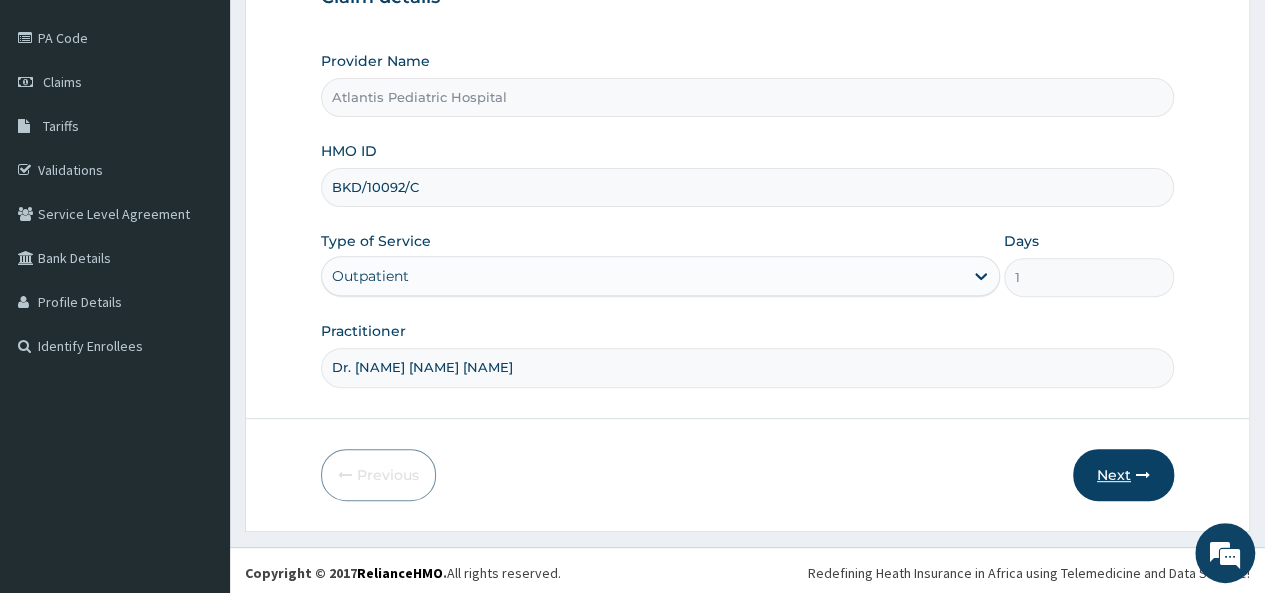 type on "Dr. [NAME] [LAST] [LAST]" 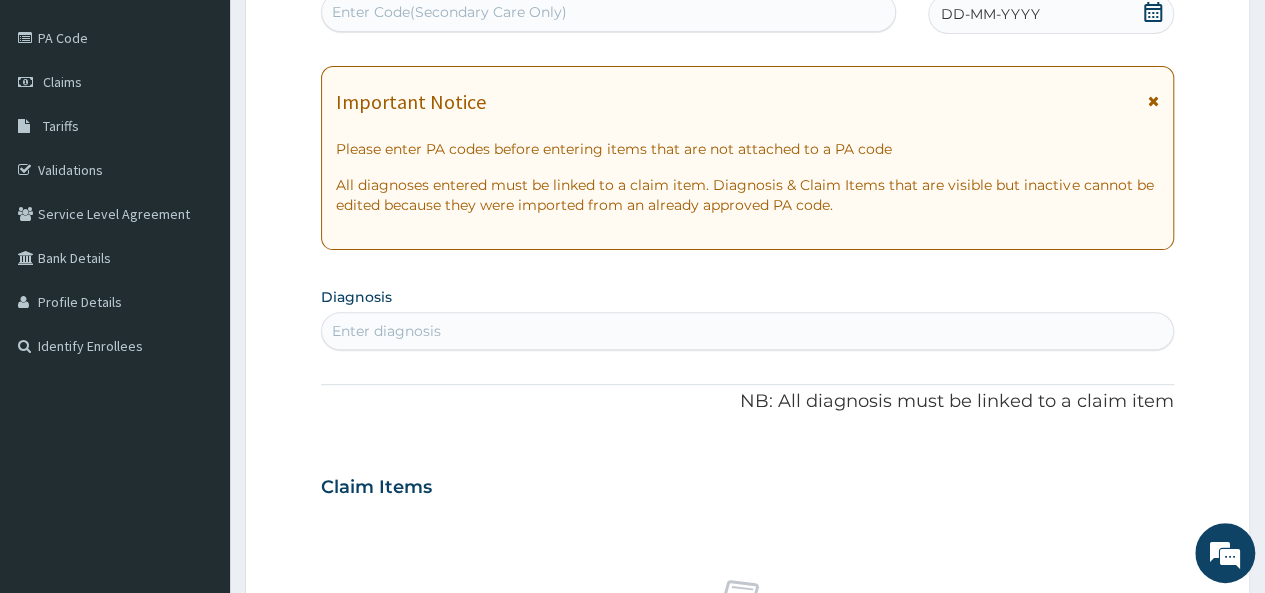 scroll, scrollTop: 0, scrollLeft: 0, axis: both 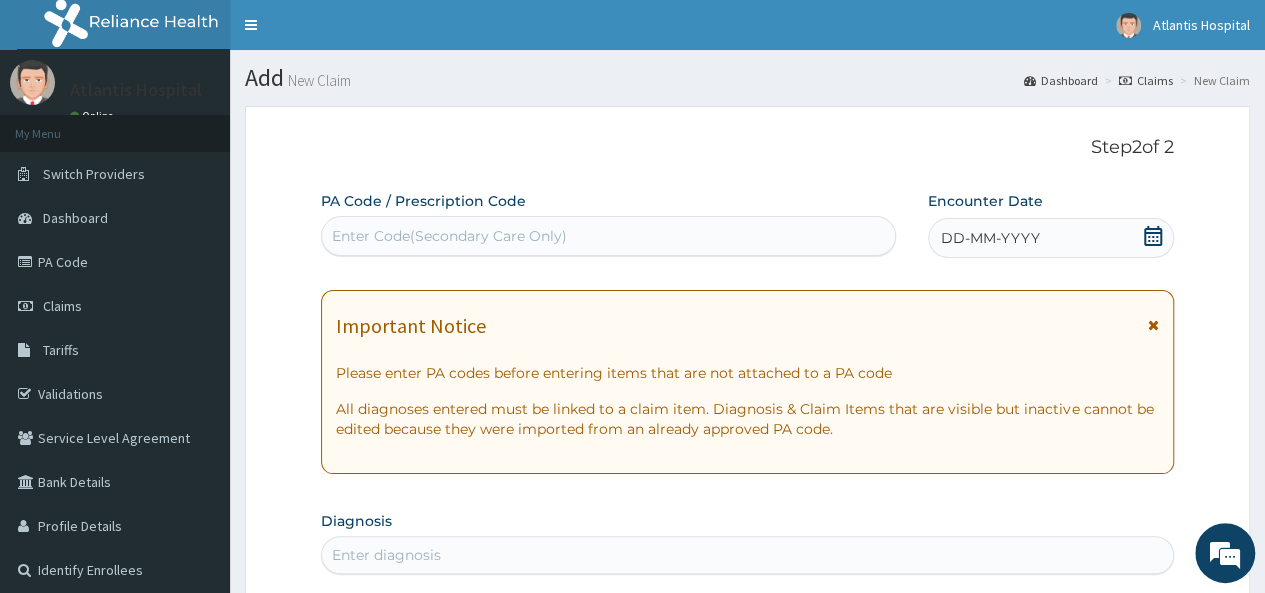 drag, startPoint x: 417, startPoint y: 222, endPoint x: 361, endPoint y: 228, distance: 56.32051 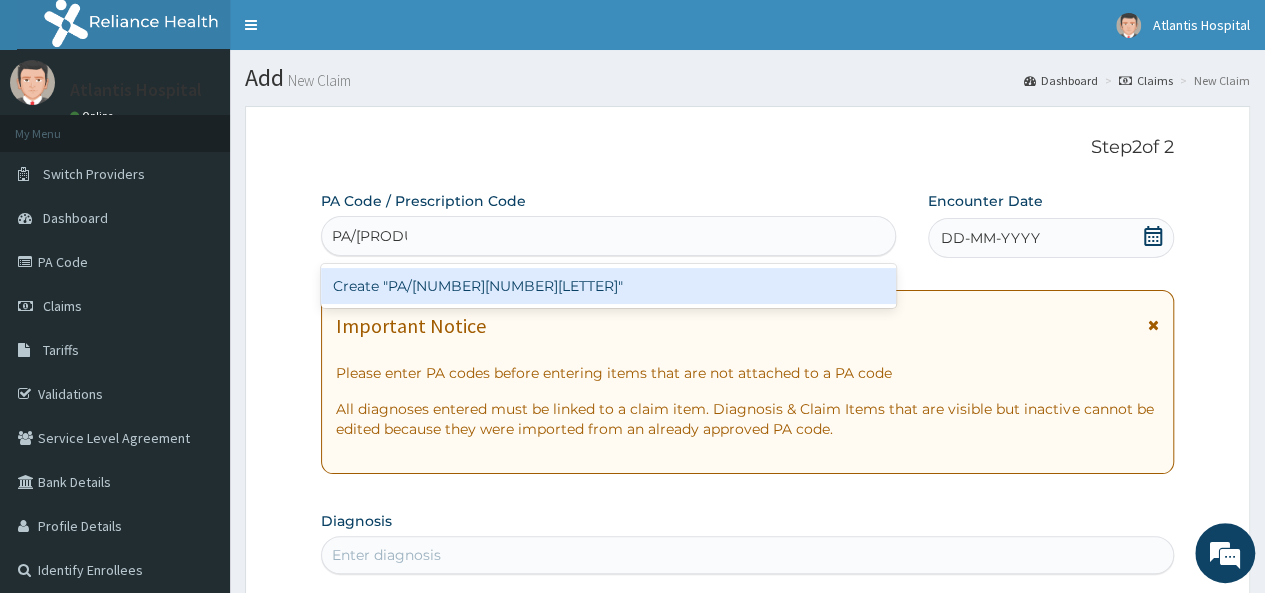 click on "Create "PA/[CODE]"" at bounding box center [608, 286] 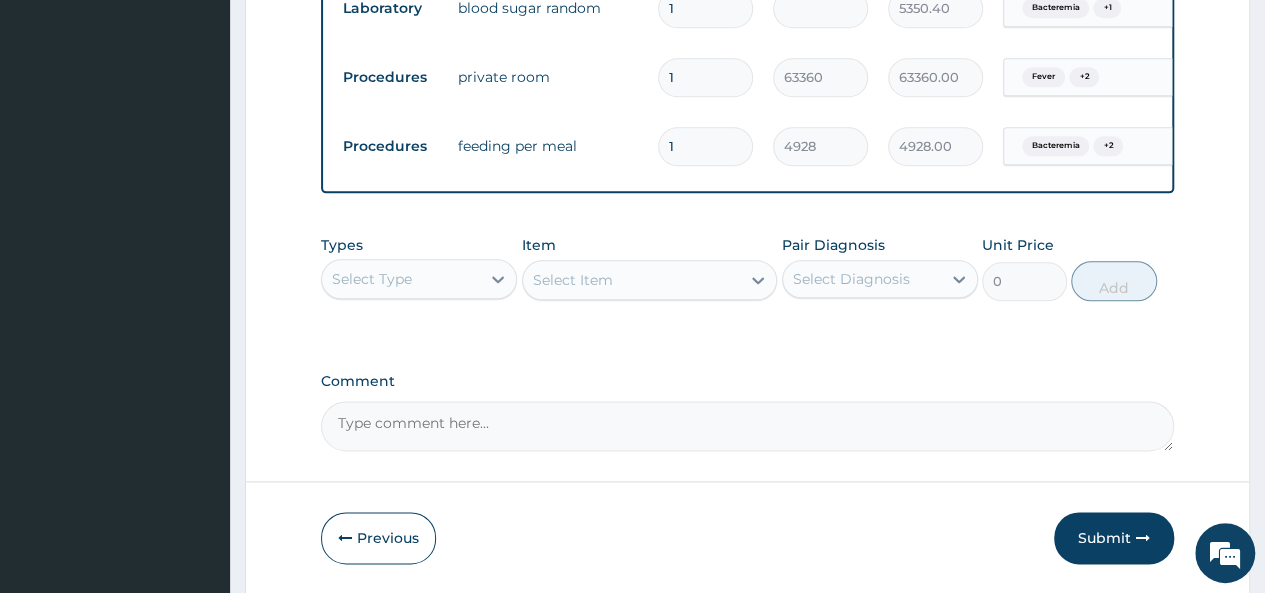 scroll, scrollTop: 1182, scrollLeft: 0, axis: vertical 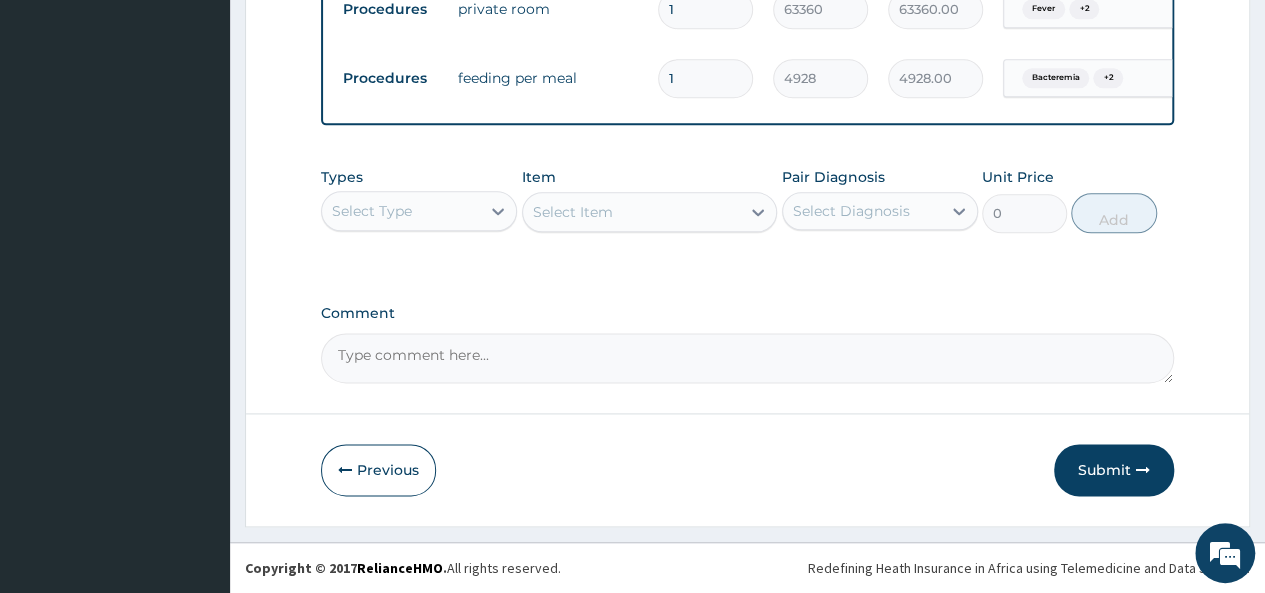 click on "Types Select Type" at bounding box center [419, 200] 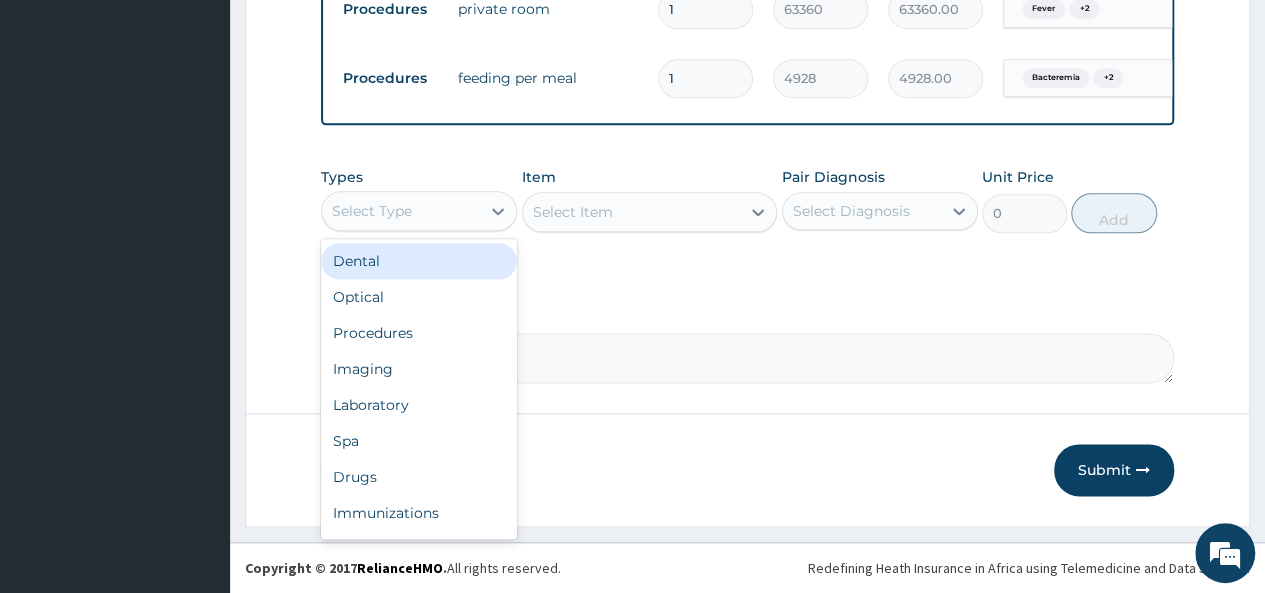 click on "Select Type" at bounding box center [401, 211] 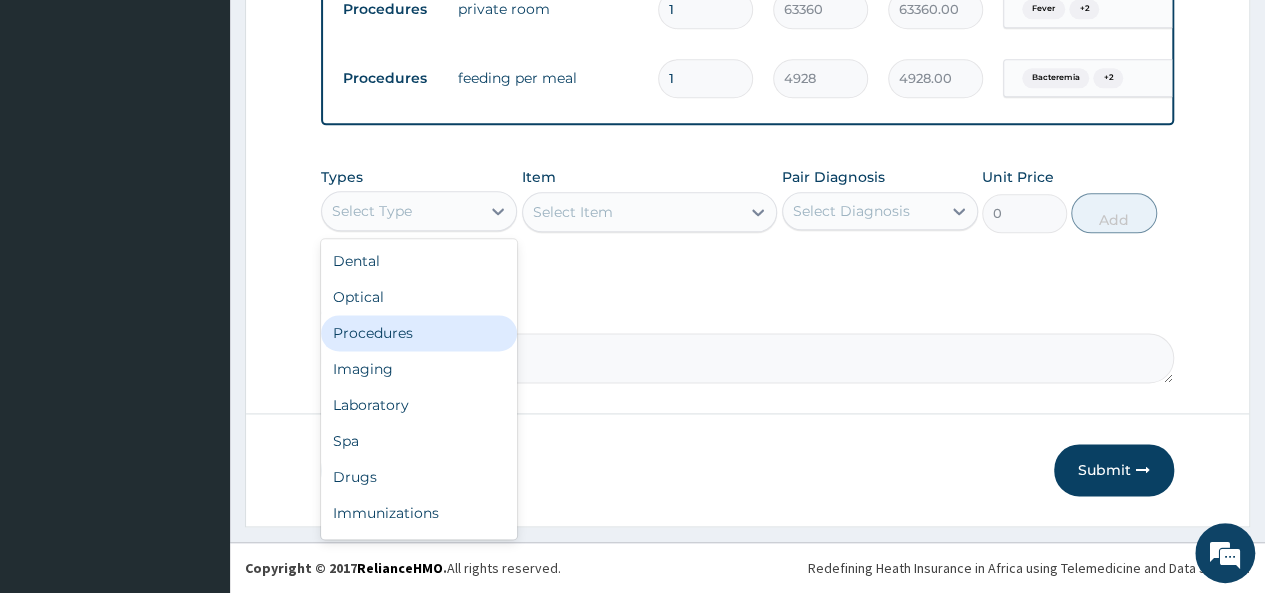 click on "PA Code / Prescription Code PA/1027C5 Encounter Date 26-08-2025 Important Notice Please enter PA codes before entering items that are not attached to a PA code   All diagnoses entered must be linked to a claim item. Diagnosis & Claim Items that are visible but inactive cannot be edited because they were imported from an already approved PA code. Diagnosis Malaria confirmed Fever confirmed Bacteremia confirmed NB: All diagnosis must be linked to a claim item Claim Items Type Name Quantity Unit Price Total Price Pair Diagnosis Actions Drugs artesunate 60mg injection 6 6426 38556.00 Malaria  + 1 Delete Drugs cefixime 200mg tablet 14 642.6 8996.40 Bacteremia  + 1 Delete Drugs ceftriaxone 1g injection 2 2856 5712.00 Bacteremia  + 1 Delete Drugs ringers lactate infusion 1 1660.05 1660.05 Bacteremia  + 1 Delete Laboratory blood sugar random 1 5350.4 5350.40 Bacteremia  + 1 Delete Procedures private room 1 63360 63360.00 Fever  + 2 Delete Procedures feeding per meal 1 4928 4928.00 Bacteremia  + 2 Delete Types Dental" at bounding box center (747, -297) 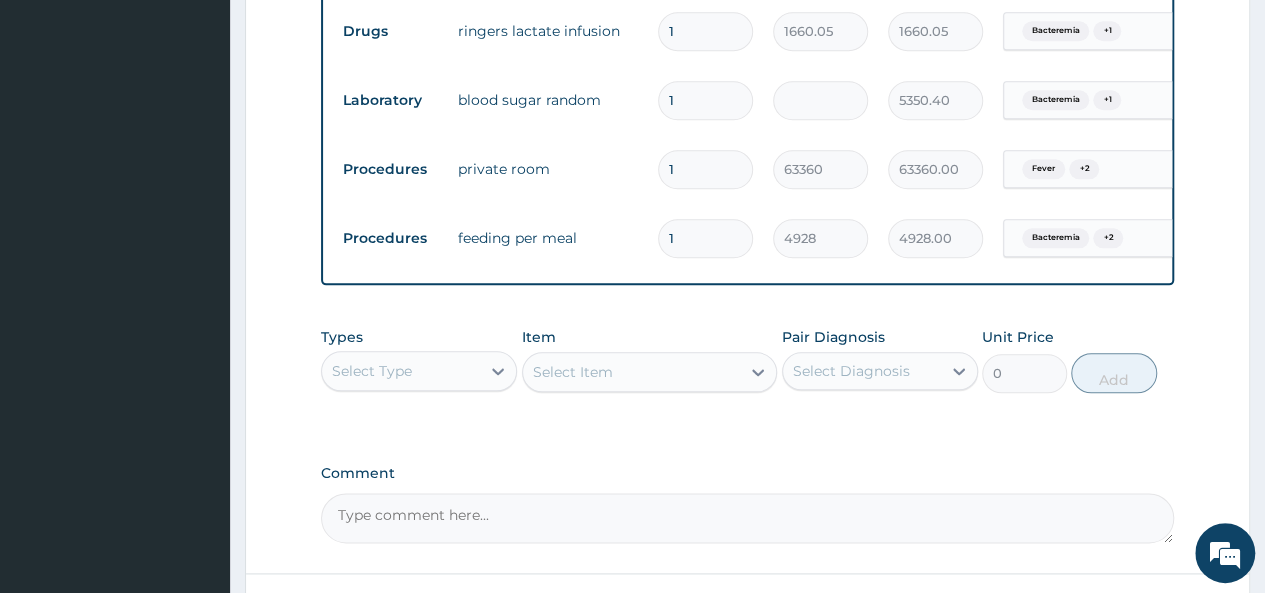 scroll, scrollTop: 1082, scrollLeft: 0, axis: vertical 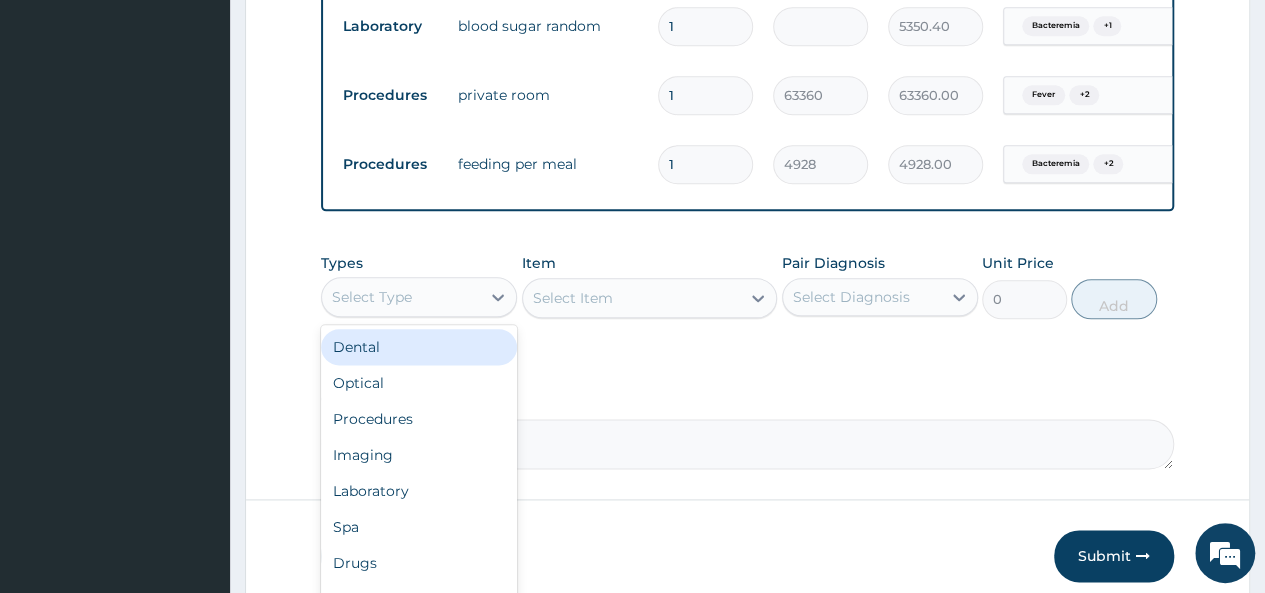 click on "Select Type" at bounding box center (401, 297) 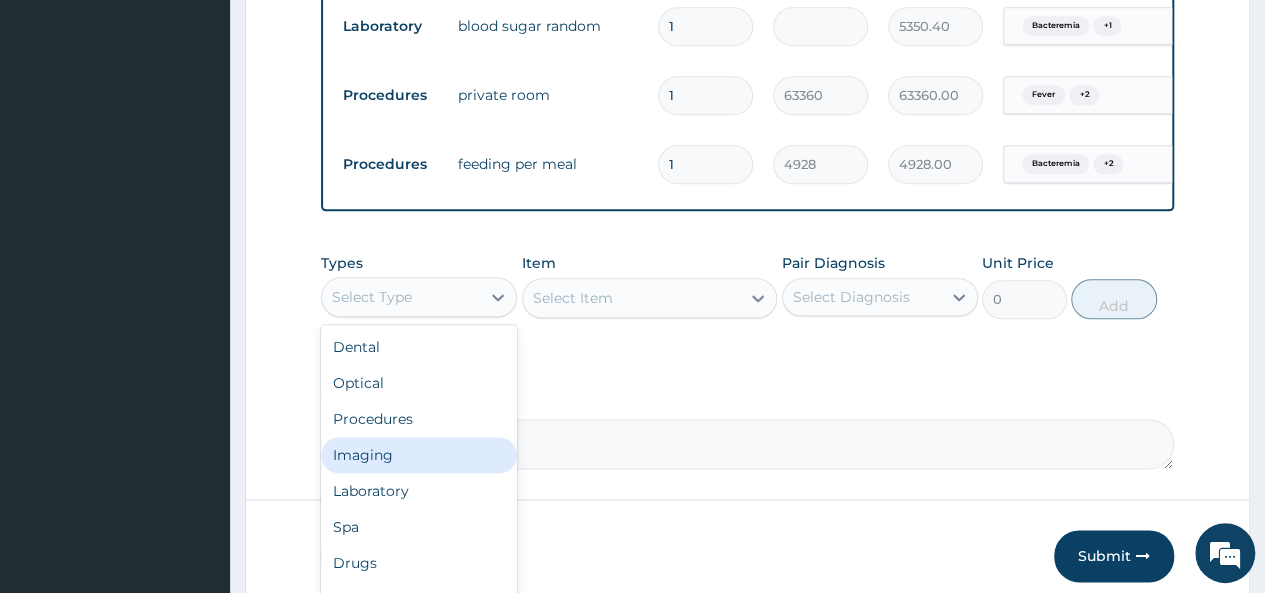 scroll, scrollTop: 68, scrollLeft: 0, axis: vertical 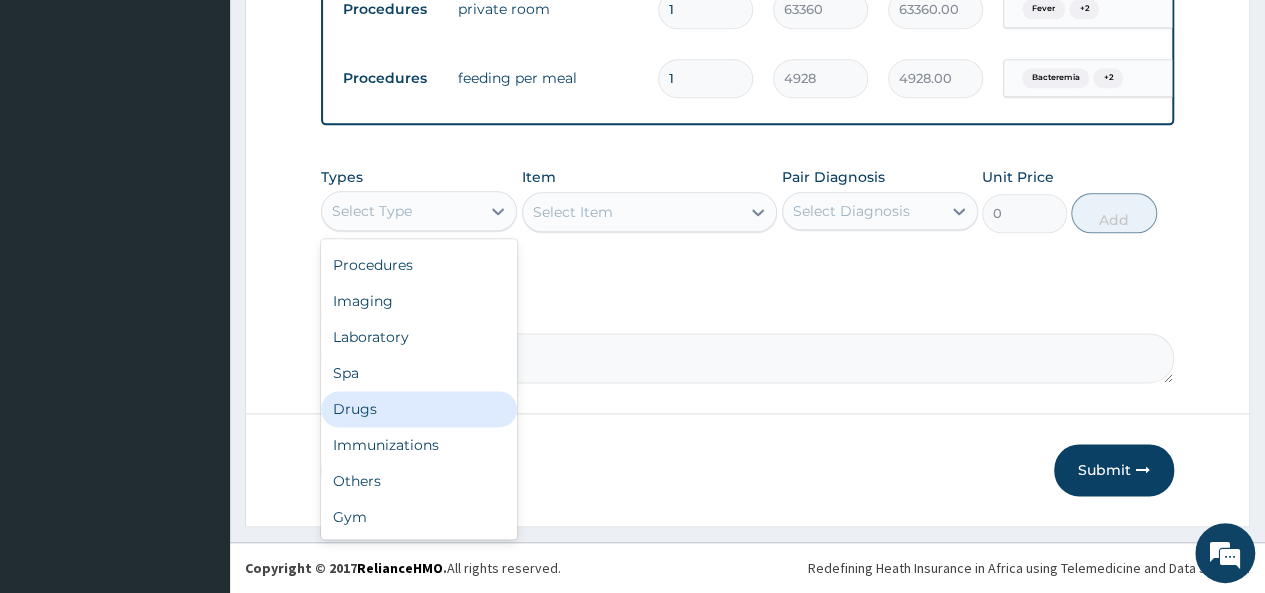 click on "Drugs" at bounding box center (419, 409) 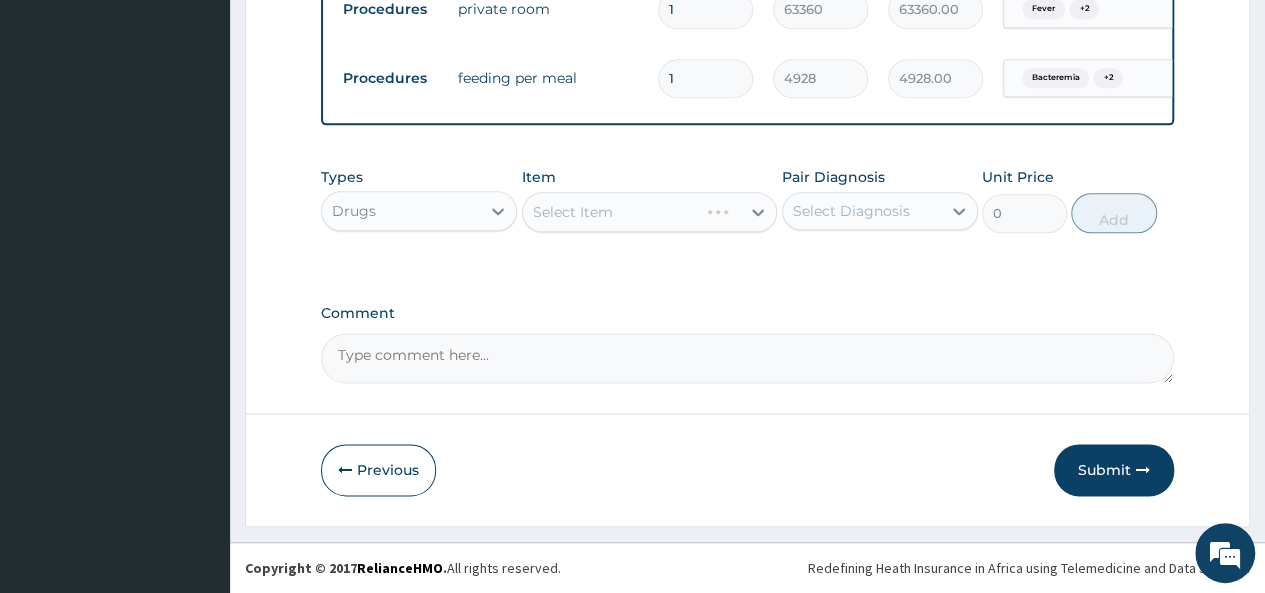 click on "Select Item" at bounding box center [650, 212] 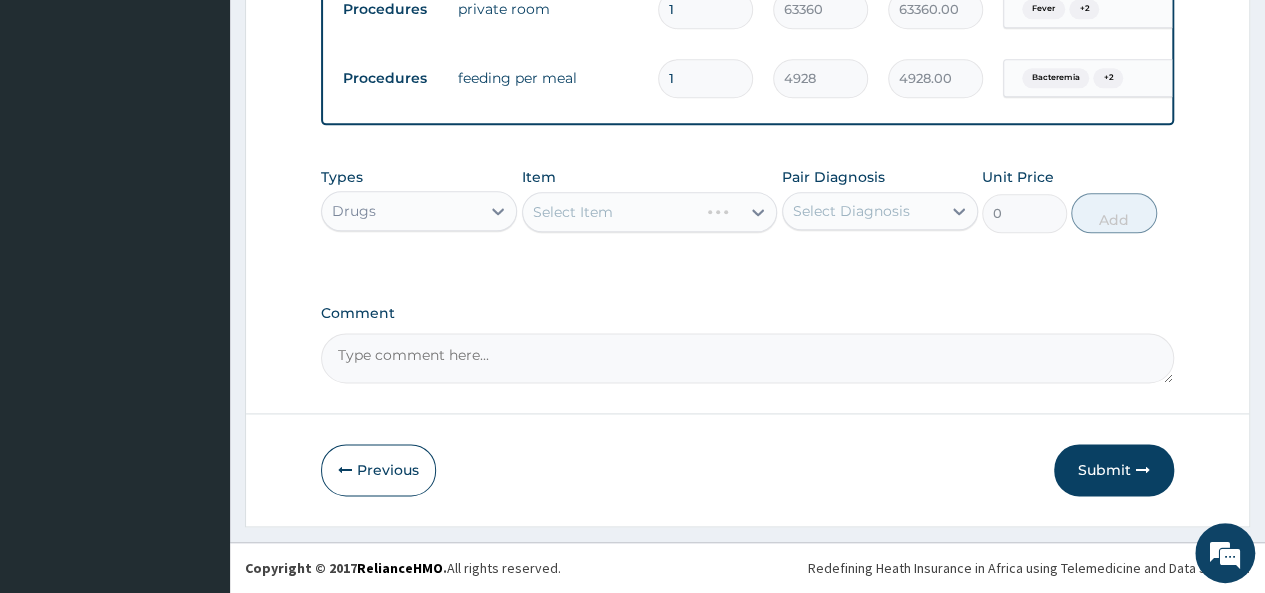 click on "Select Item" at bounding box center [650, 212] 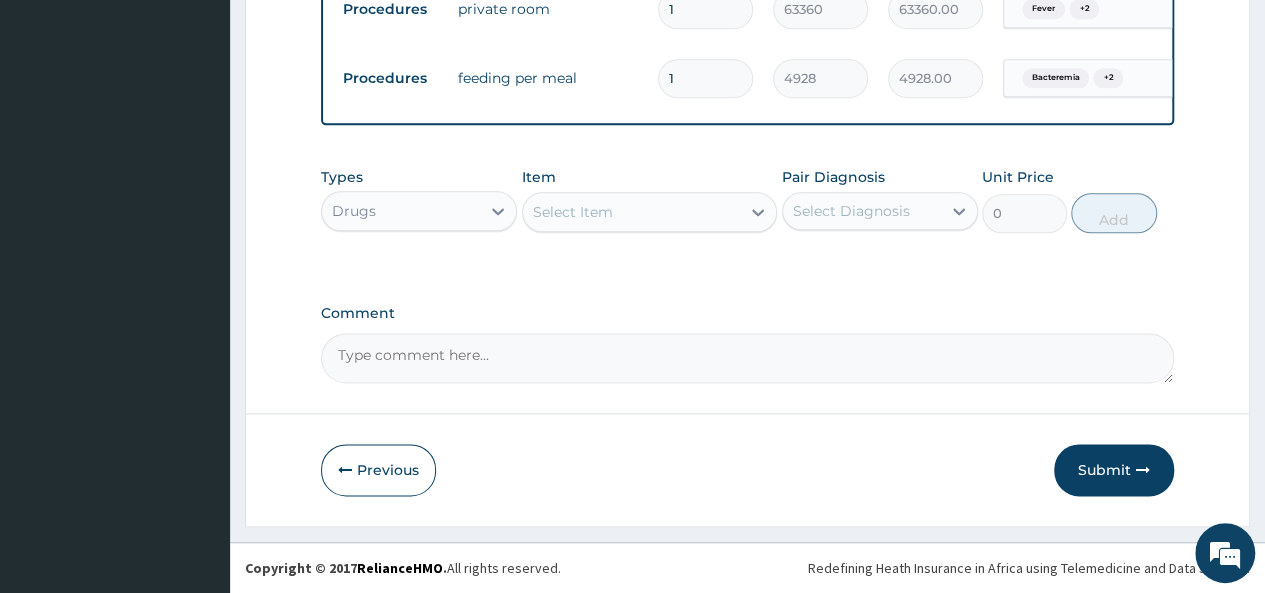 click on "Select Item" at bounding box center (632, 212) 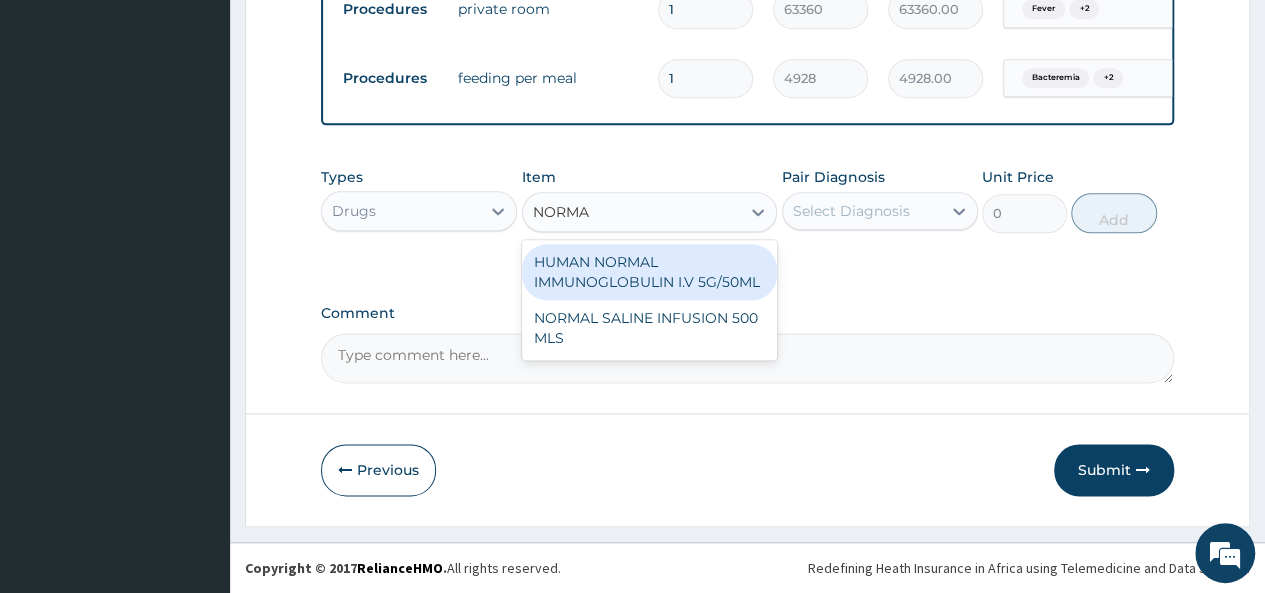 type on "NORMAL" 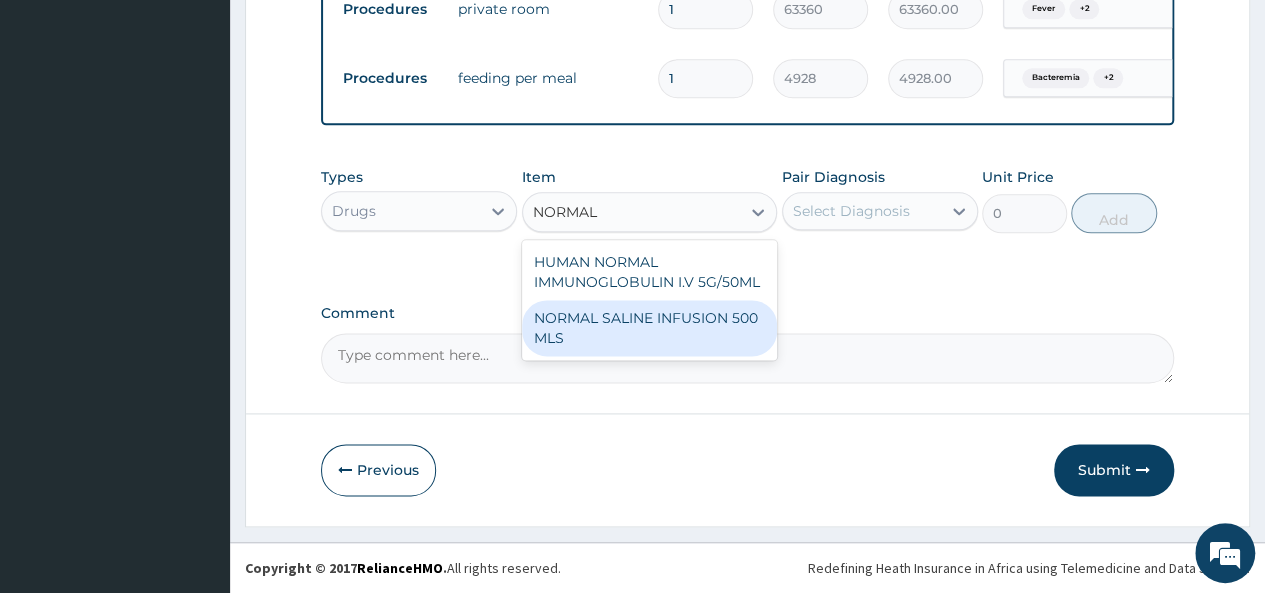click on "NORMAL SALINE INFUSION 500 MLS" at bounding box center [650, 328] 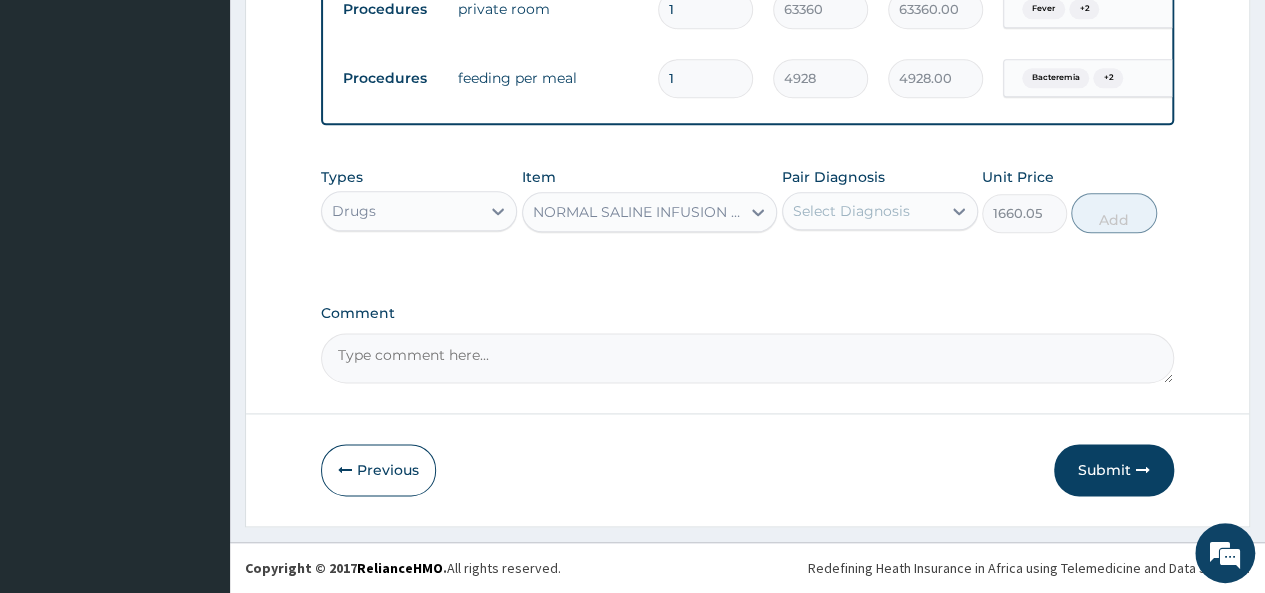 click on "Pair Diagnosis Select Diagnosis" at bounding box center (880, 200) 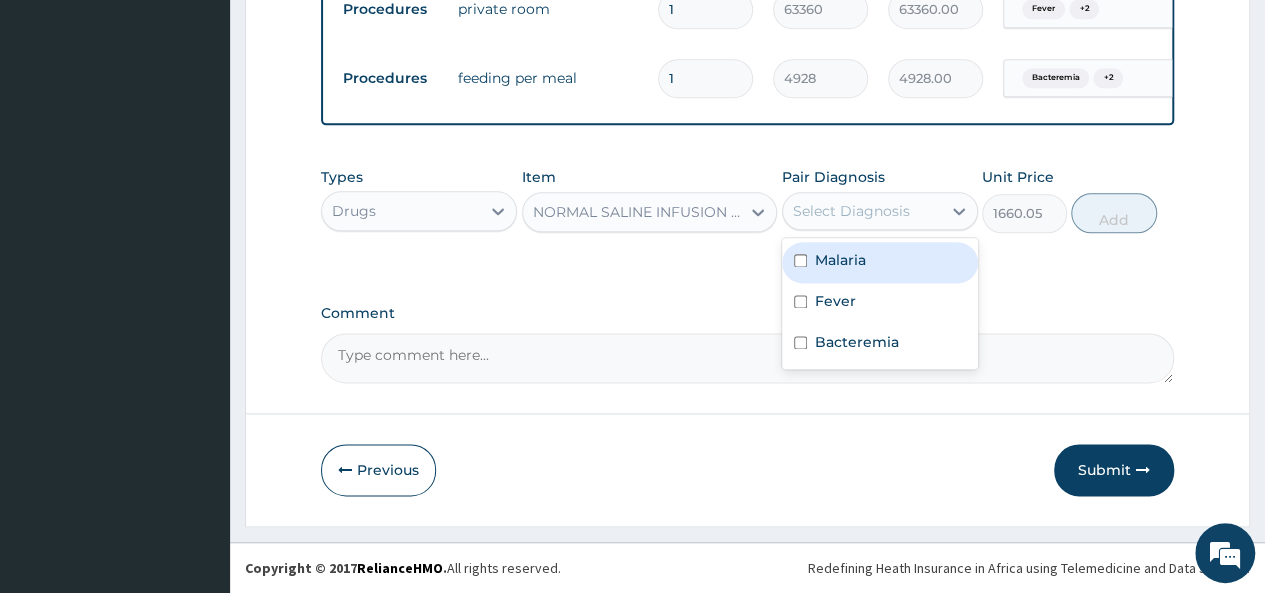 click on "Select Diagnosis" at bounding box center [851, 211] 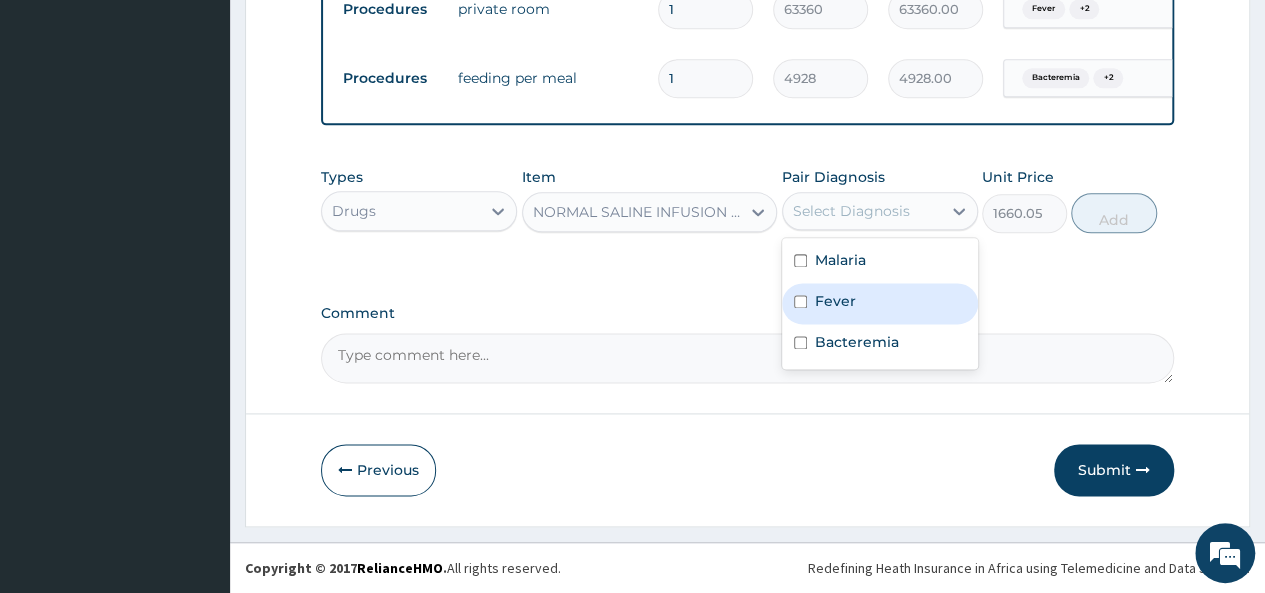 click on "Fever" at bounding box center [835, 301] 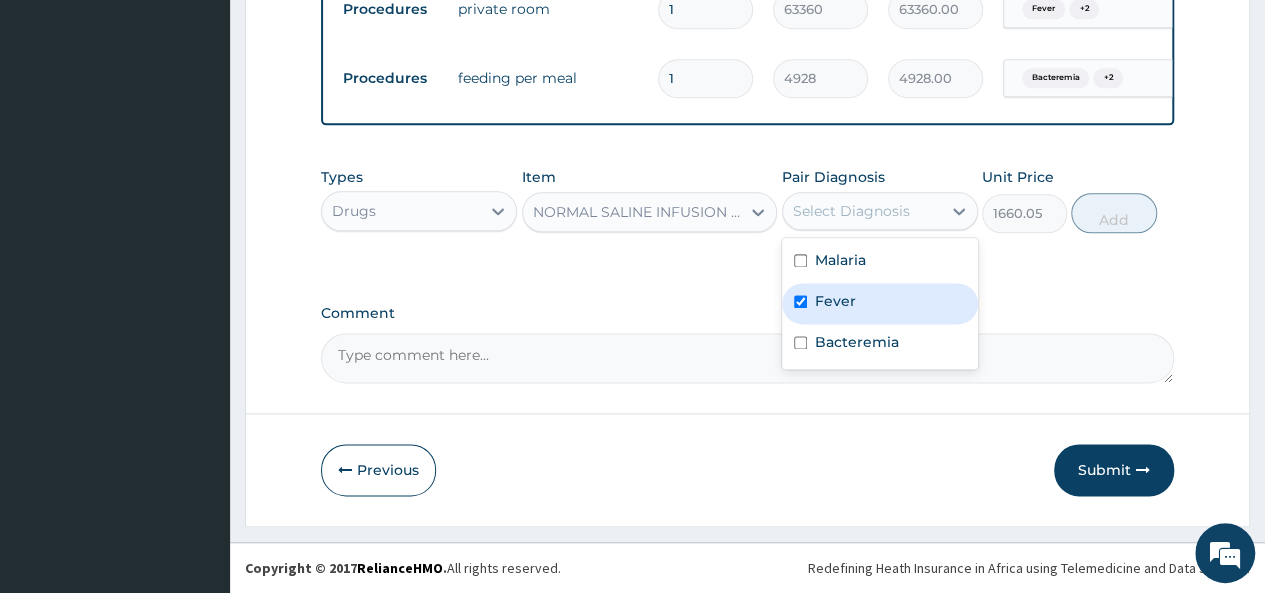checkbox on "true" 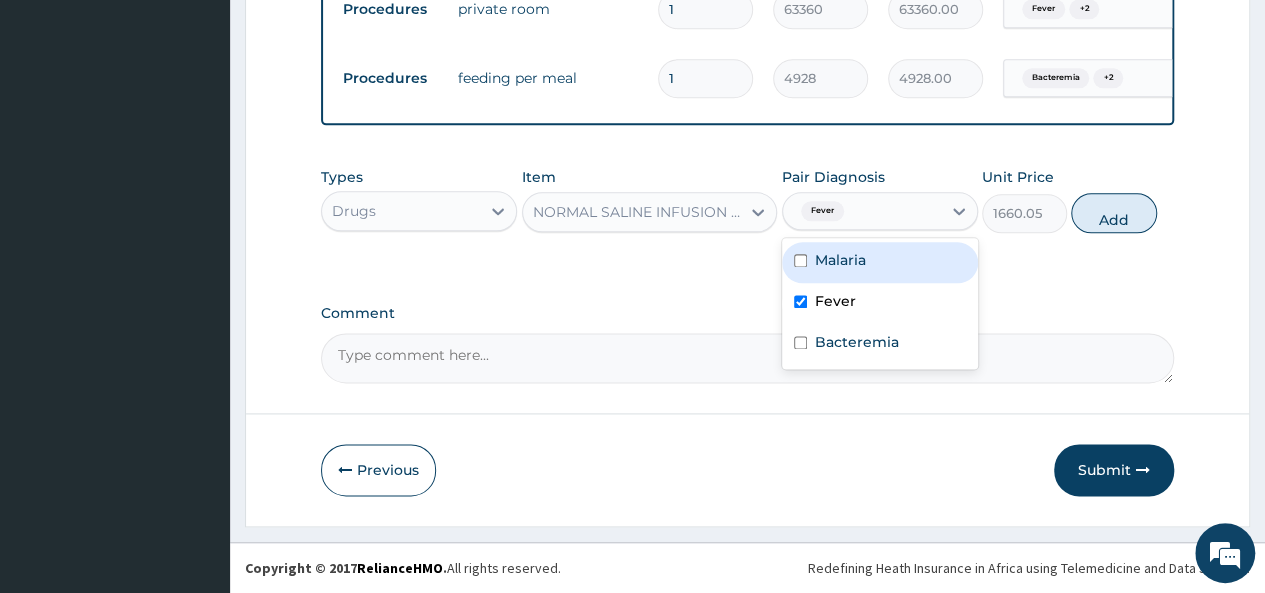 click on "Malaria" at bounding box center [880, 262] 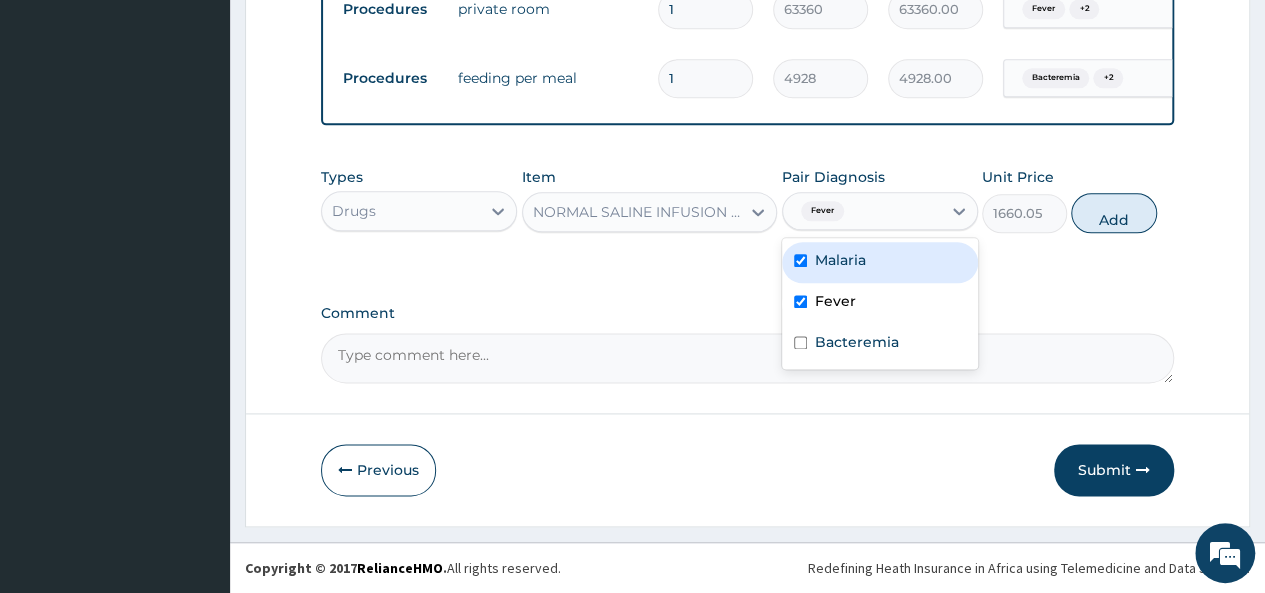 checkbox on "true" 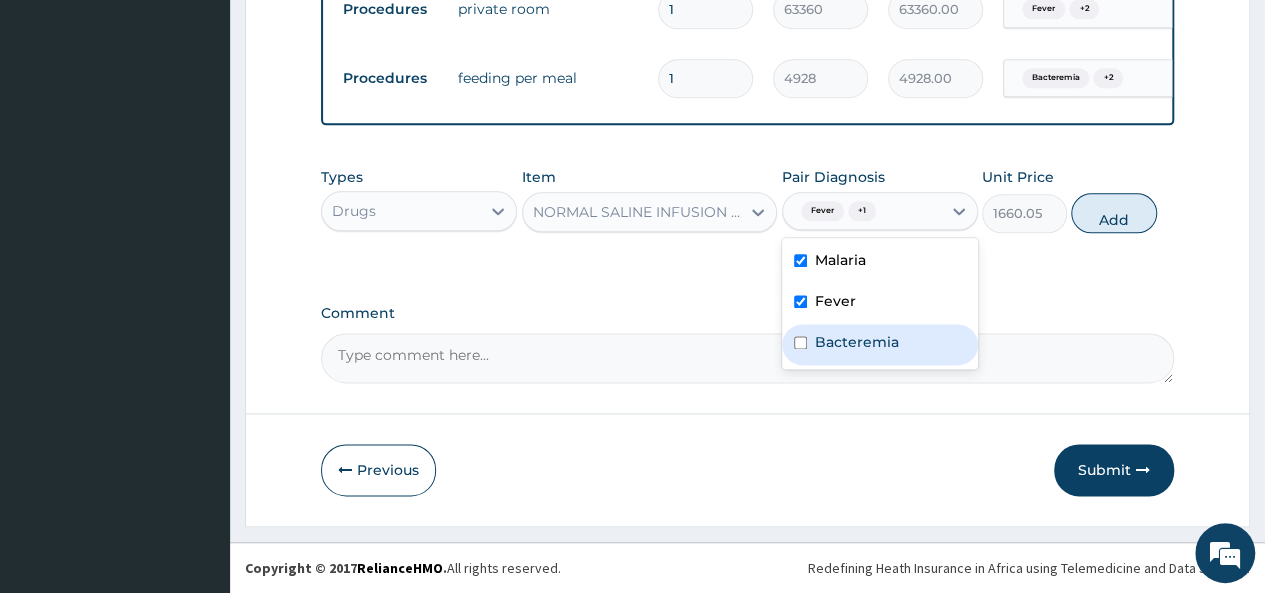 click on "Bacteremia" at bounding box center (857, 342) 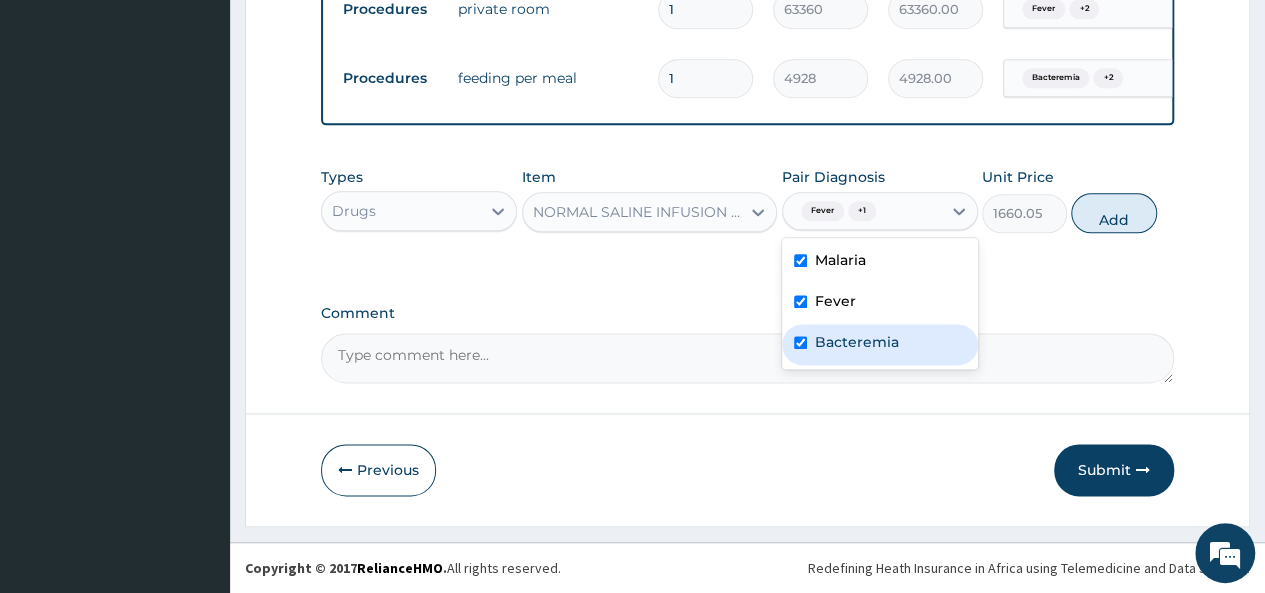 checkbox on "true" 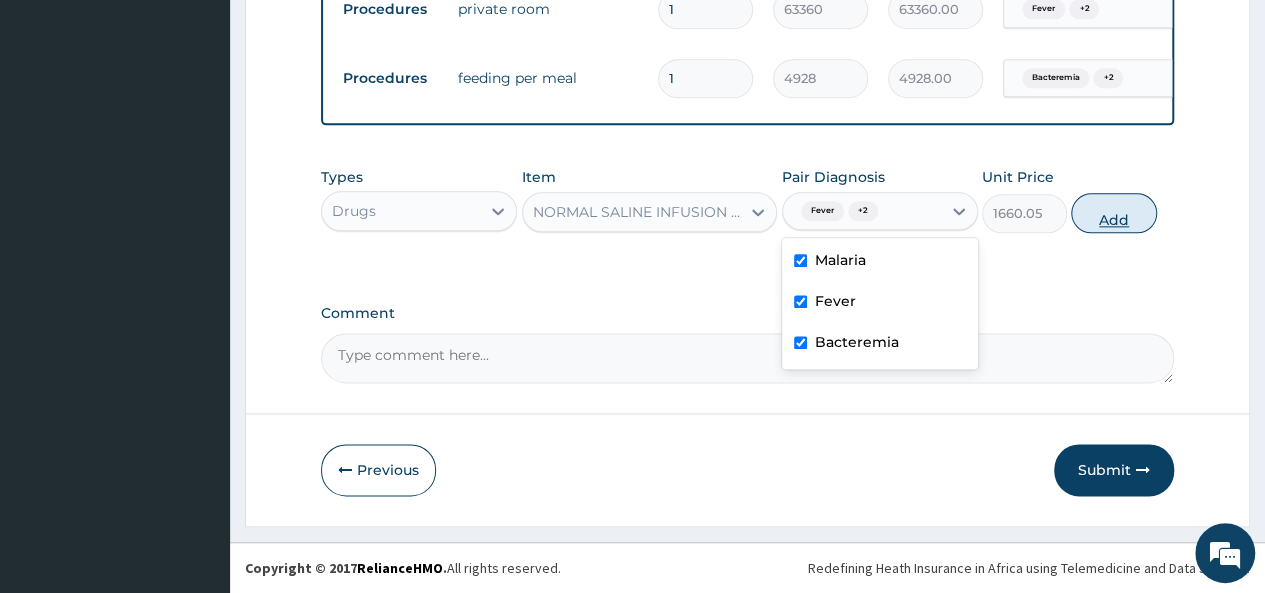 click on "Add" at bounding box center [1113, 213] 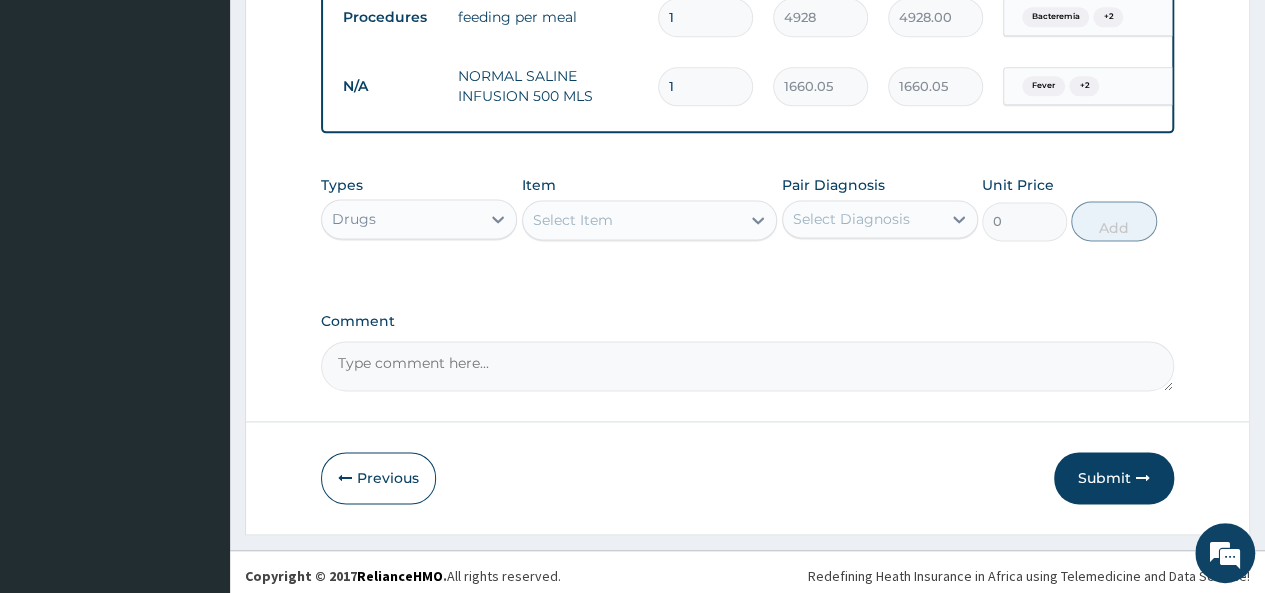 scroll, scrollTop: 1251, scrollLeft: 0, axis: vertical 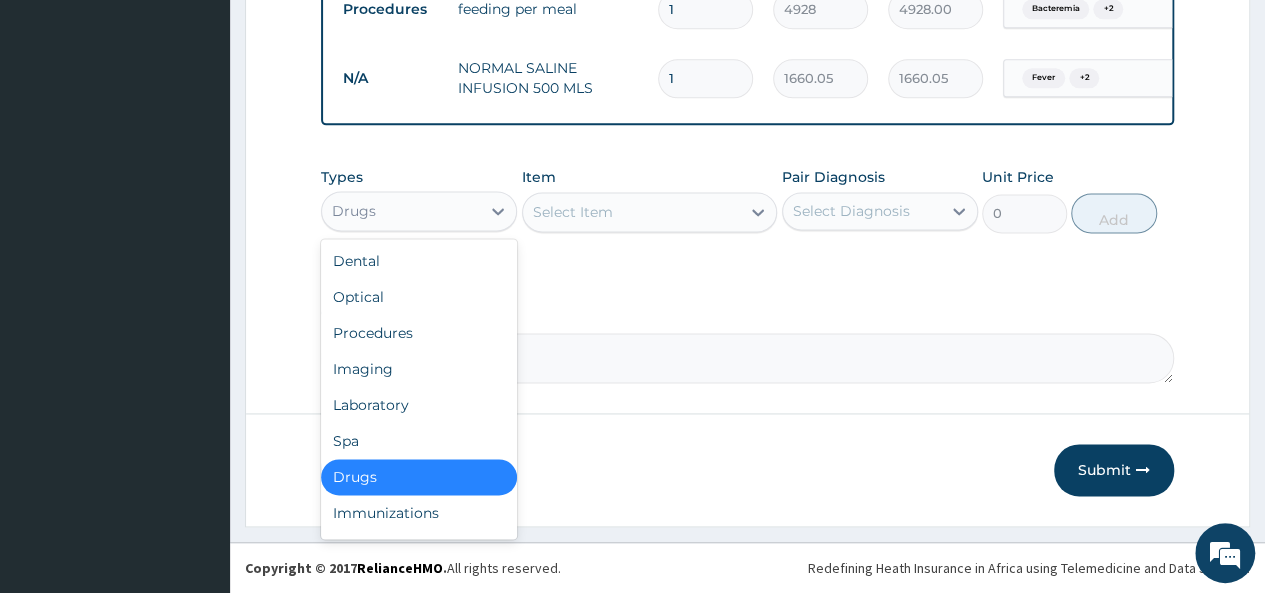 click on "Drugs" at bounding box center (354, 211) 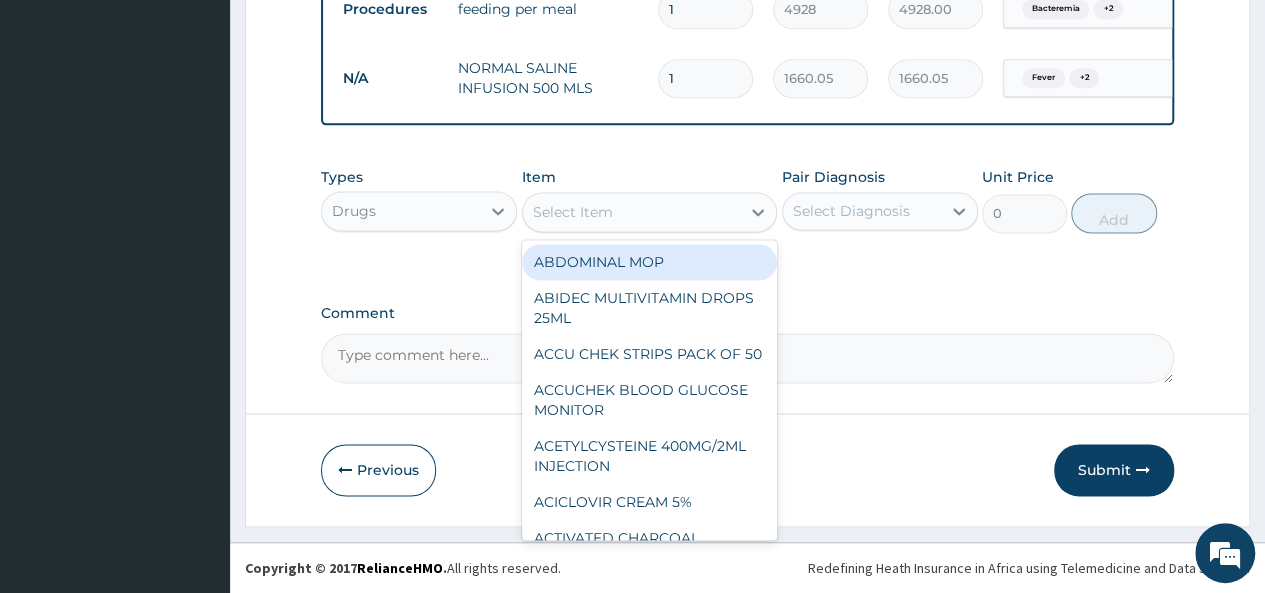 click on "Select Item" at bounding box center [573, 212] 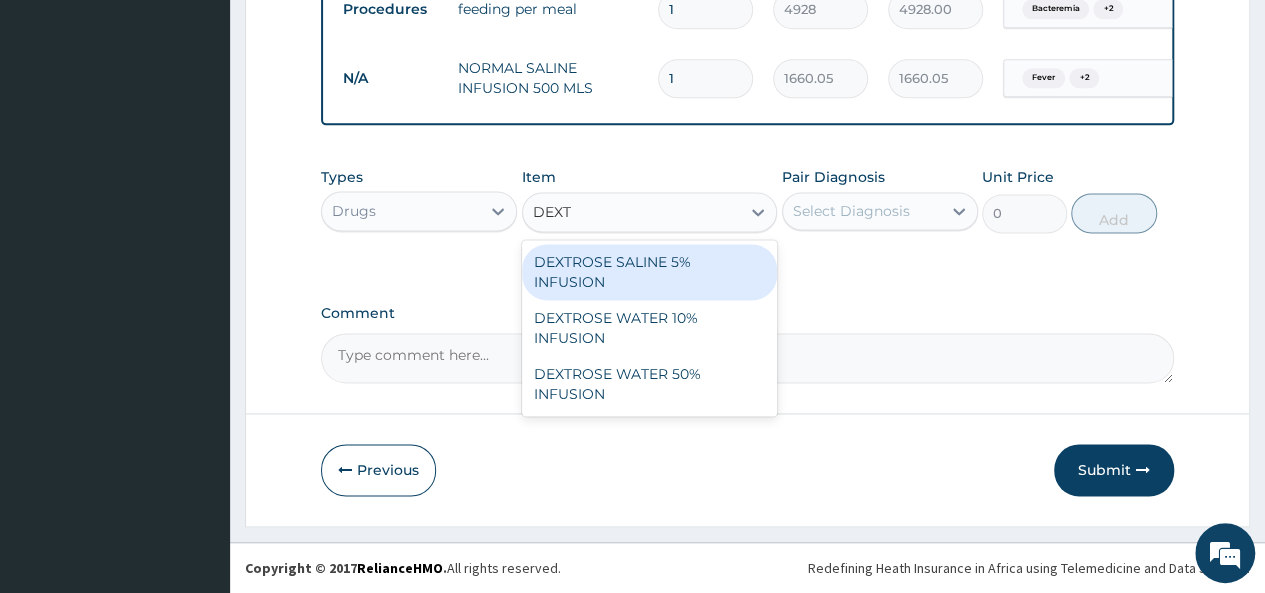 type on "DEXTR" 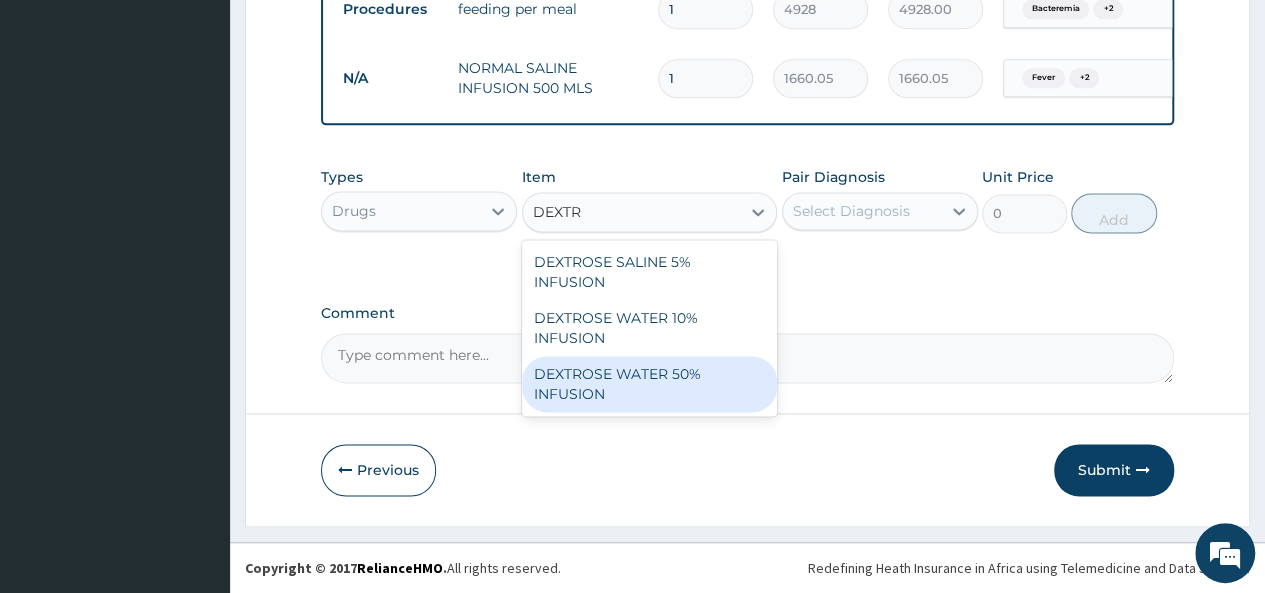 click on "DEXTROSE WATER 50% INFUSION" at bounding box center (650, 384) 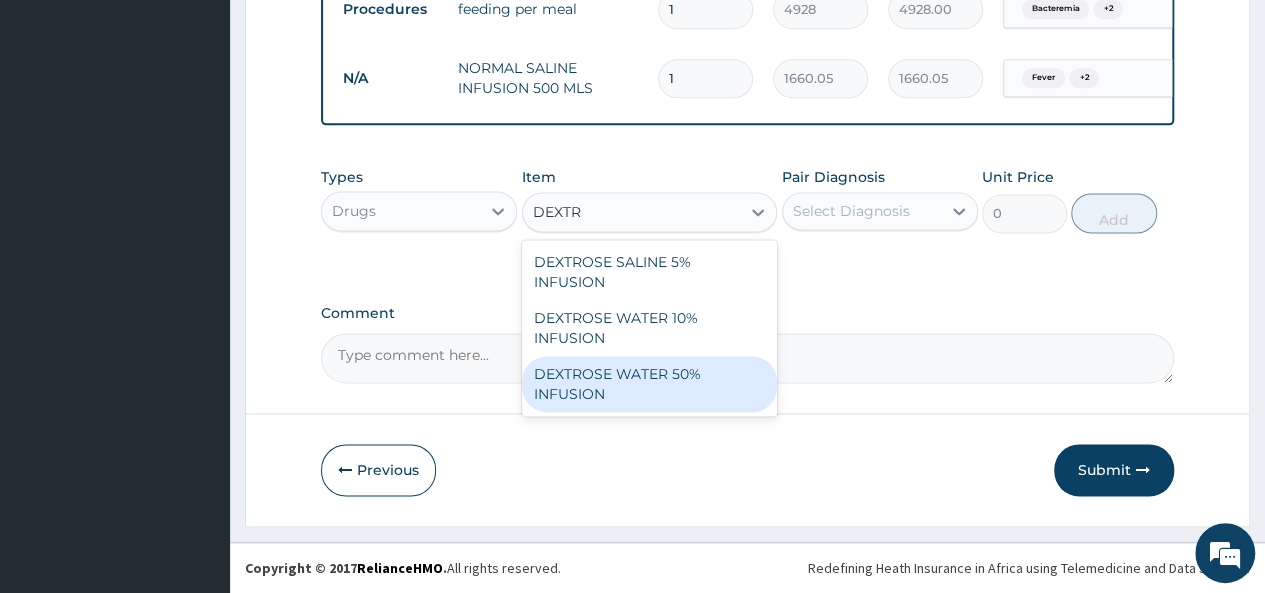 type 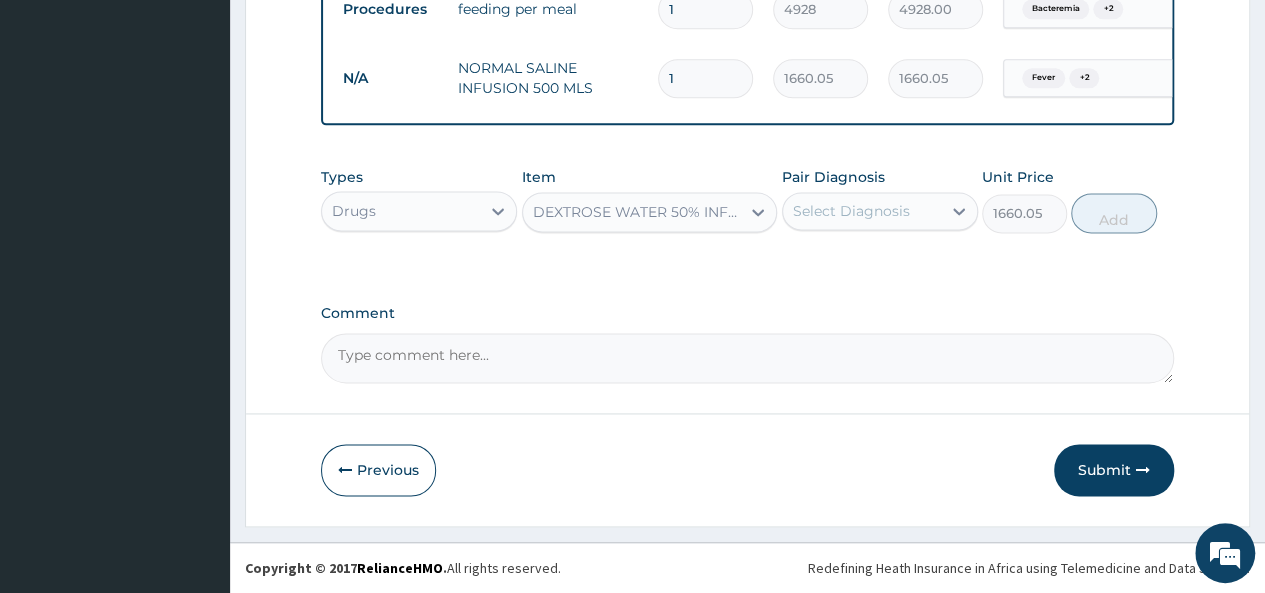 click on "Select Diagnosis" at bounding box center [851, 211] 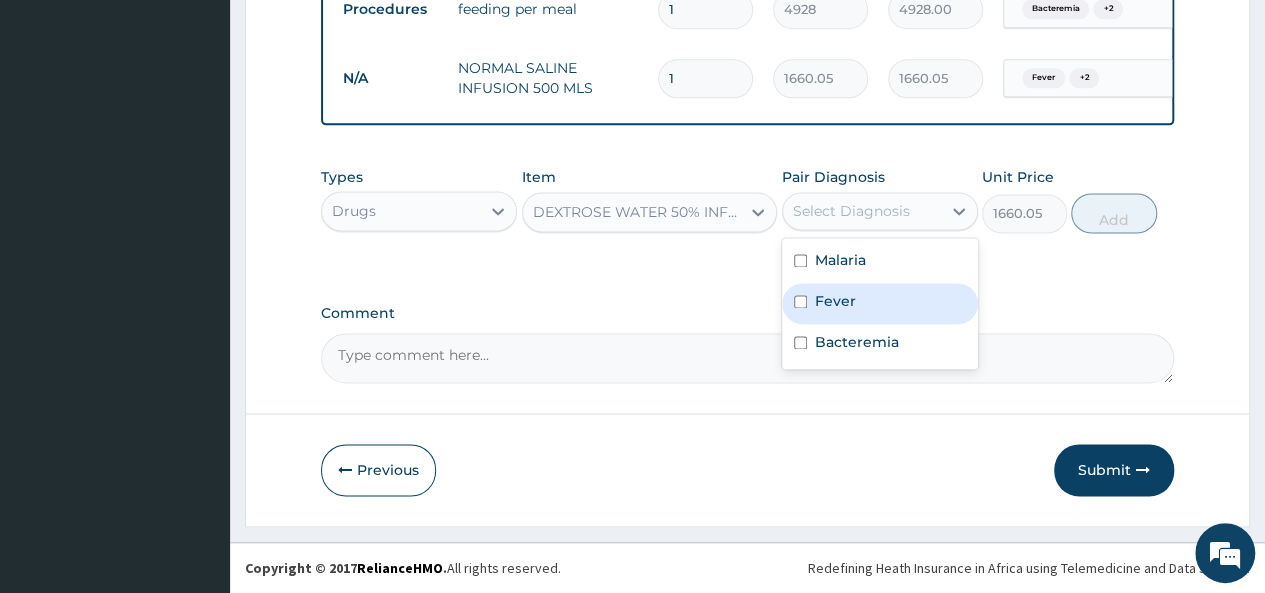 click on "Fever" at bounding box center [835, 301] 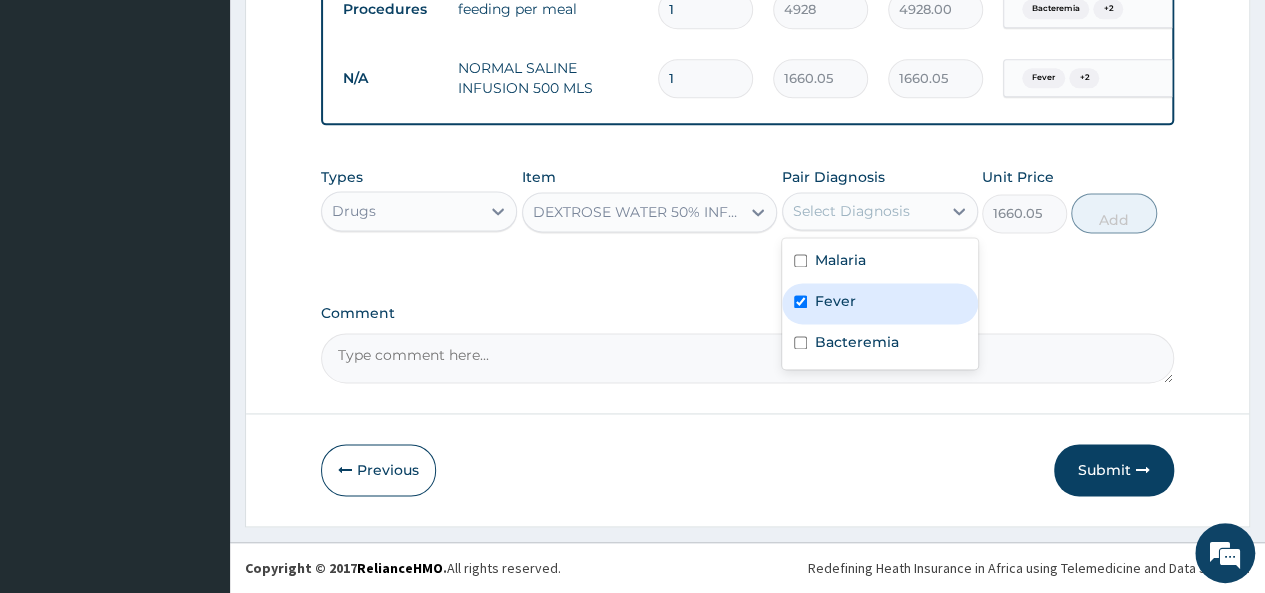 checkbox on "true" 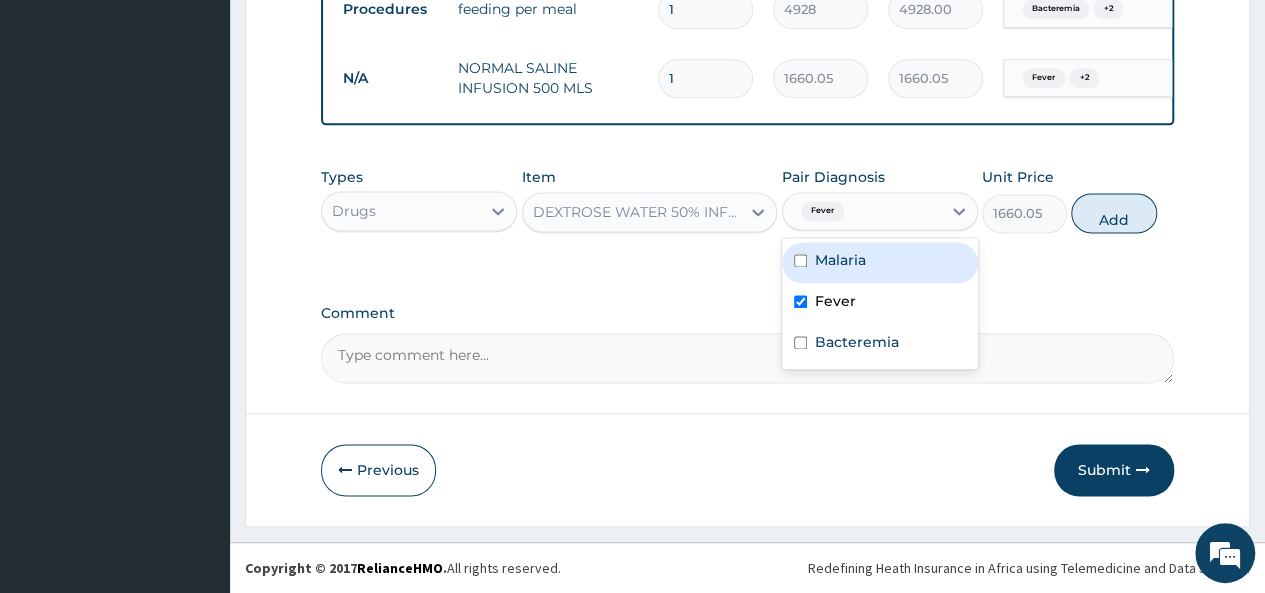 click on "Malaria" at bounding box center (840, 260) 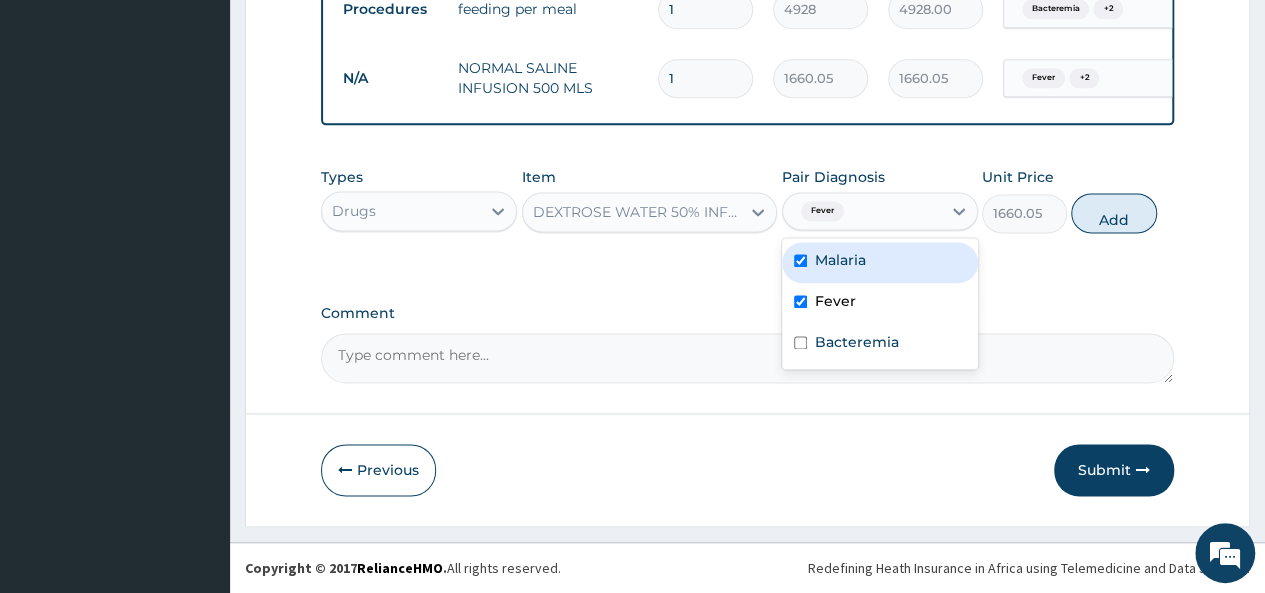 checkbox on "true" 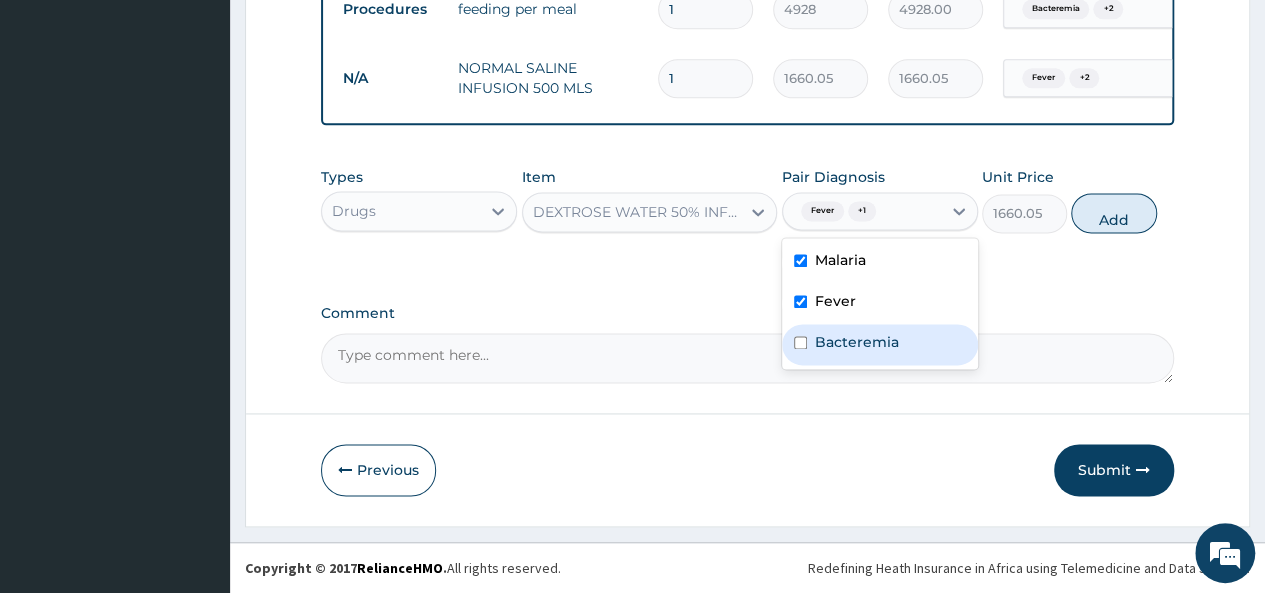 click on "Bacteremia" at bounding box center (880, 344) 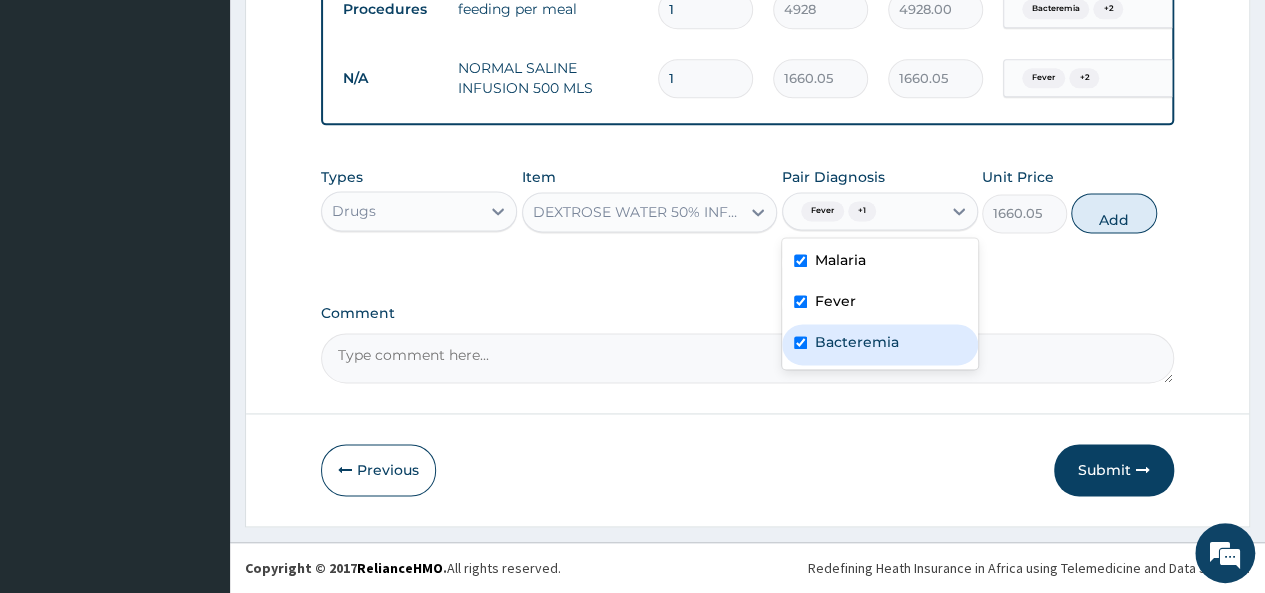 checkbox on "true" 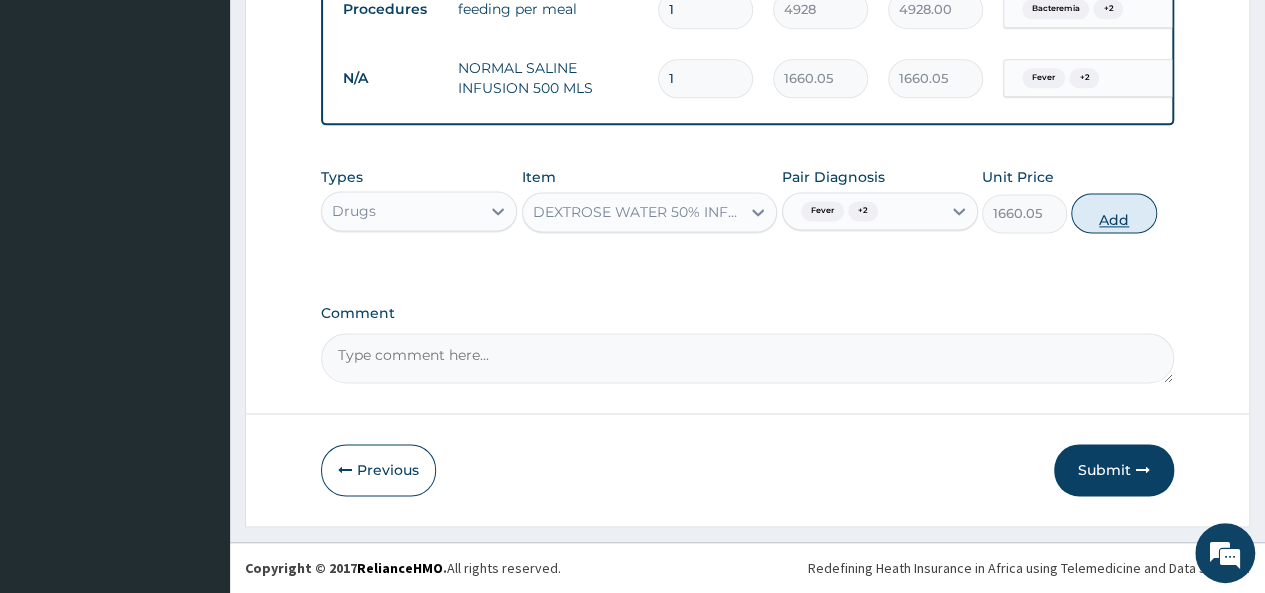 click on "Add" at bounding box center (1113, 213) 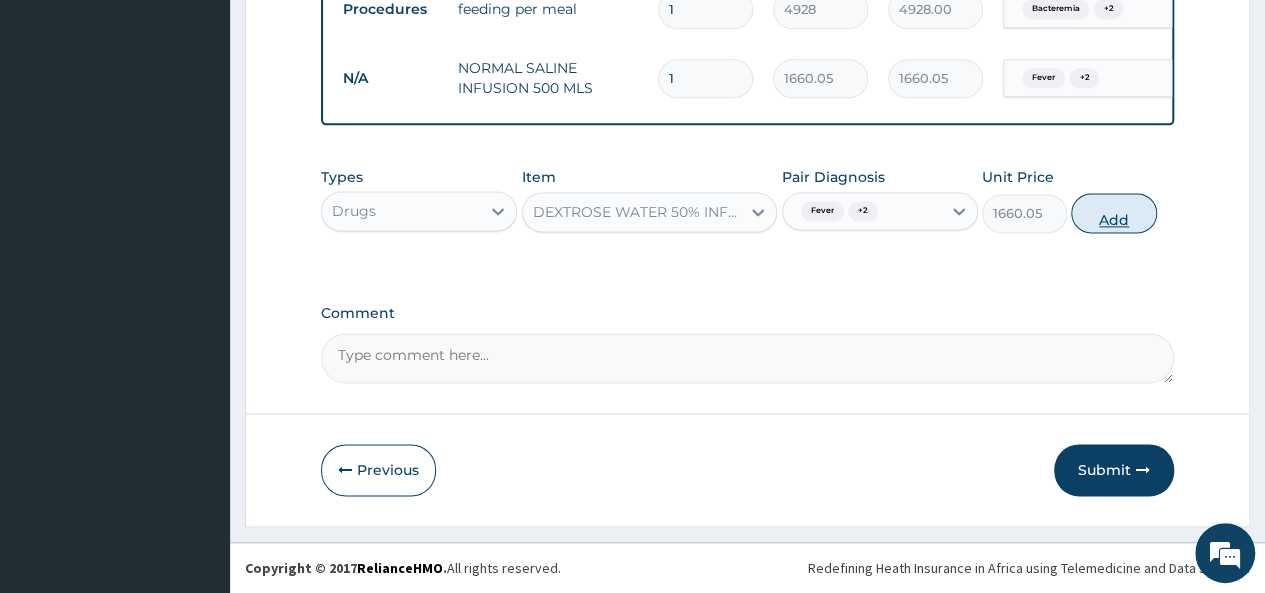 type on "0" 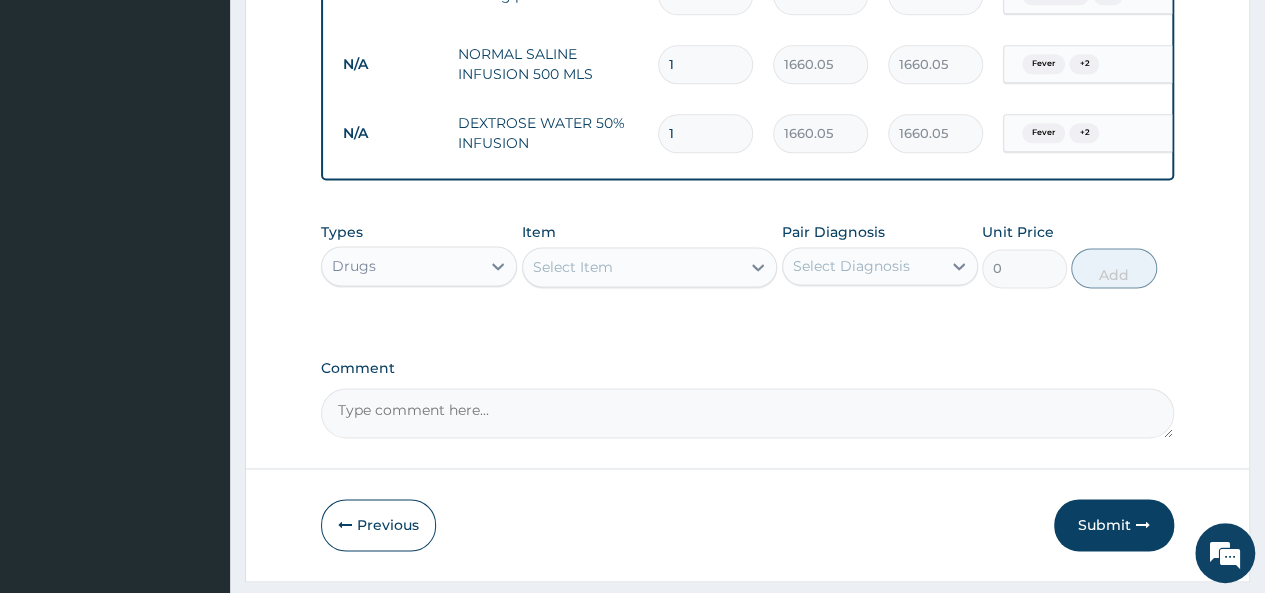 click on "Drugs" at bounding box center [401, 266] 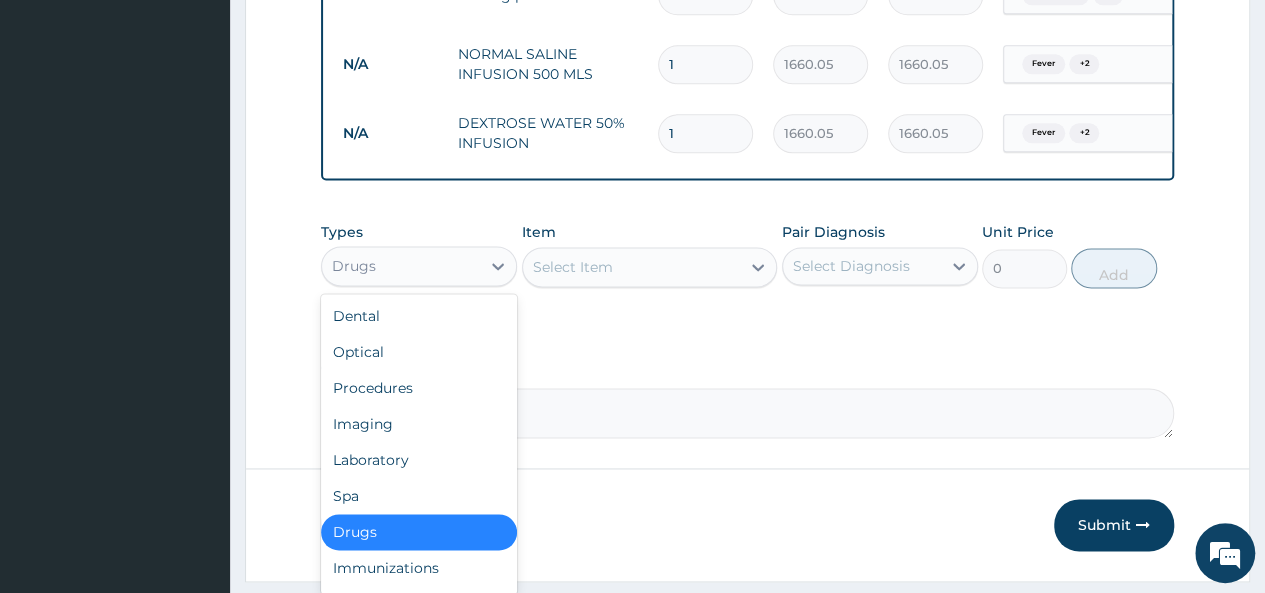 click on "Select Item" at bounding box center [632, 267] 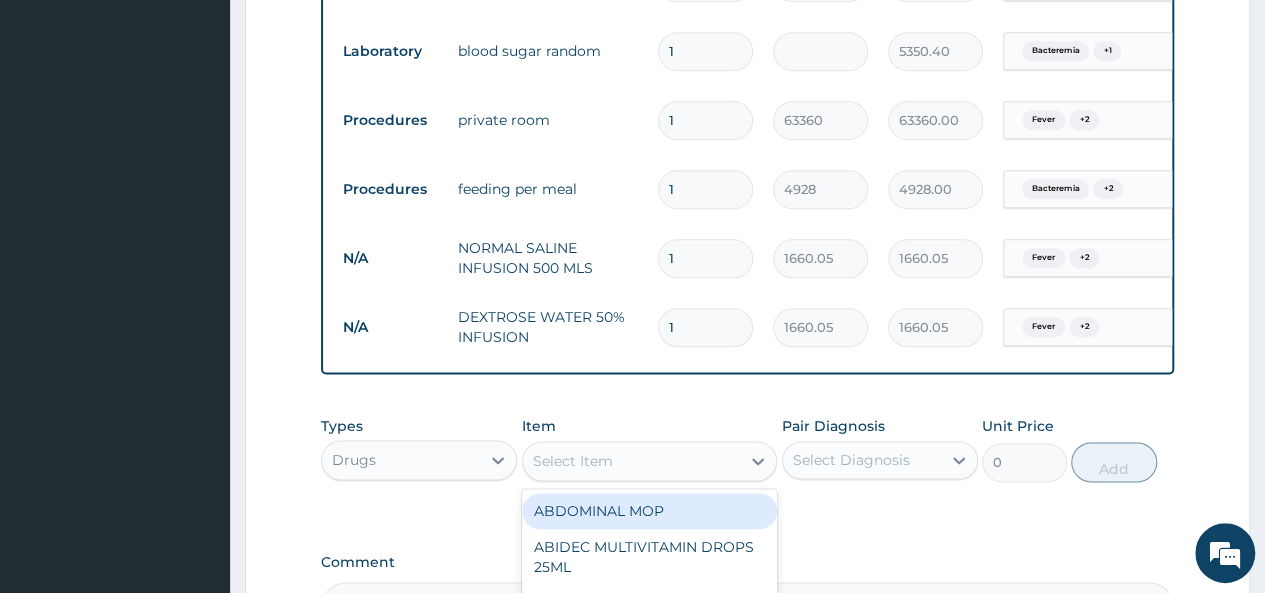 scroll, scrollTop: 1251, scrollLeft: 0, axis: vertical 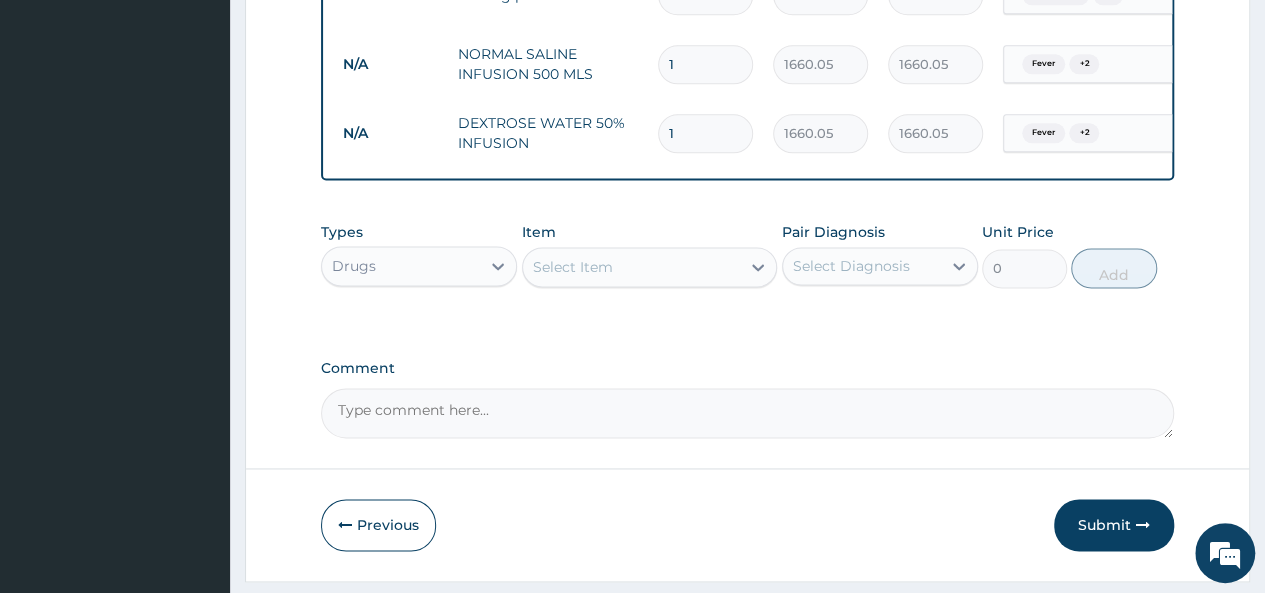 click on "Select Item" at bounding box center [573, 267] 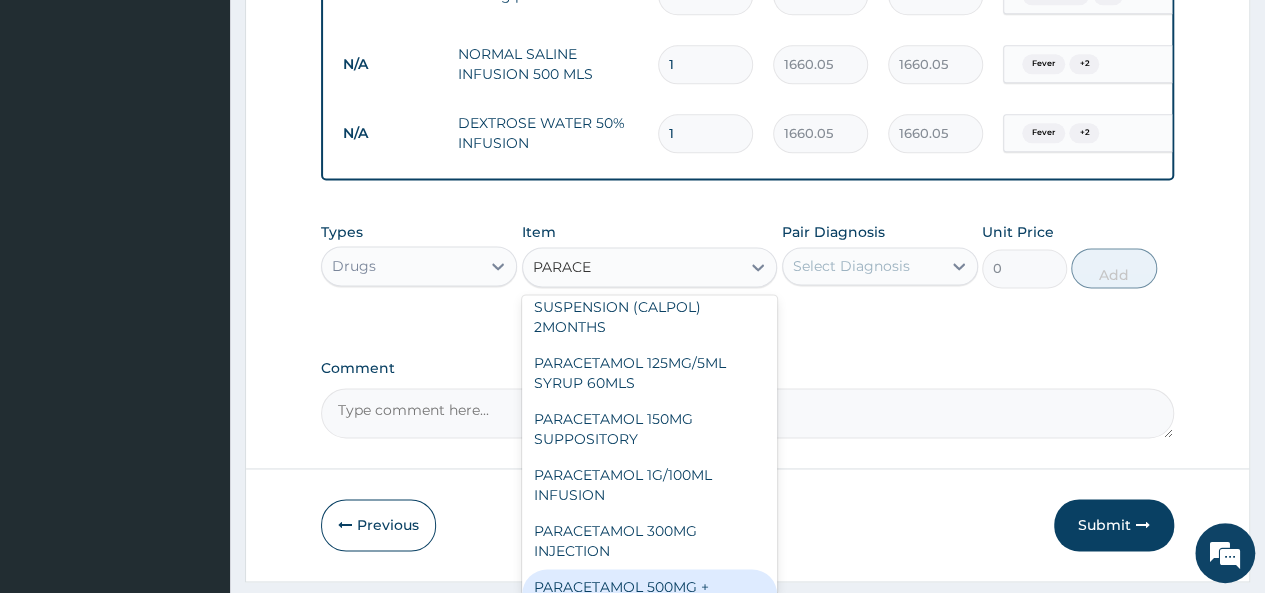 scroll, scrollTop: 0, scrollLeft: 0, axis: both 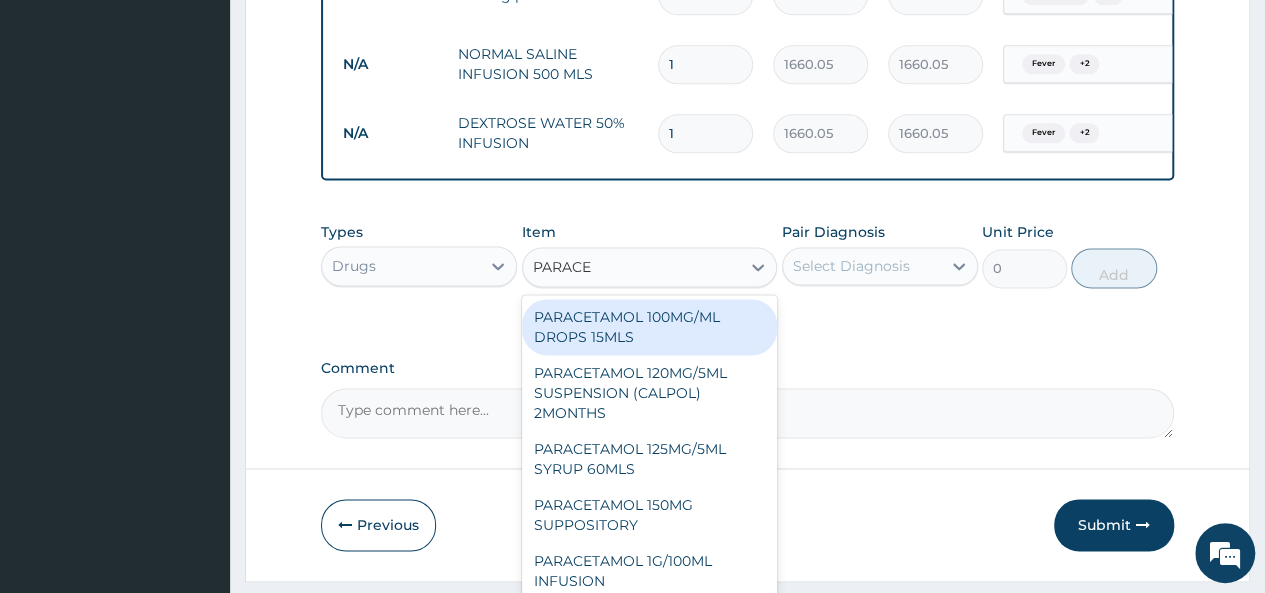 type on "PARACE" 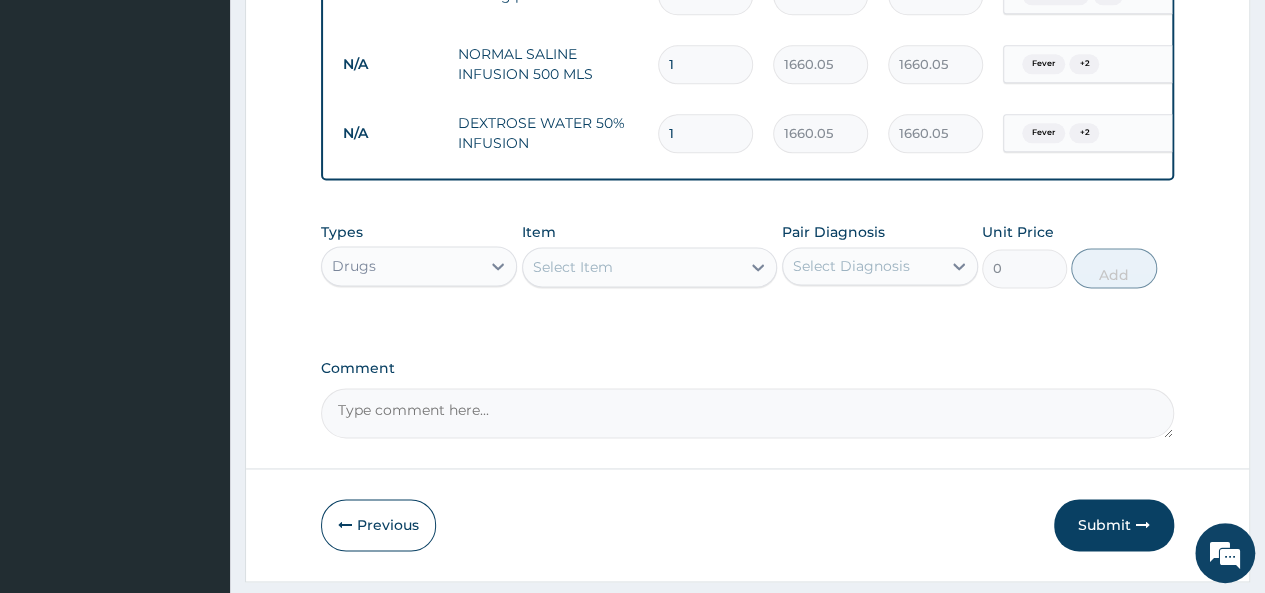 click on "Select Item" at bounding box center (573, 267) 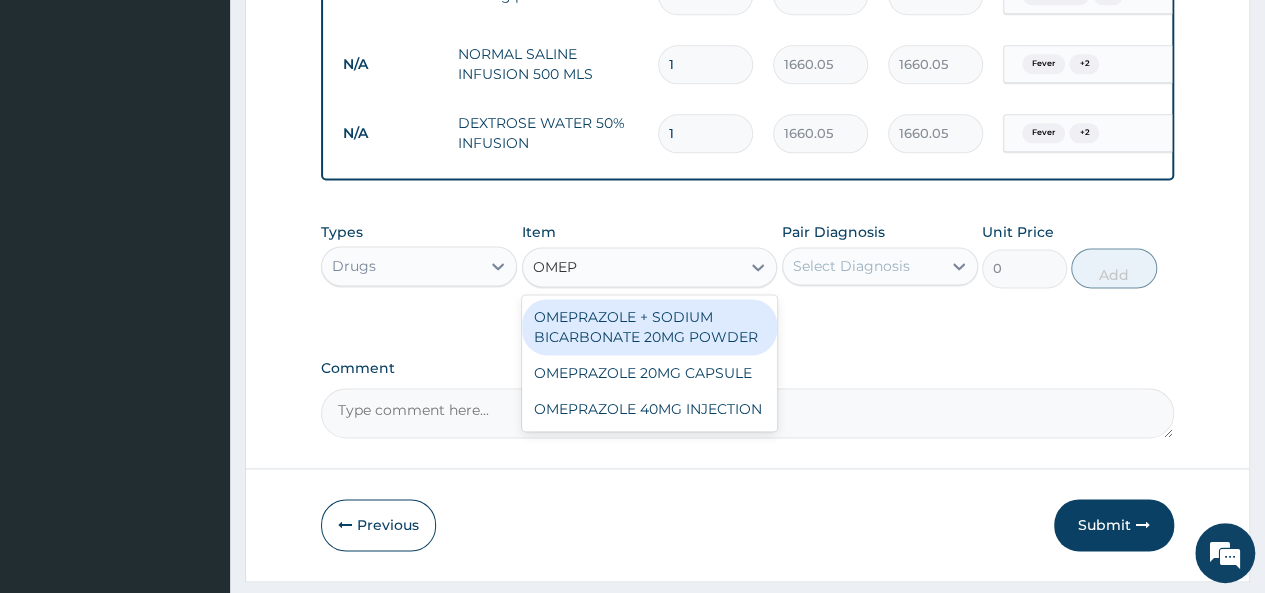 type on "OMEPR" 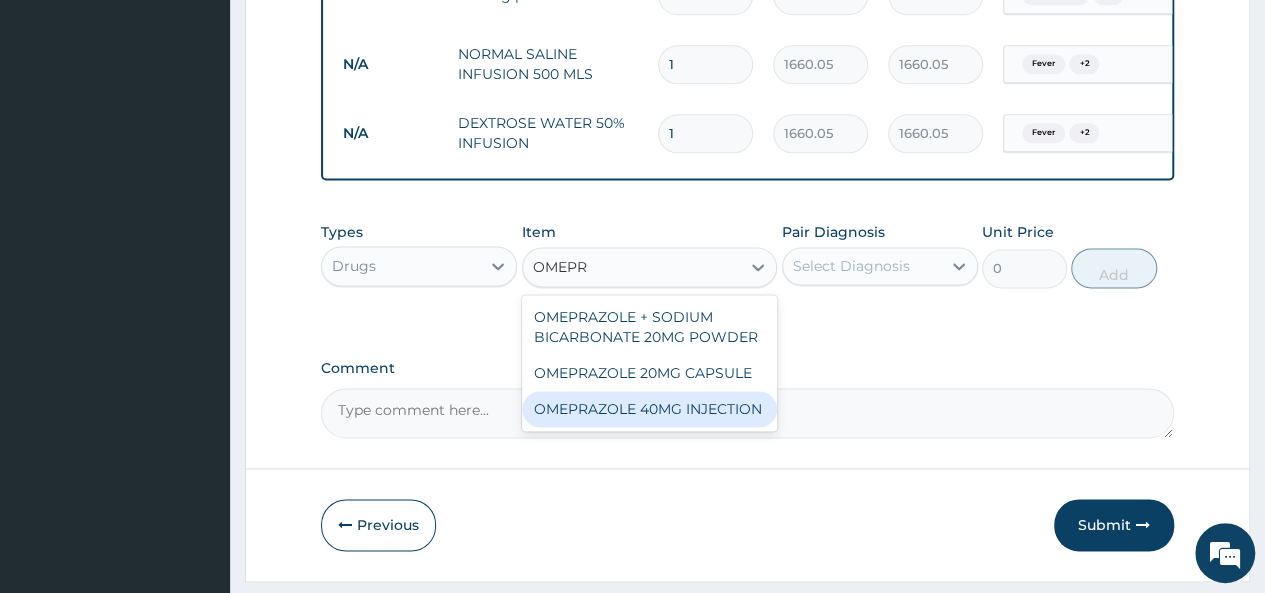 click on "OMEPRAZOLE 40MG INJECTION" at bounding box center (650, 409) 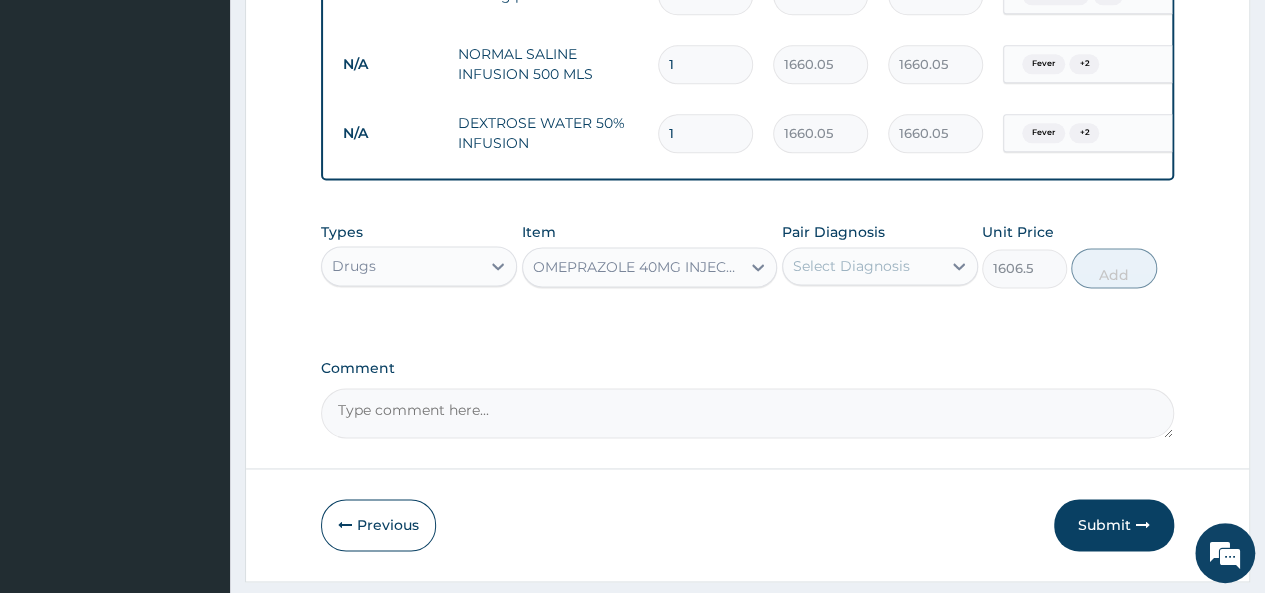 click on "Pair Diagnosis Select Diagnosis" at bounding box center (880, 255) 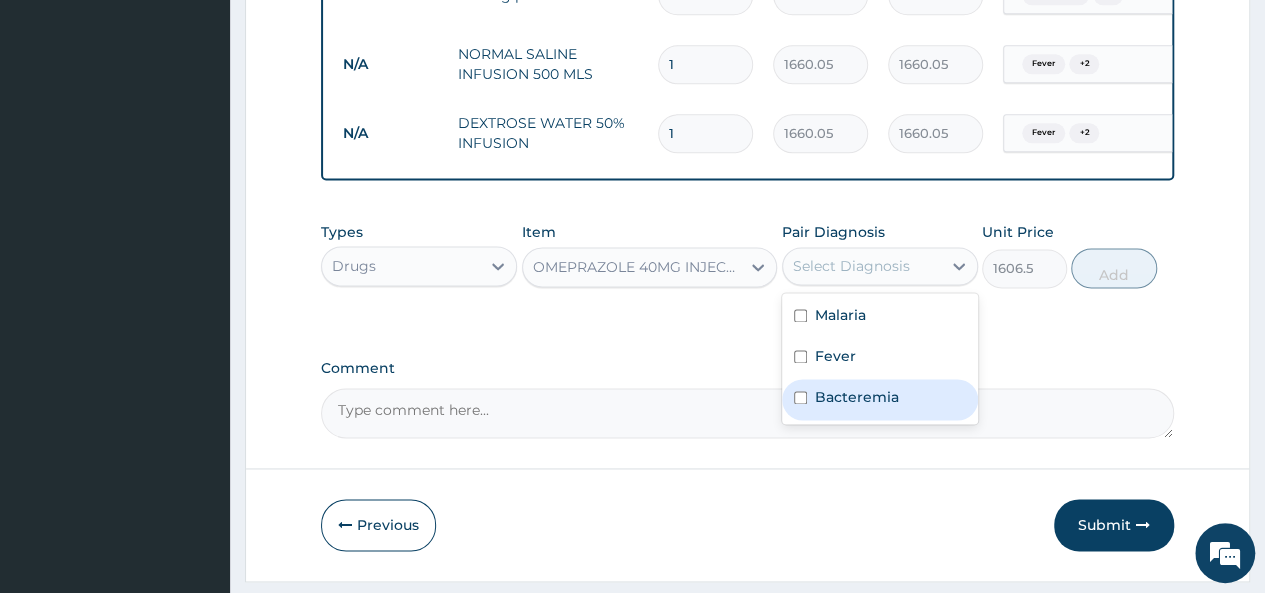 click on "Bacteremia" at bounding box center [857, 397] 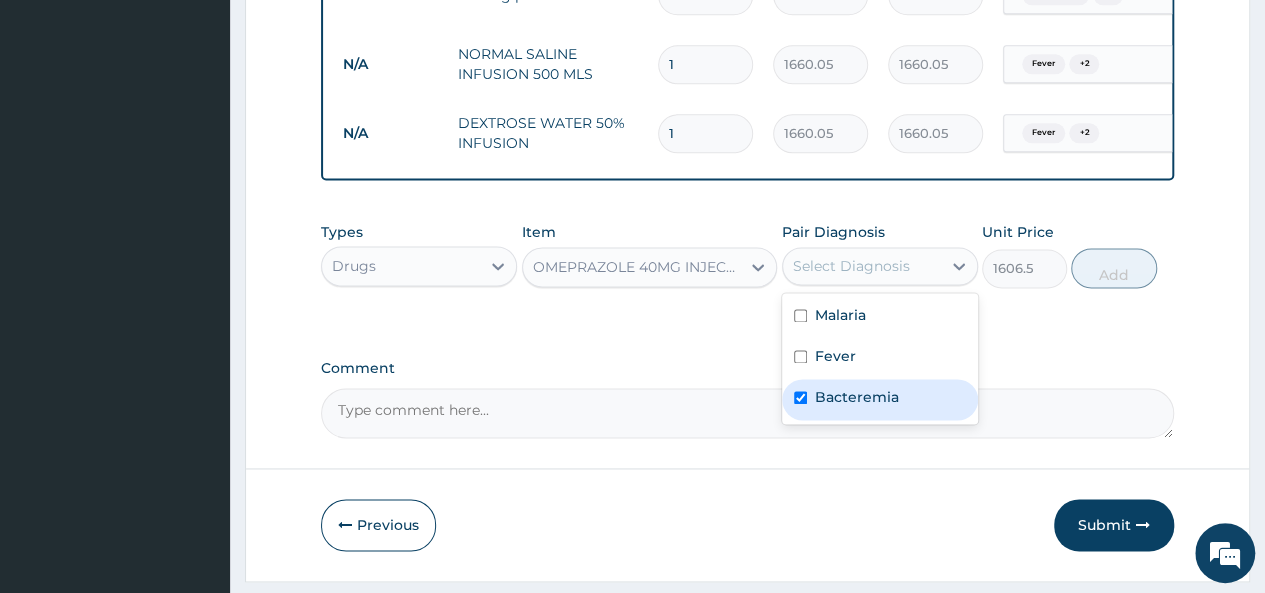 checkbox on "true" 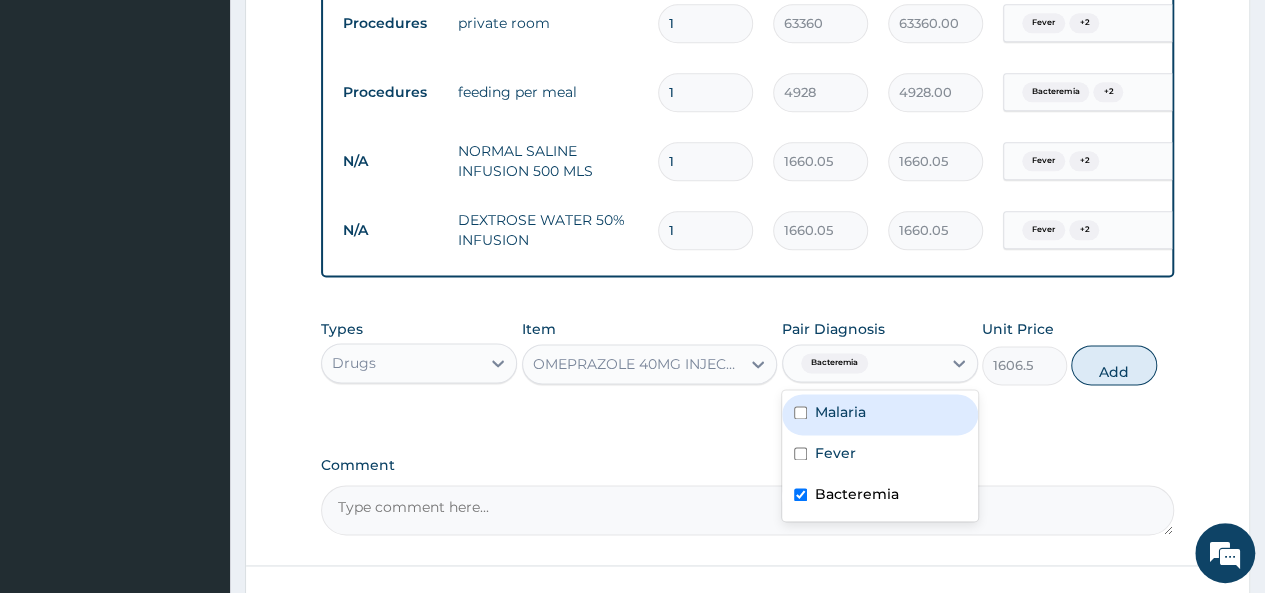 scroll, scrollTop: 1251, scrollLeft: 0, axis: vertical 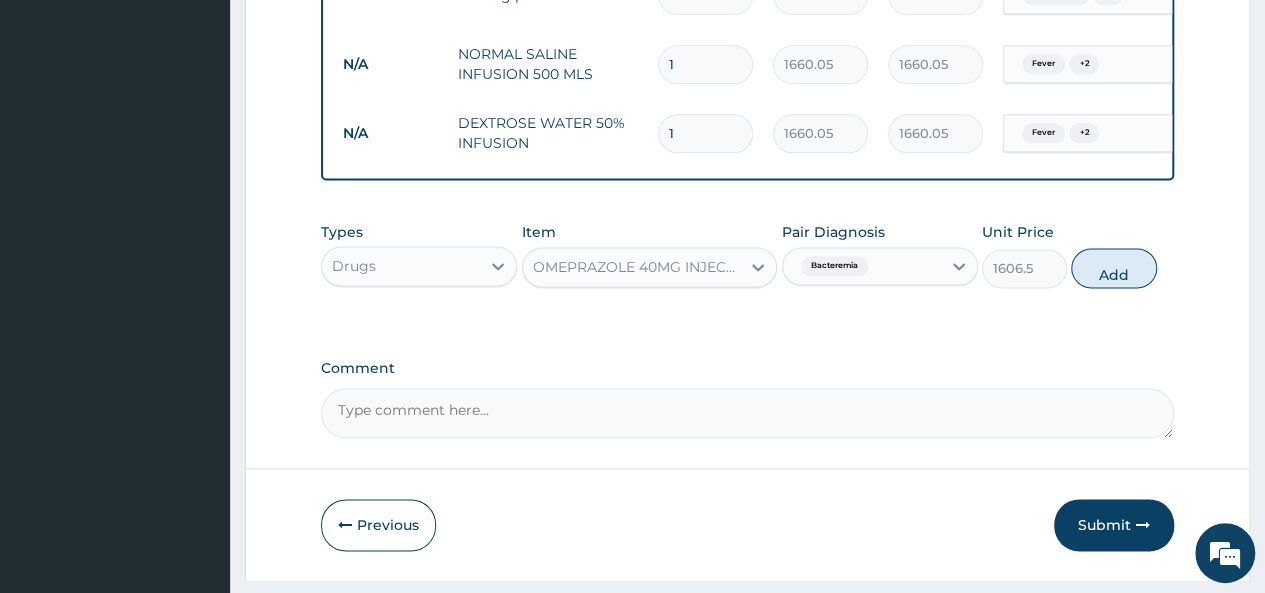 click on "Add" at bounding box center (1113, 268) 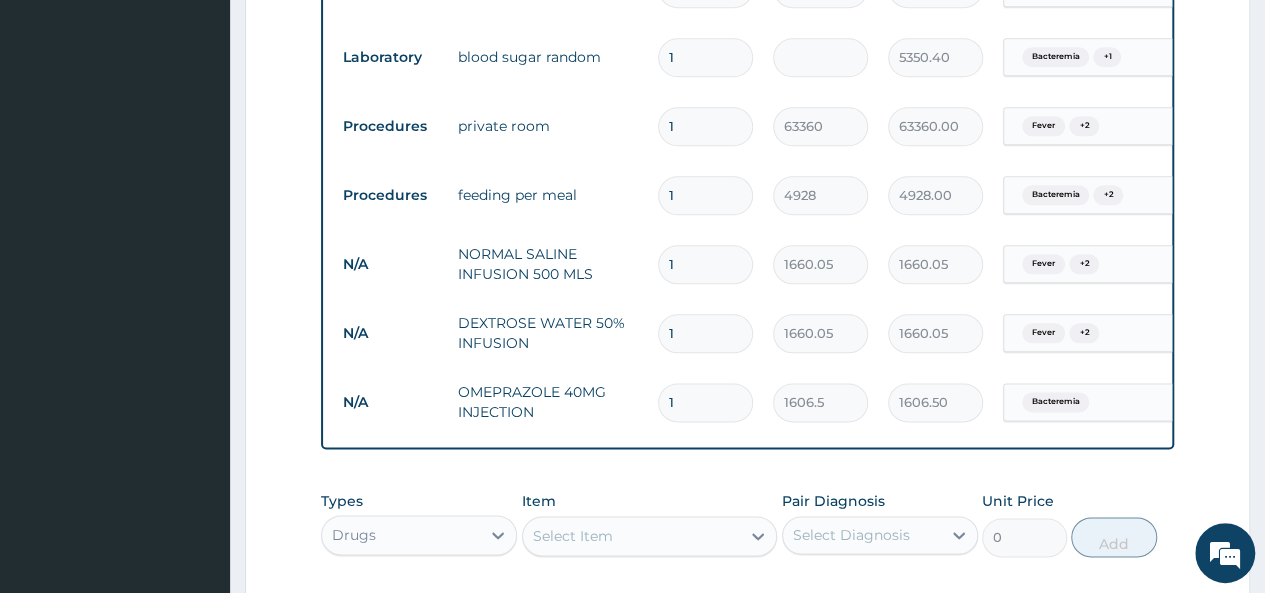 scroll, scrollTop: 1251, scrollLeft: 0, axis: vertical 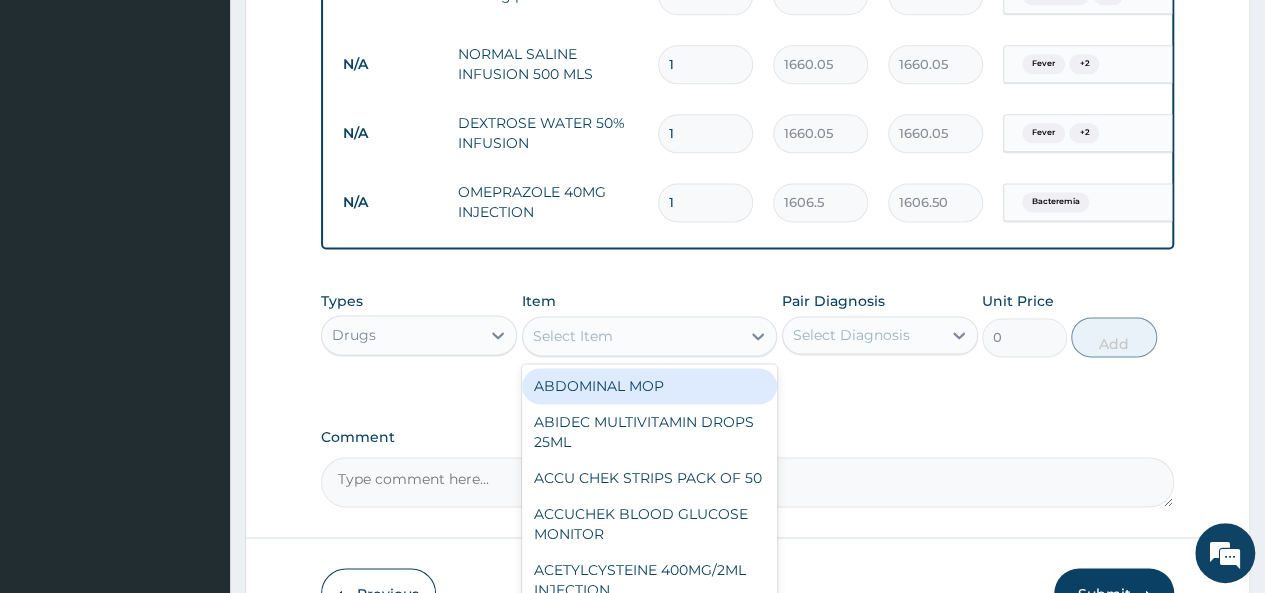 click on "Select Item" at bounding box center (632, 336) 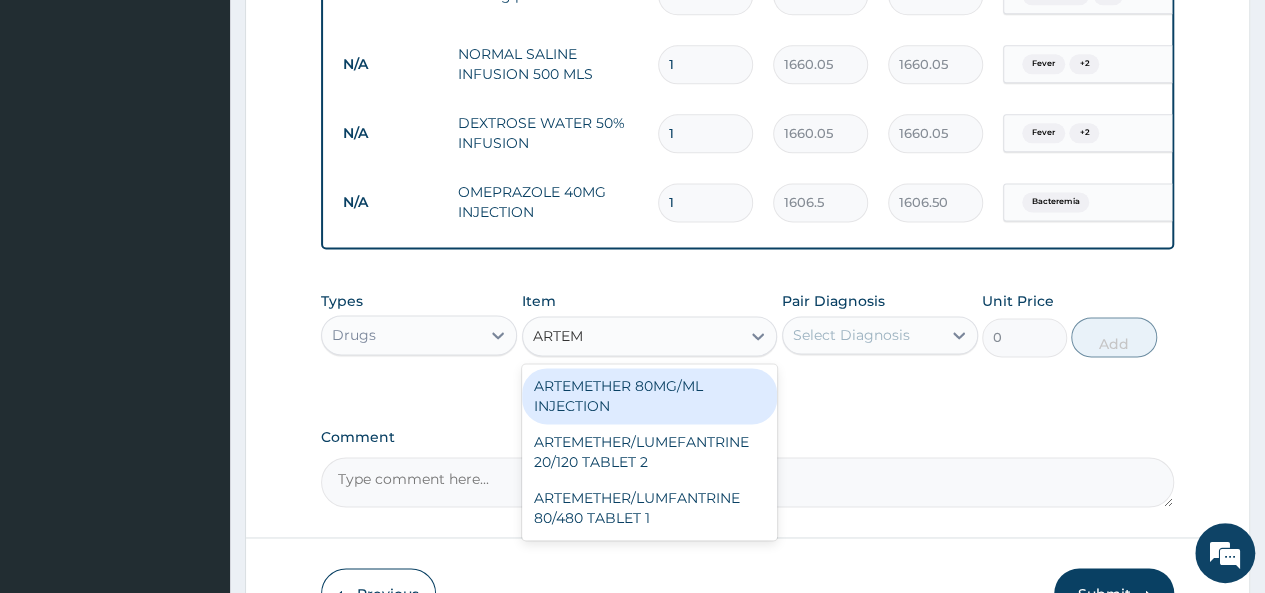 type on "ARTEME" 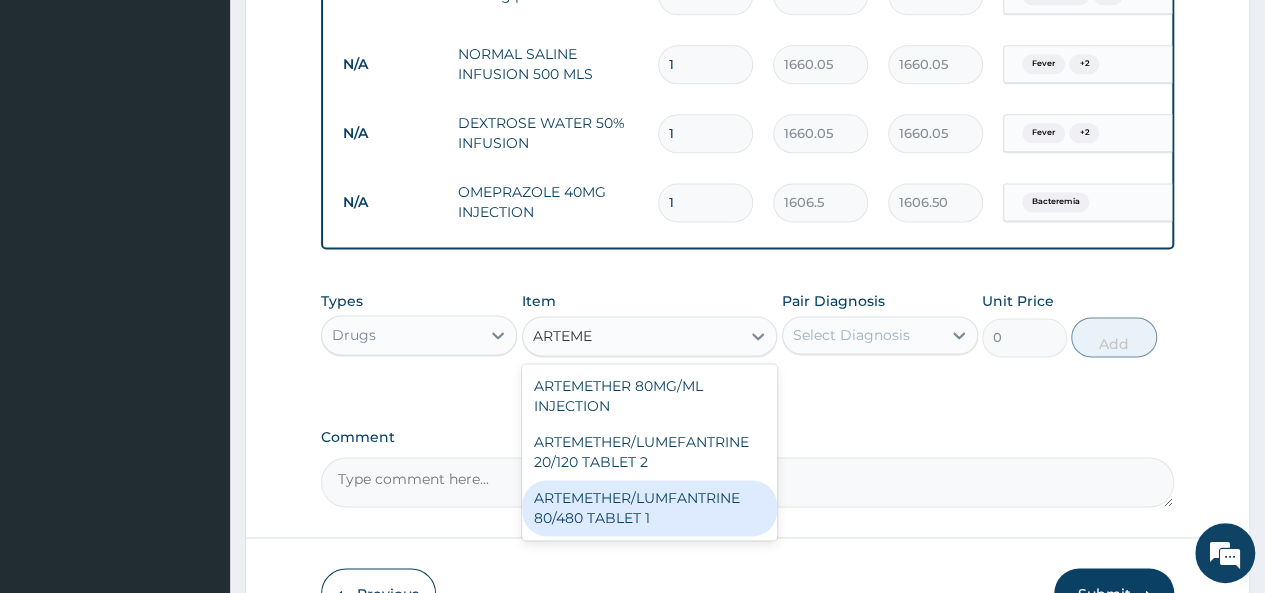 click on "ARTEMETHER/LUMFANTRINE 80/480 TABLET 1" at bounding box center [650, 508] 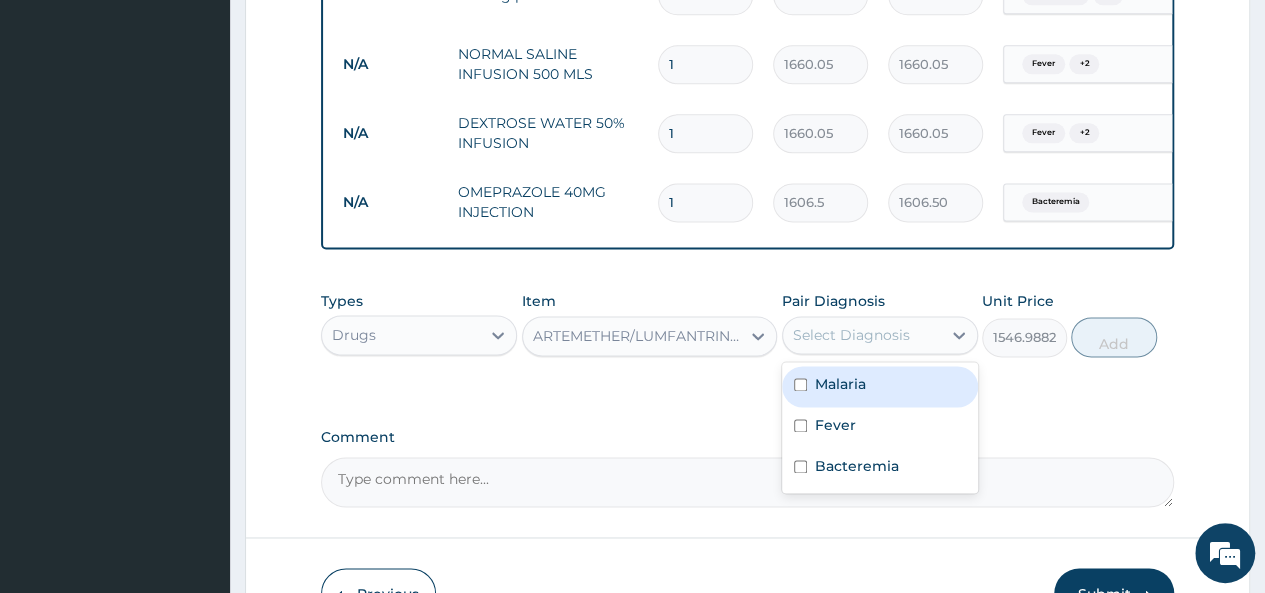 click on "Select Diagnosis" at bounding box center (862, 335) 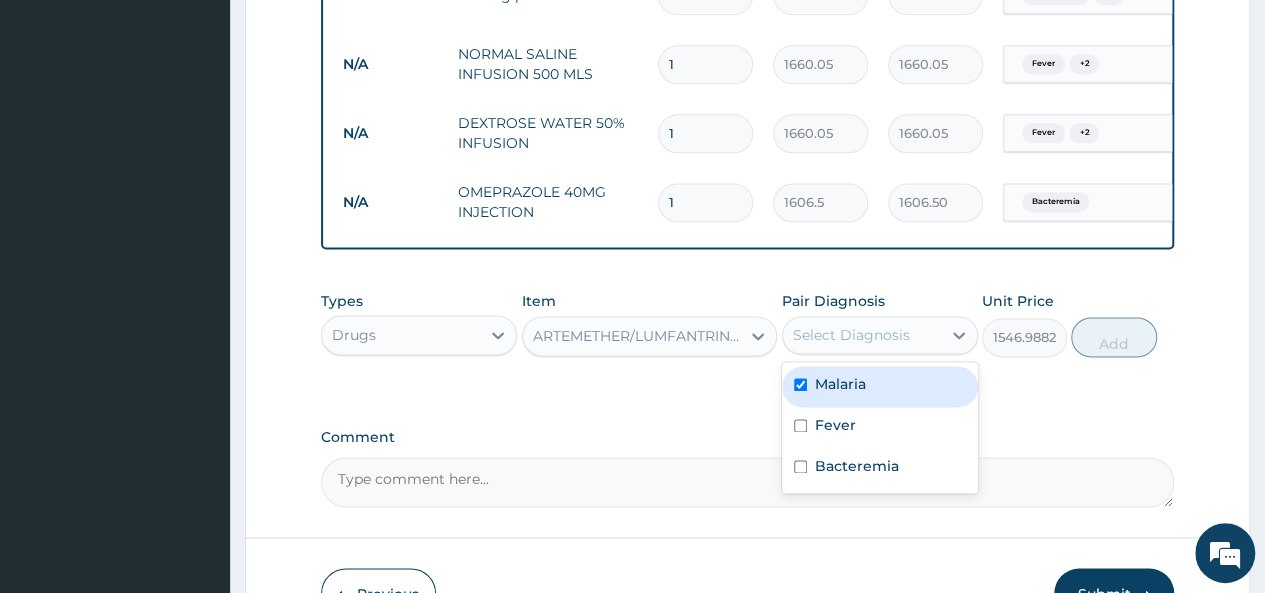 checkbox on "true" 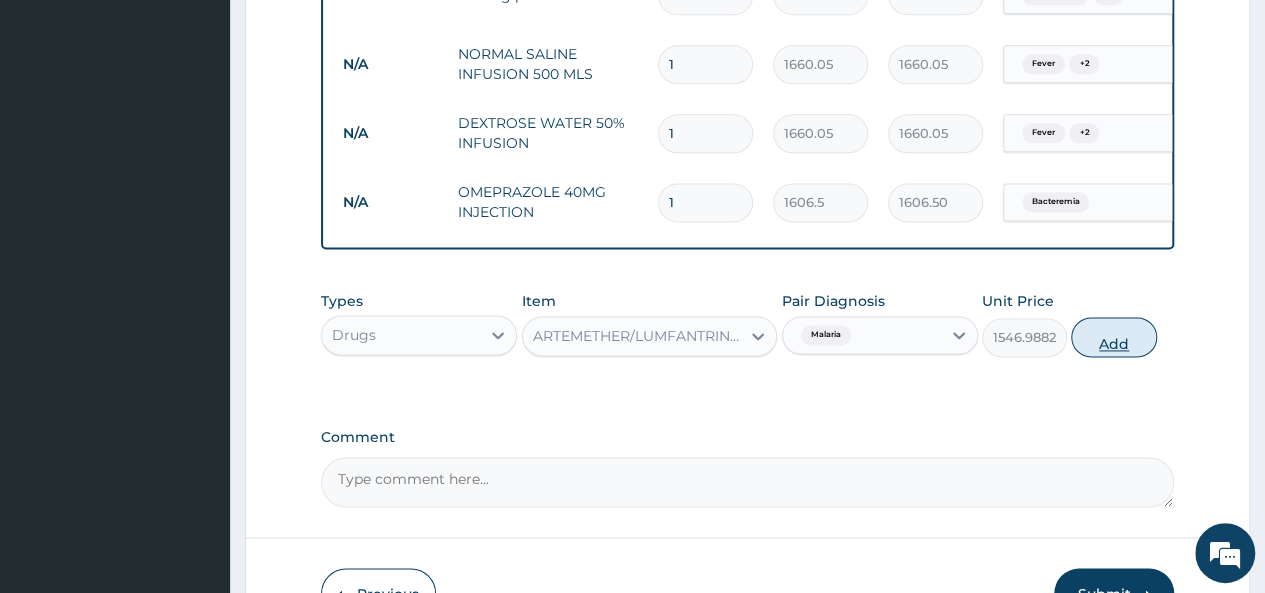 click on "Add" at bounding box center [1113, 337] 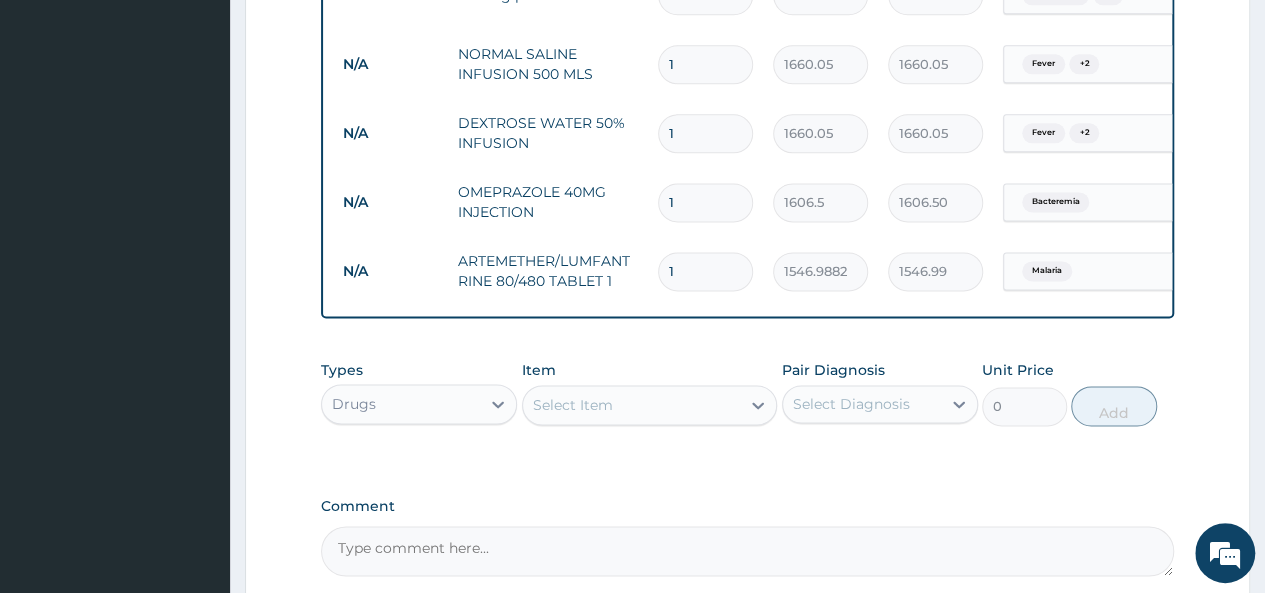click on "1" at bounding box center (705, 271) 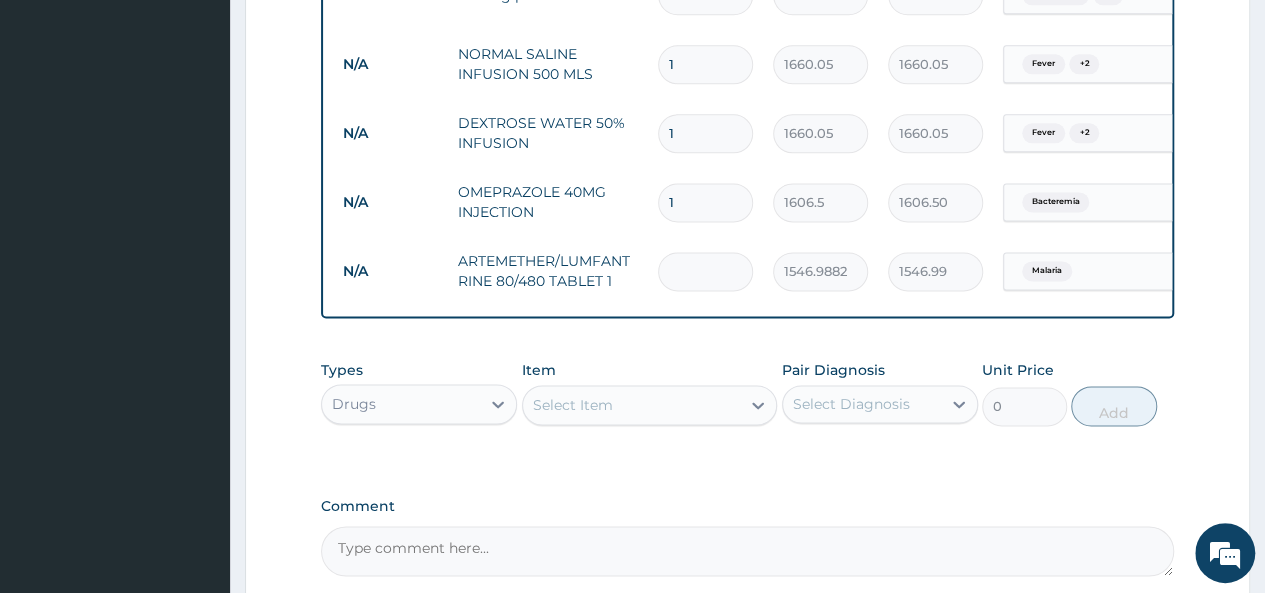 type on "0.00" 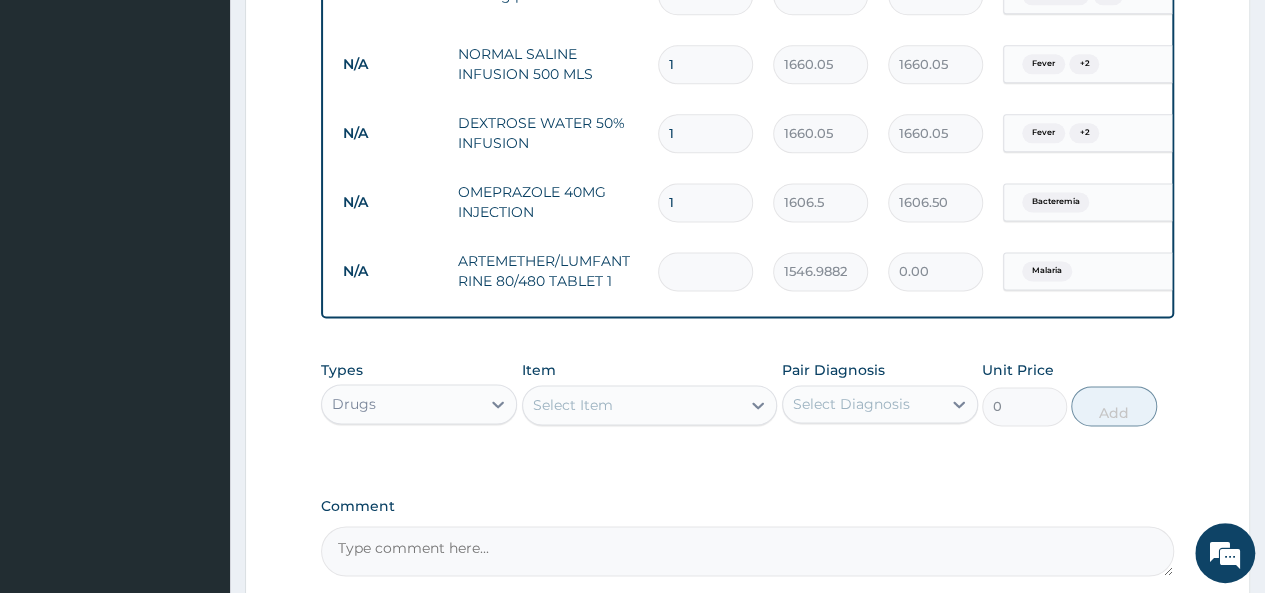 type on "5" 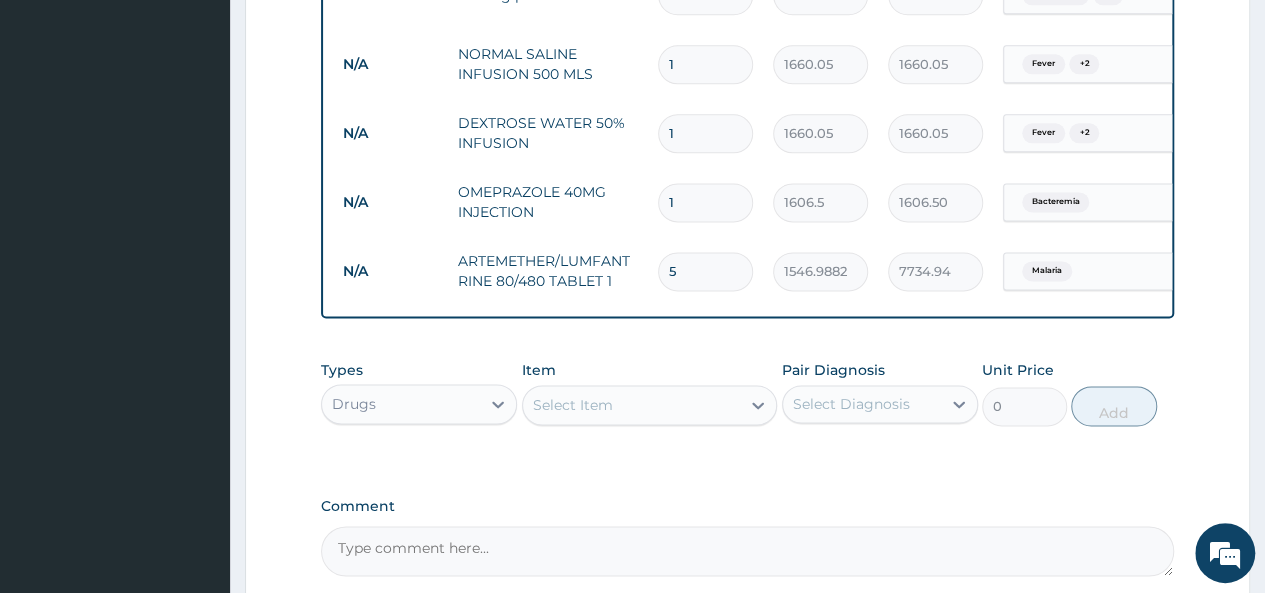 type 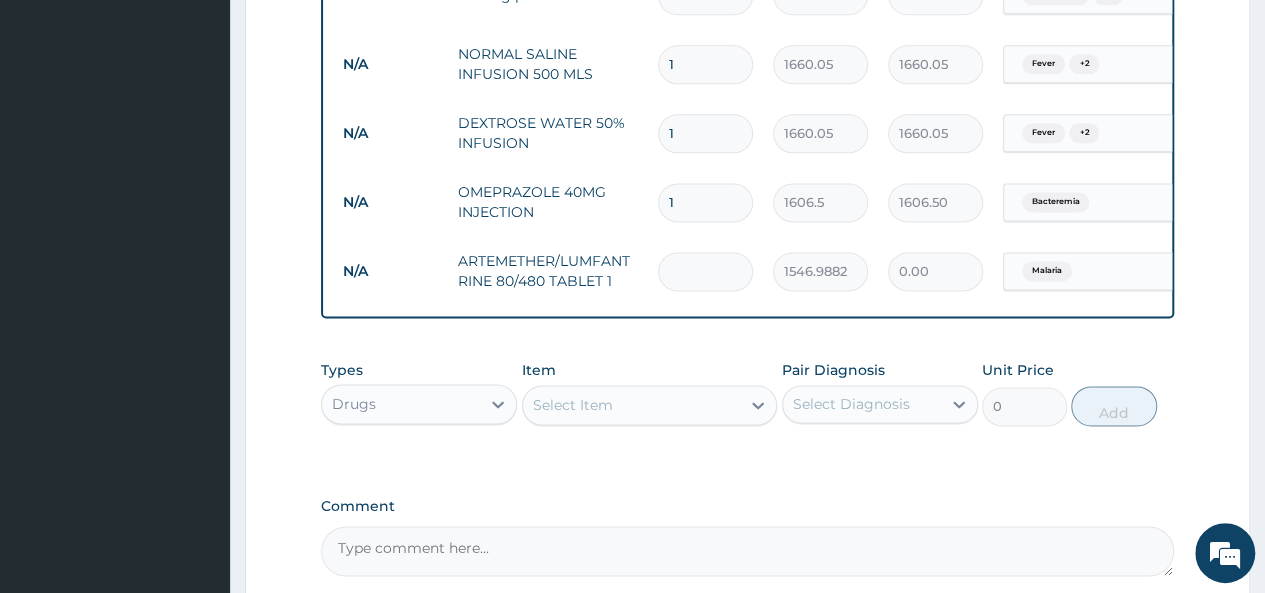 type on "6" 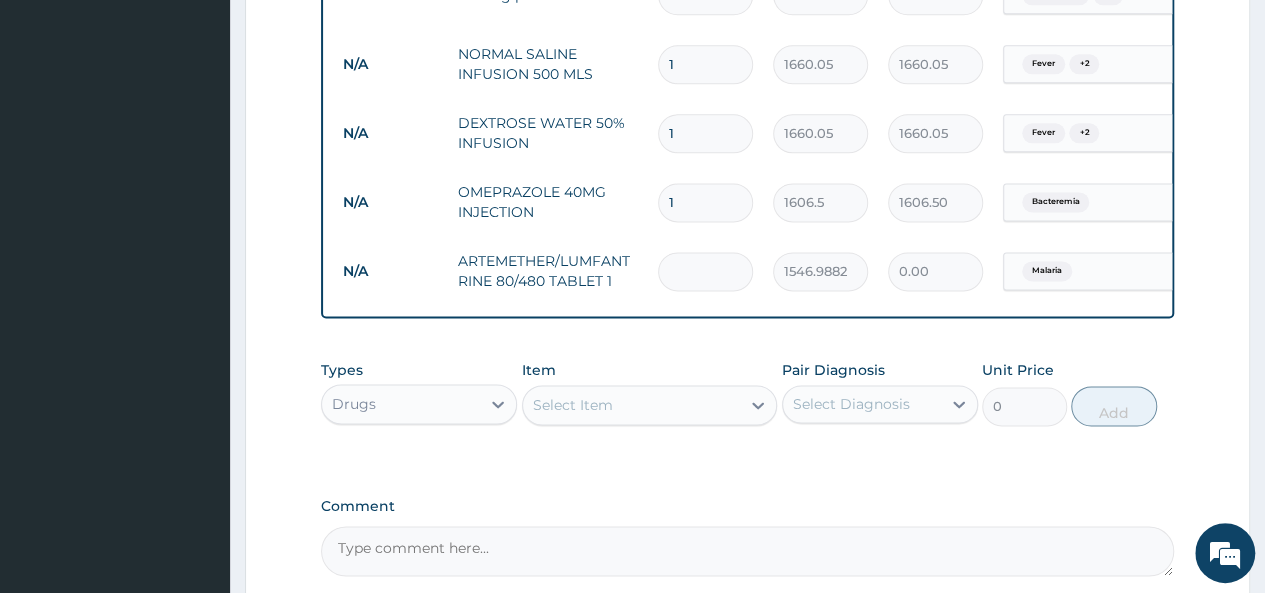 type on "9281.93" 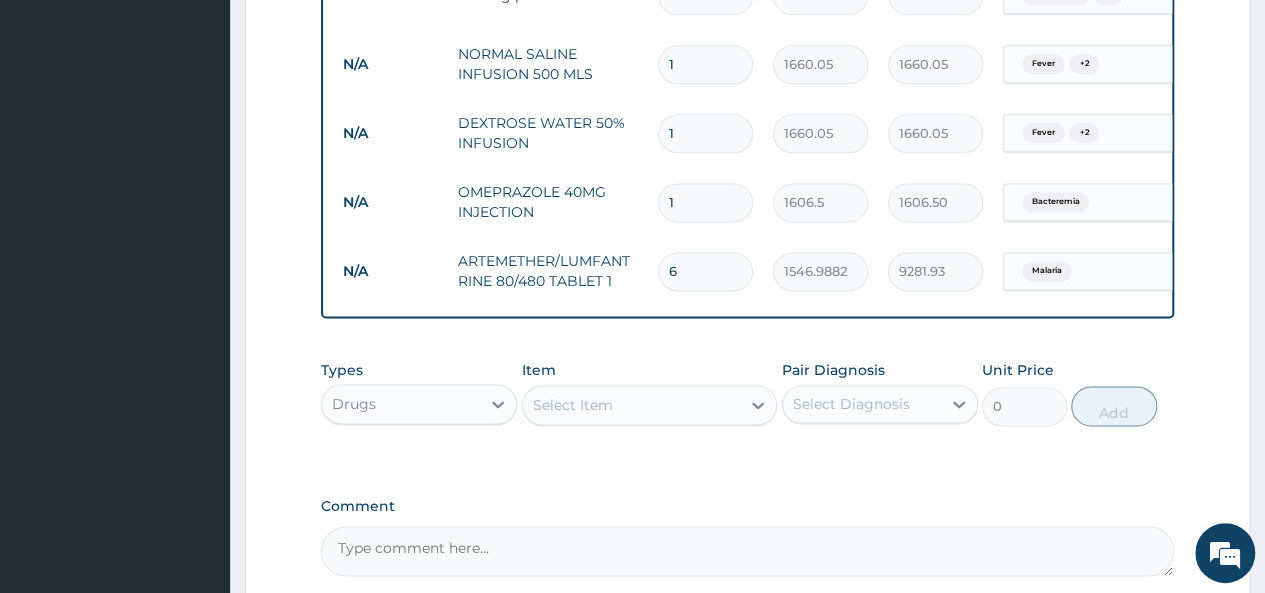 type on "6" 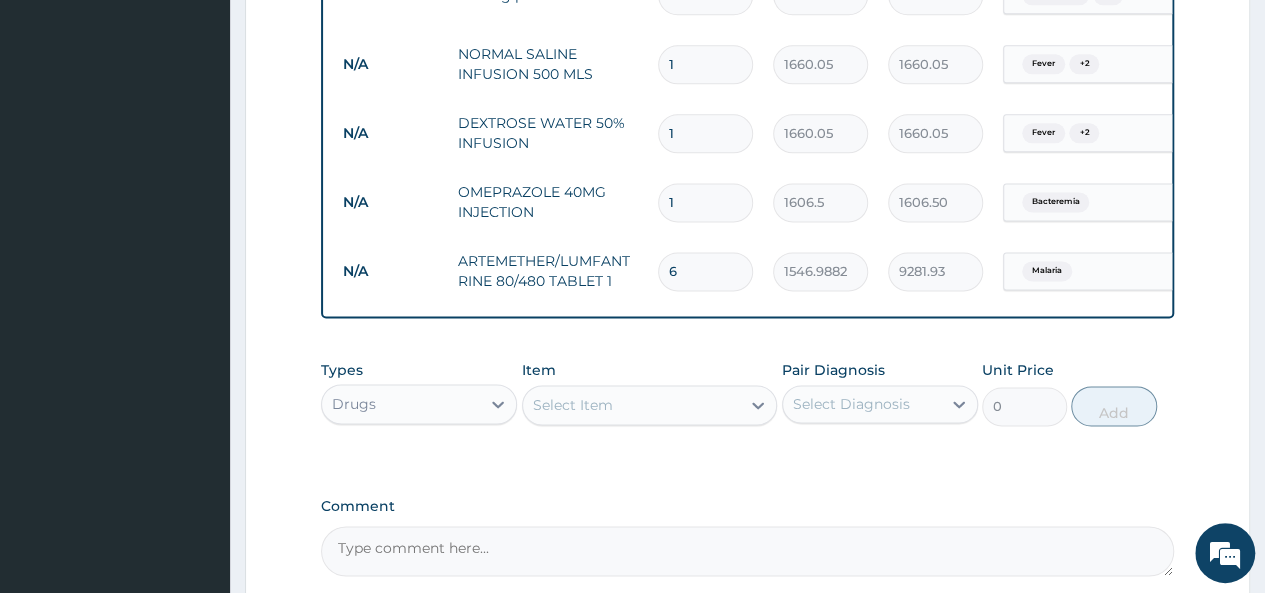 type 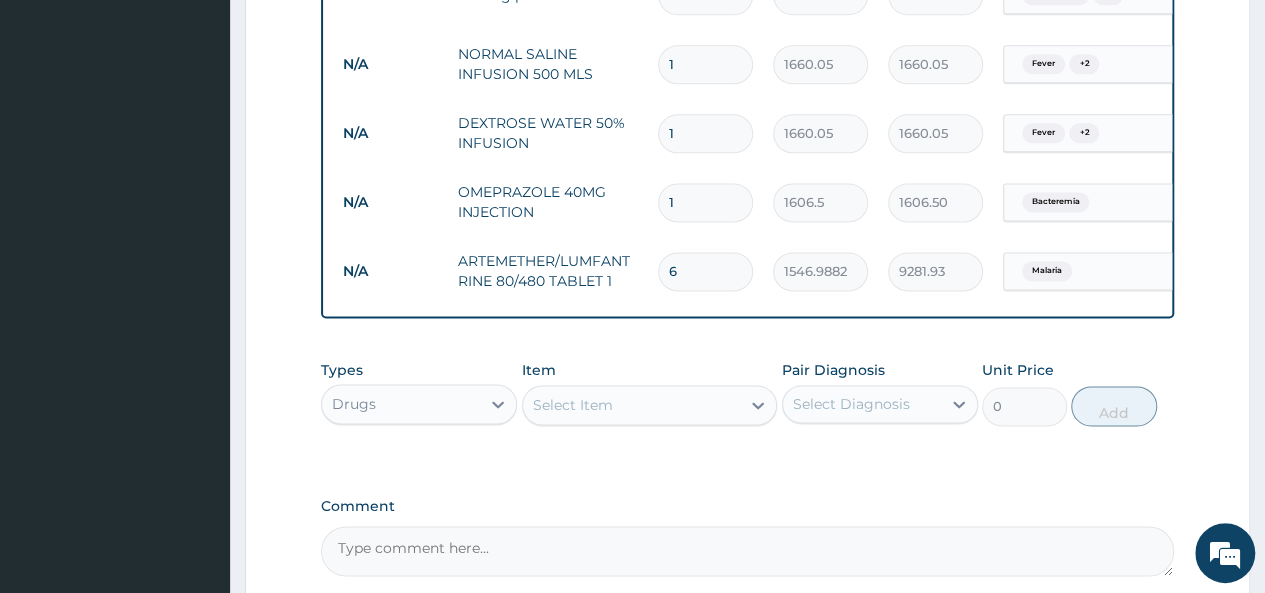 type on "0.00" 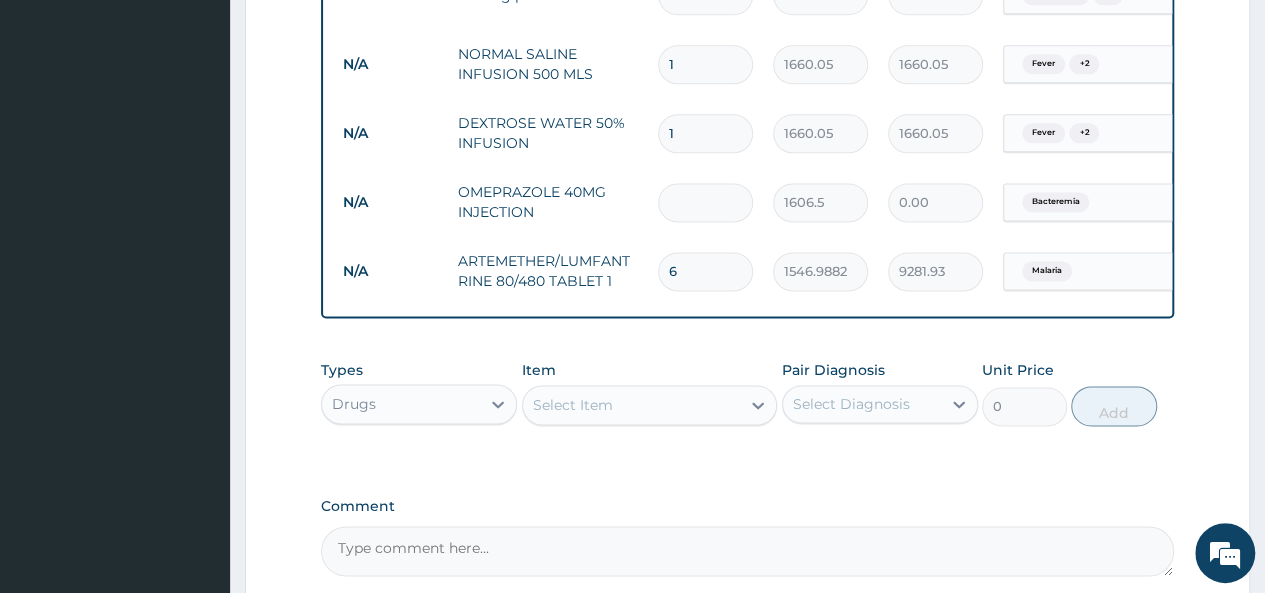 type on "3" 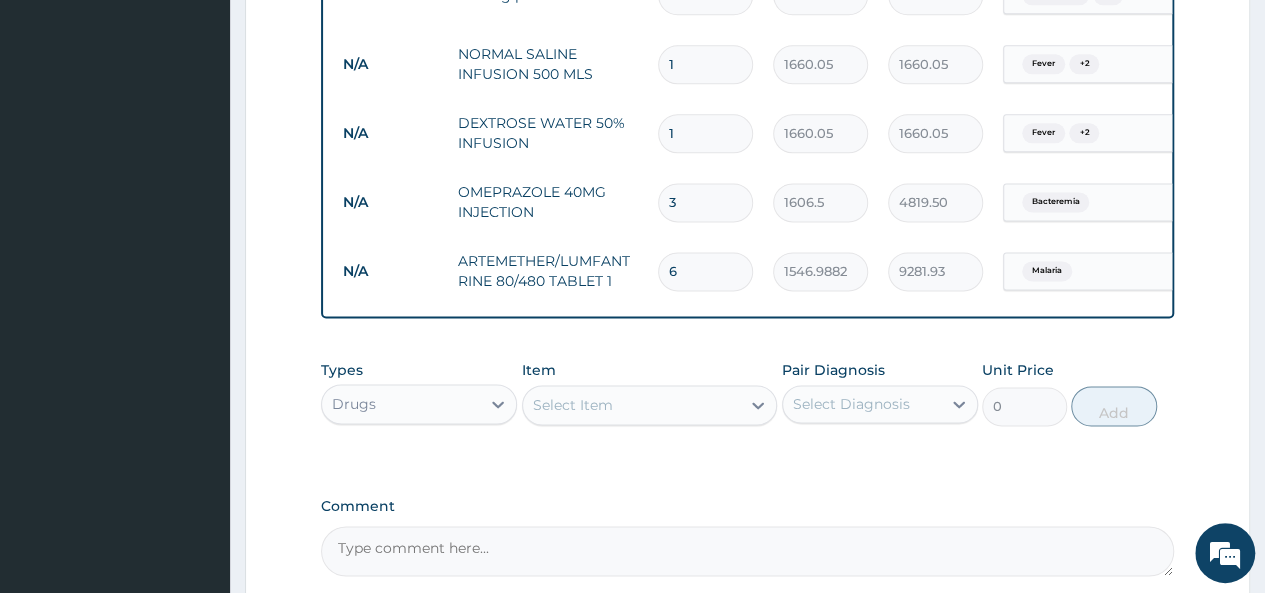 type on "3" 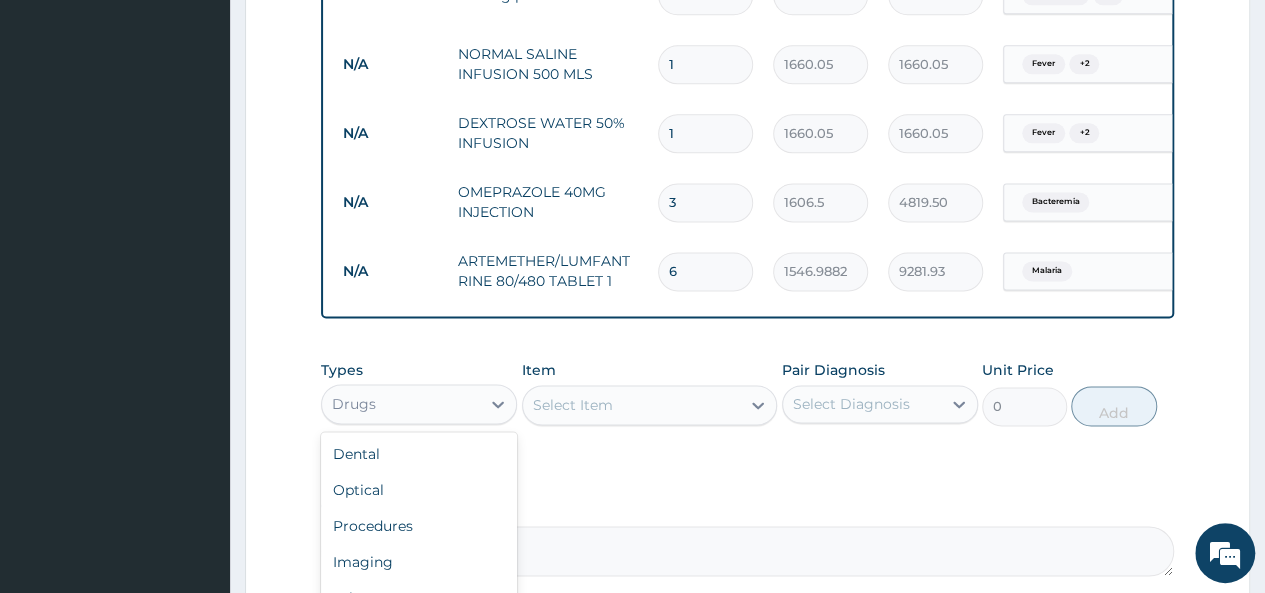 click on "Drugs" at bounding box center [401, 404] 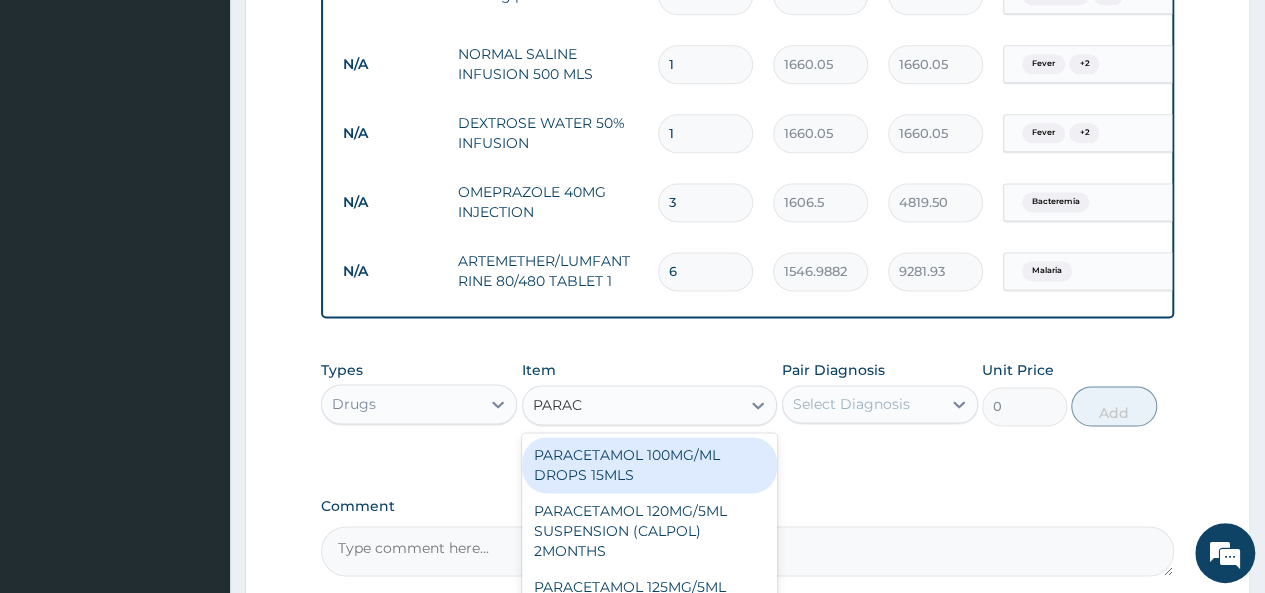 type on "PARACE" 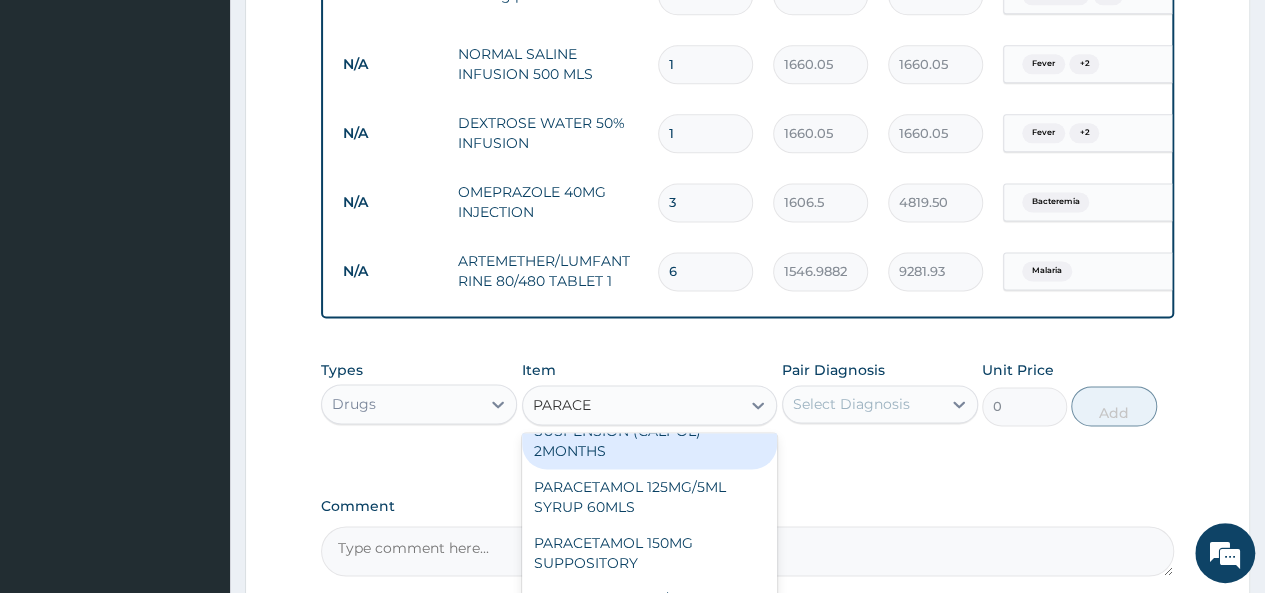 scroll, scrollTop: 0, scrollLeft: 0, axis: both 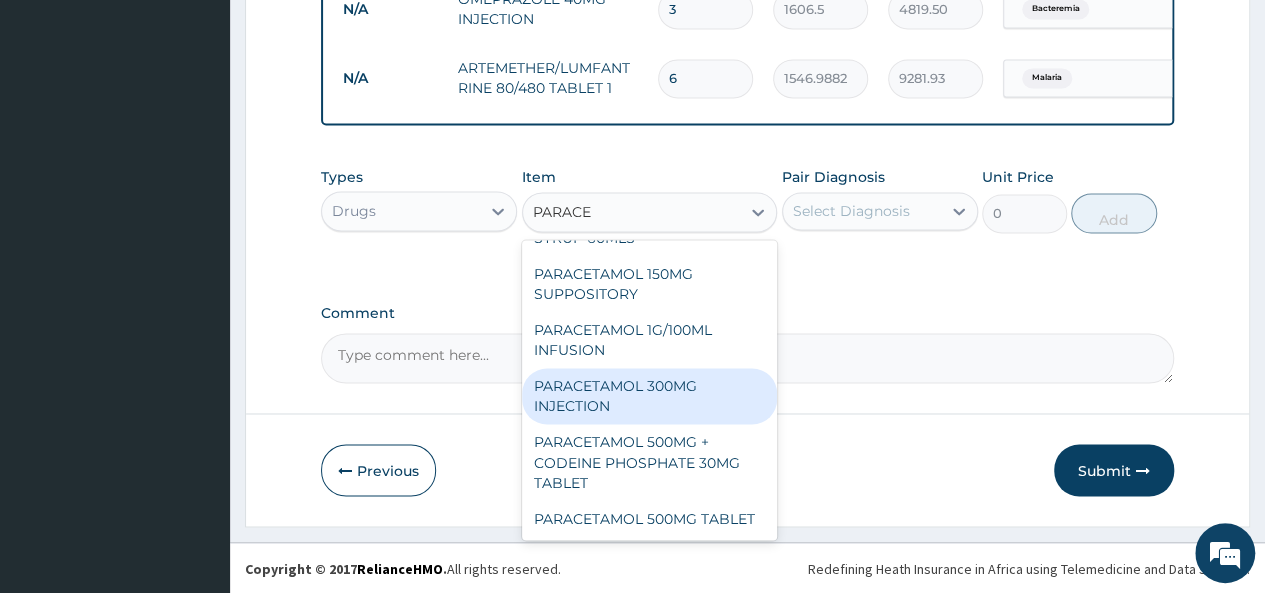click on "PARACETAMOL 300MG INJECTION" at bounding box center (650, 396) 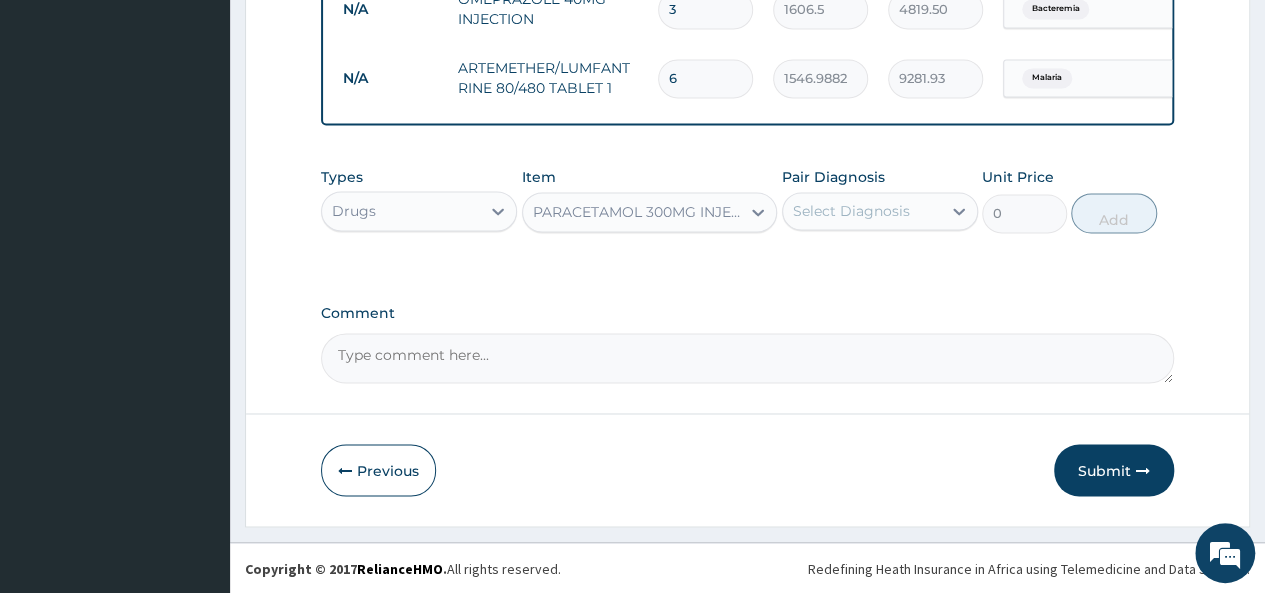 click on "Select Diagnosis" at bounding box center [851, 211] 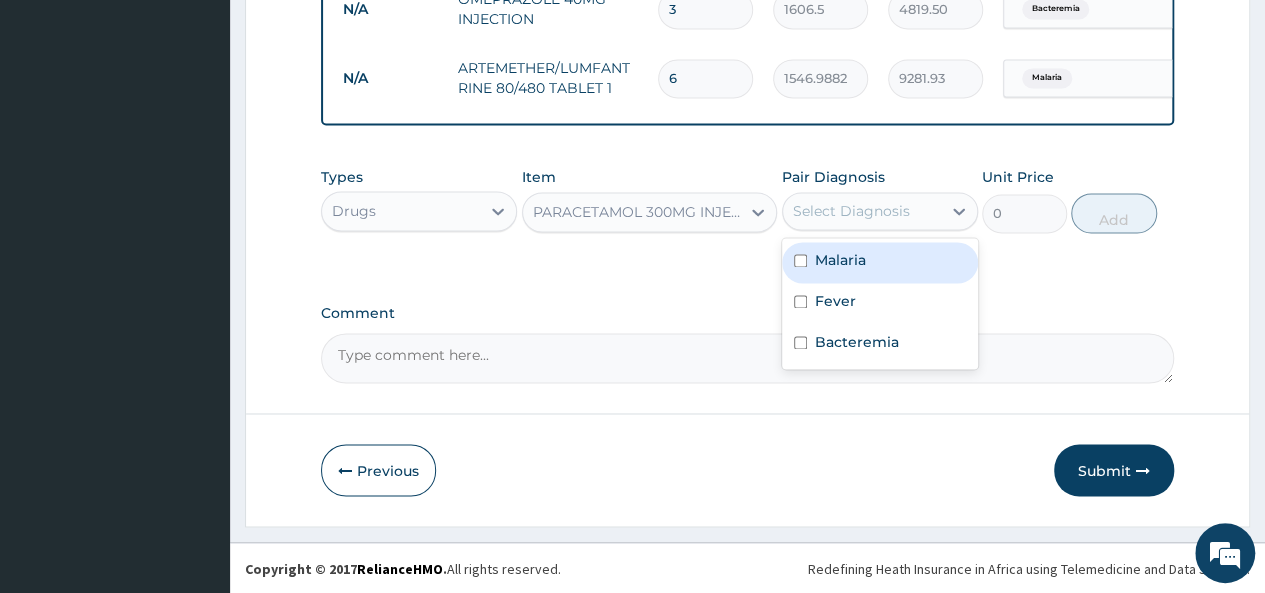 click on "Malaria" at bounding box center [840, 260] 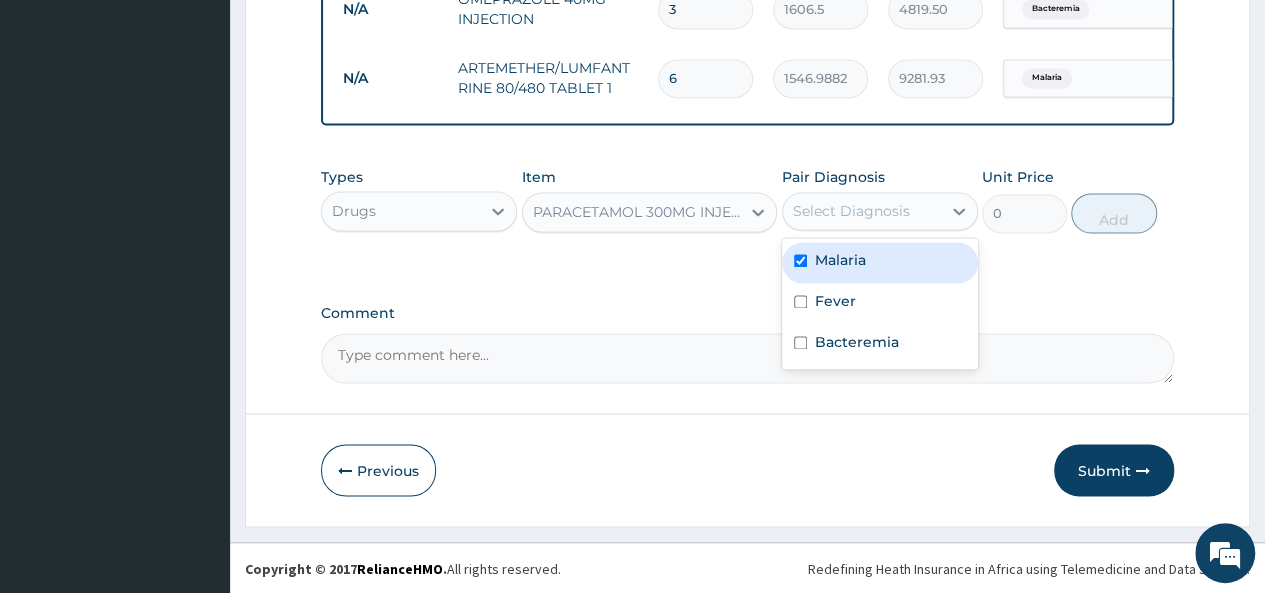 checkbox on "true" 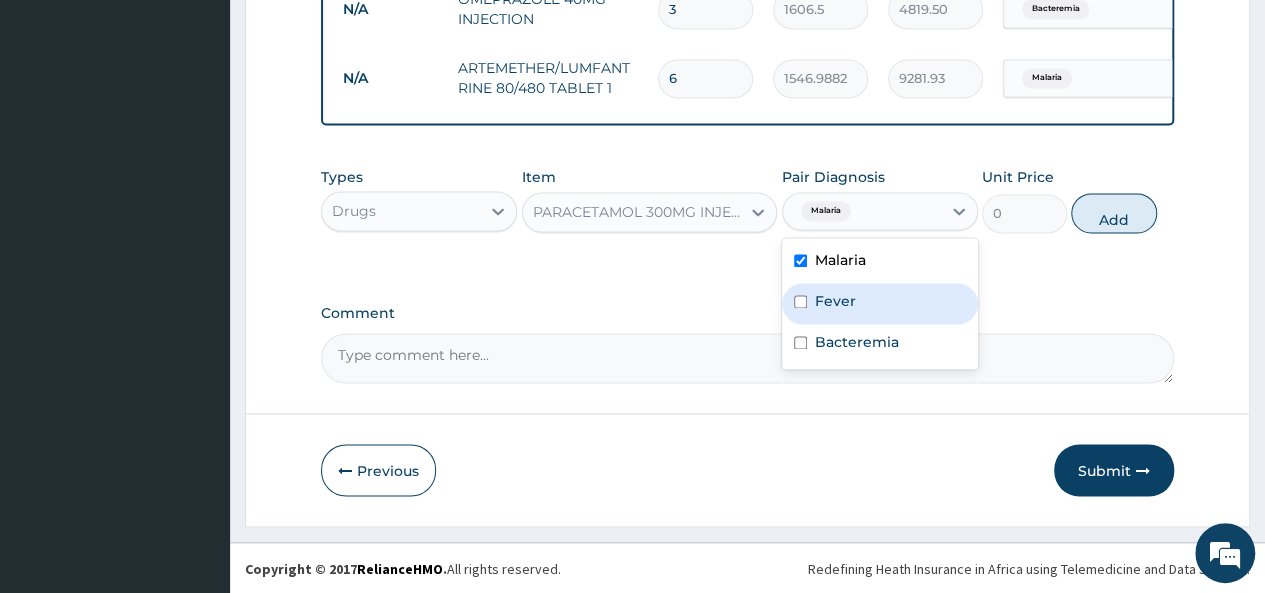 click on "Fever" at bounding box center (835, 301) 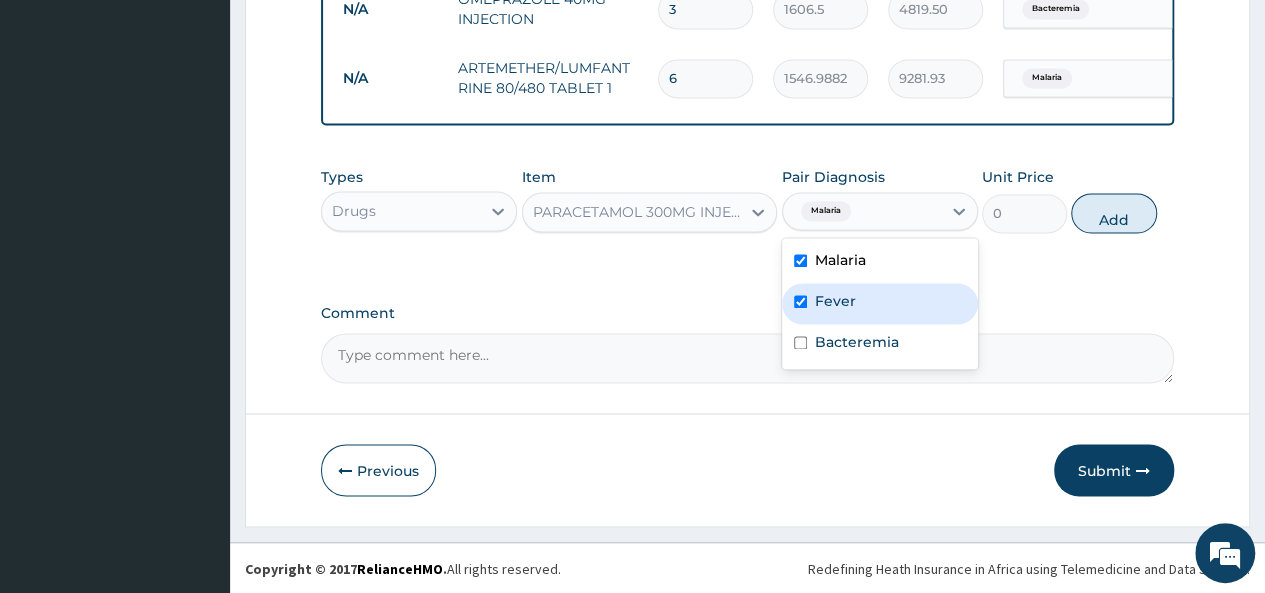 checkbox on "true" 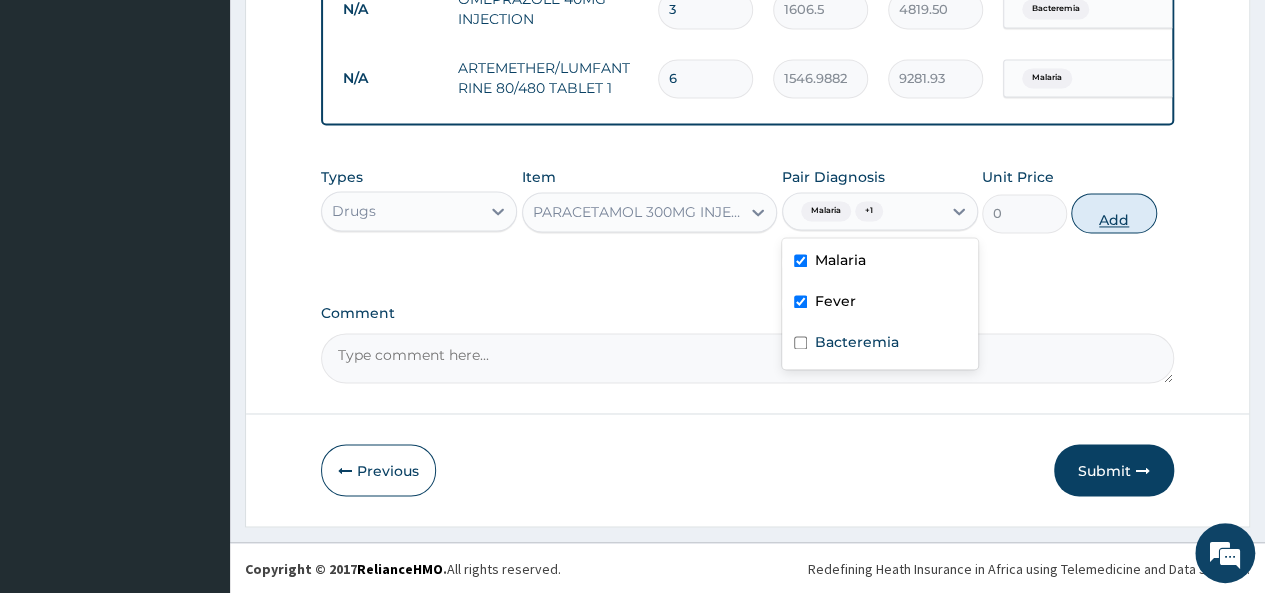 click on "Add" at bounding box center (1113, 213) 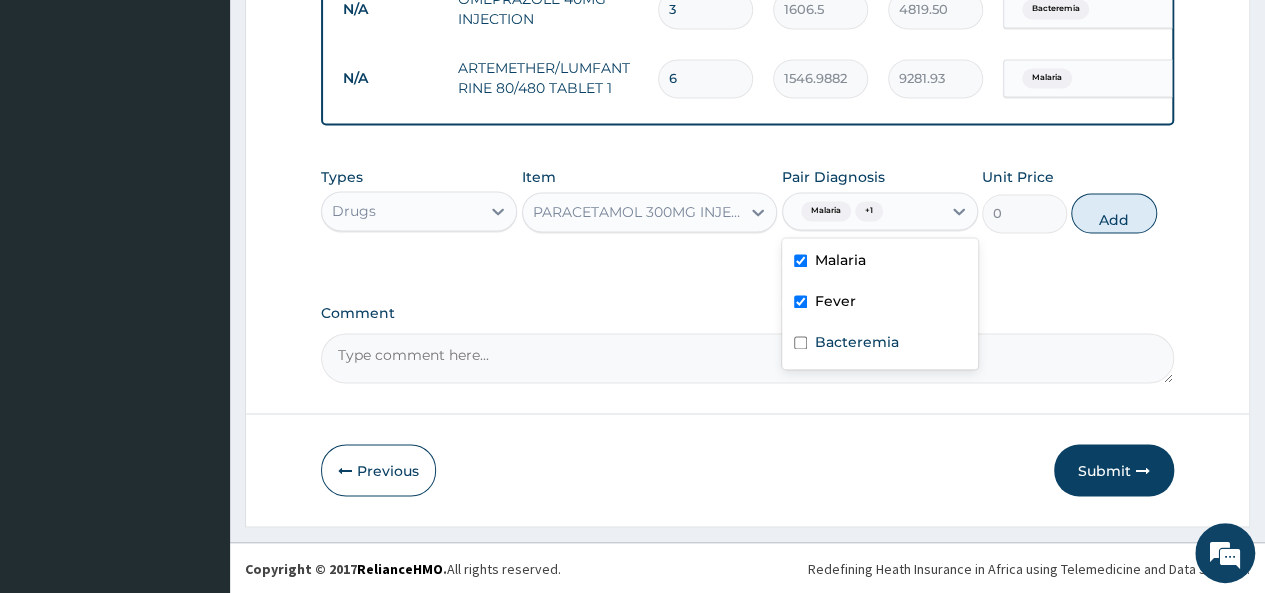 type on "0" 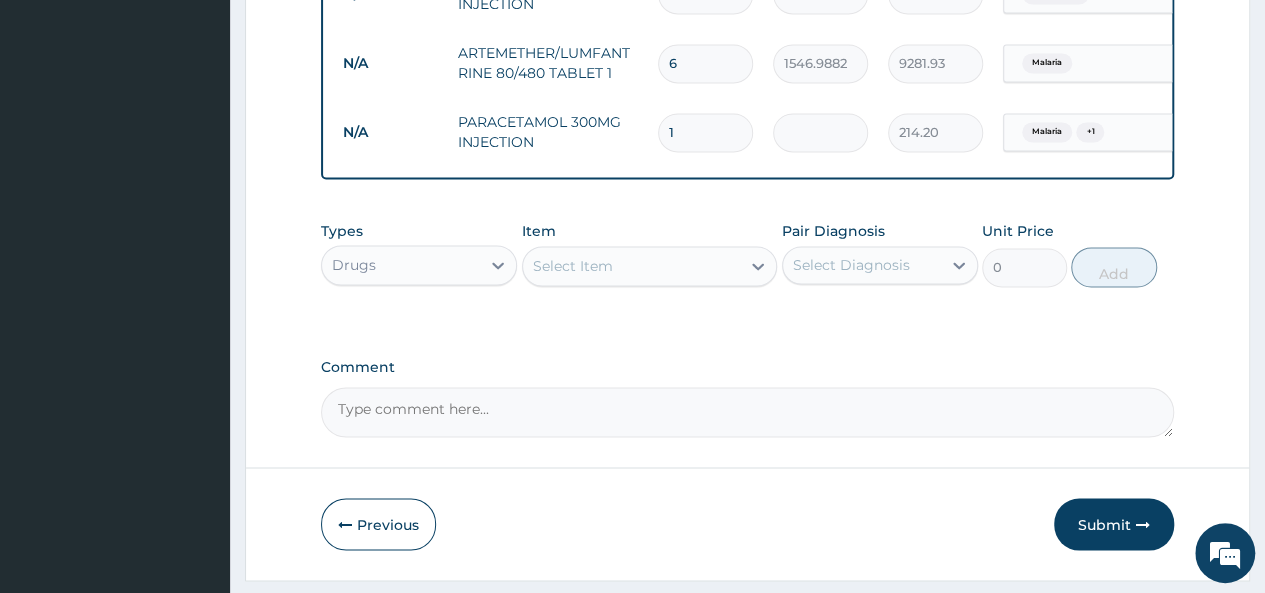 click on "1" at bounding box center (705, 132) 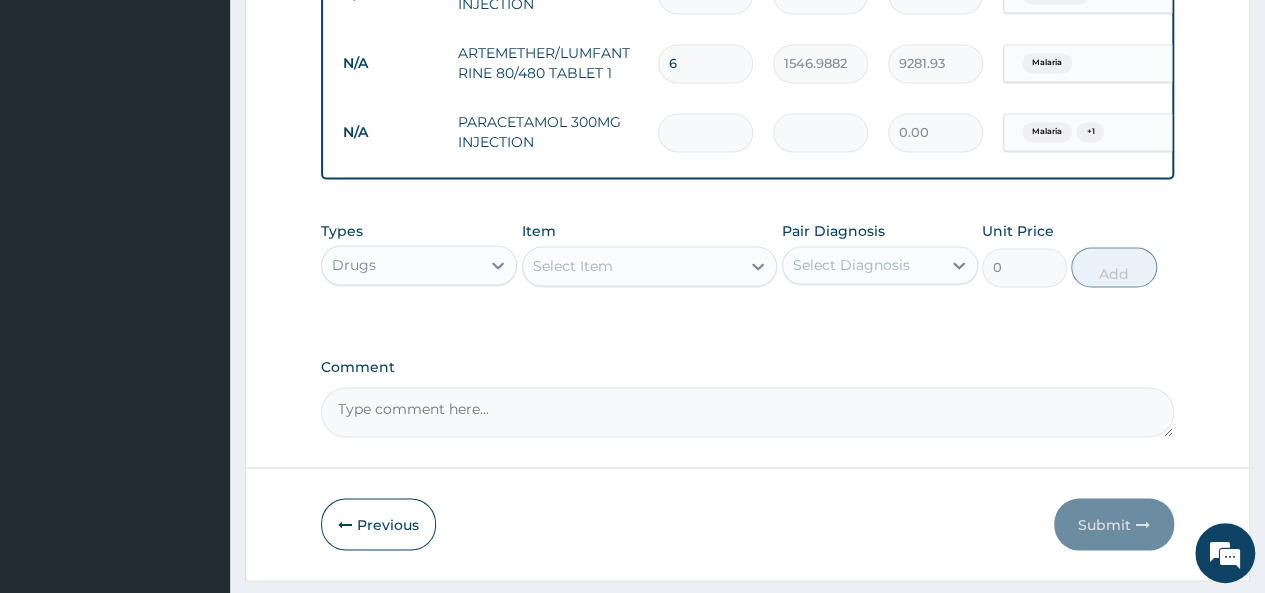 type on "2" 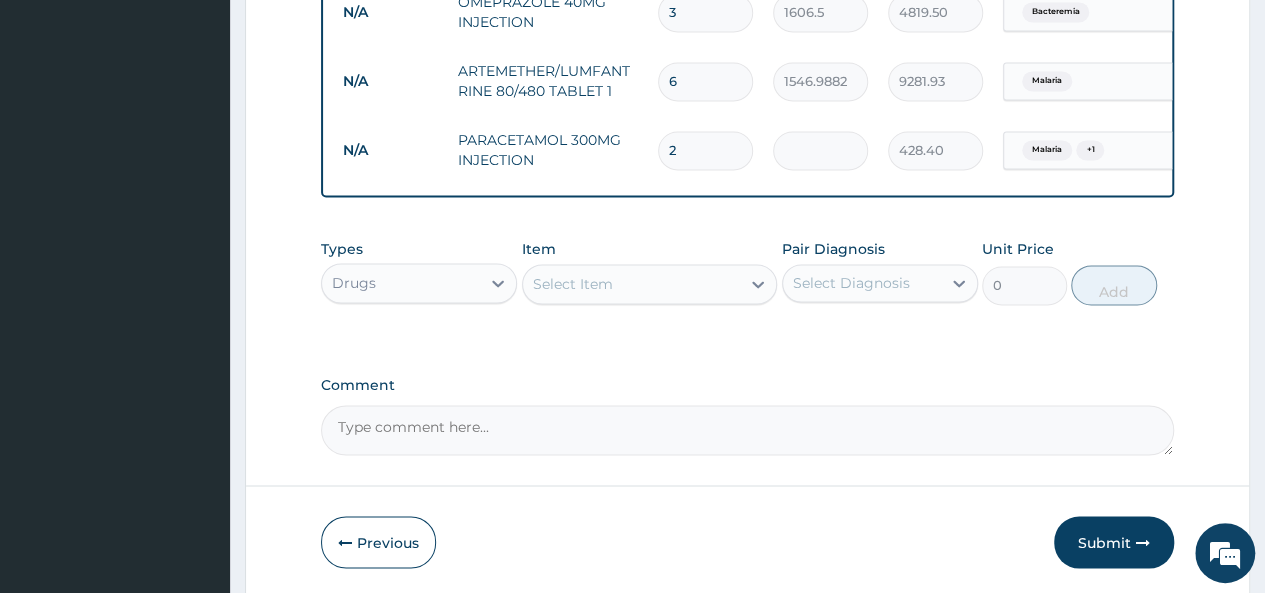 scroll, scrollTop: 1528, scrollLeft: 0, axis: vertical 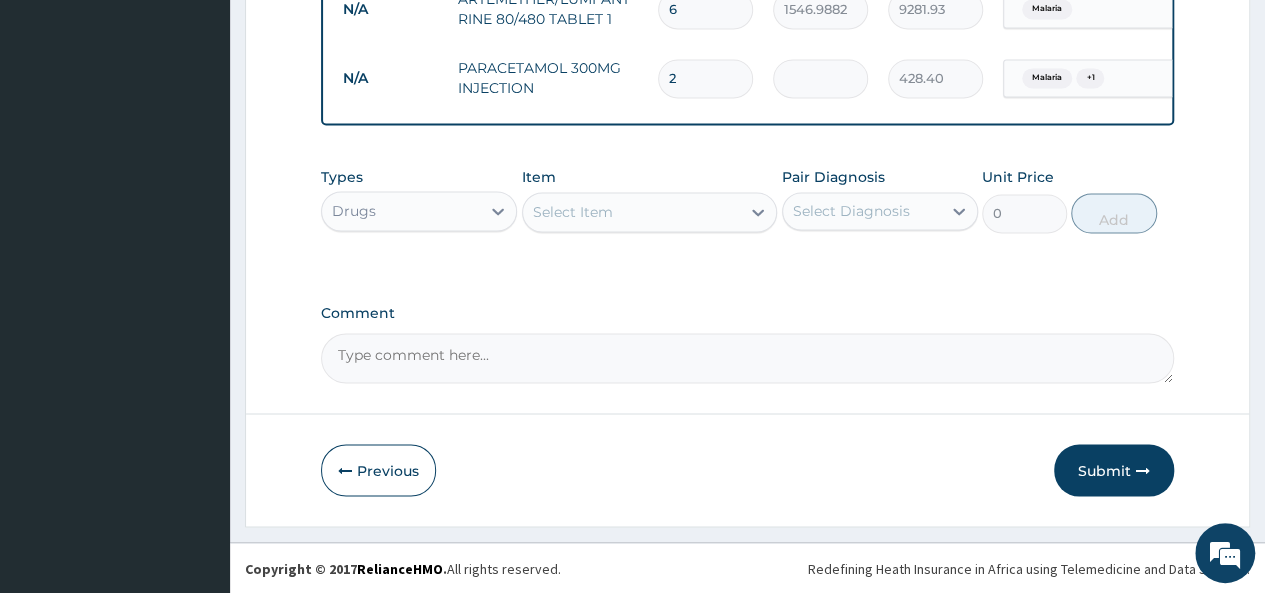 type on "2" 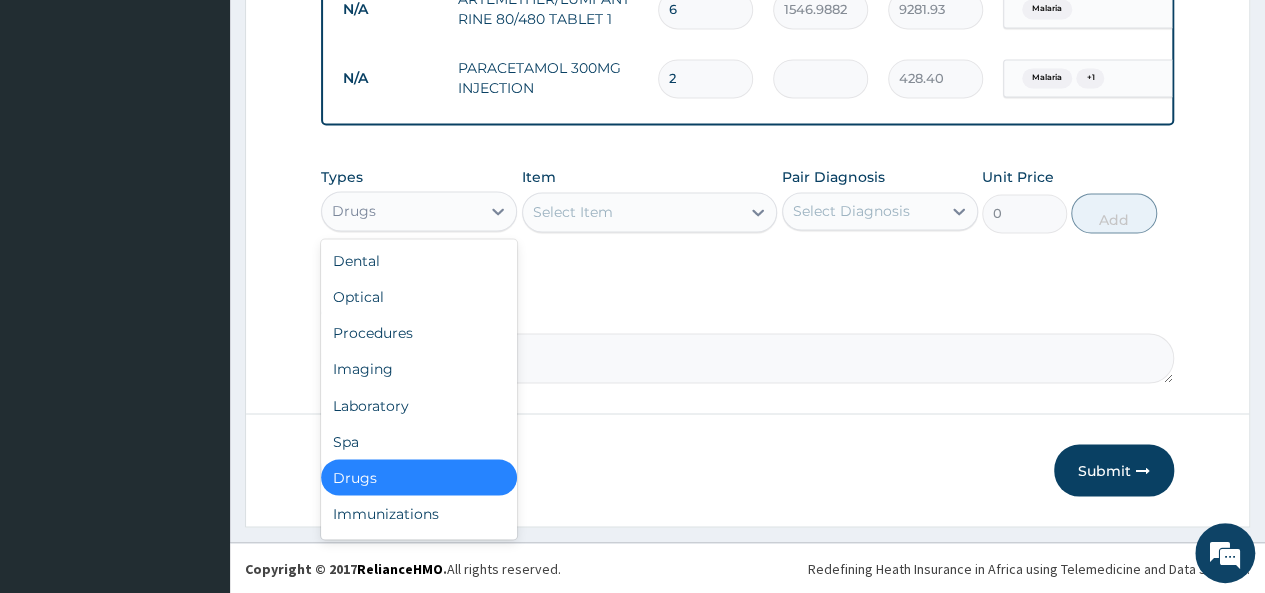 click on "Drugs" at bounding box center (401, 211) 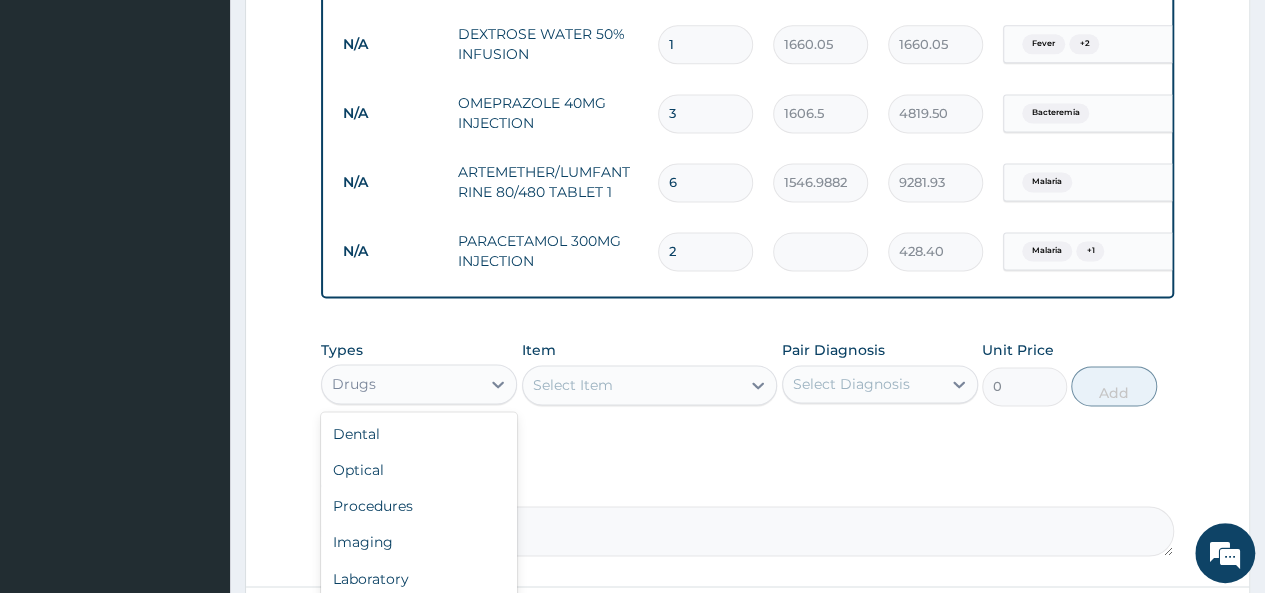 scroll, scrollTop: 1328, scrollLeft: 0, axis: vertical 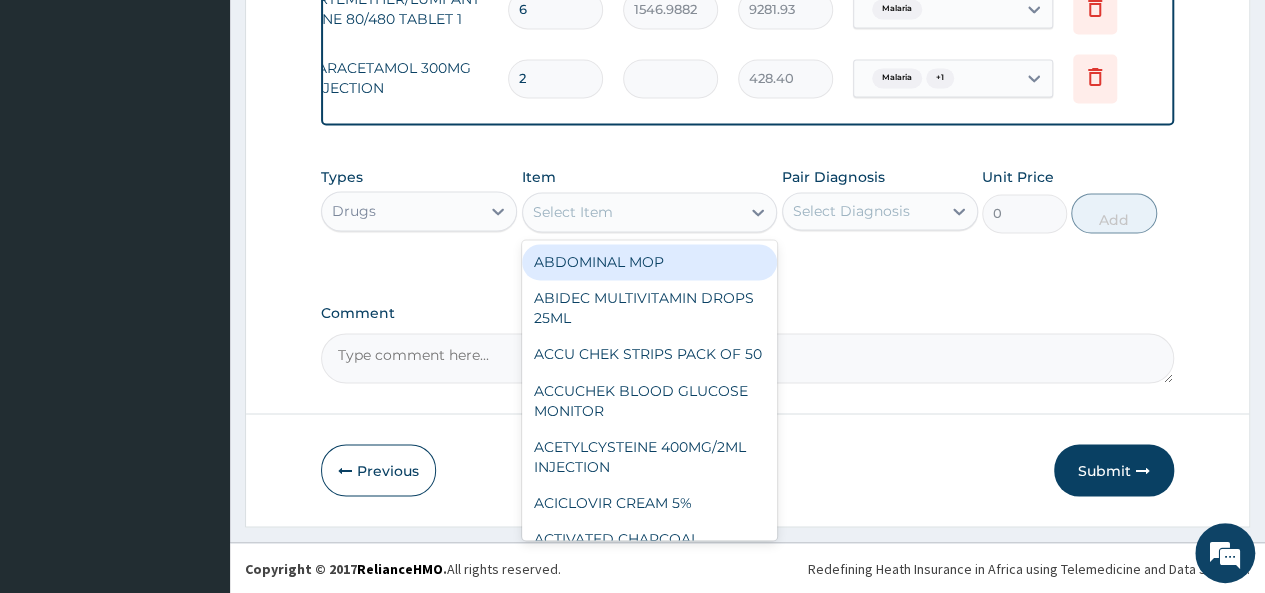 click on "Select Item" at bounding box center [632, 212] 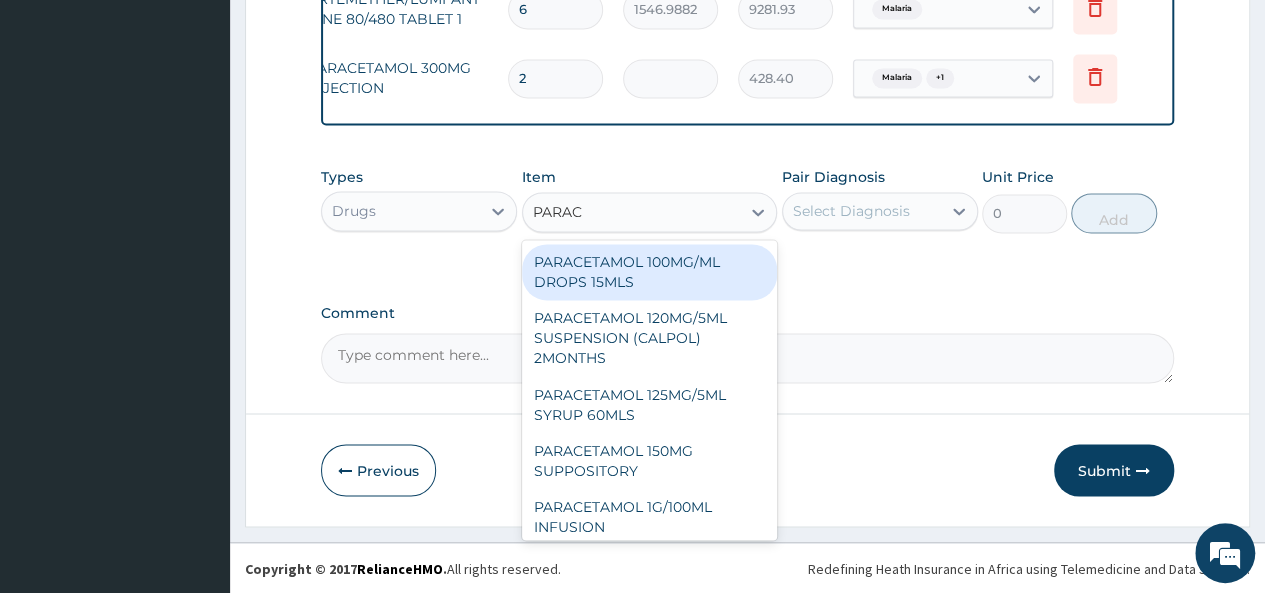 type on "PARACE" 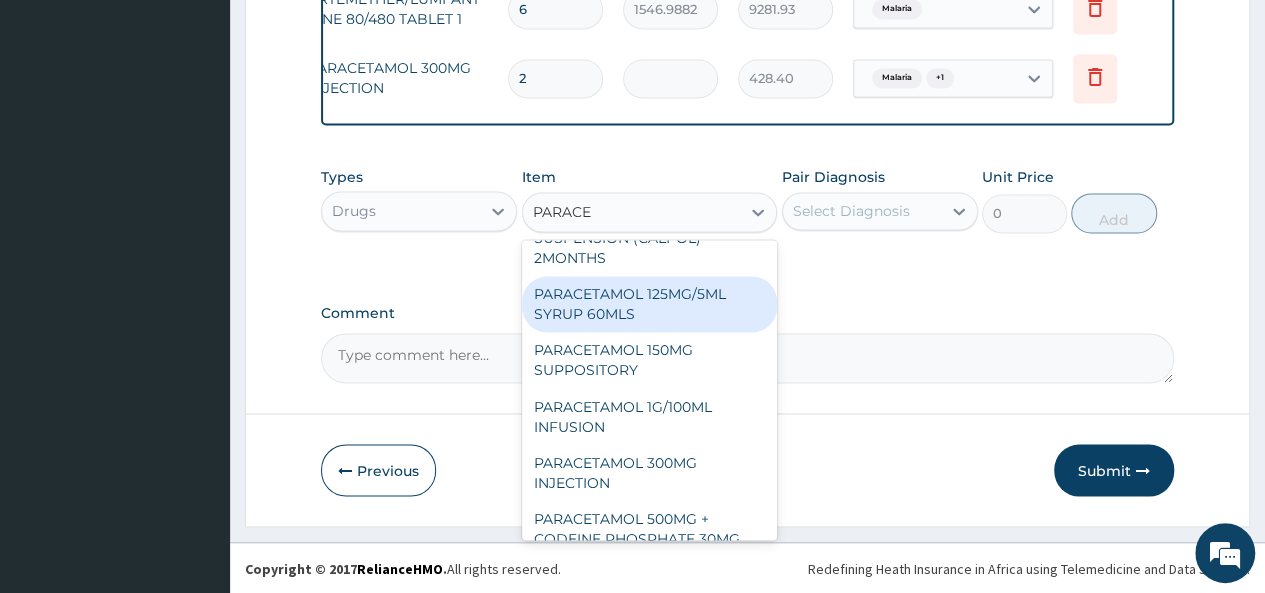 scroll, scrollTop: 196, scrollLeft: 0, axis: vertical 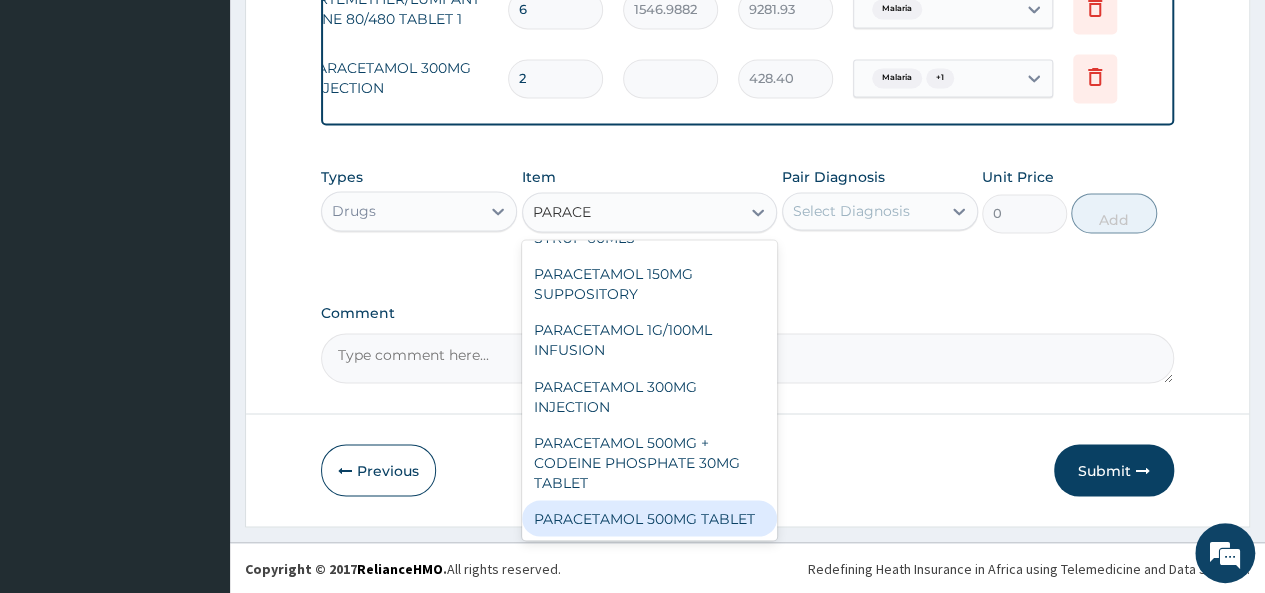 click on "PARACETAMOL 500MG TABLET" at bounding box center [650, 518] 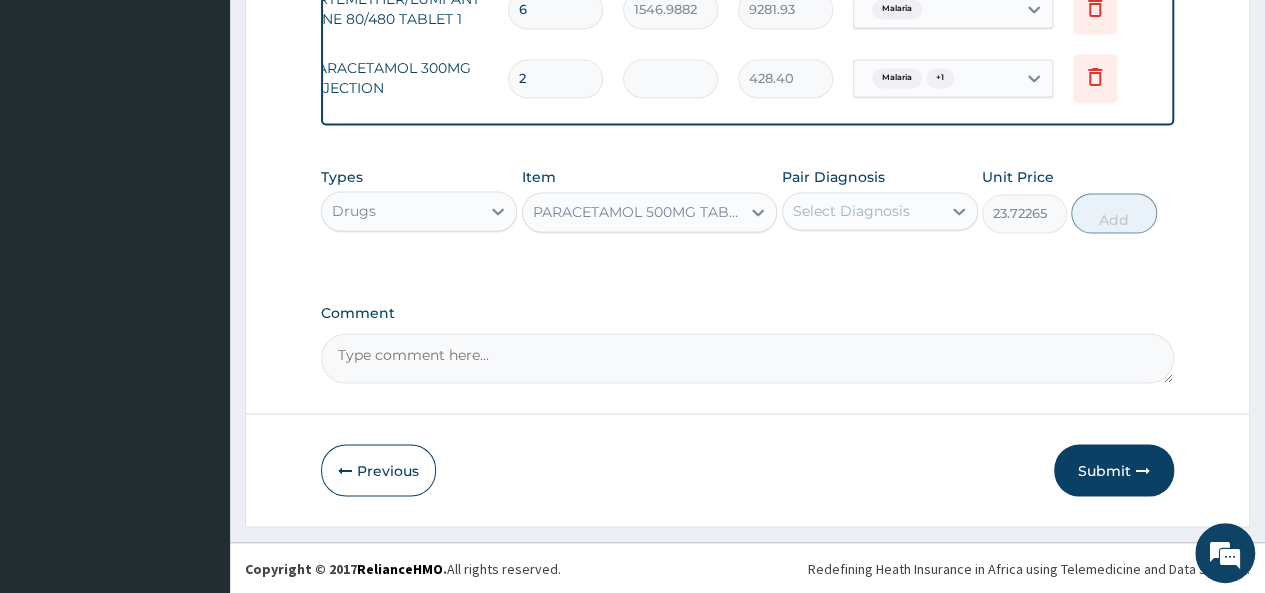 click on "Select Diagnosis" at bounding box center (851, 211) 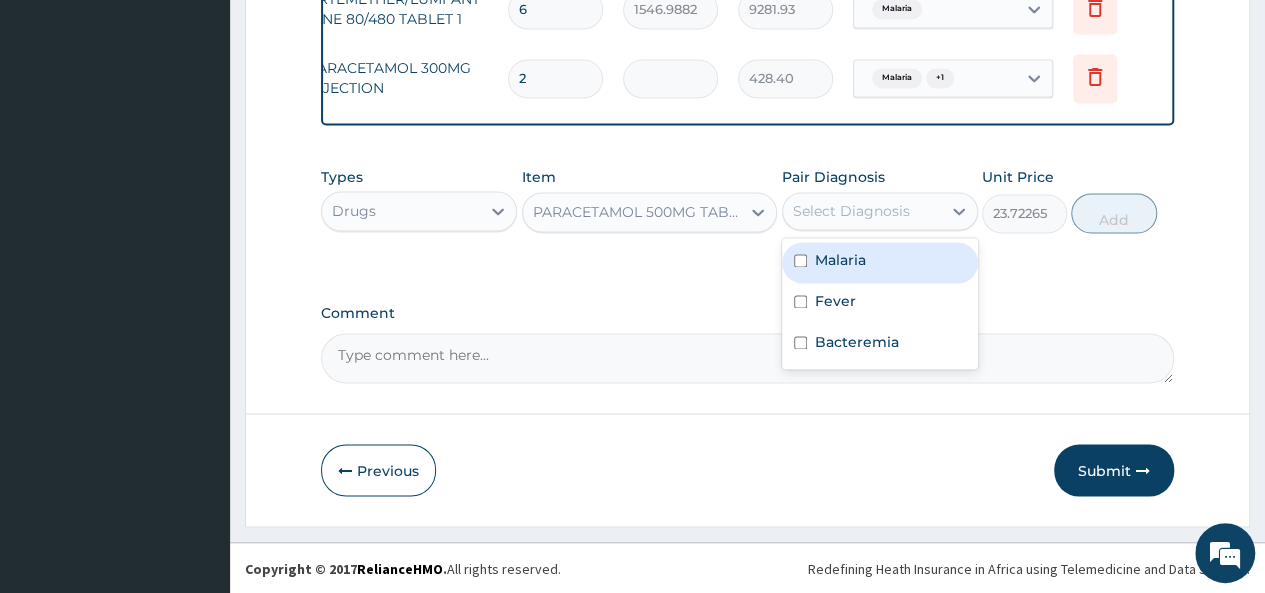 click at bounding box center [800, 260] 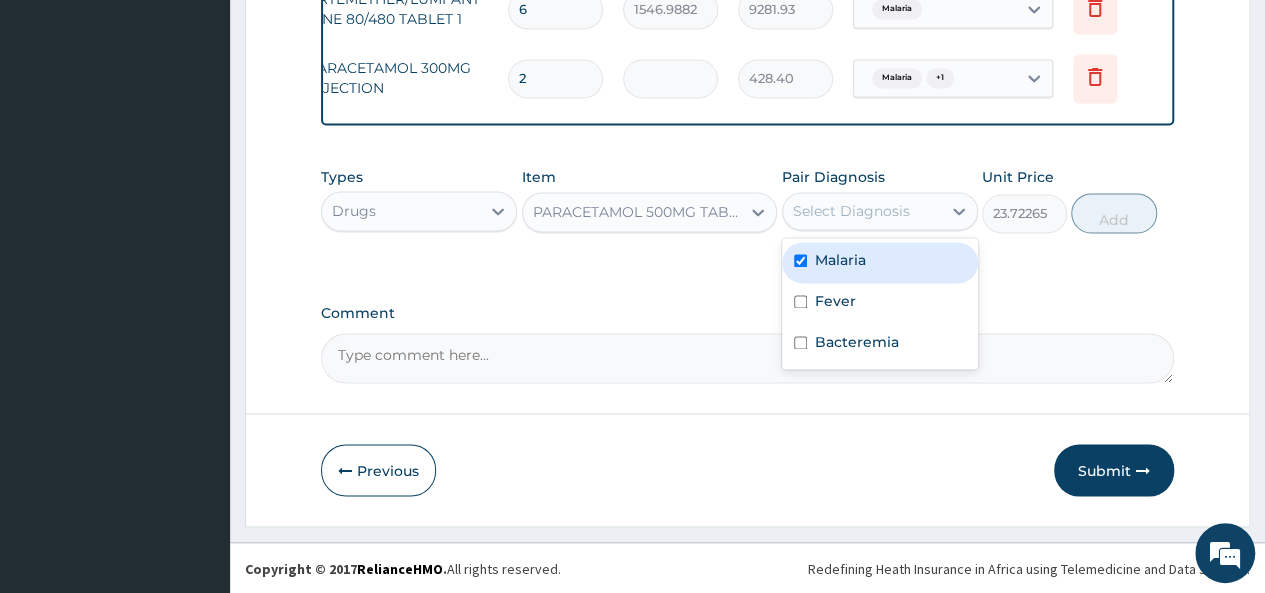 checkbox on "true" 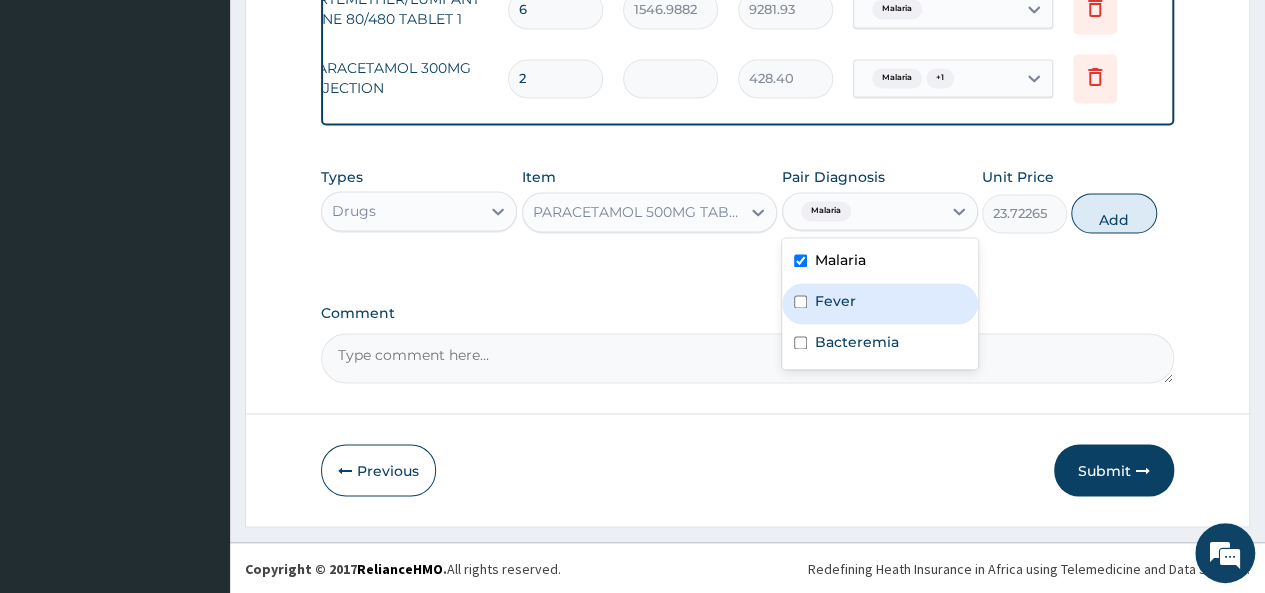 click at bounding box center (800, 301) 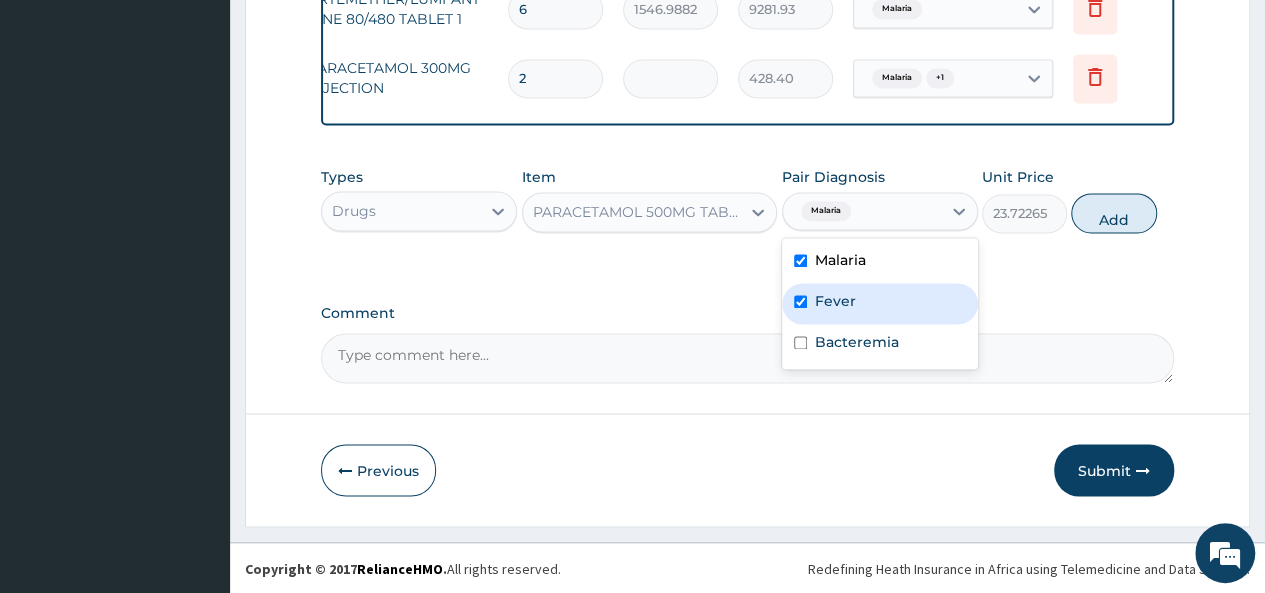 checkbox on "true" 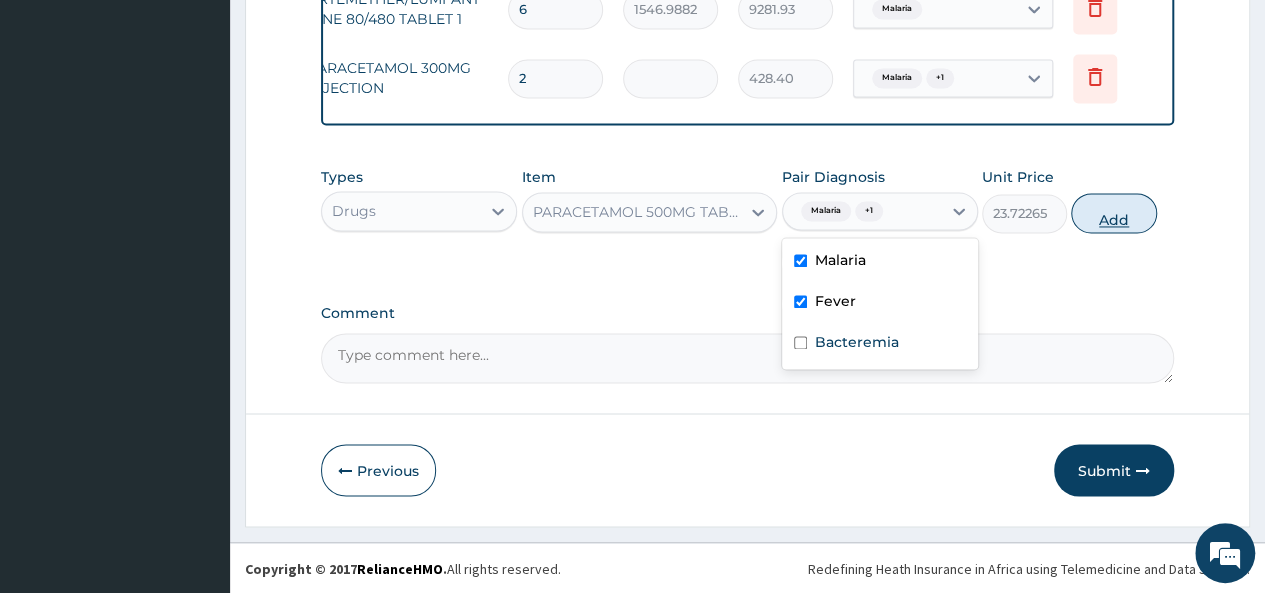 click on "Add" at bounding box center [1113, 213] 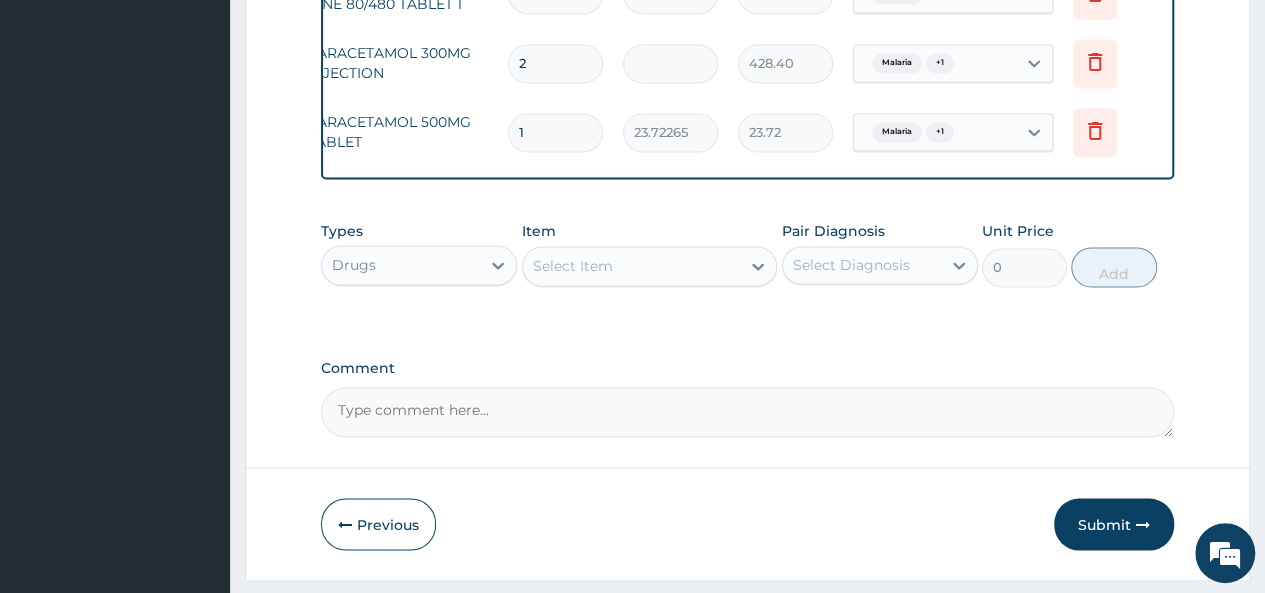click on "1" at bounding box center [555, 132] 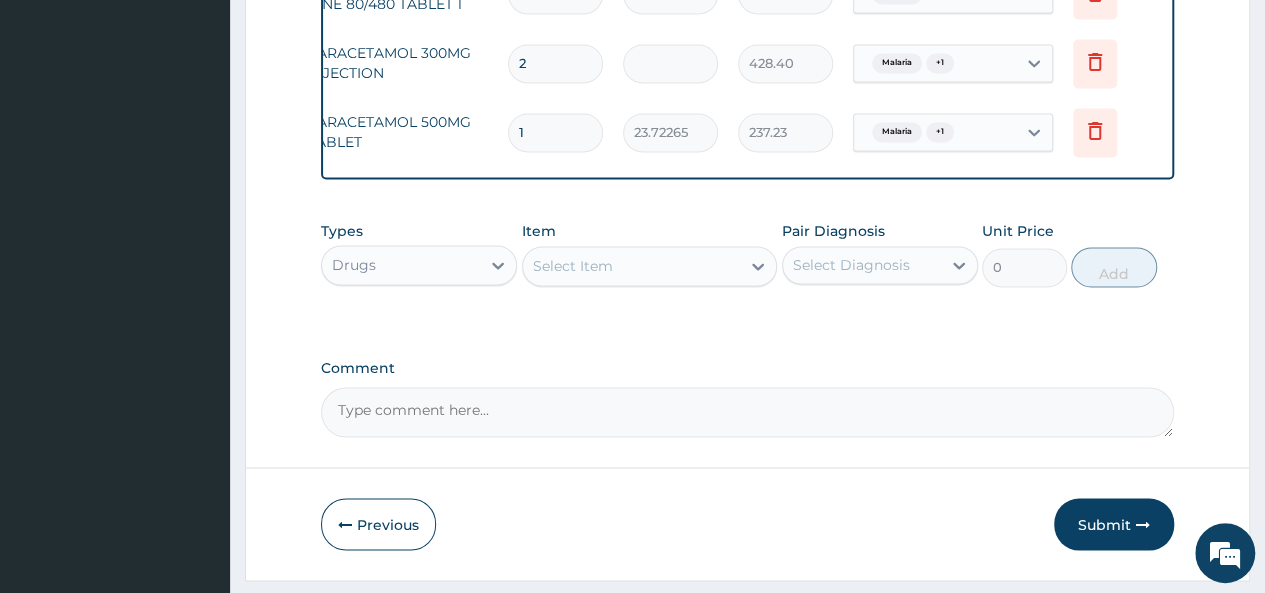 type on "10" 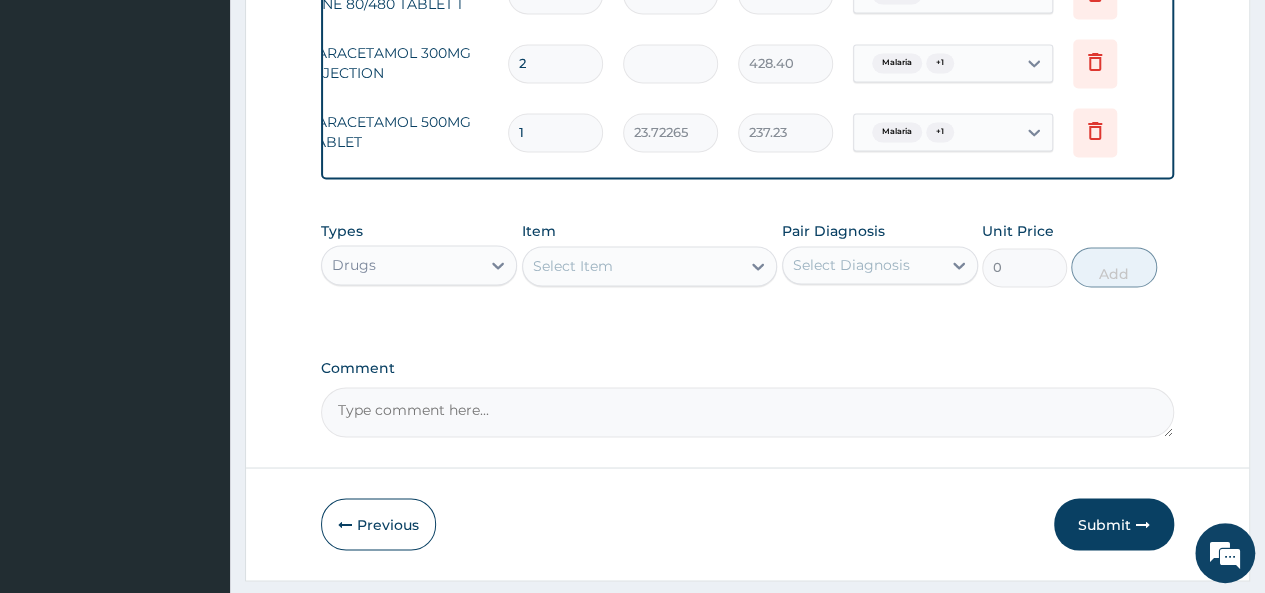 type on "237.23" 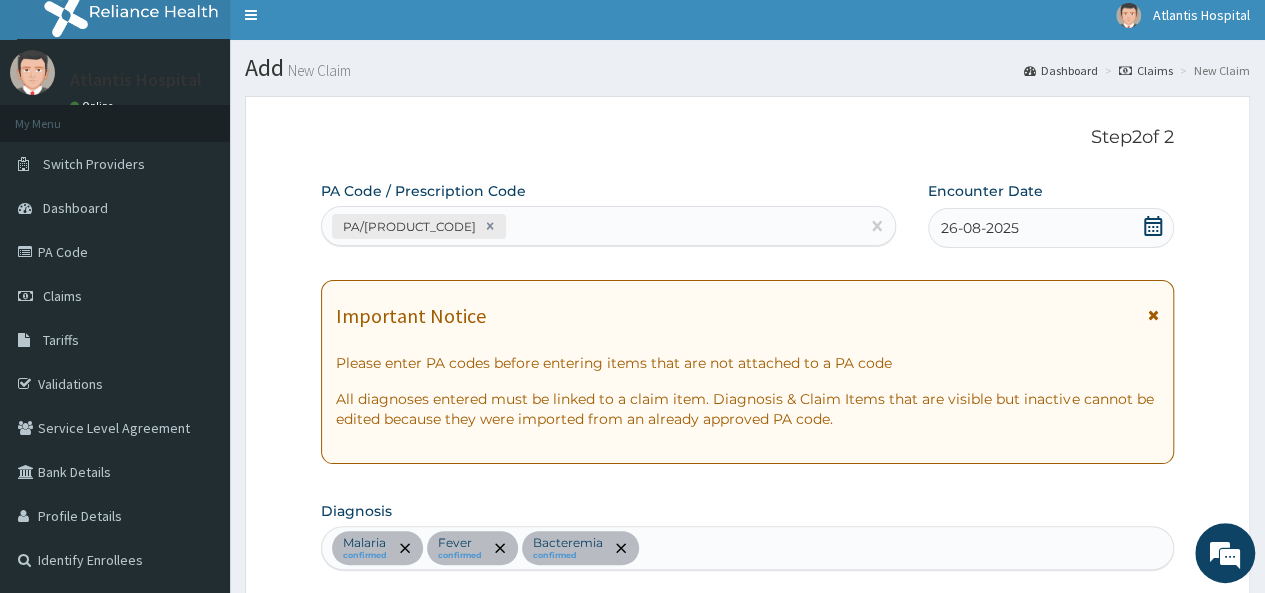 scroll, scrollTop: 0, scrollLeft: 0, axis: both 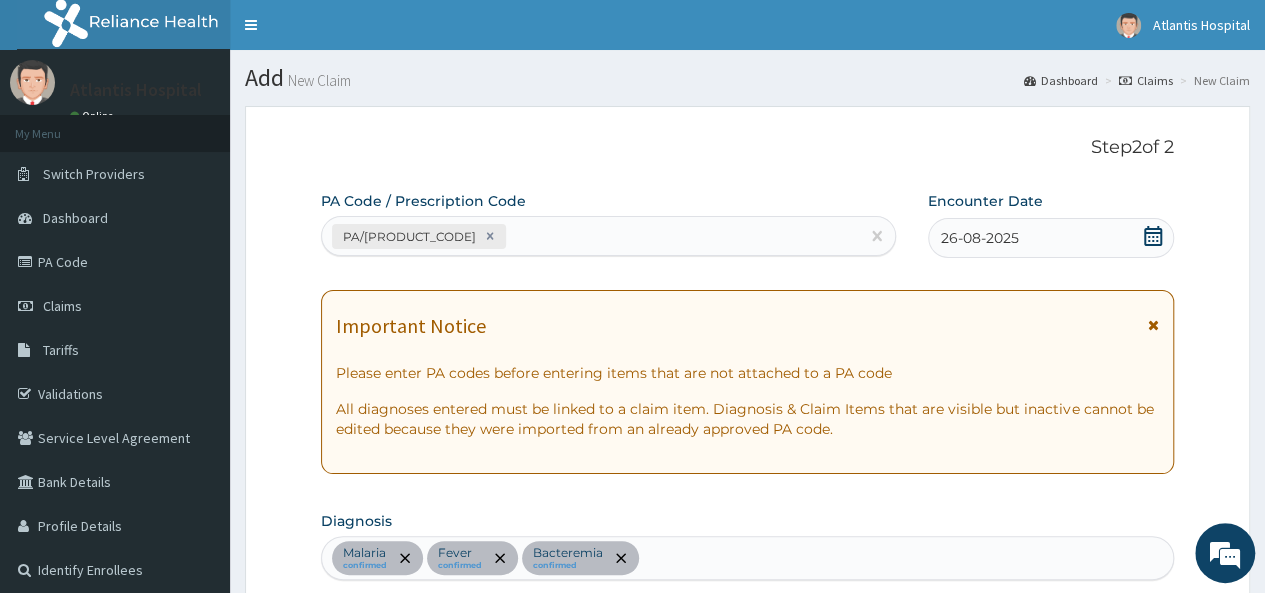 type on "10" 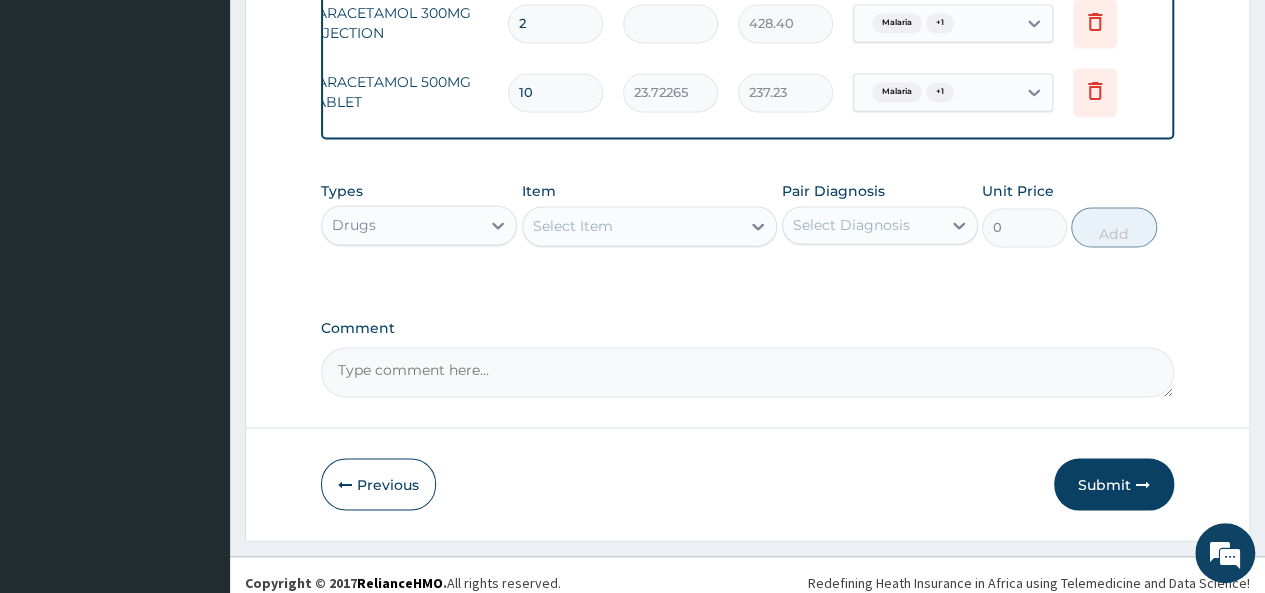 scroll, scrollTop: 1598, scrollLeft: 0, axis: vertical 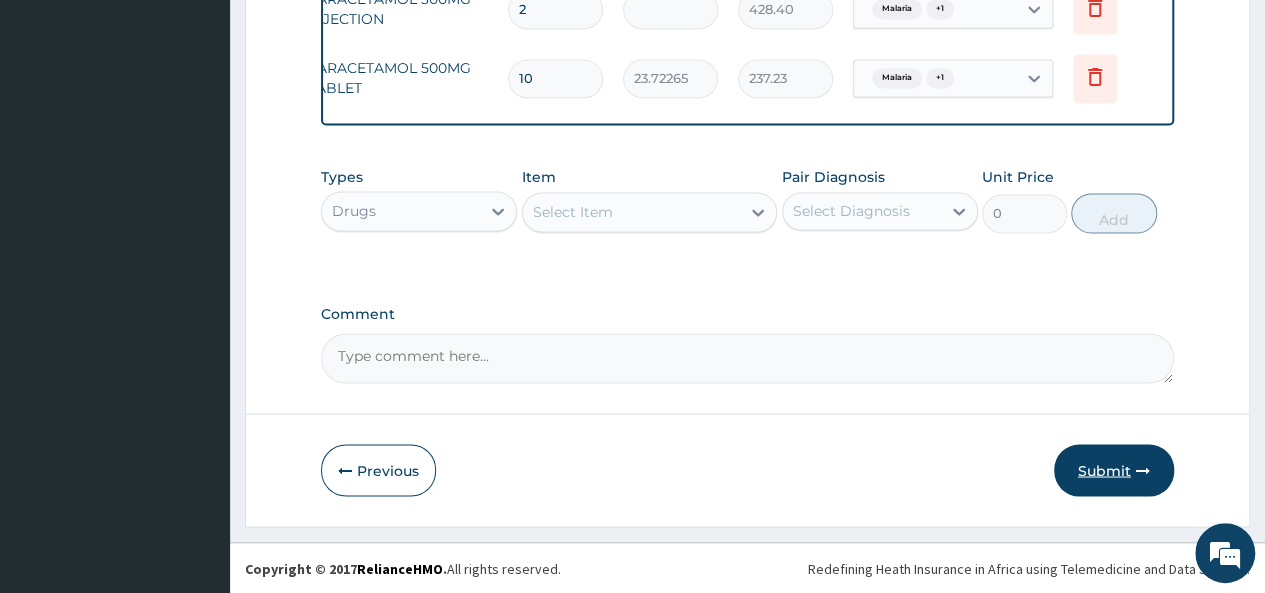 click on "Submit" at bounding box center (1114, 470) 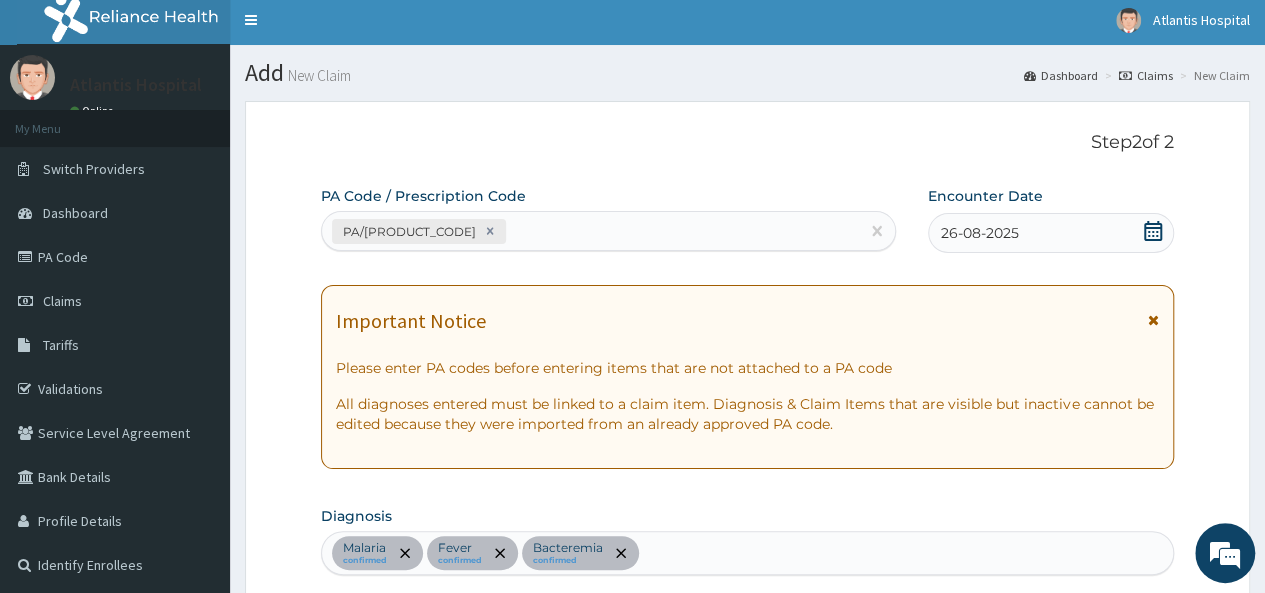 scroll, scrollTop: 0, scrollLeft: 0, axis: both 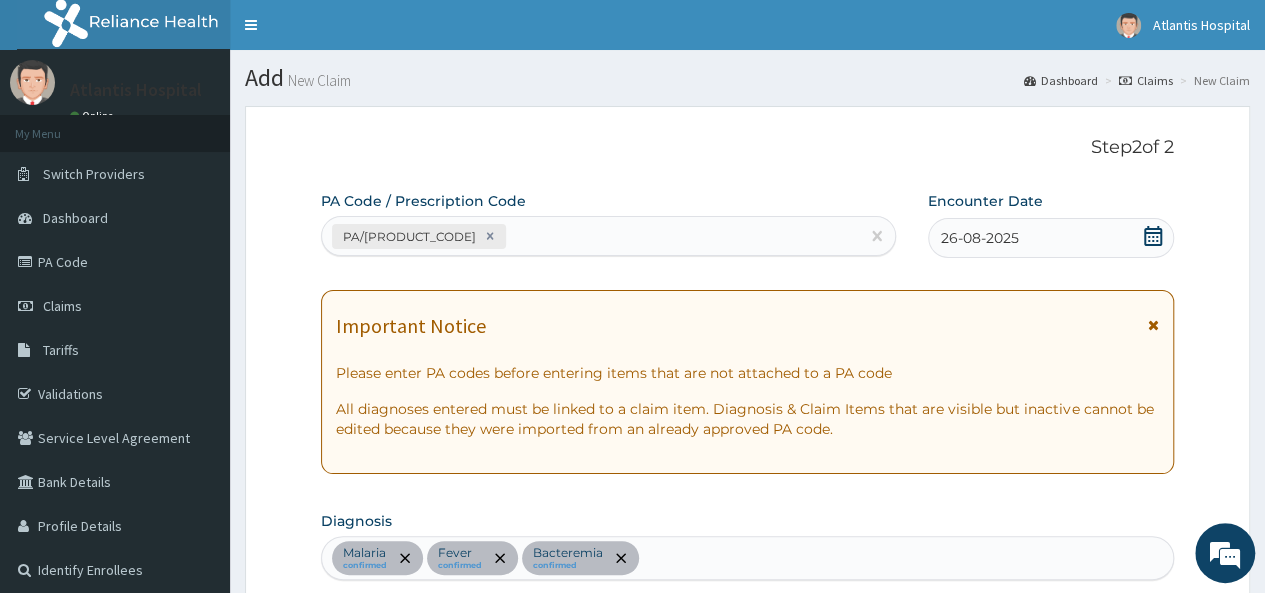 click on "26-08-2025" at bounding box center (1051, 238) 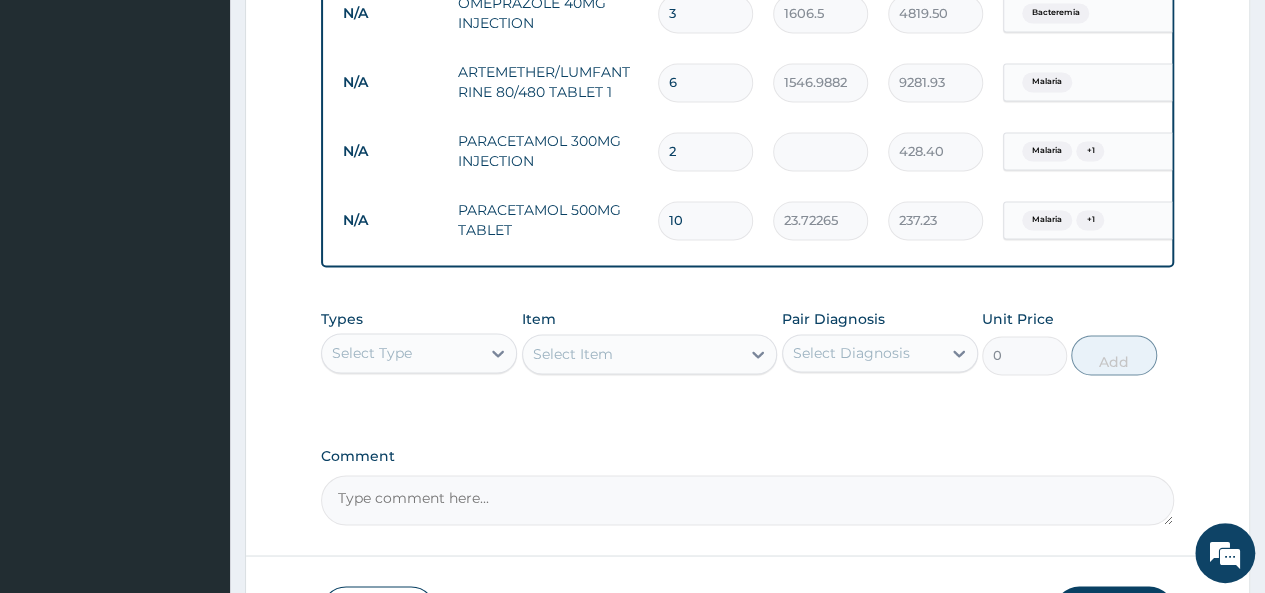 scroll, scrollTop: 1598, scrollLeft: 0, axis: vertical 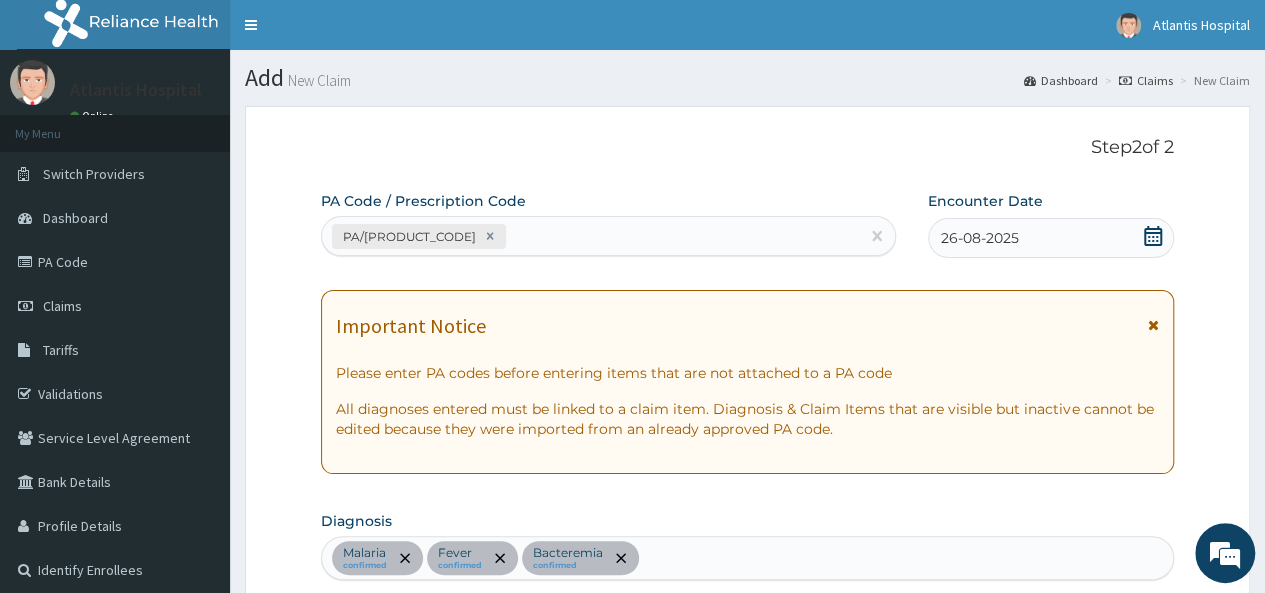 click on "26-08-2025" at bounding box center (980, 238) 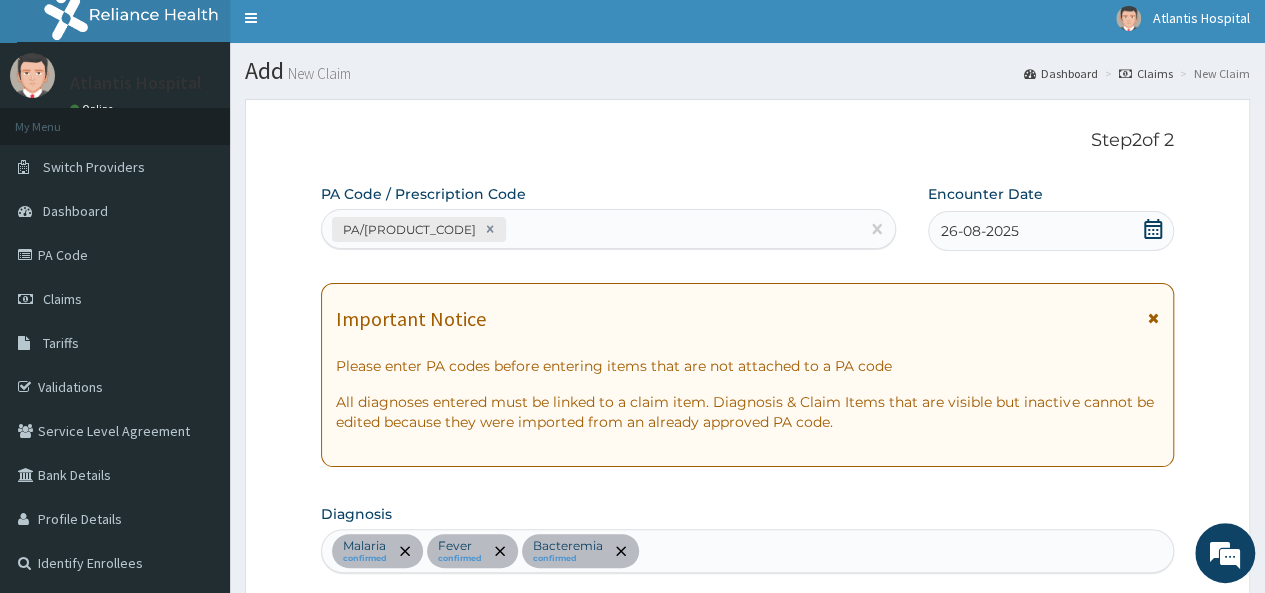 scroll, scrollTop: 200, scrollLeft: 0, axis: vertical 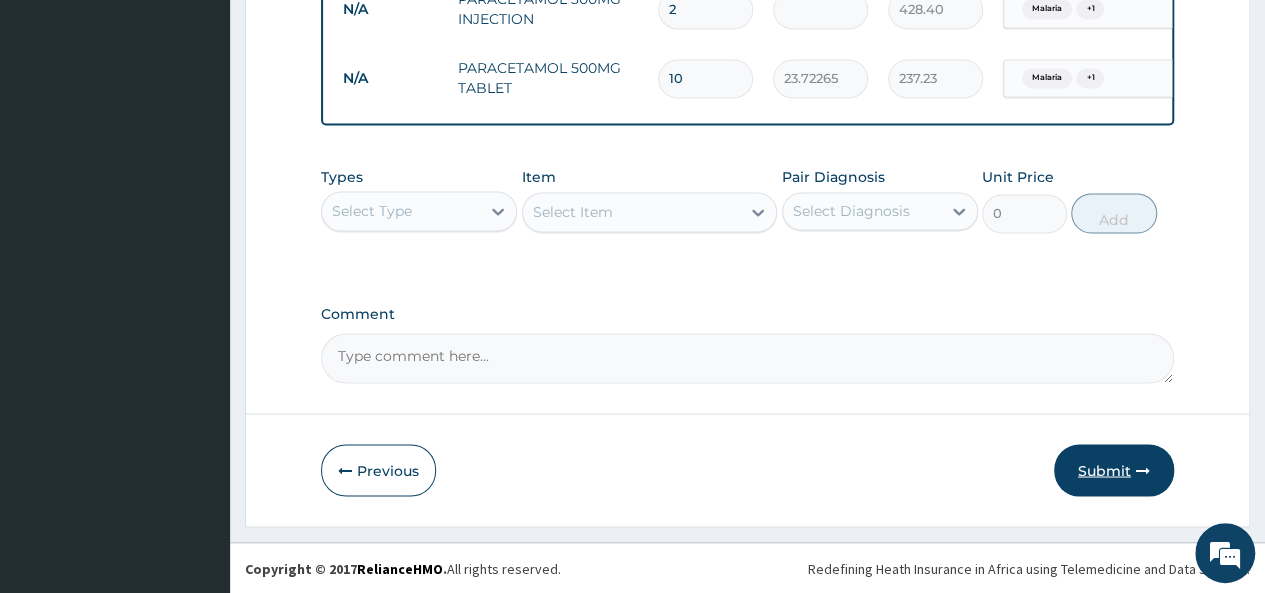click on "Submit" at bounding box center [1114, 470] 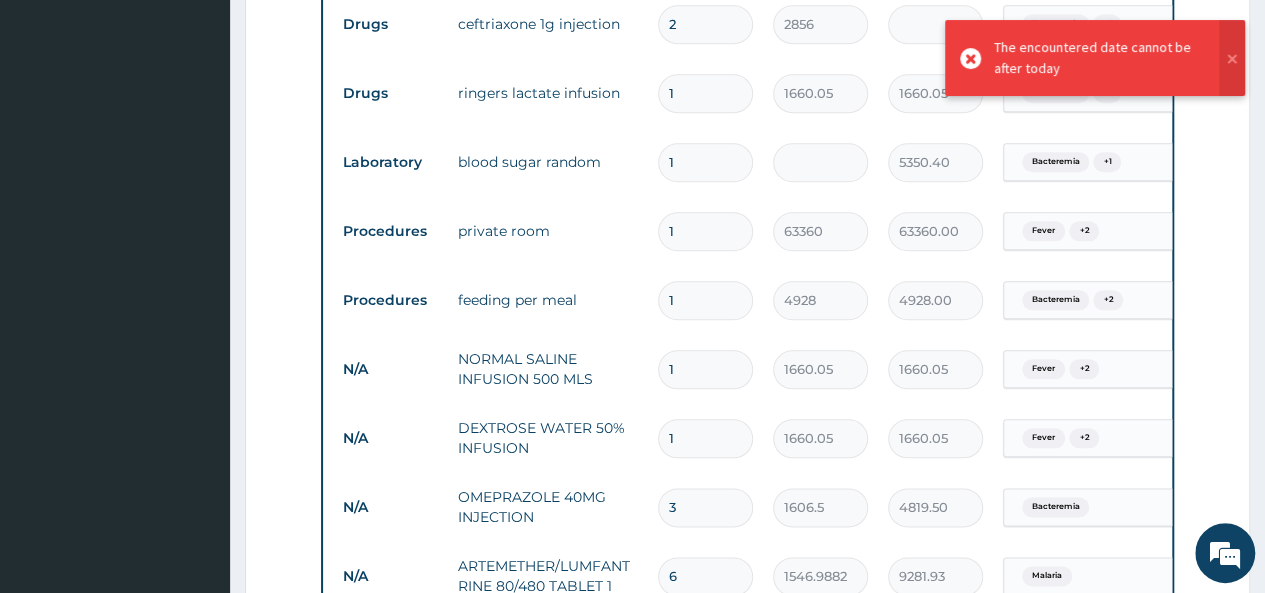 scroll, scrollTop: 898, scrollLeft: 0, axis: vertical 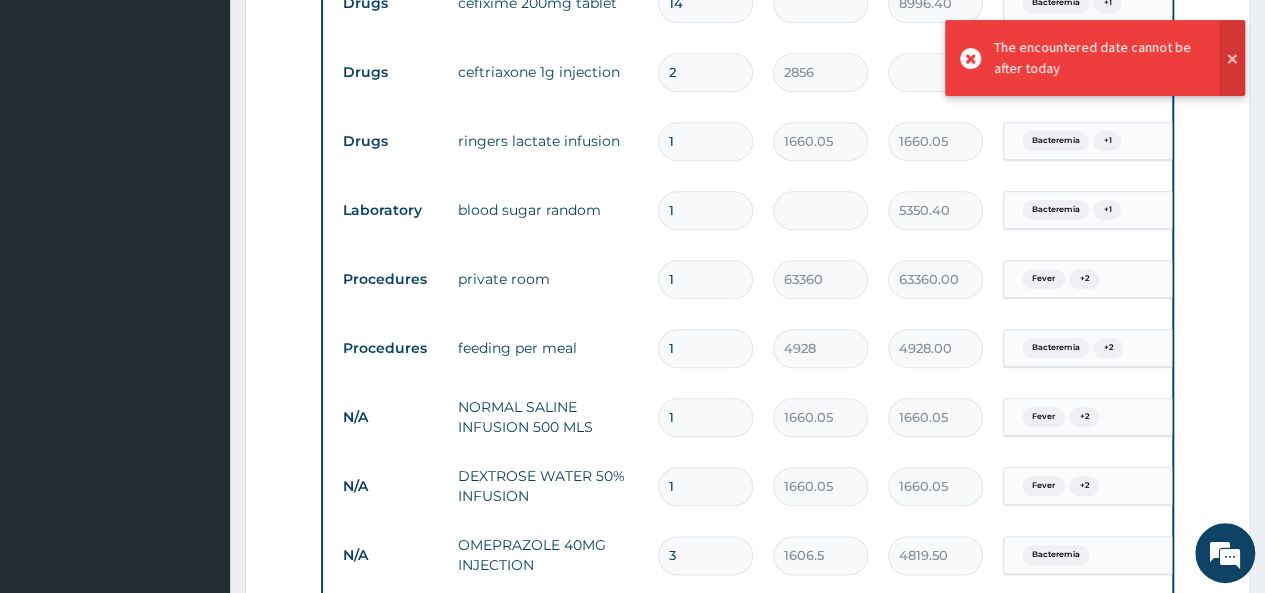 click at bounding box center [1232, 58] 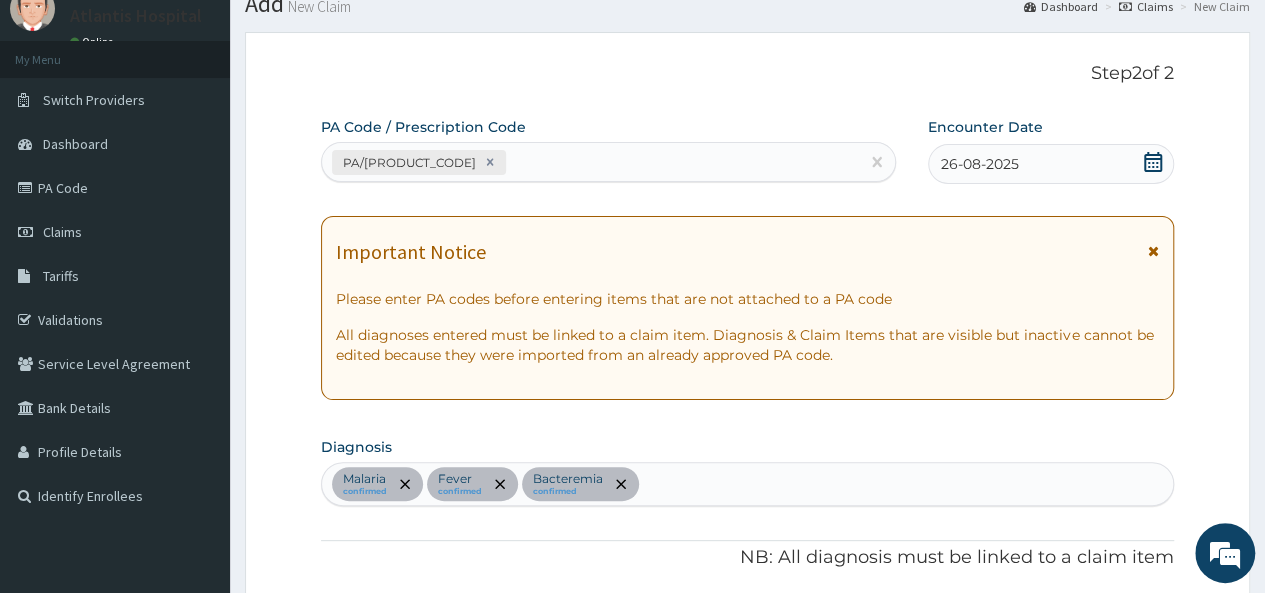 scroll, scrollTop: 100, scrollLeft: 0, axis: vertical 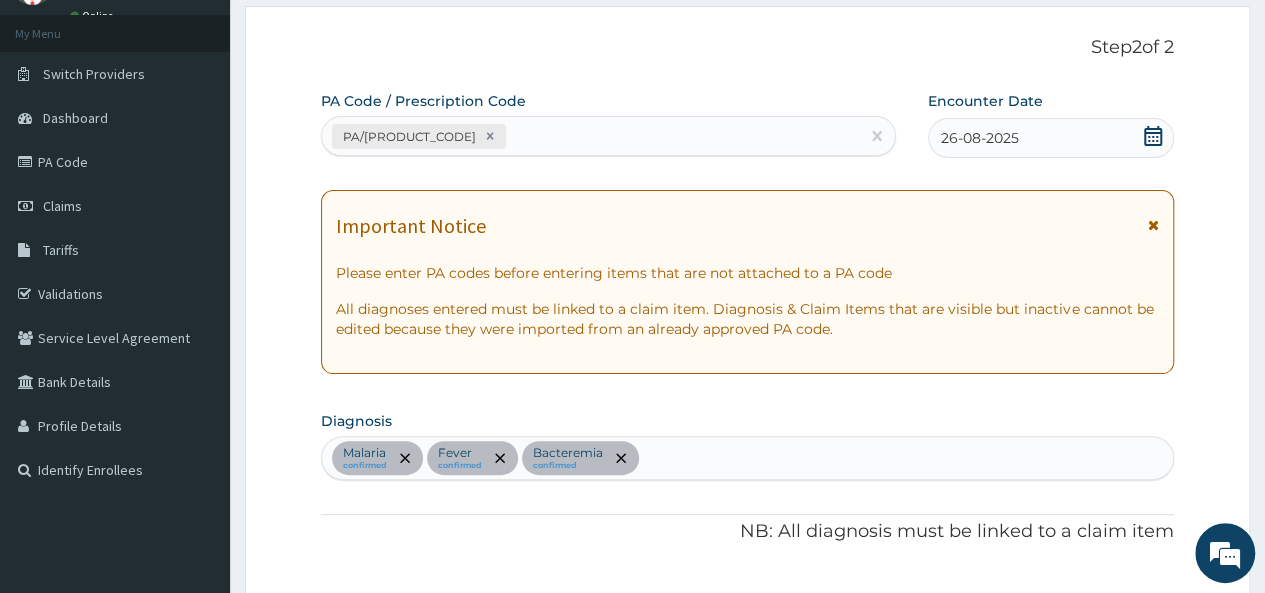 click on "26-08-2025" at bounding box center [1051, 138] 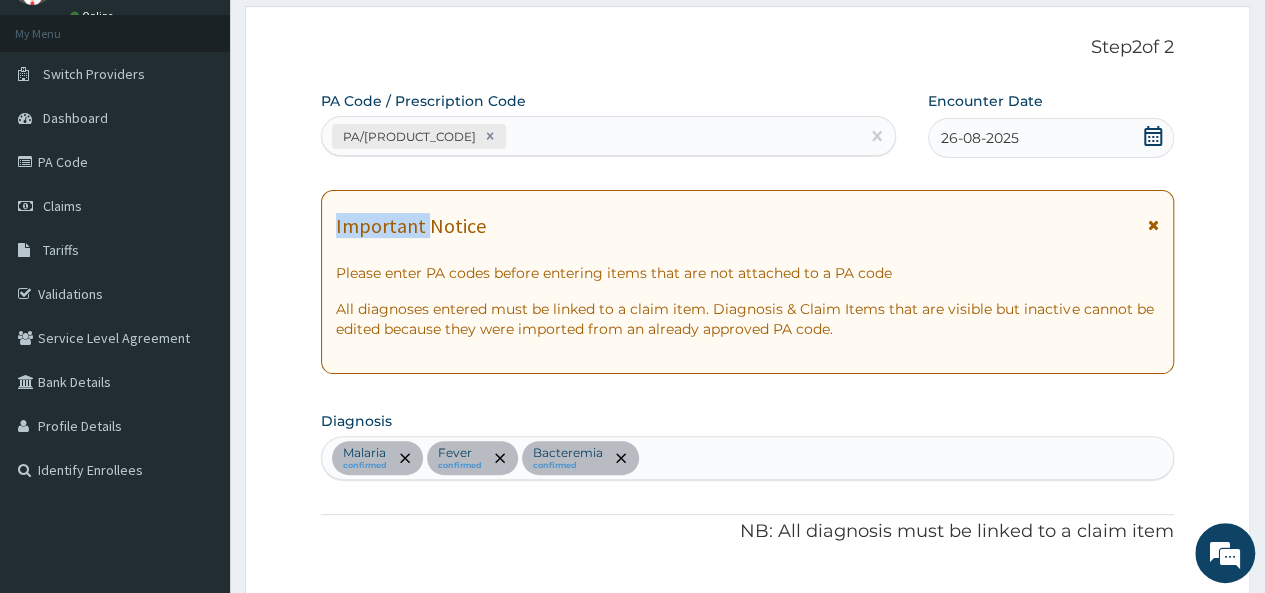 click 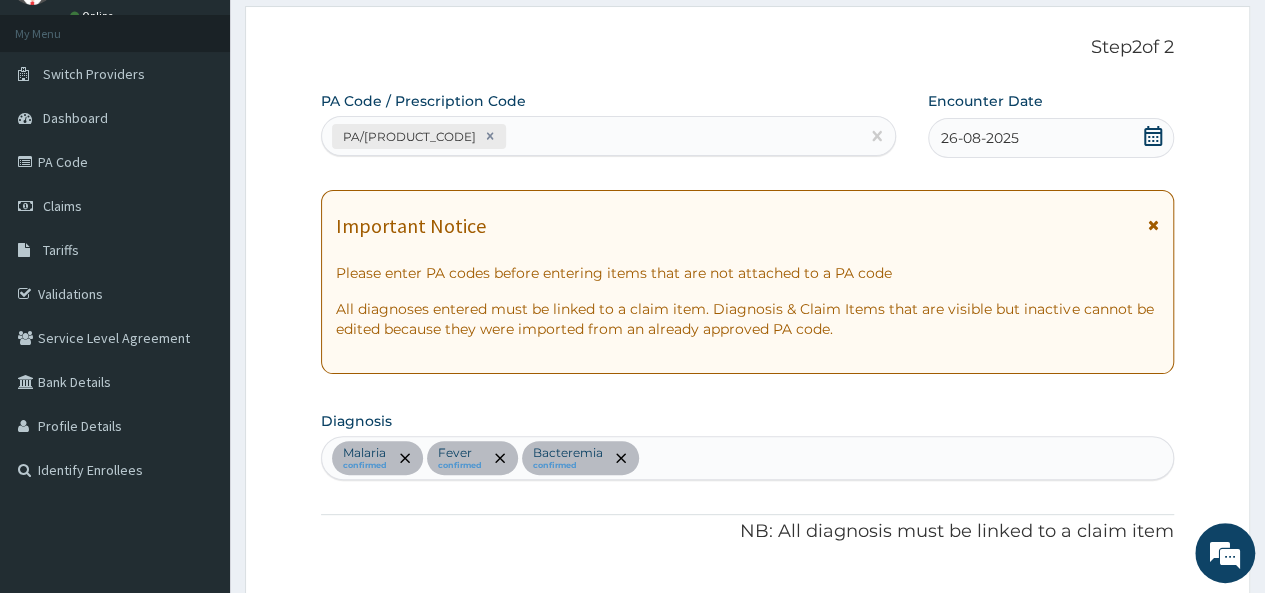 click 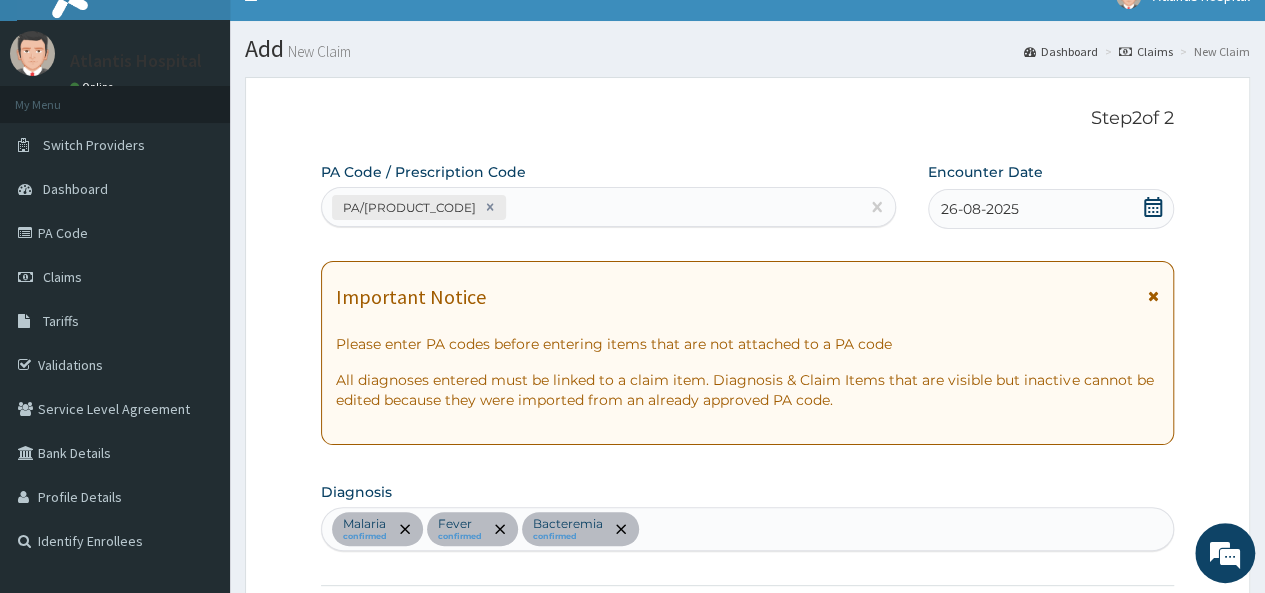 scroll, scrollTop: 0, scrollLeft: 0, axis: both 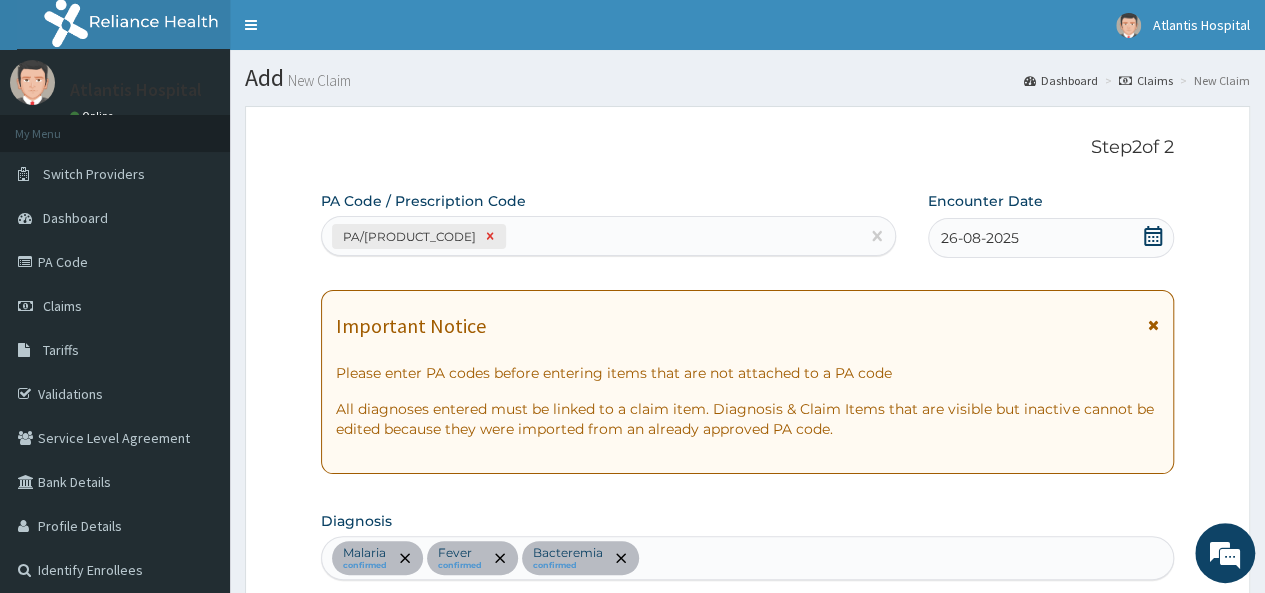 click 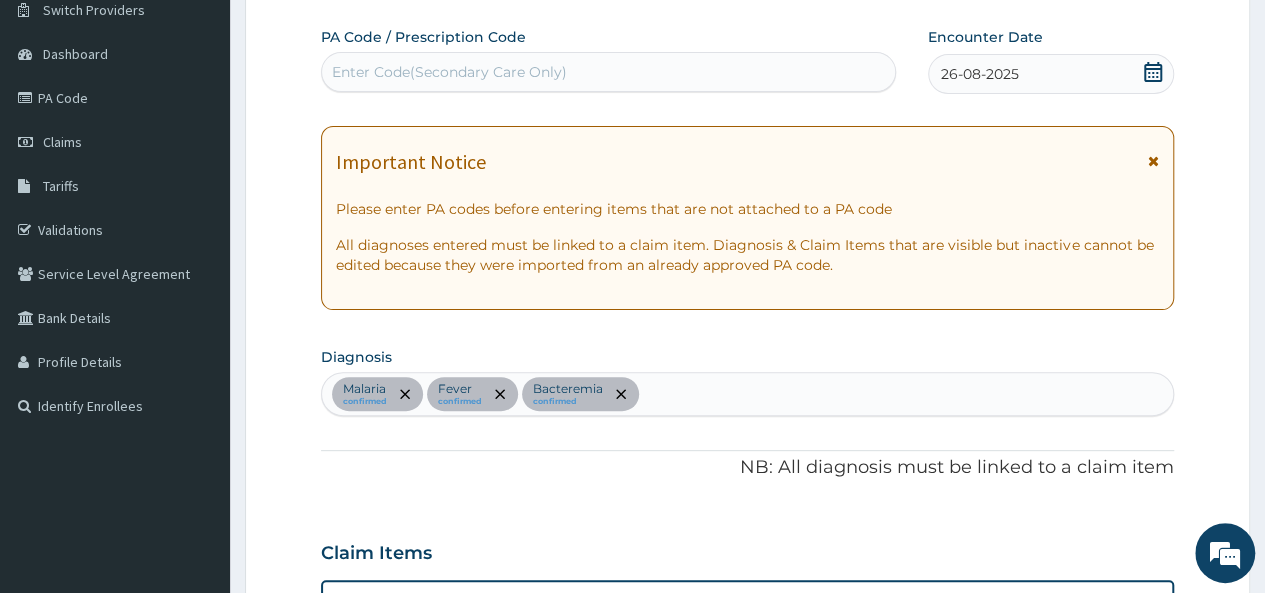 scroll, scrollTop: 200, scrollLeft: 0, axis: vertical 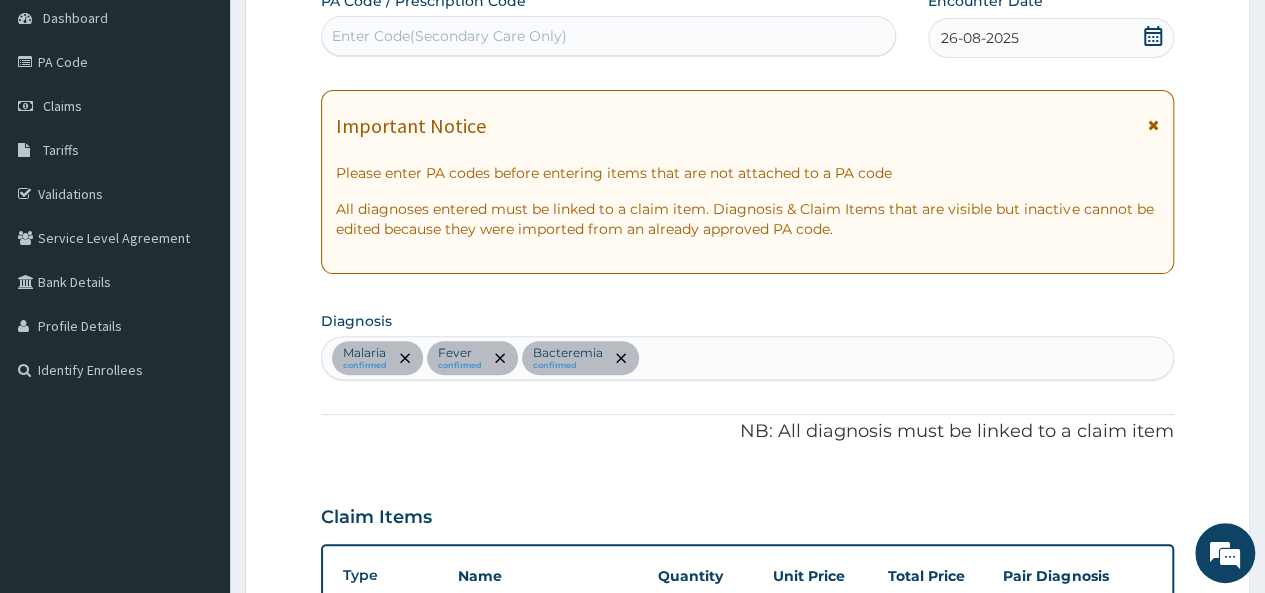 click 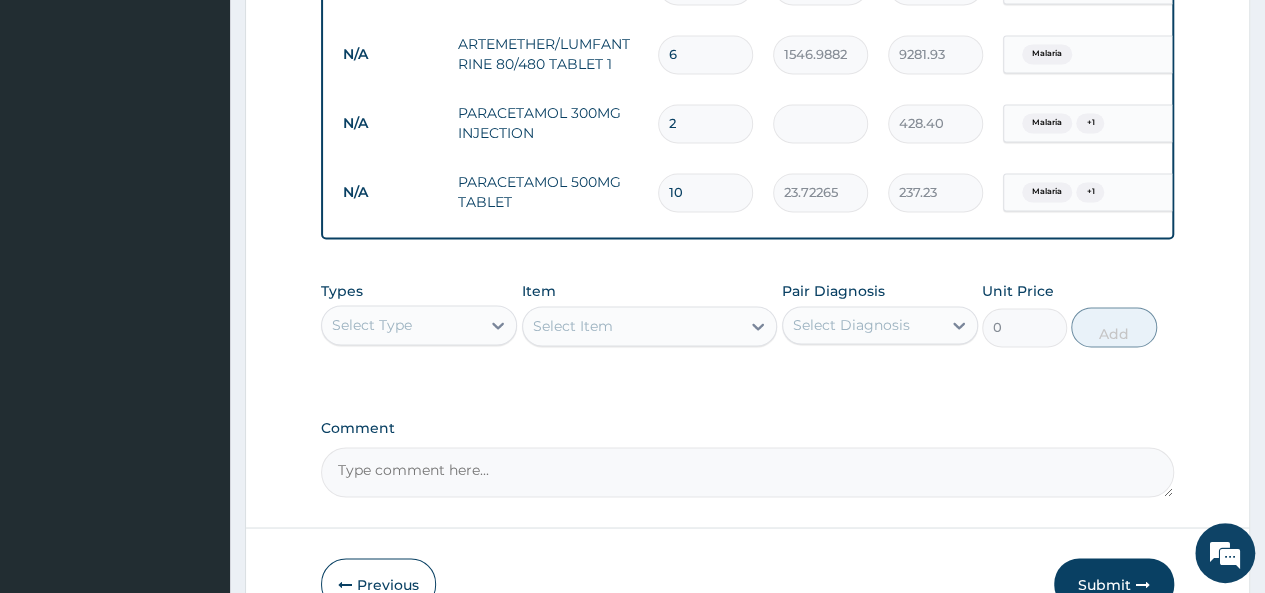 scroll, scrollTop: 1598, scrollLeft: 0, axis: vertical 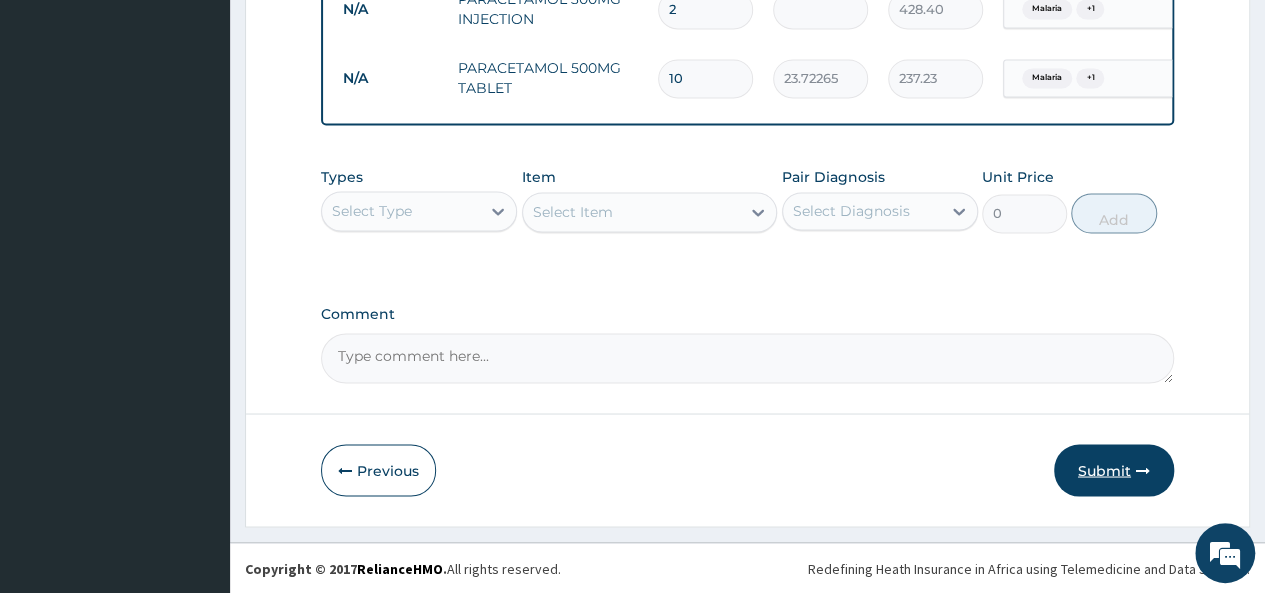 click on "Submit" at bounding box center (1114, 470) 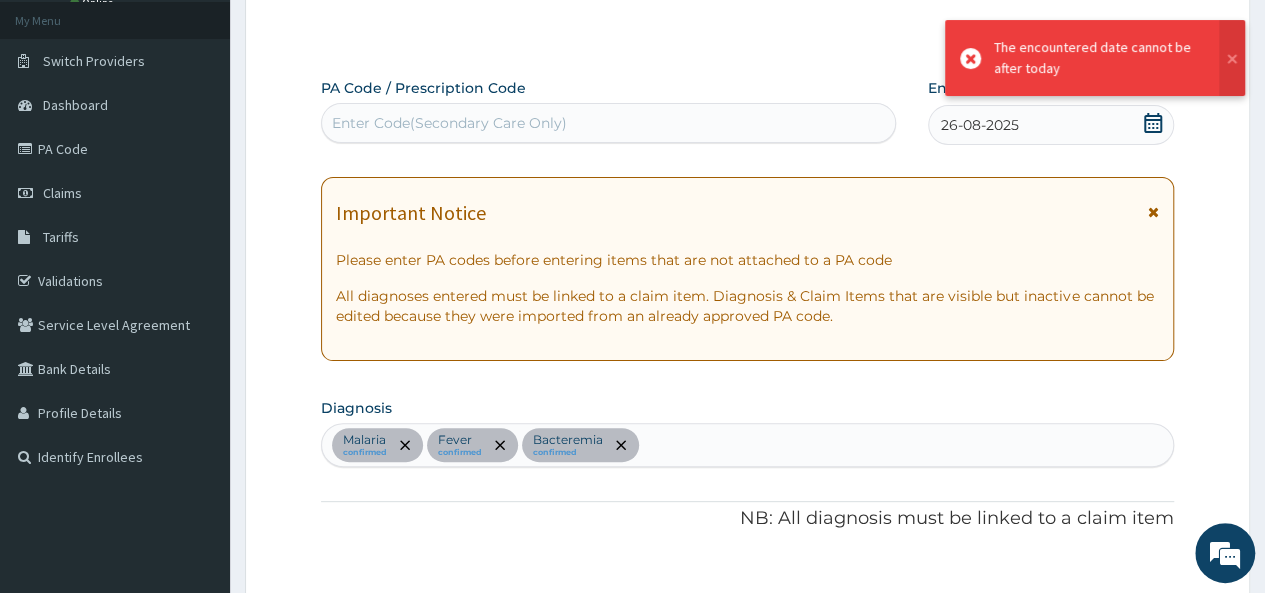 scroll, scrollTop: 0, scrollLeft: 0, axis: both 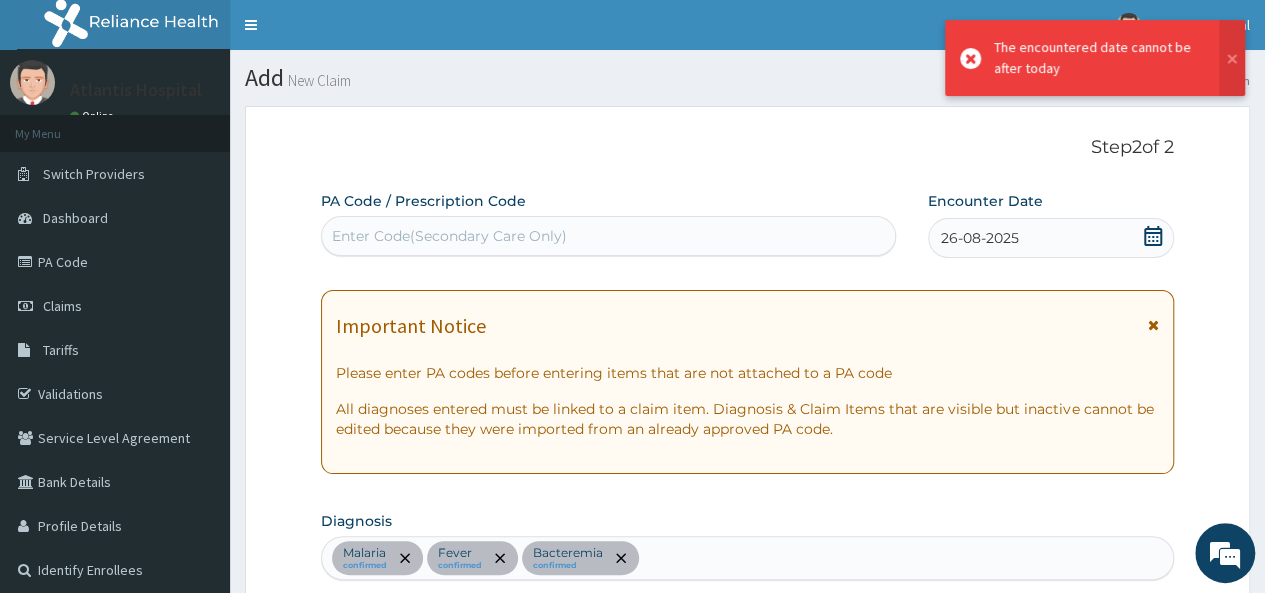 click on "Enter Code(Secondary Care Only)" at bounding box center (608, 236) 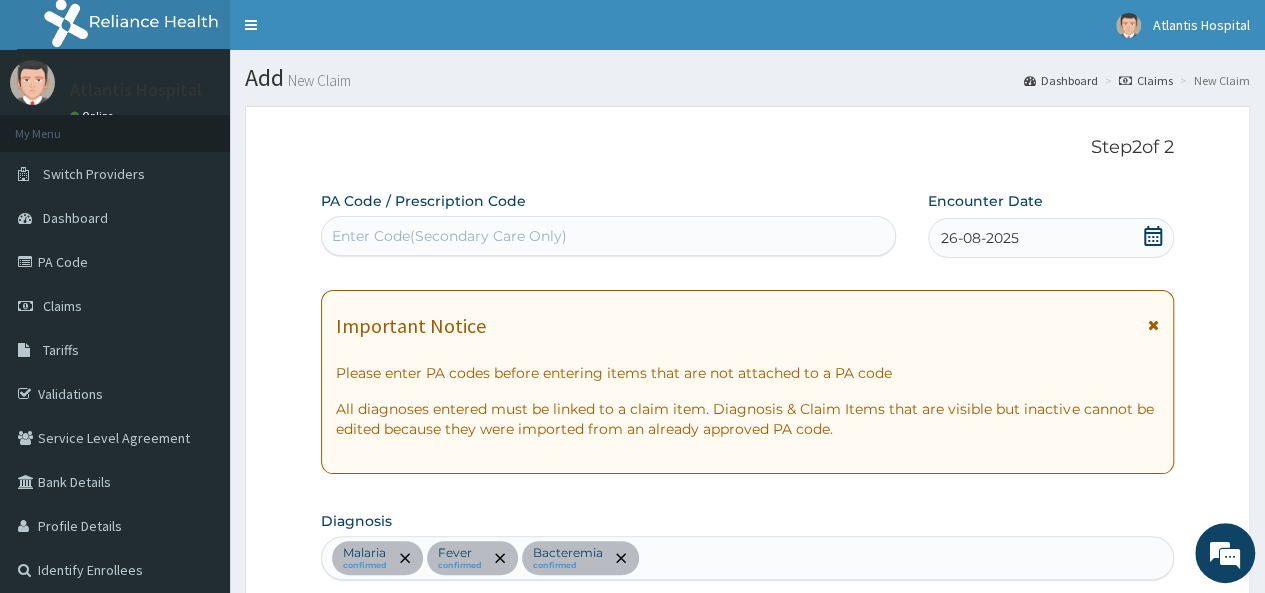 type on "V" 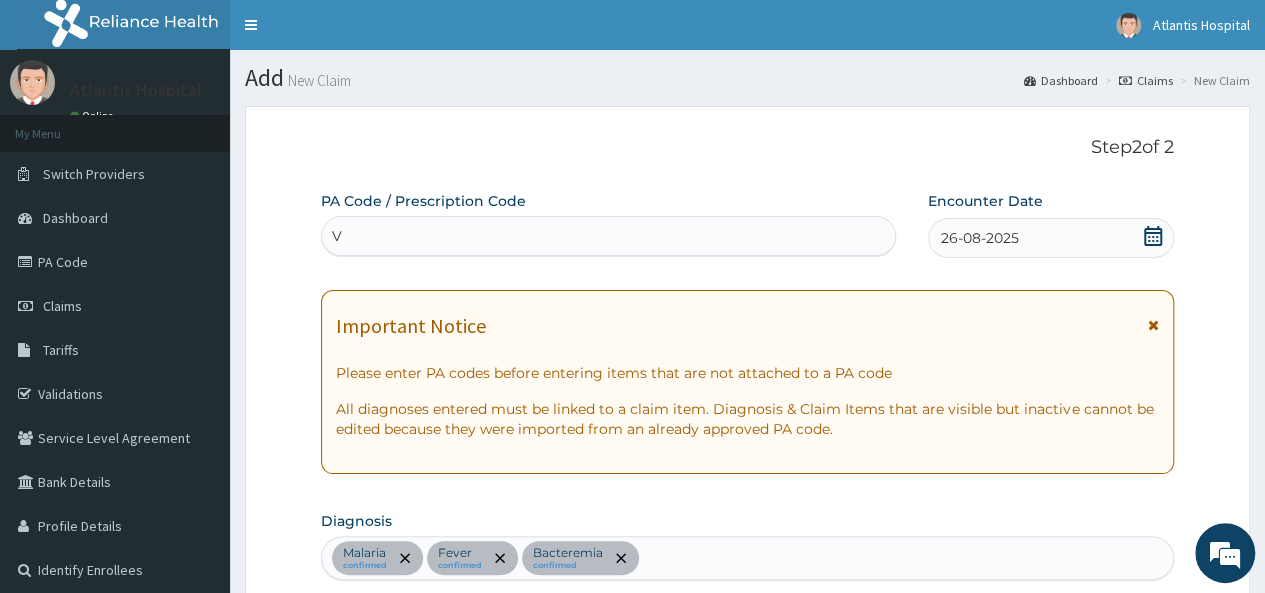 type 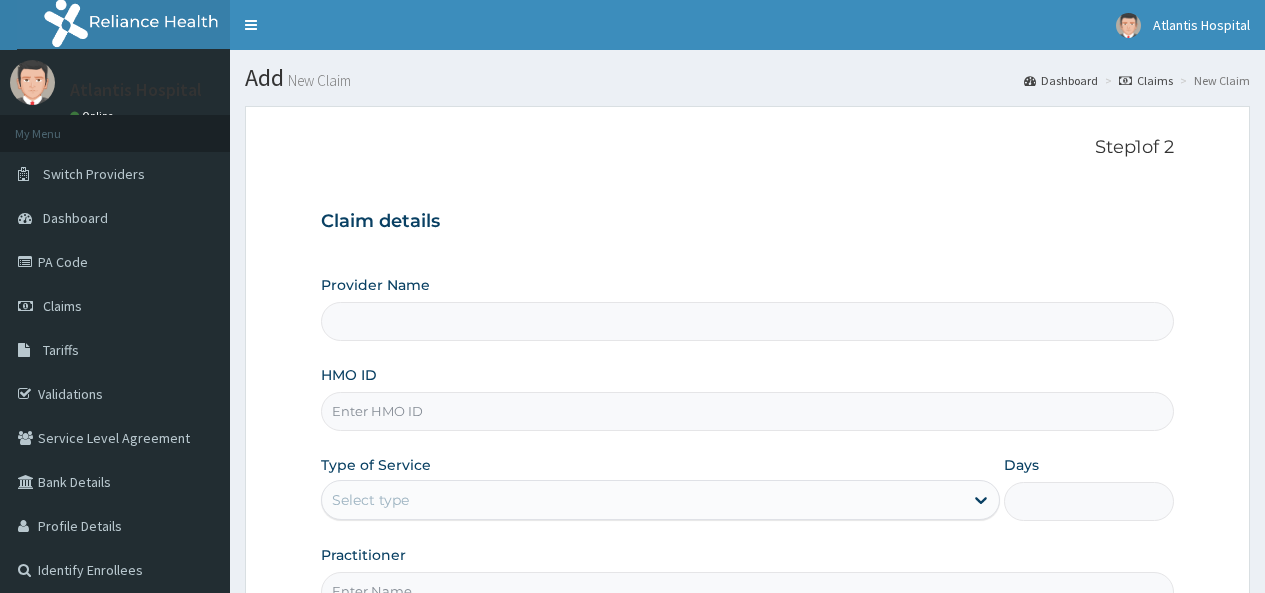 scroll, scrollTop: 224, scrollLeft: 0, axis: vertical 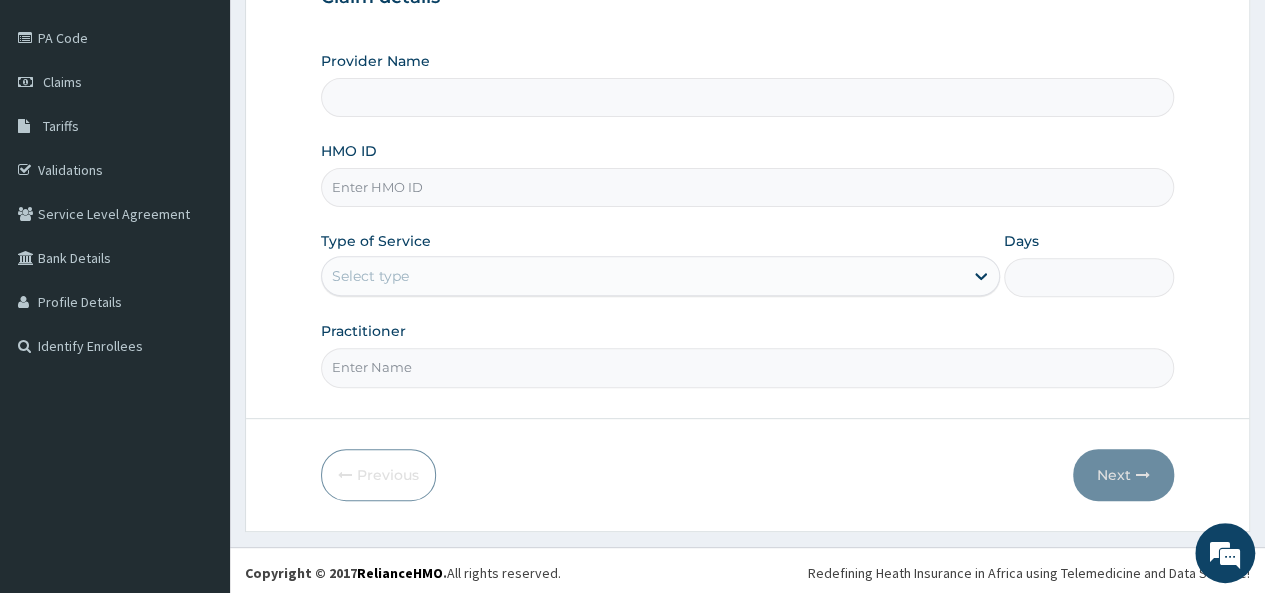type on "Atlantis Pediatric Hospital" 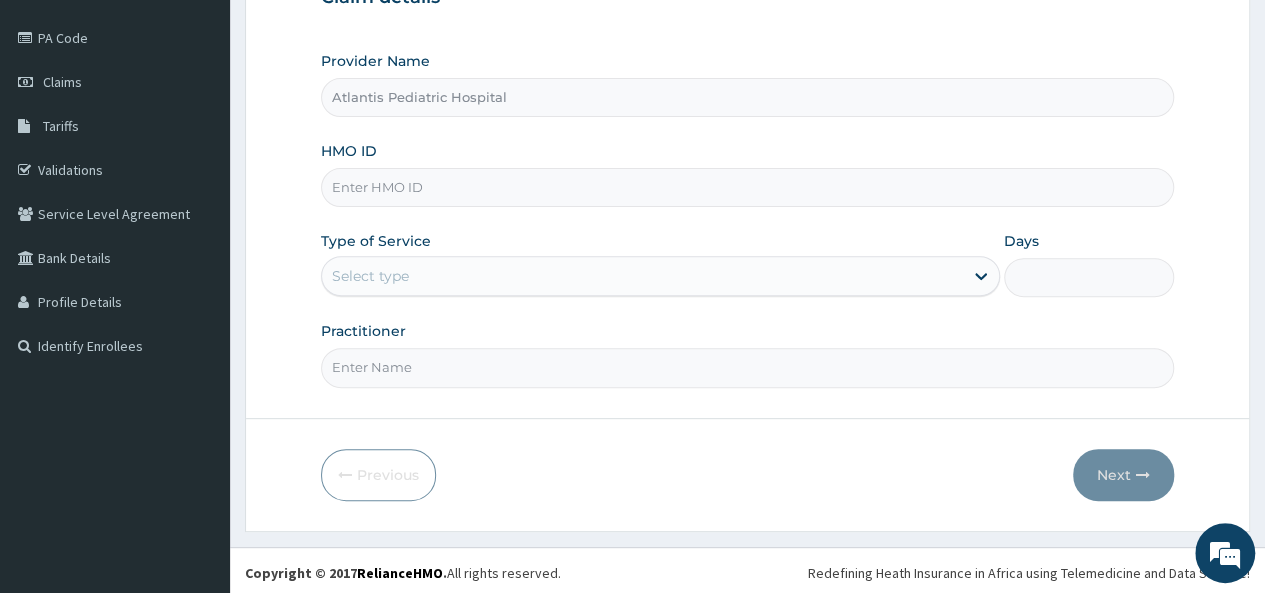 click on "Atlantis Pediatric Hospital" at bounding box center (747, 97) 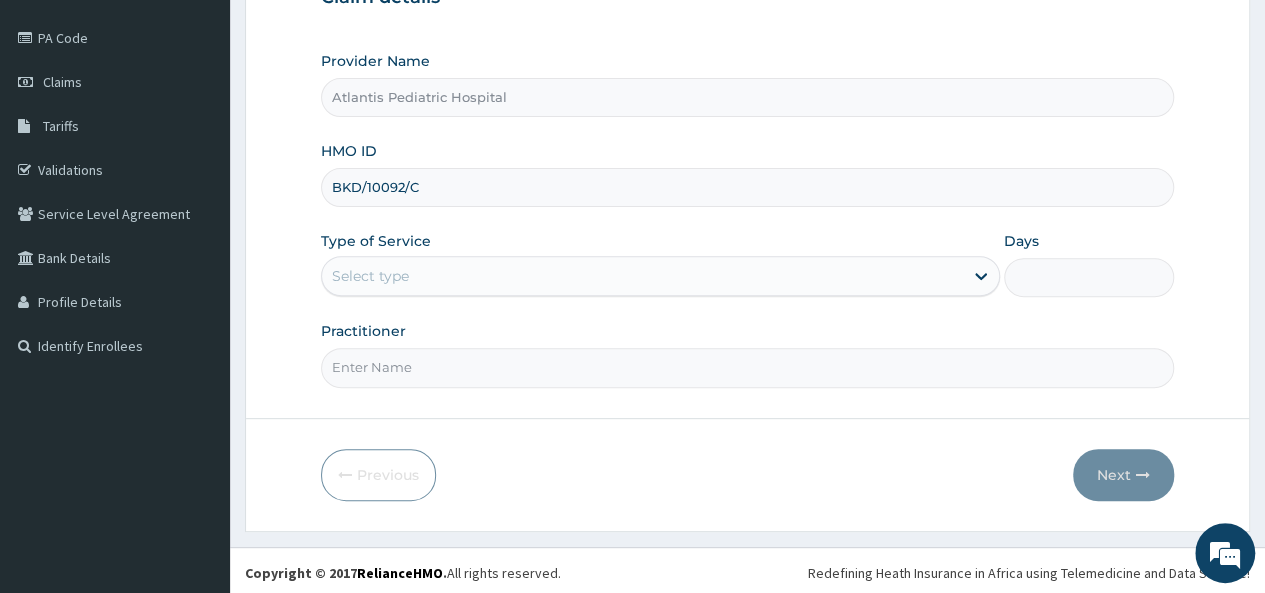 scroll, scrollTop: 0, scrollLeft: 0, axis: both 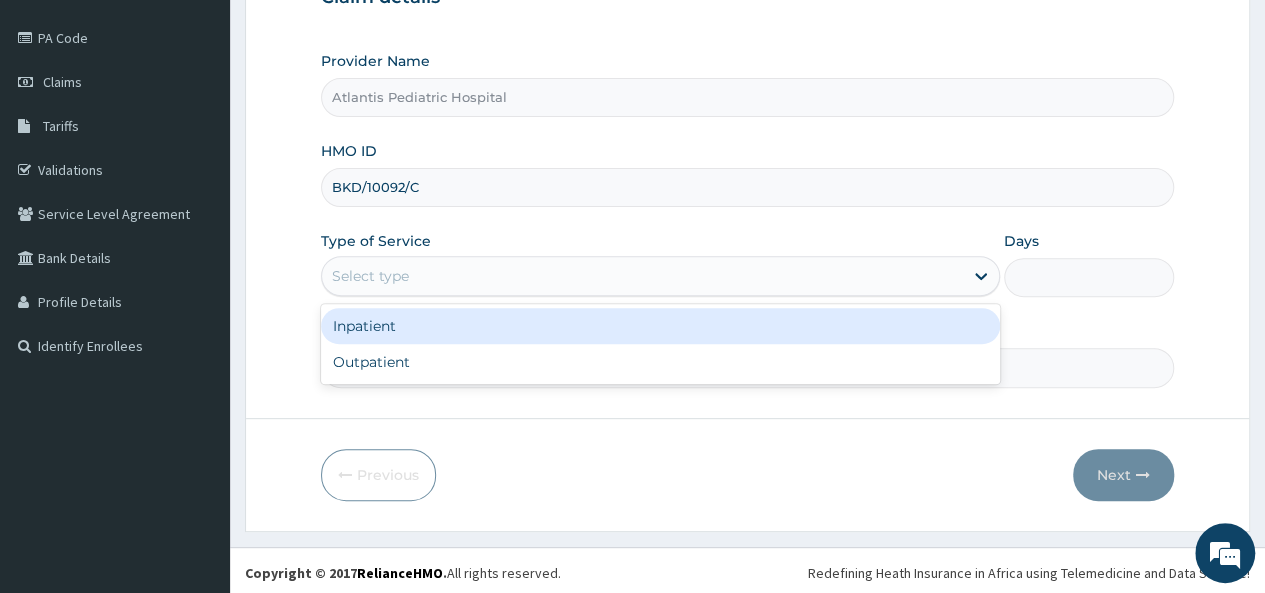click on "Select type" at bounding box center [642, 276] 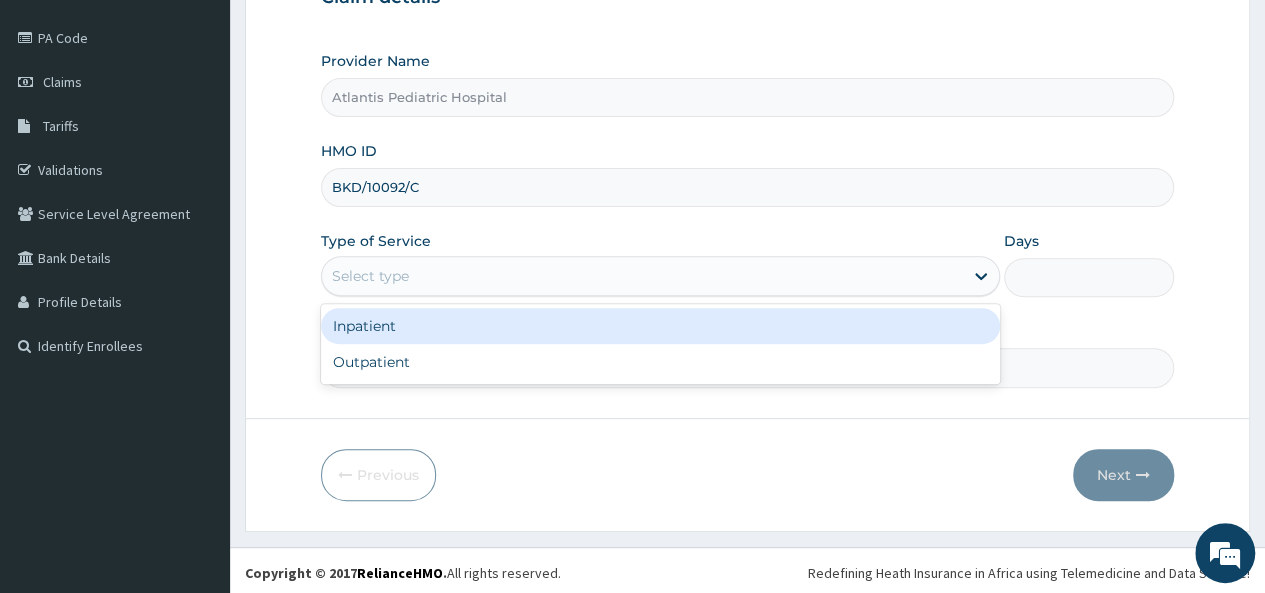 click on "Inpatient" at bounding box center (660, 326) 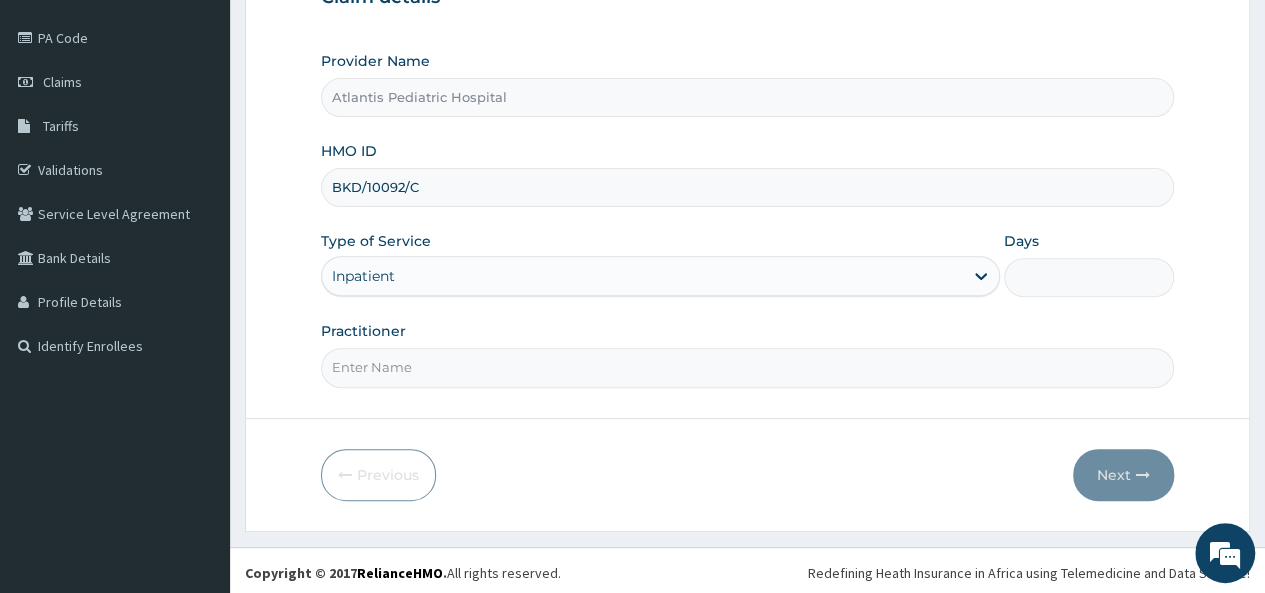 click on "Practitioner" at bounding box center [747, 367] 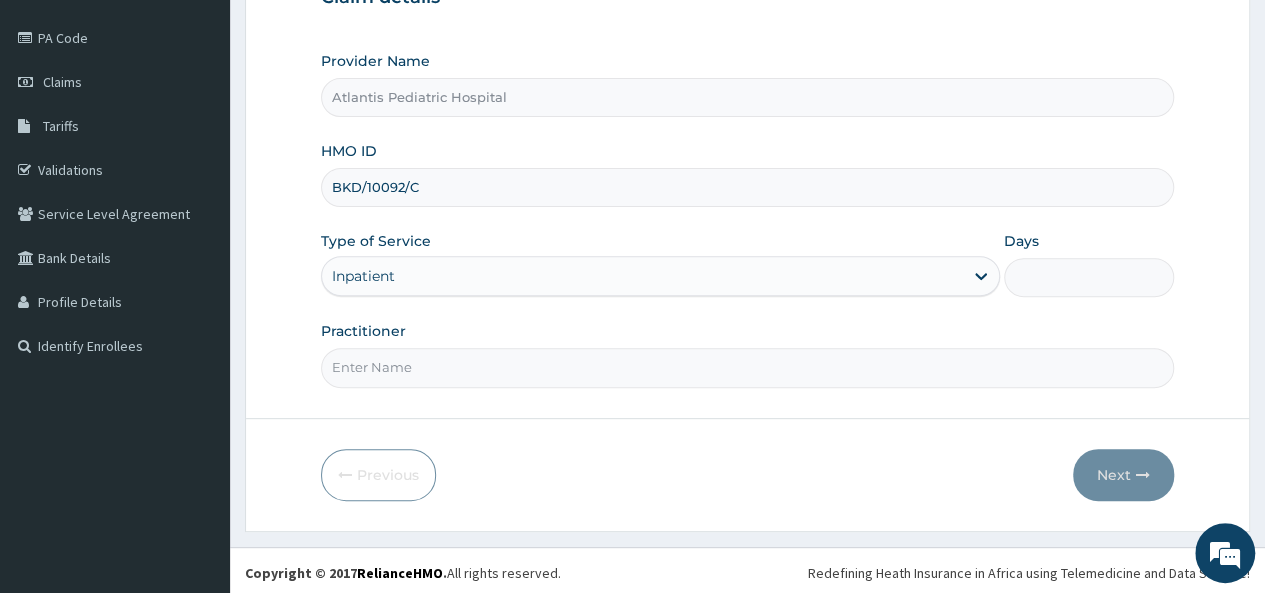 paste on "Dr. [LAST] [LAST] [LAST]" 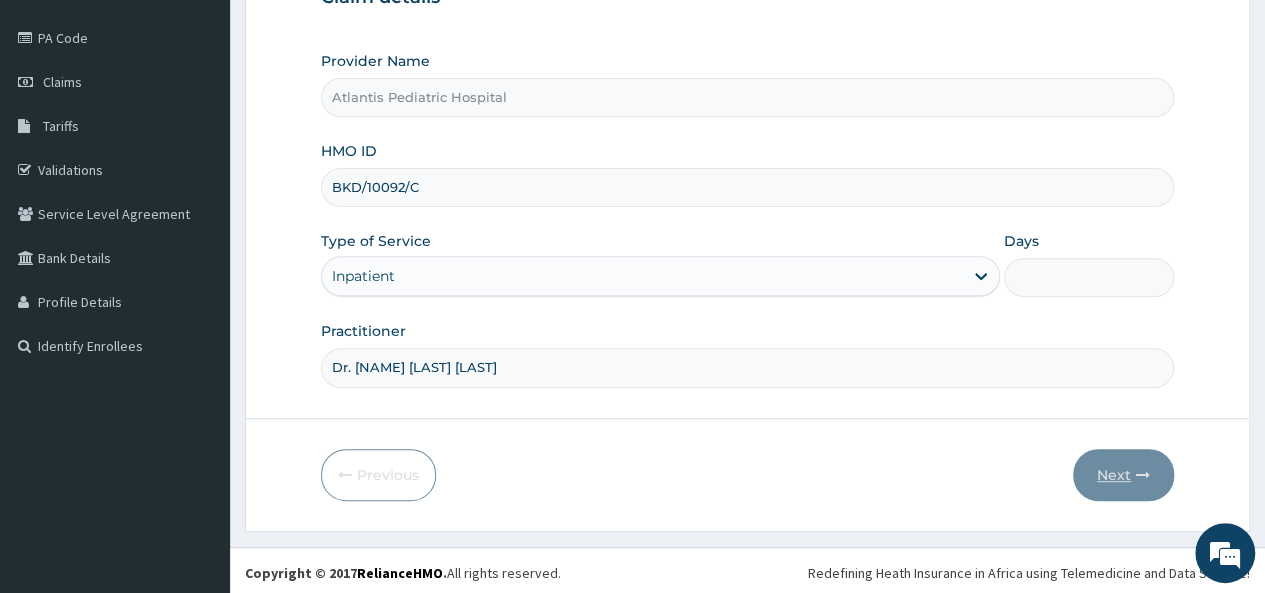 type on "Dr. Kayode Olamide Valentine" 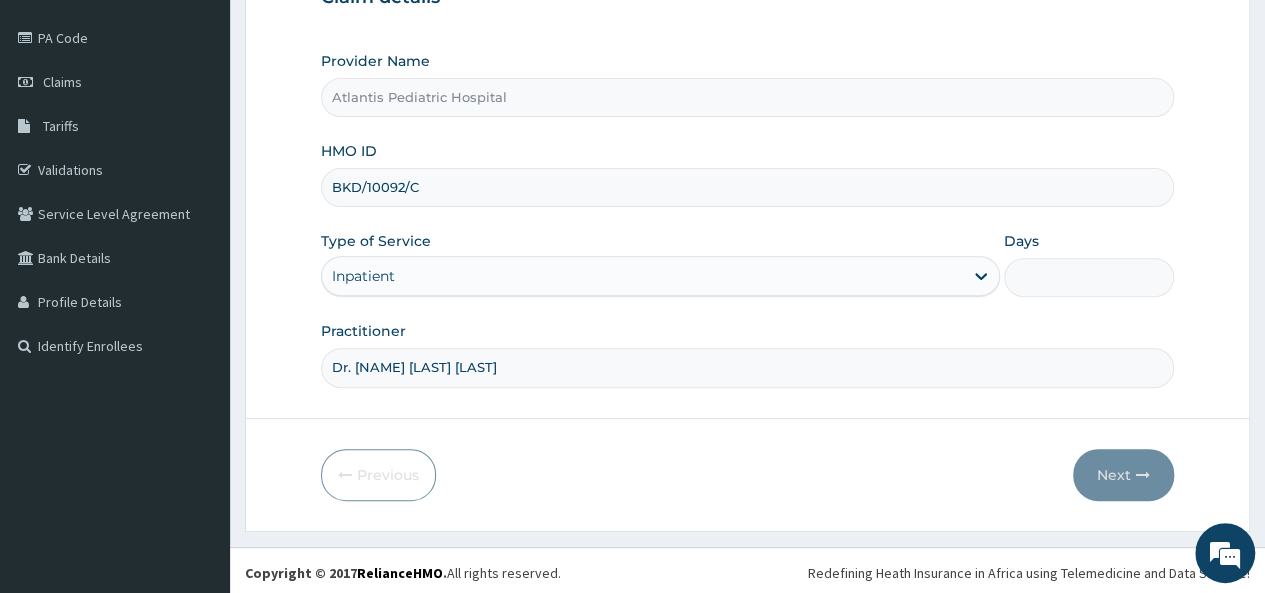 click on "Dr. [FIRST] [LAST] [LAST]" at bounding box center [747, 367] 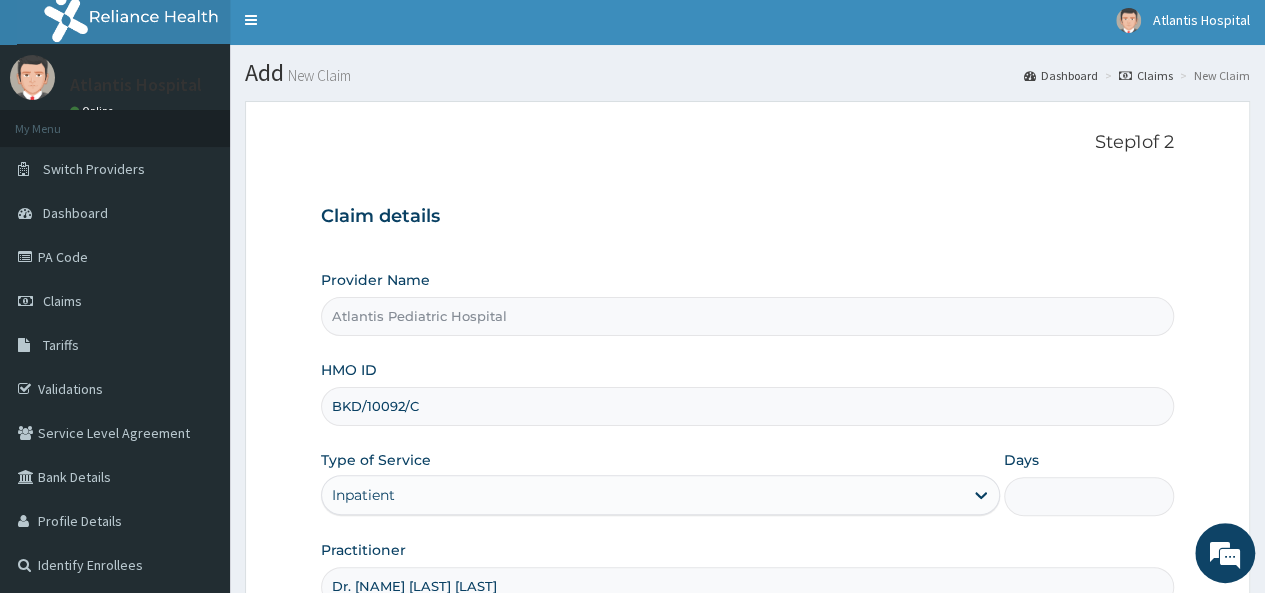 scroll, scrollTop: 0, scrollLeft: 0, axis: both 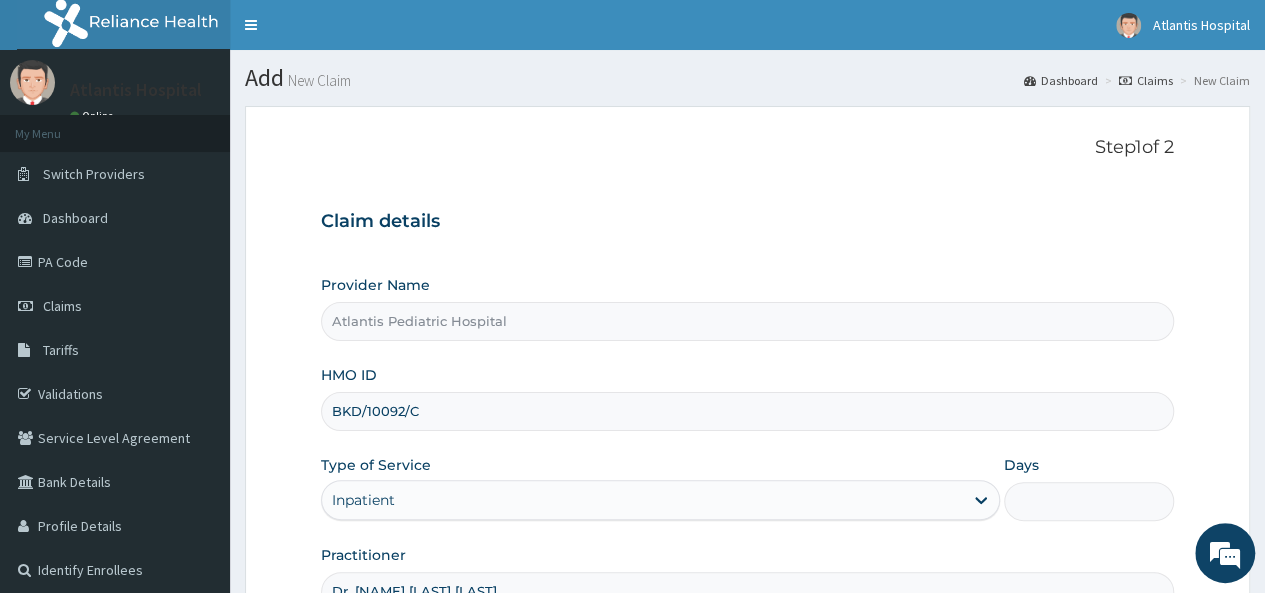 click on "Atlantis Pediatric Hospital" at bounding box center (747, 321) 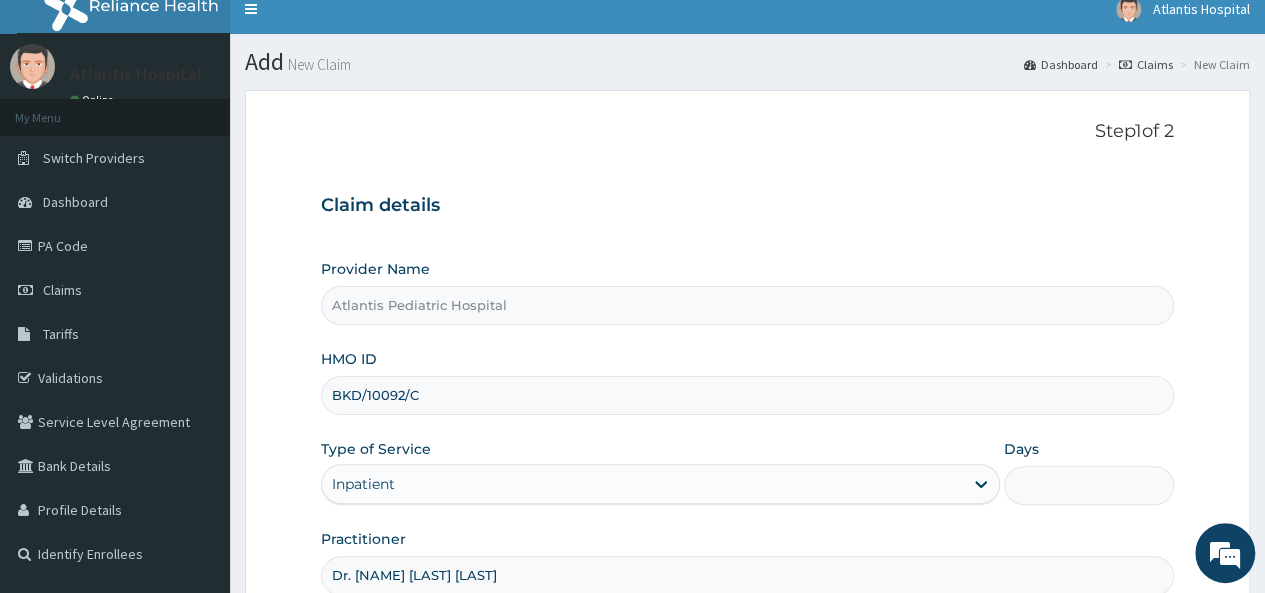 scroll, scrollTop: 224, scrollLeft: 0, axis: vertical 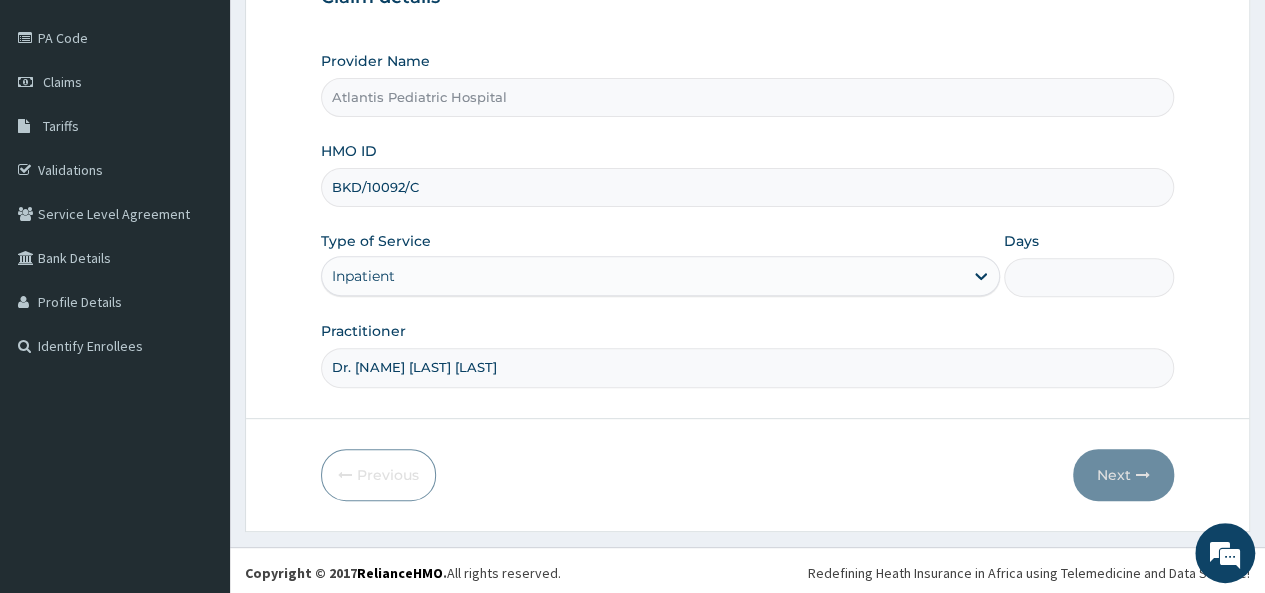 click on "Inpatient" at bounding box center (642, 276) 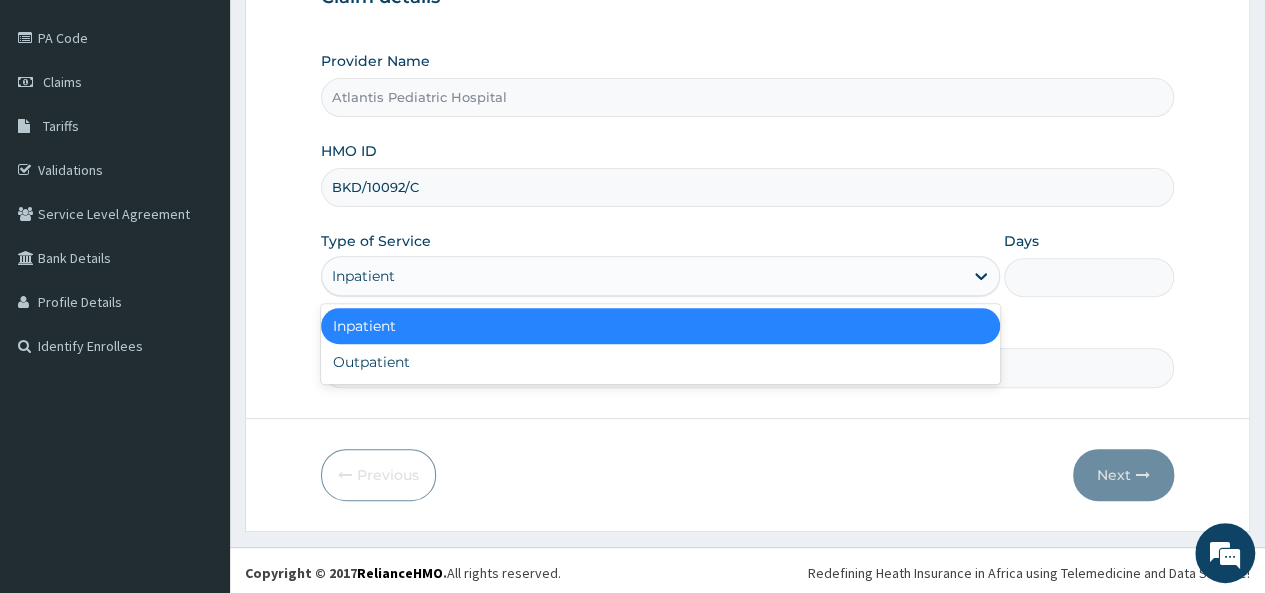 click on "Days" at bounding box center (1089, 277) 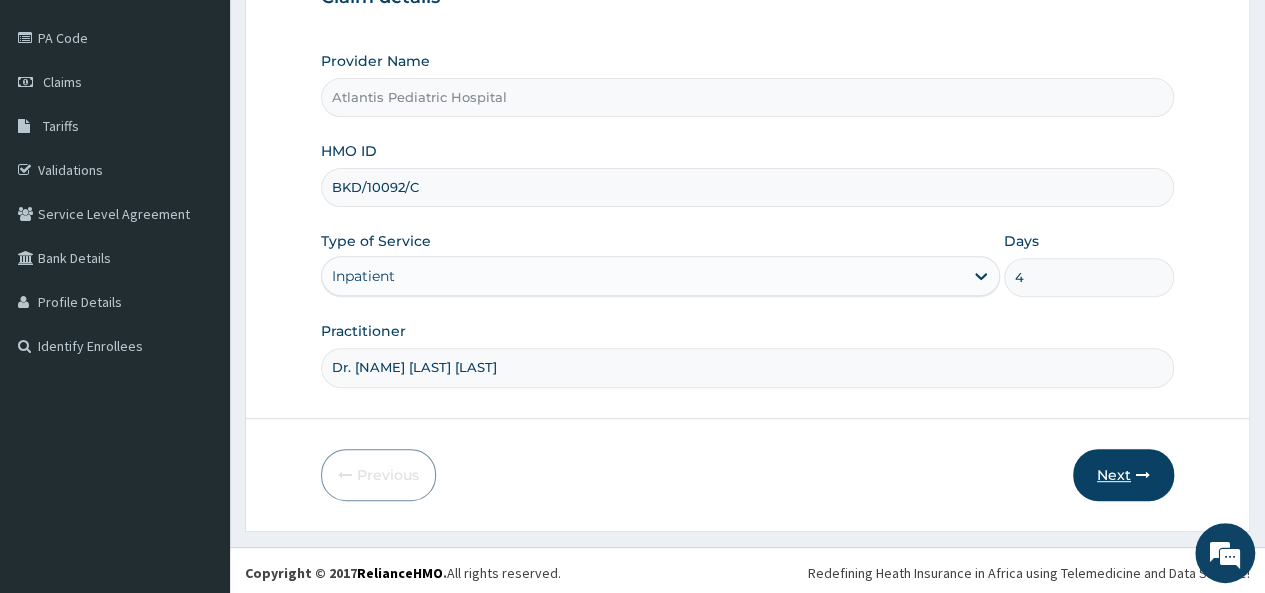 type on "4" 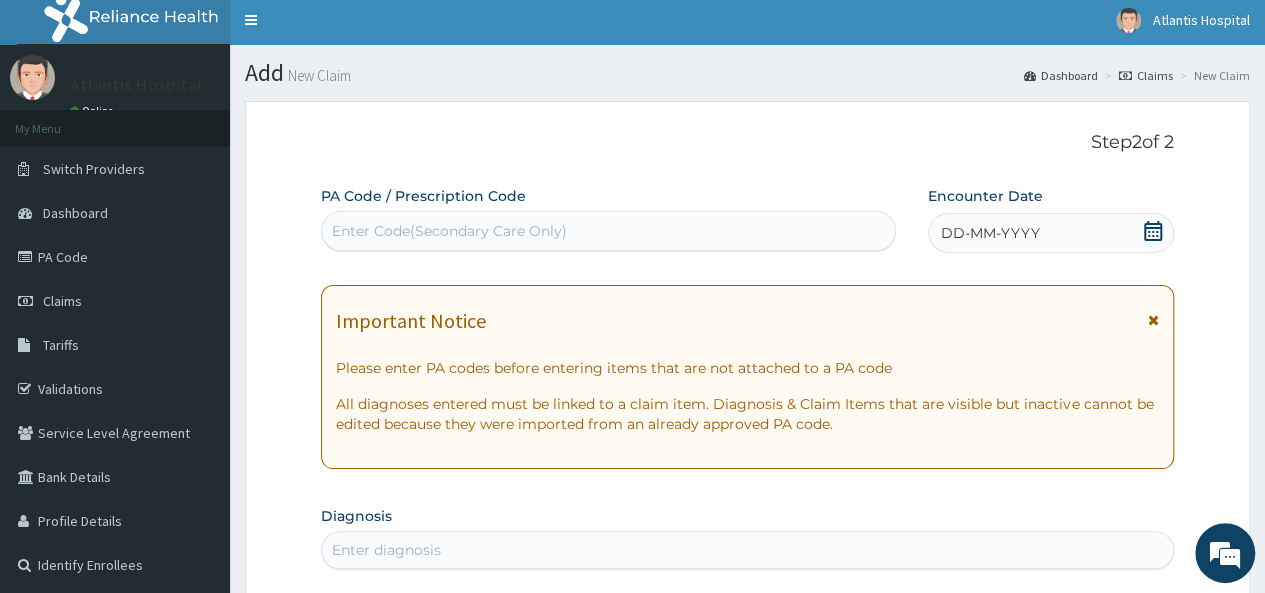 scroll, scrollTop: 0, scrollLeft: 0, axis: both 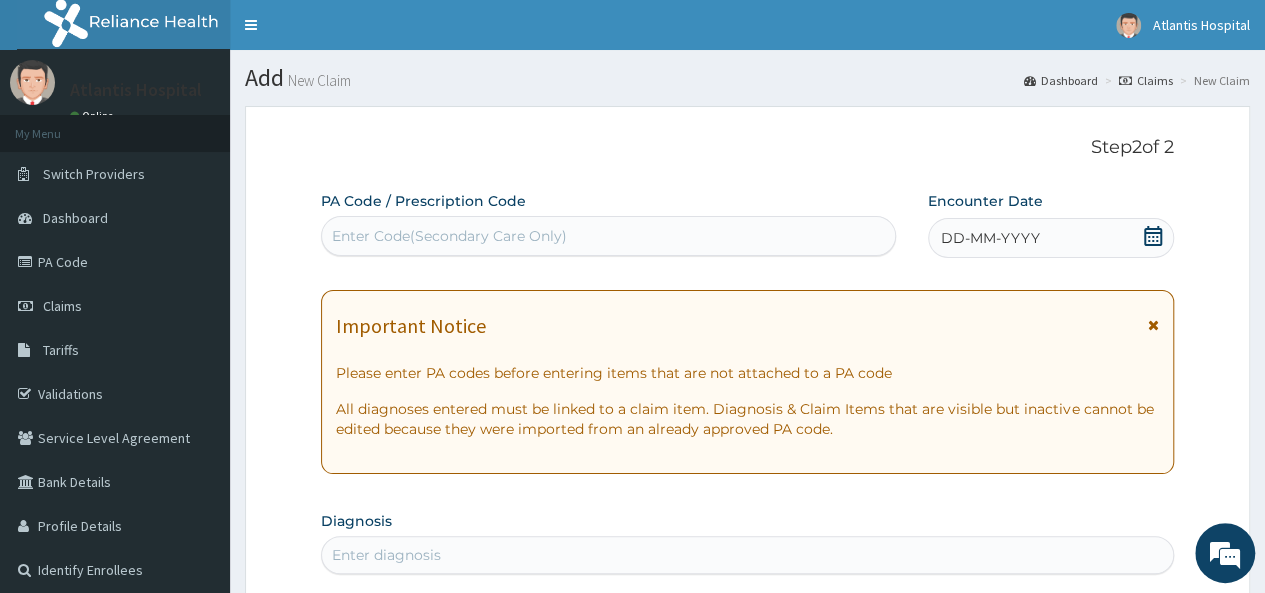 drag, startPoint x: 513, startPoint y: 234, endPoint x: 390, endPoint y: 231, distance: 123.03658 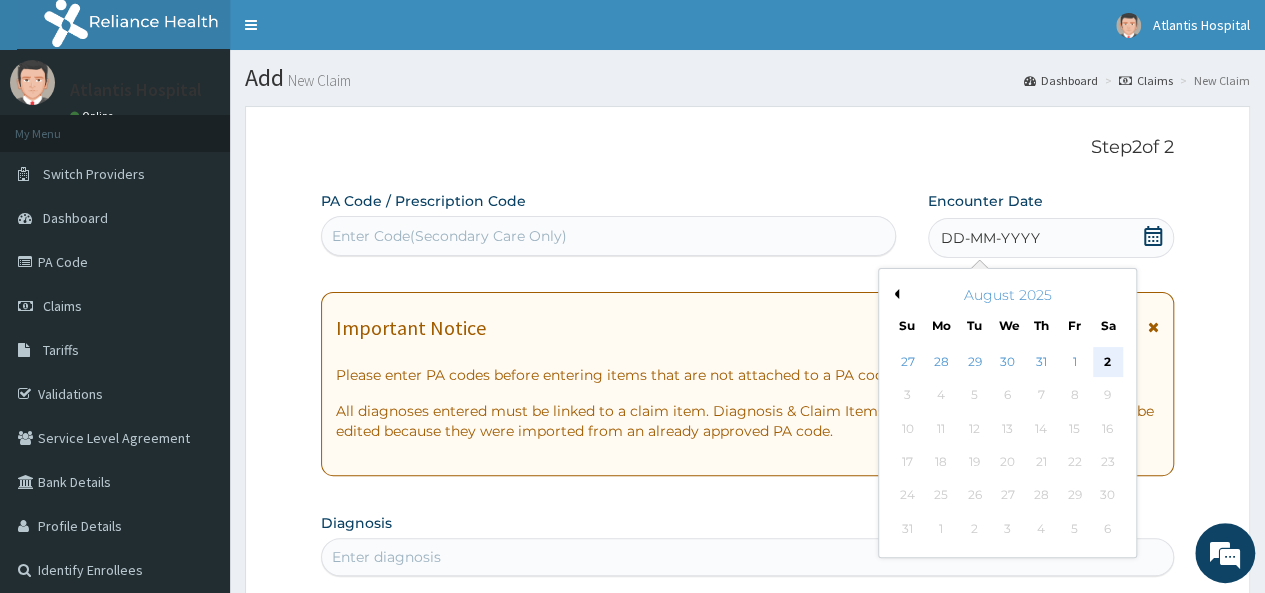 click on "2" at bounding box center [1107, 362] 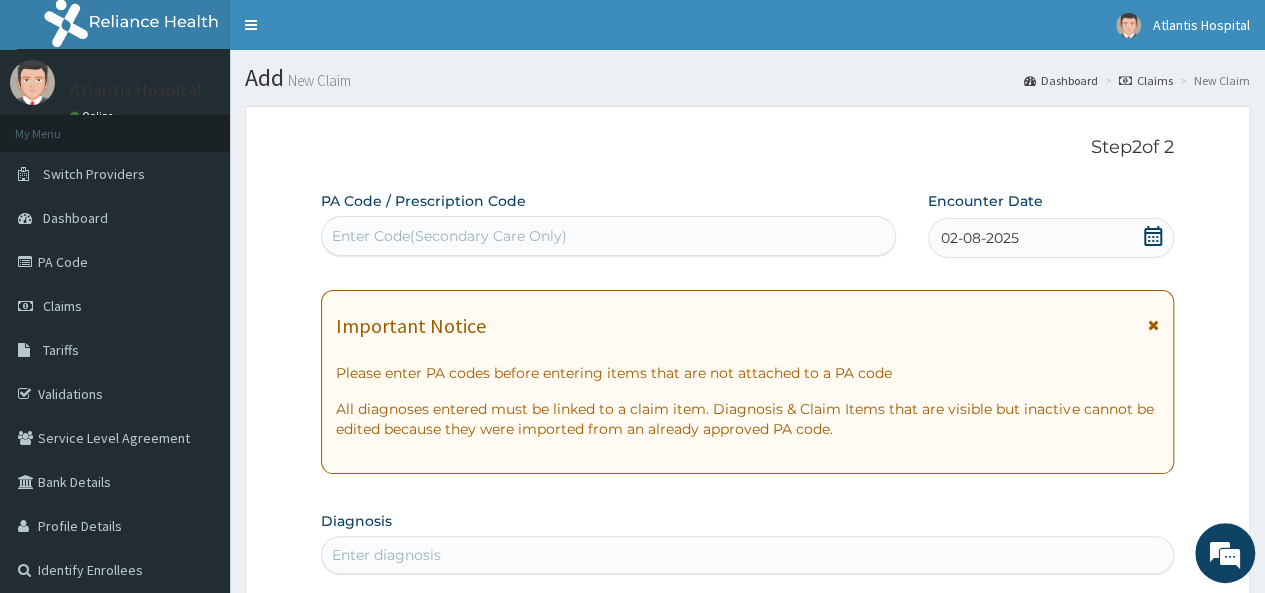 click on "Enter Code(Secondary Care Only)" at bounding box center [608, 236] 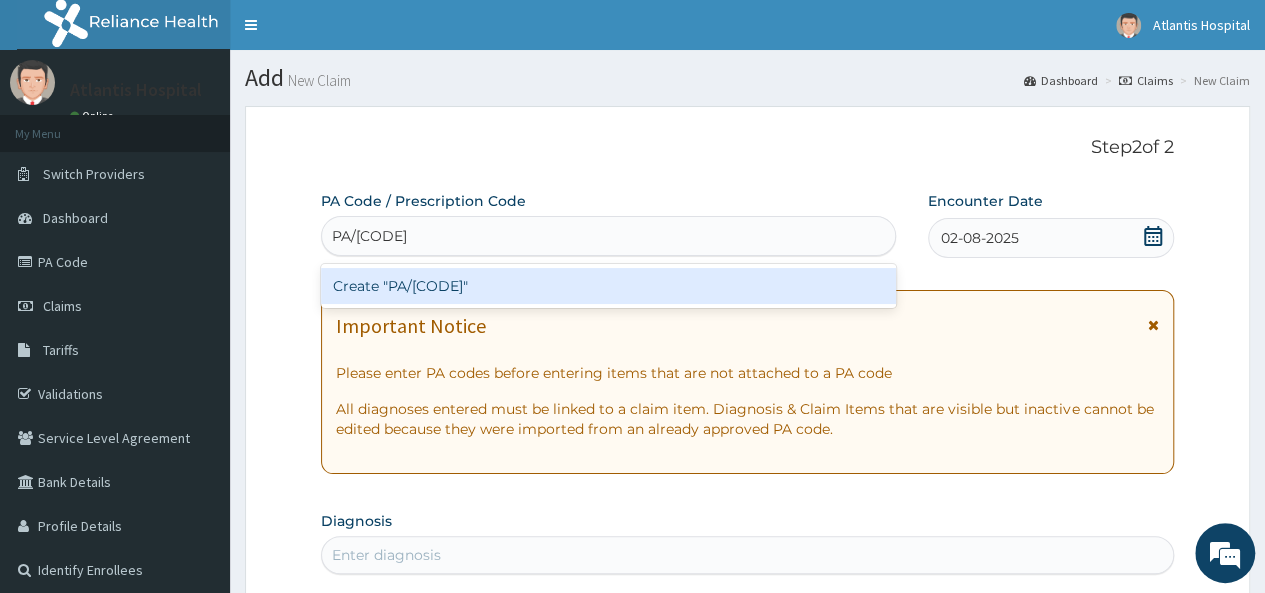 type on "PA/1027C5" 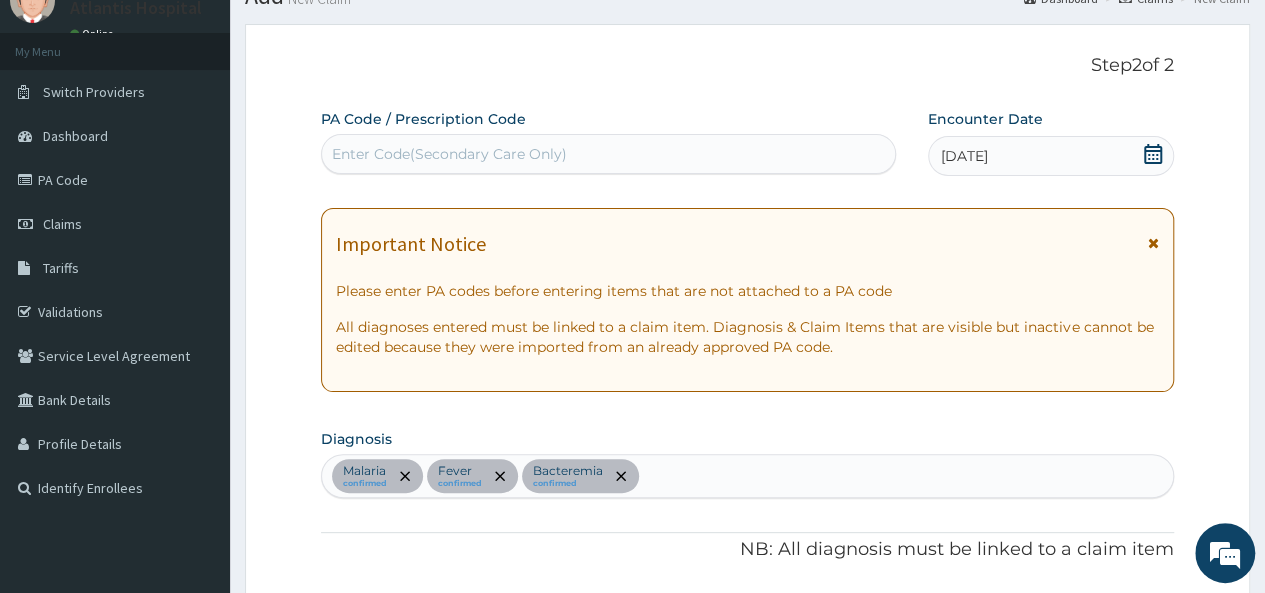 scroll, scrollTop: 0, scrollLeft: 0, axis: both 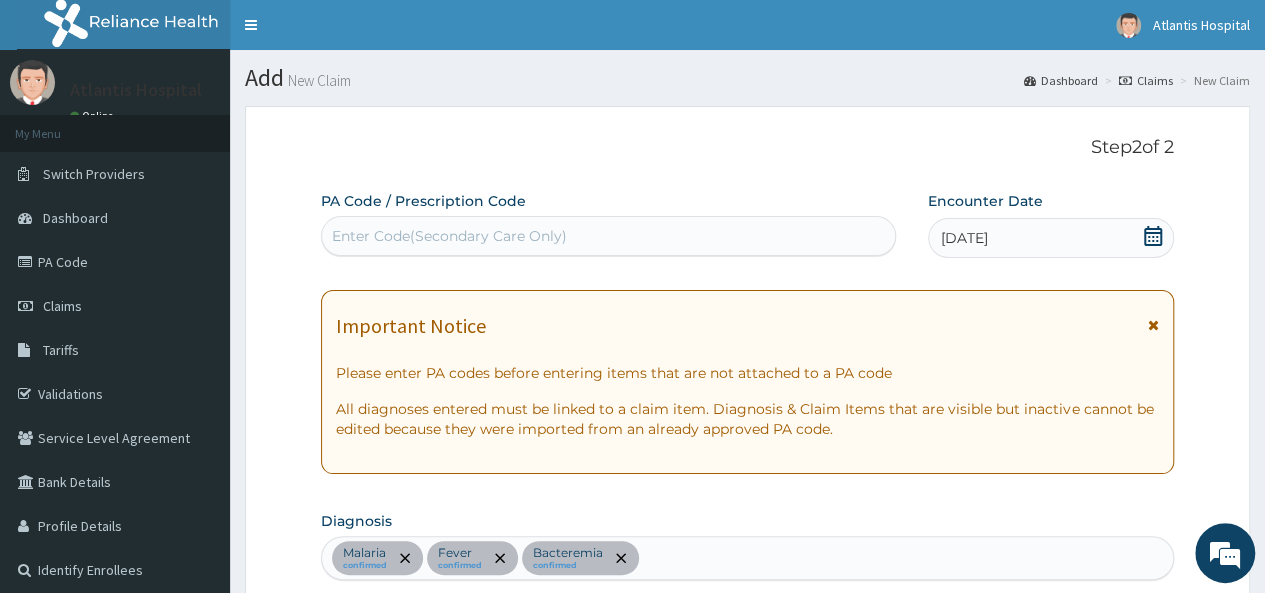 drag, startPoint x: 493, startPoint y: 235, endPoint x: 390, endPoint y: 245, distance: 103.4843 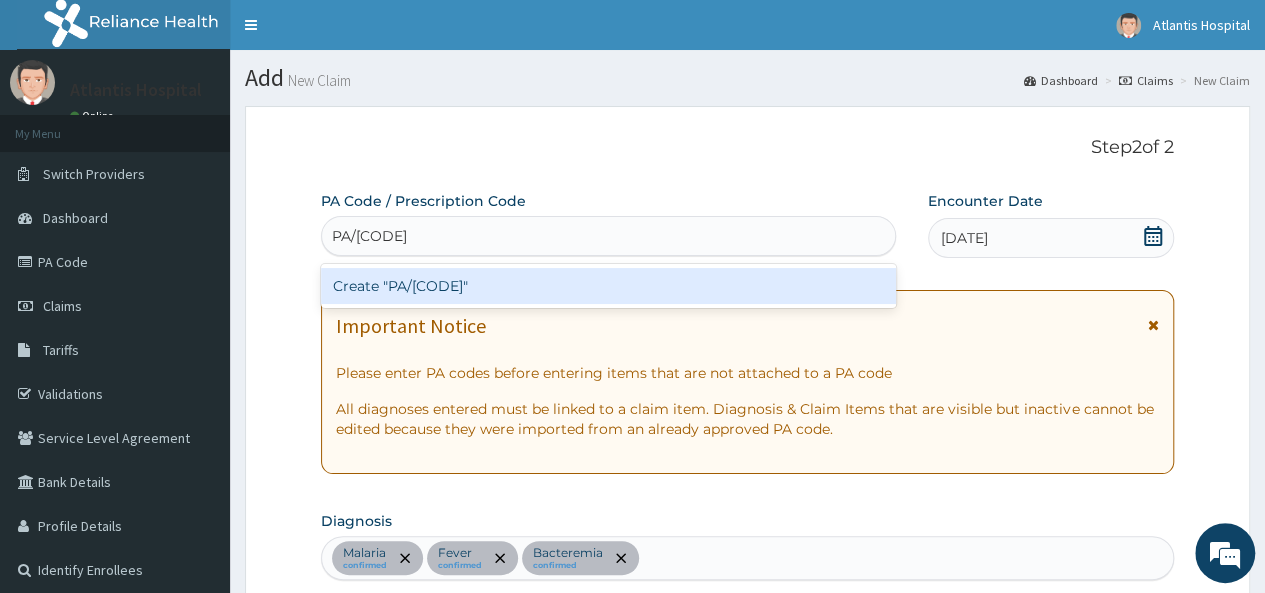 click on "Create "PA/1027C5"" at bounding box center [608, 286] 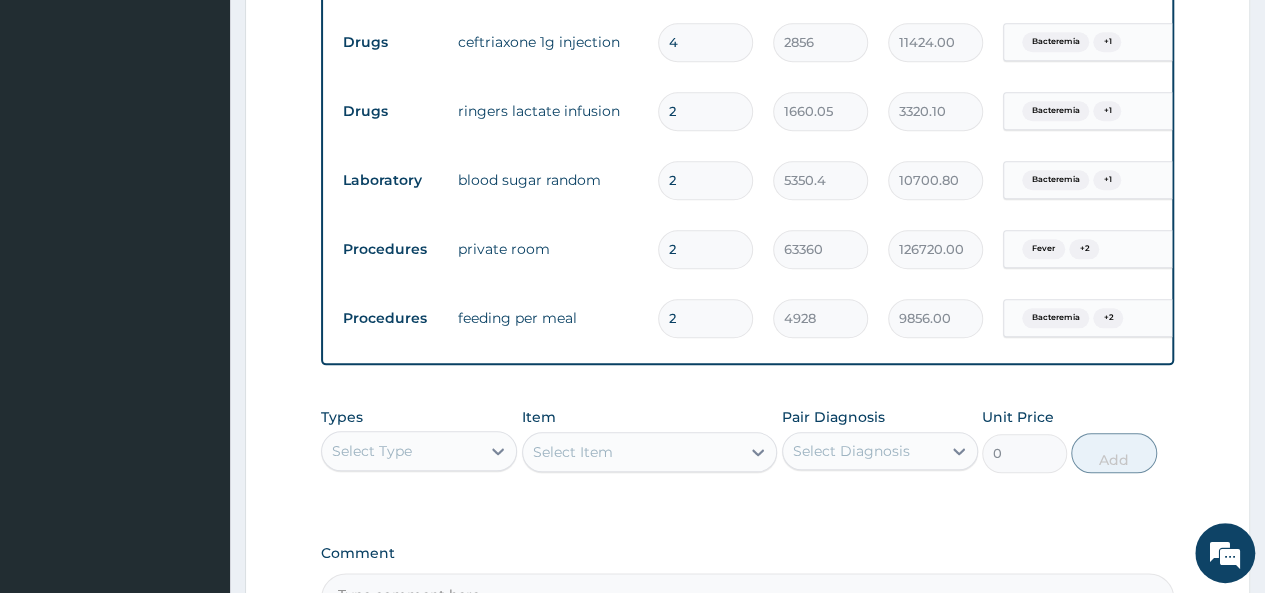scroll, scrollTop: 900, scrollLeft: 0, axis: vertical 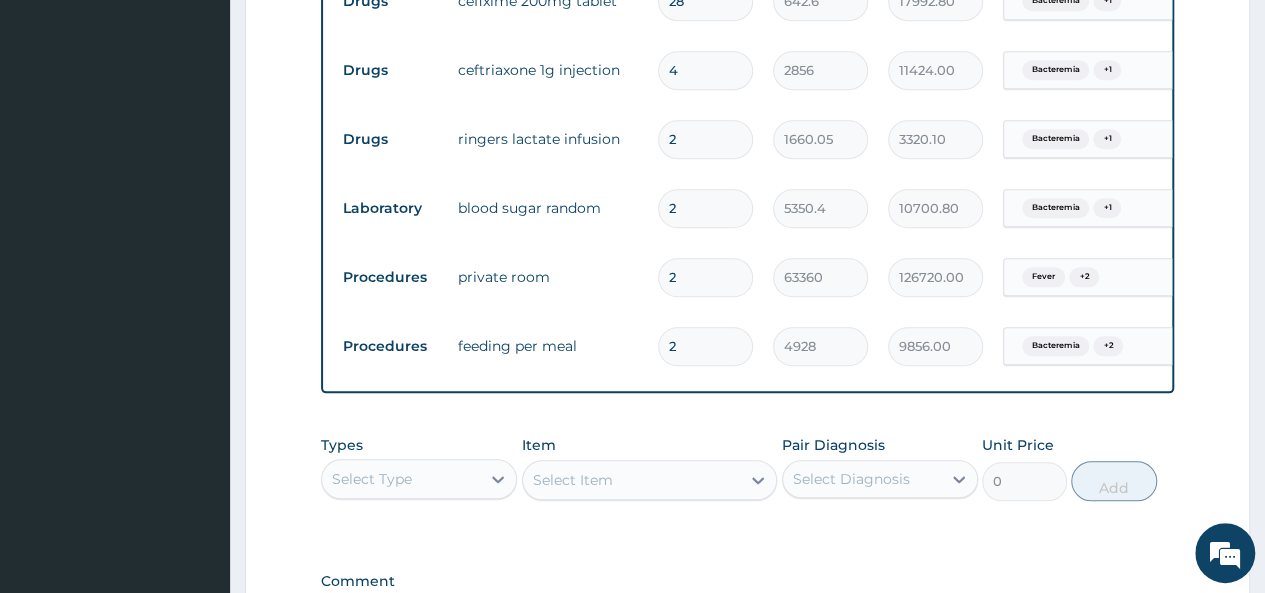 click on "2" at bounding box center (705, 277) 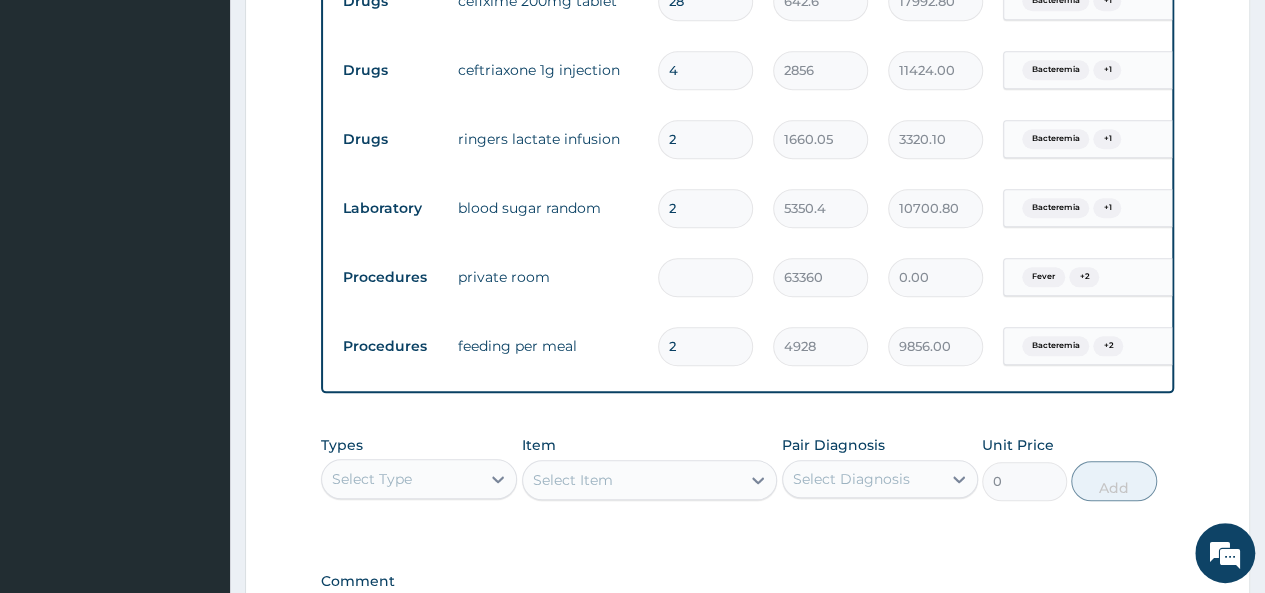 type on "1" 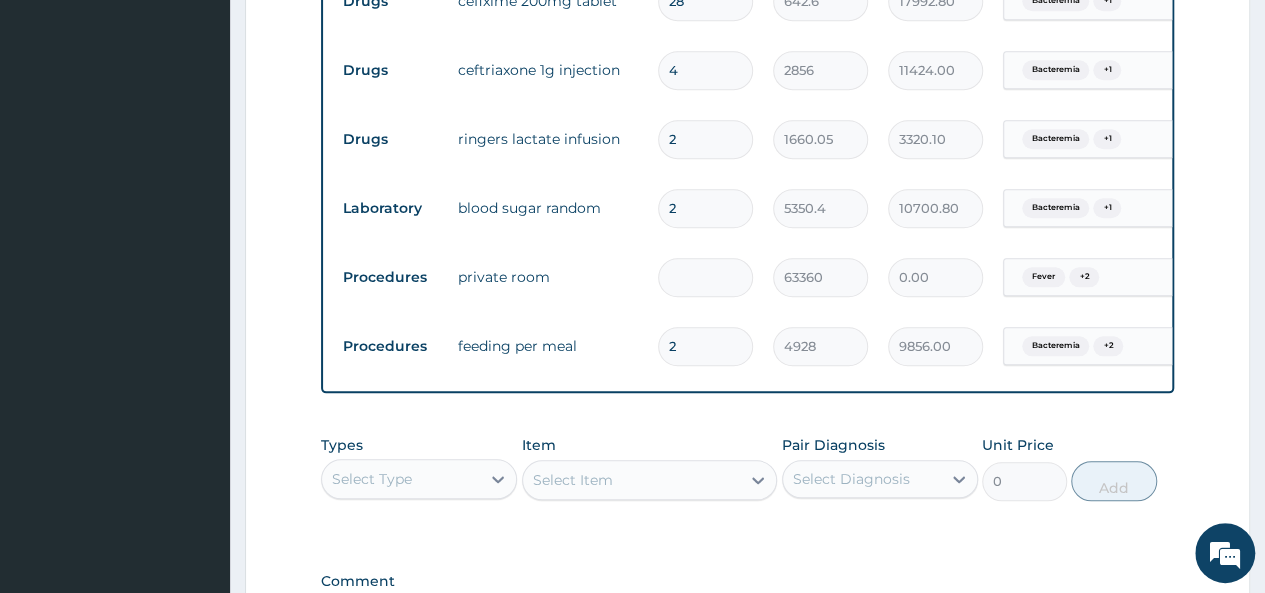 type on "63360.00" 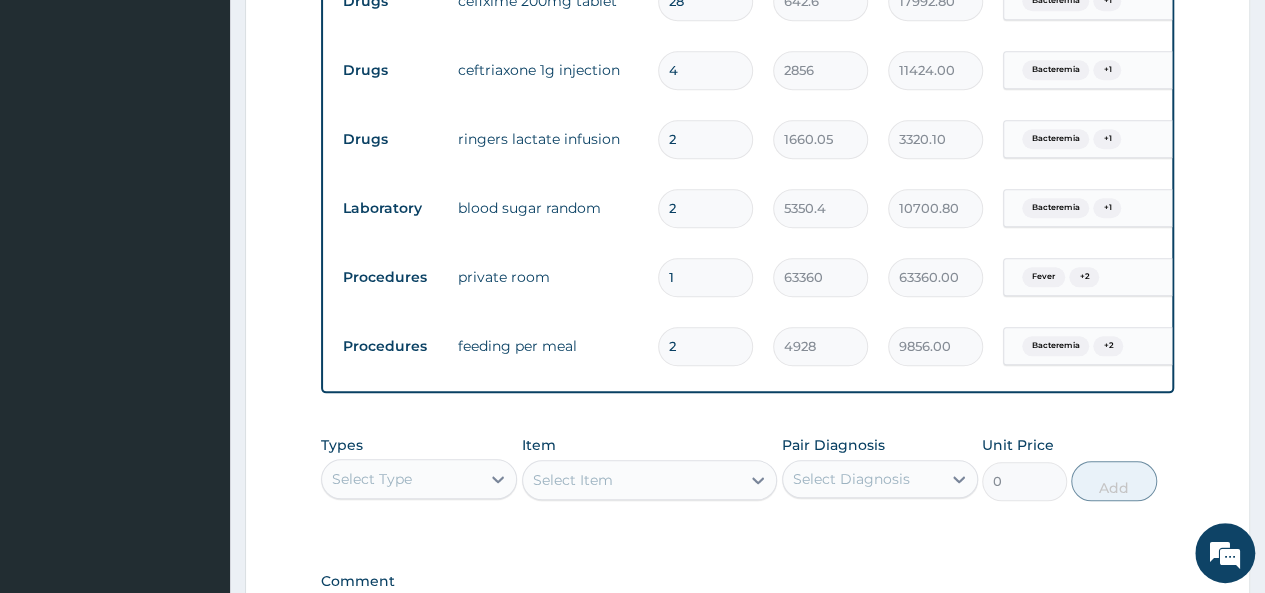 type on "1" 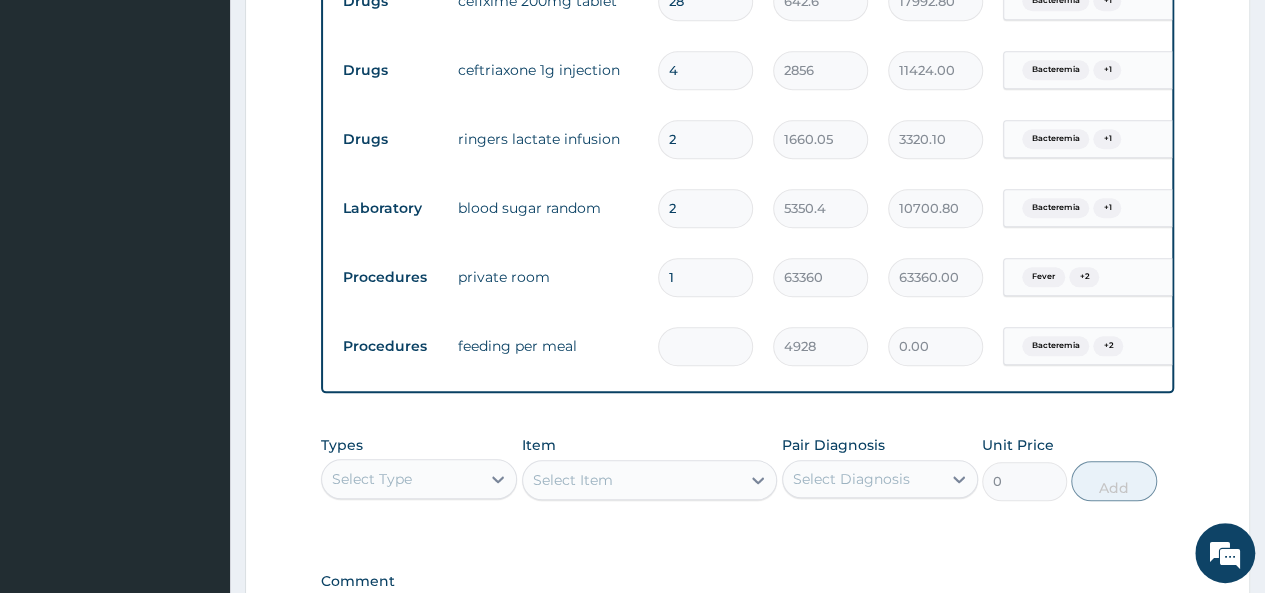 type on "1" 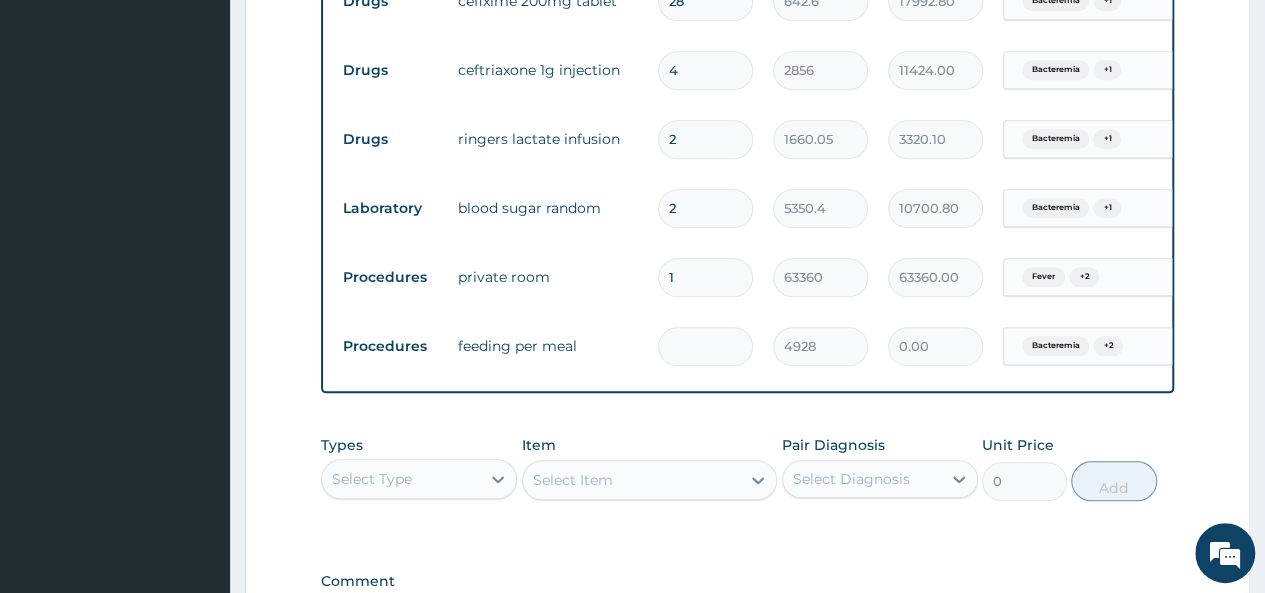 type on "4928.00" 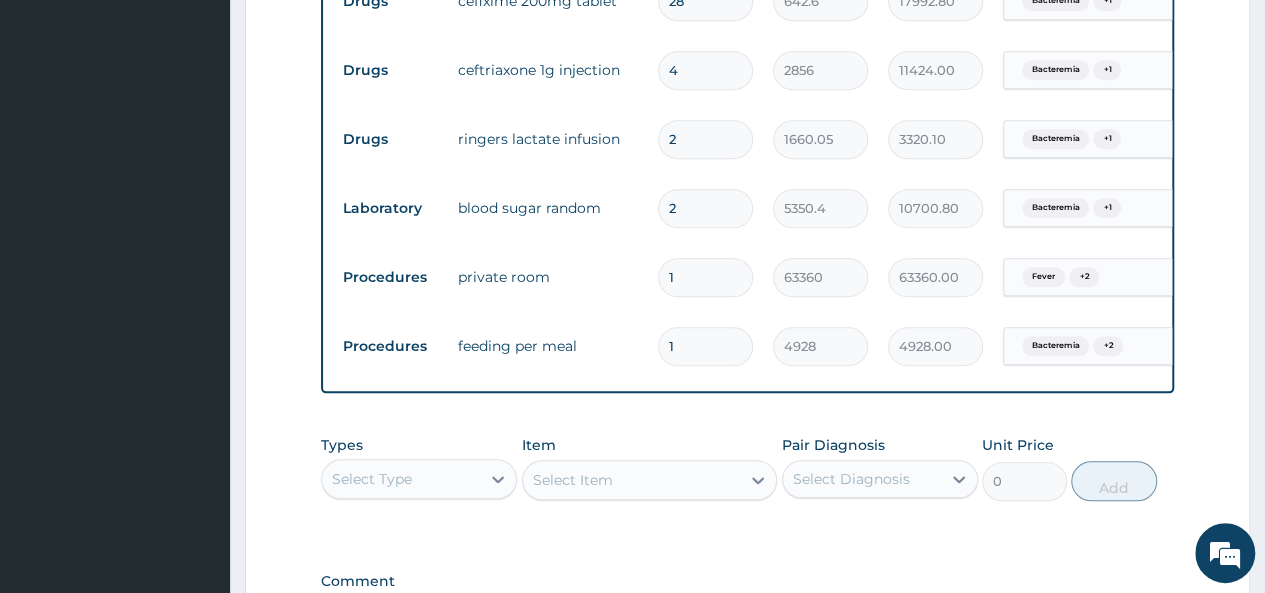 type on "1" 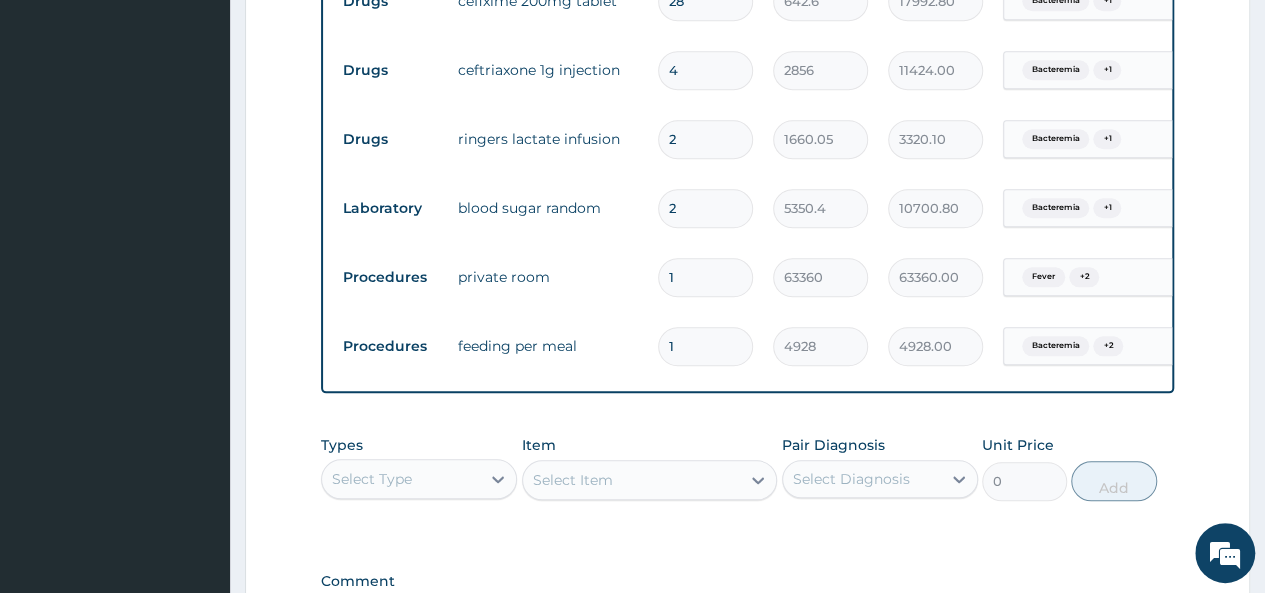 click on "1" at bounding box center (705, 277) 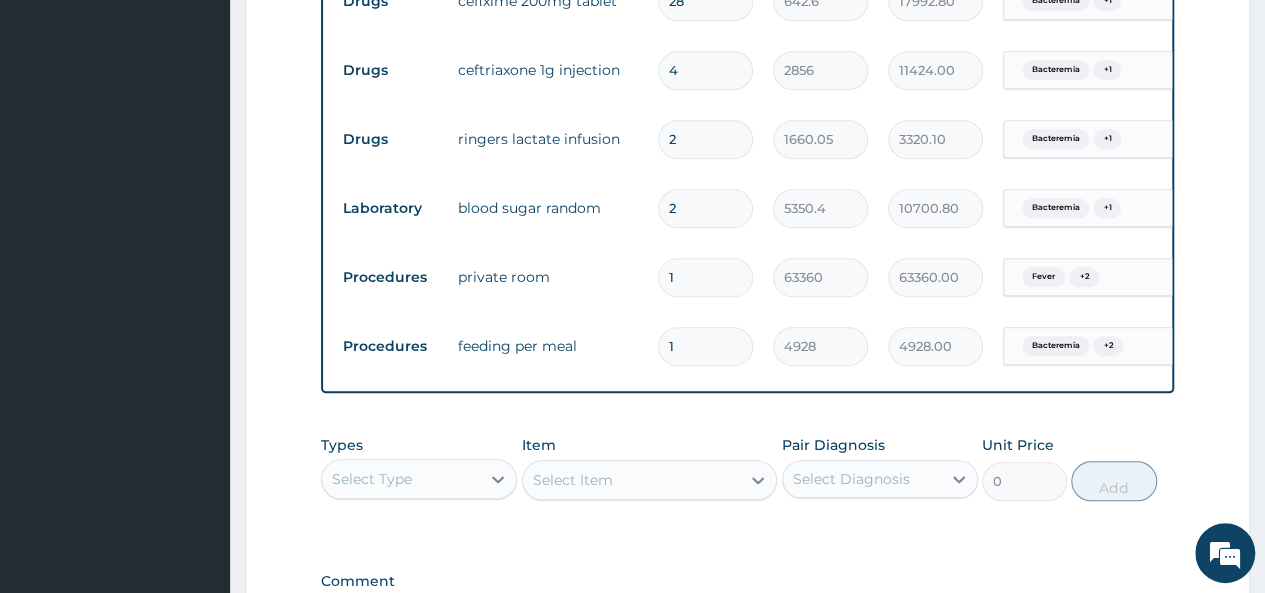 type 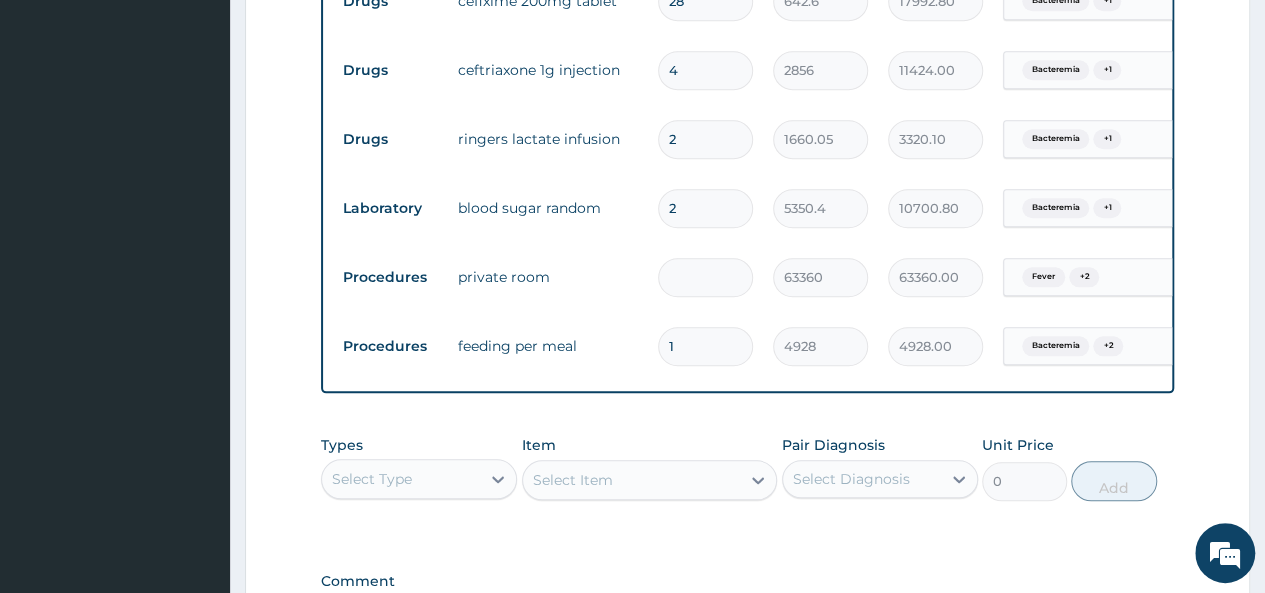 type on "0.00" 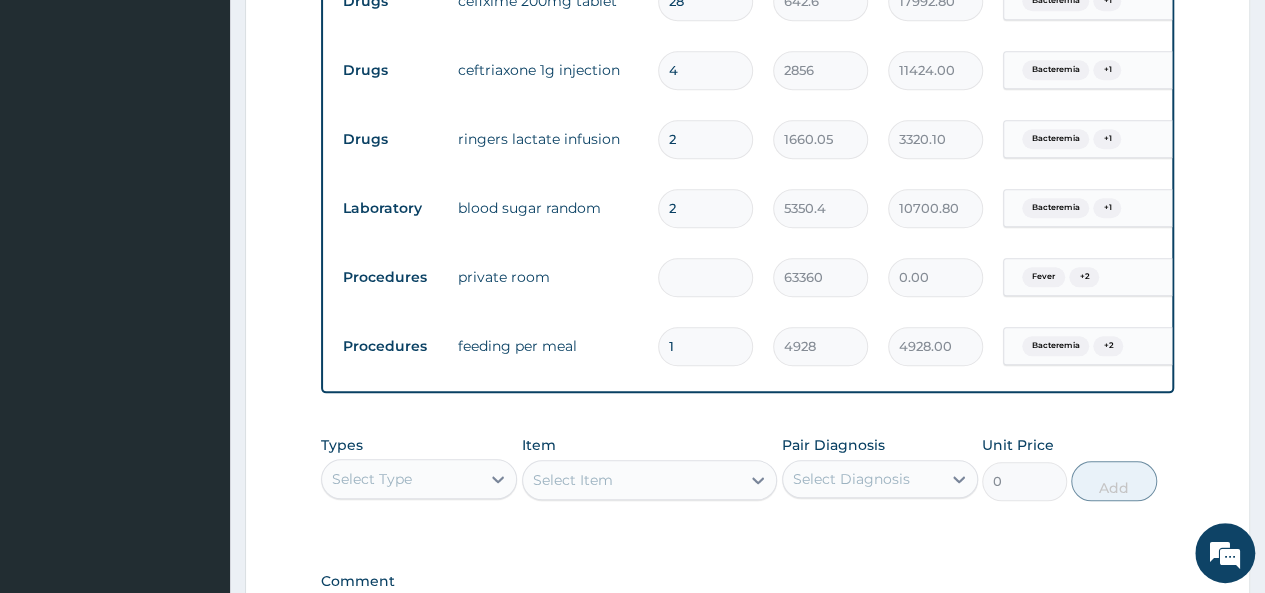 type on "1" 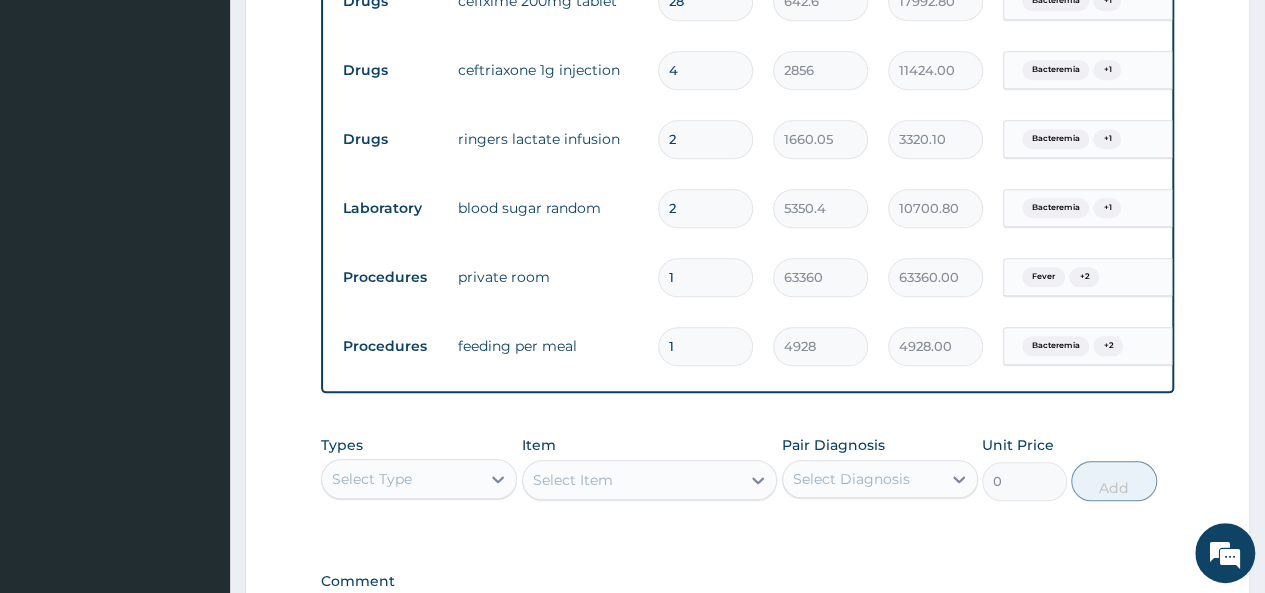 click on "2" at bounding box center (705, 208) 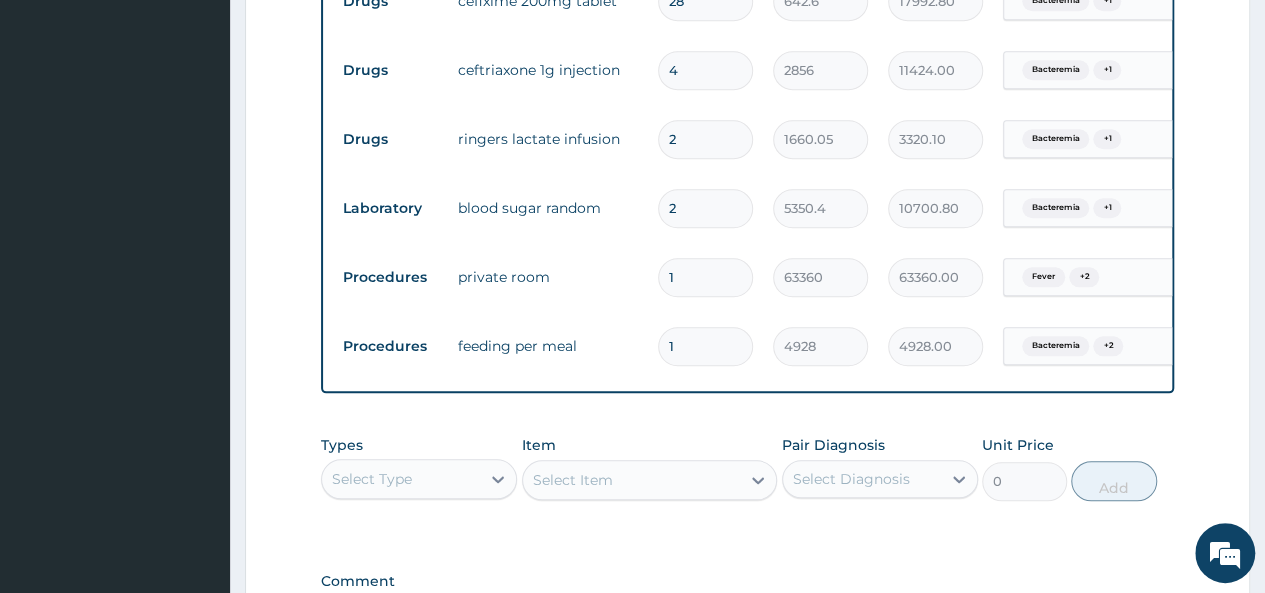 type 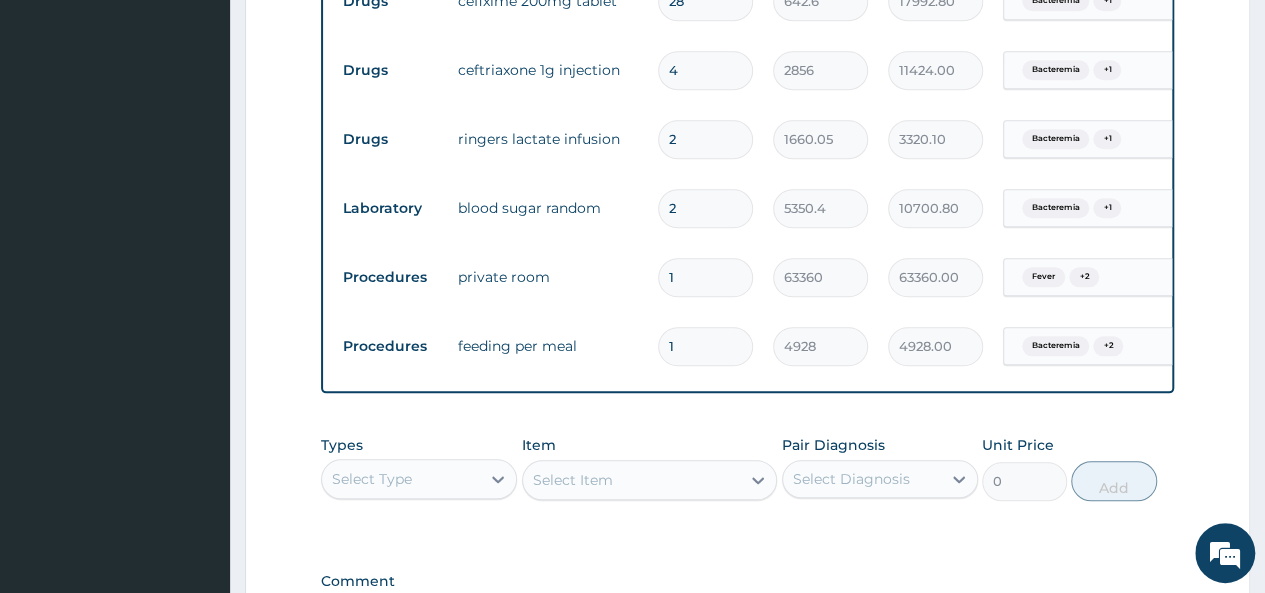 type on "0.00" 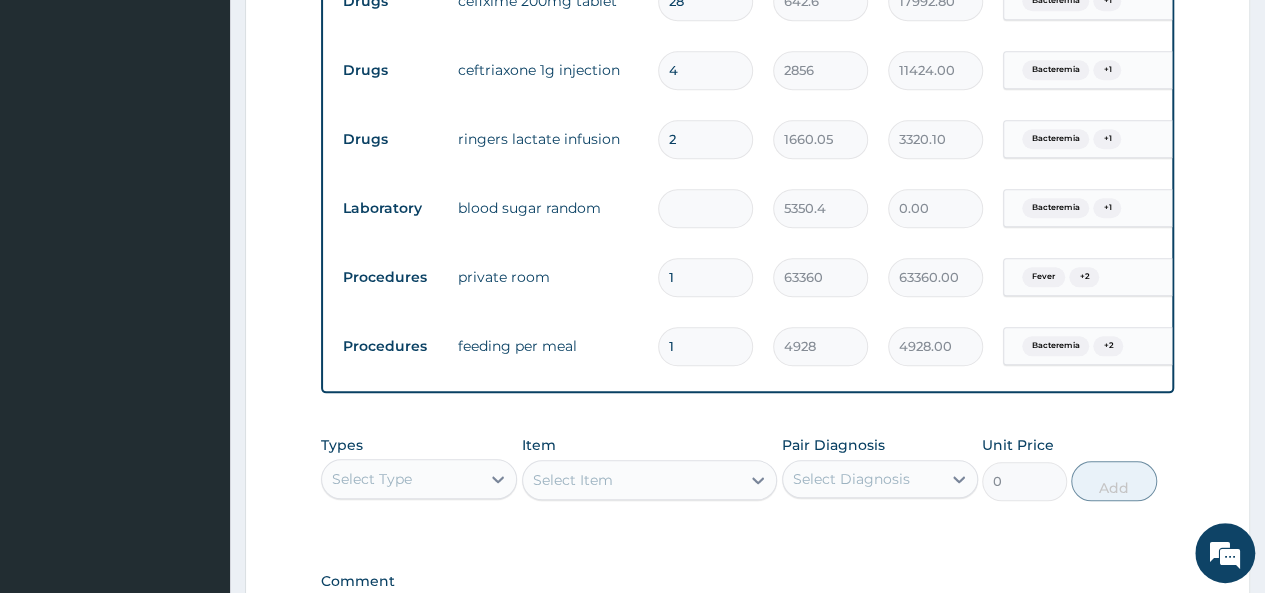 type on "1" 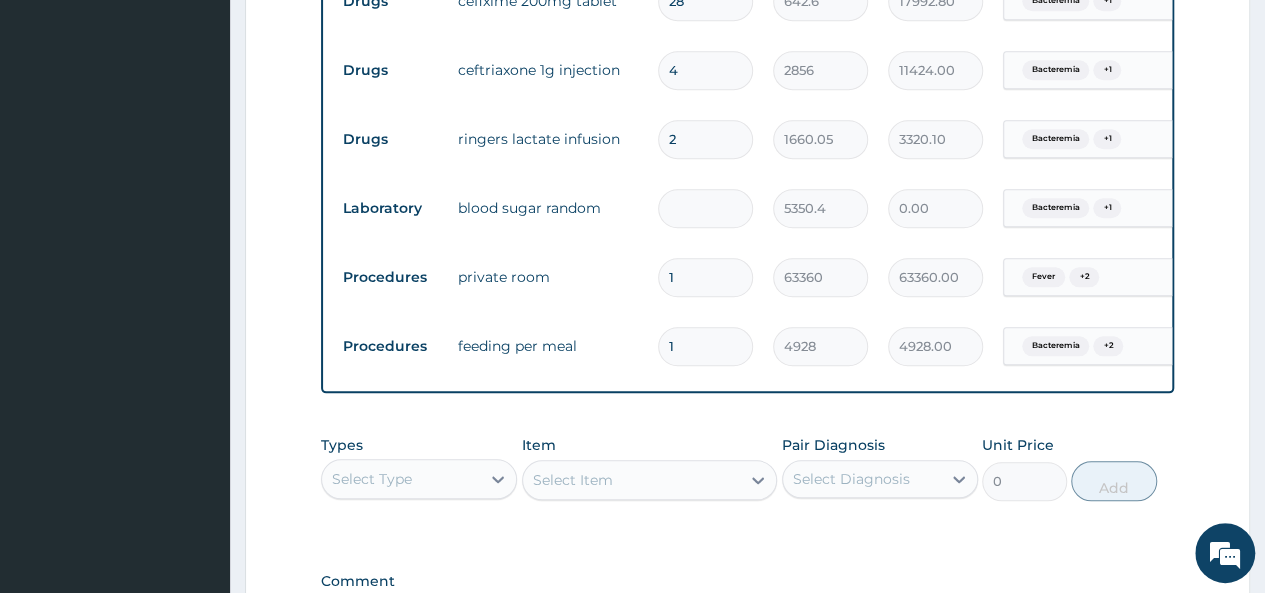 type on "5350.40" 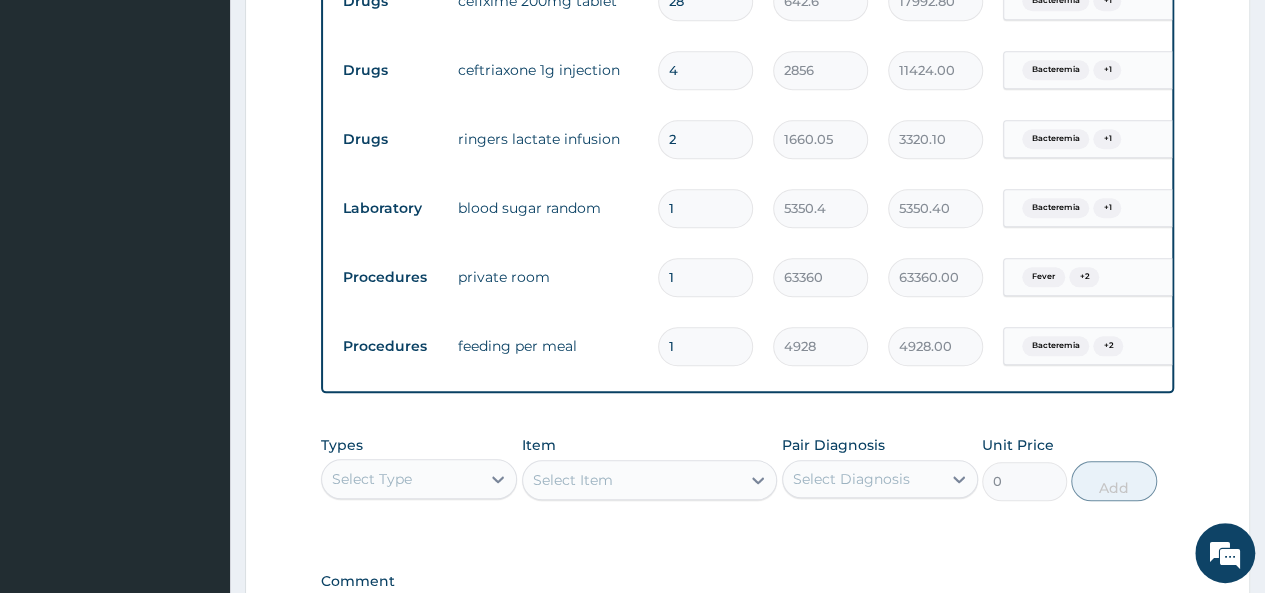 type on "1" 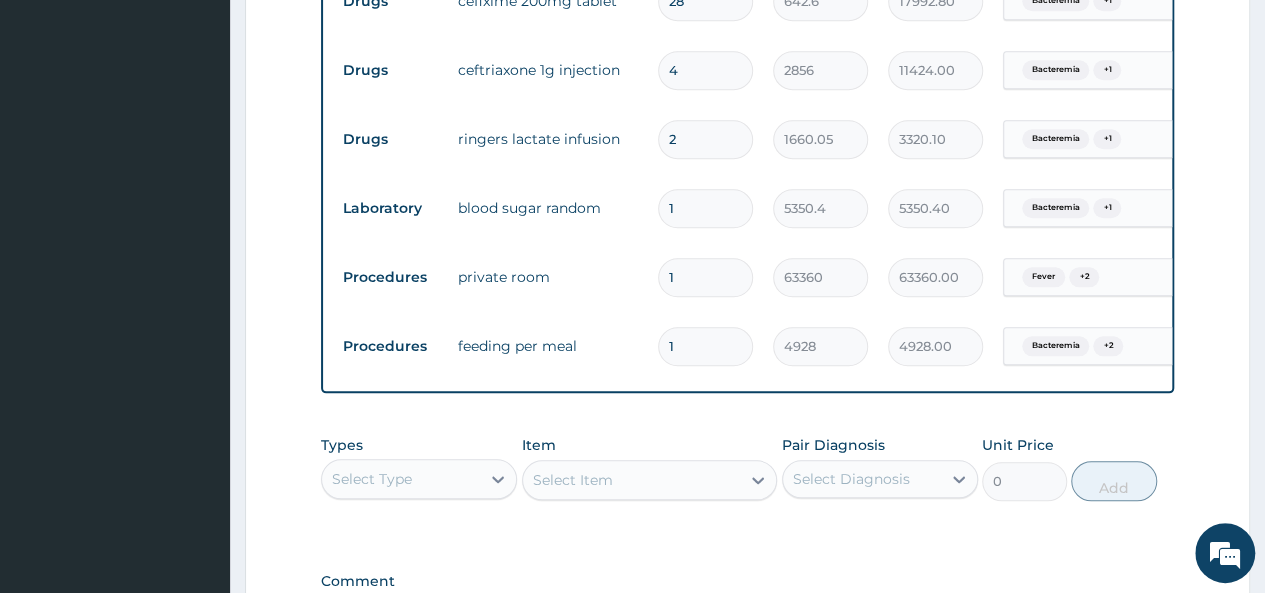 type 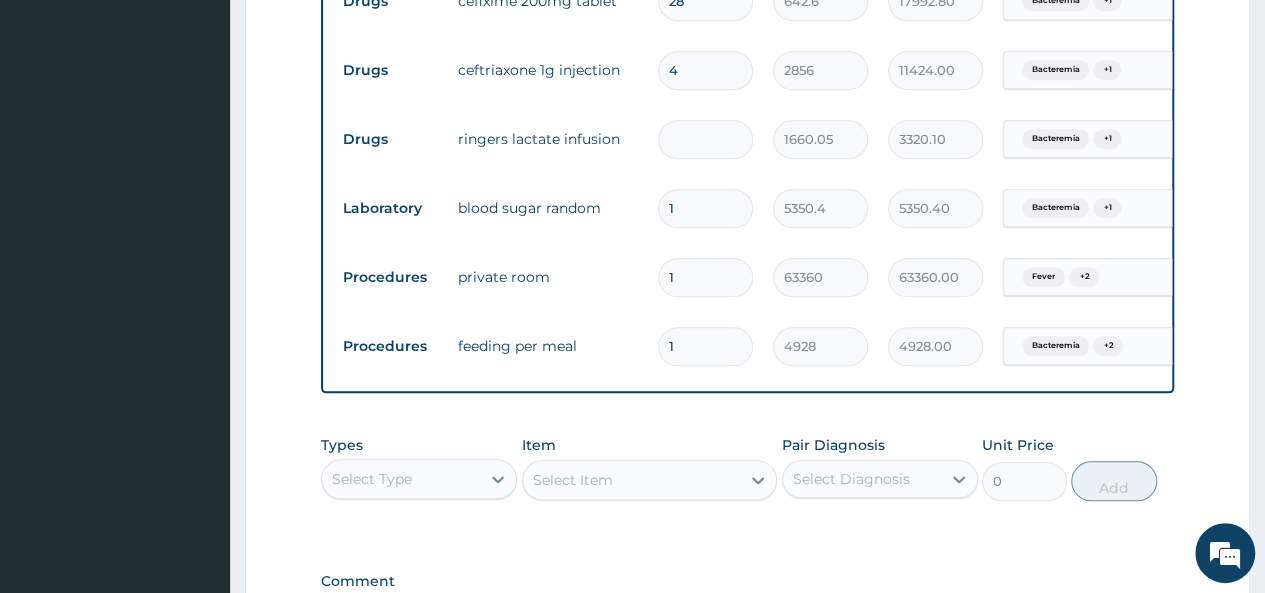type on "0.00" 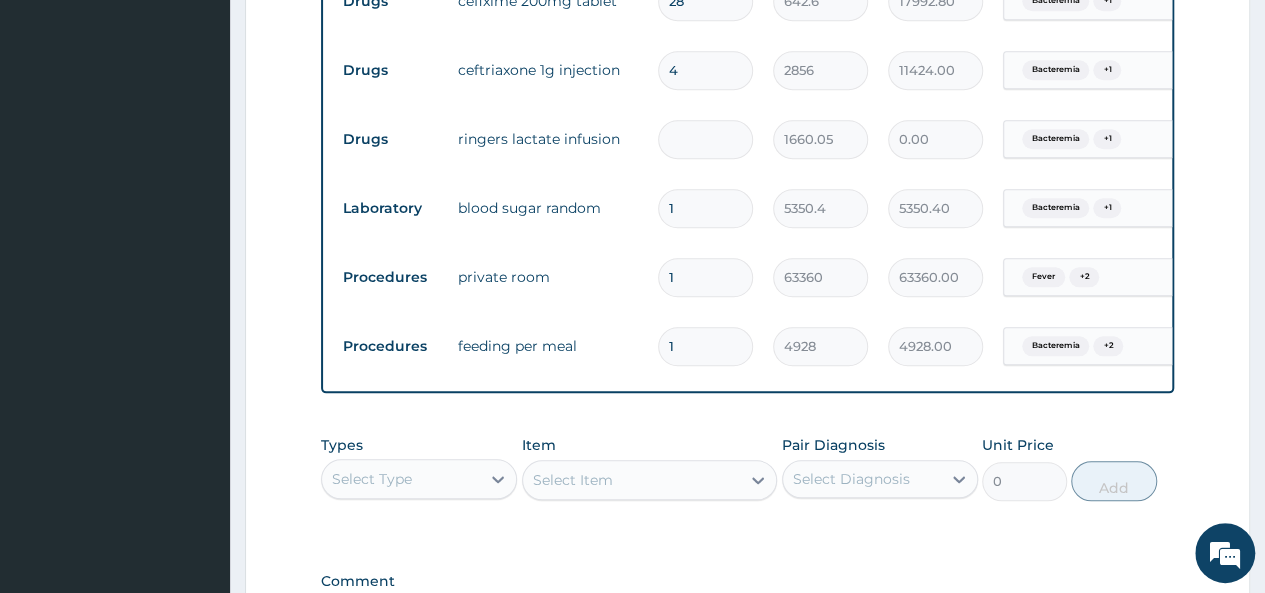 type on "1" 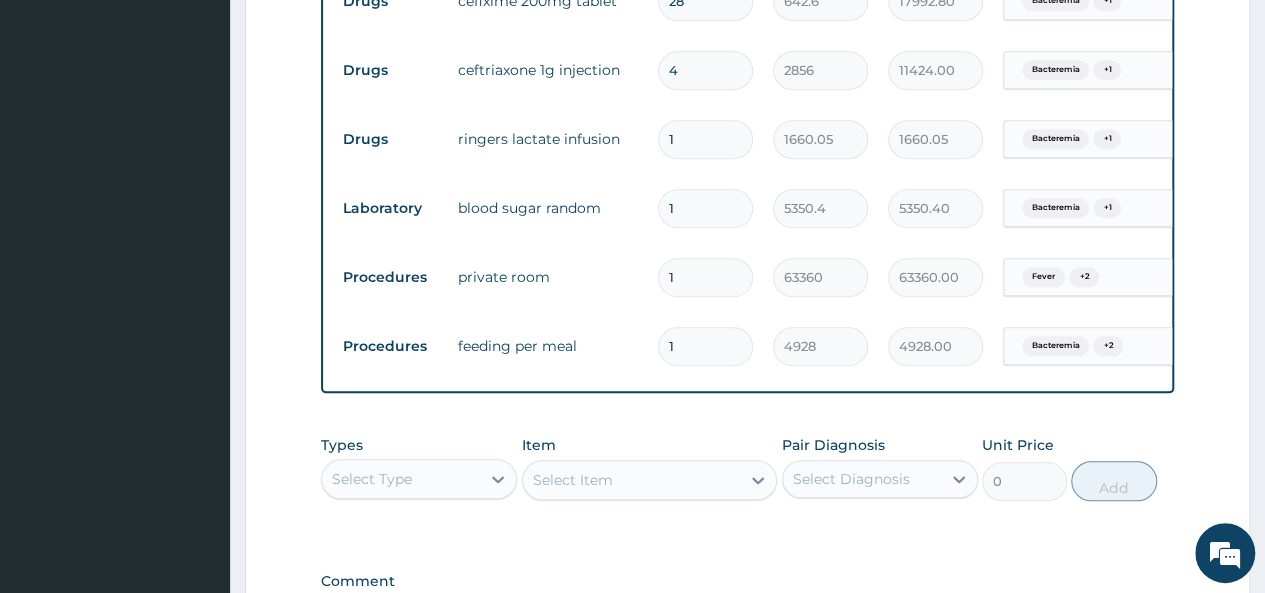 type on "2" 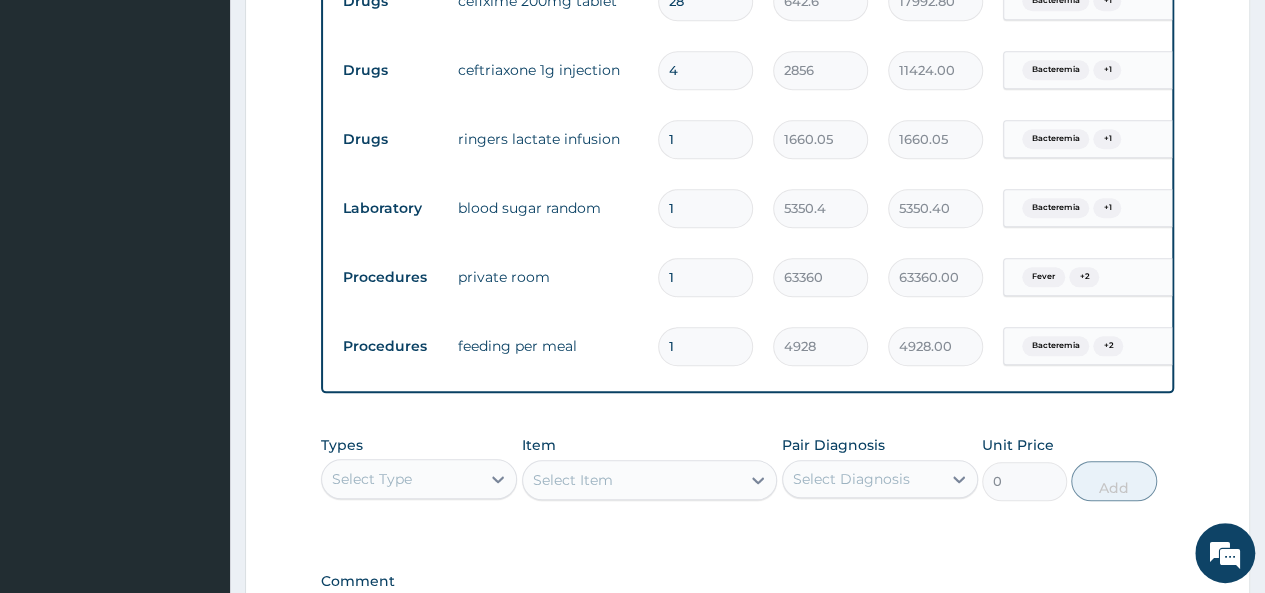 type on "3320.10" 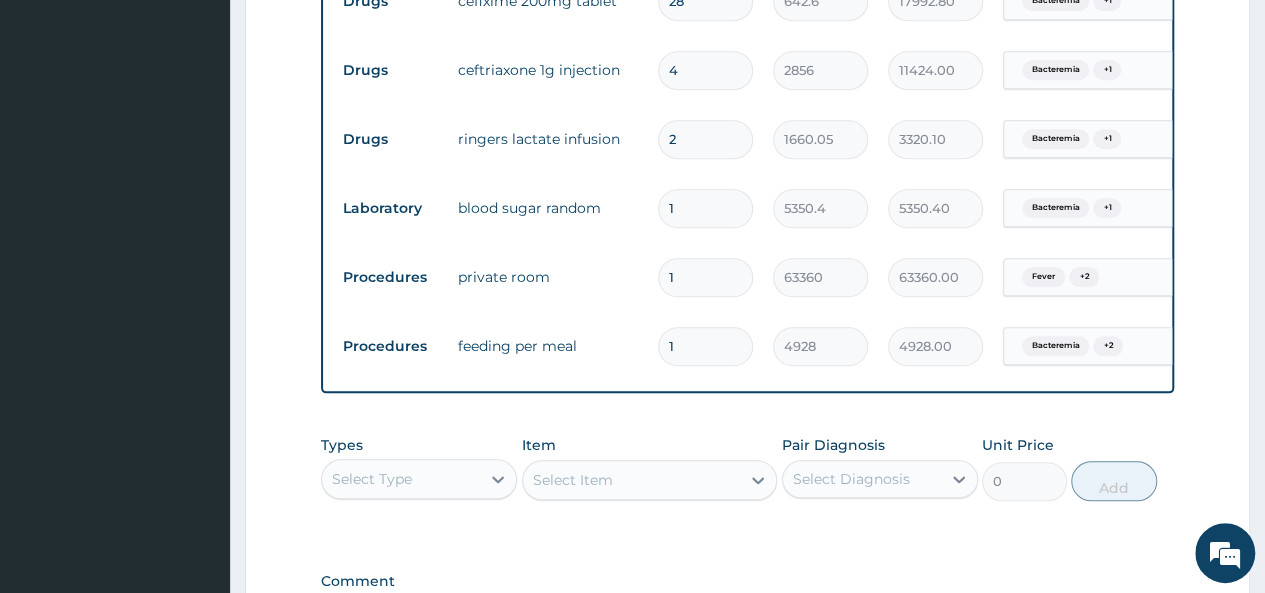 scroll, scrollTop: 700, scrollLeft: 0, axis: vertical 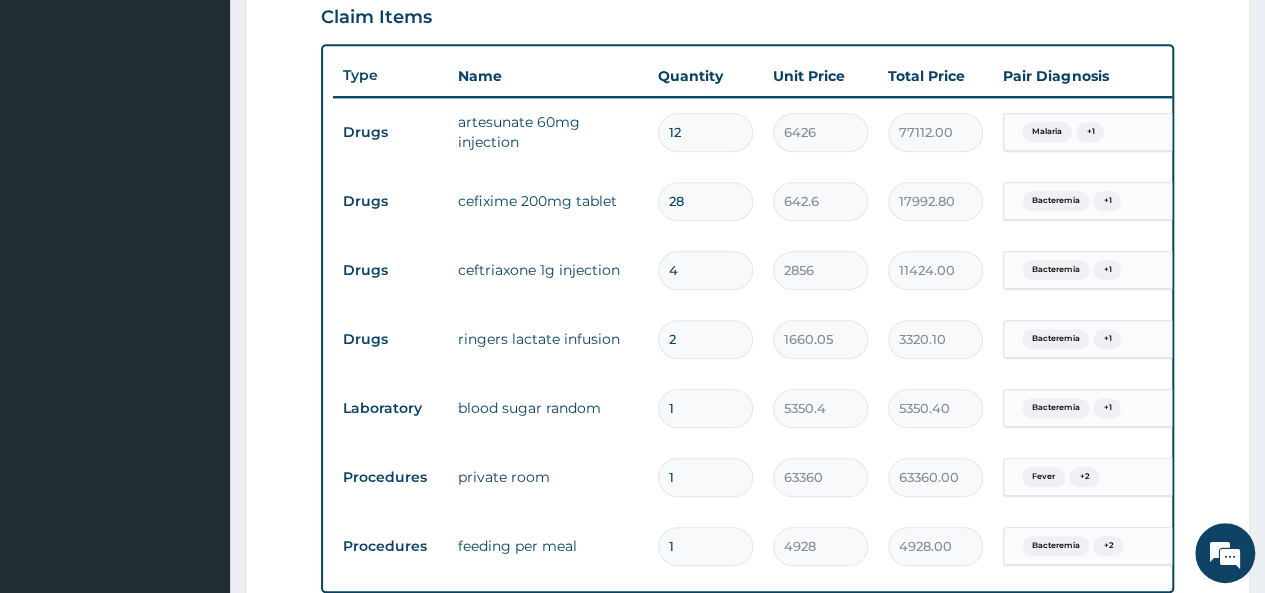 type 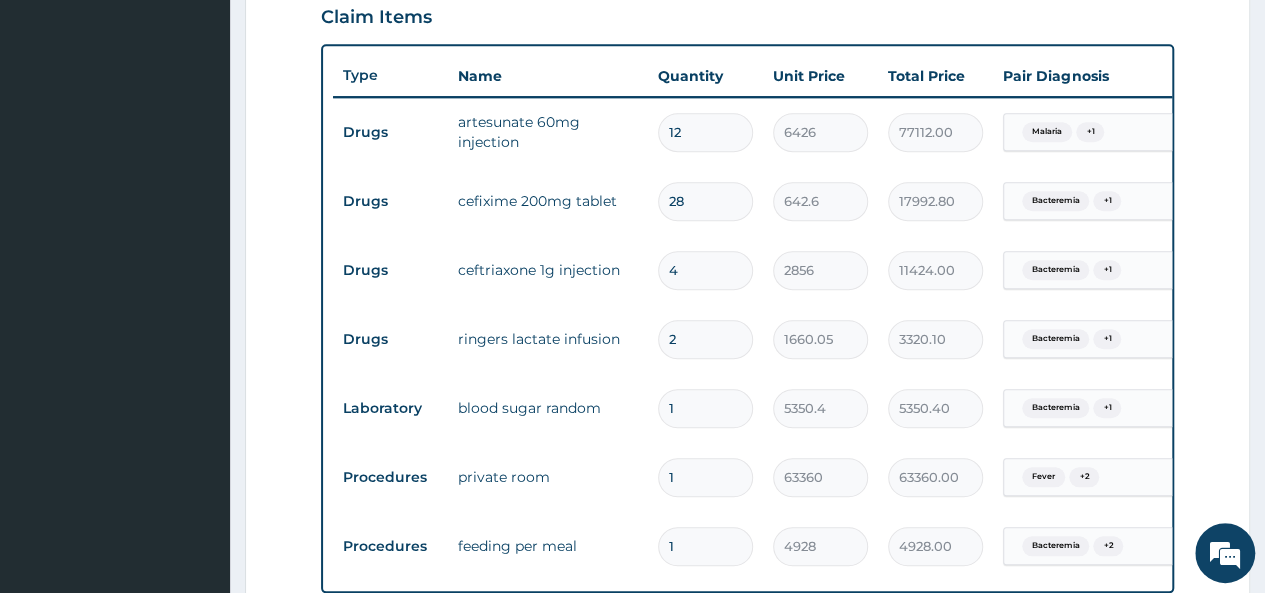 type on "0.00" 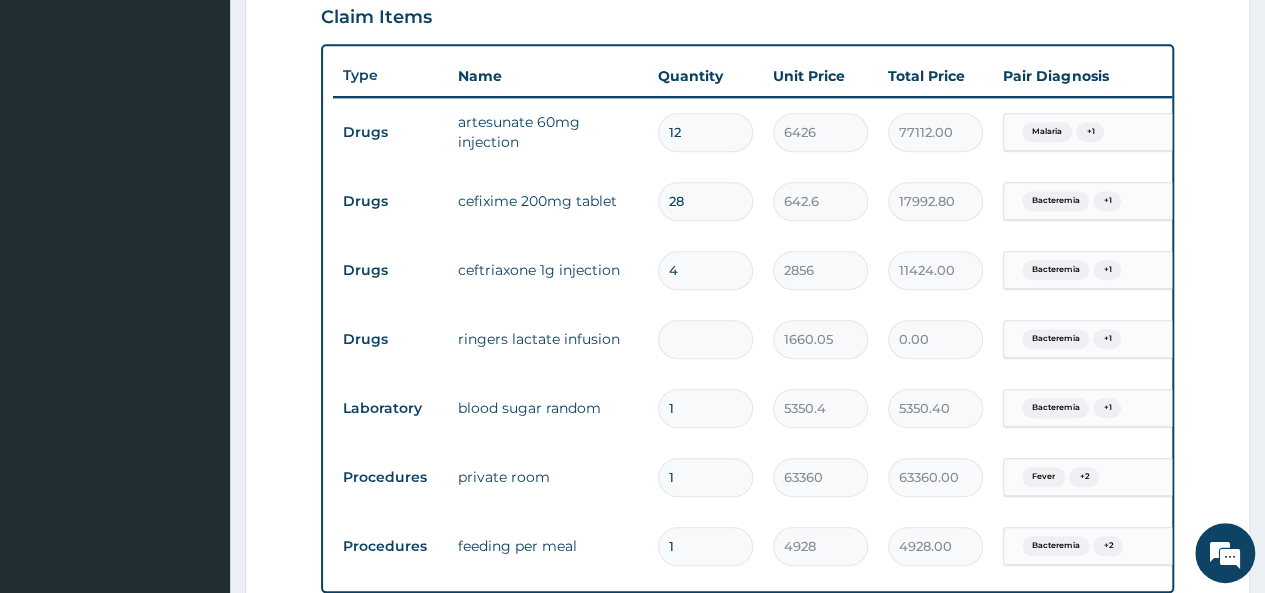 type on "1" 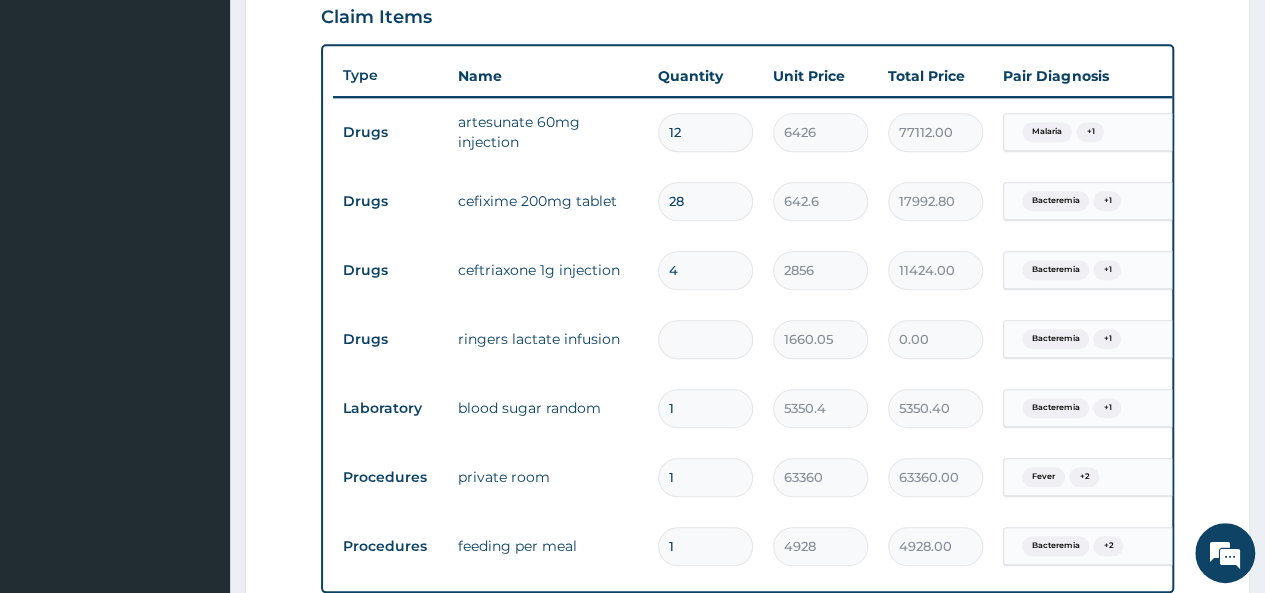type on "1660.05" 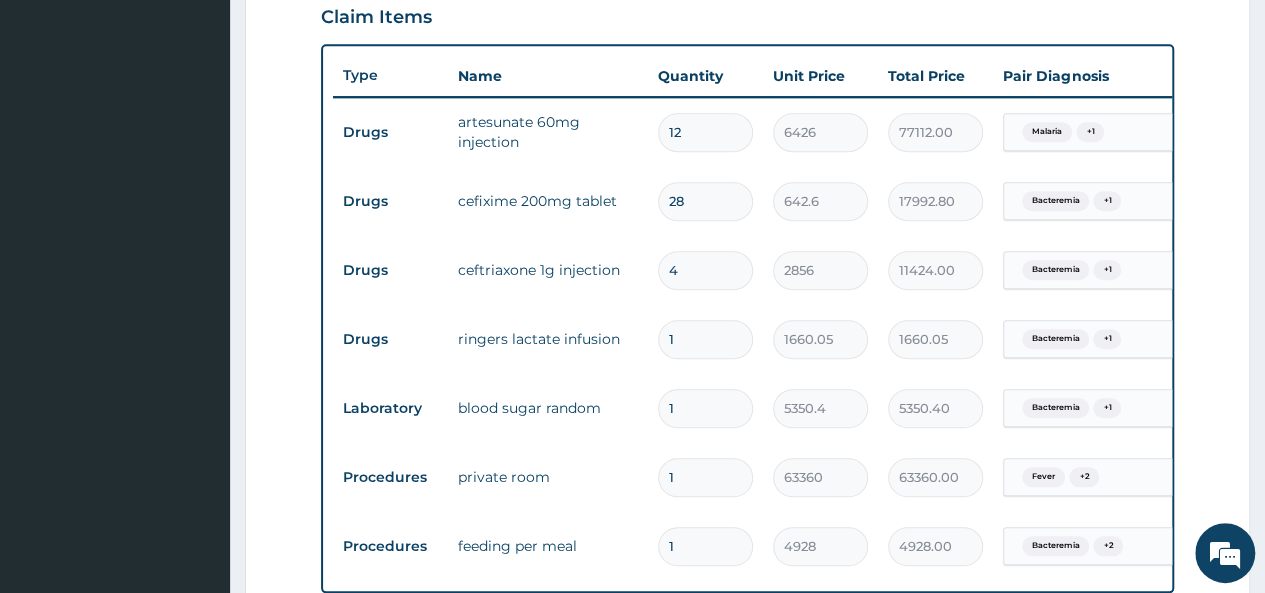 type on "1" 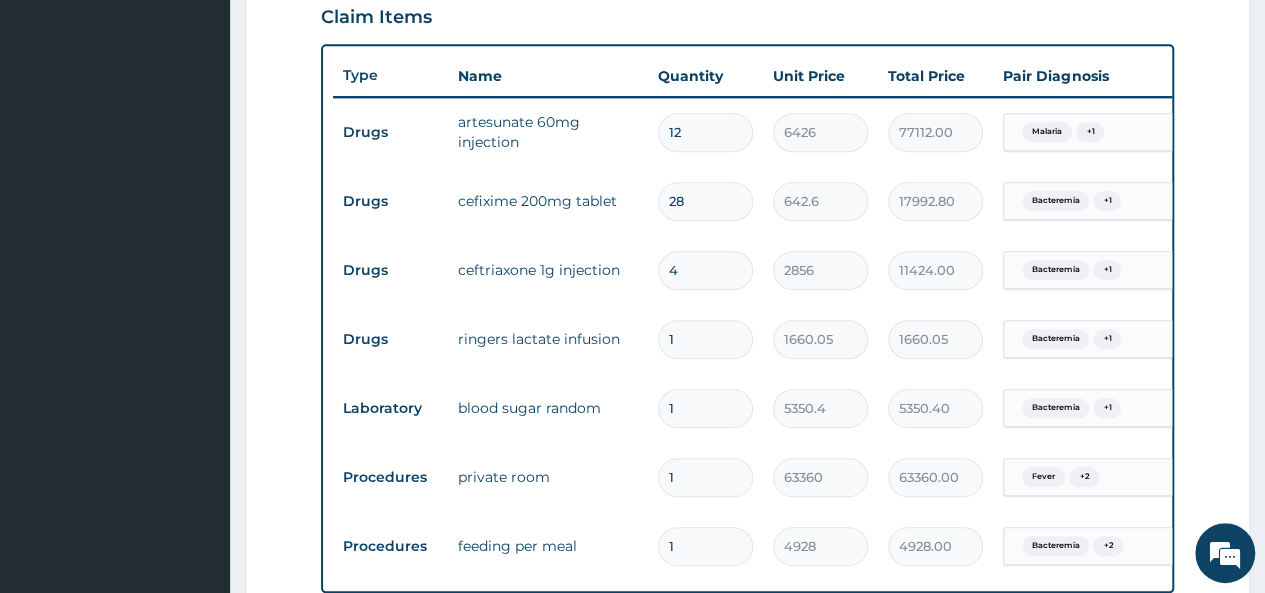click on "4" at bounding box center (705, 270) 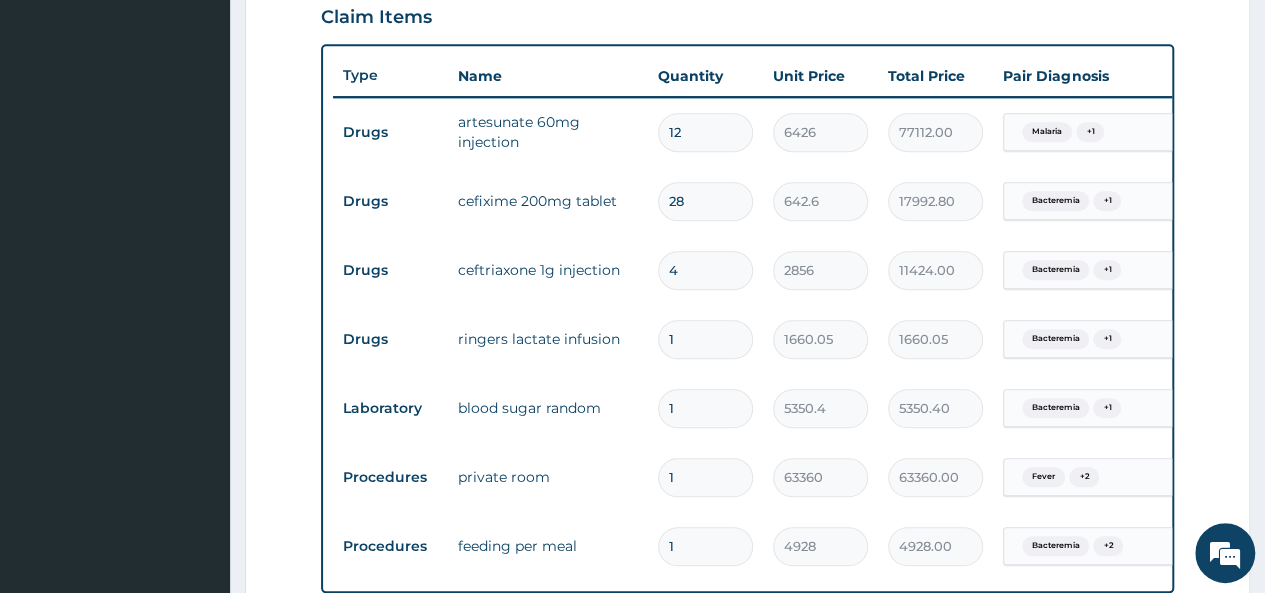 type on "0.00" 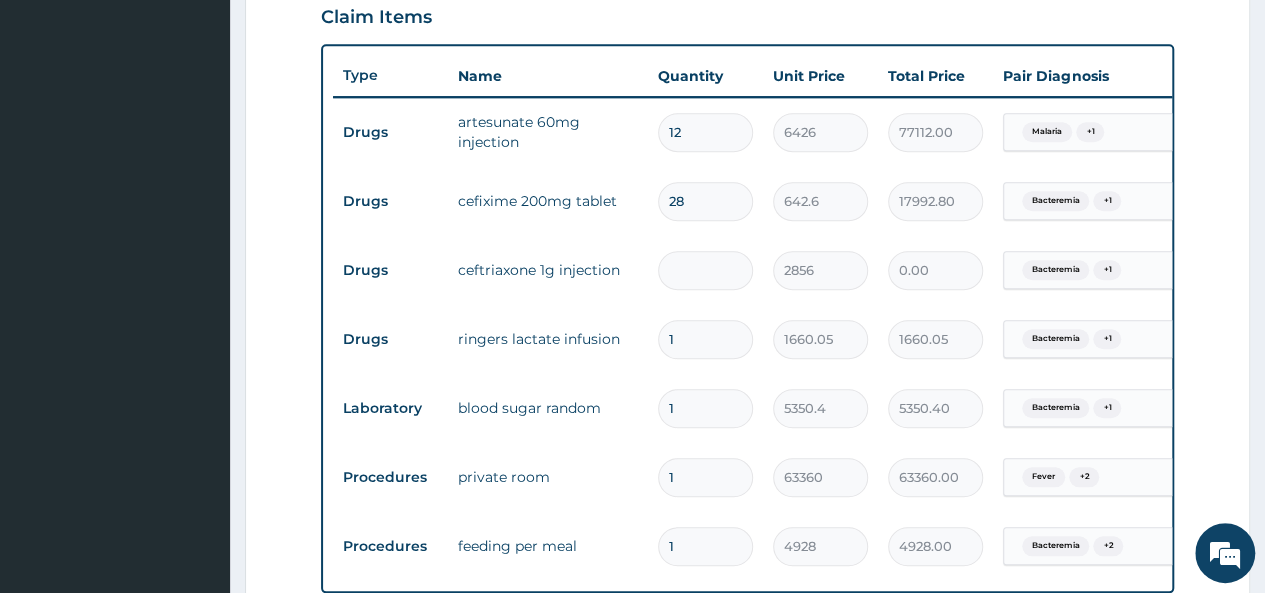 type on "2" 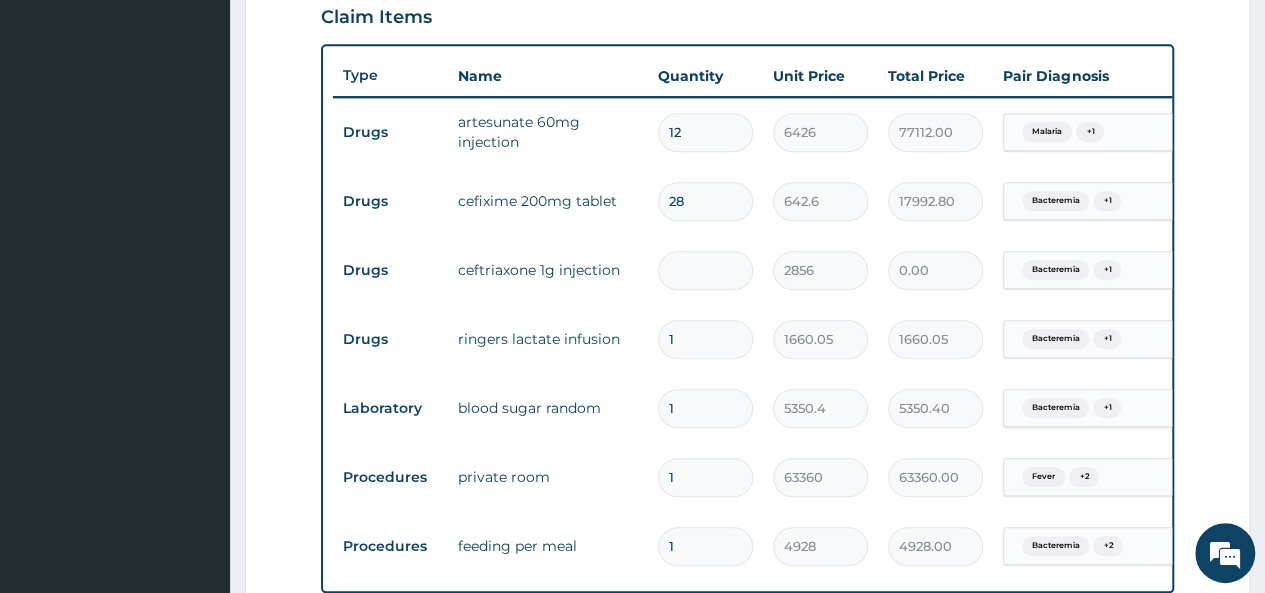type on "5712.00" 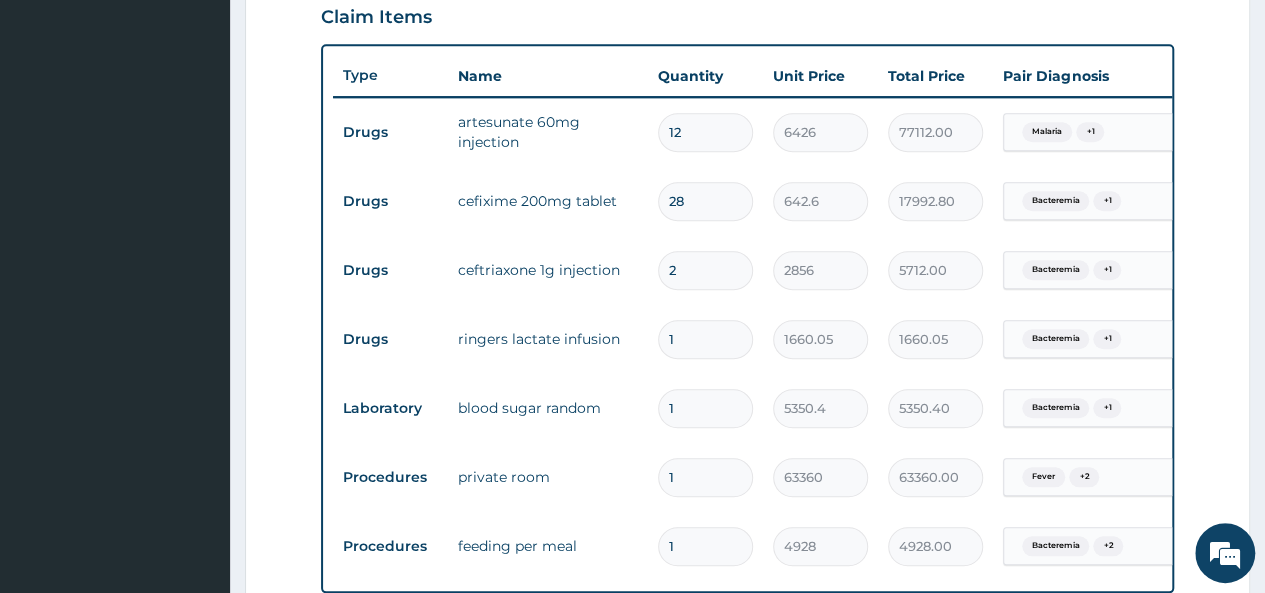 type on "2" 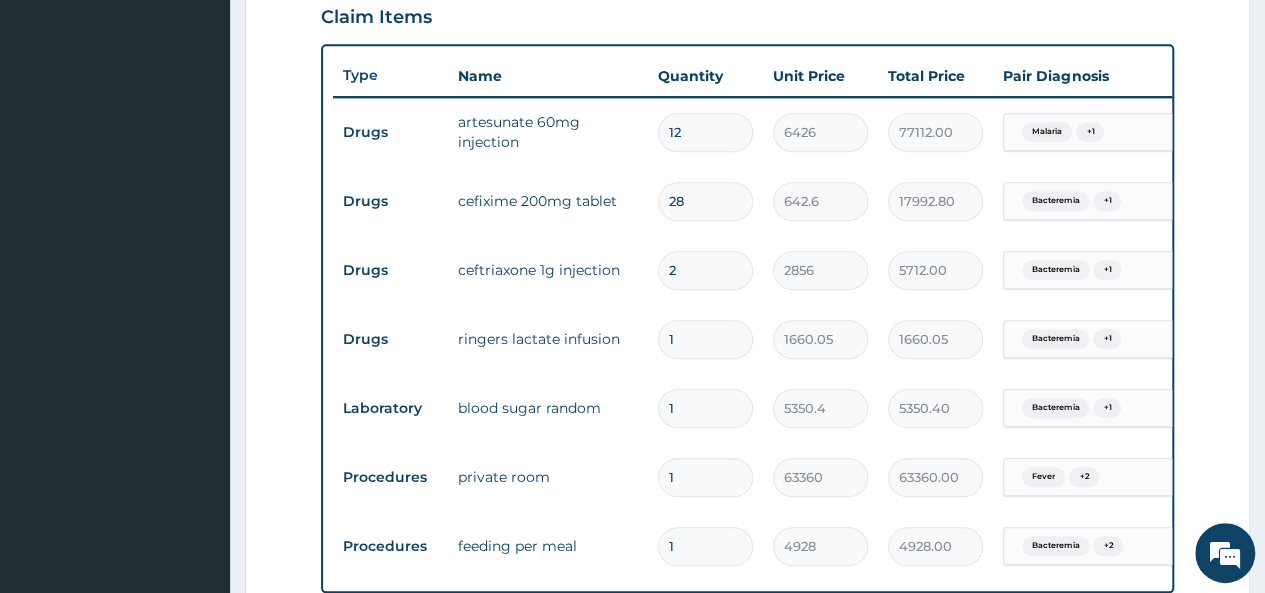 click on "28" at bounding box center [705, 201] 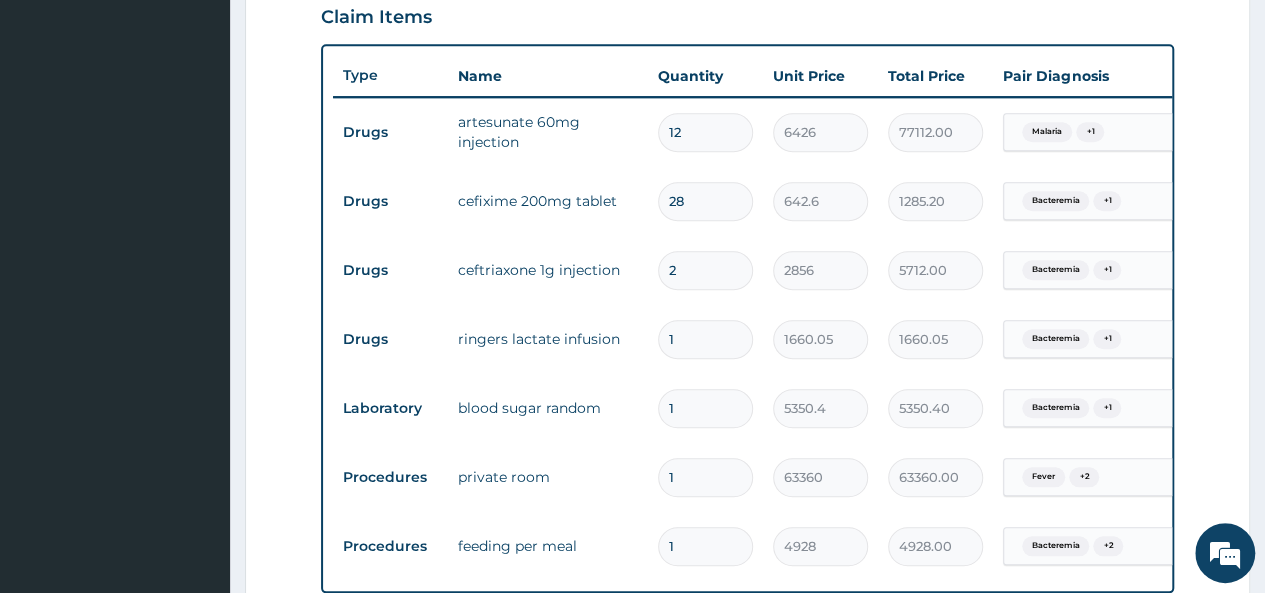 type on "2" 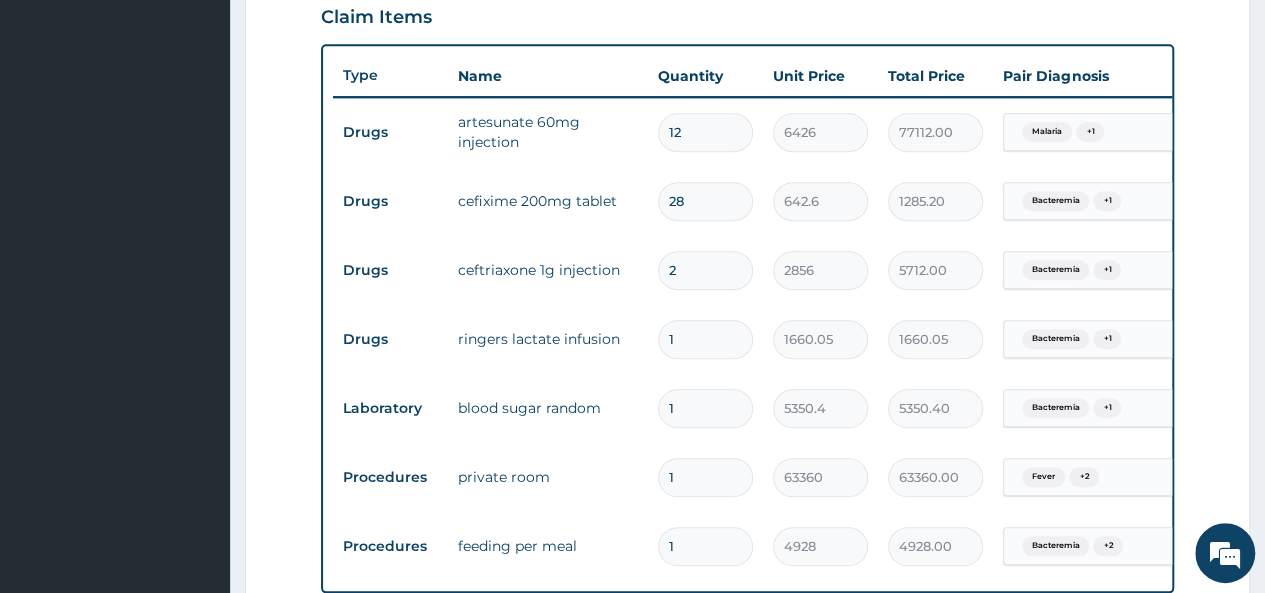 type on "1285.20" 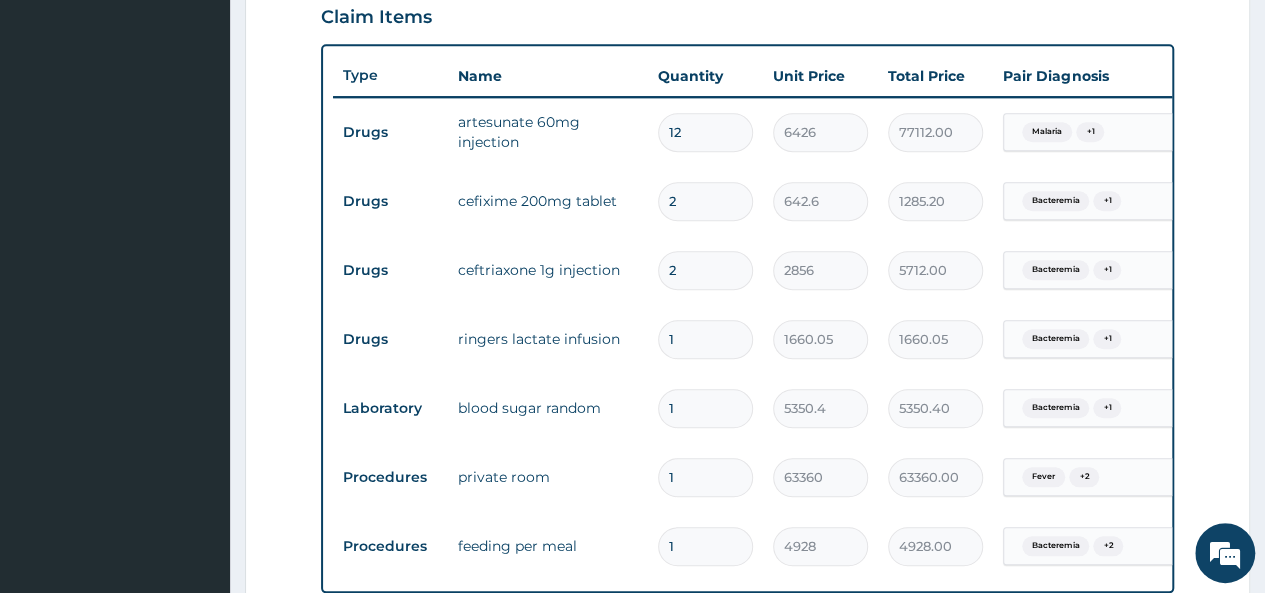 type 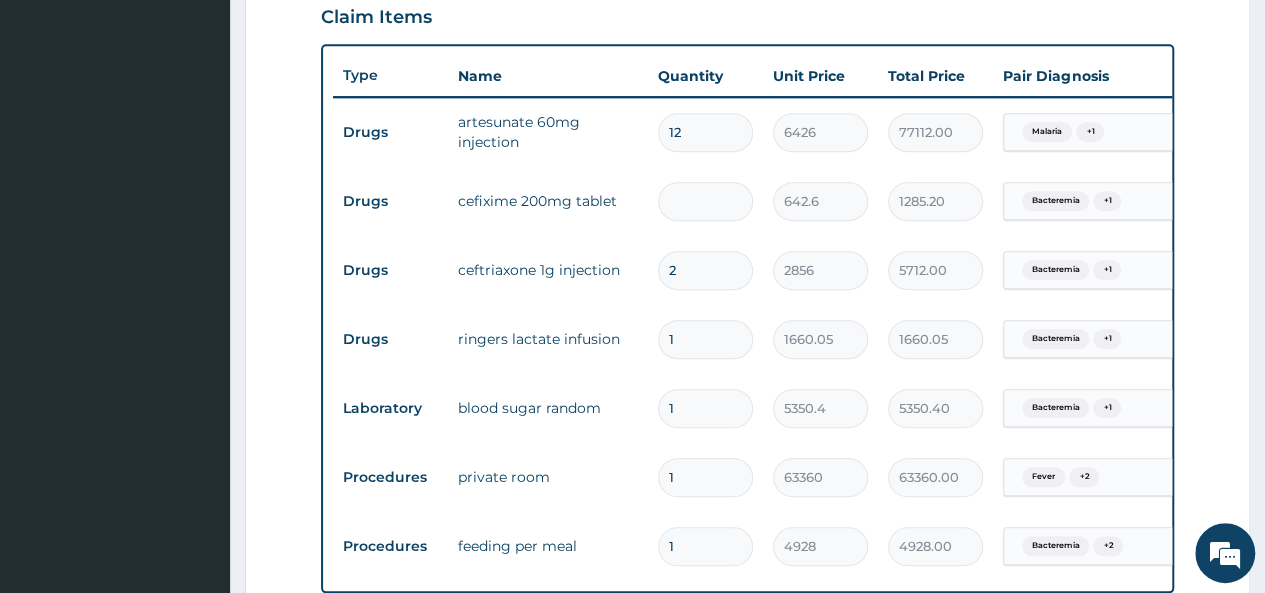 type on "0.00" 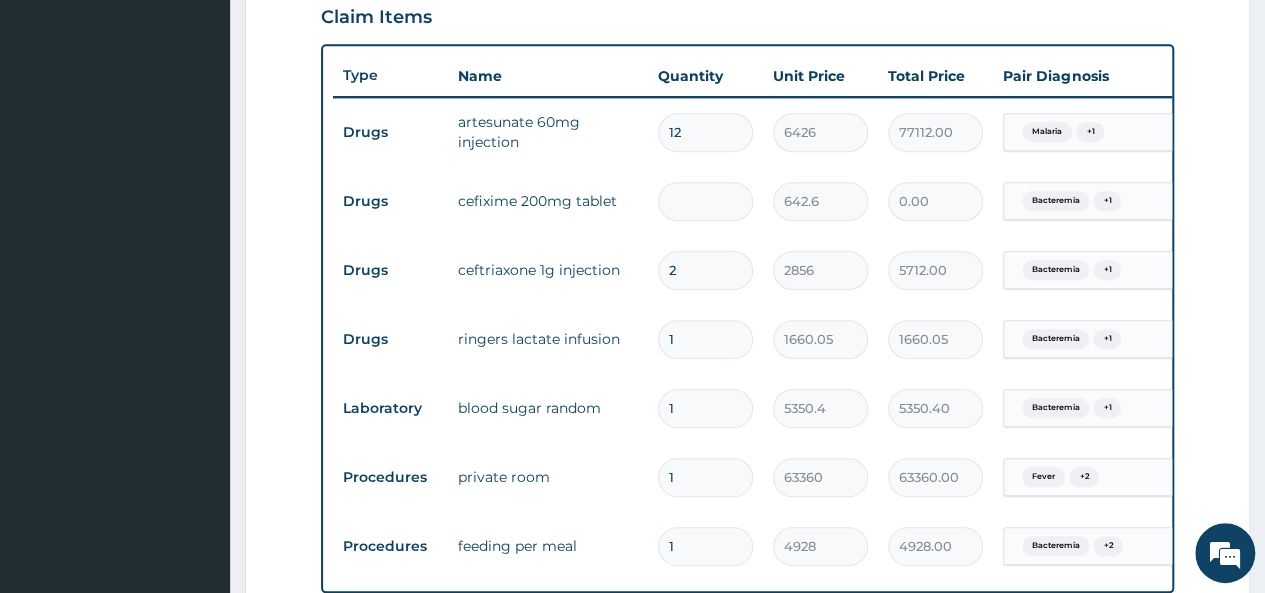 type on "1" 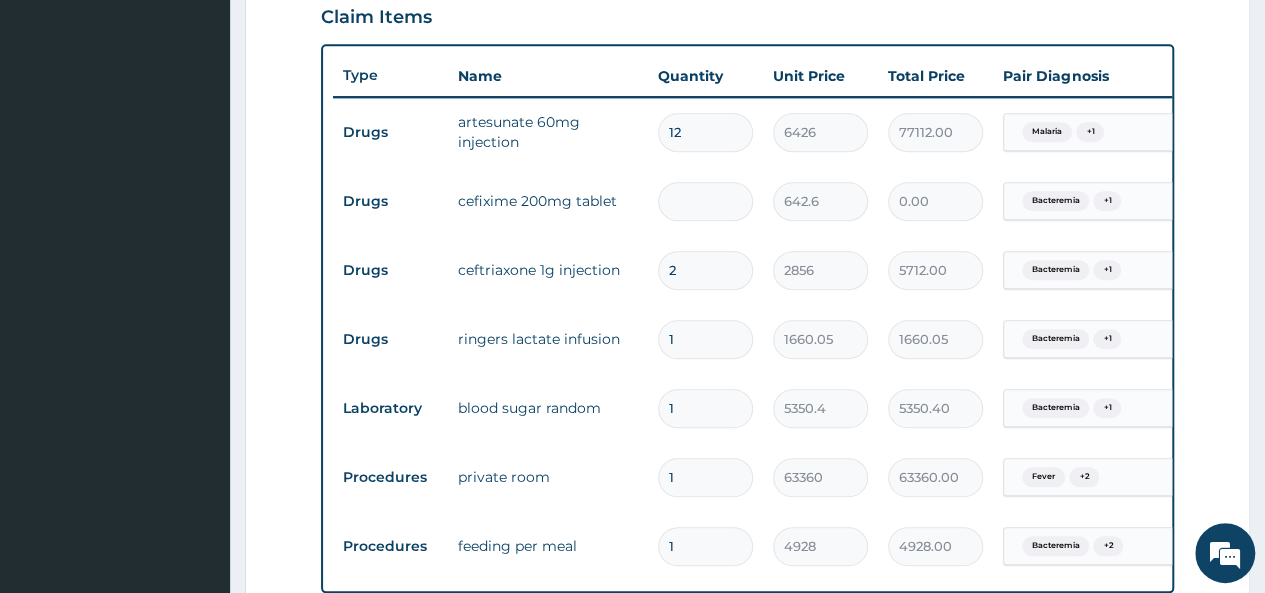 type on "642.60" 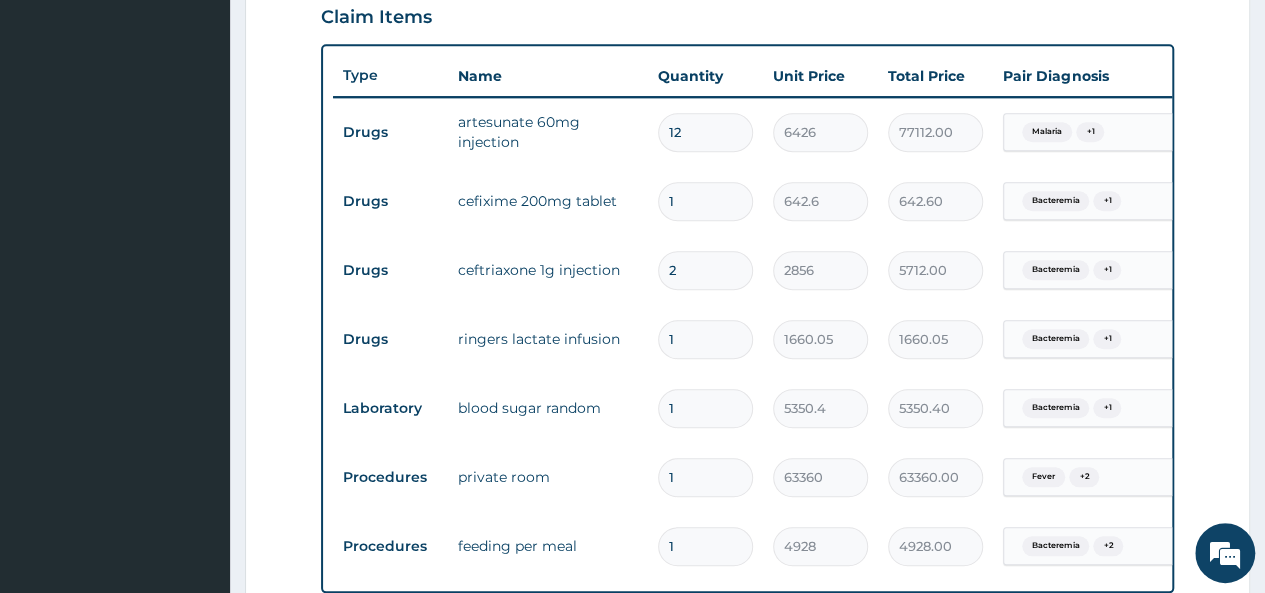 type on "14" 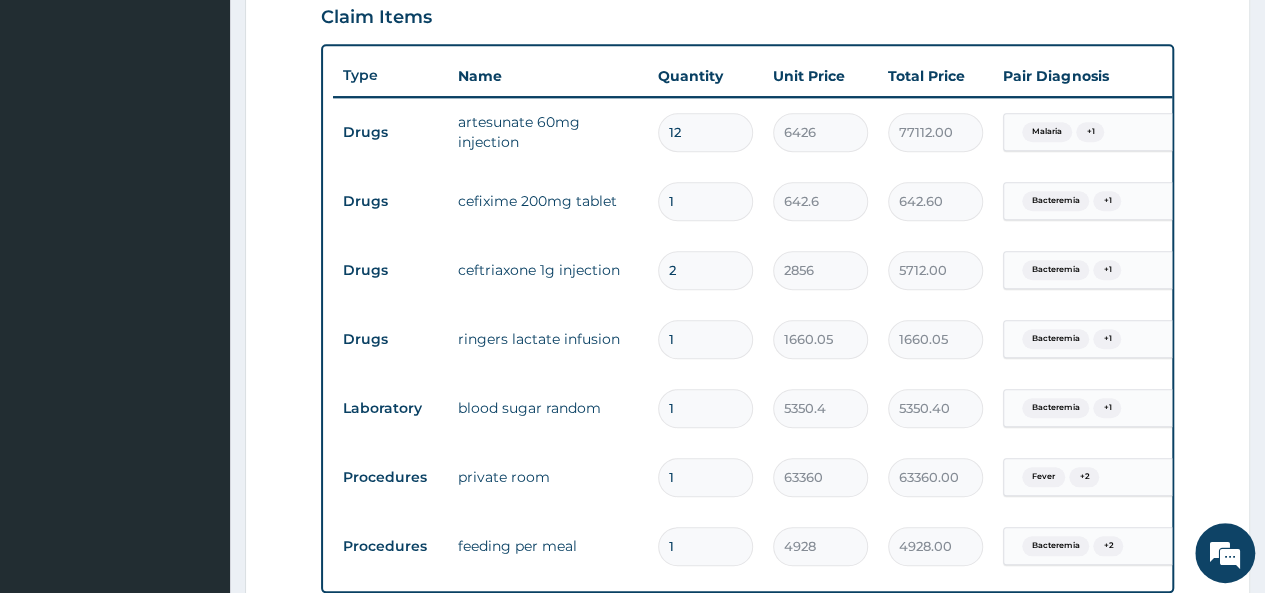 type on "8996.40" 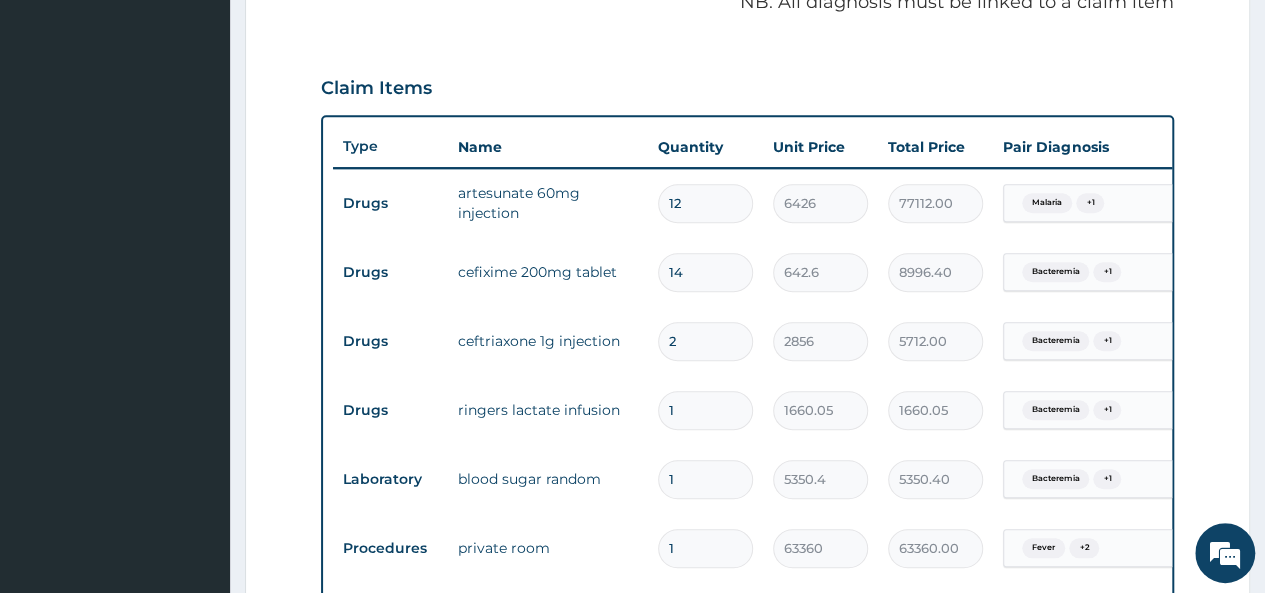 scroll, scrollTop: 600, scrollLeft: 0, axis: vertical 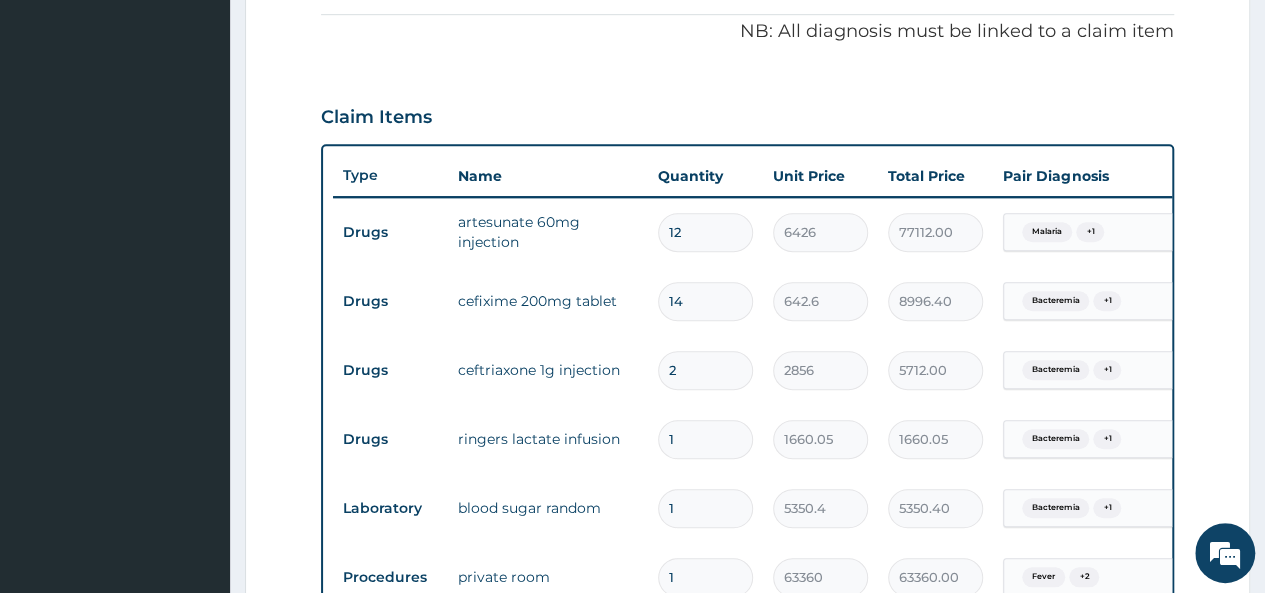 type on "14" 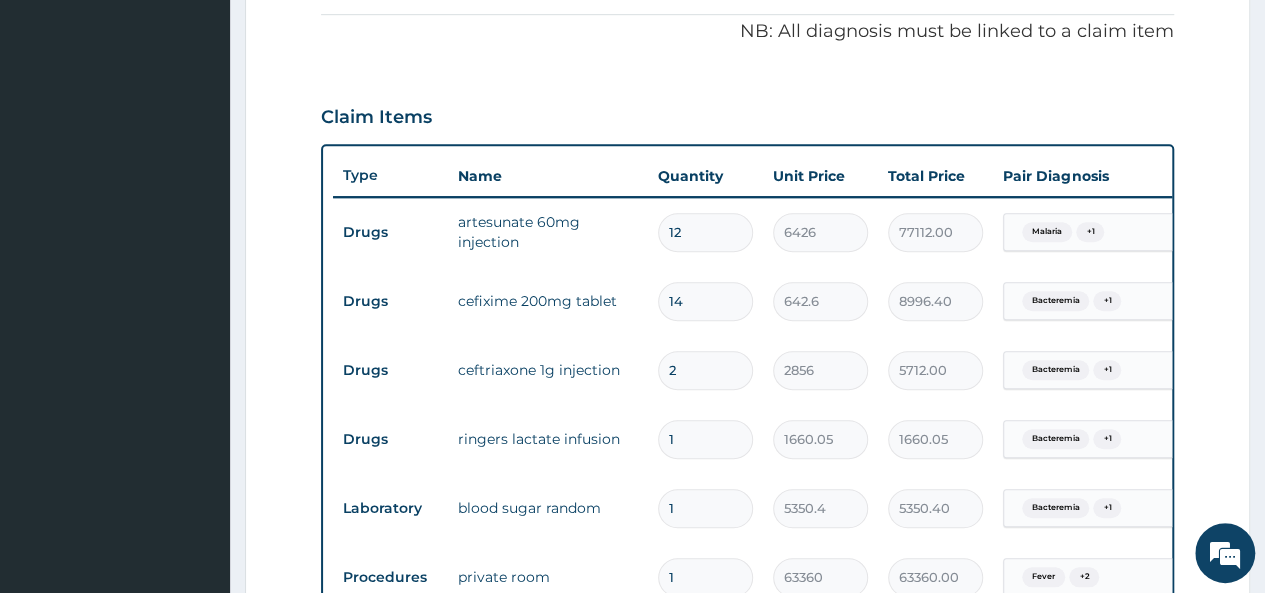 type on "1" 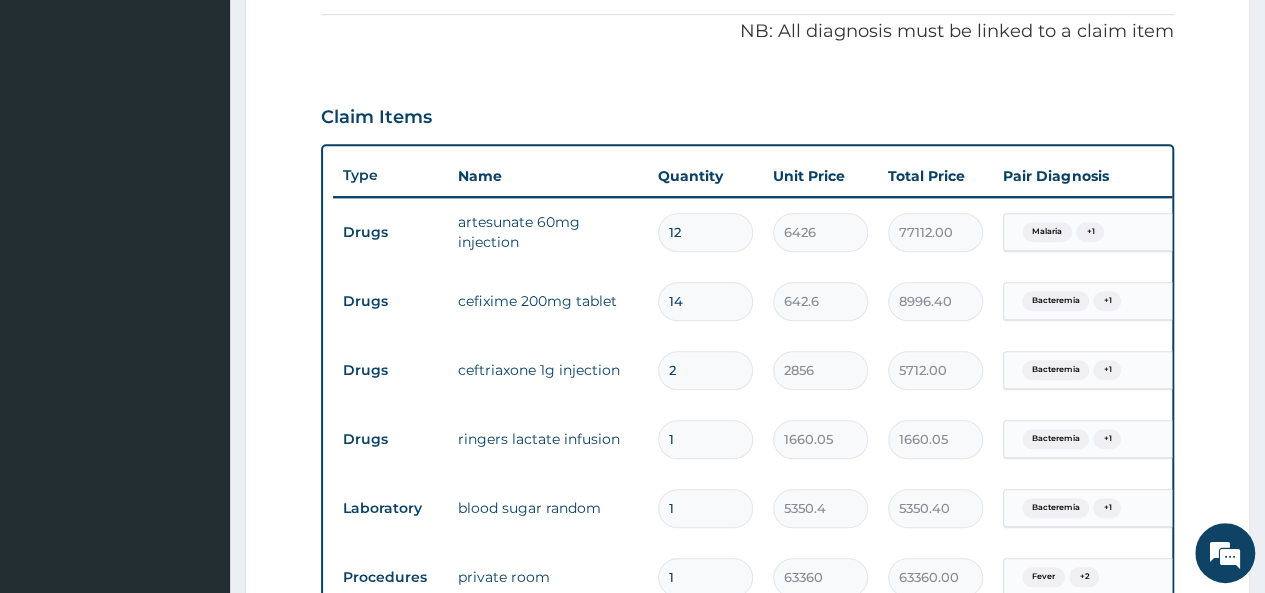 type on "6426.00" 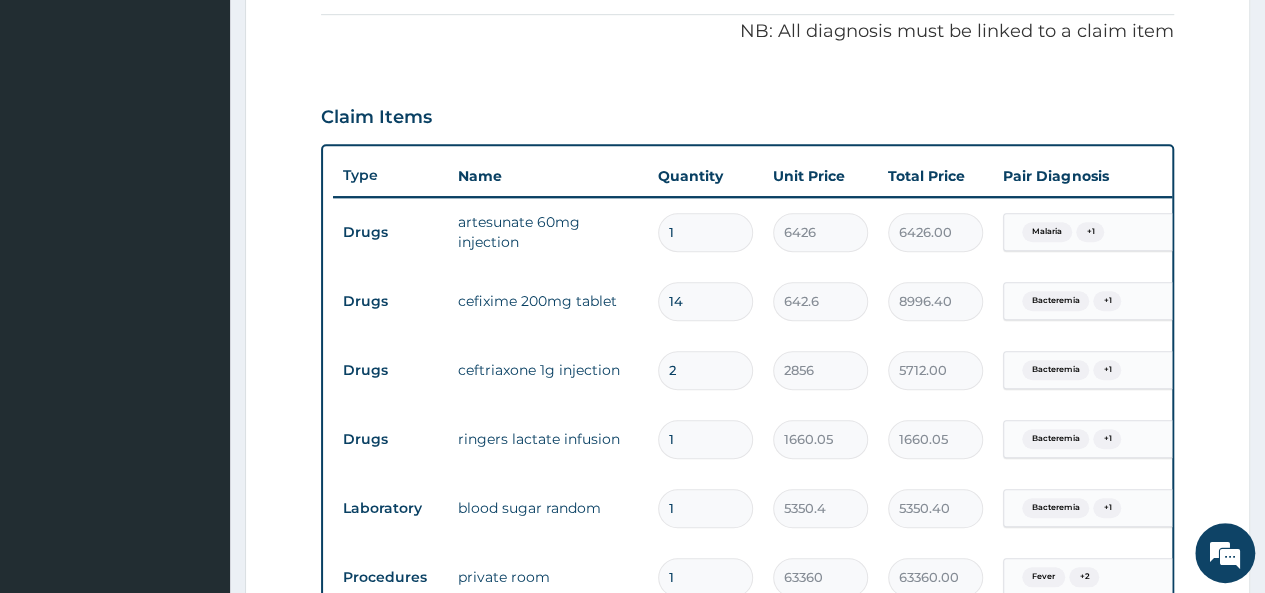 type 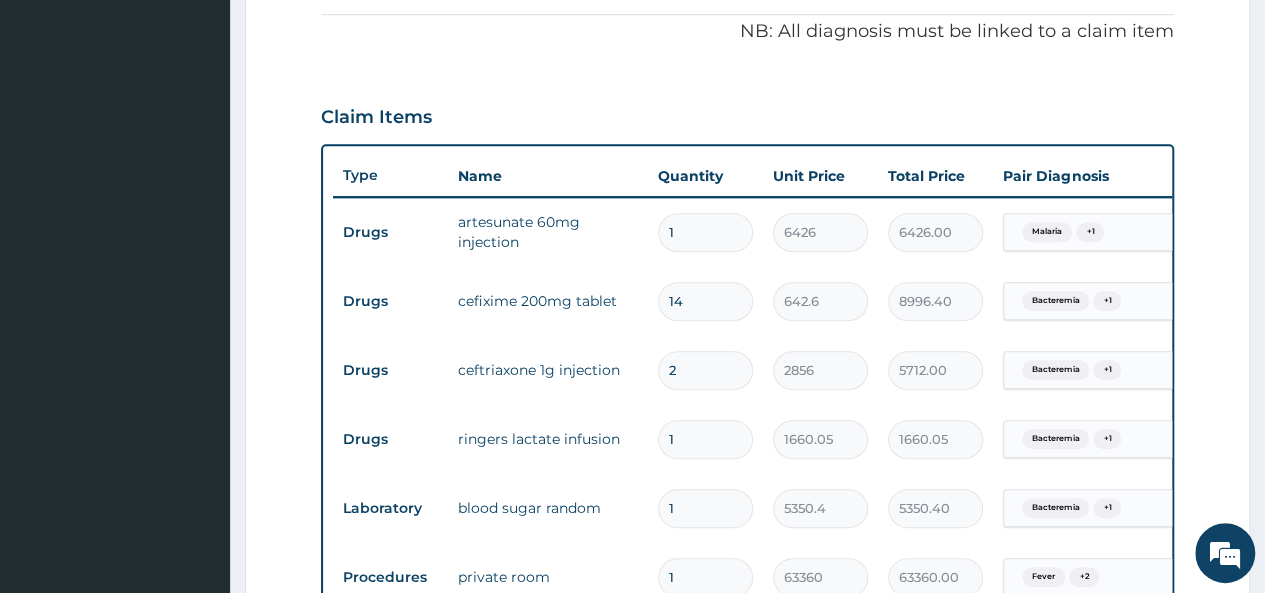 type on "0.00" 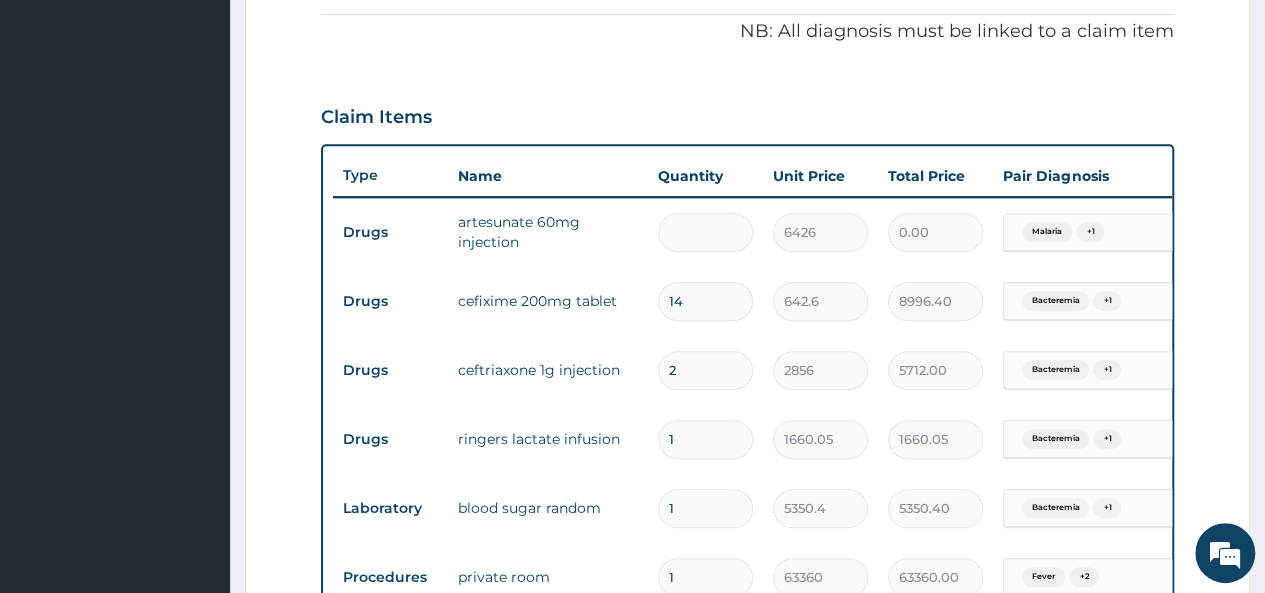 type on "6" 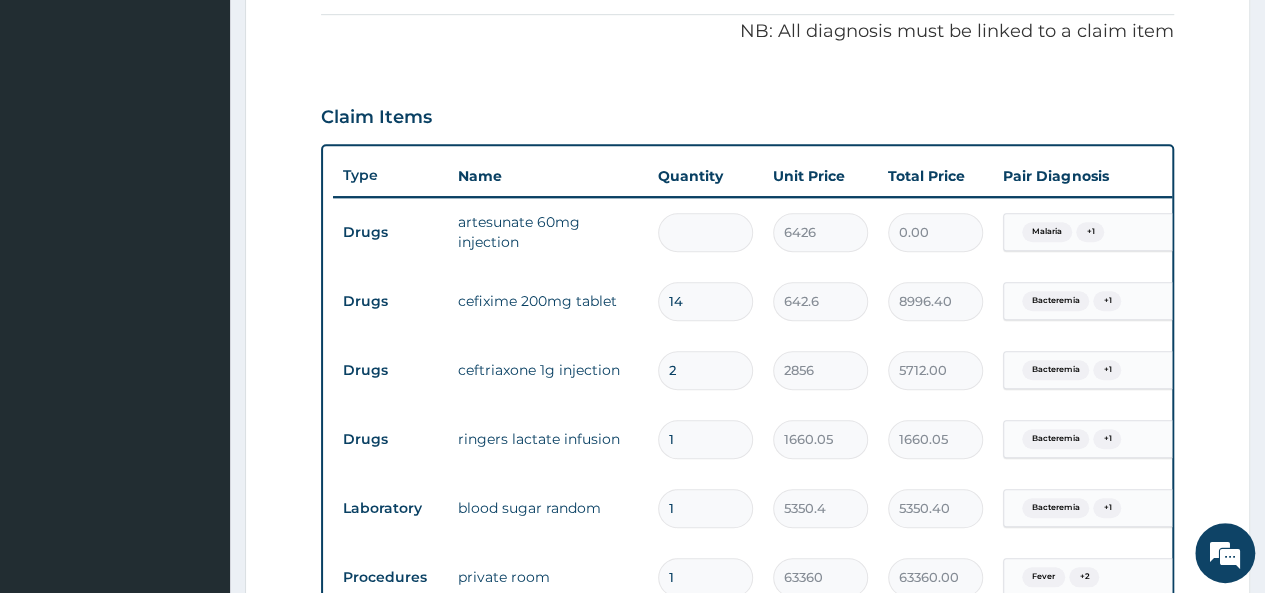 type on "38556.00" 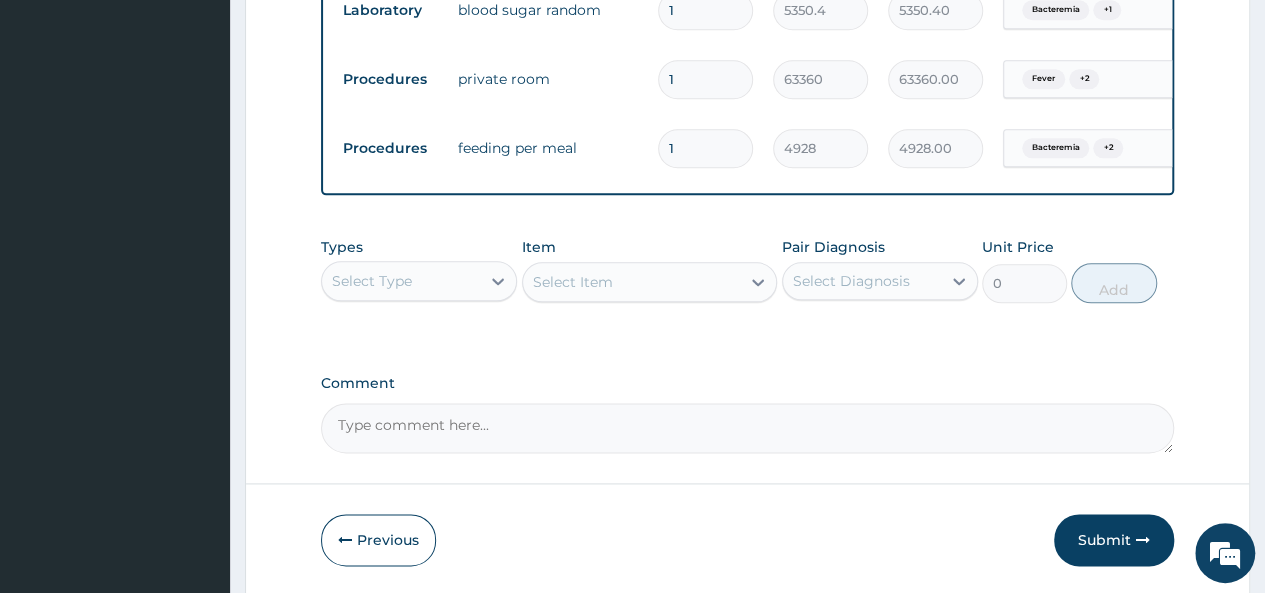 scroll, scrollTop: 1182, scrollLeft: 0, axis: vertical 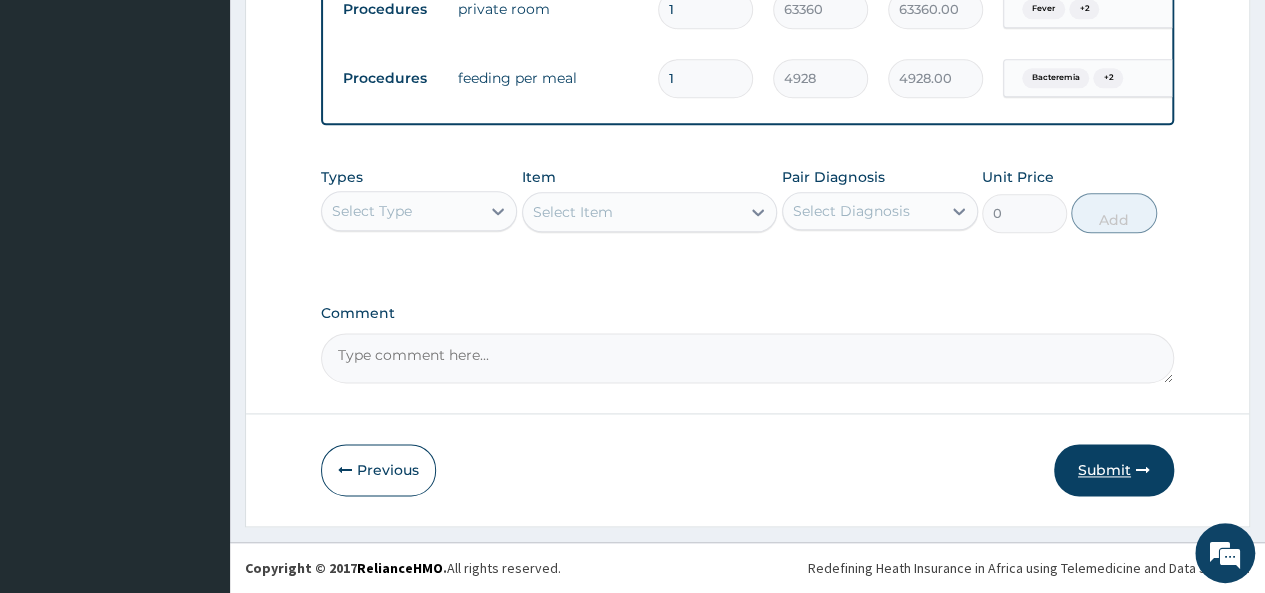 type on "6" 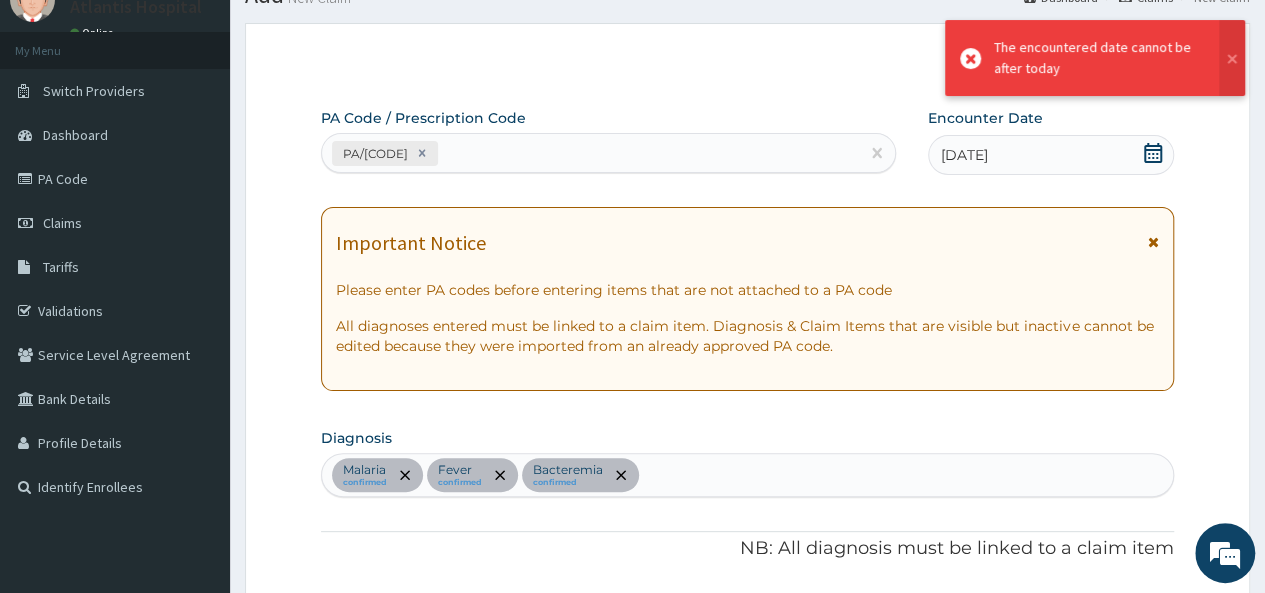 scroll, scrollTop: 1182, scrollLeft: 0, axis: vertical 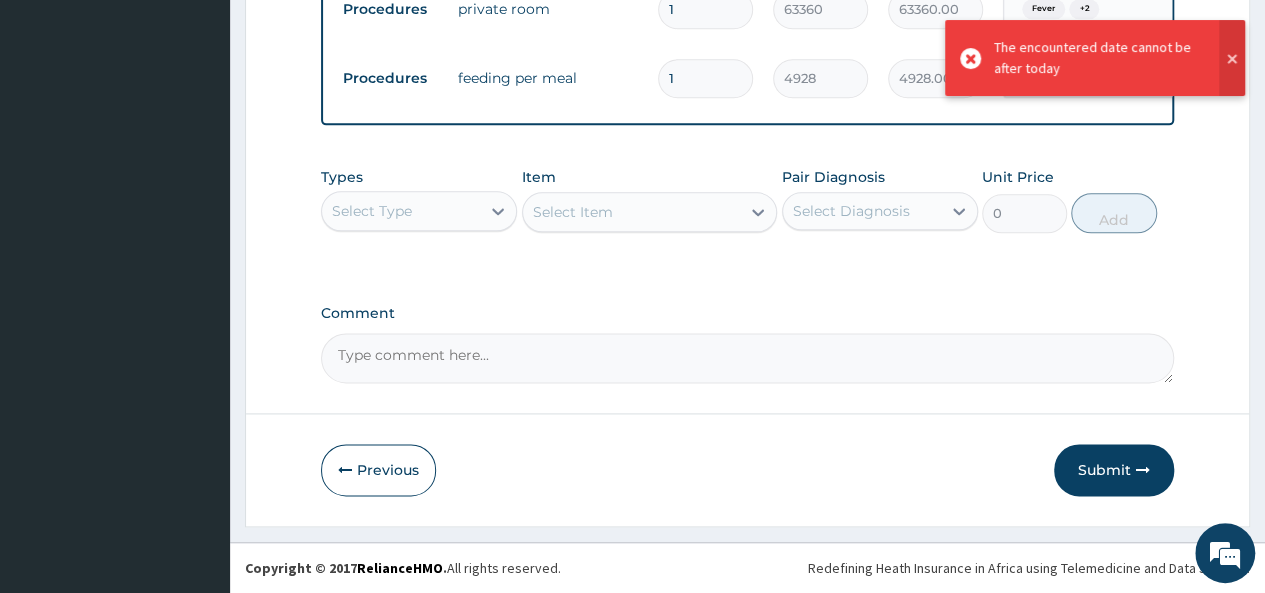 click at bounding box center (1232, 58) 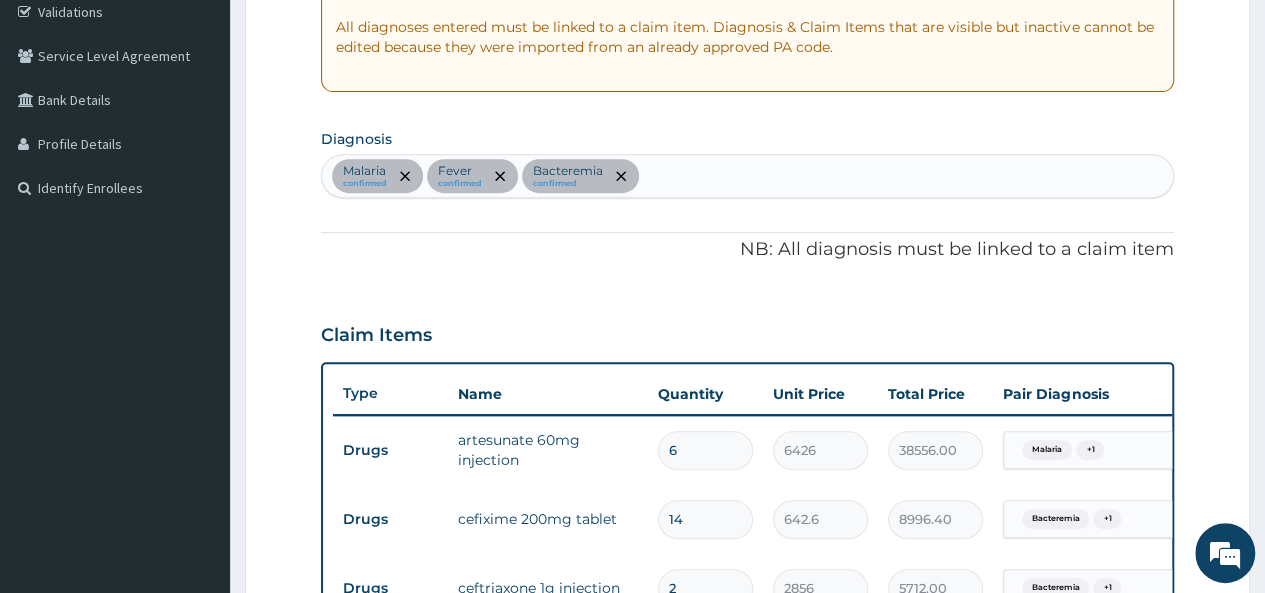 scroll, scrollTop: 0, scrollLeft: 0, axis: both 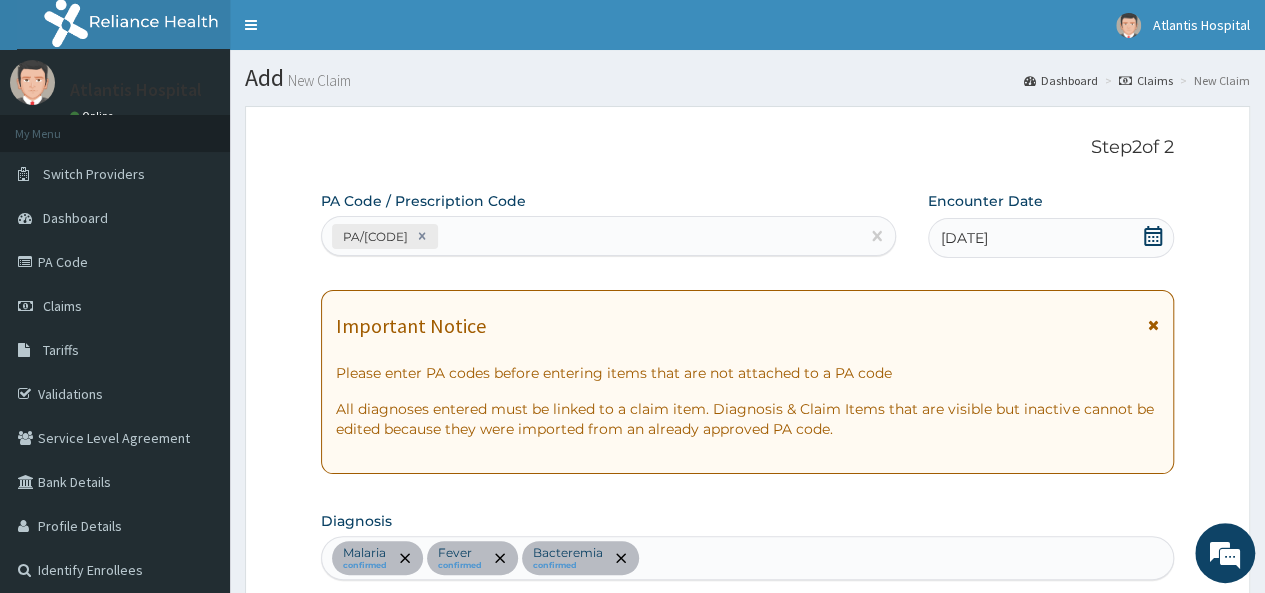 click on "26-08-2025" at bounding box center [964, 238] 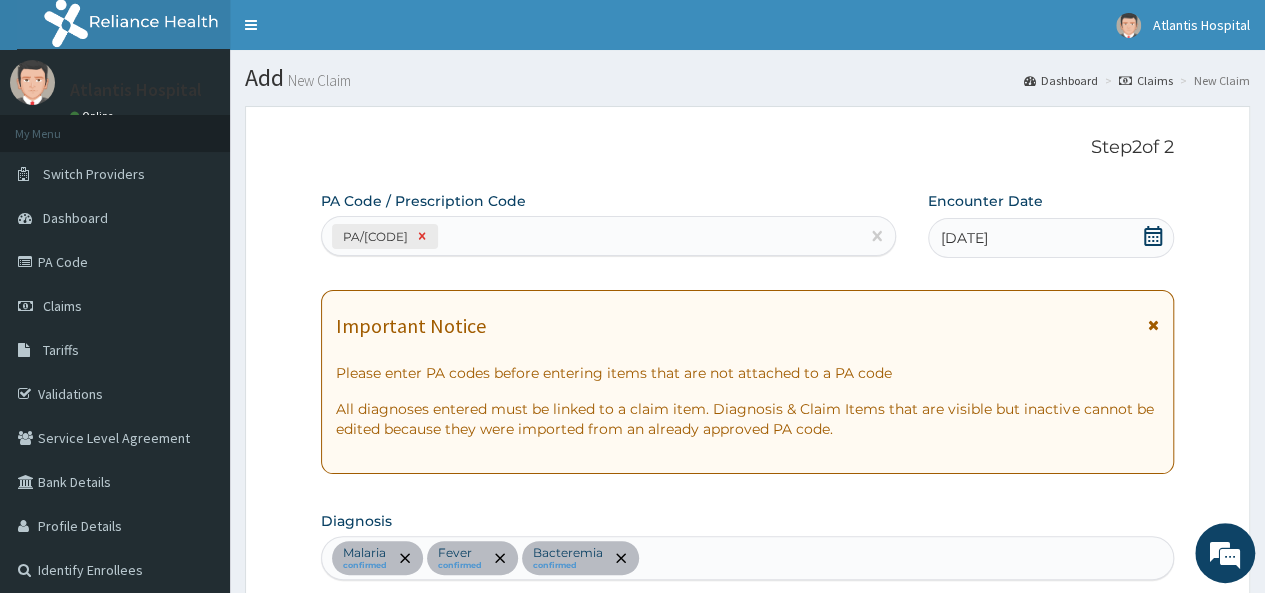 click 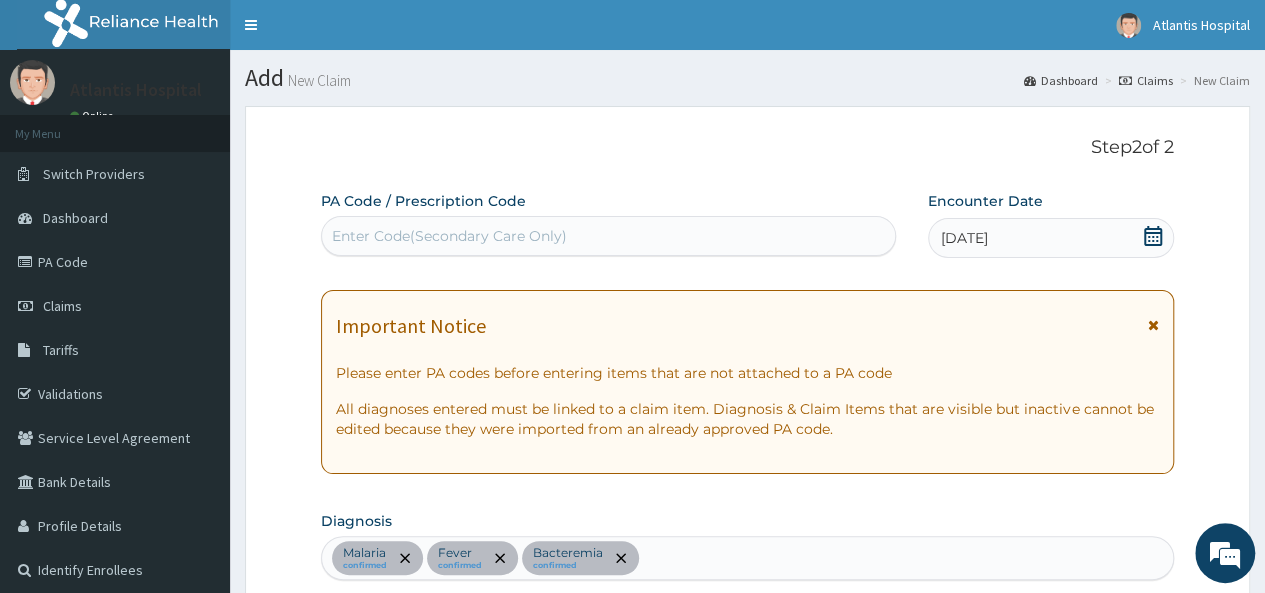 click on "26-08-2025" at bounding box center (964, 238) 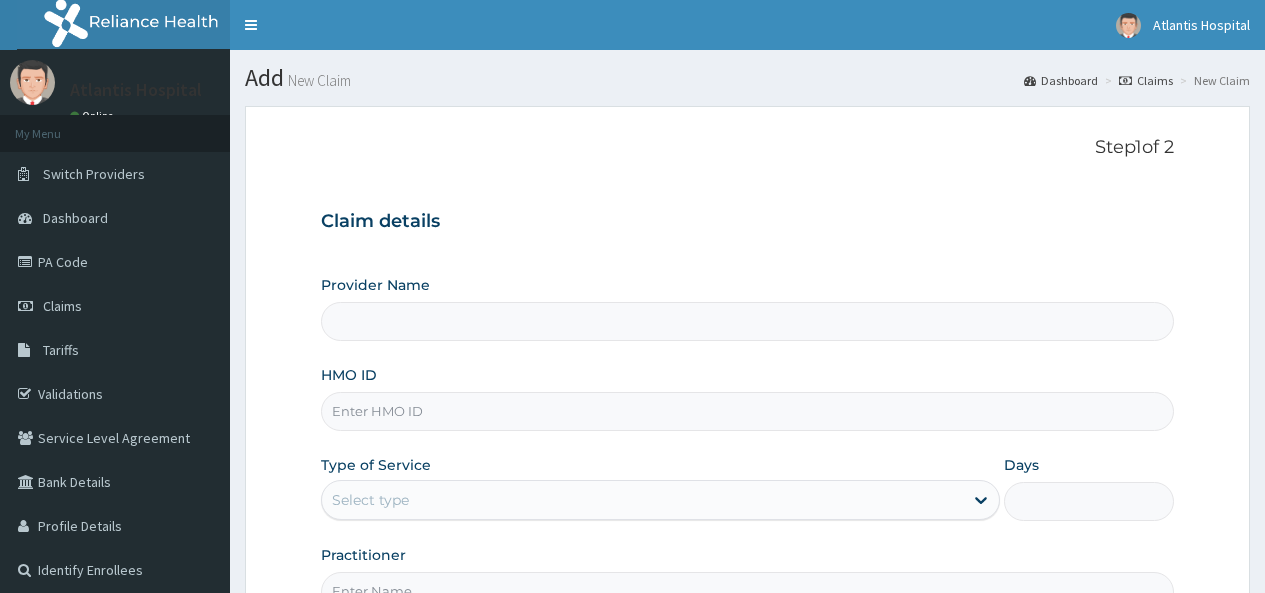 scroll, scrollTop: 0, scrollLeft: 0, axis: both 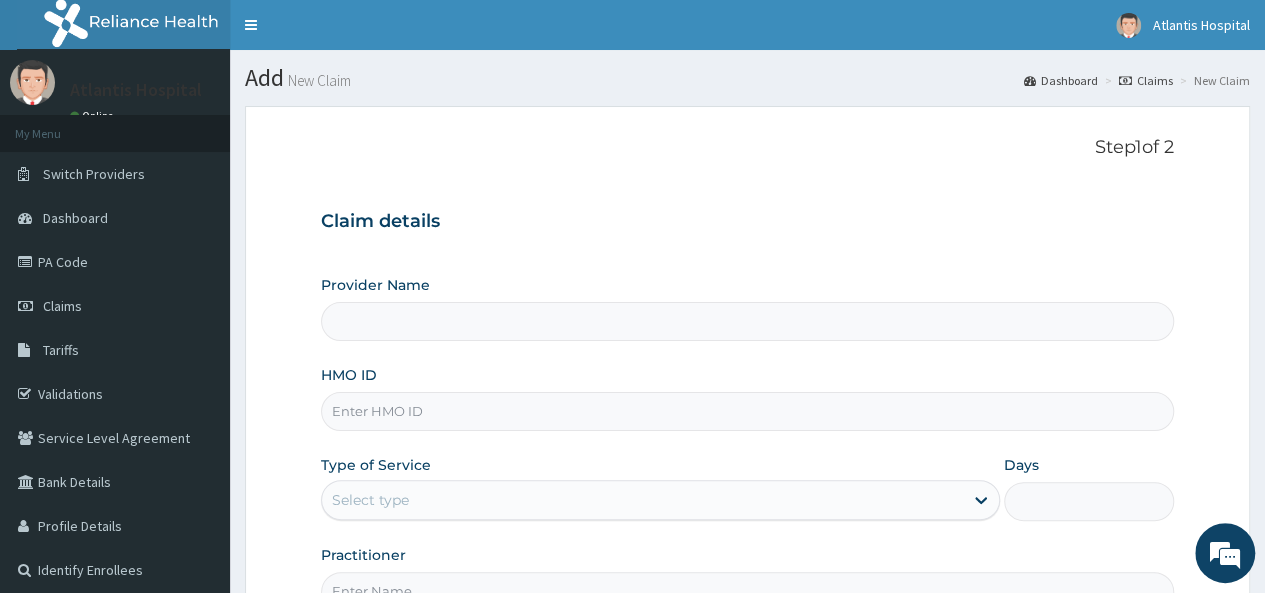 type on "Atlantis Pediatric Hospital" 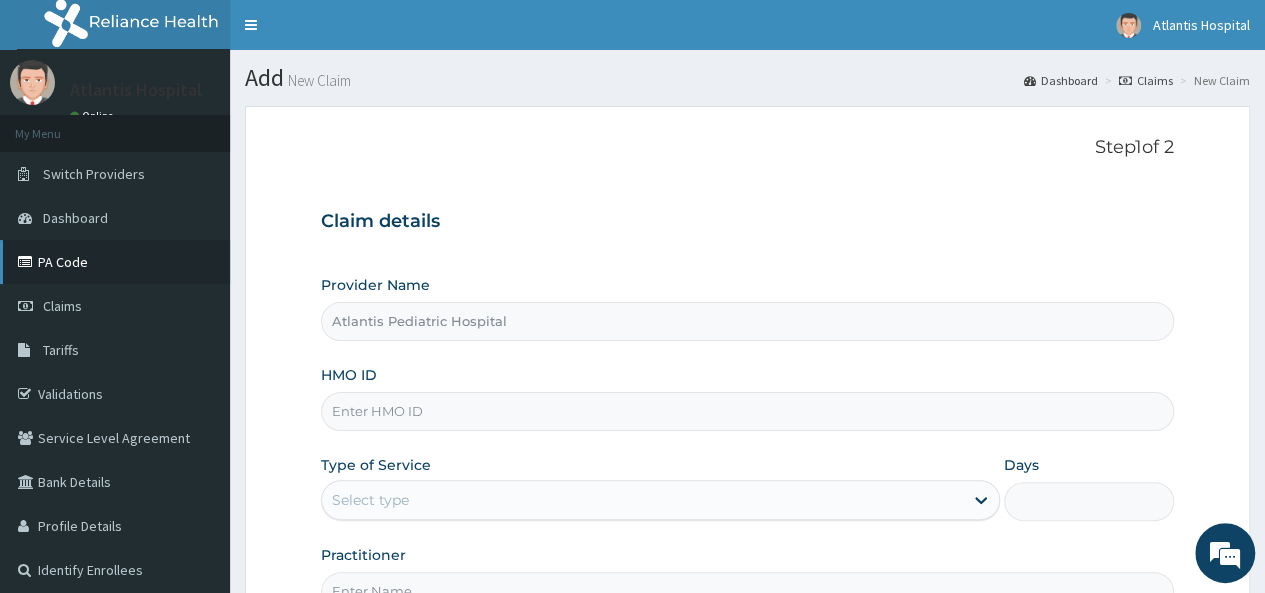 click on "PA Code" at bounding box center [115, 262] 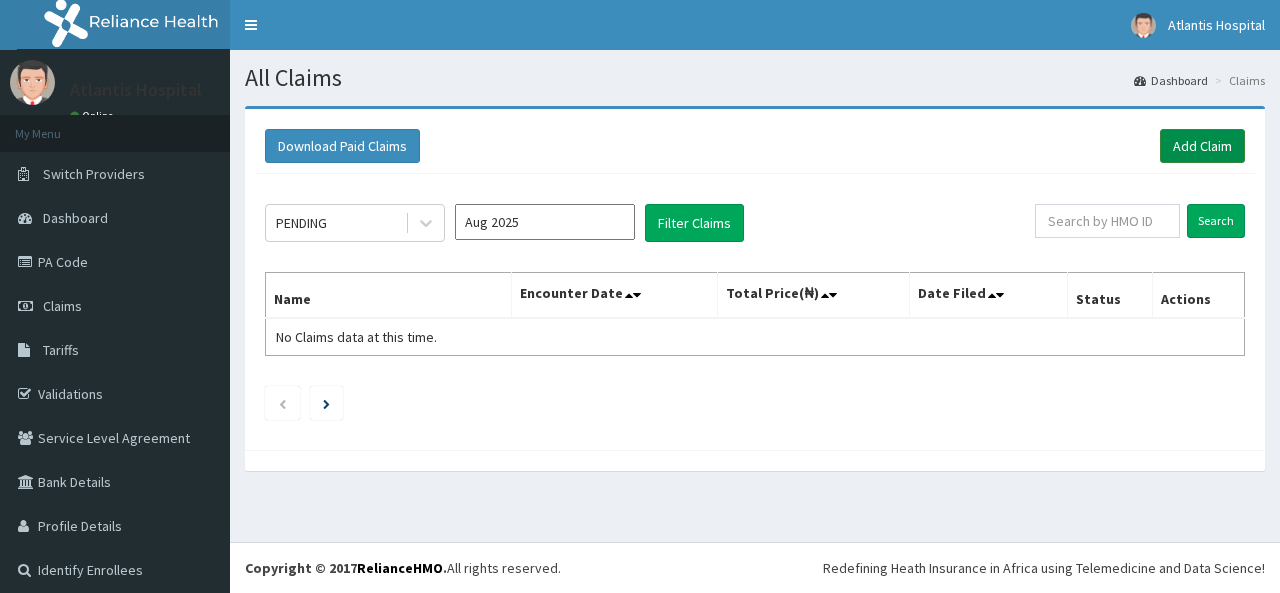 scroll, scrollTop: 0, scrollLeft: 0, axis: both 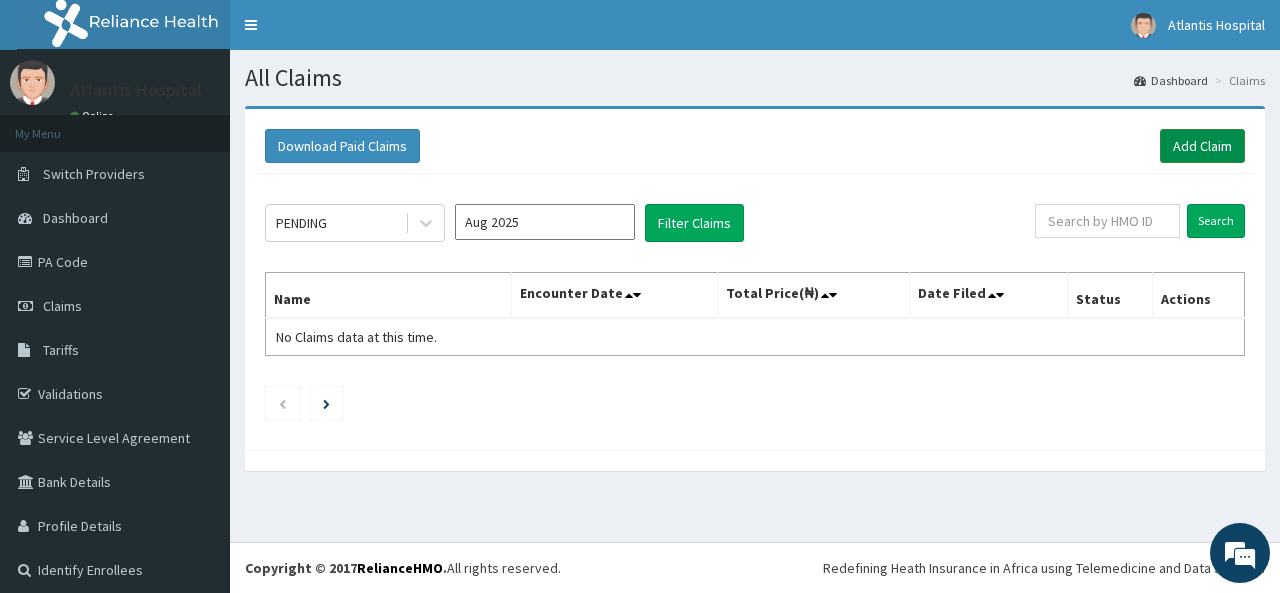 click on "Add Claim" at bounding box center (1202, 146) 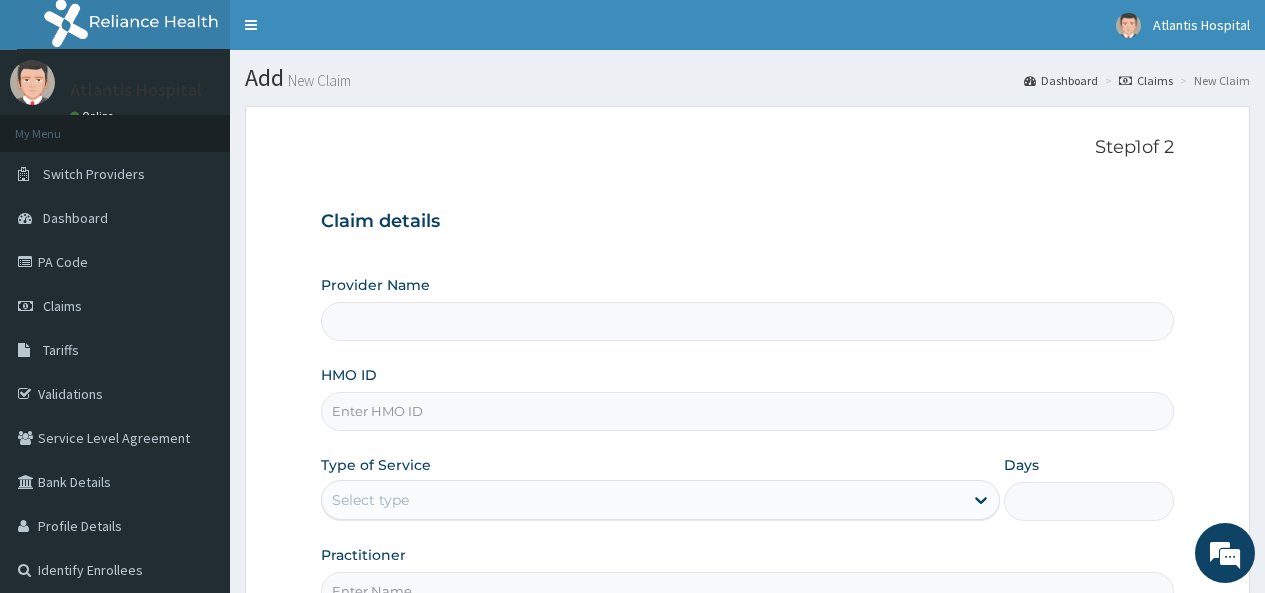 scroll, scrollTop: 0, scrollLeft: 0, axis: both 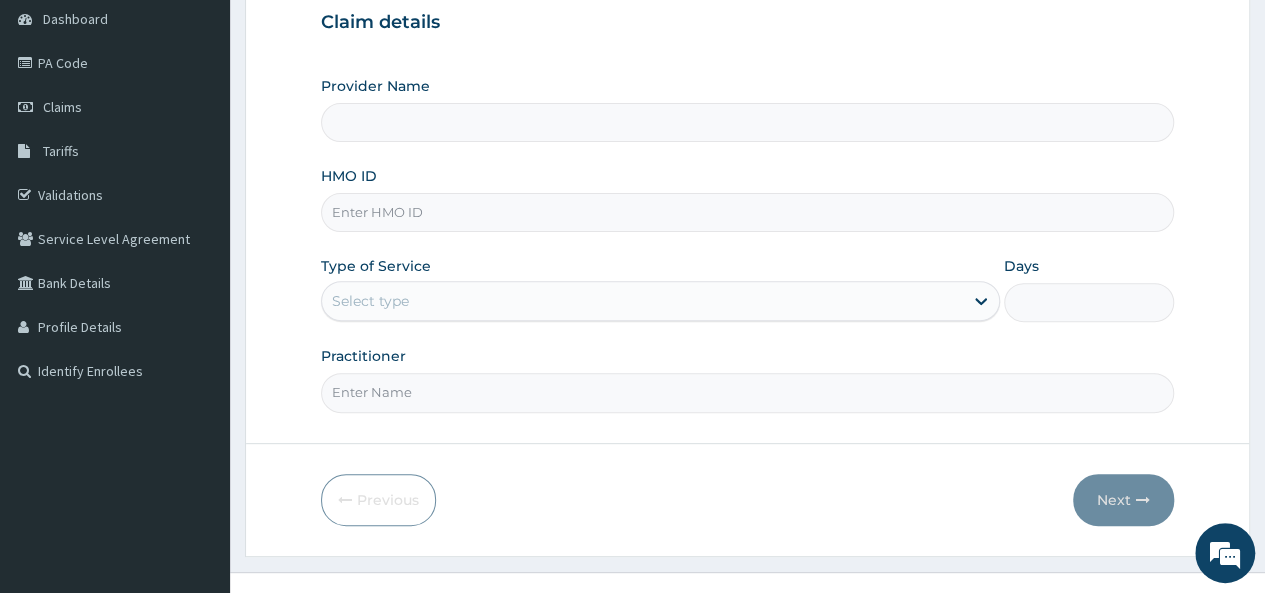 type on "Atlantis Pediatric Hospital" 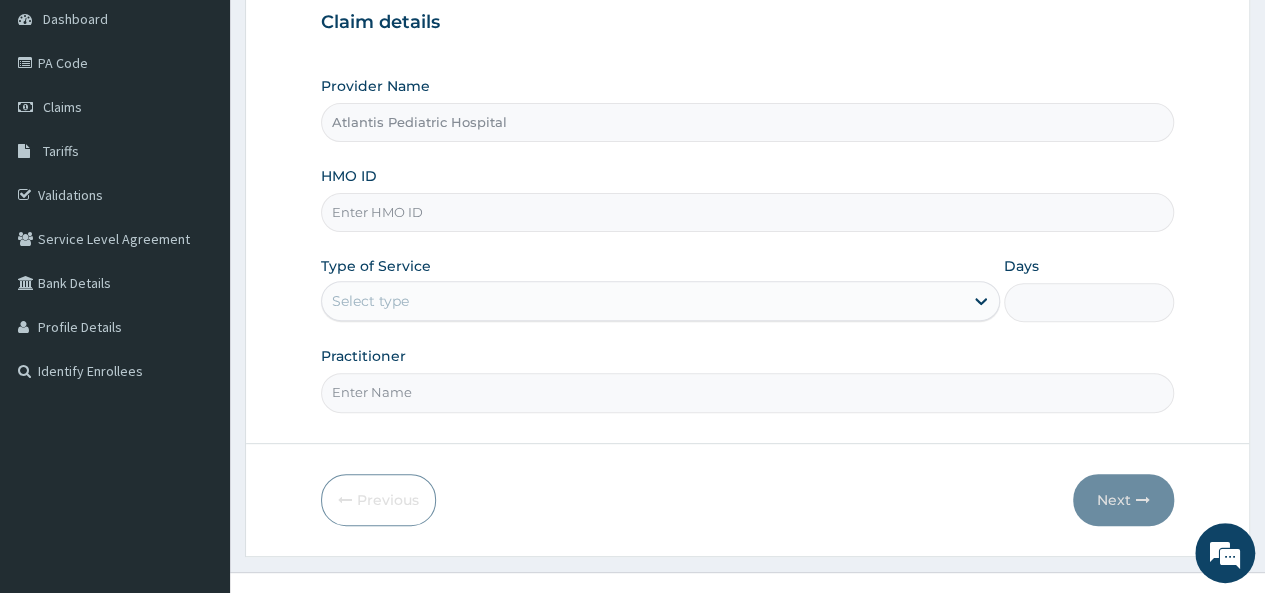 scroll, scrollTop: 200, scrollLeft: 0, axis: vertical 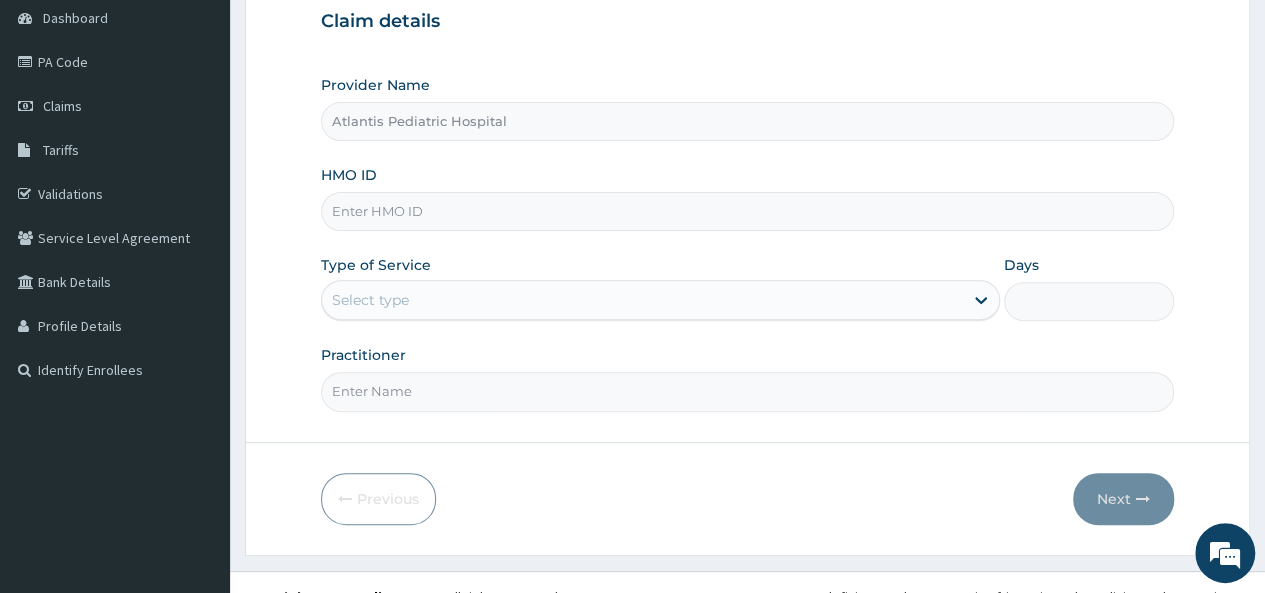 click on "HMO ID" at bounding box center [747, 211] 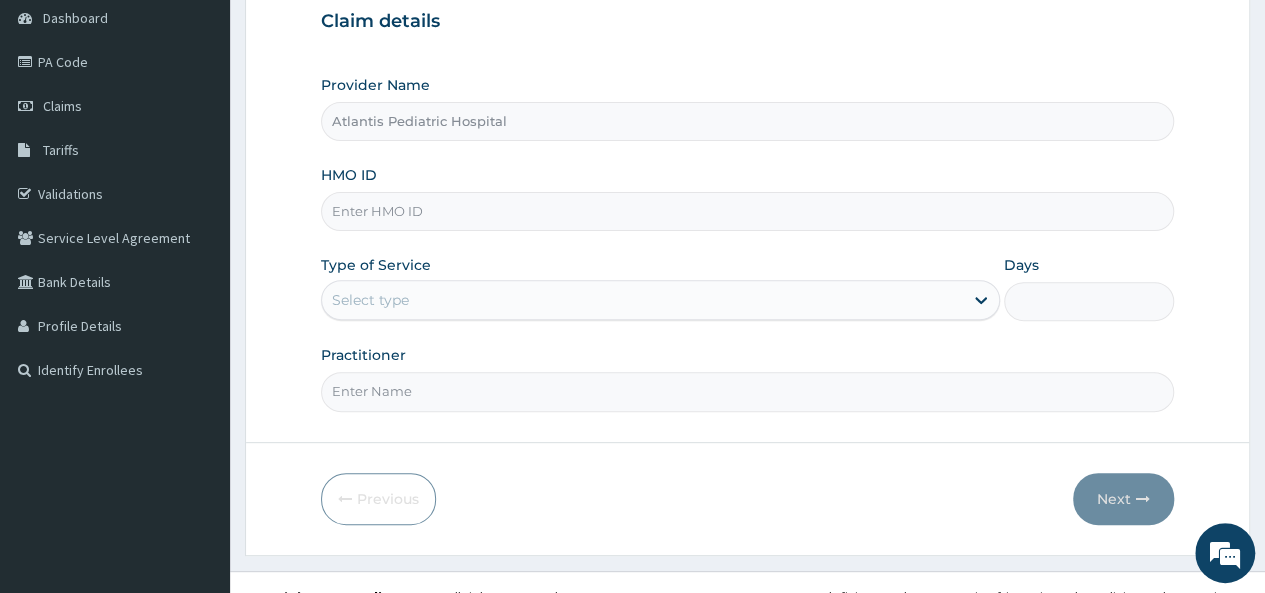 paste on "BKD/10092/C" 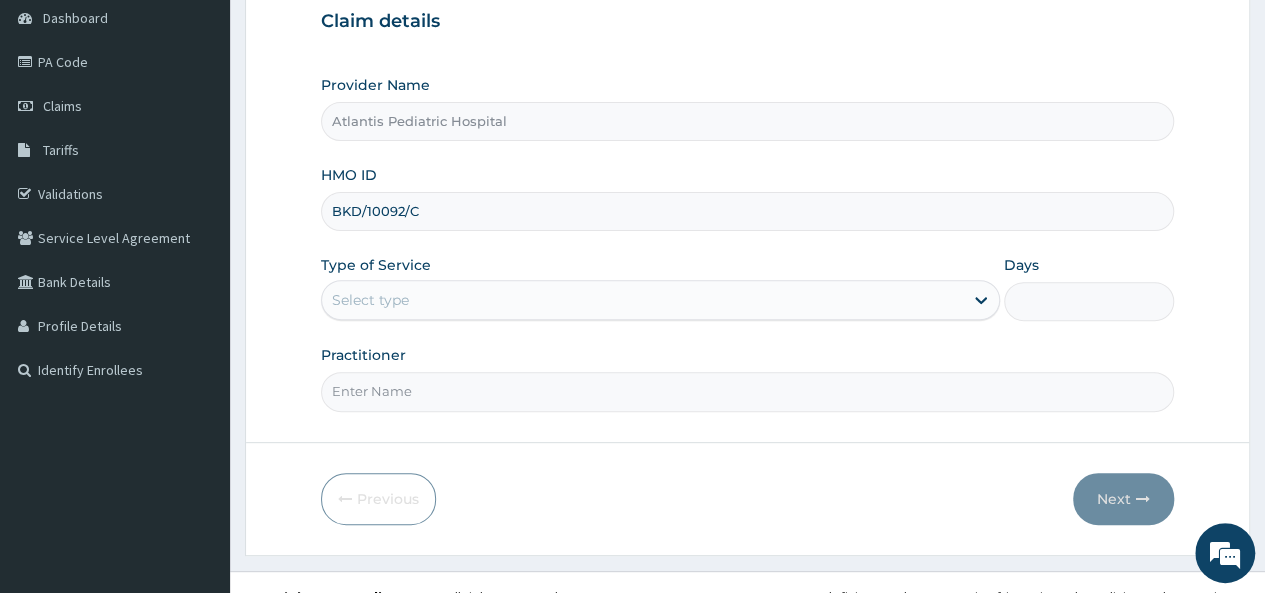 type on "BKD/10092/C" 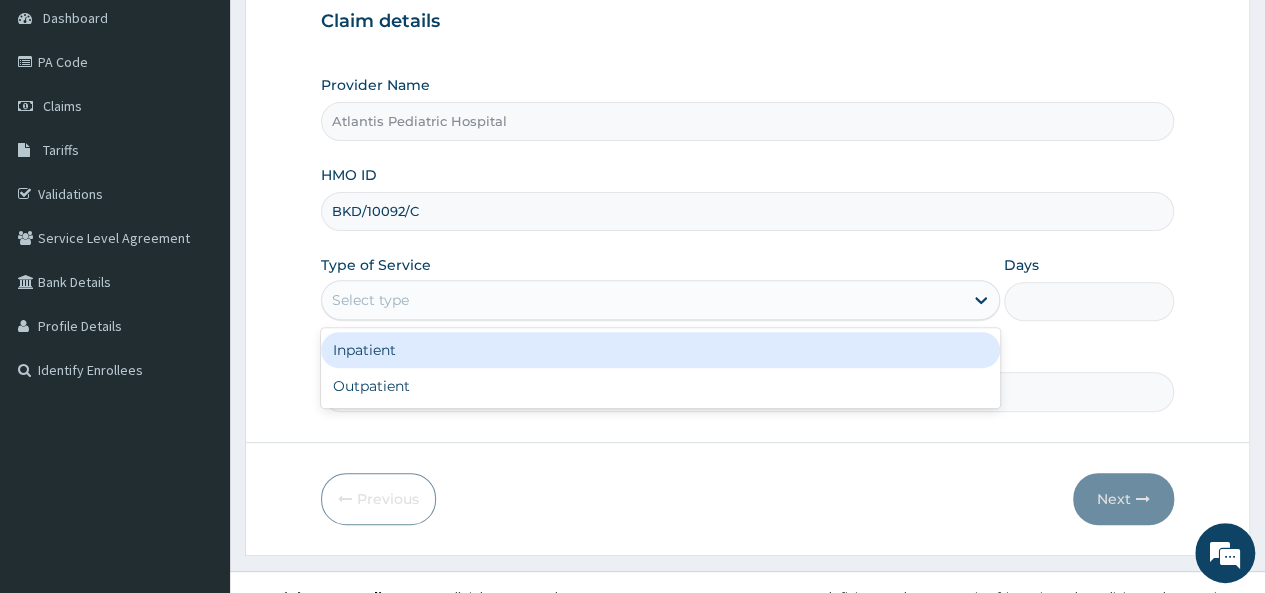 click on "Select type" at bounding box center (642, 300) 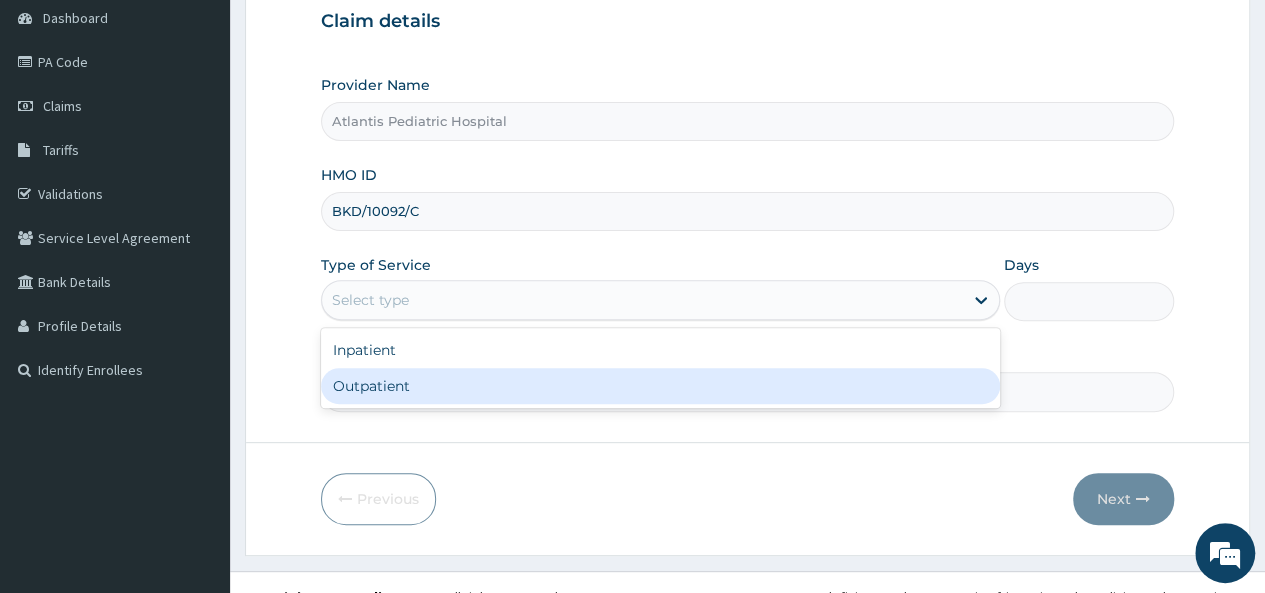 click on "Outpatient" at bounding box center (660, 386) 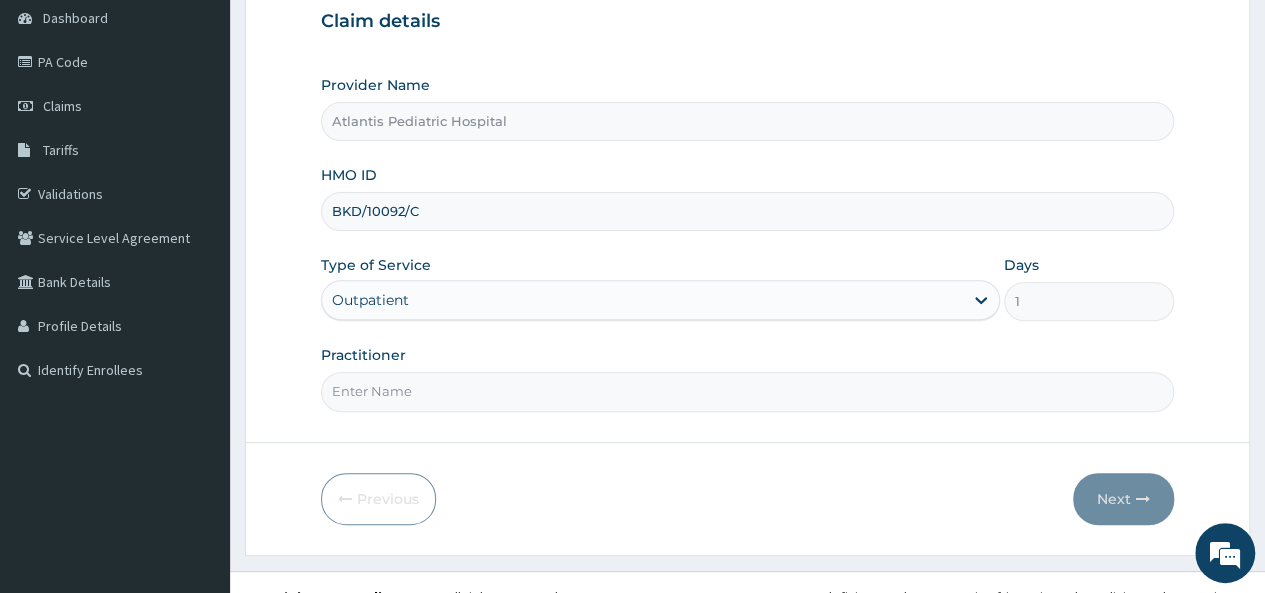 scroll, scrollTop: 0, scrollLeft: 0, axis: both 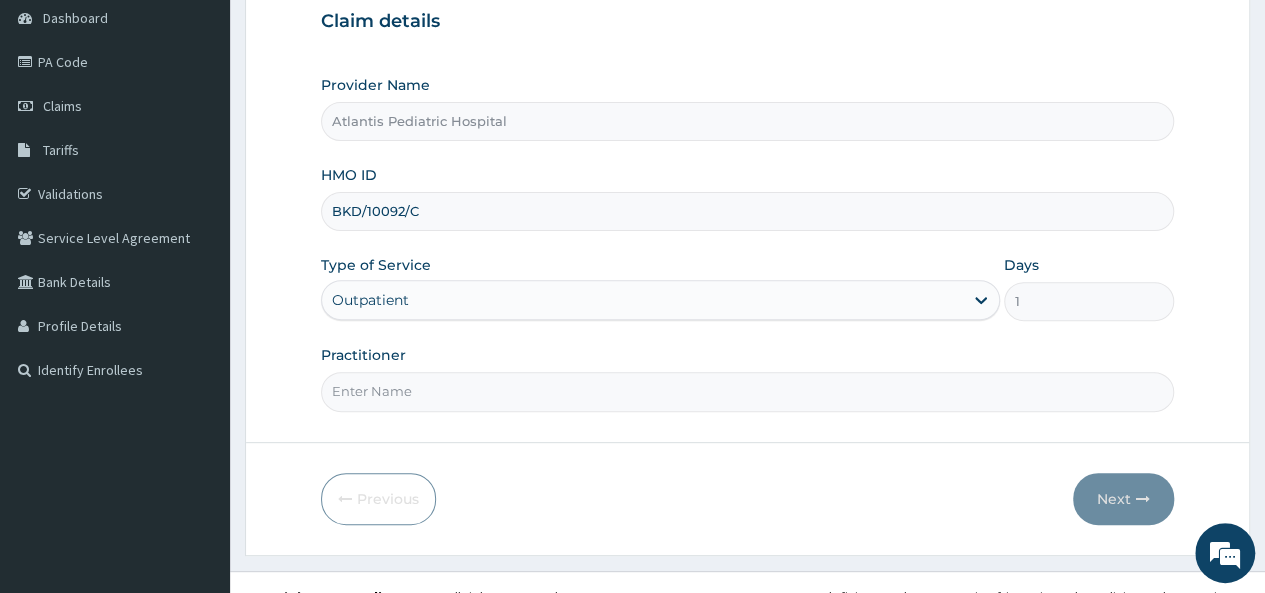 click on "Outpatient" at bounding box center [642, 300] 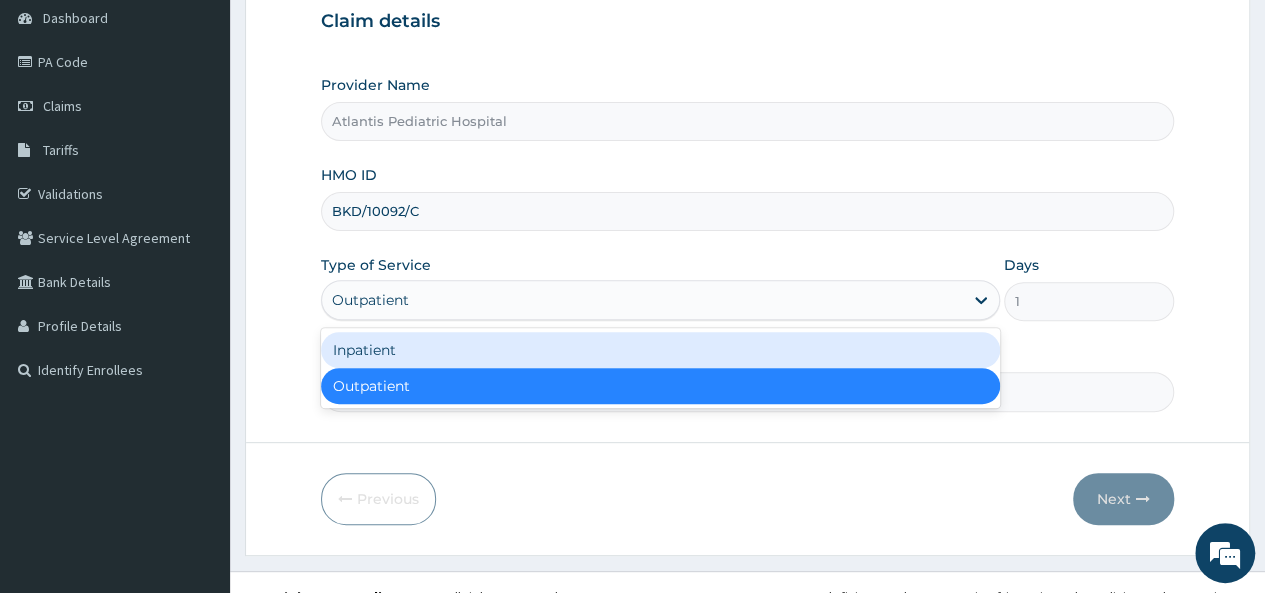 click on "Inpatient" at bounding box center [660, 350] 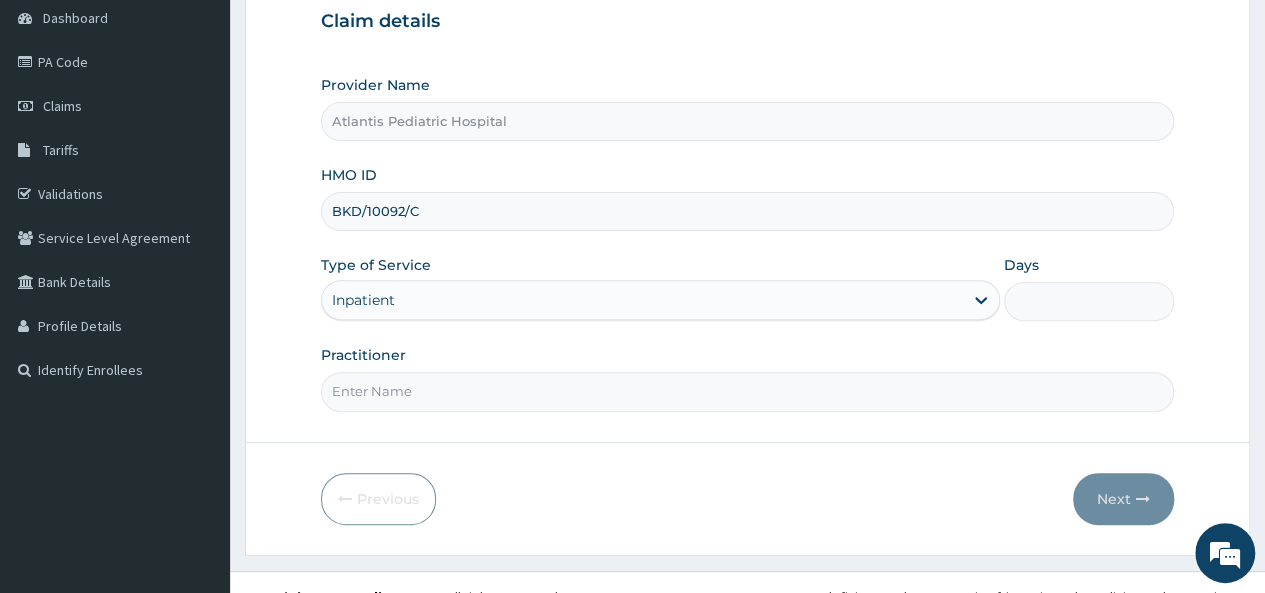 click on "Days" at bounding box center [1089, 301] 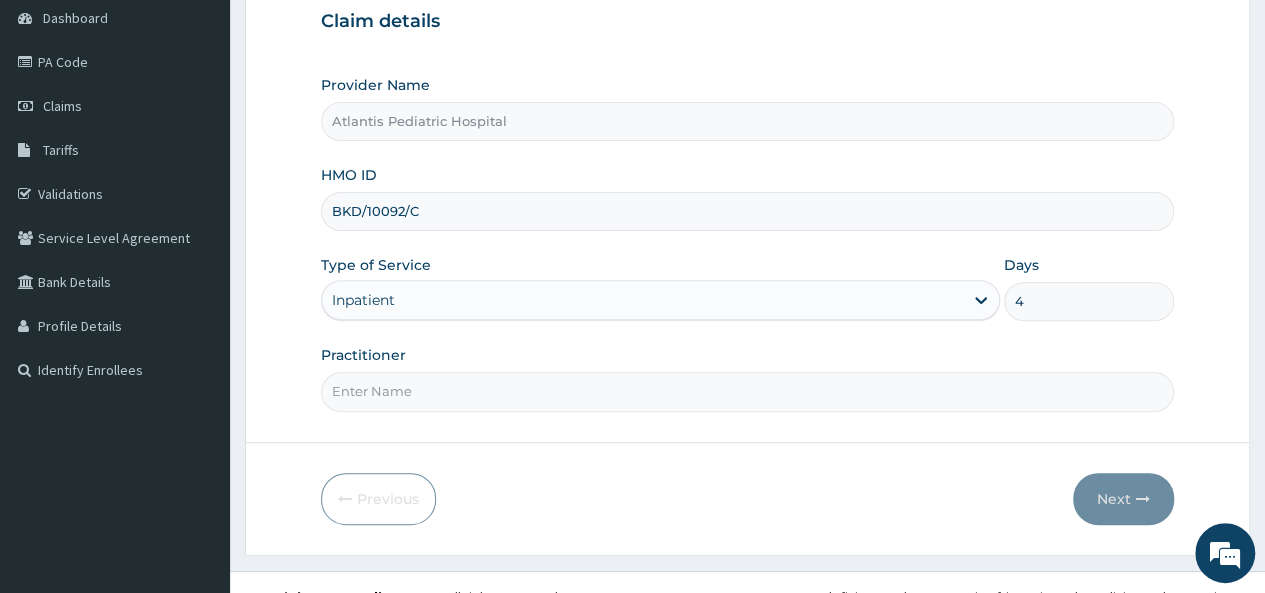 type on "4" 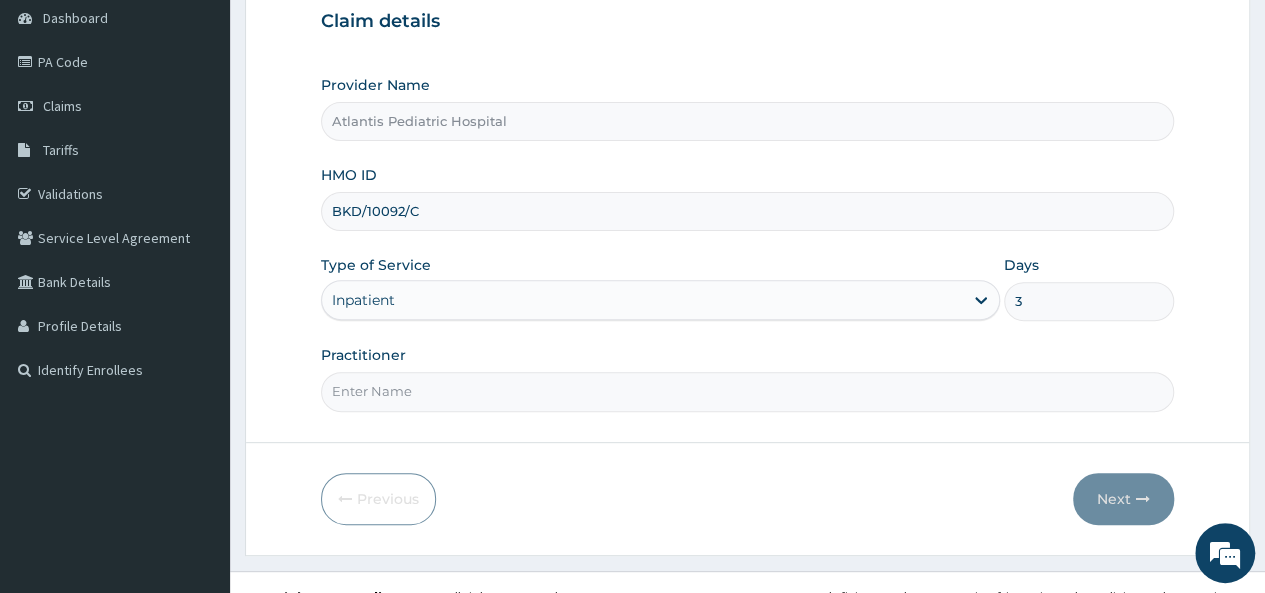 type on "3" 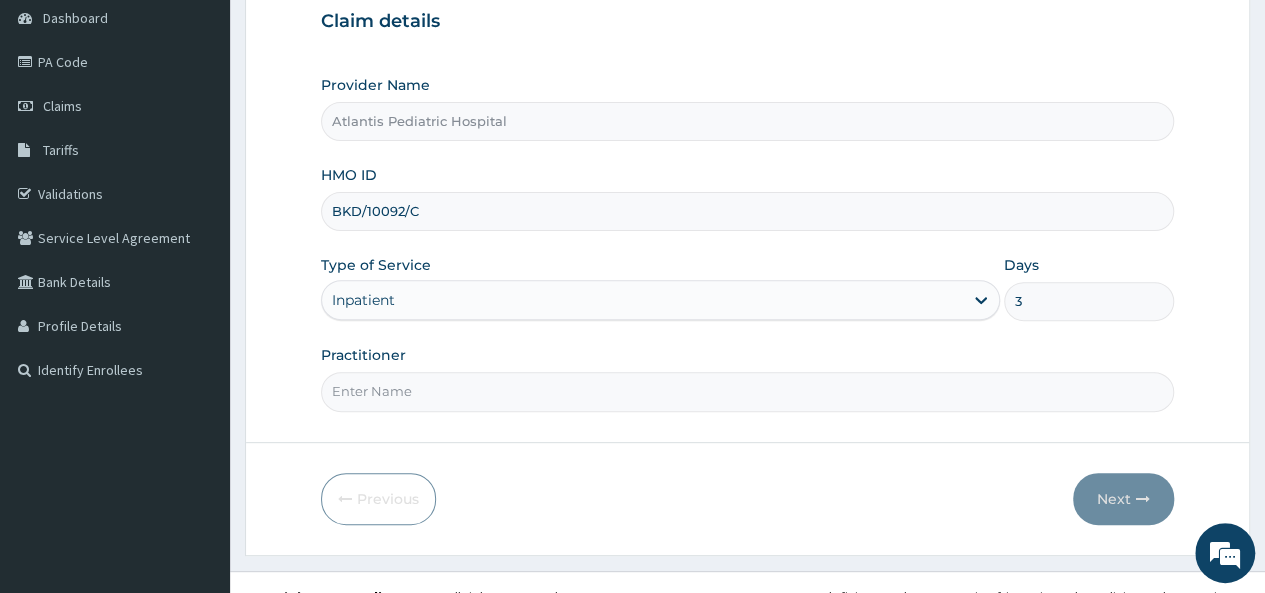 paste on "Dr. Kayode Olamide Valentin" 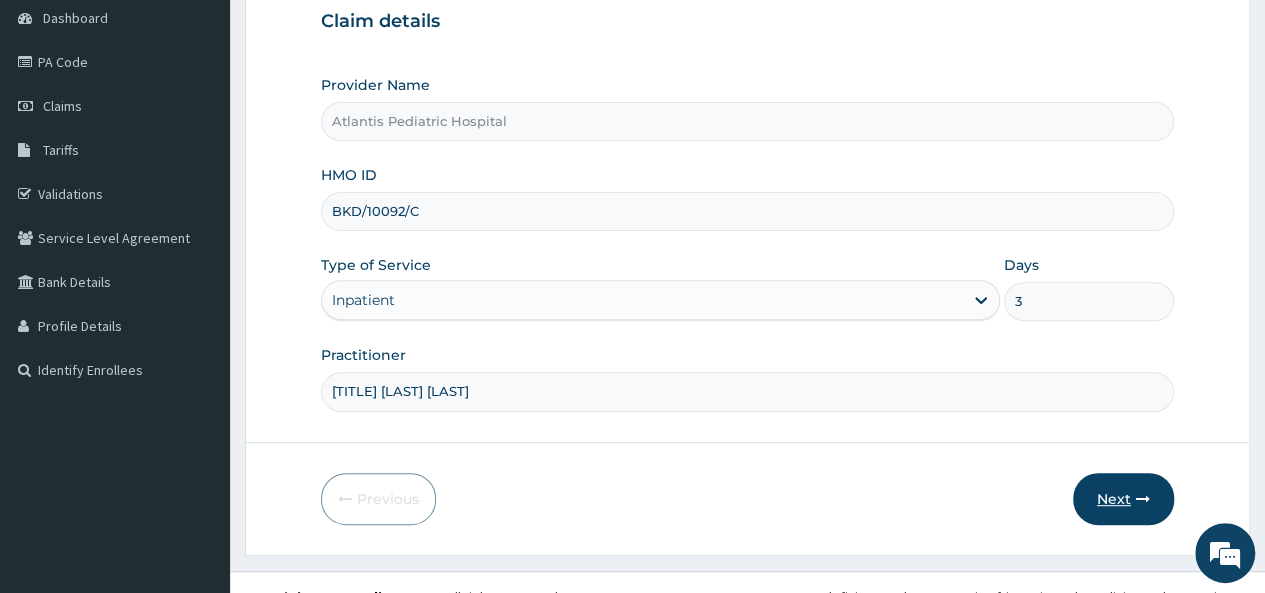 type on "Dr. Kayode Olamide Valentin" 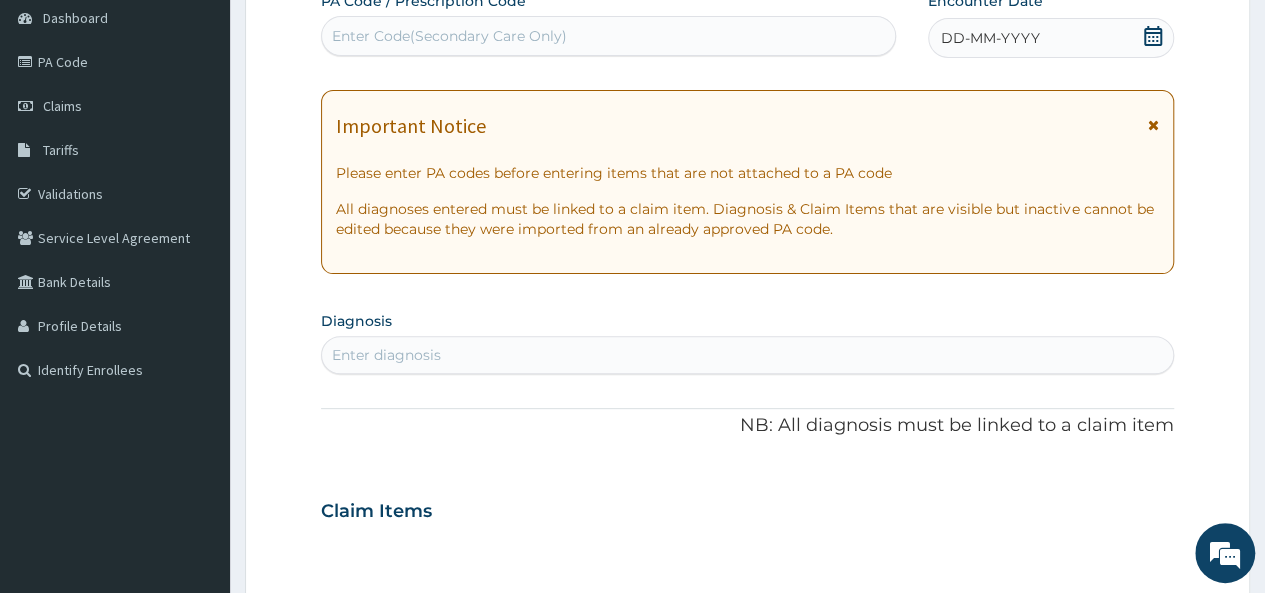 scroll, scrollTop: 0, scrollLeft: 0, axis: both 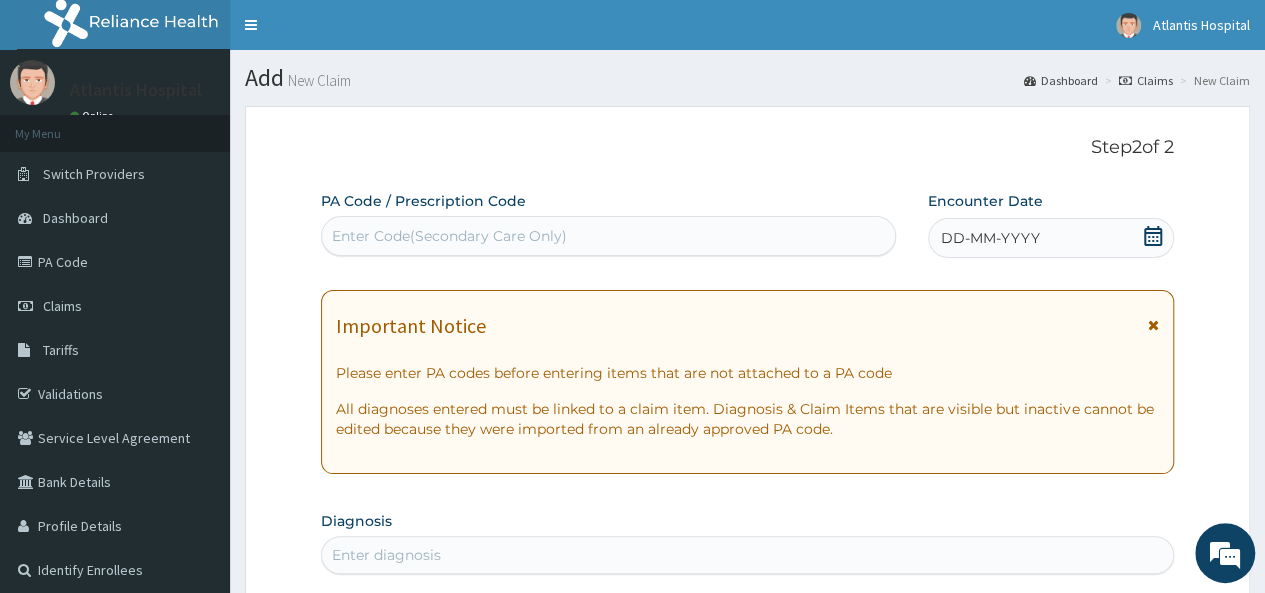click on "DD-MM-YYYY" at bounding box center [1051, 238] 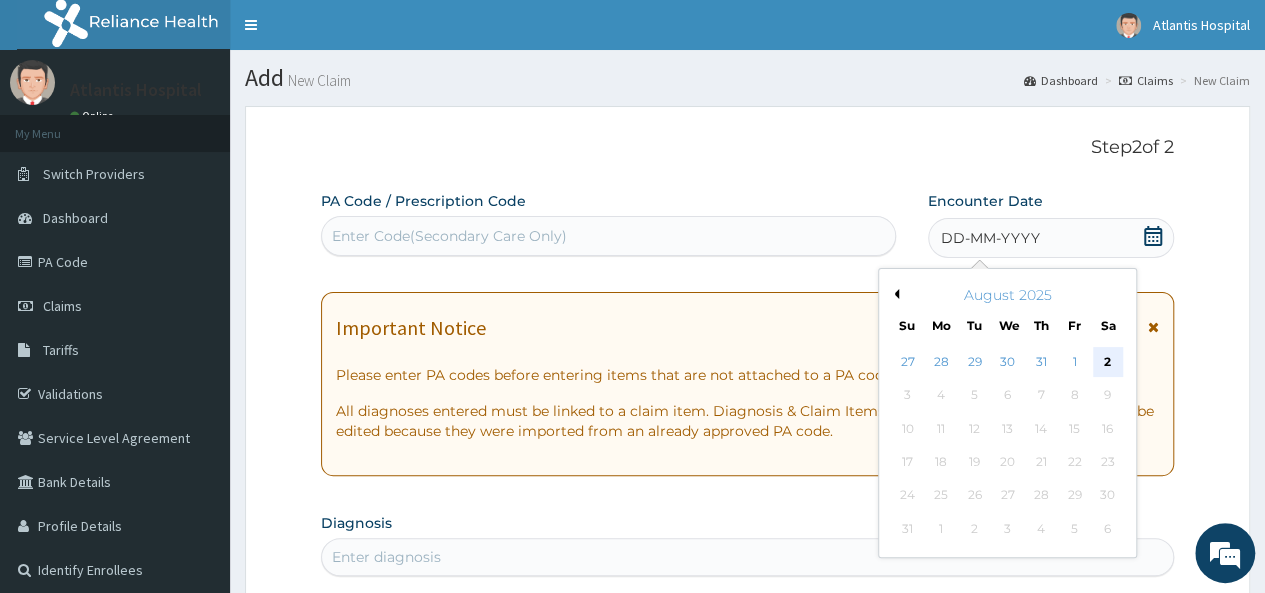 click on "2" at bounding box center [1107, 362] 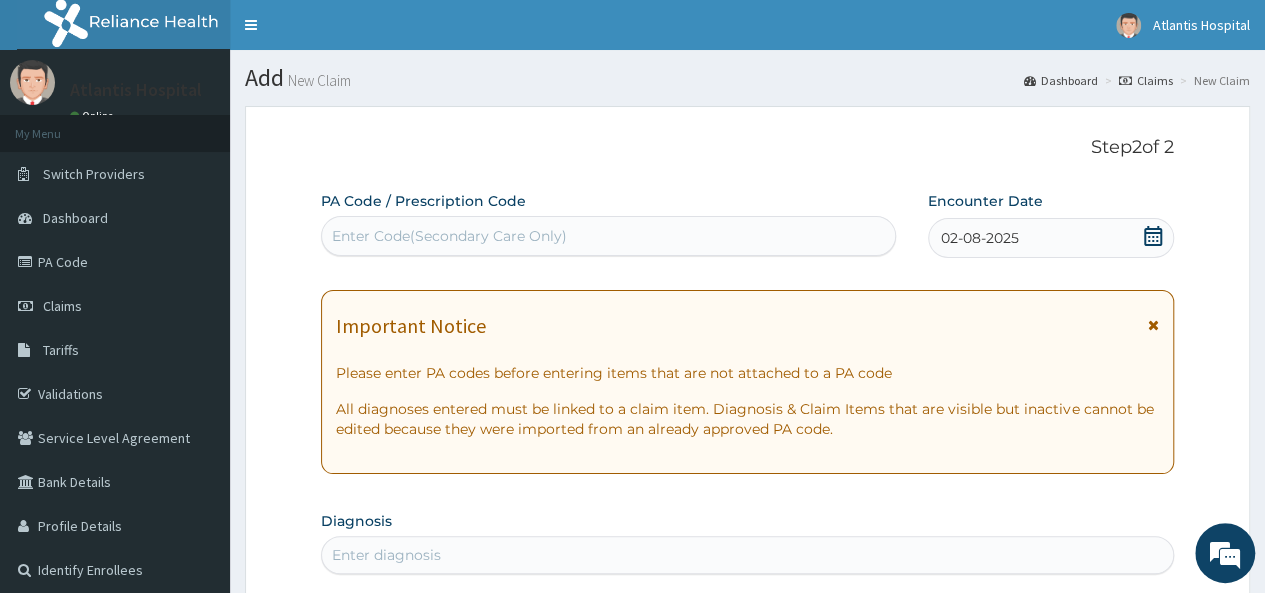 drag, startPoint x: 550, startPoint y: 229, endPoint x: 464, endPoint y: 224, distance: 86.145226 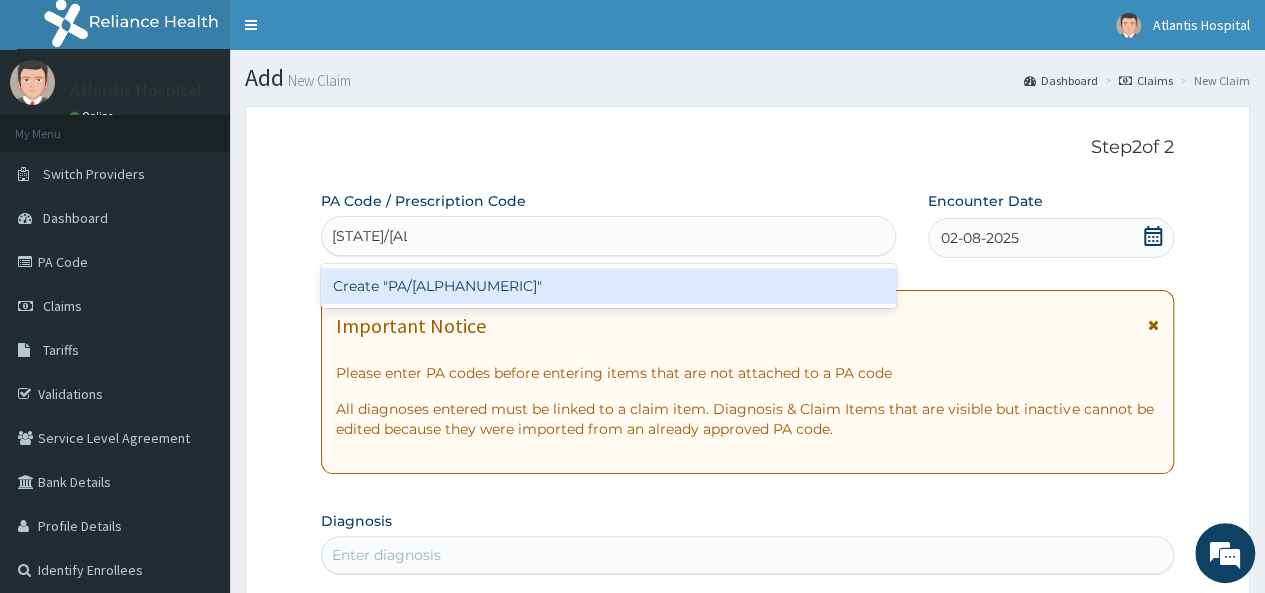 click on "Create "PA/1027C5"" at bounding box center [608, 286] 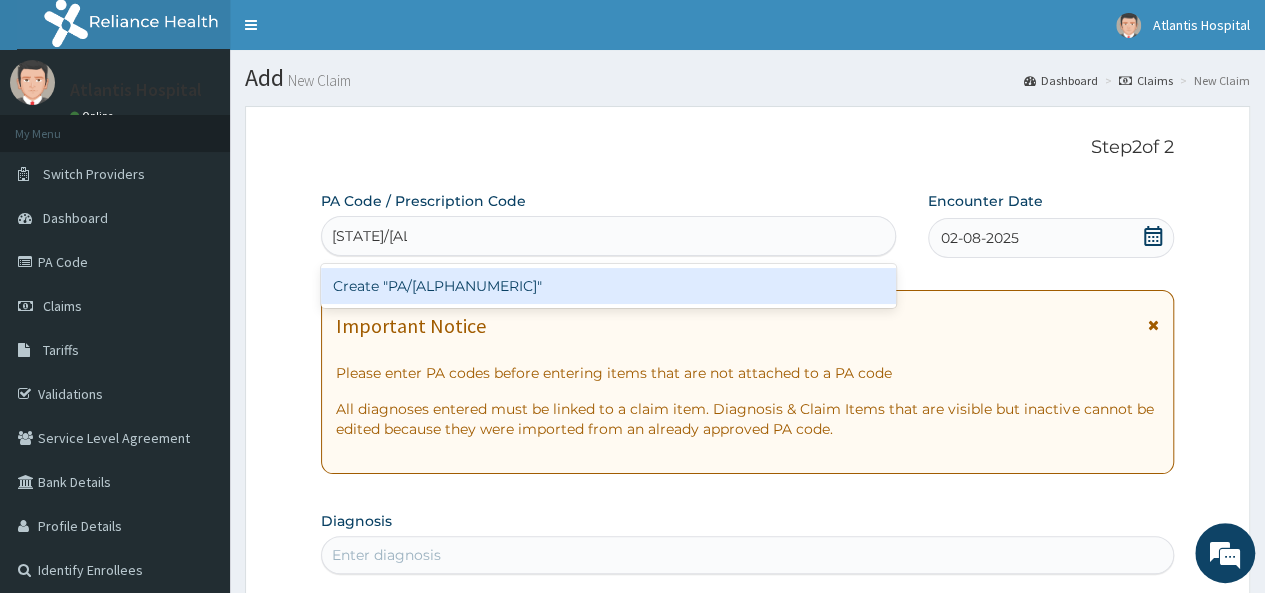 type 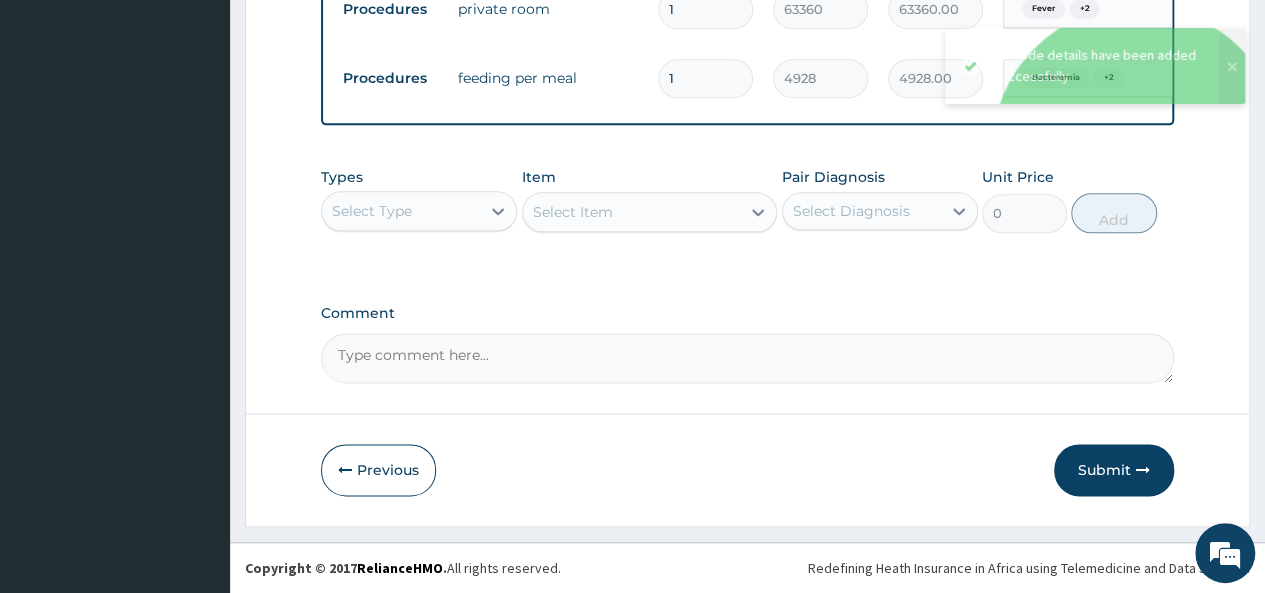 scroll, scrollTop: 1182, scrollLeft: 0, axis: vertical 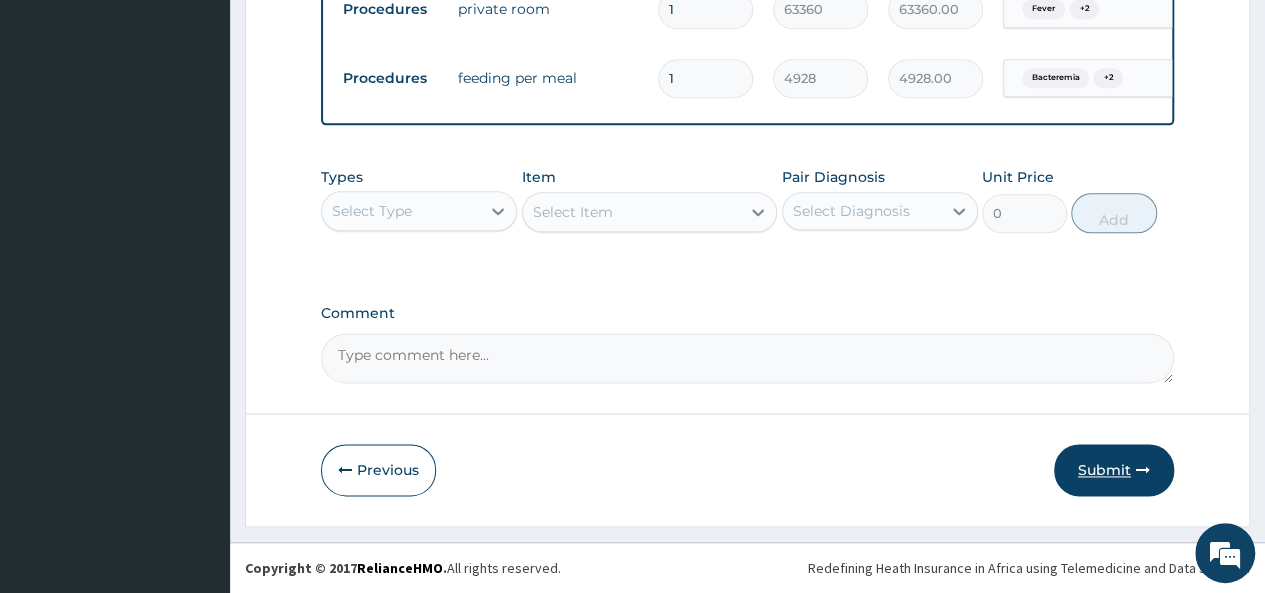 click on "Submit" at bounding box center (1114, 470) 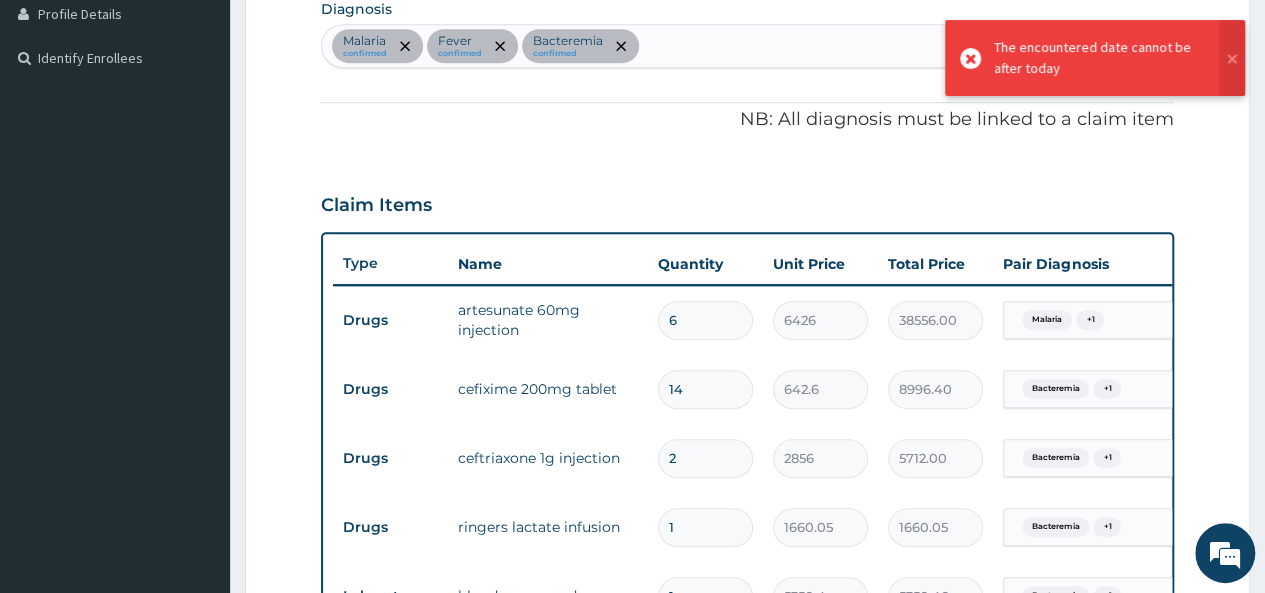 scroll, scrollTop: 482, scrollLeft: 0, axis: vertical 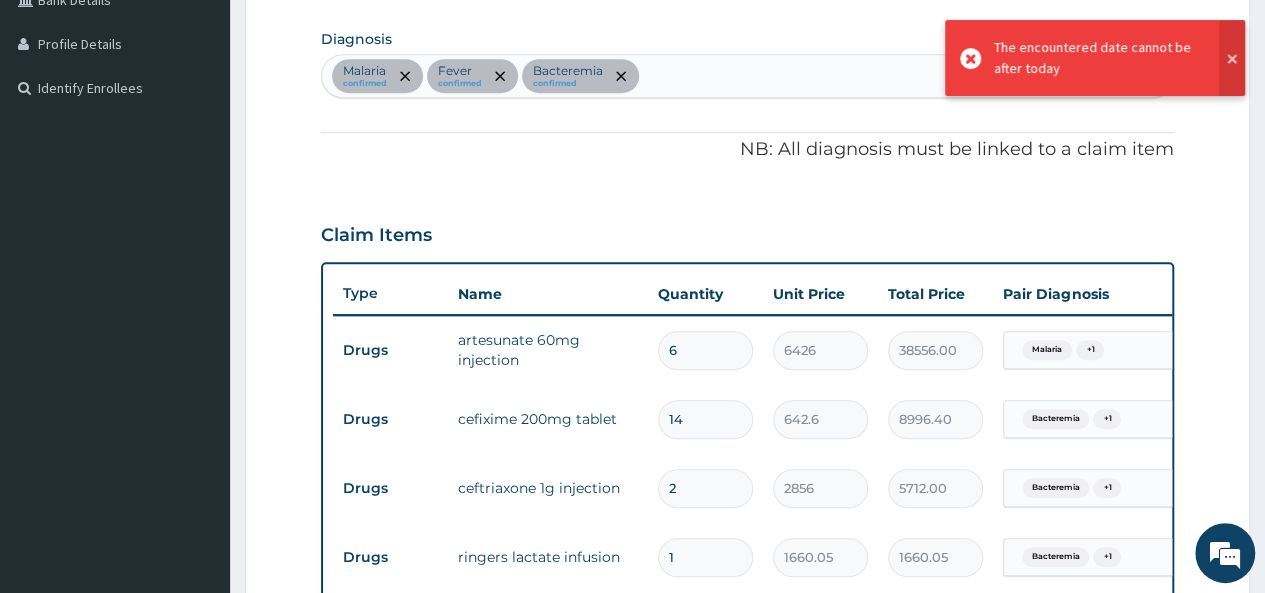 click at bounding box center (1232, 58) 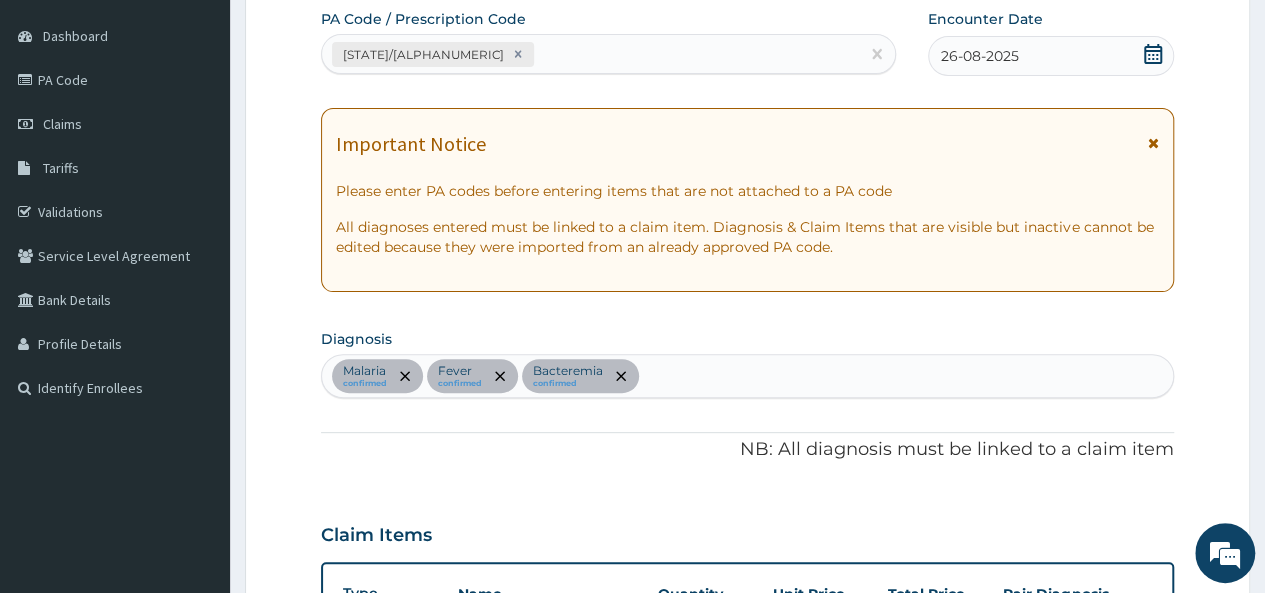 scroll, scrollTop: 0, scrollLeft: 0, axis: both 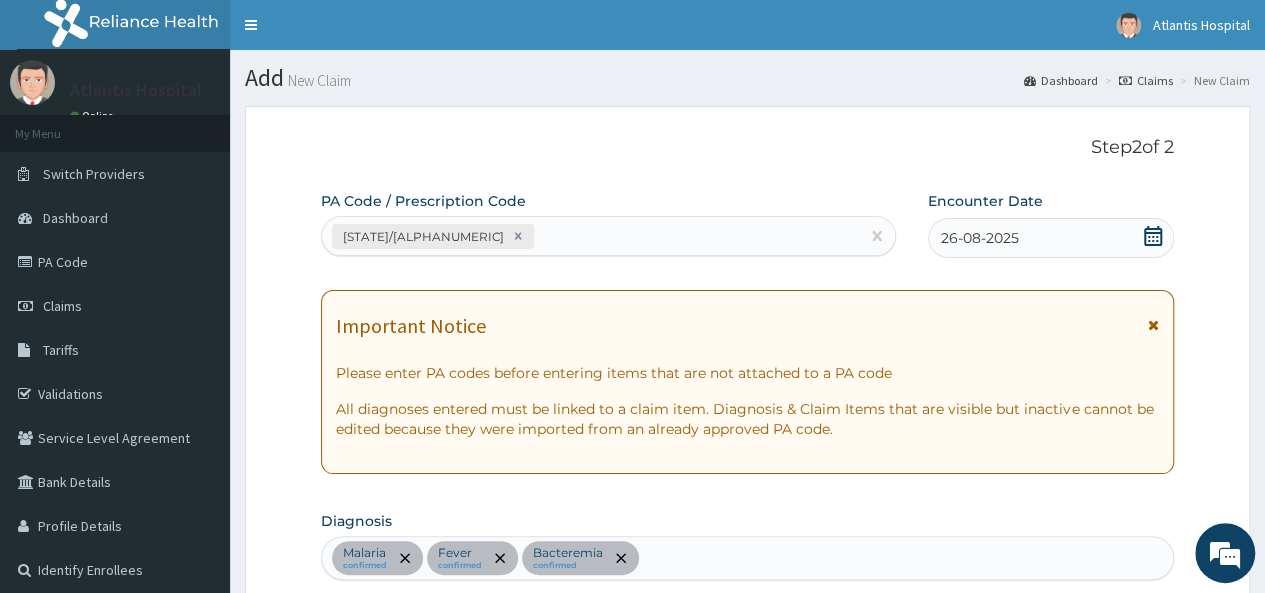 click 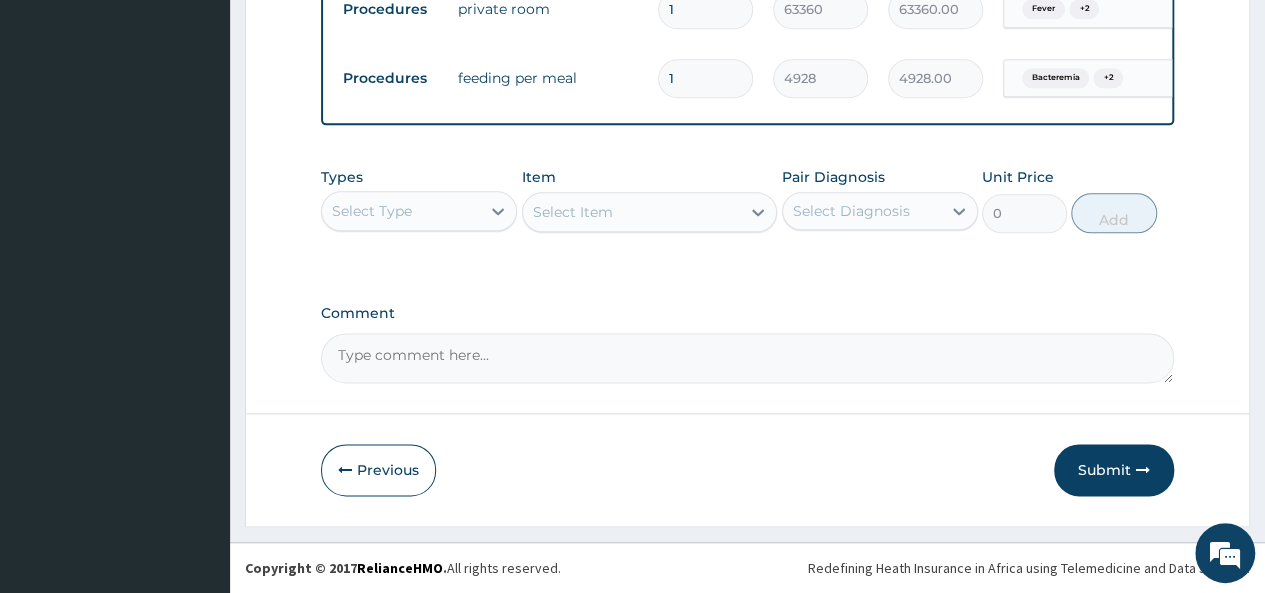 scroll, scrollTop: 1182, scrollLeft: 0, axis: vertical 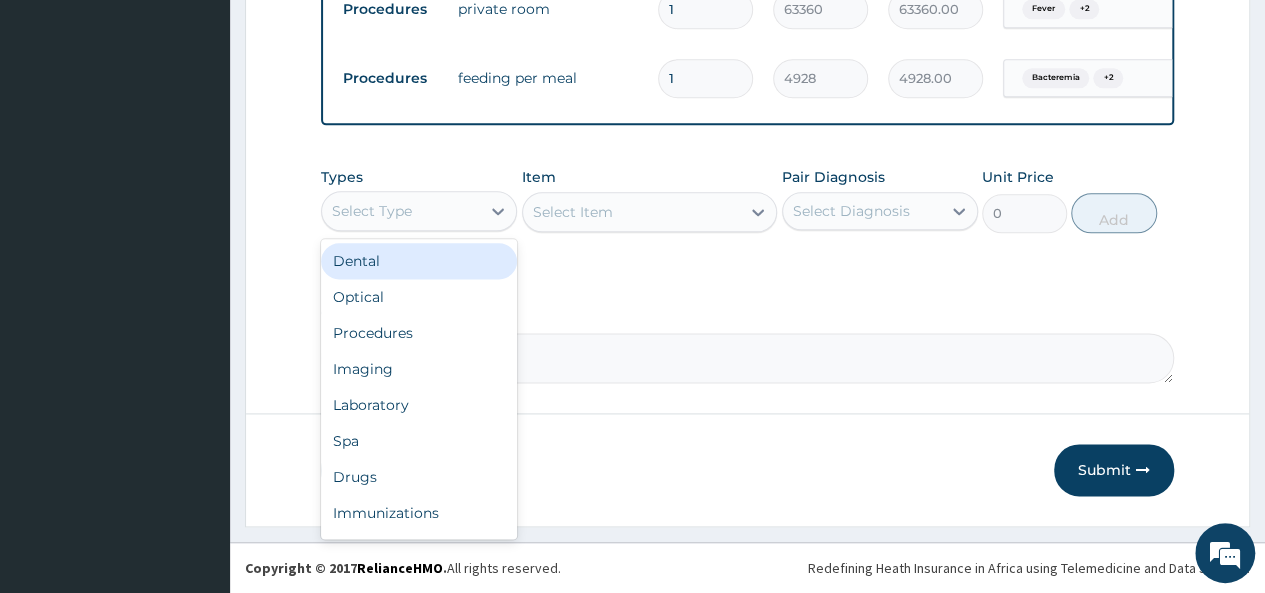 click on "Select Type" at bounding box center (401, 211) 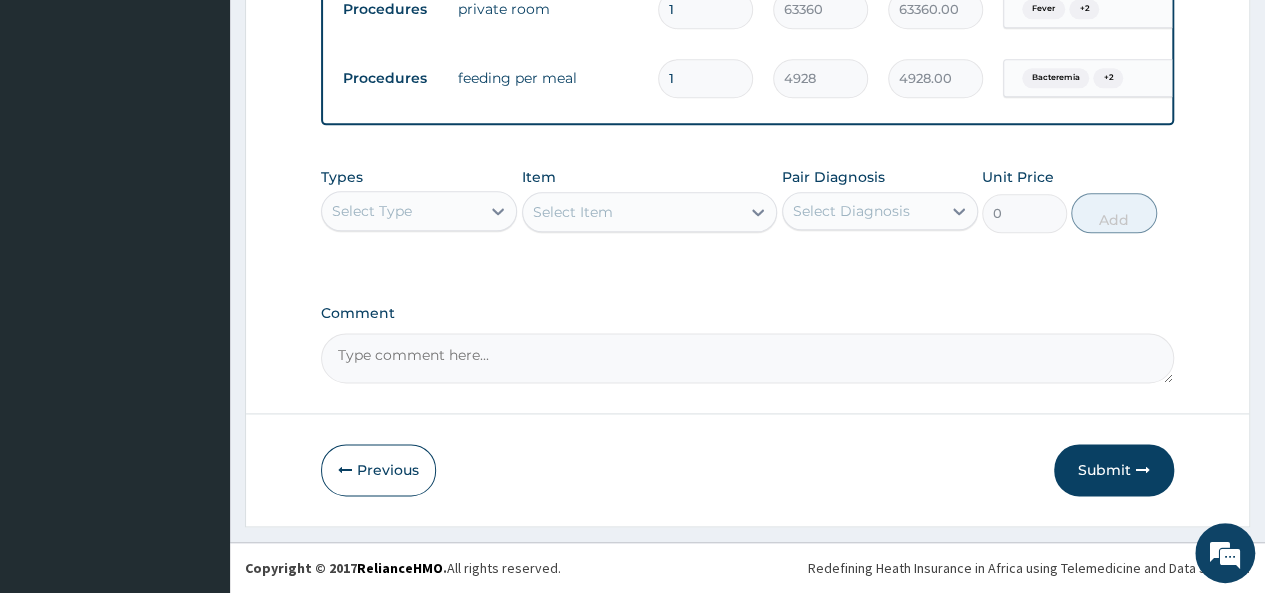 click on "PA Code / Prescription Code PA/1027C5 Encounter Date 26-08-2025 Important Notice Please enter PA codes before entering items that are not attached to a PA code   All diagnoses entered must be linked to a claim item. Diagnosis & Claim Items that are visible but inactive cannot be edited because they were imported from an already approved PA code. Diagnosis Malaria confirmed Fever confirmed Bacteremia confirmed NB: All diagnosis must be linked to a claim item Claim Items Type Name Quantity Unit Price Total Price Pair Diagnosis Actions Drugs artesunate 60mg injection 6 6426 38556.00 Malaria  + 1 Delete Drugs cefixime 200mg tablet 14 642.6 8996.40 Bacteremia  + 1 Delete Drugs ceftriaxone 1g injection 2 2856 5712.00 Bacteremia  + 1 Delete Drugs ringers lactate infusion 1 1660.05 1660.05 Bacteremia  + 1 Delete Laboratory blood sugar random 1 5350.4 5350.40 Bacteremia  + 1 Delete Procedures private room 1 63360 63360.00 Fever  + 2 Delete Procedures feeding per meal 1 4928 4928.00 Bacteremia  + 2 Delete Types Item 0" at bounding box center [747, -297] 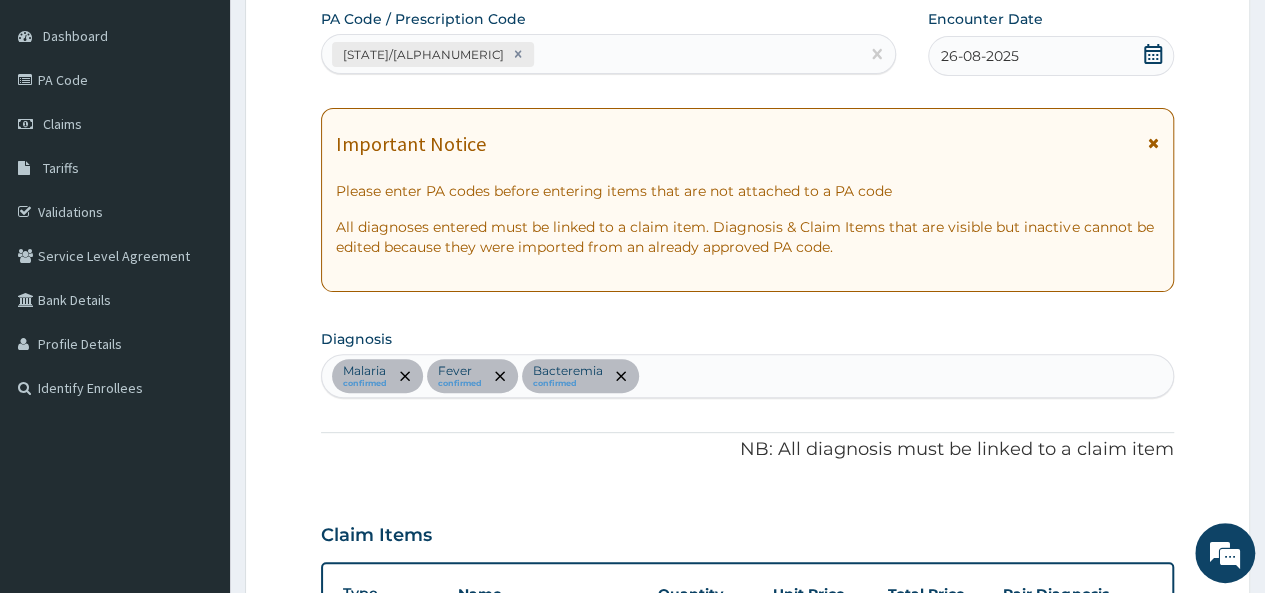 scroll, scrollTop: 82, scrollLeft: 0, axis: vertical 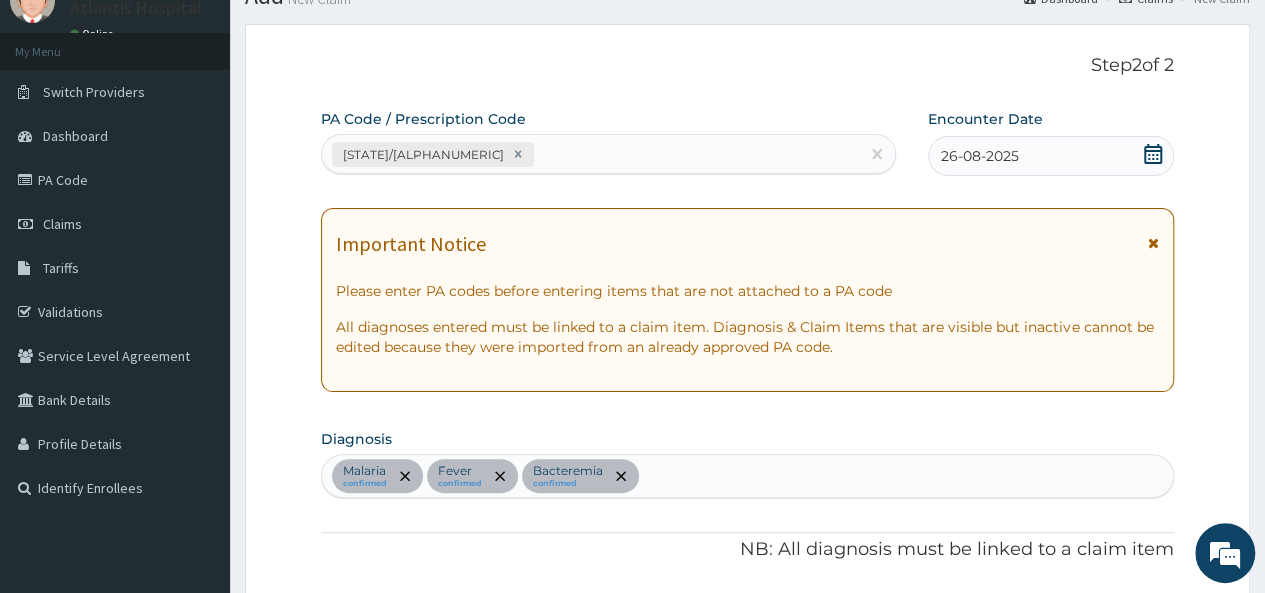 drag, startPoint x: 978, startPoint y: 164, endPoint x: 433, endPoint y: 187, distance: 545.4851 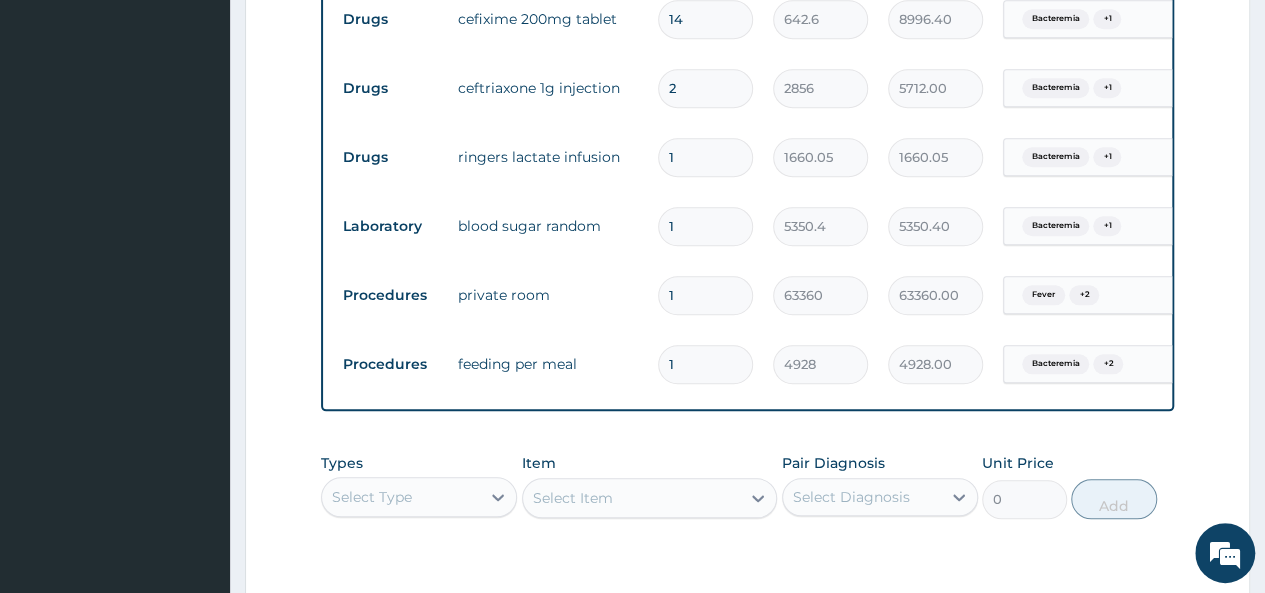 scroll, scrollTop: 1182, scrollLeft: 0, axis: vertical 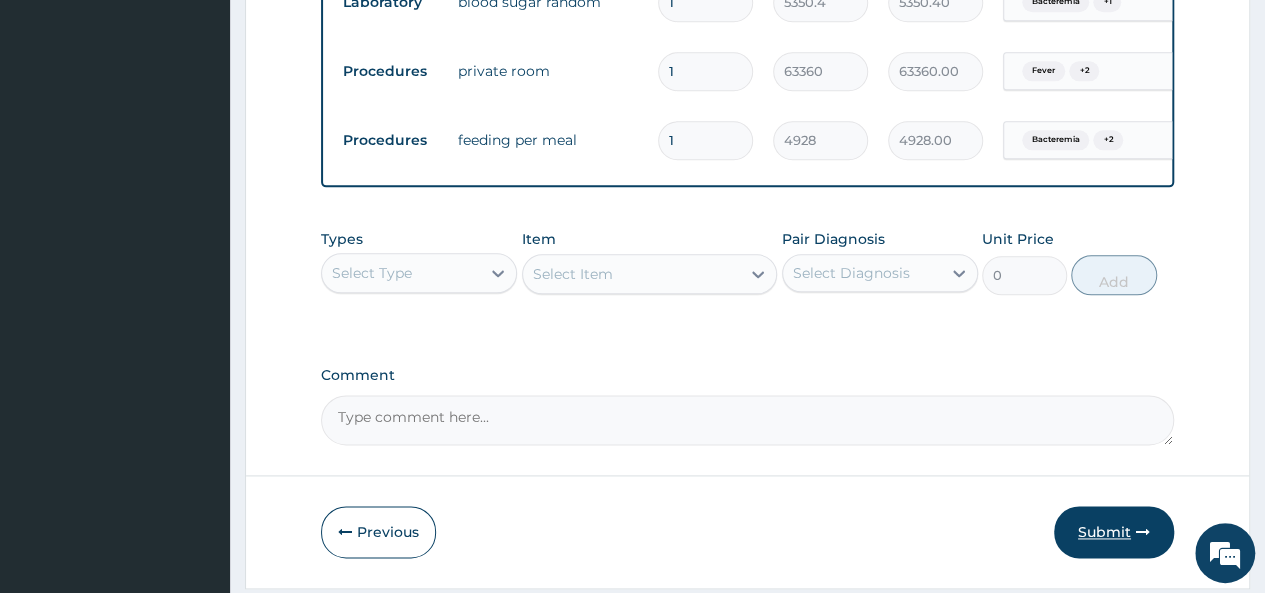 click on "Step  2  of 2 PA Code / Prescription Code PA/1027C5 Encounter Date 26-08-2025 Important Notice Please enter PA codes before entering items that are not attached to a PA code   All diagnoses entered must be linked to a claim item. Diagnosis & Claim Items that are visible but inactive cannot be edited because they were imported from an already approved PA code. Diagnosis Malaria confirmed Fever confirmed Bacteremia confirmed NB: All diagnosis must be linked to a claim item Claim Items Type Name Quantity Unit Price Total Price Pair Diagnosis Actions Drugs artesunate 60mg injection 6 6426 38556.00 Malaria  + 1 Delete Drugs cefixime 200mg tablet 14 642.6 8996.40 Bacteremia  + 1 Delete Drugs ceftriaxone 1g injection 2 2856 5712.00 Bacteremia  + 1 Delete Drugs ringers lactate infusion 1 1660.05 1660.05 Bacteremia  + 1 Delete Laboratory blood sugar random 1 5350.4 5350.40 Bacteremia  + 1 Delete Procedures private room 1 63360 63360.00 Fever  + 2 Delete Procedures feeding per meal 1 4928 4928.00 Bacteremia  + 2 Delete" at bounding box center (747, -206) 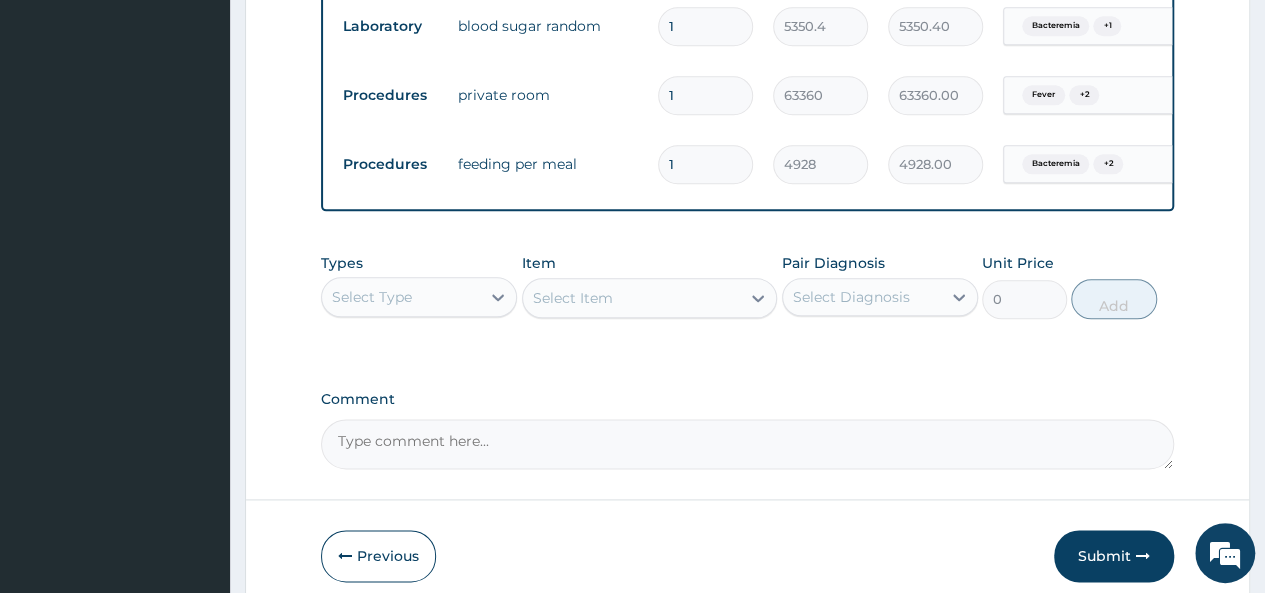scroll, scrollTop: 1182, scrollLeft: 0, axis: vertical 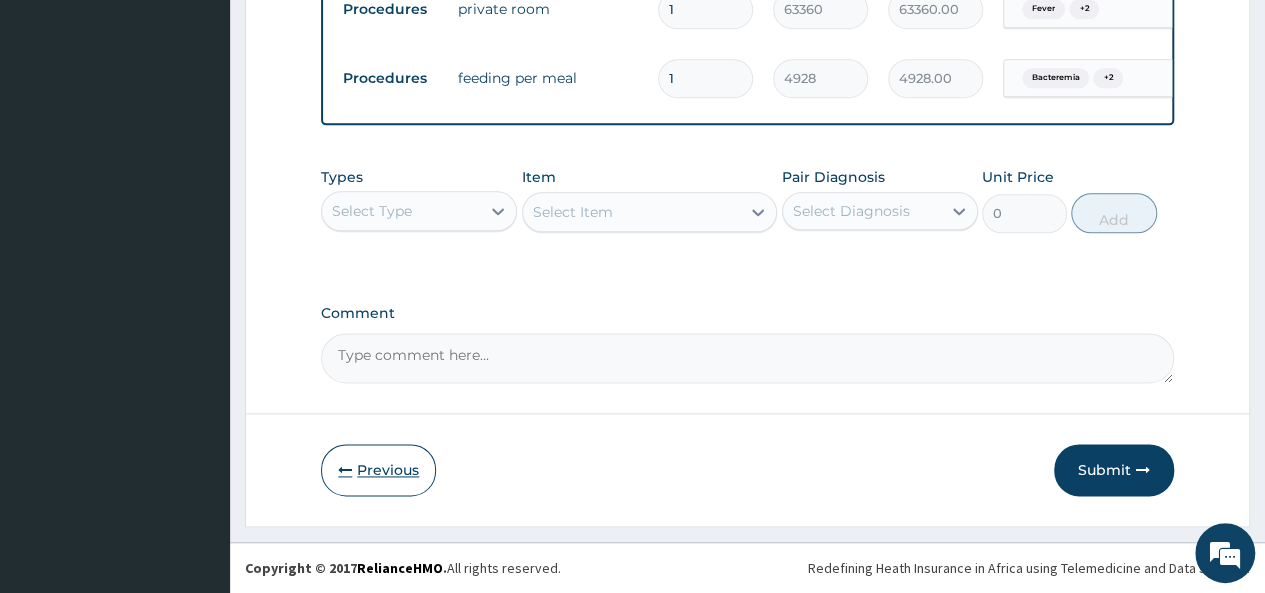 click on "Previous" at bounding box center [378, 470] 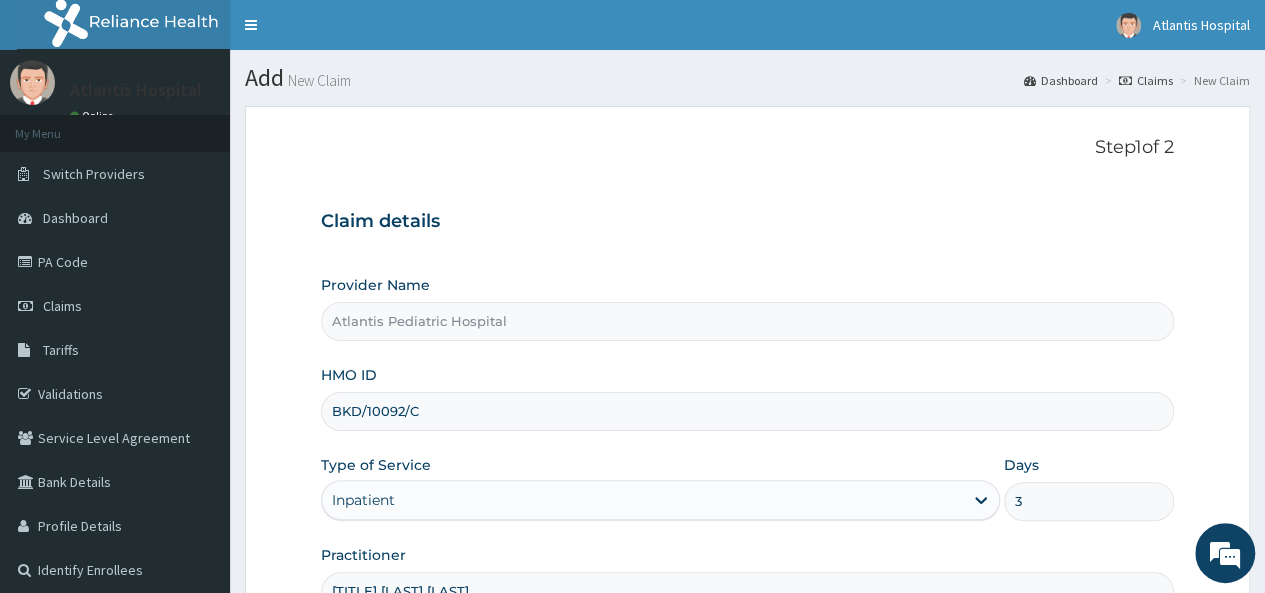 scroll, scrollTop: 224, scrollLeft: 0, axis: vertical 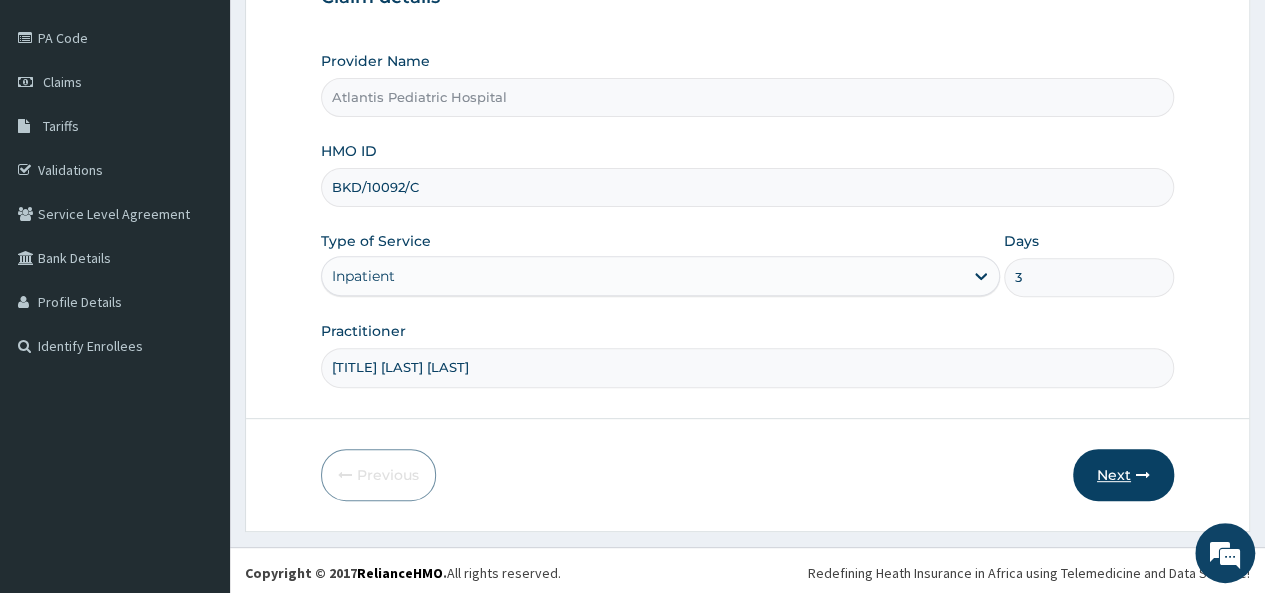click on "Next" at bounding box center (1123, 475) 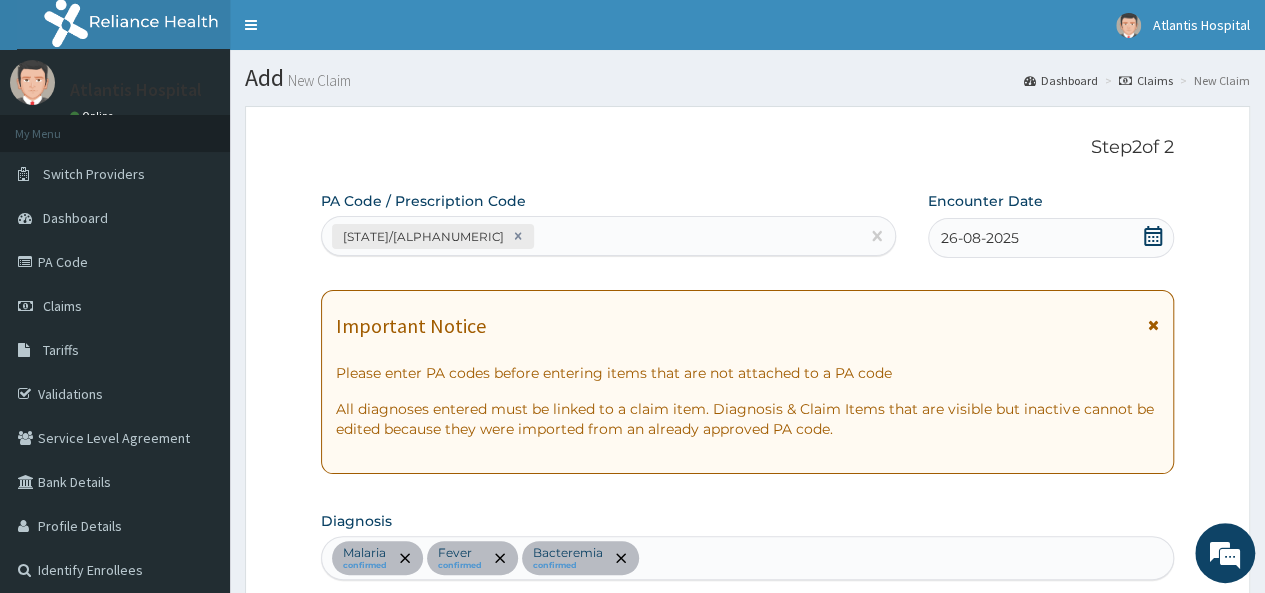 scroll, scrollTop: 0, scrollLeft: 0, axis: both 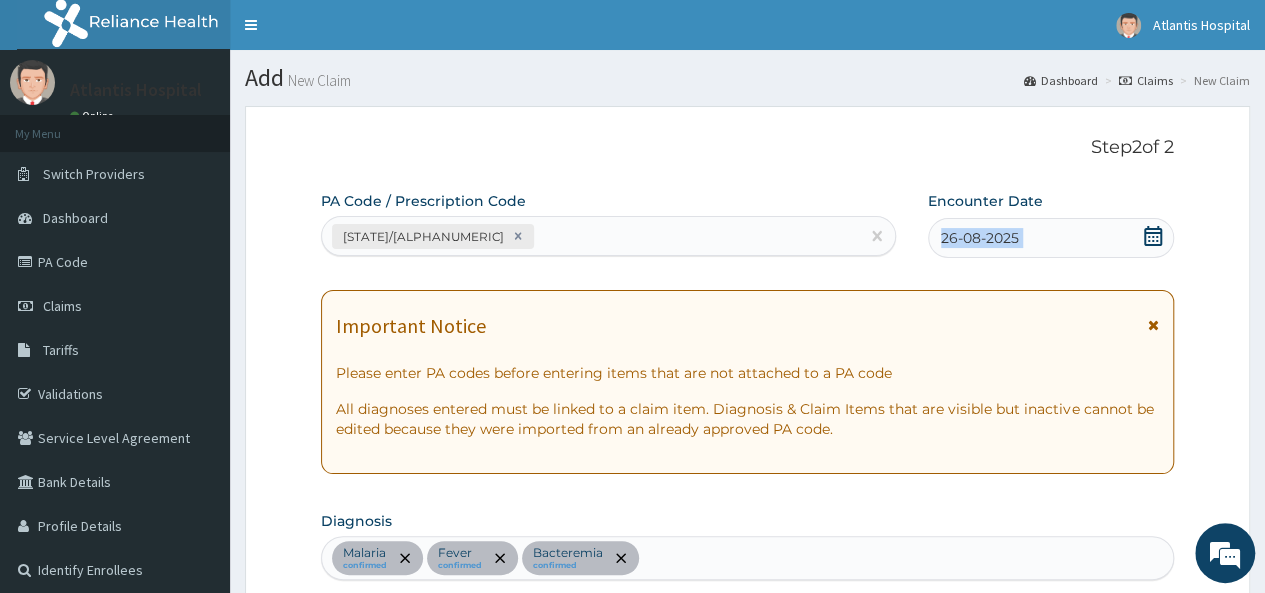 click on "26-08-2025" at bounding box center [980, 238] 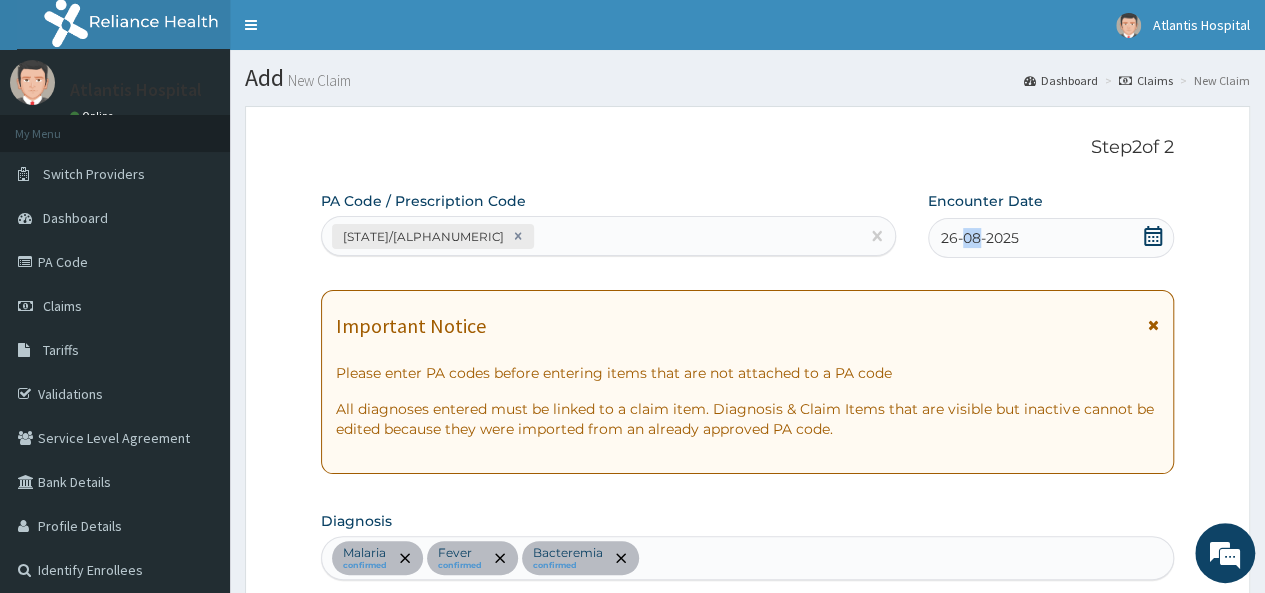 click on "26-08-2025" at bounding box center [980, 238] 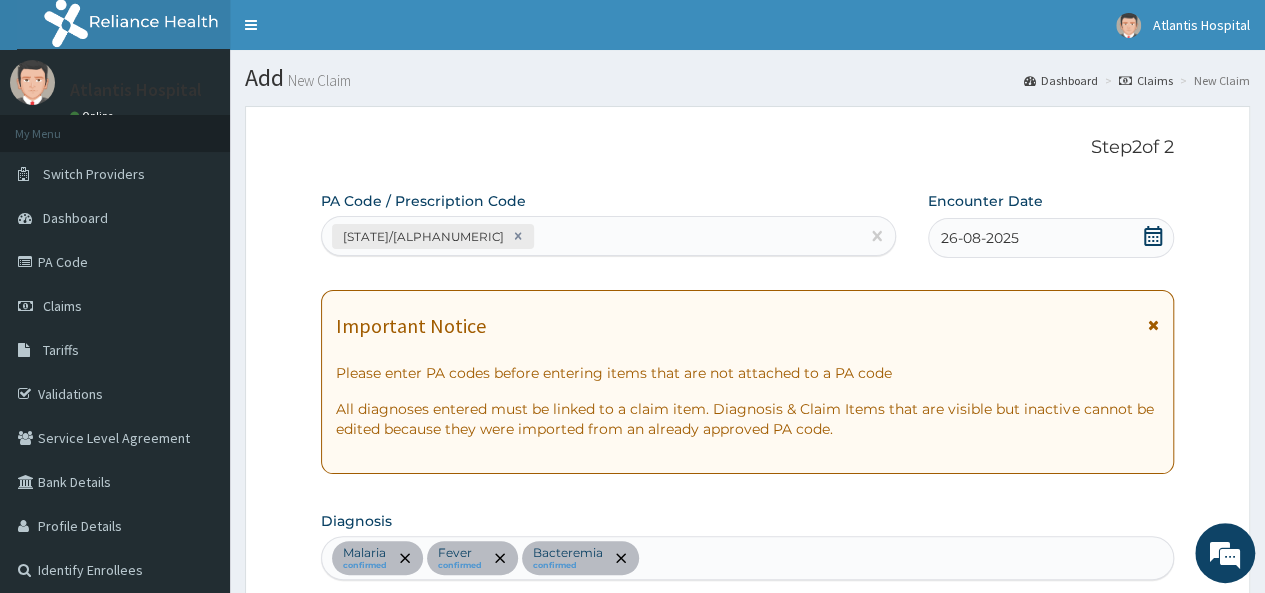 click on "PA/1027C5" at bounding box center [590, 236] 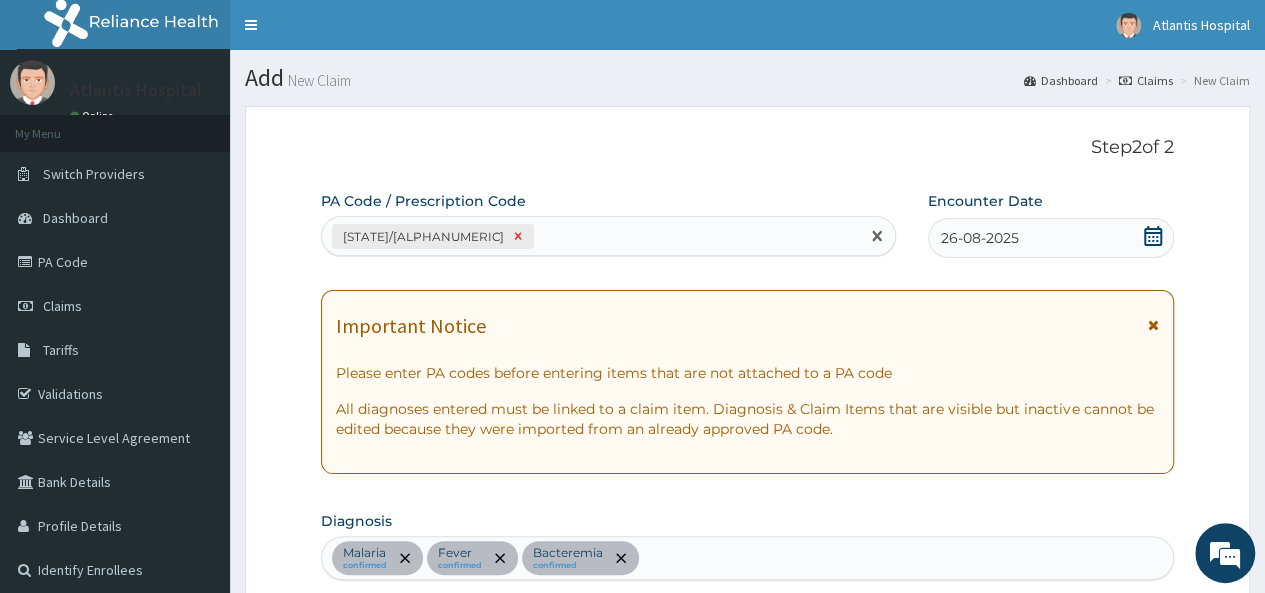 click 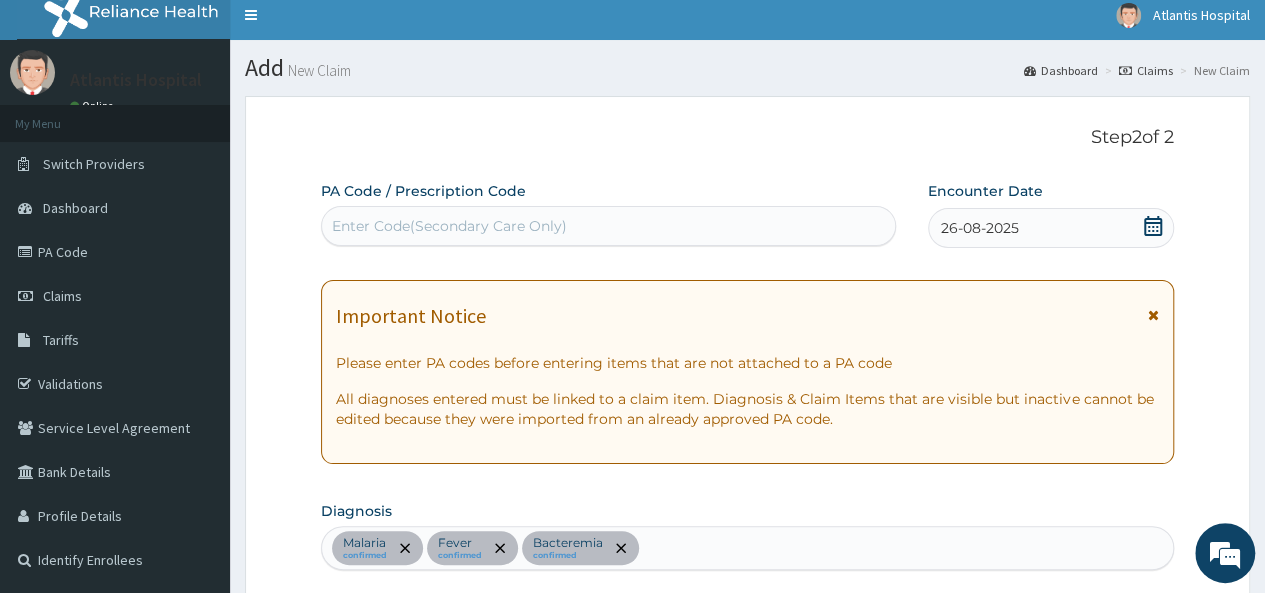 scroll, scrollTop: 0, scrollLeft: 0, axis: both 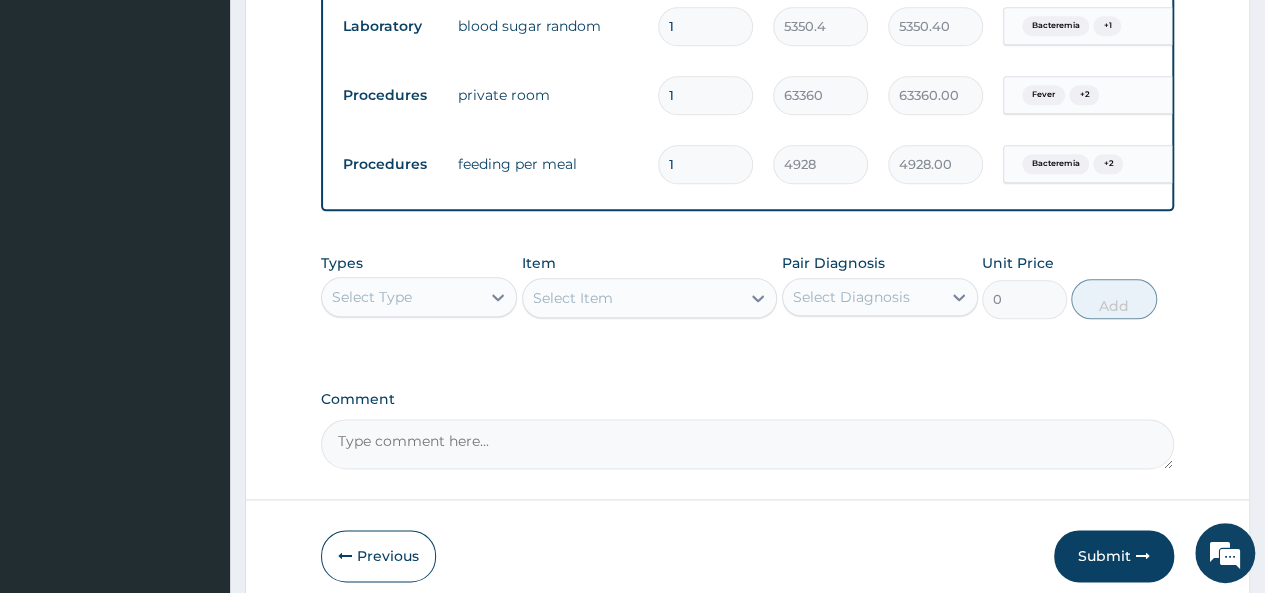 paste on "PA/1027C5" 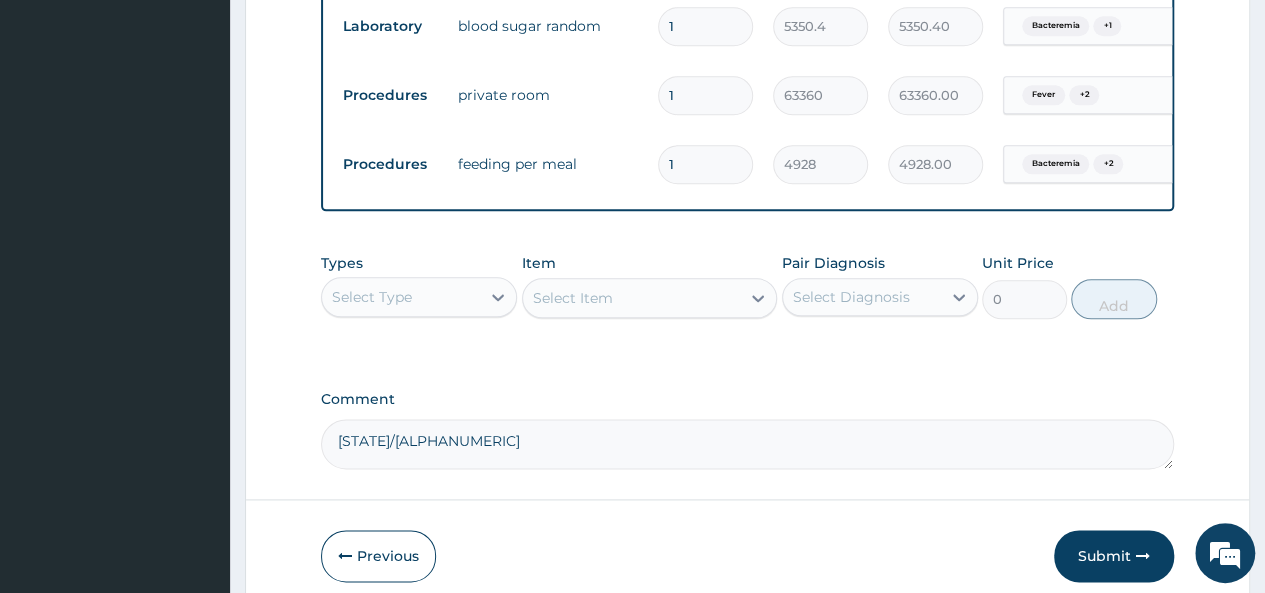type on "PA/1027C5" 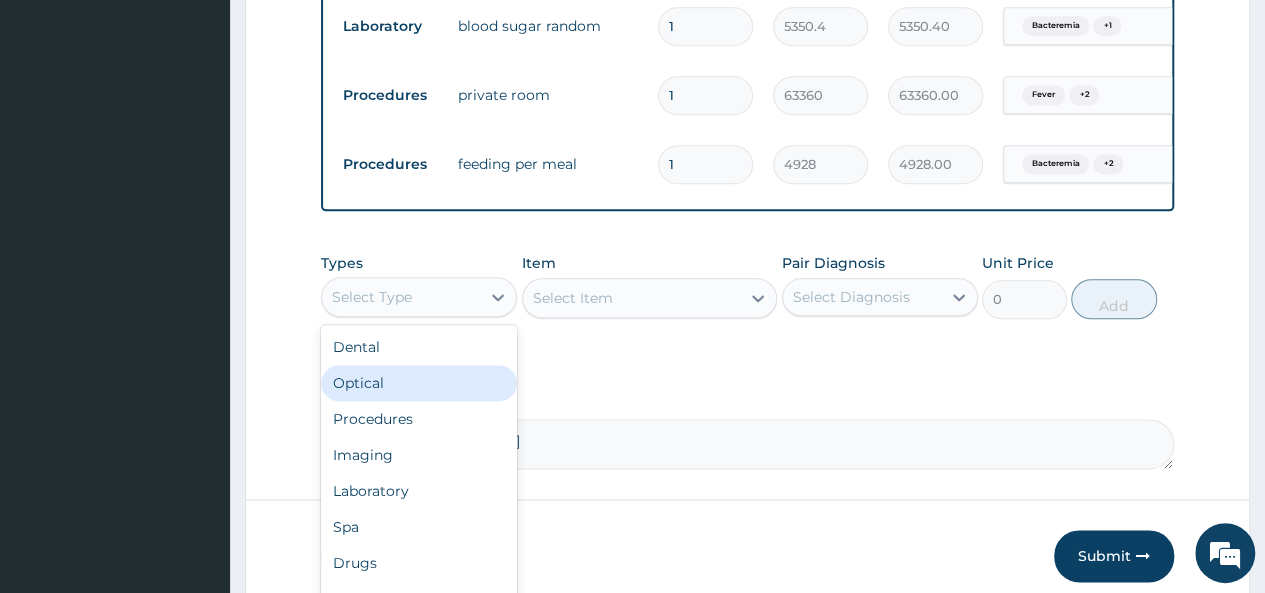 scroll, scrollTop: 68, scrollLeft: 0, axis: vertical 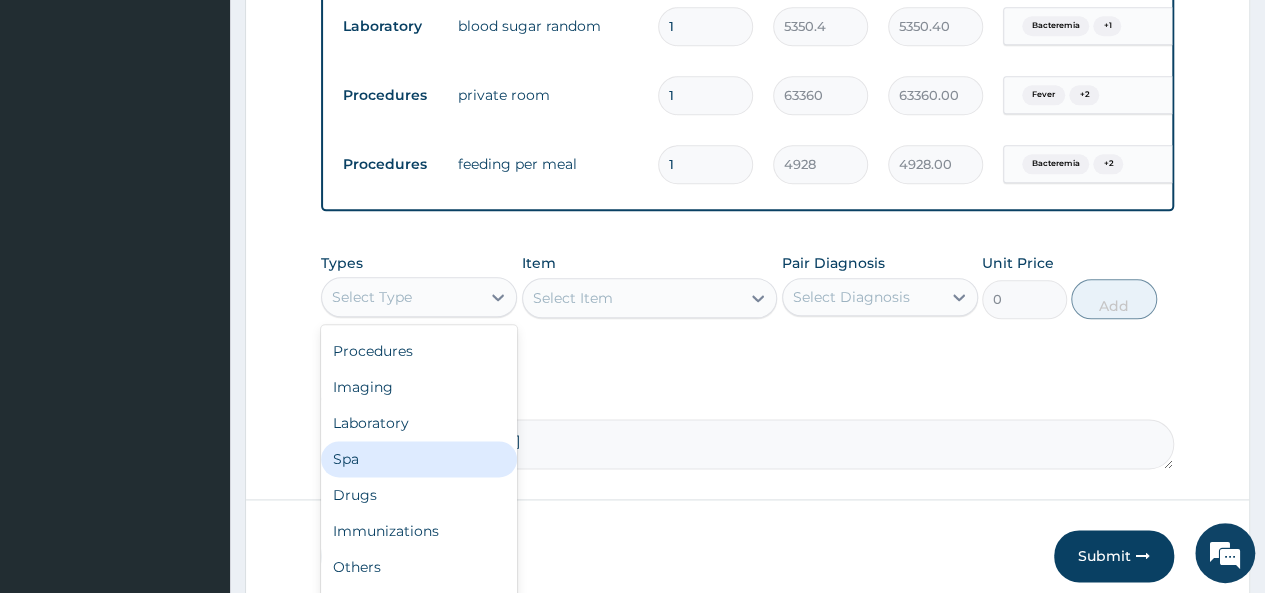 click on "PA/1027C5" at bounding box center (747, 444) 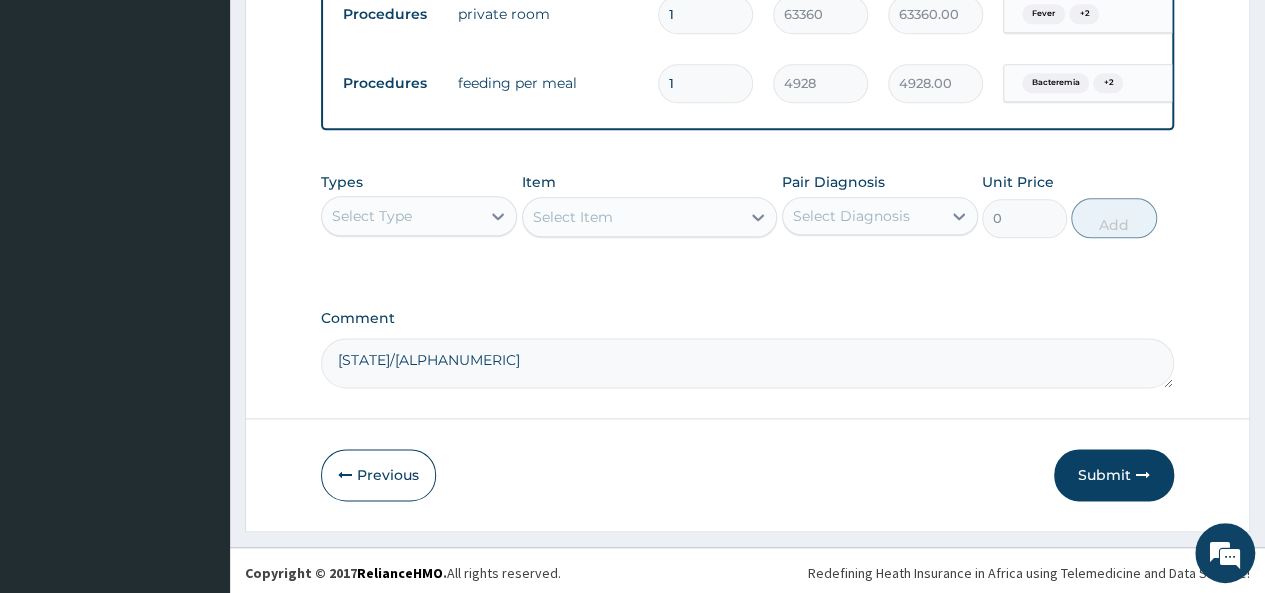 scroll, scrollTop: 1182, scrollLeft: 0, axis: vertical 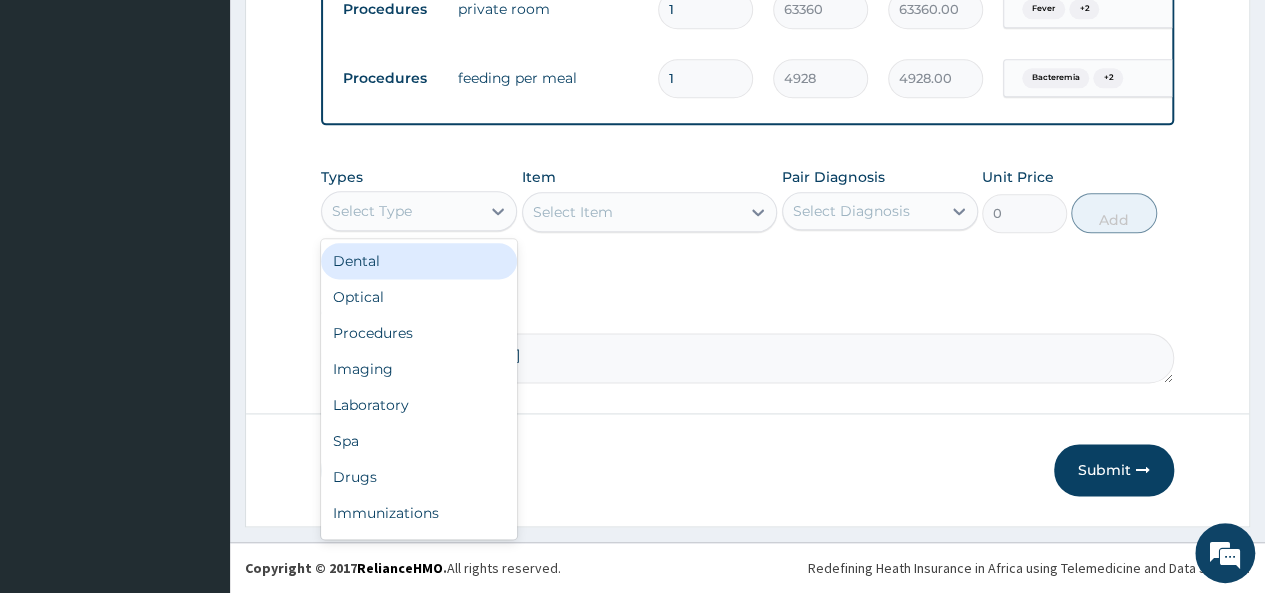 click on "Select Type" at bounding box center [419, 211] 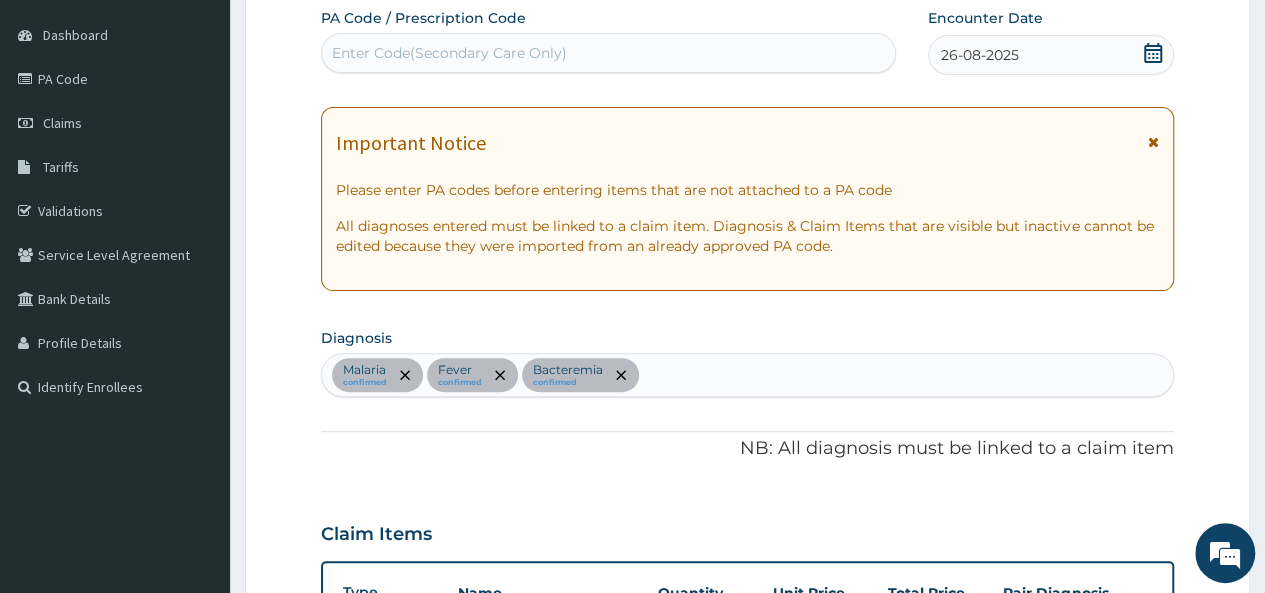 scroll, scrollTop: 182, scrollLeft: 0, axis: vertical 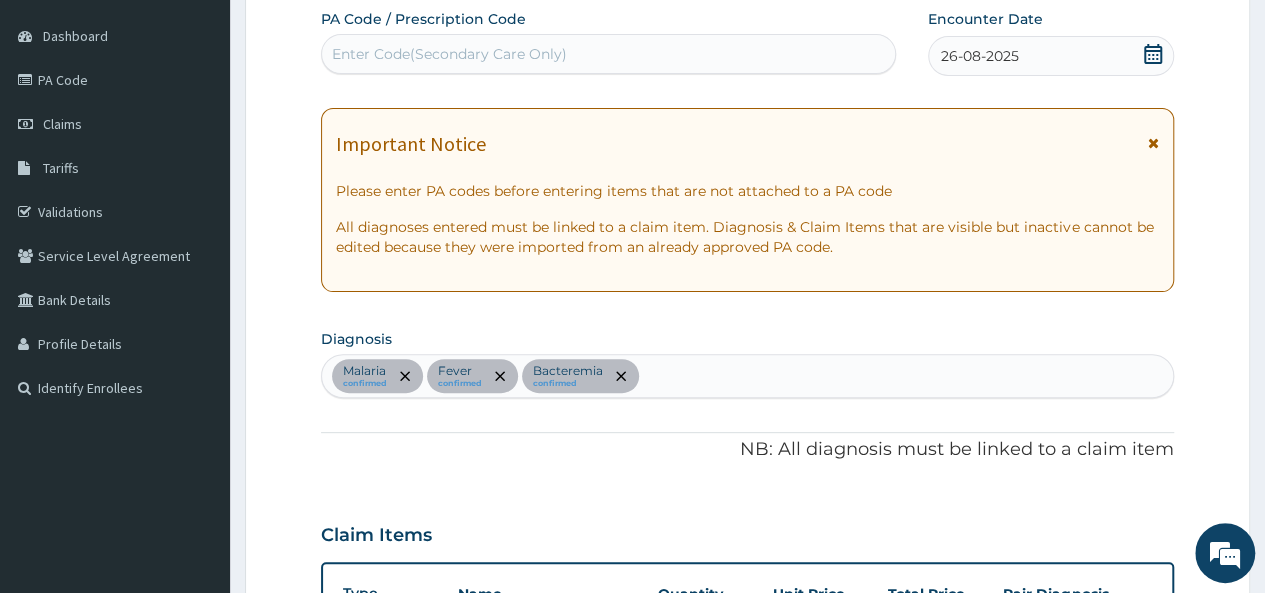 click on "26-08-2025" at bounding box center [1051, 56] 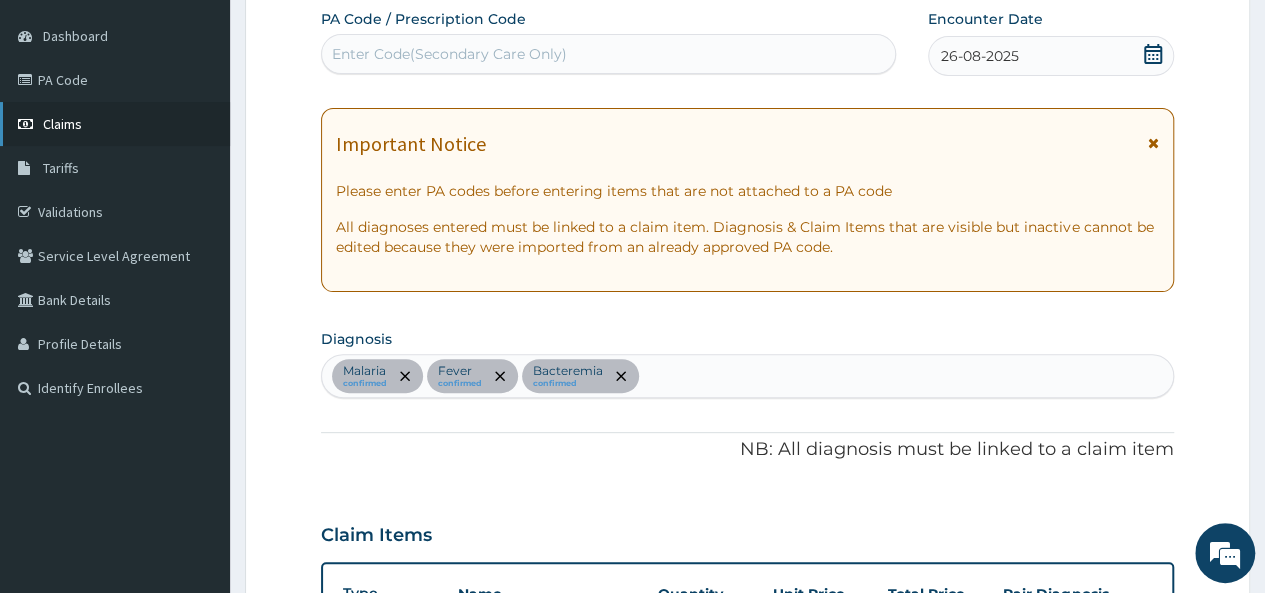 click on "Claims" at bounding box center [62, 124] 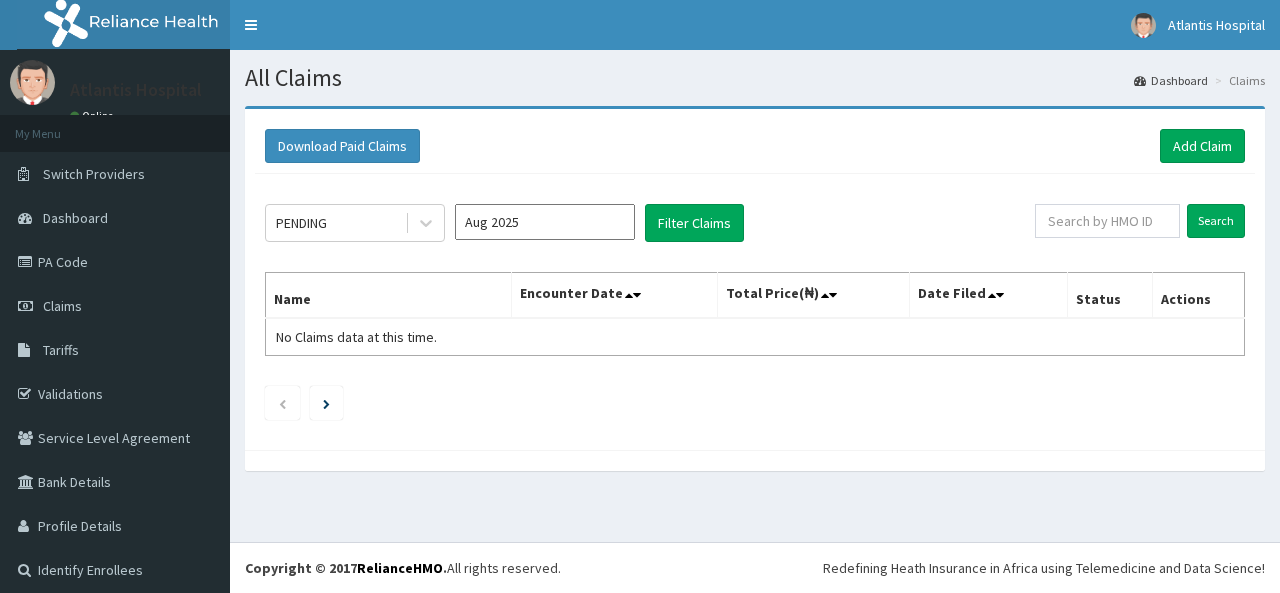 scroll, scrollTop: 0, scrollLeft: 0, axis: both 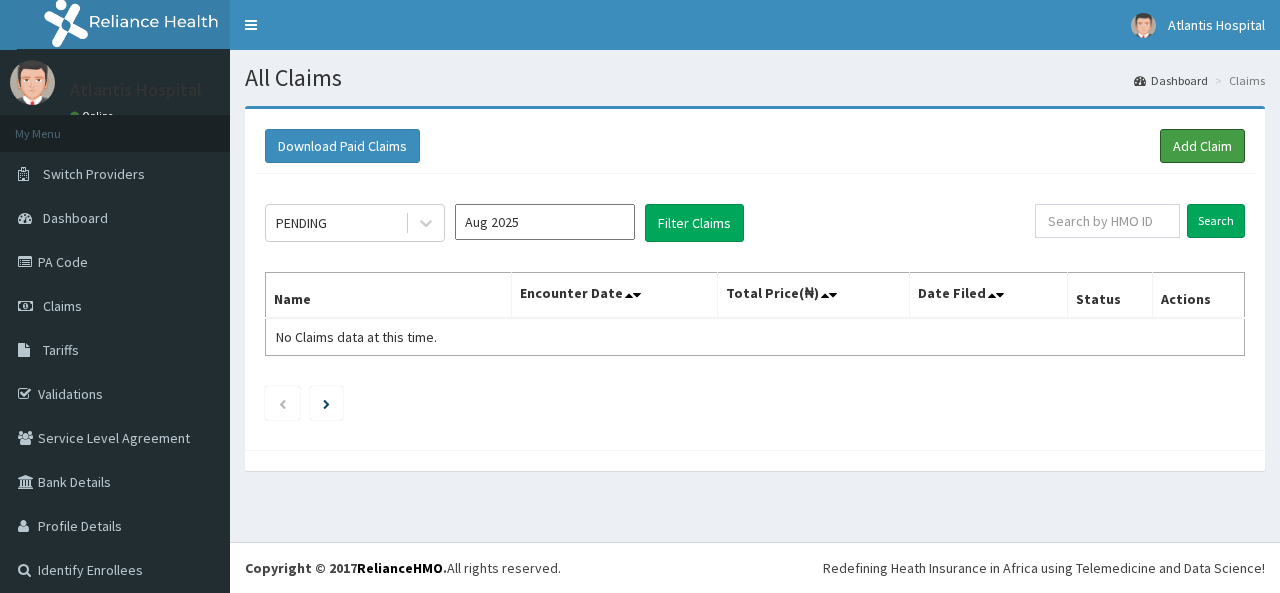 click on "Add Claim" at bounding box center (1202, 146) 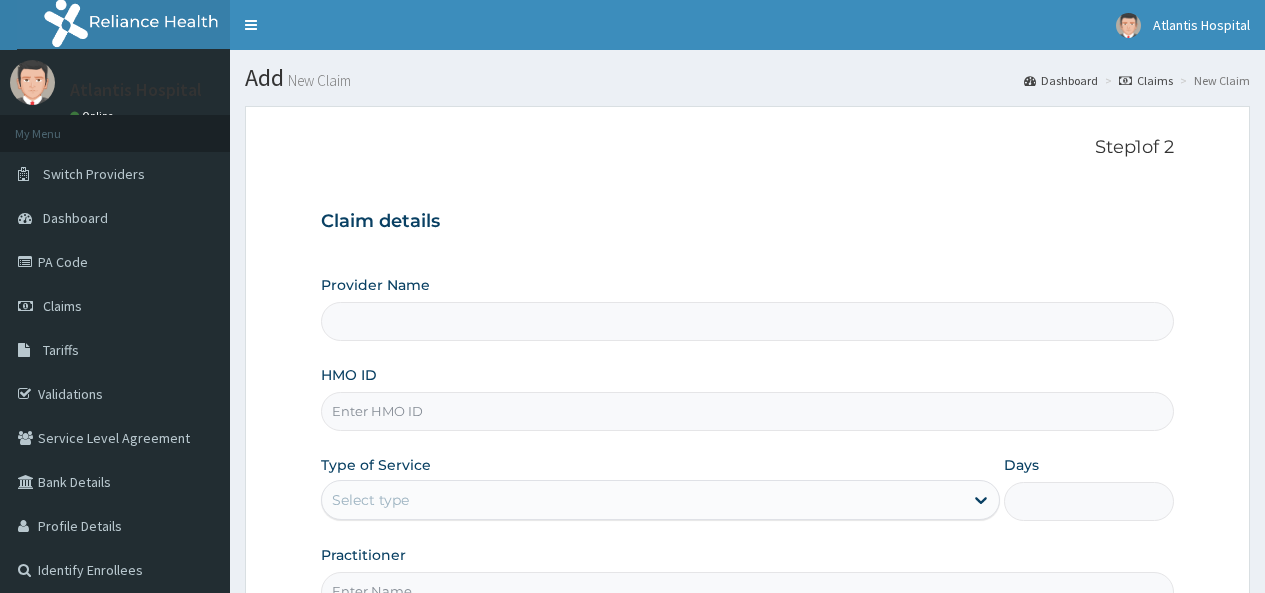 scroll, scrollTop: 0, scrollLeft: 0, axis: both 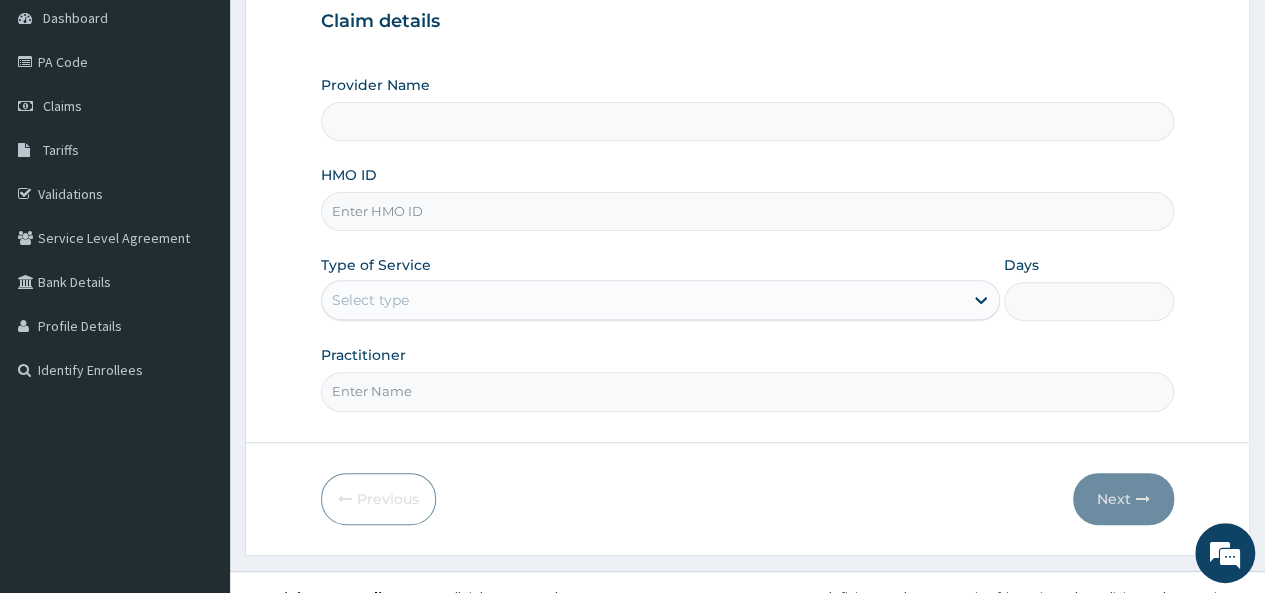 type on "Atlantis Pediatric Hospital" 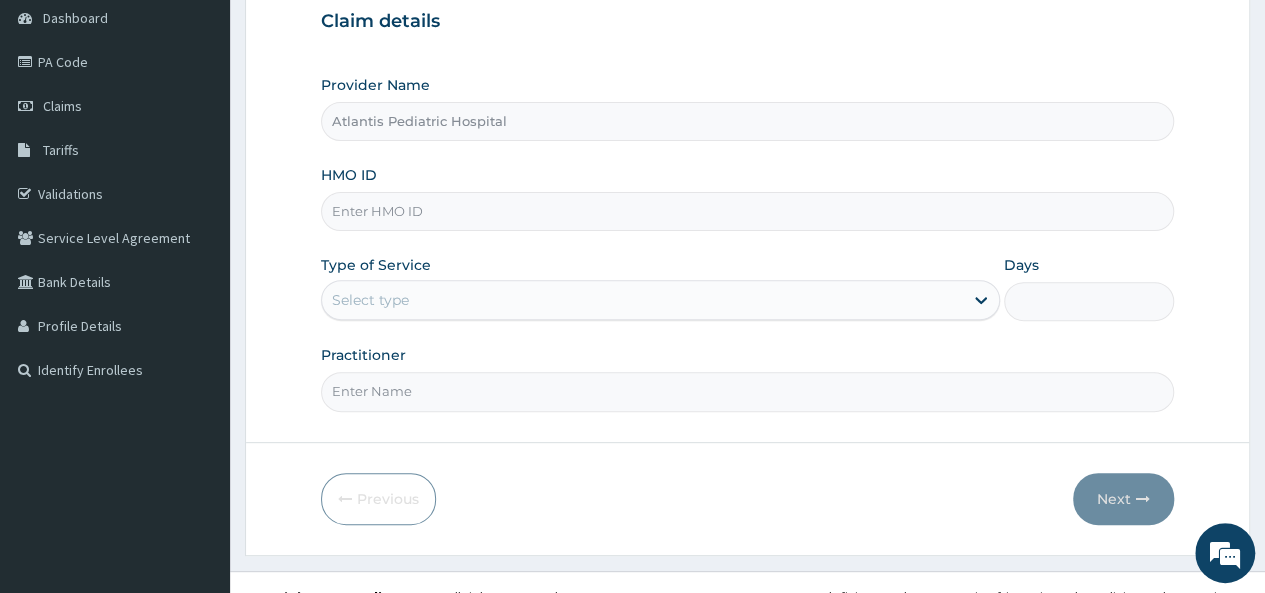 paste on "PA/1027C5" 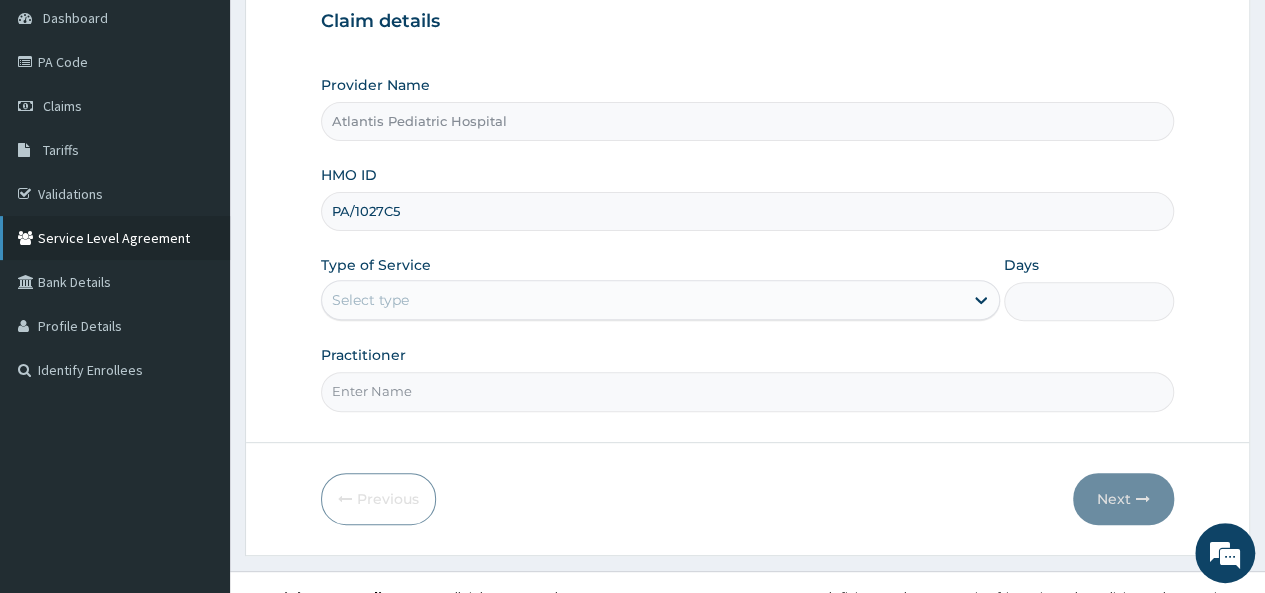 drag, startPoint x: 426, startPoint y: 219, endPoint x: 137, endPoint y: 221, distance: 289.00693 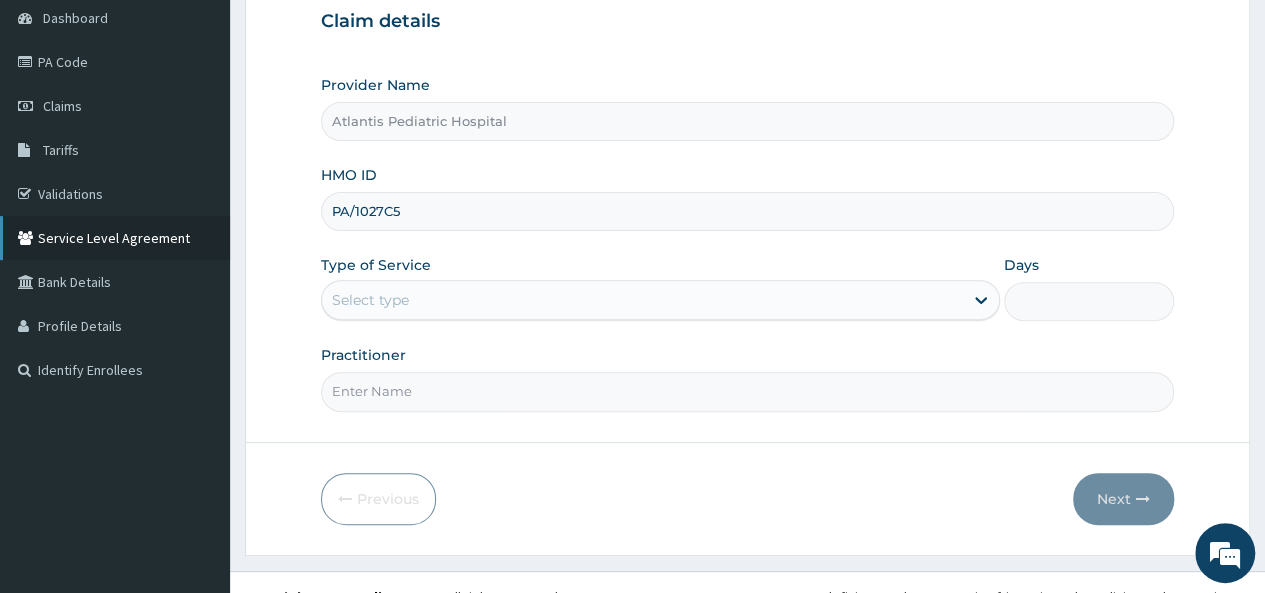 click on "Toggle navigation
Atlantis Hospital Atlantis Hospital - [EMAIL] Member since  [DATE] at [TIME]   Profile Sign out" at bounding box center [632, 211] 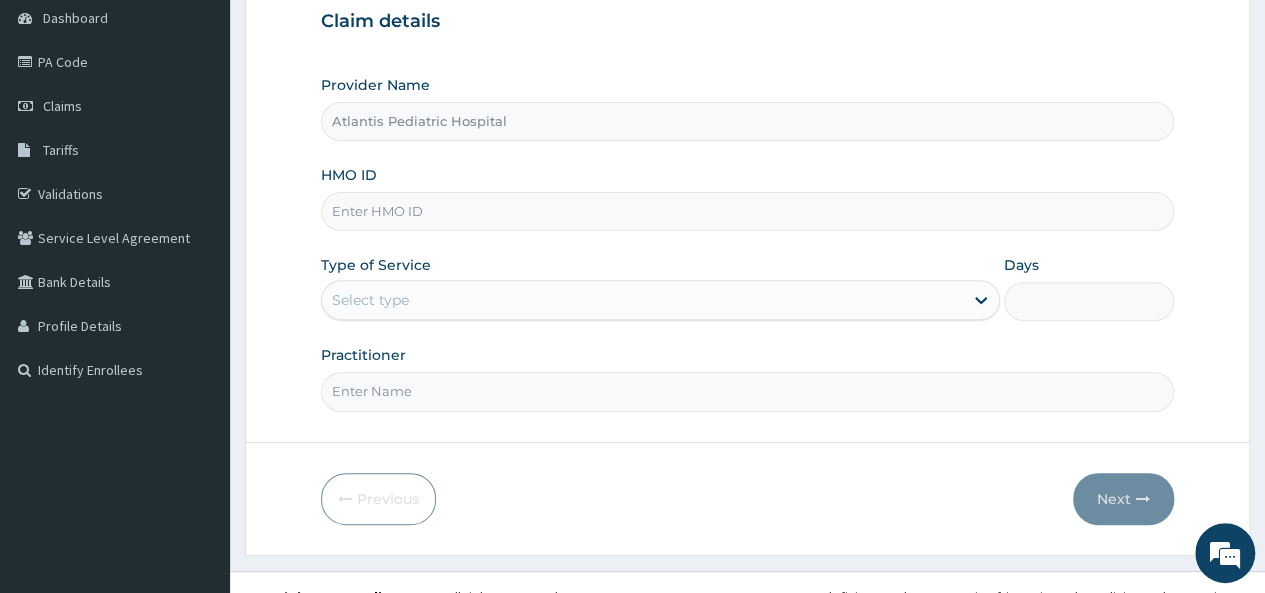 scroll, scrollTop: 0, scrollLeft: 0, axis: both 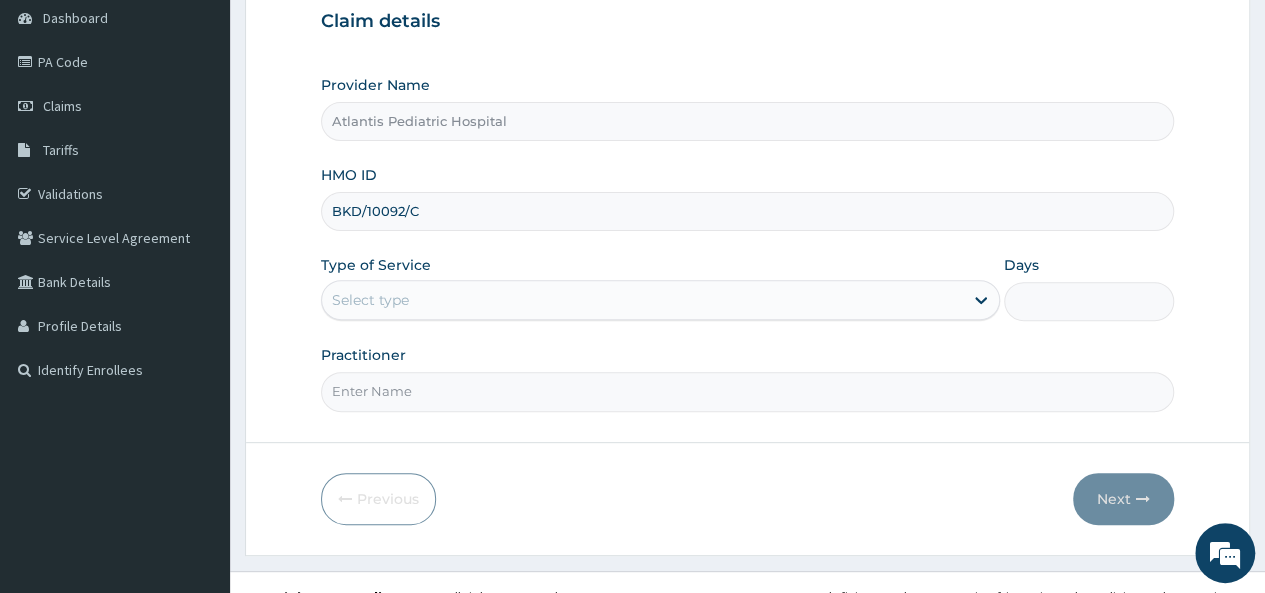 type on "BKD/10092/C" 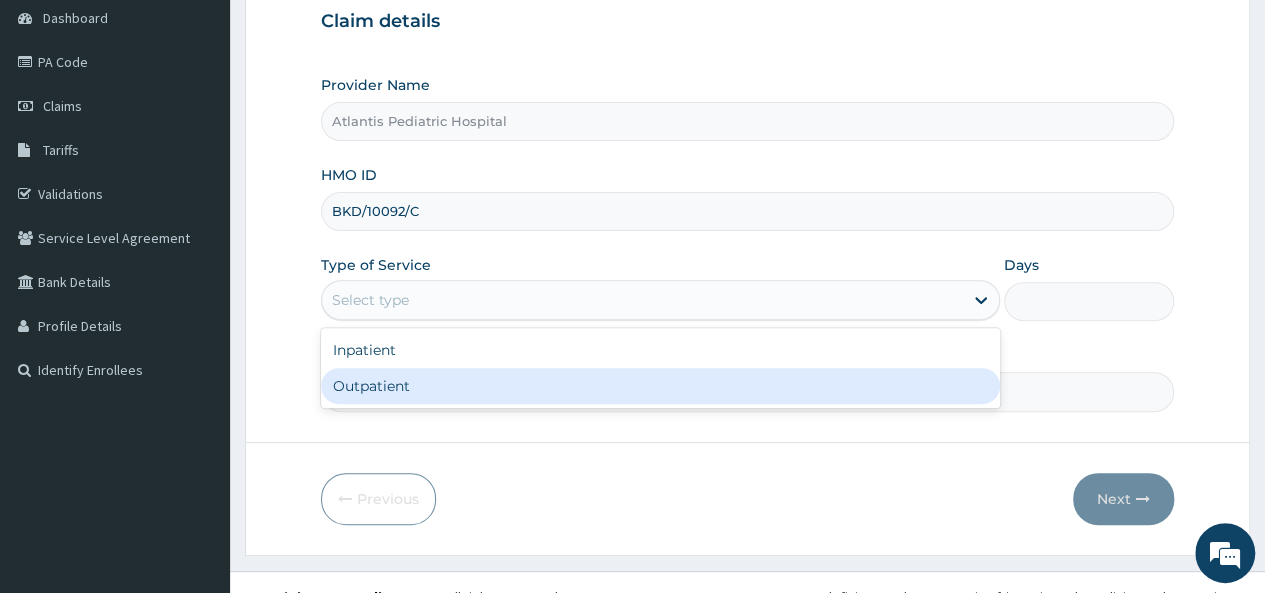 click on "Outpatient" at bounding box center (660, 386) 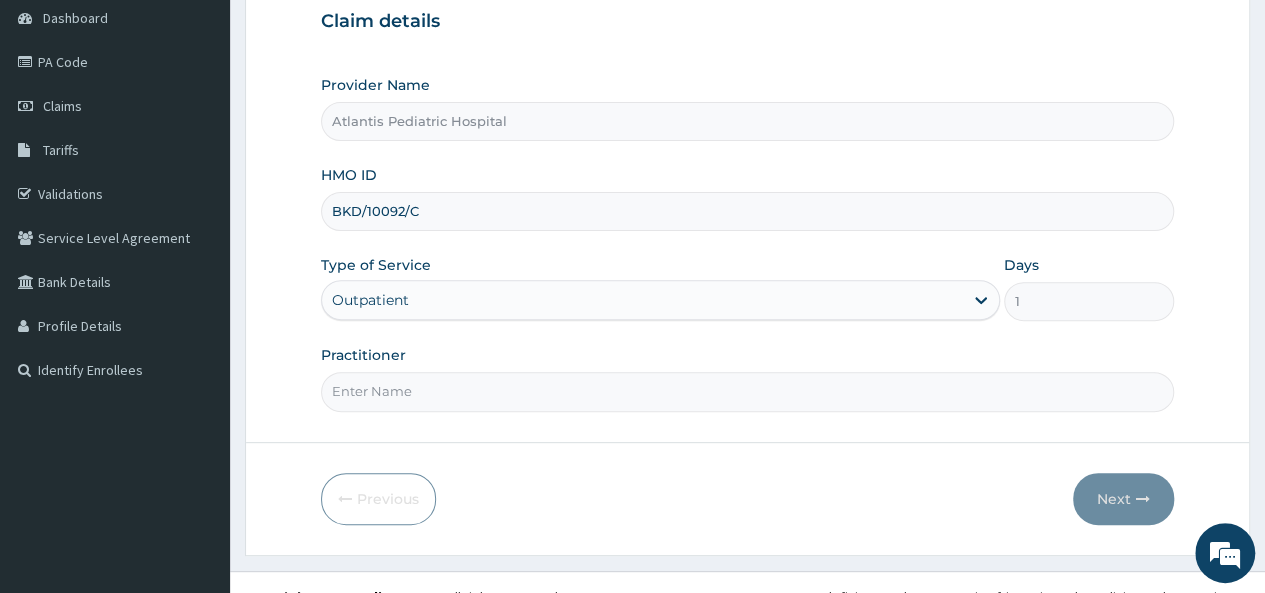 click on "Practitioner" at bounding box center (747, 391) 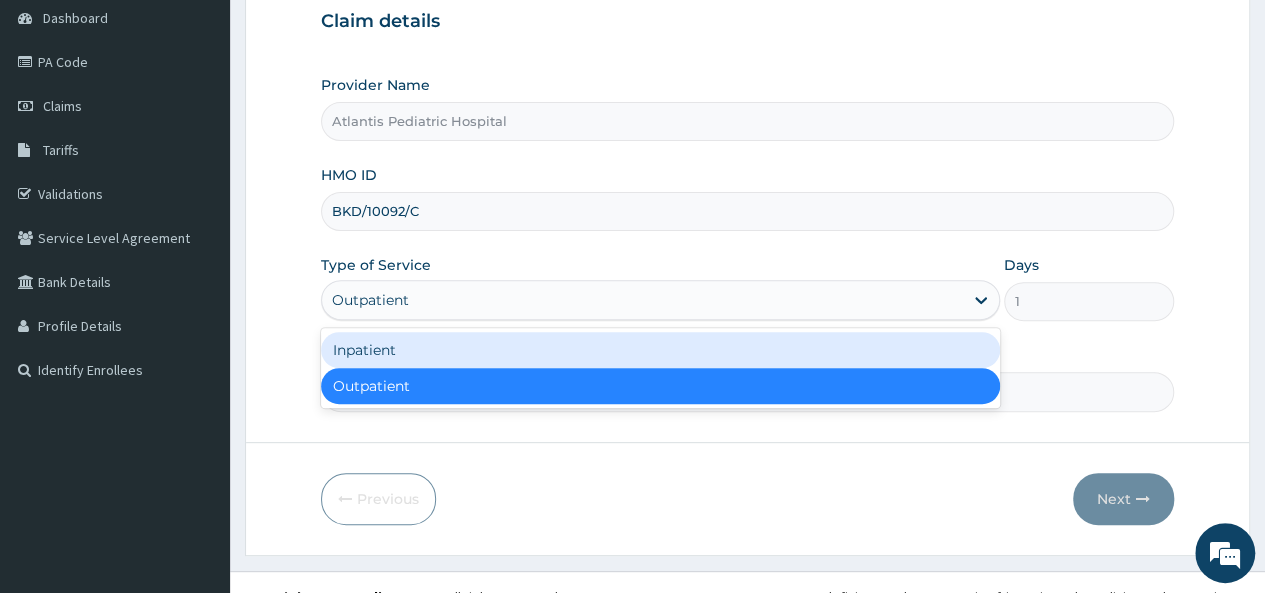 click on "Inpatient" at bounding box center (660, 350) 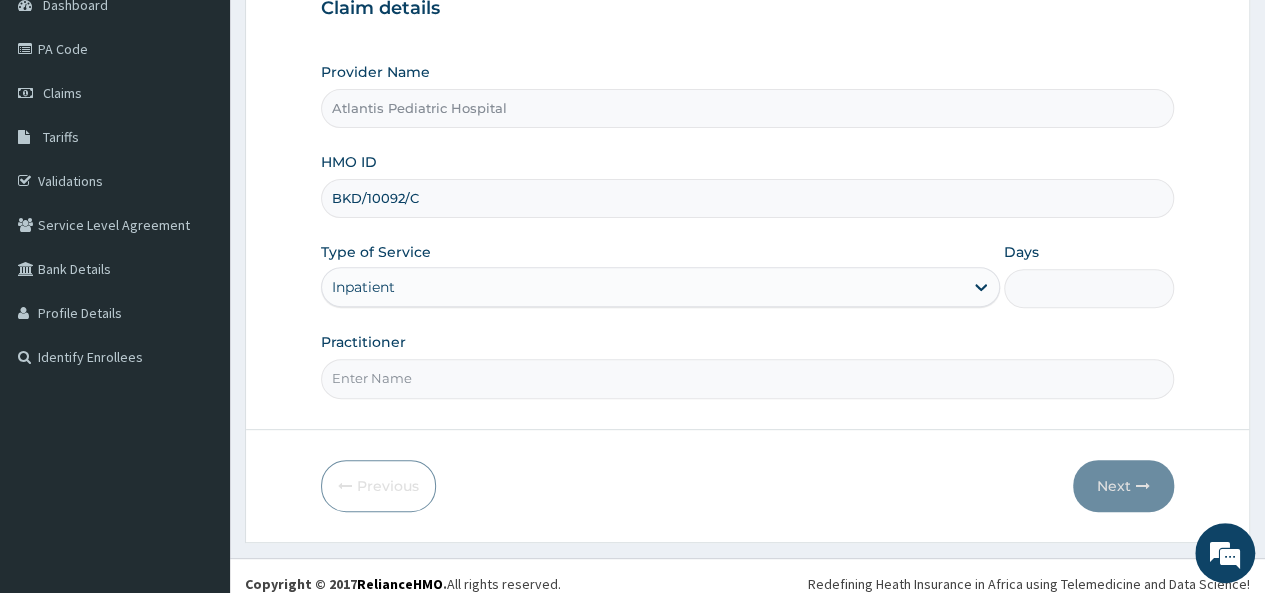 scroll, scrollTop: 224, scrollLeft: 0, axis: vertical 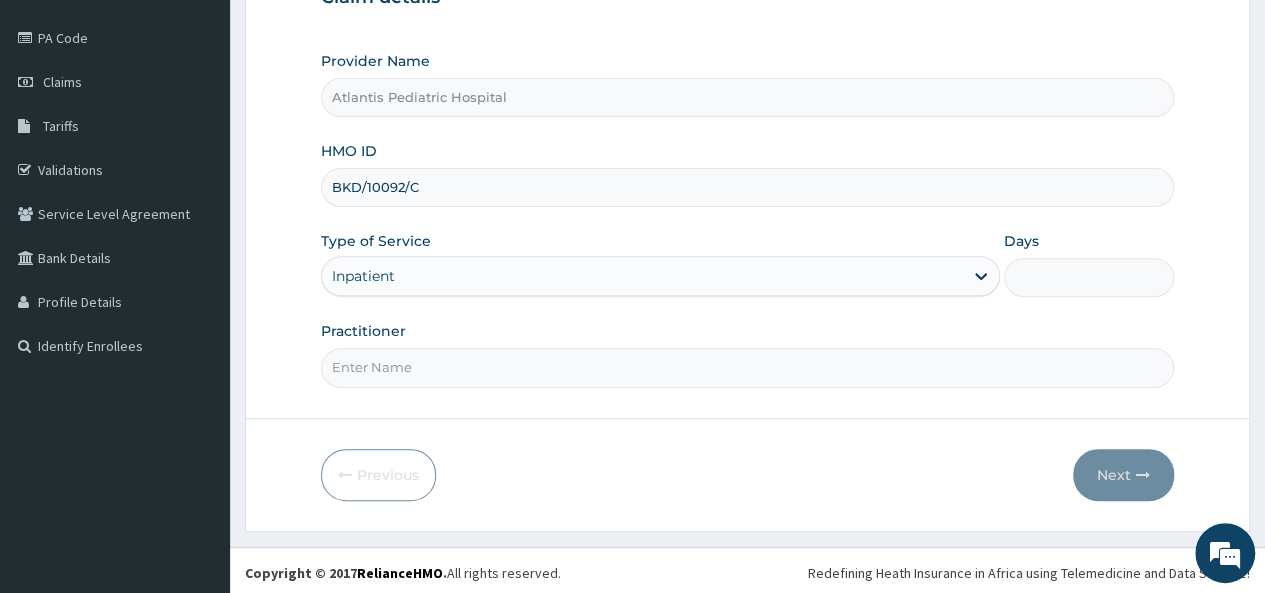 click on "Days" at bounding box center [1089, 277] 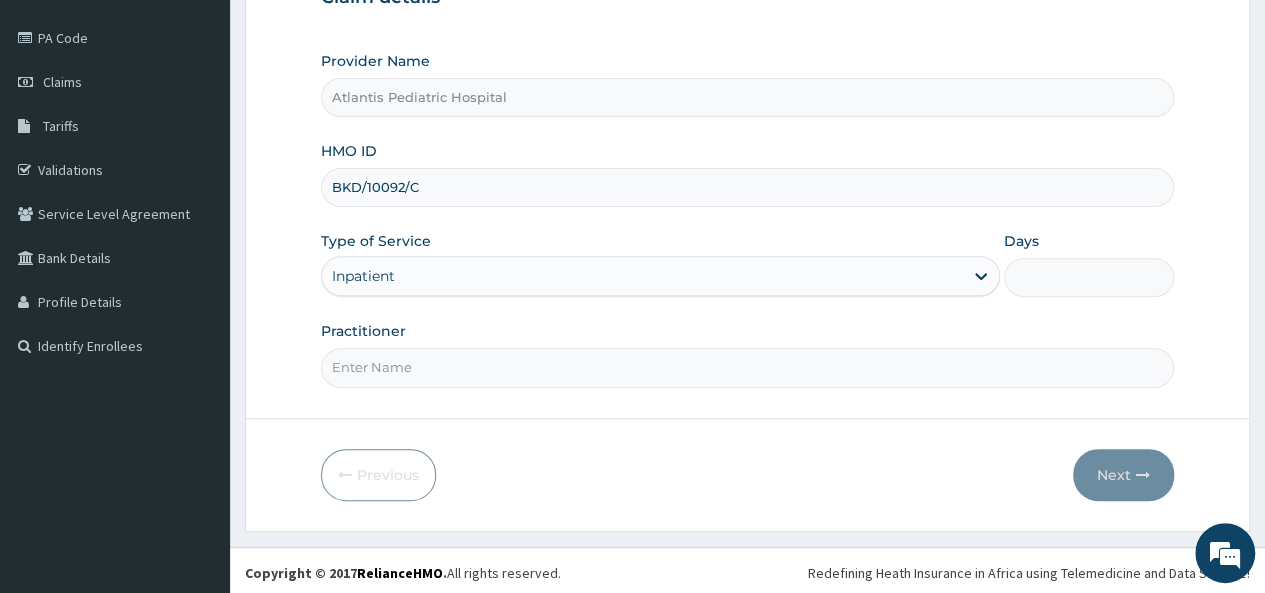 type on "3" 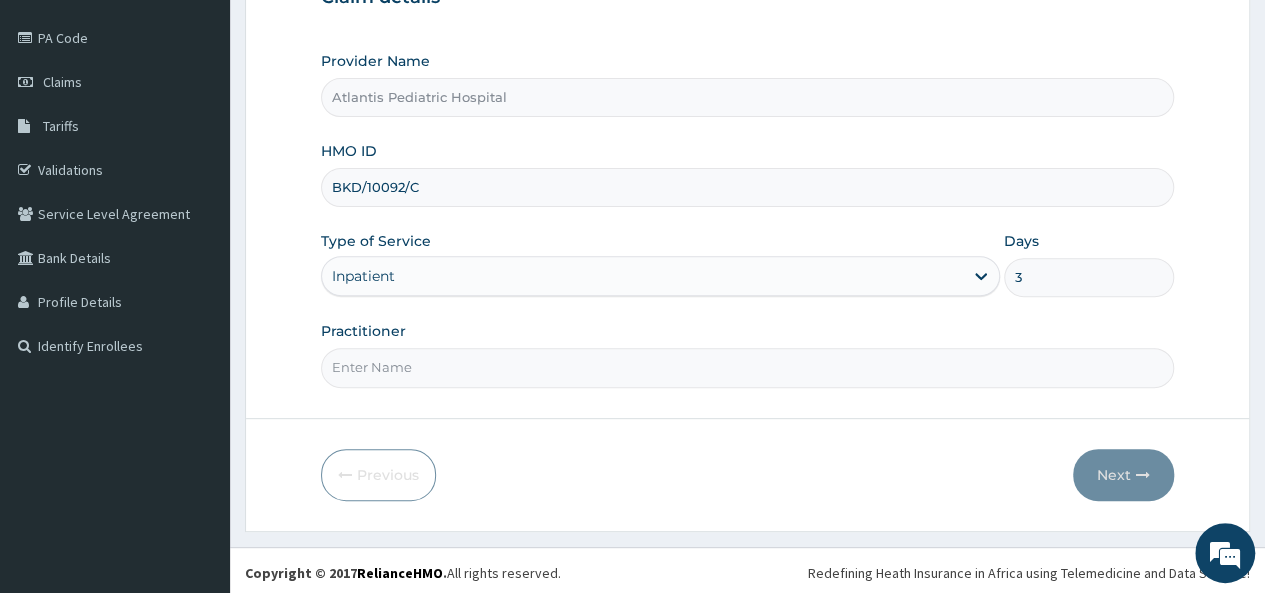 click on "3" at bounding box center (1089, 277) 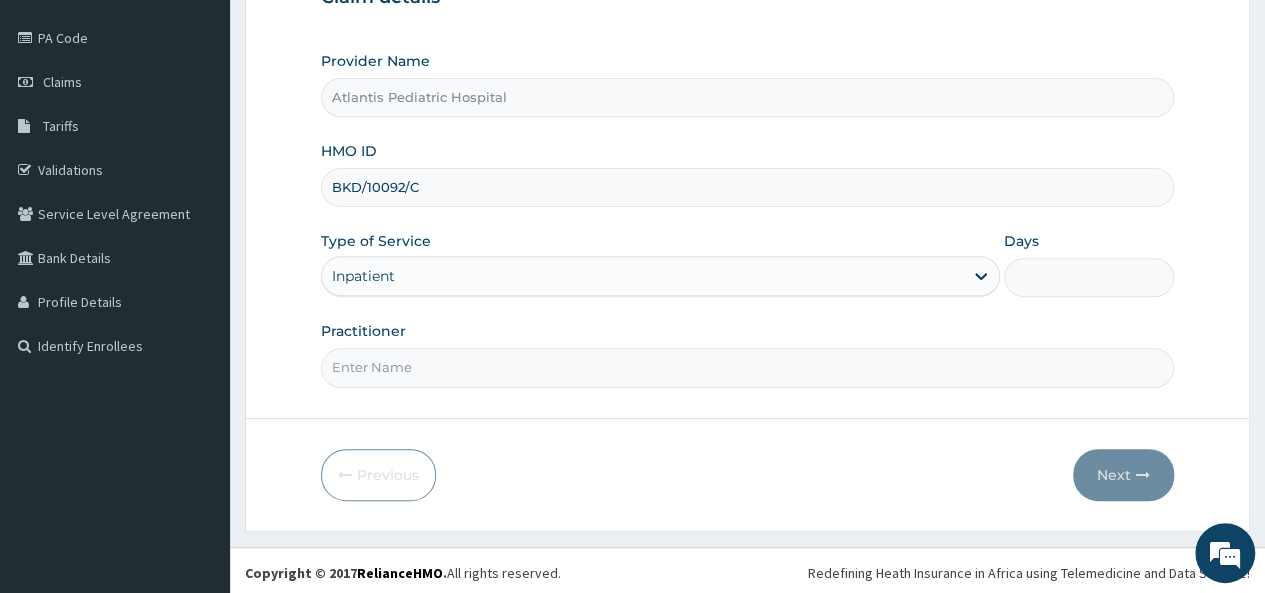 type on "2" 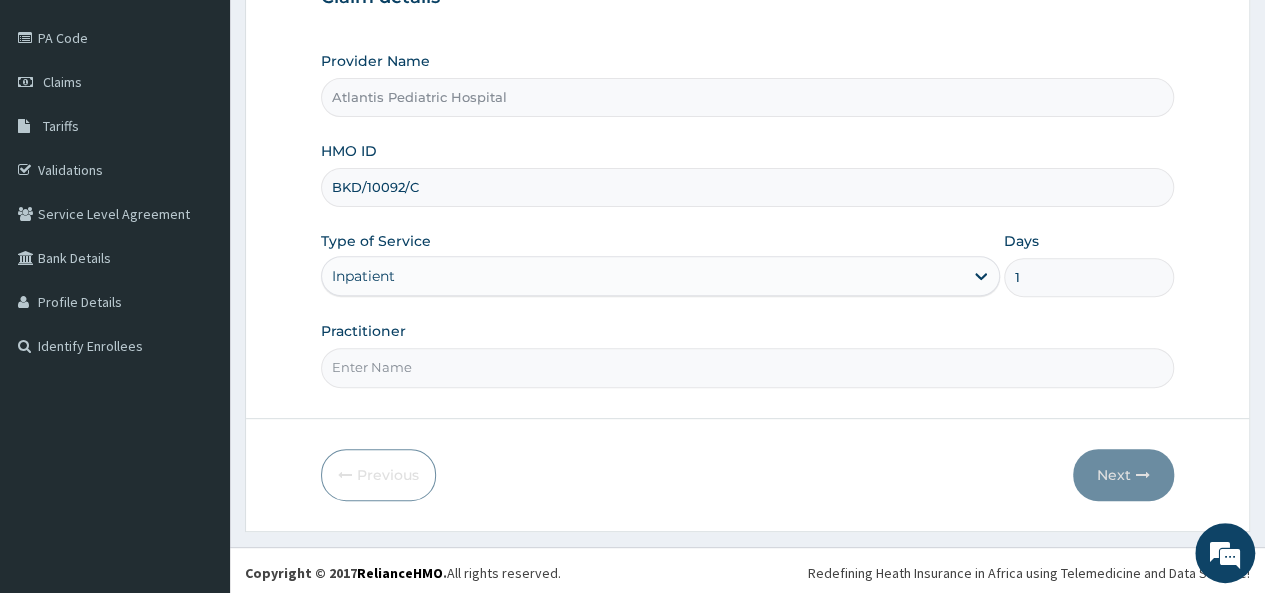 type on "1" 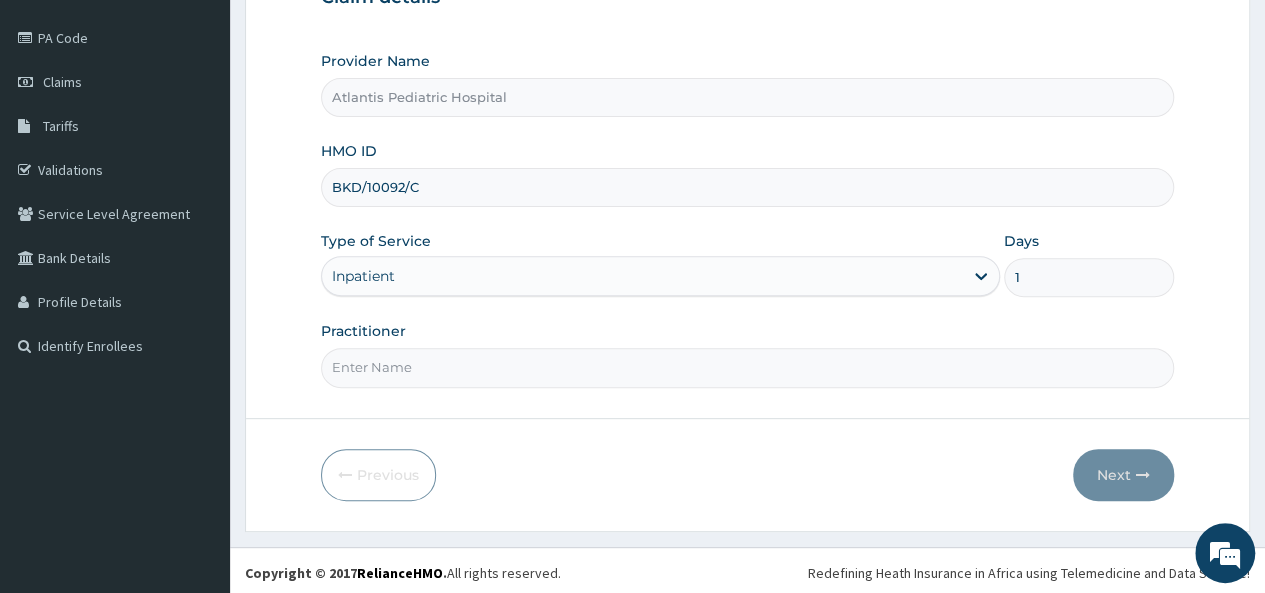 paste on "Dr. [LAST] [LAST] [LAST]" 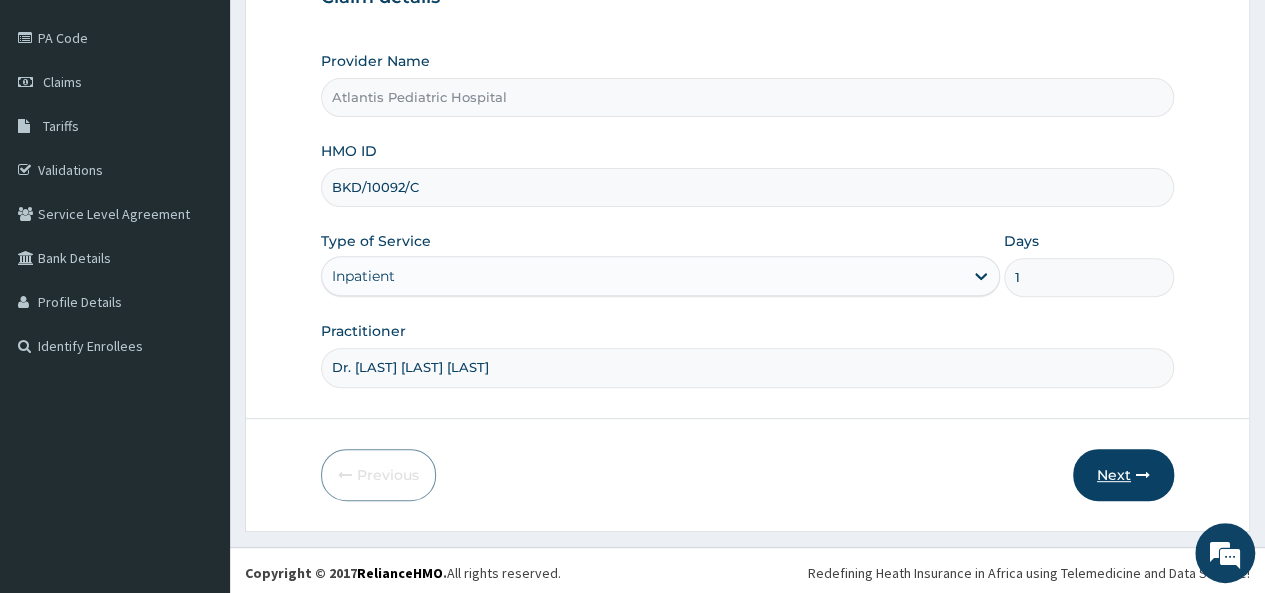 type on "Dr. [LAST] [LAST] [LAST]" 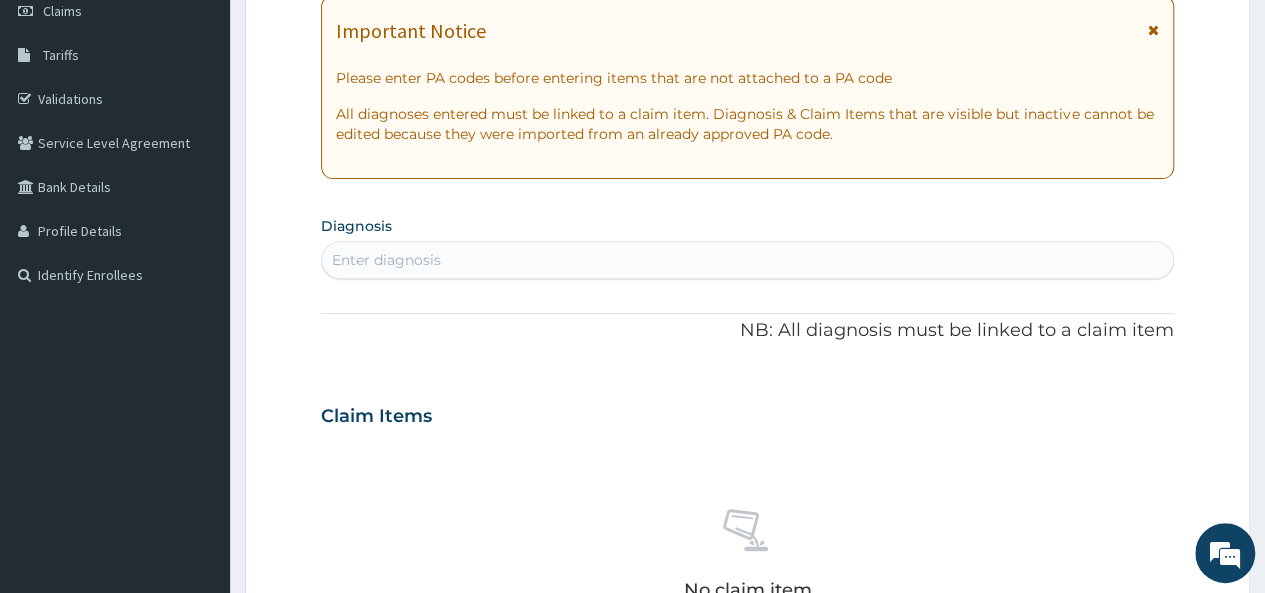 scroll, scrollTop: 100, scrollLeft: 0, axis: vertical 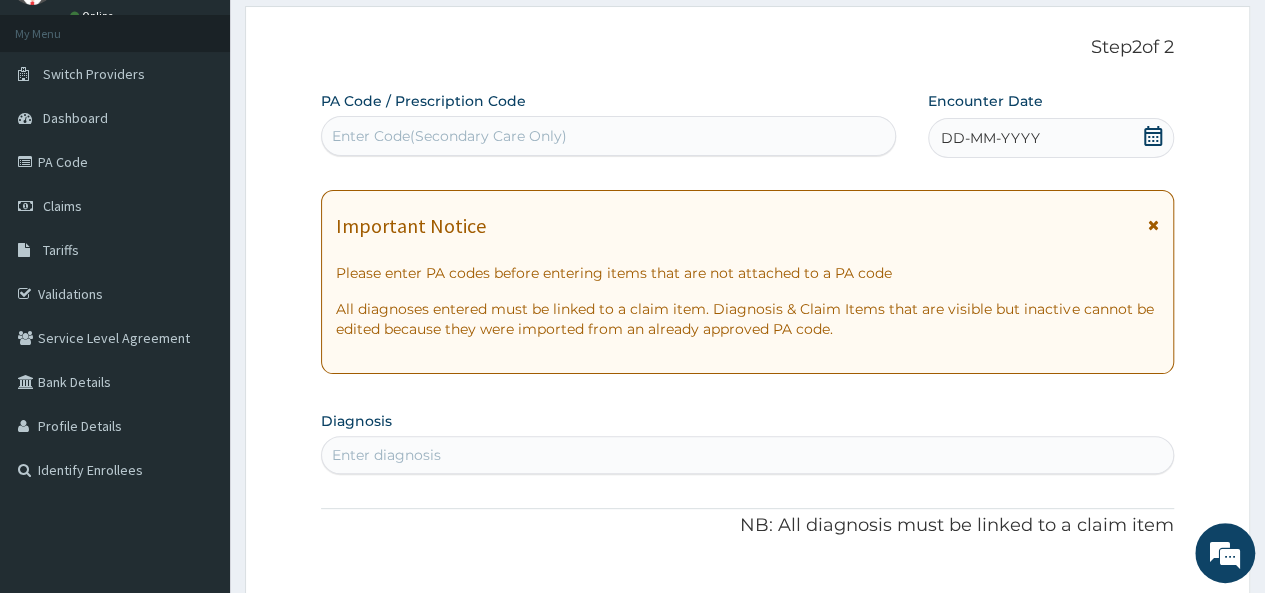 drag, startPoint x: 424, startPoint y: 122, endPoint x: 374, endPoint y: 143, distance: 54.230988 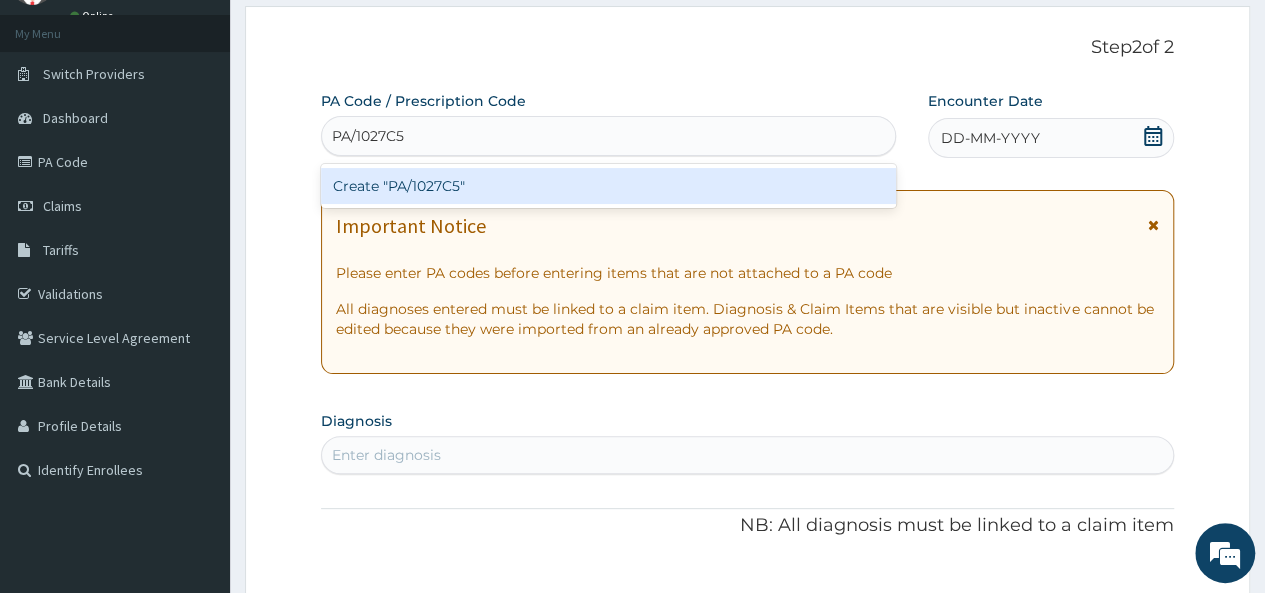 click on "Create "PA/1027C5"" at bounding box center (608, 186) 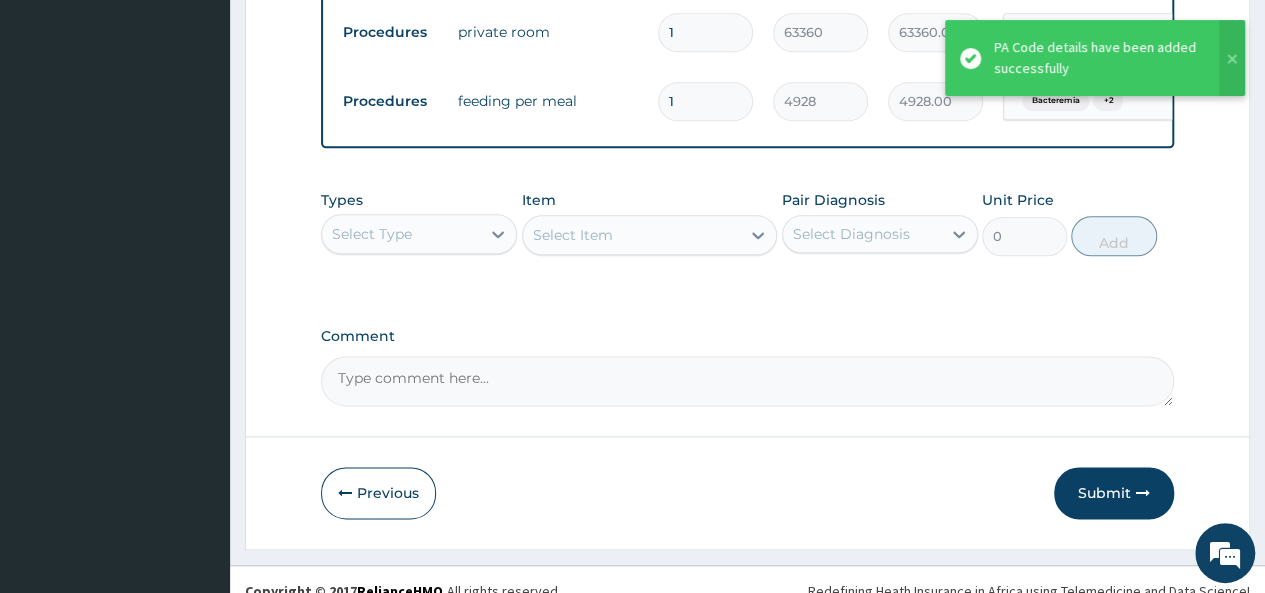 scroll, scrollTop: 1150, scrollLeft: 0, axis: vertical 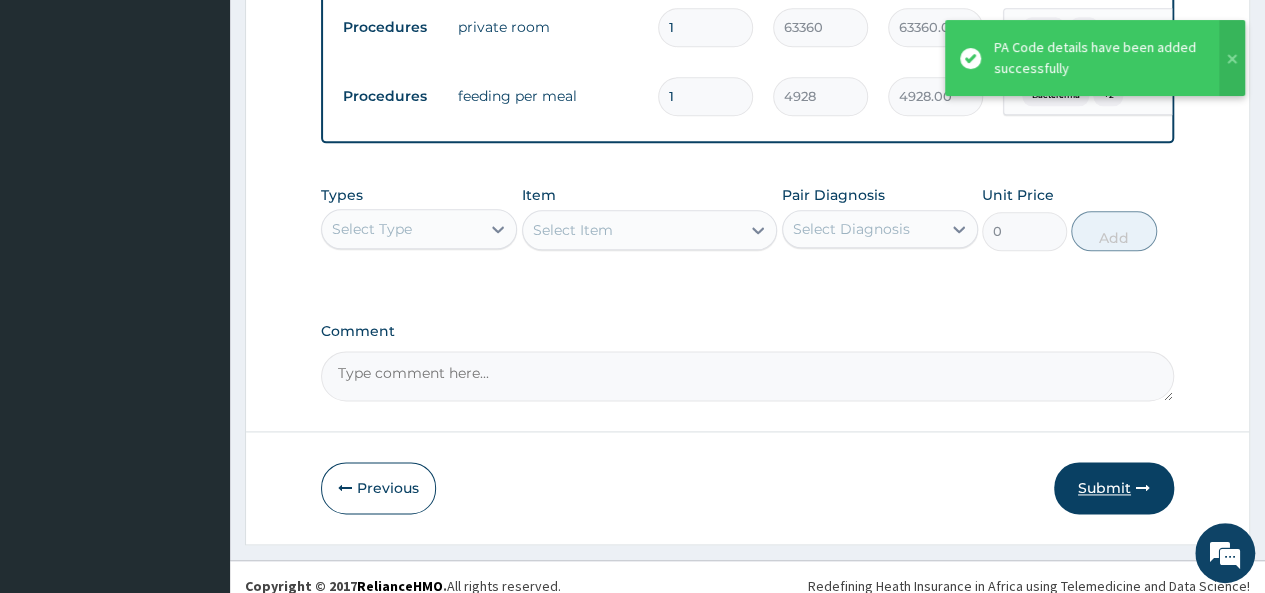 click on "Submit" at bounding box center [1114, 488] 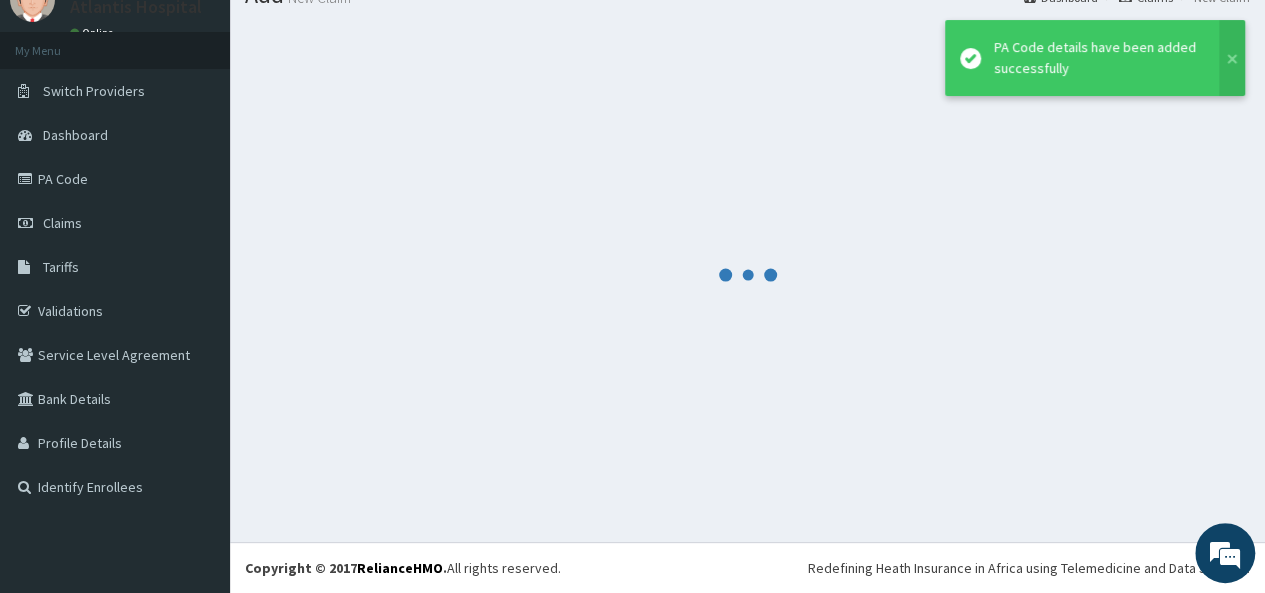 scroll, scrollTop: 1150, scrollLeft: 0, axis: vertical 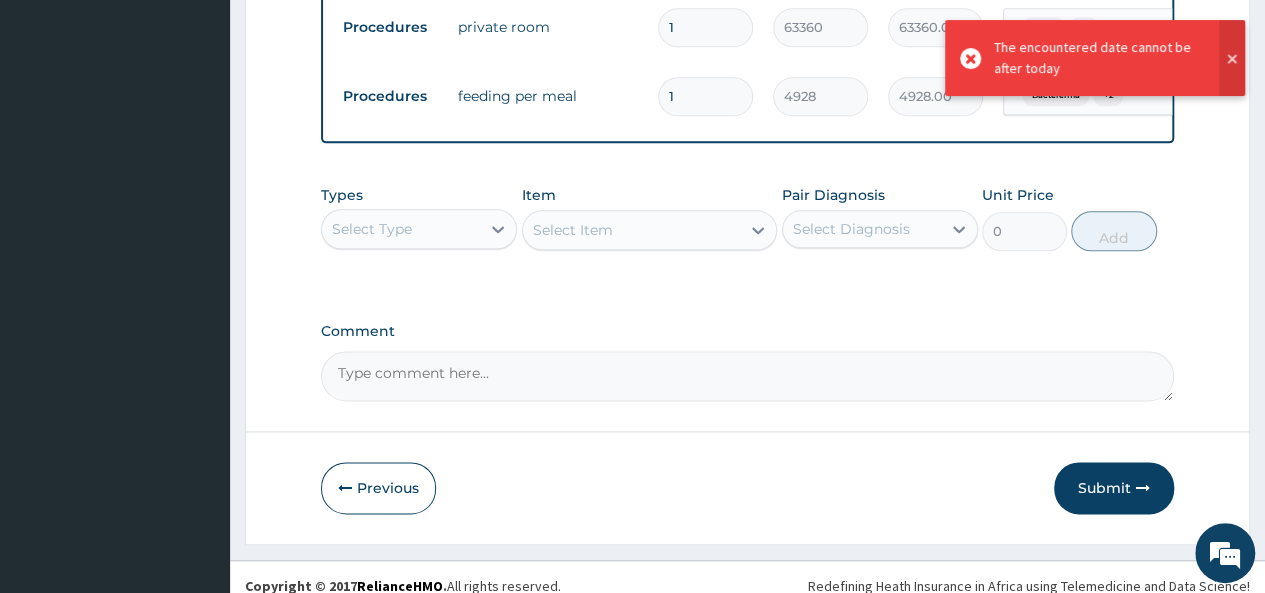 click at bounding box center [1232, 58] 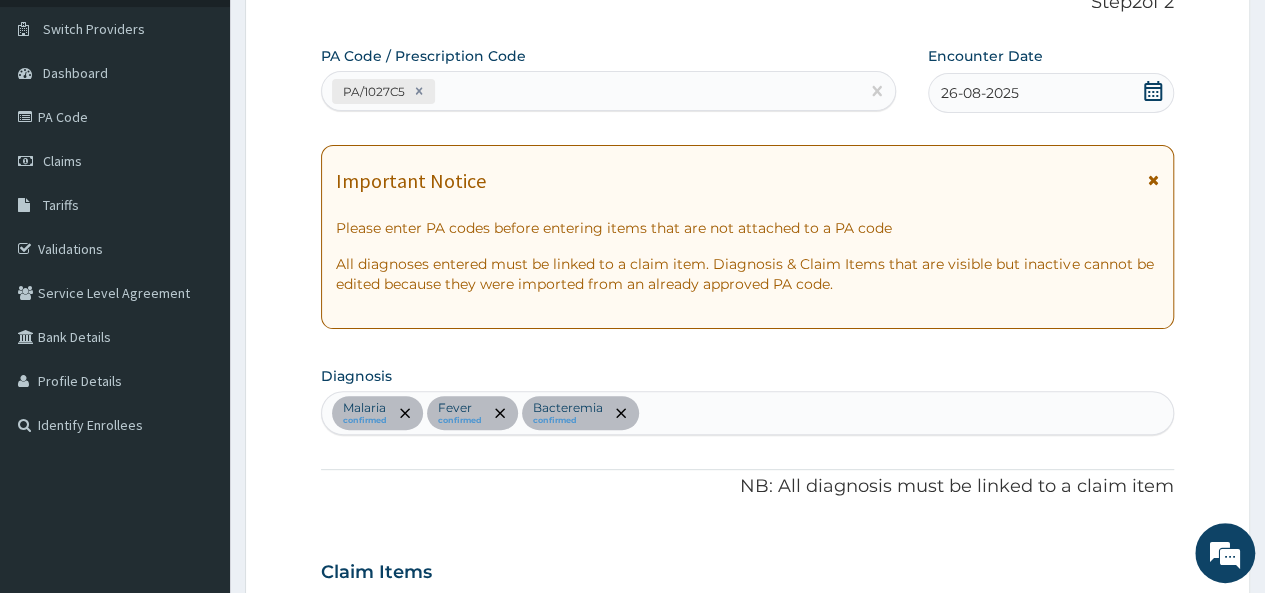 scroll, scrollTop: 0, scrollLeft: 0, axis: both 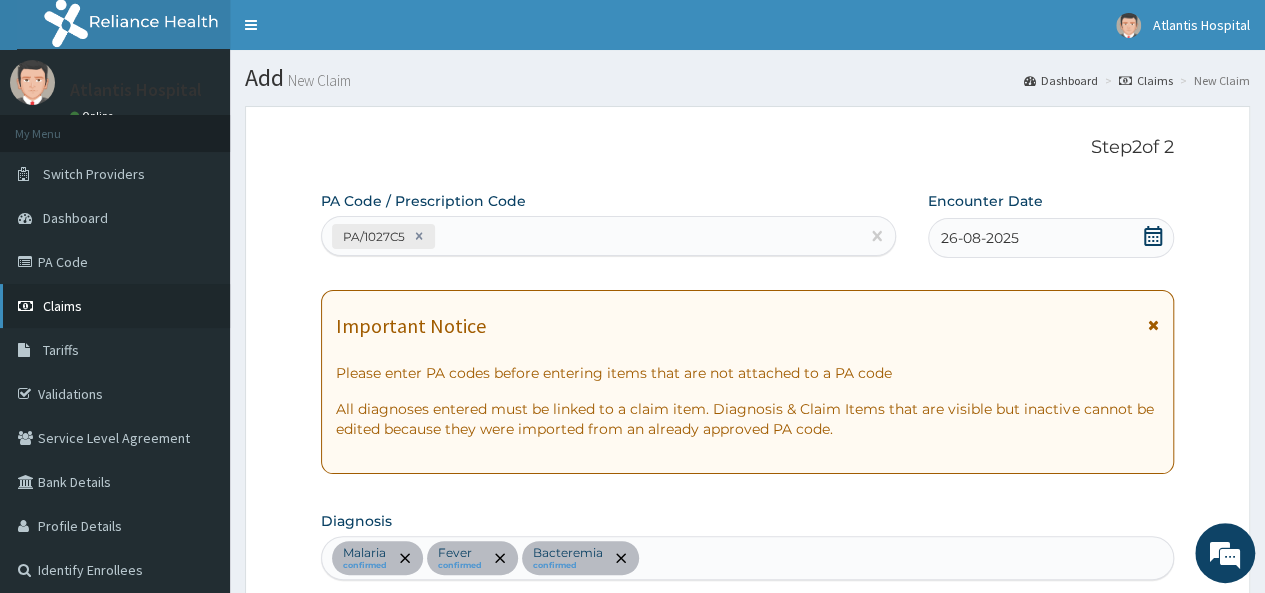 click on "Claims" at bounding box center (115, 306) 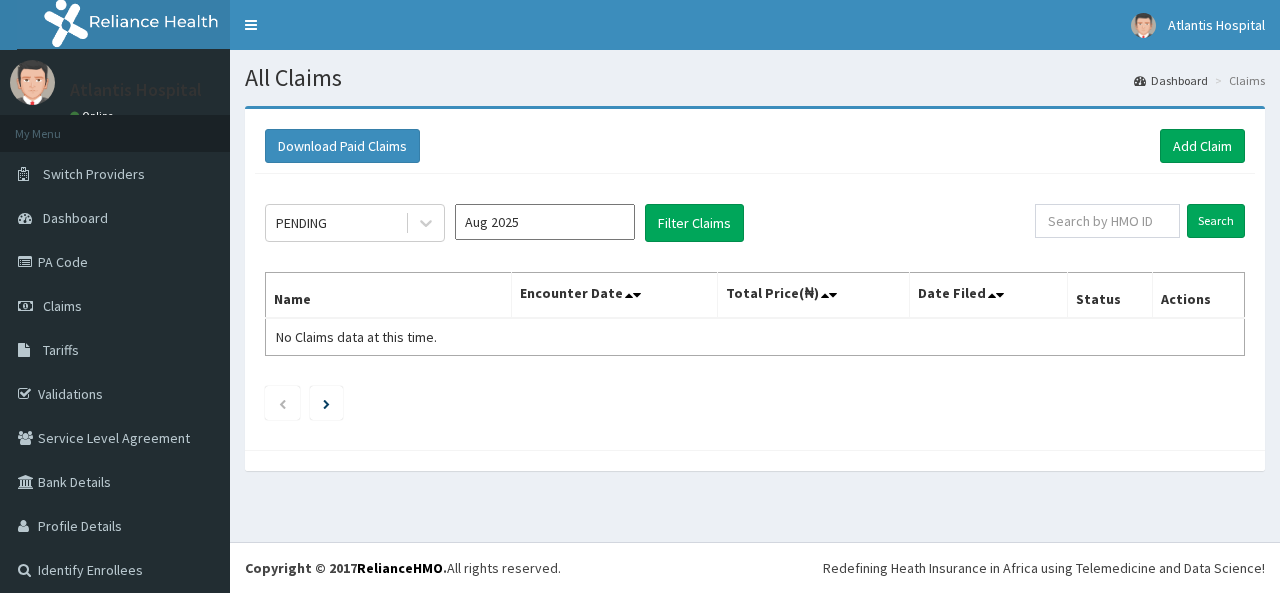 scroll, scrollTop: 0, scrollLeft: 0, axis: both 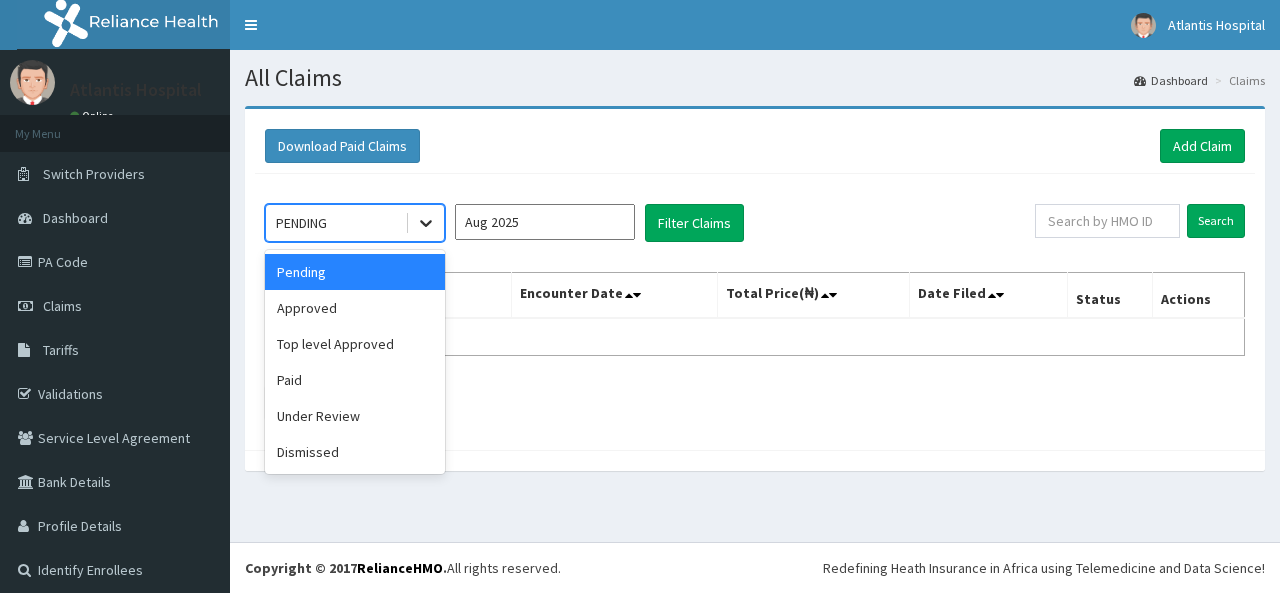 click 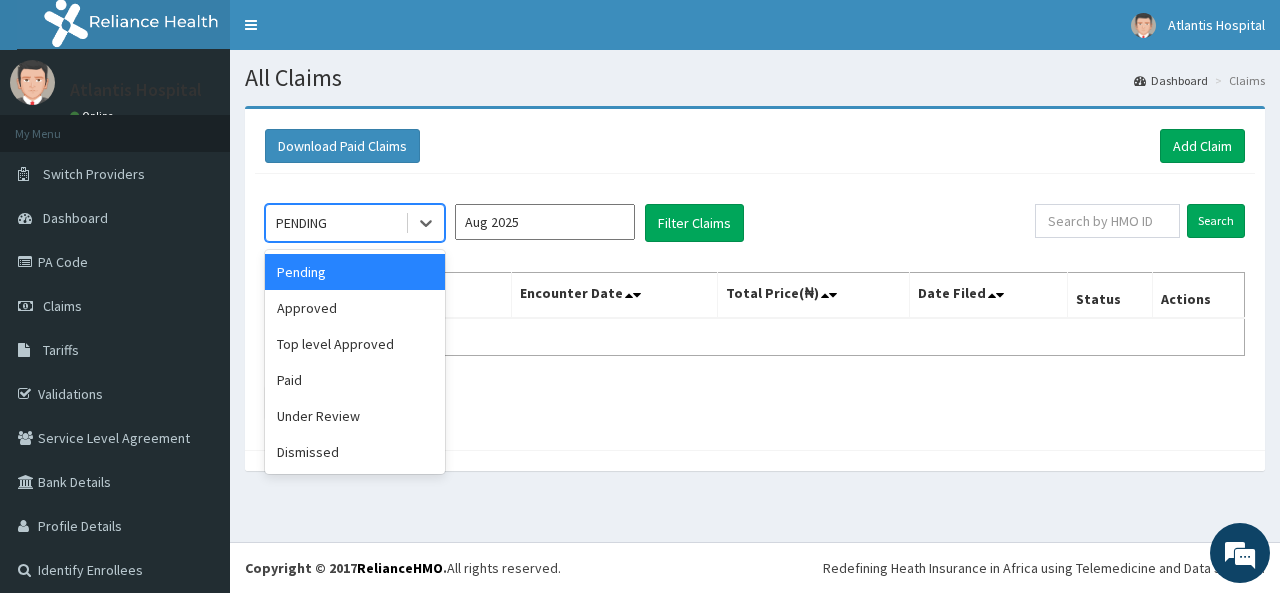 click on "Aug 2025" at bounding box center [545, 222] 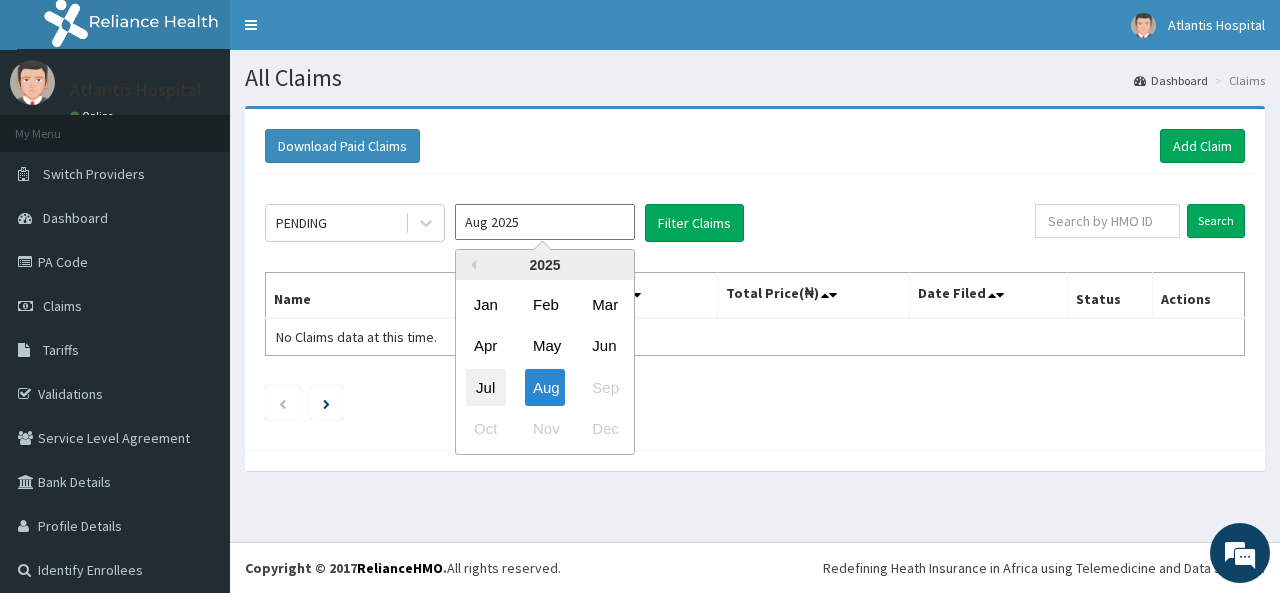 click on "Jul" at bounding box center [486, 387] 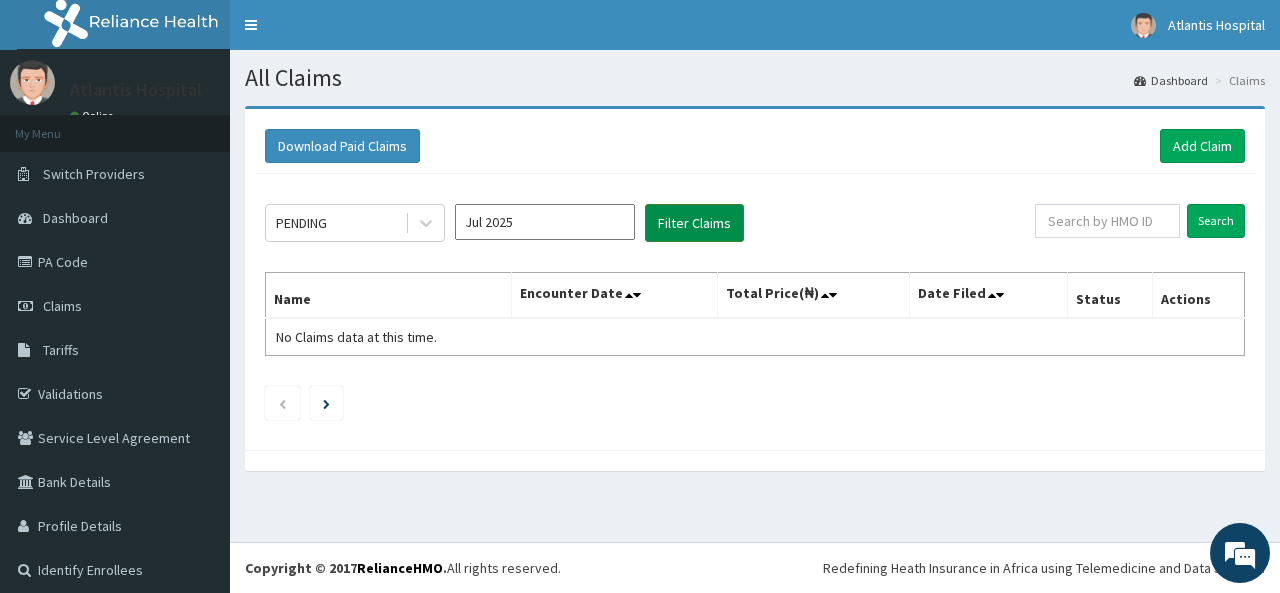 click on "Filter Claims" at bounding box center [694, 223] 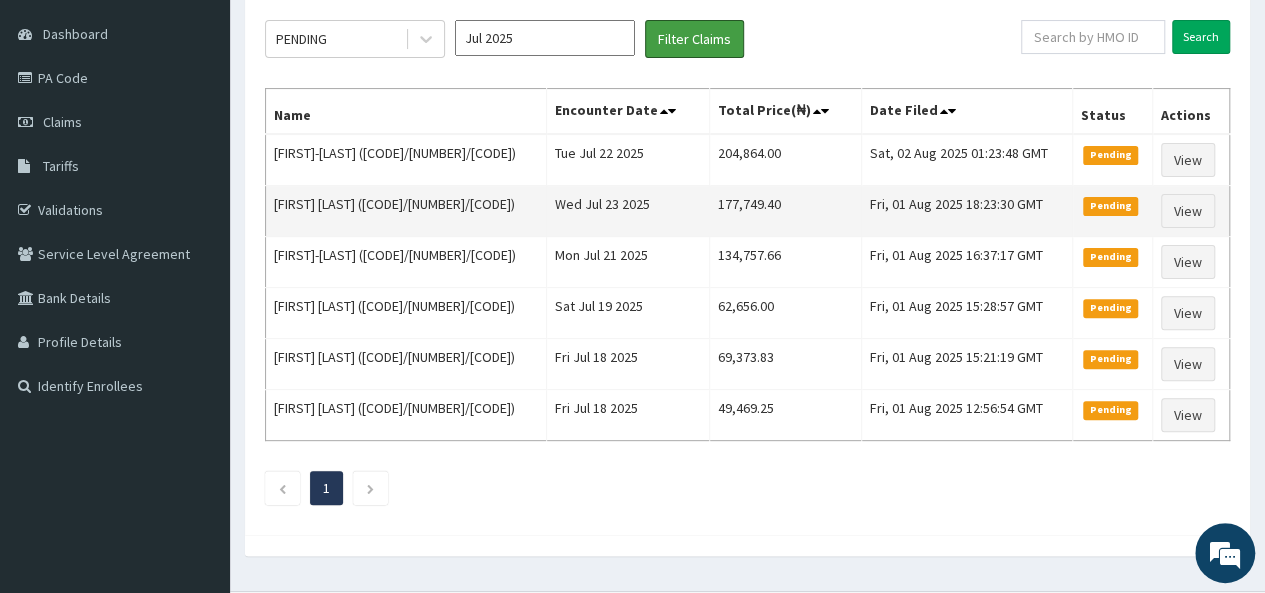 scroll, scrollTop: 200, scrollLeft: 0, axis: vertical 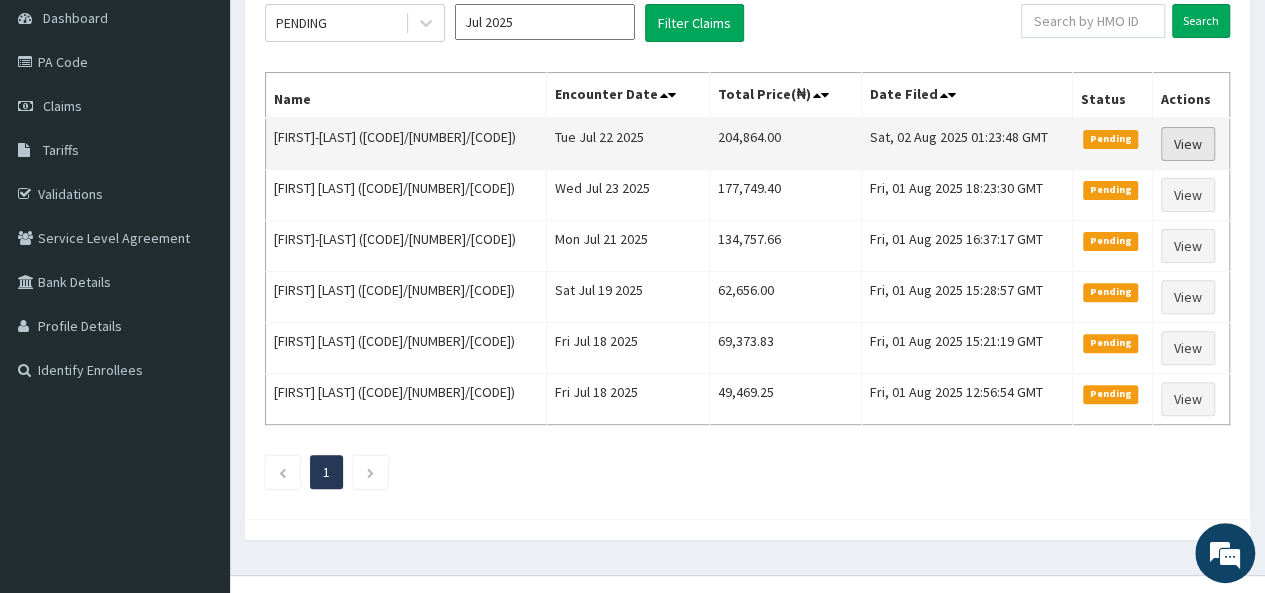 click on "View" at bounding box center (1188, 144) 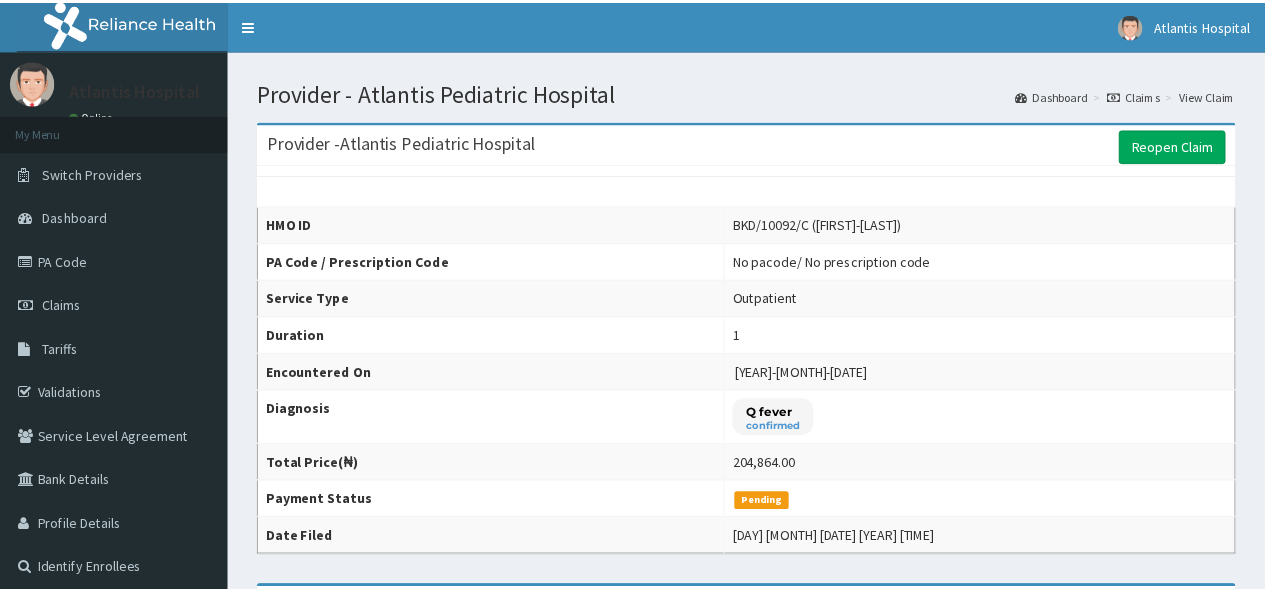 scroll, scrollTop: 193, scrollLeft: 0, axis: vertical 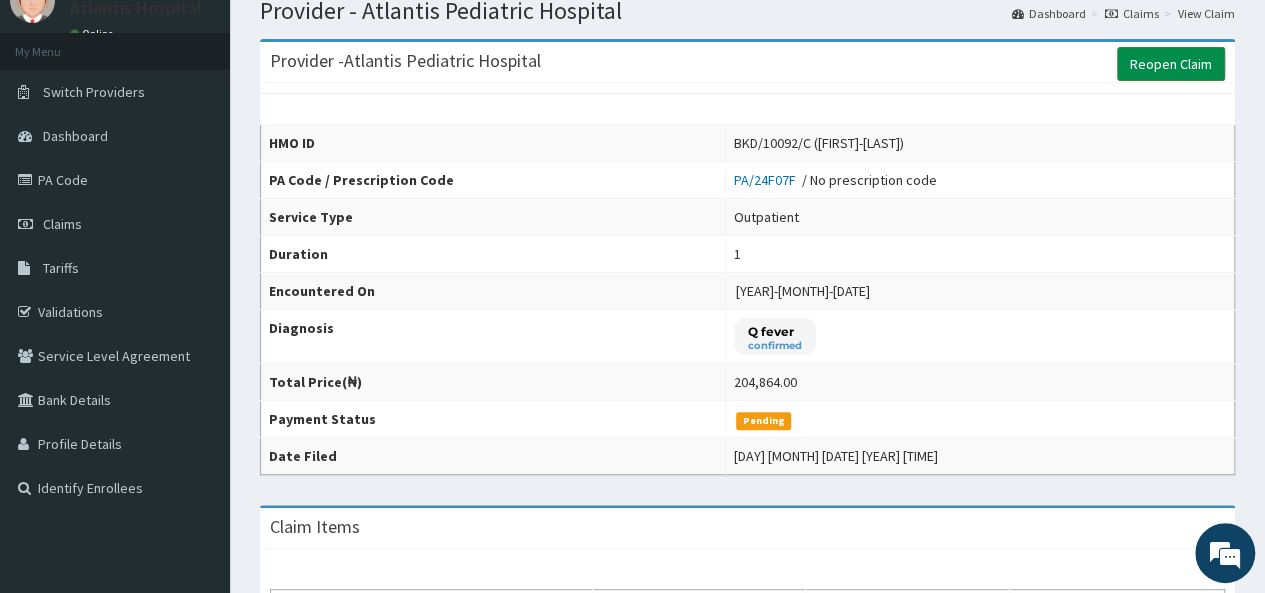 click on "Reopen Claim" at bounding box center (1171, 64) 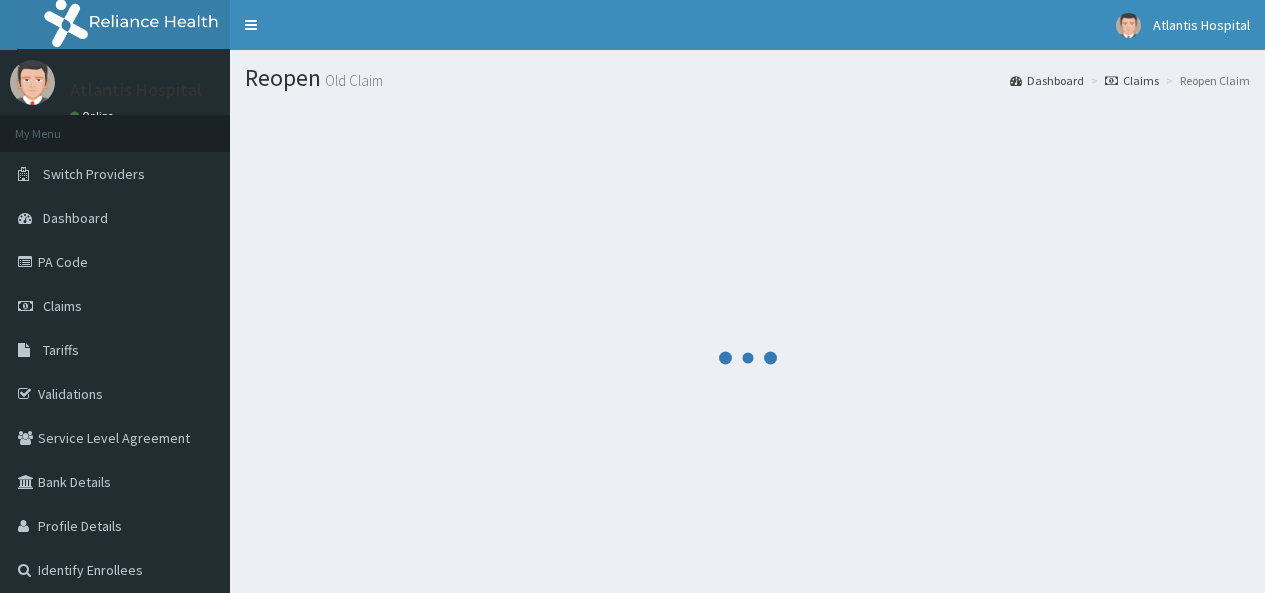 scroll, scrollTop: 0, scrollLeft: 0, axis: both 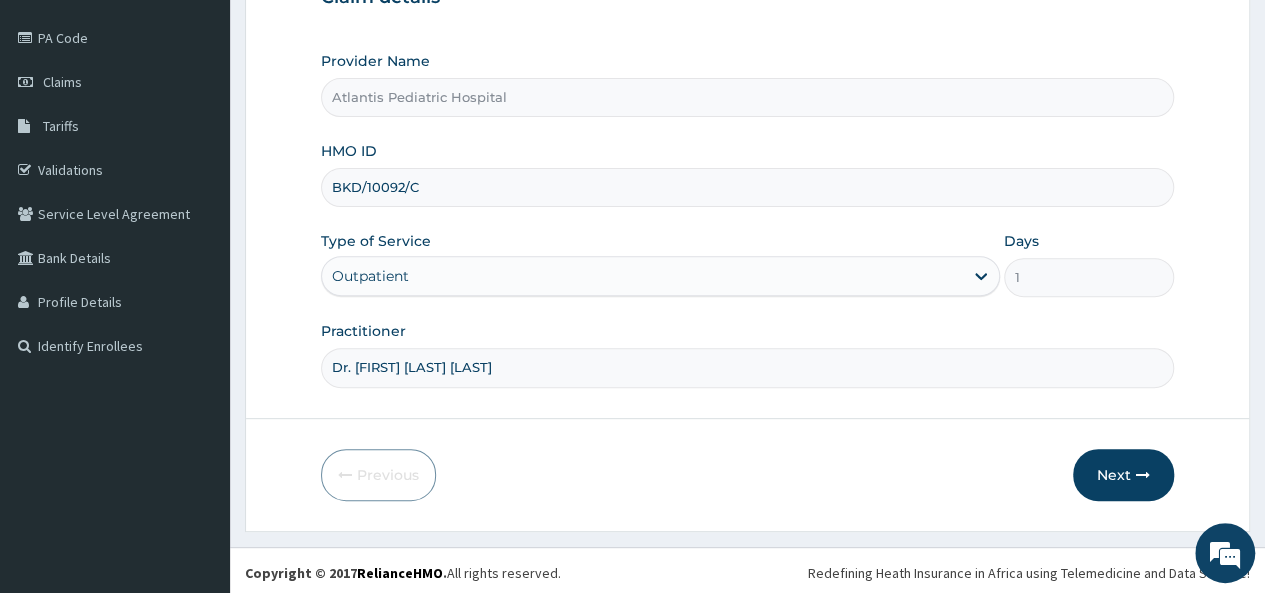 click on "Outpatient" at bounding box center [642, 276] 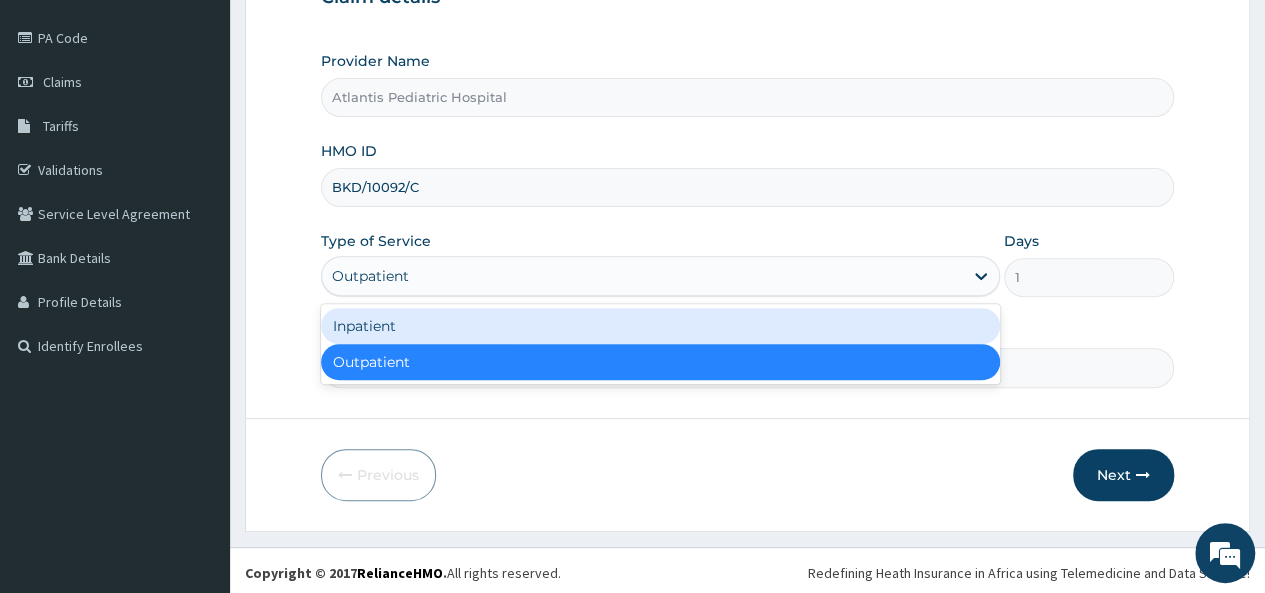 click on "Inpatient" at bounding box center [660, 326] 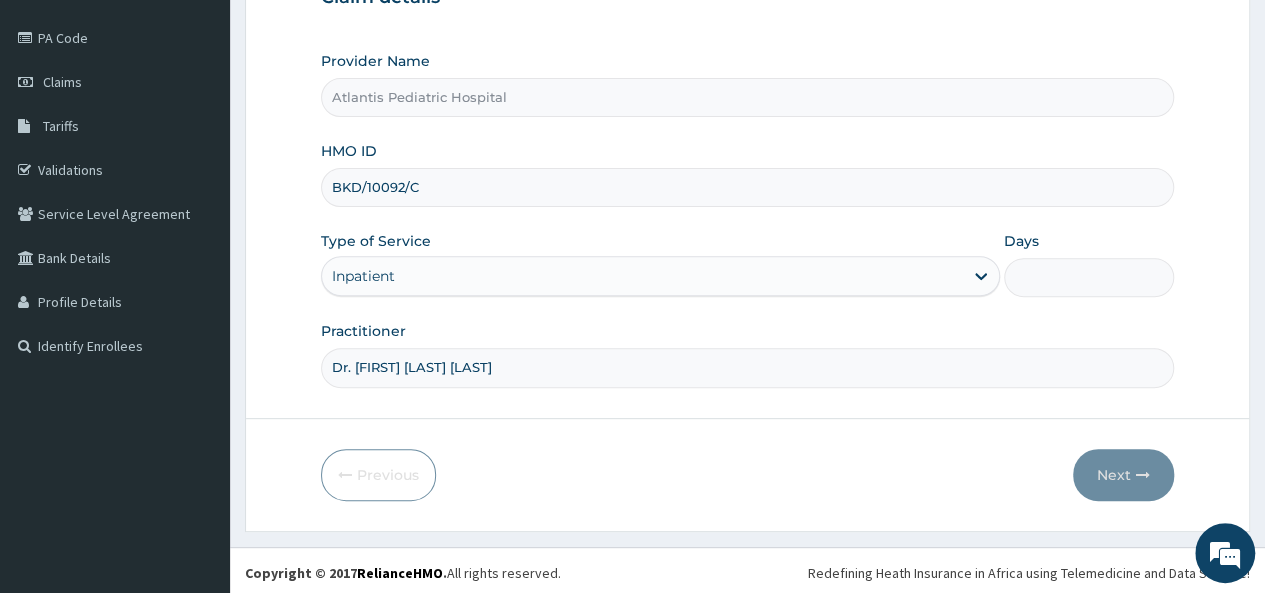 click on "Days" at bounding box center [1089, 277] 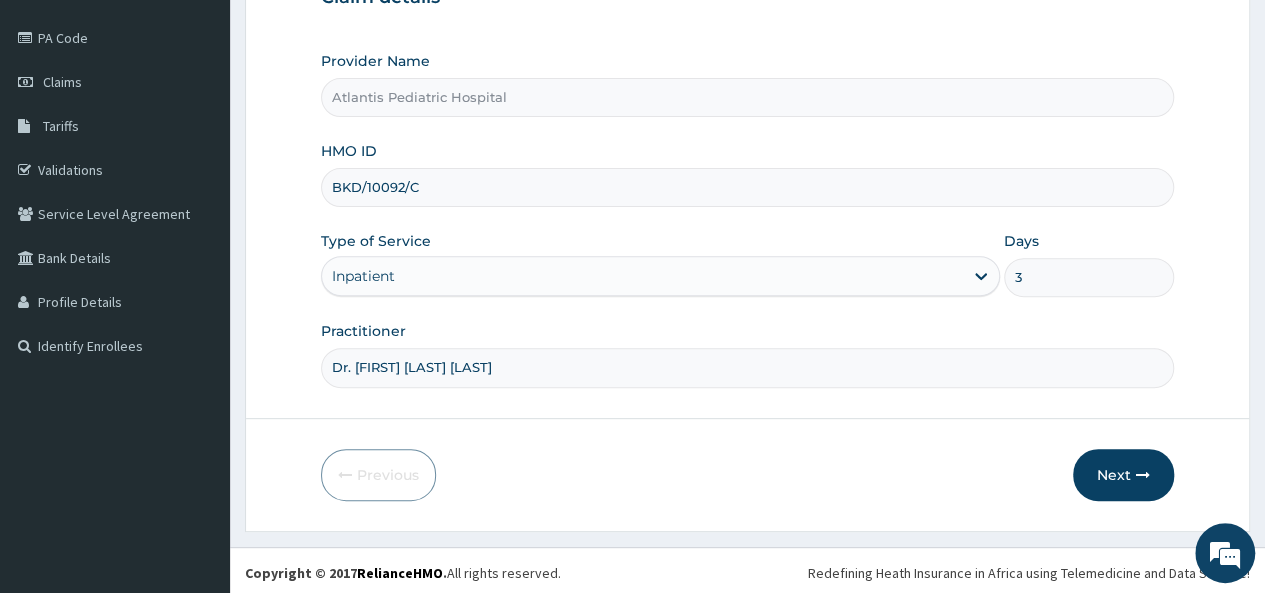 scroll, scrollTop: 0, scrollLeft: 0, axis: both 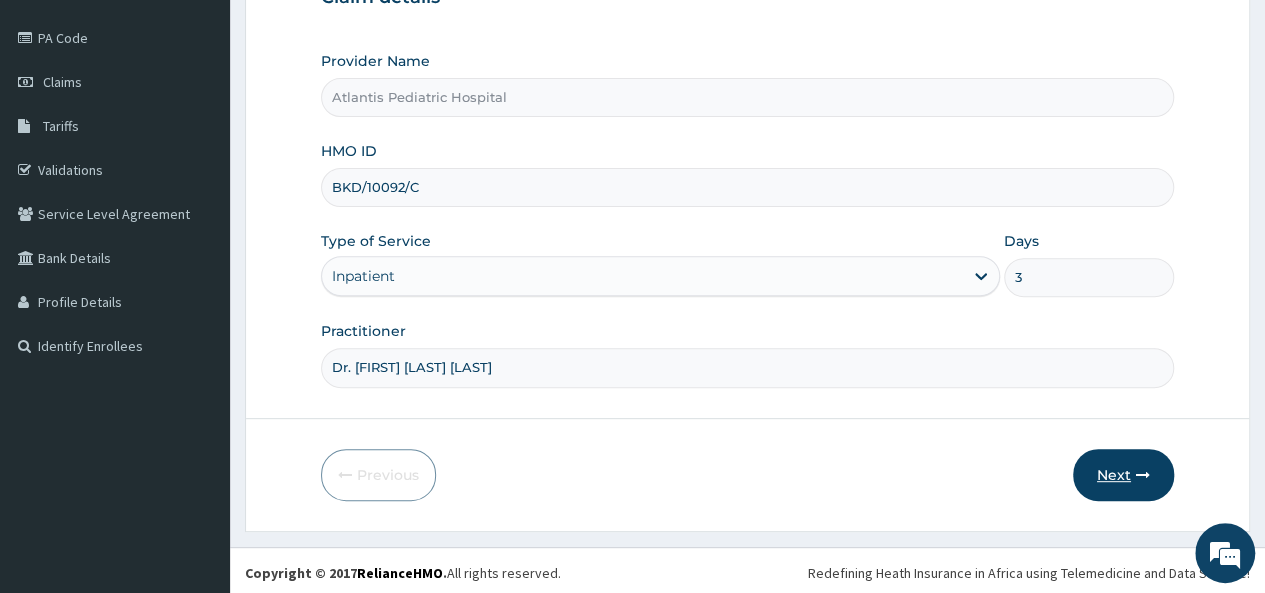 type on "3" 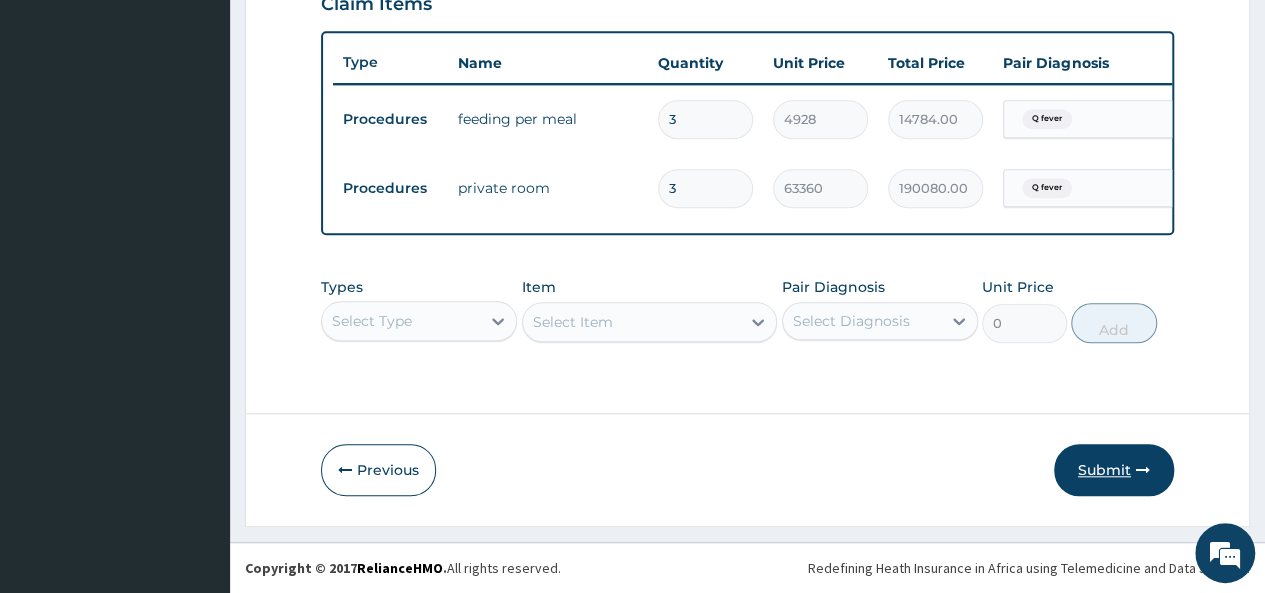 click on "Submit" at bounding box center [1114, 470] 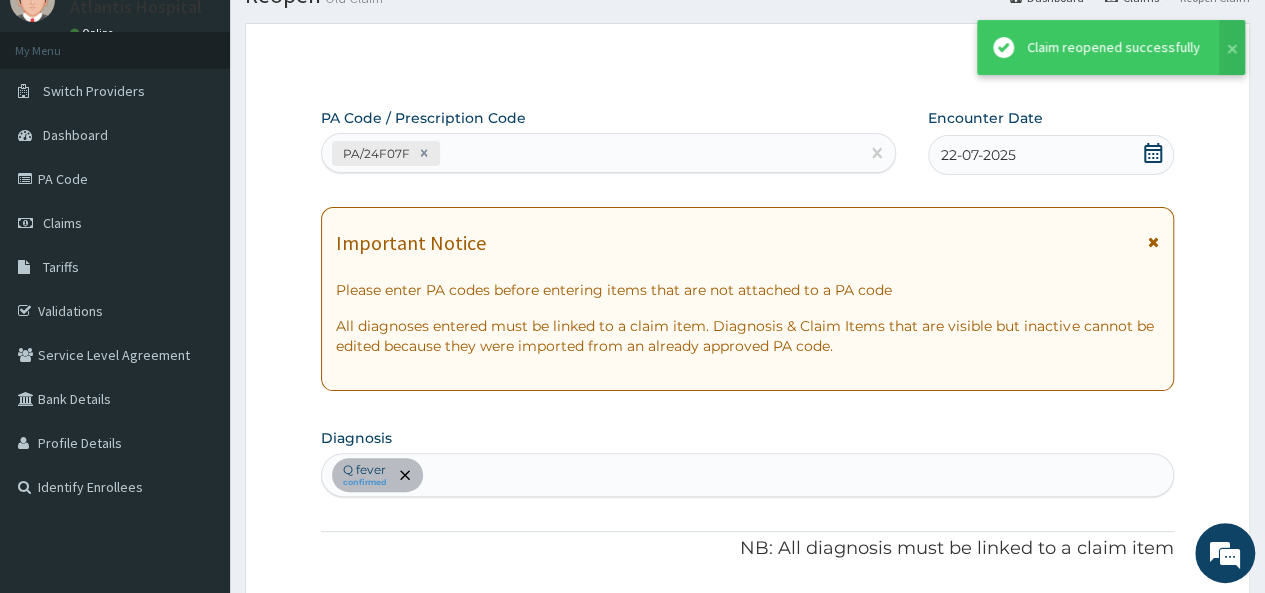 scroll, scrollTop: 725, scrollLeft: 0, axis: vertical 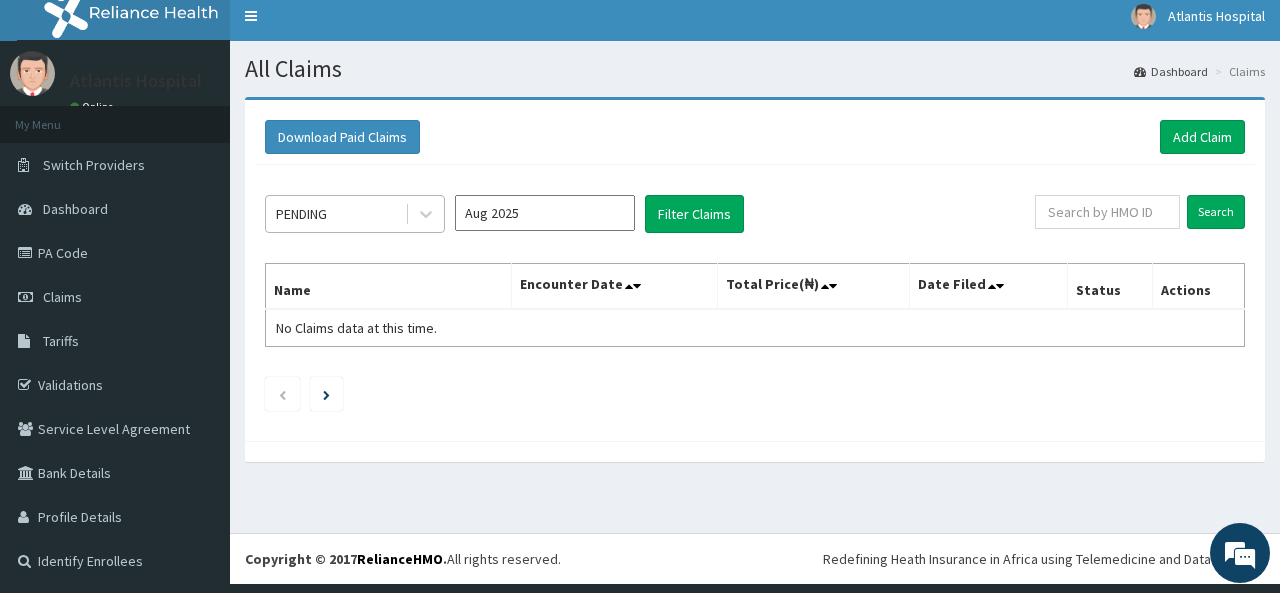 click on "PENDING" at bounding box center [335, 214] 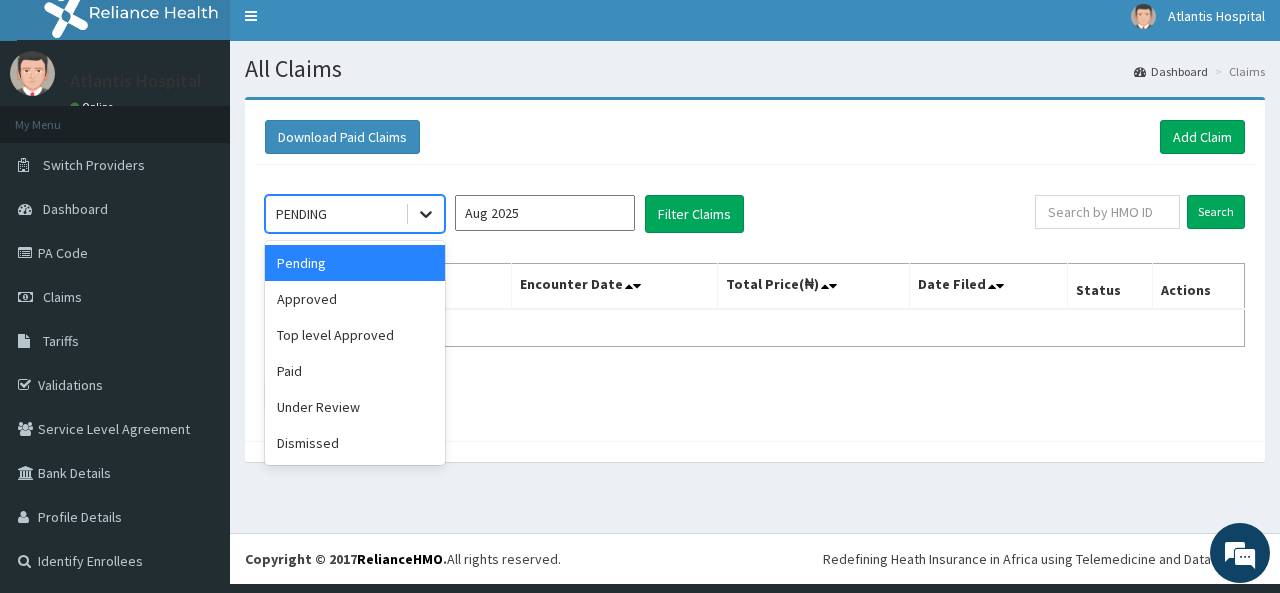 click at bounding box center [426, 214] 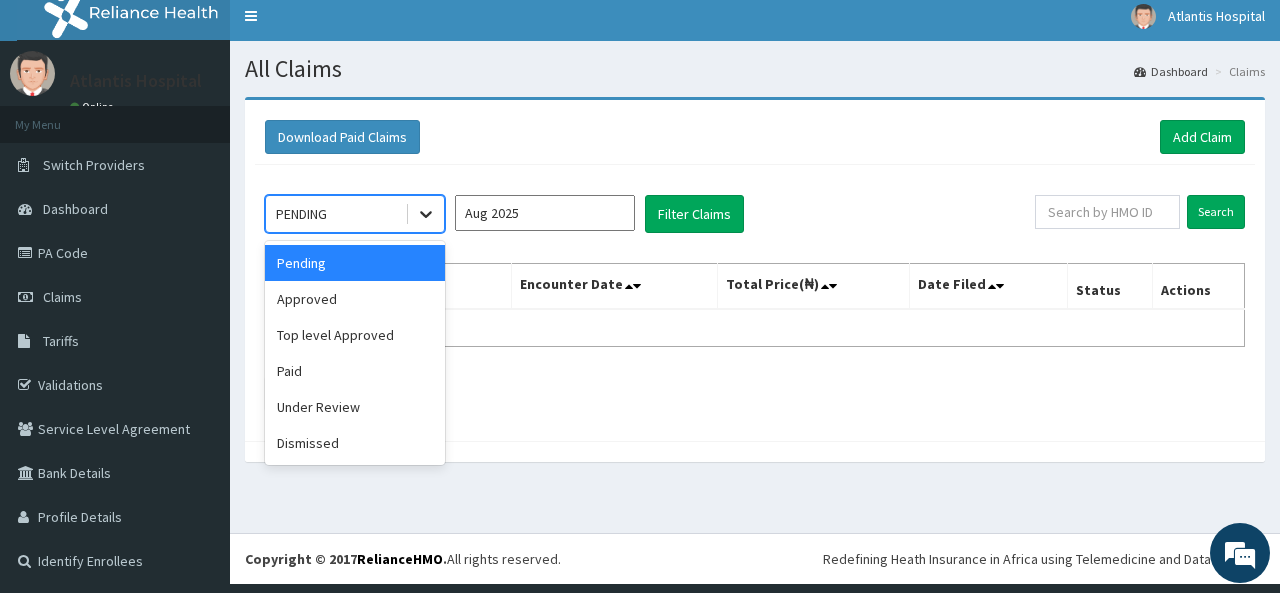click at bounding box center [426, 214] 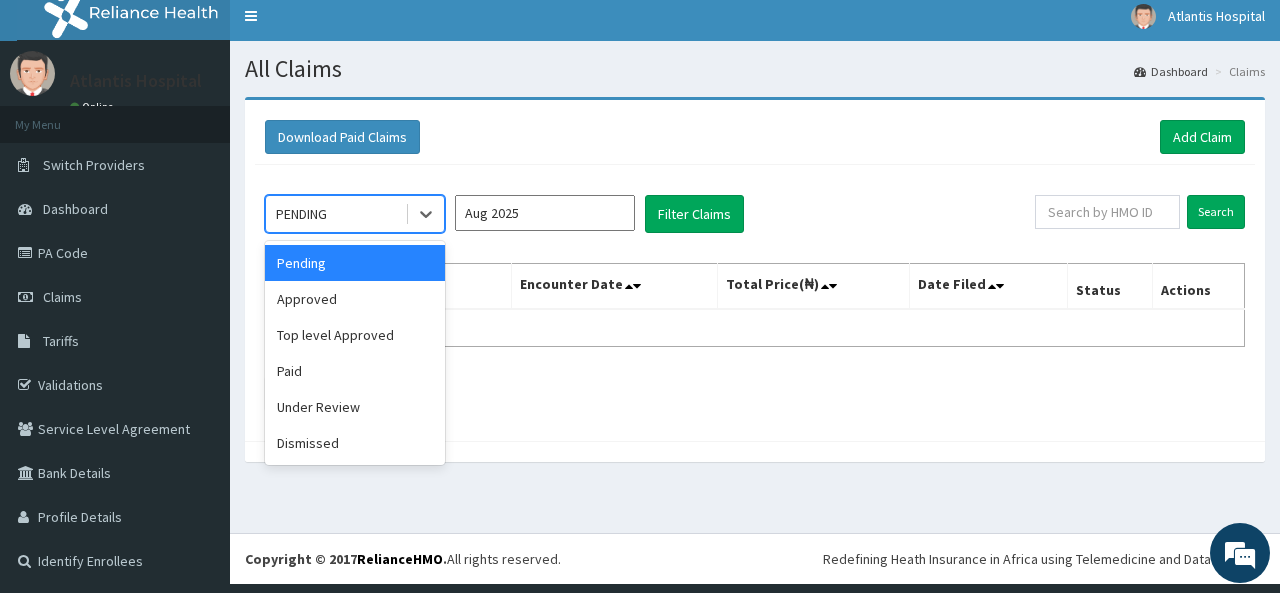 click on "Pending" at bounding box center [355, 263] 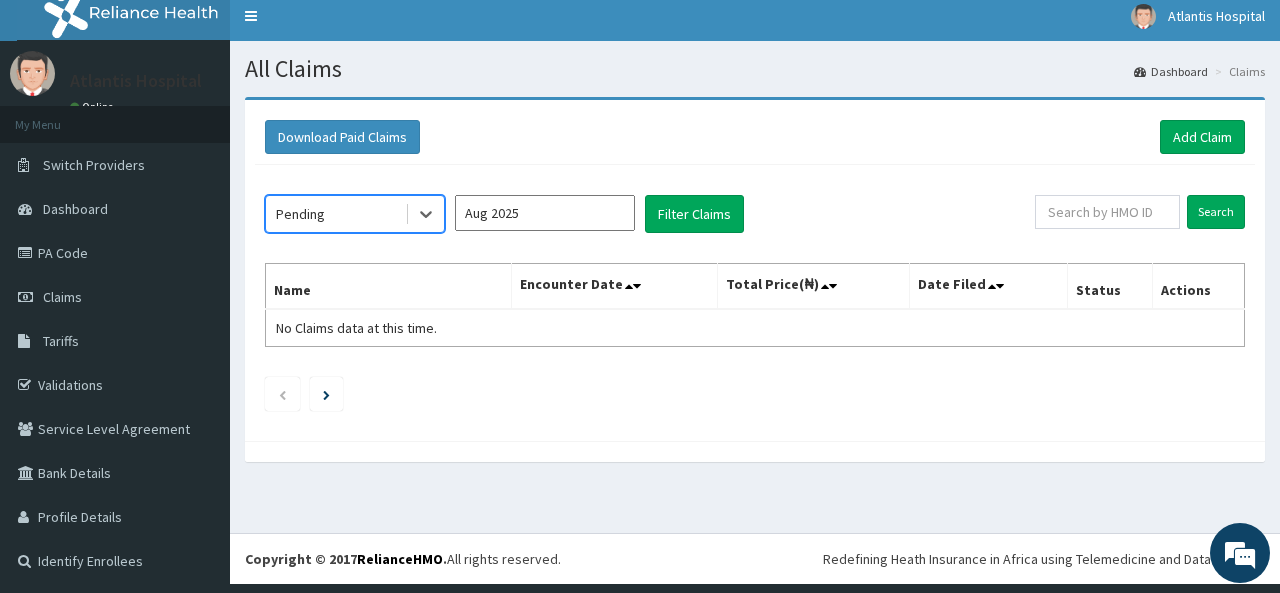 click on "Aug 2025" at bounding box center (545, 213) 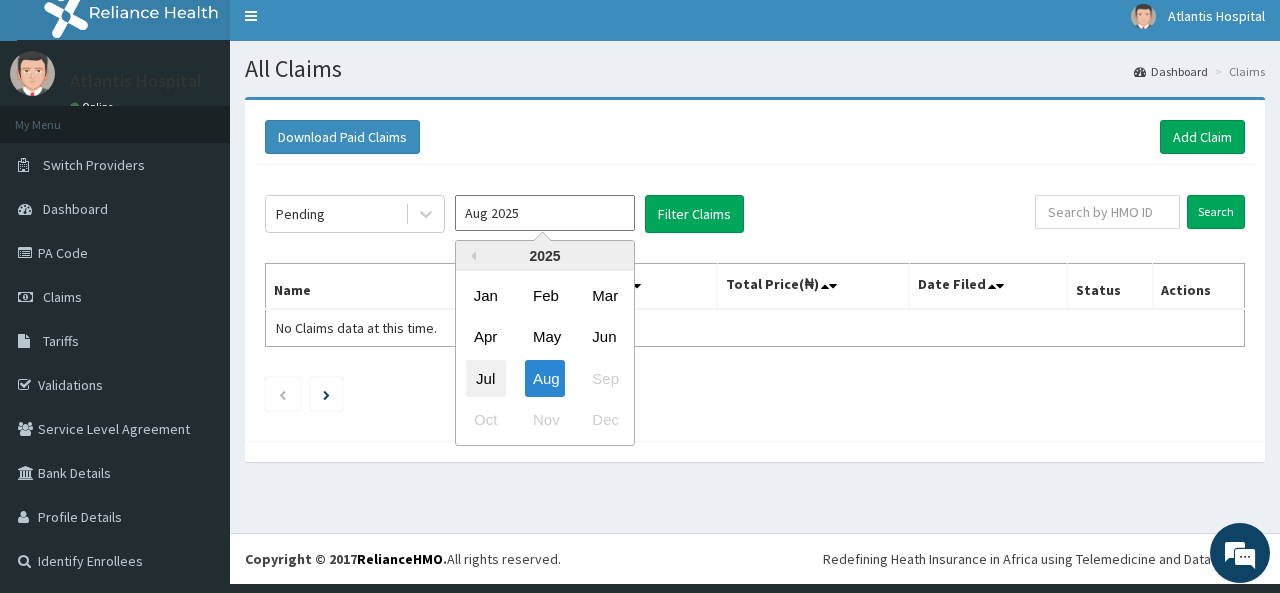 click on "Jul" at bounding box center (486, 378) 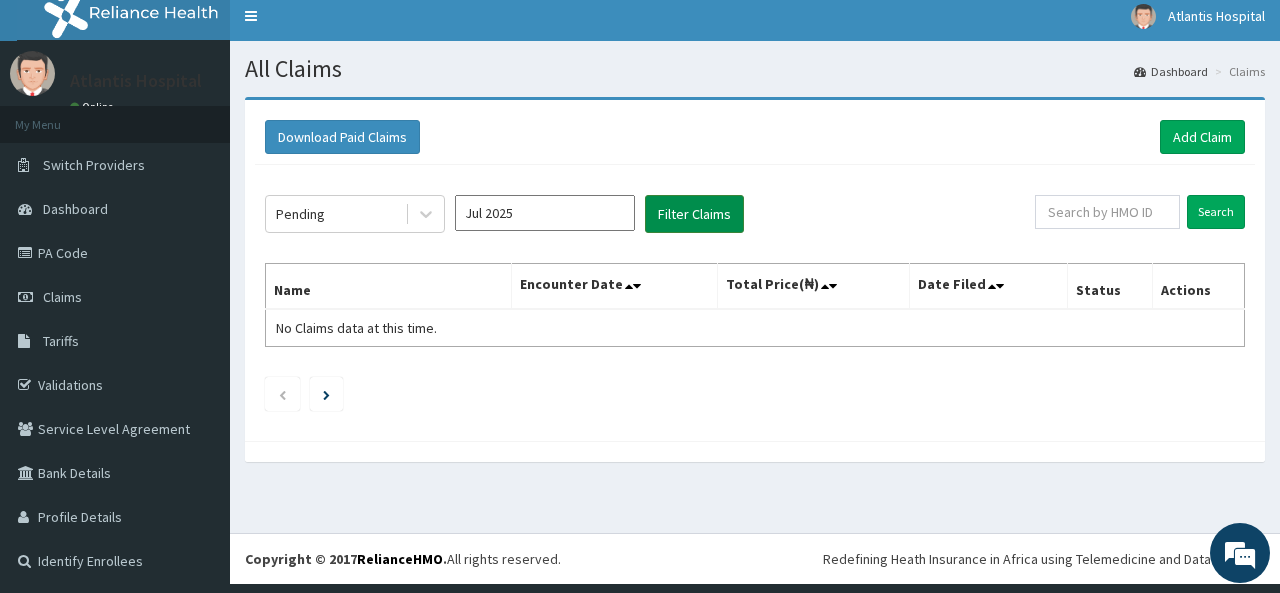 click on "Filter Claims" at bounding box center (694, 214) 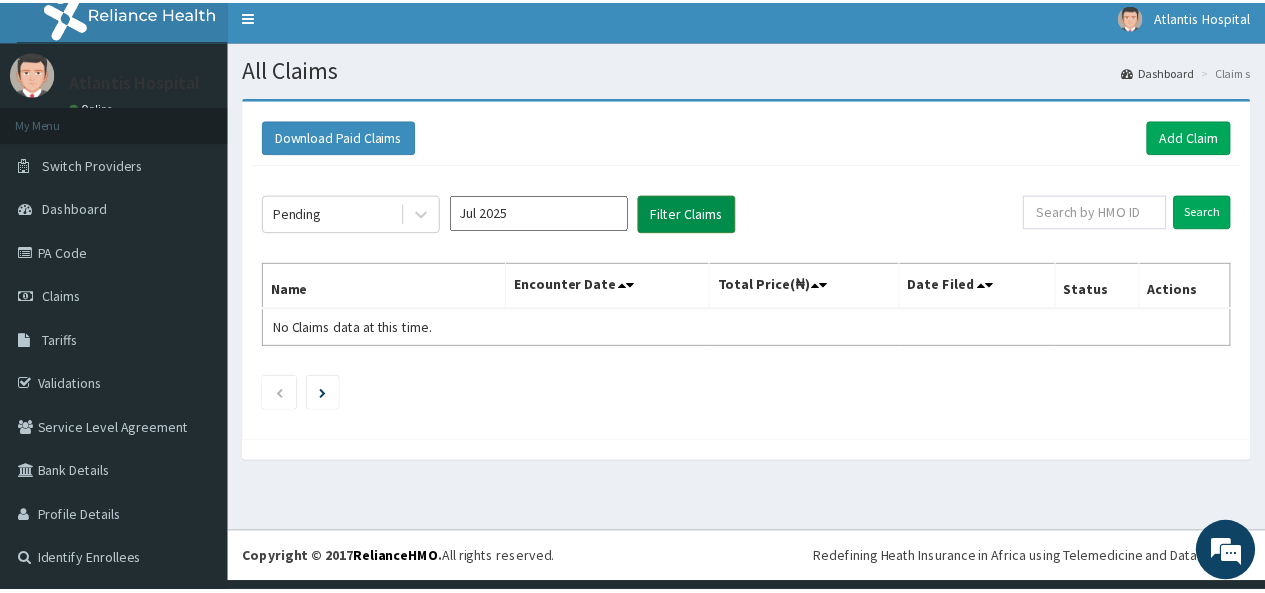 scroll, scrollTop: 0, scrollLeft: 0, axis: both 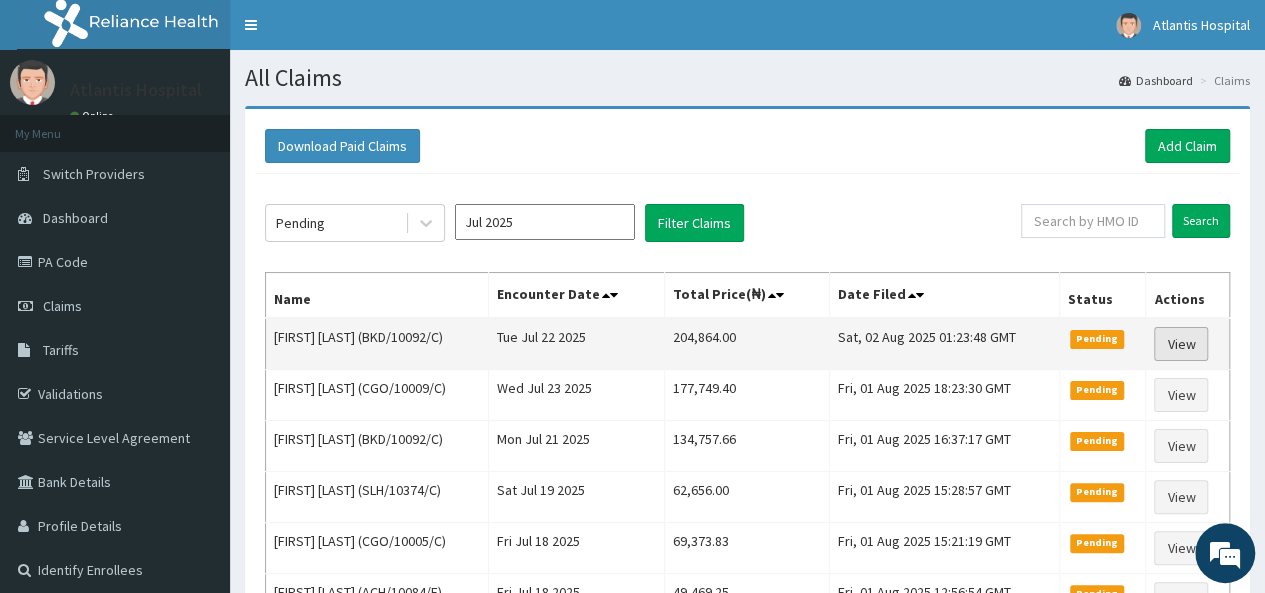 click on "View" at bounding box center [1181, 344] 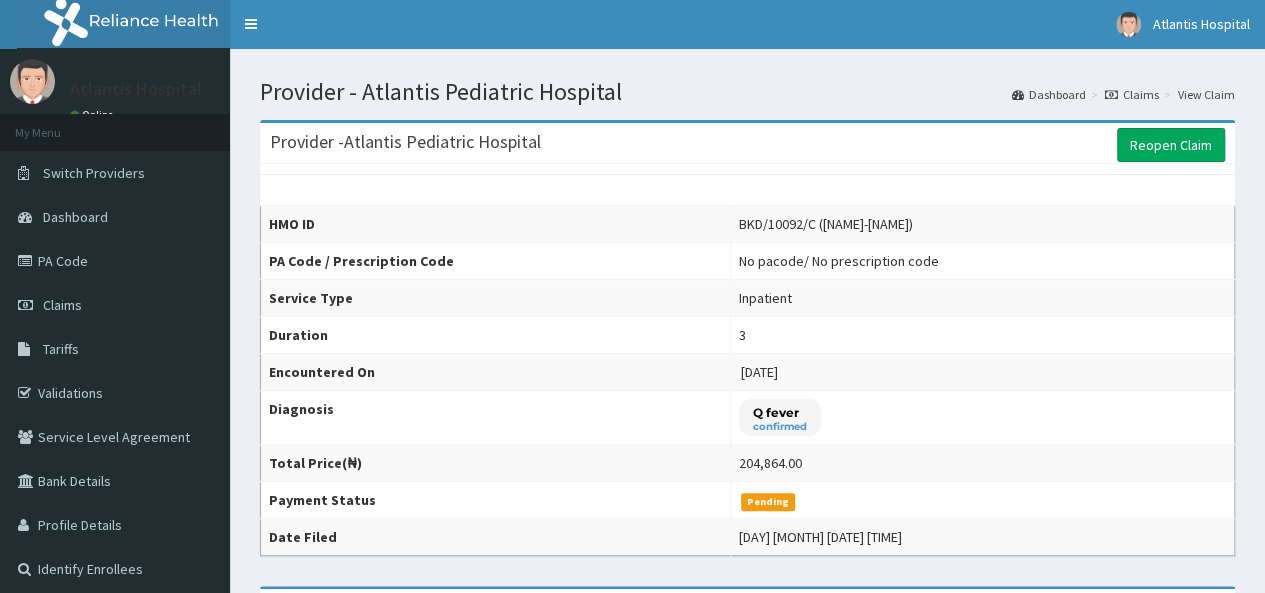 scroll, scrollTop: 0, scrollLeft: 0, axis: both 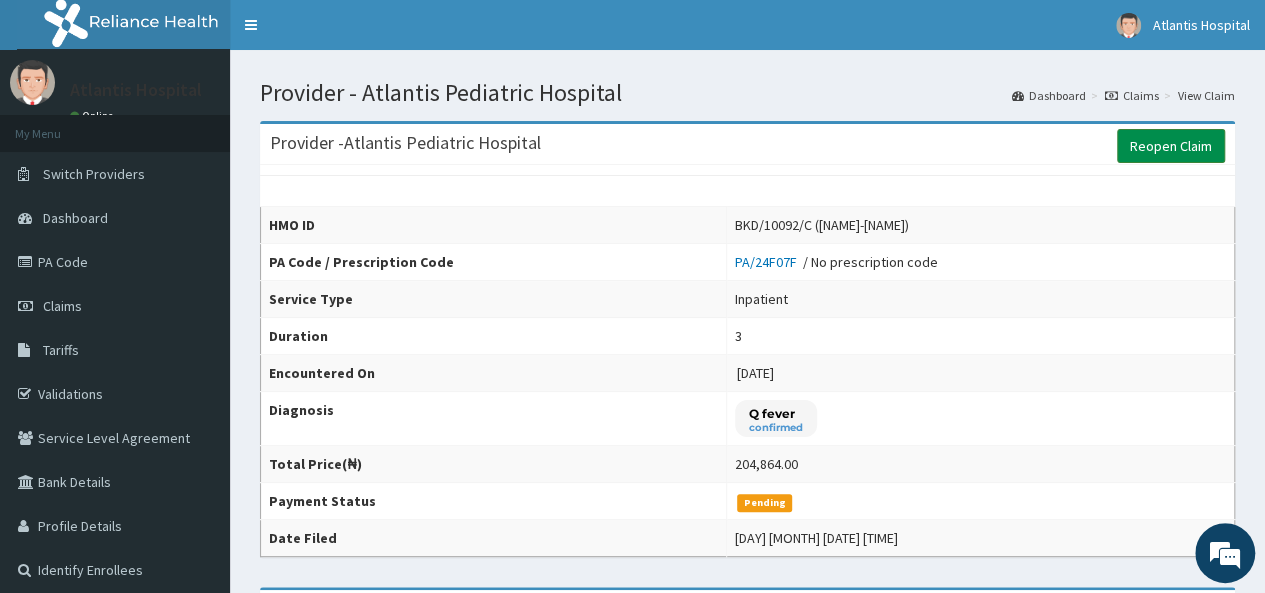 click on "Reopen Claim" at bounding box center (1171, 146) 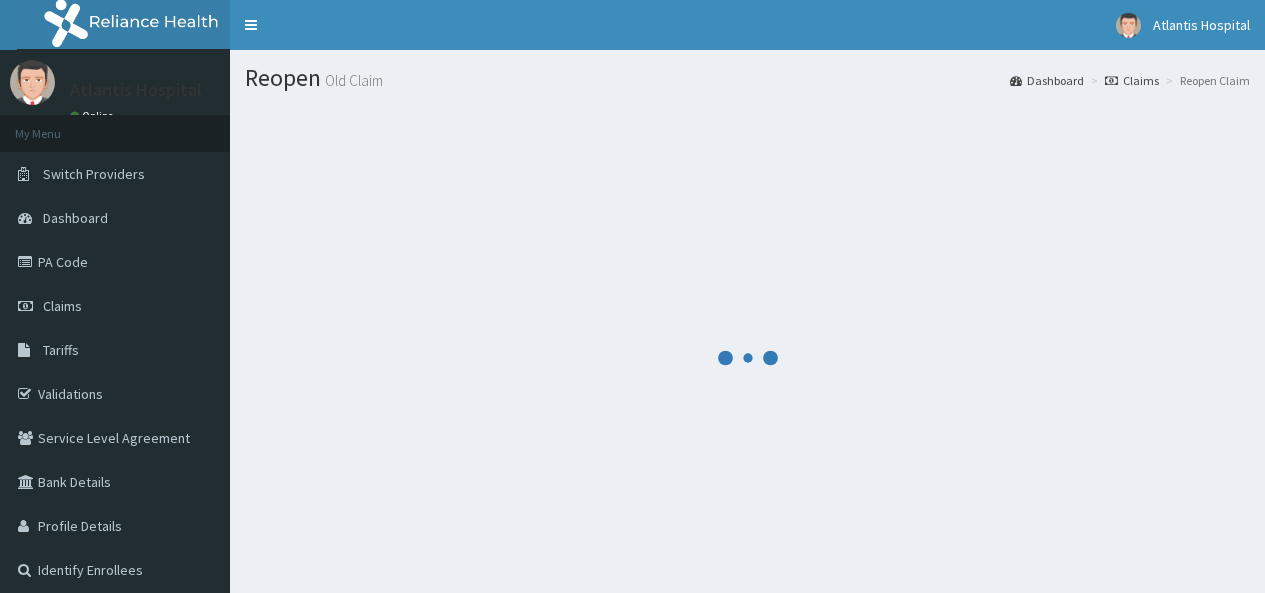 scroll, scrollTop: 0, scrollLeft: 0, axis: both 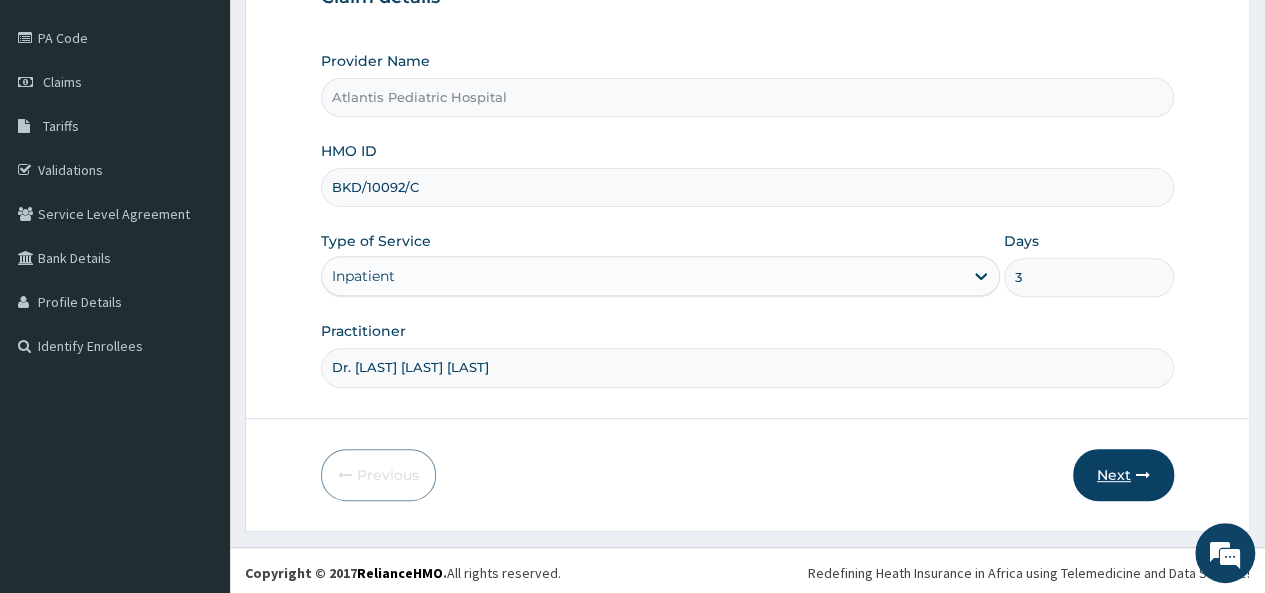 click on "Next" at bounding box center (1123, 475) 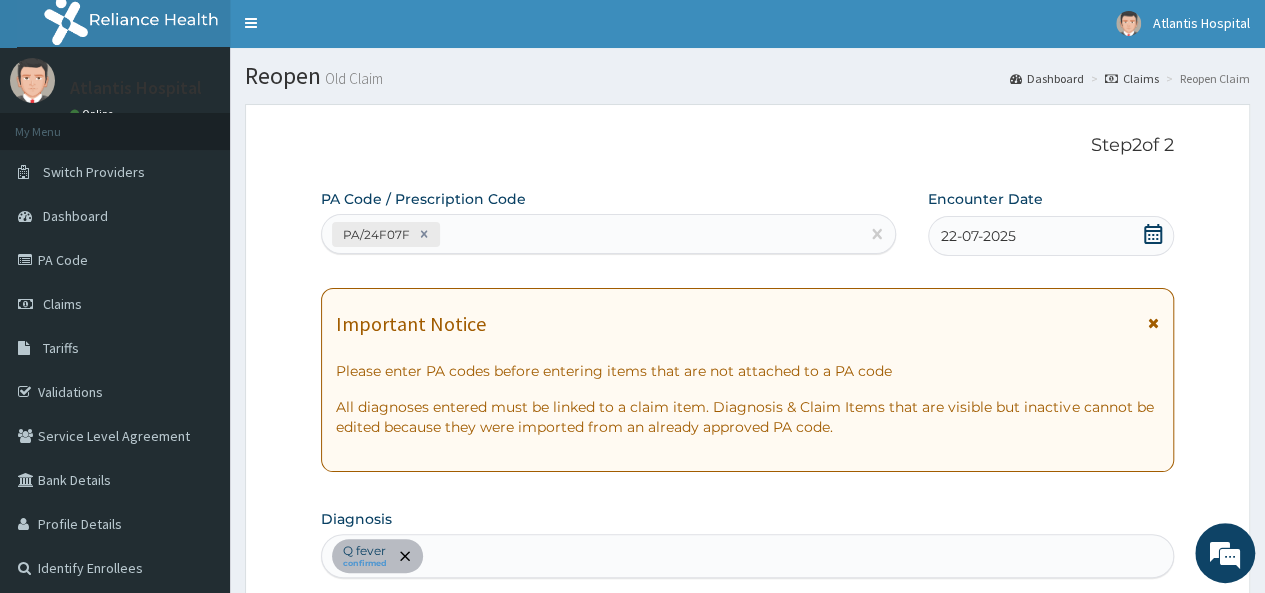 scroll, scrollTop: 0, scrollLeft: 0, axis: both 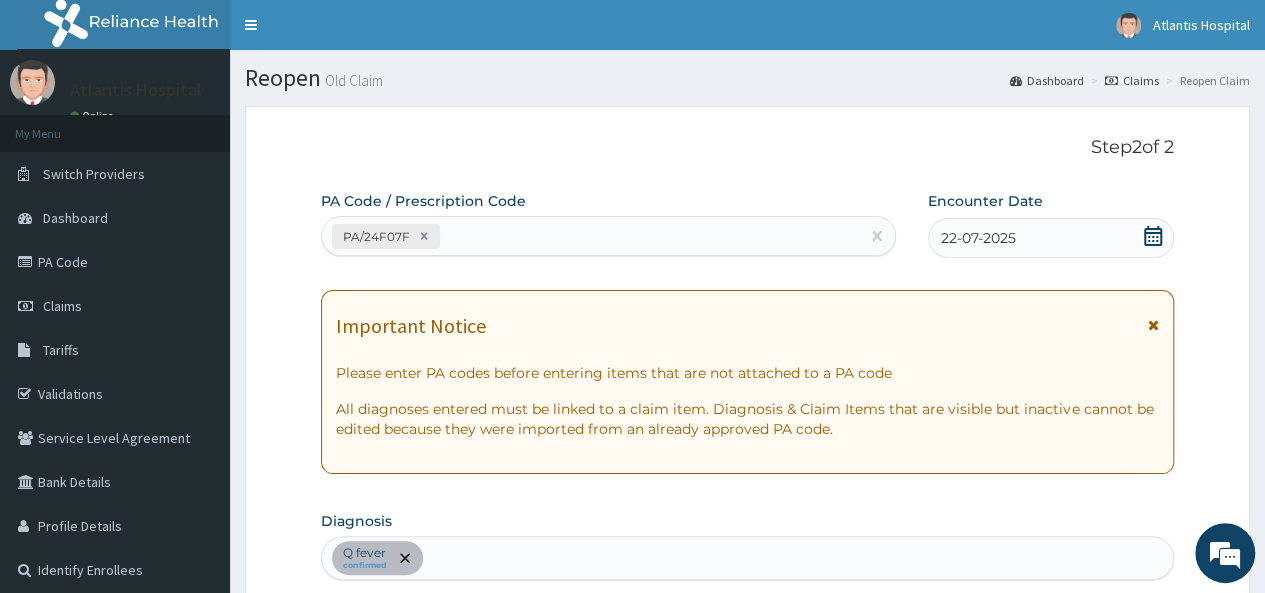 click on "Q fever confirmed" at bounding box center [747, 558] 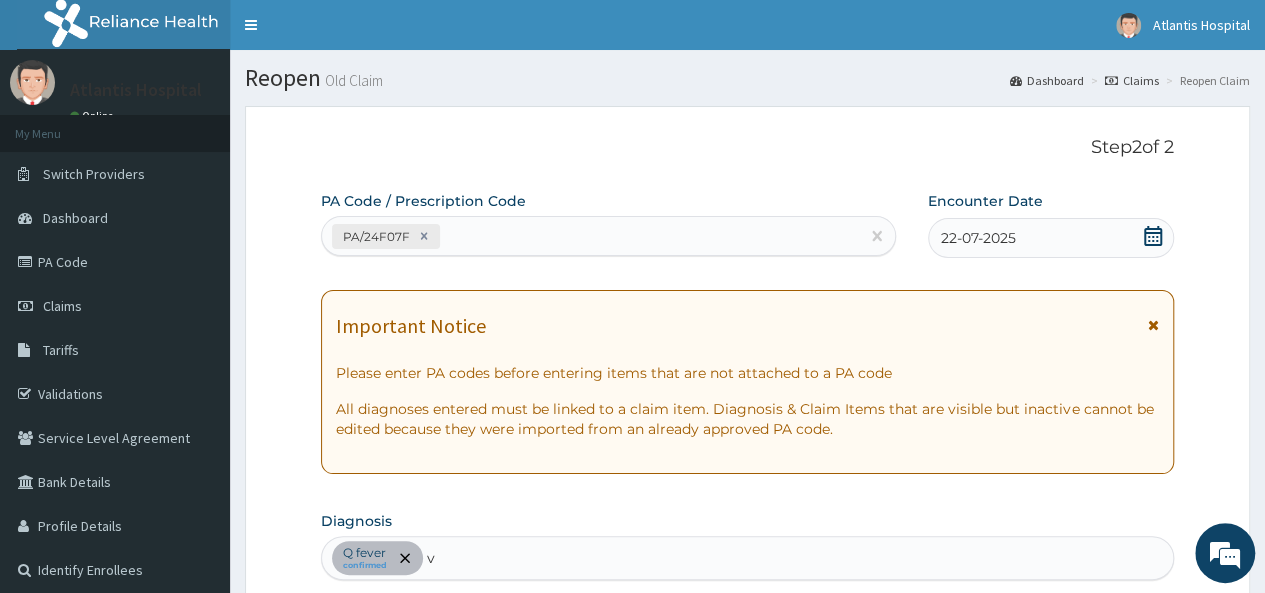 type 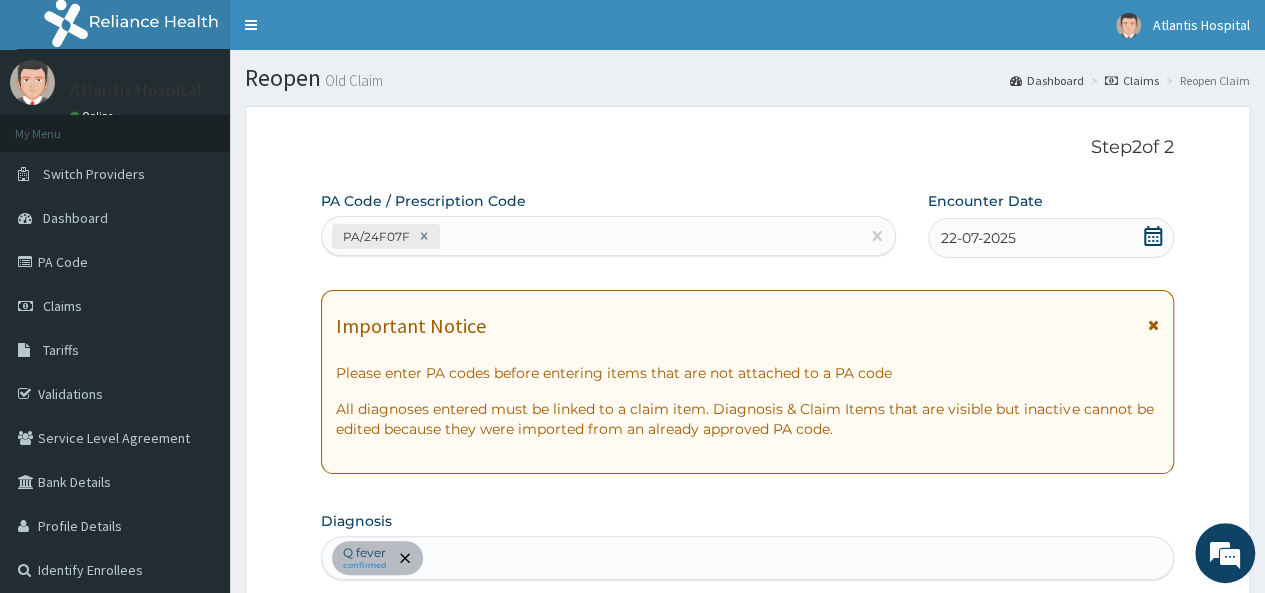 click on "PA/24F07F" at bounding box center (590, 236) 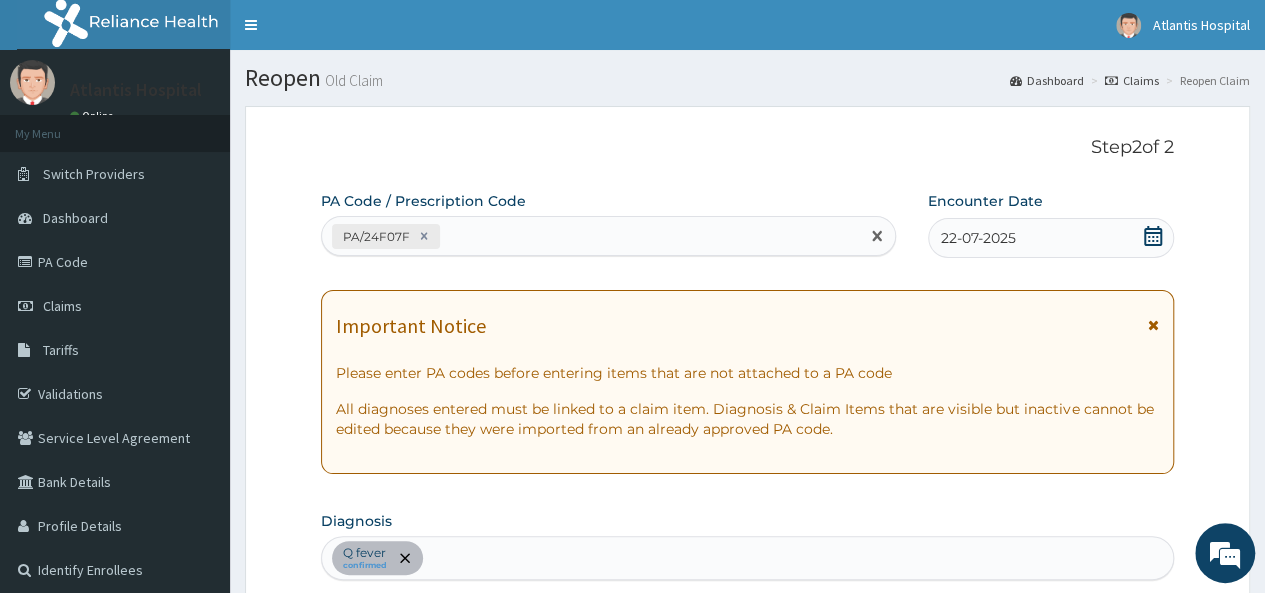 paste on "PA/1027C5" 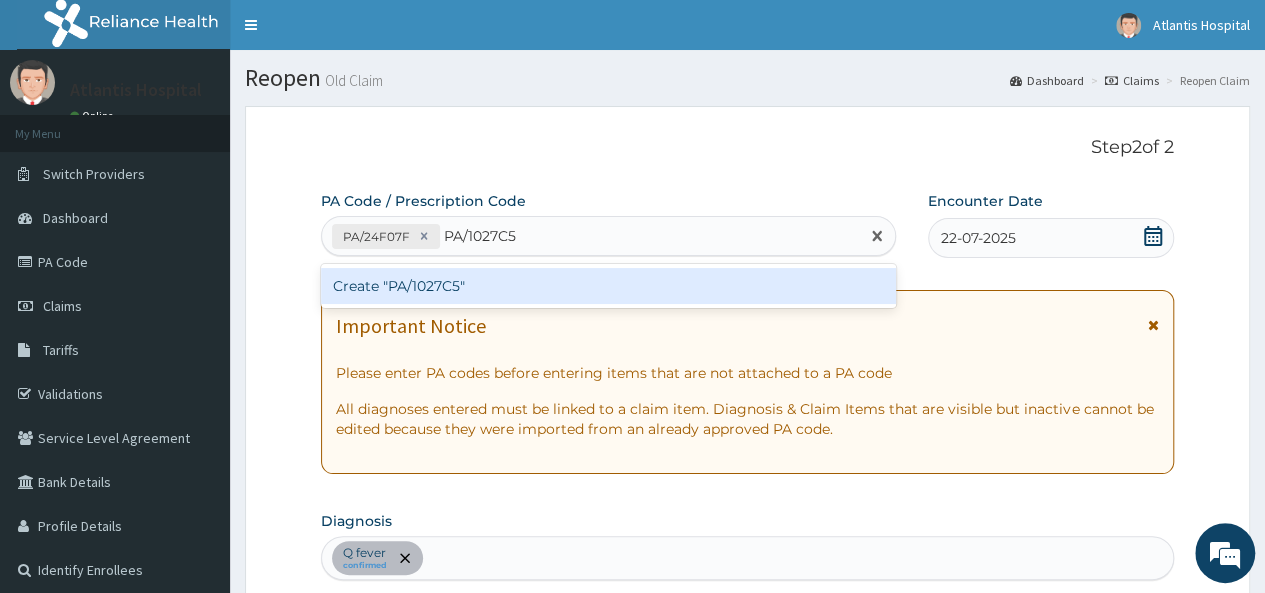 click on "Create "PA/1027C5"" at bounding box center (608, 286) 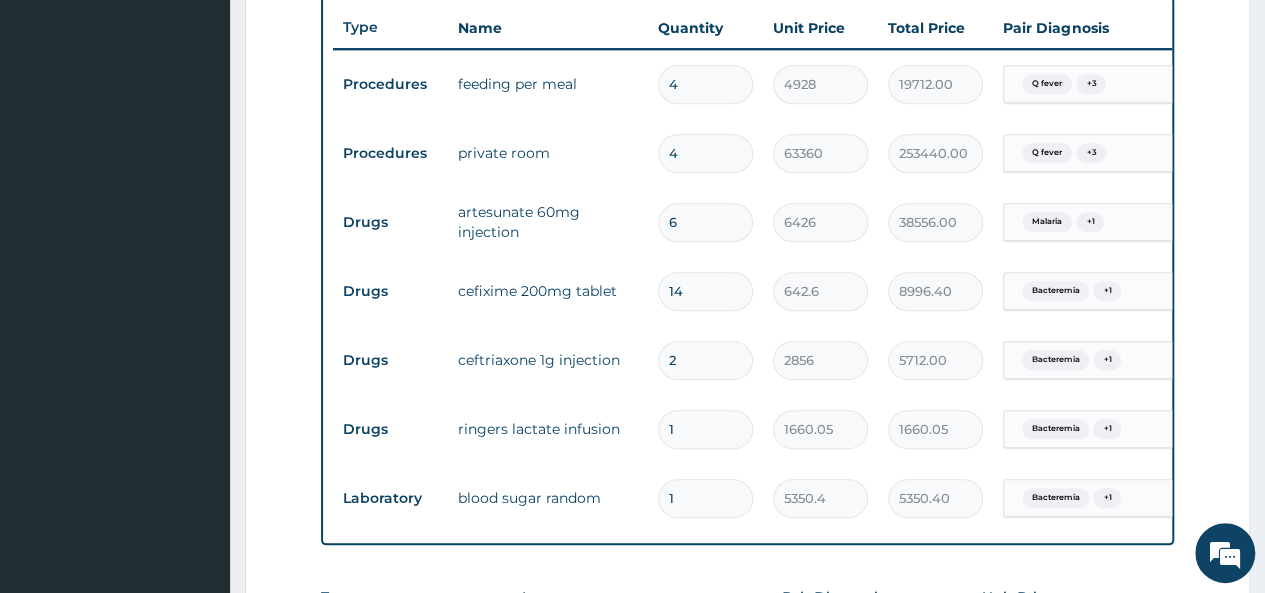 scroll, scrollTop: 772, scrollLeft: 0, axis: vertical 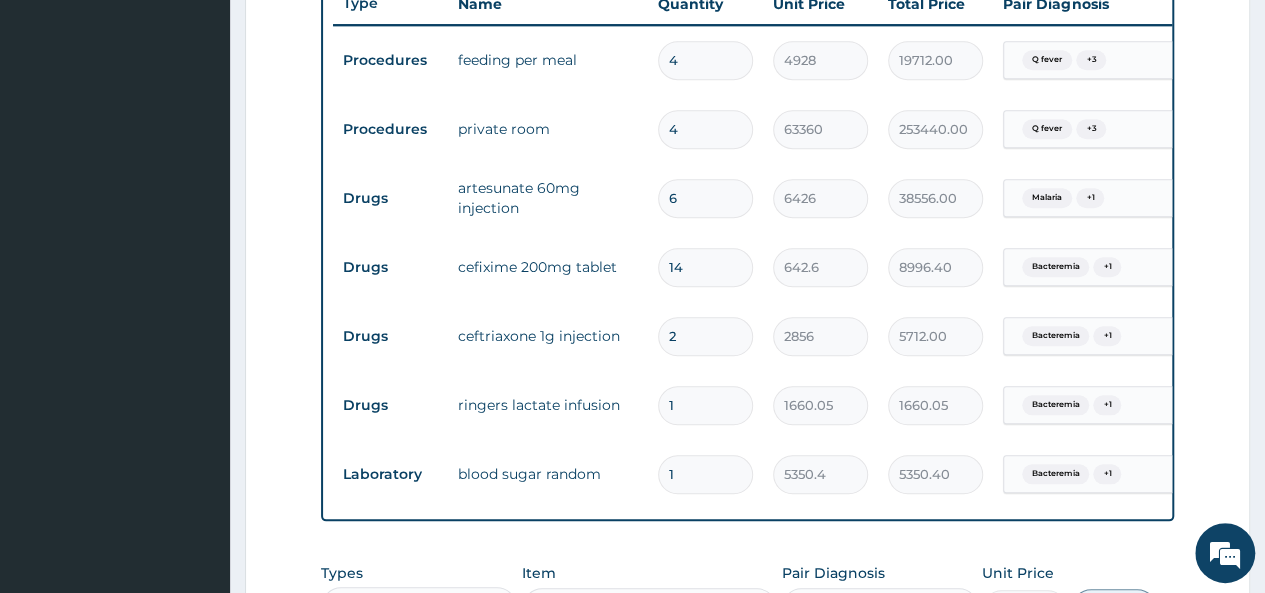 click on "6" at bounding box center [705, 198] 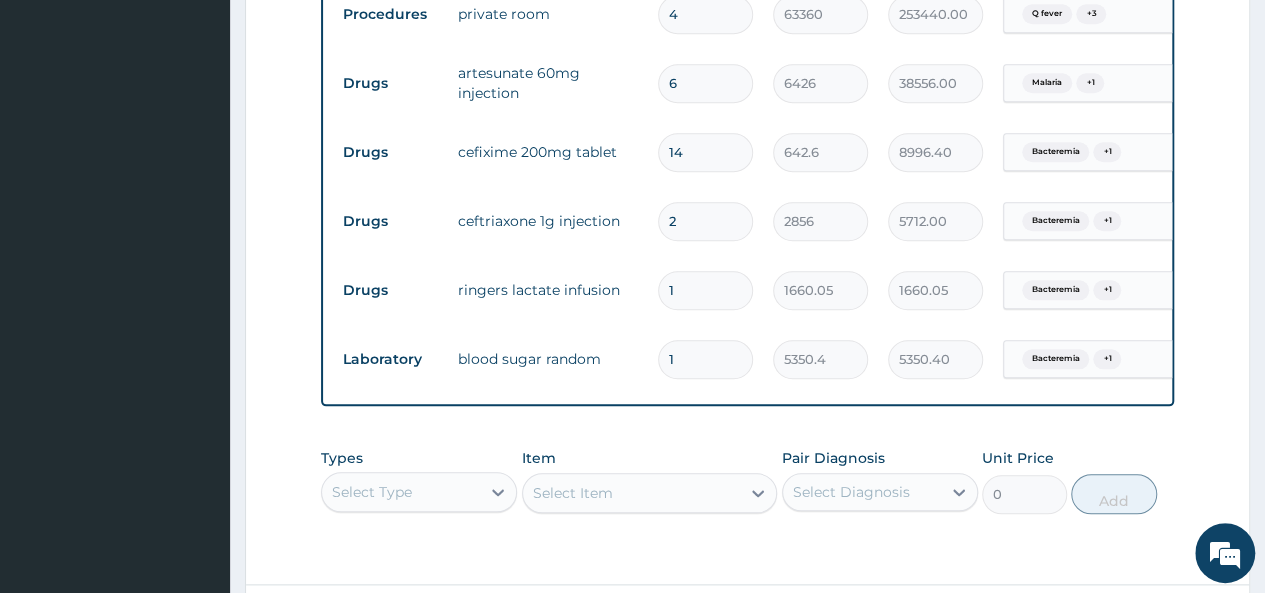 scroll, scrollTop: 1072, scrollLeft: 0, axis: vertical 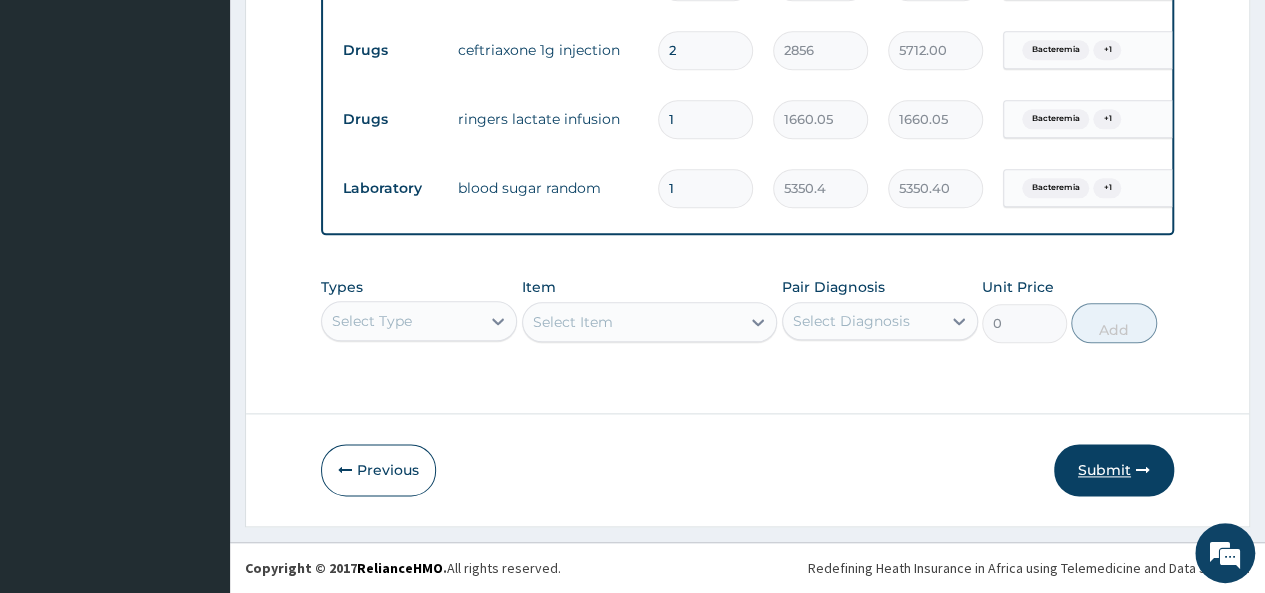 click on "Submit" at bounding box center [1114, 470] 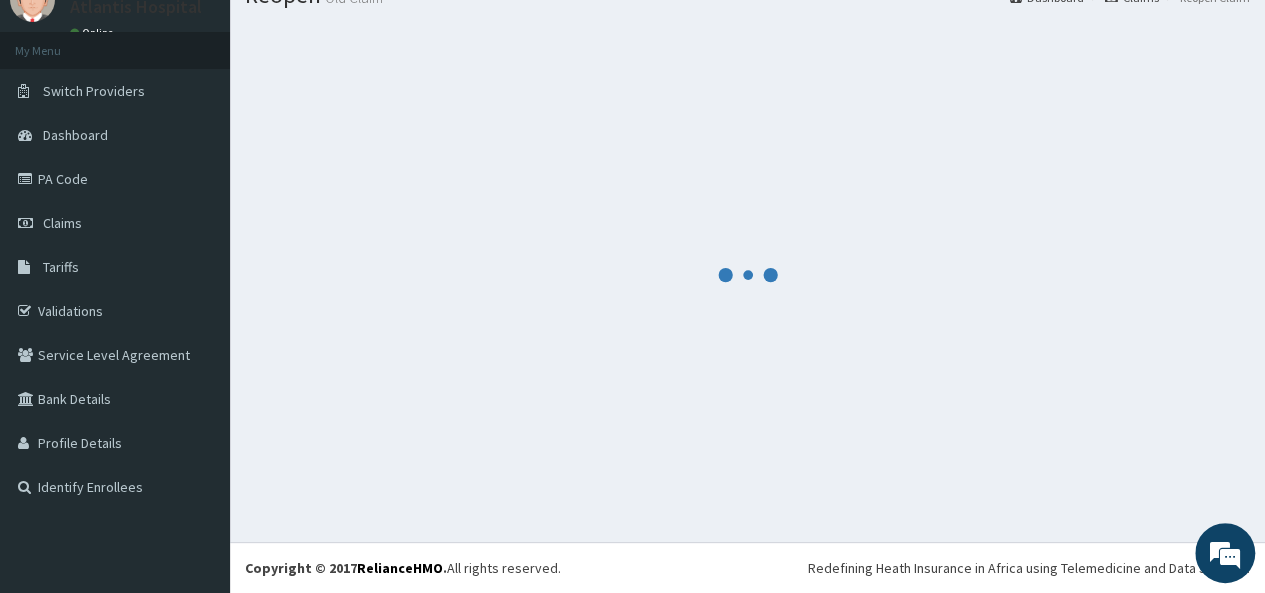 scroll, scrollTop: 1072, scrollLeft: 0, axis: vertical 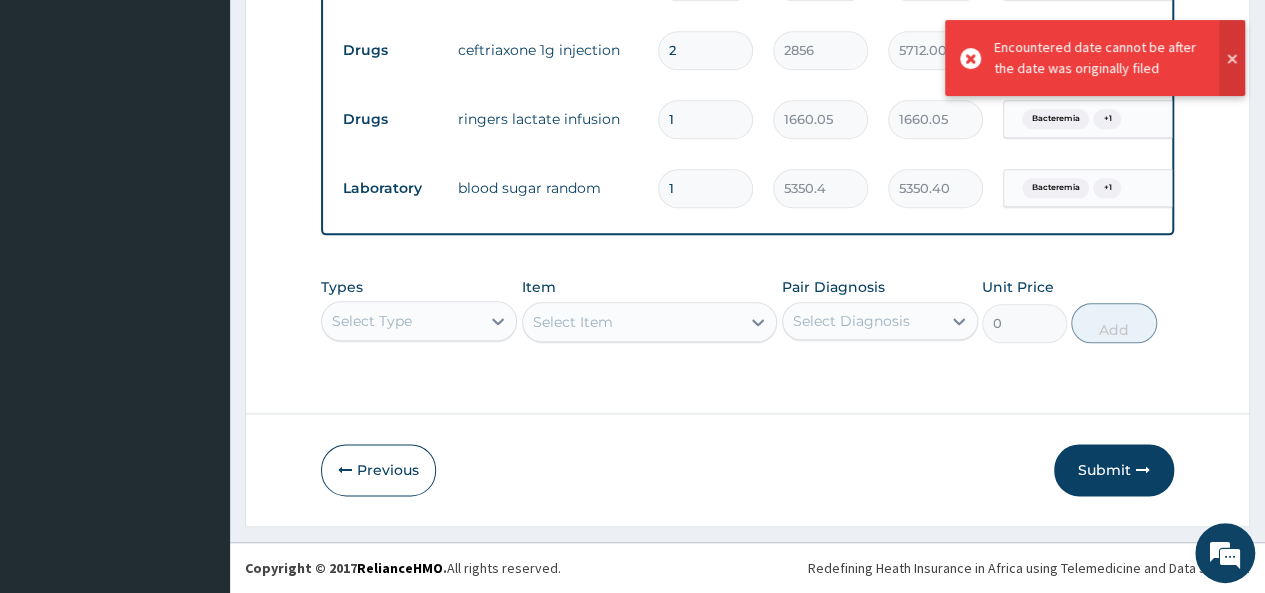 click at bounding box center (1232, 58) 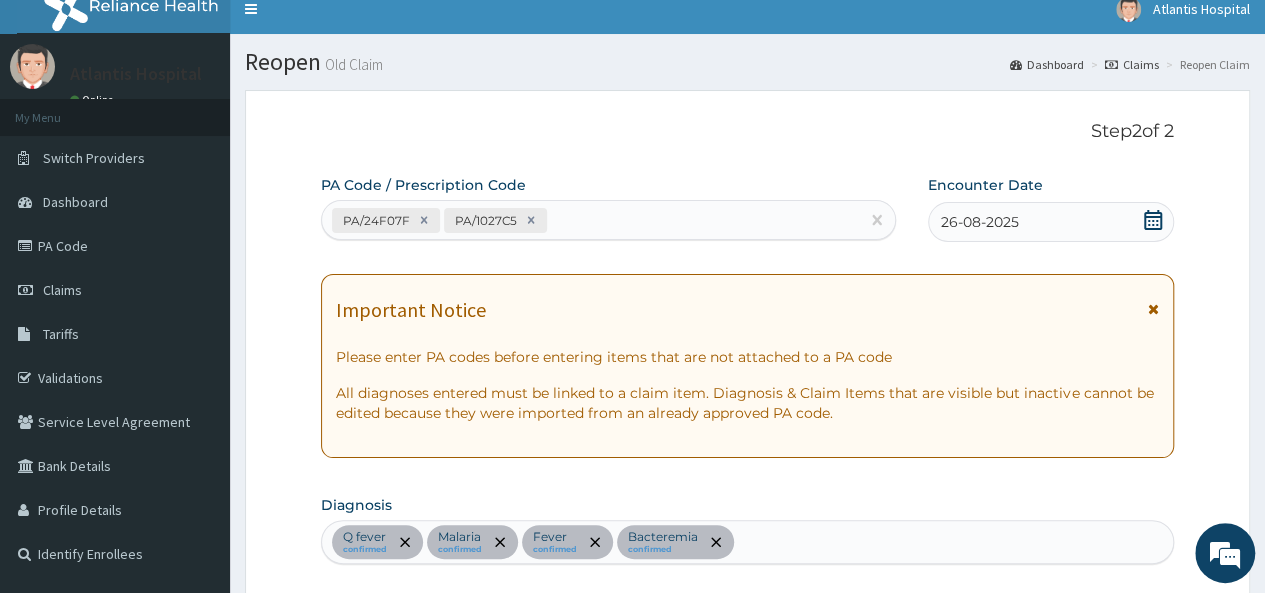 scroll, scrollTop: 0, scrollLeft: 0, axis: both 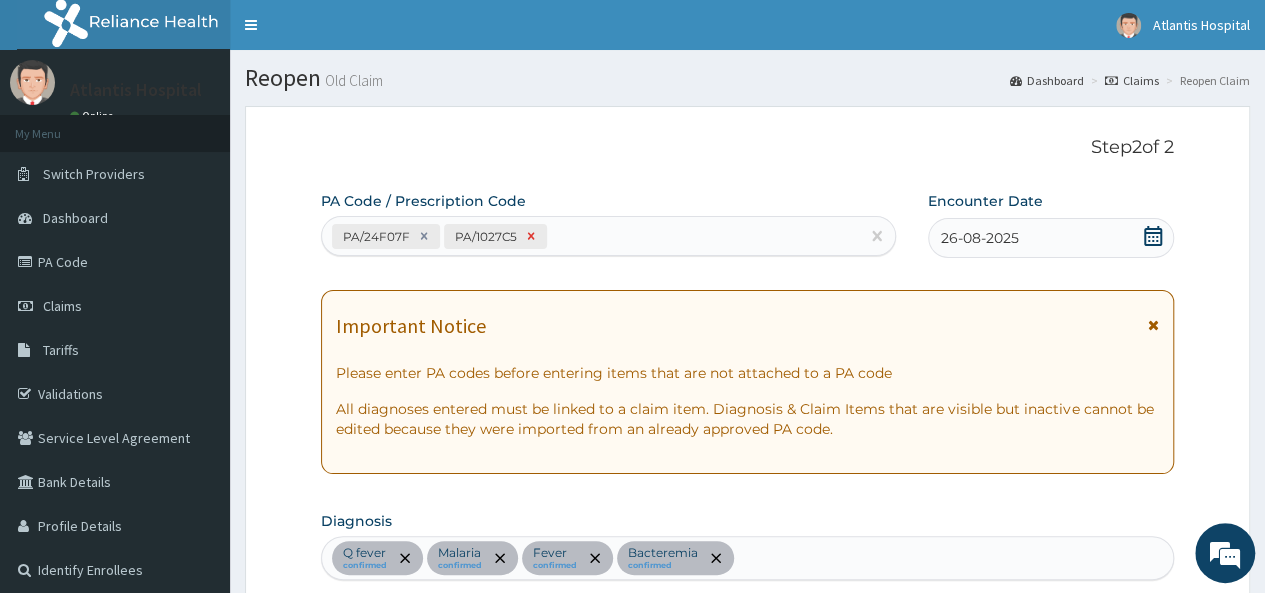 click at bounding box center [531, 236] 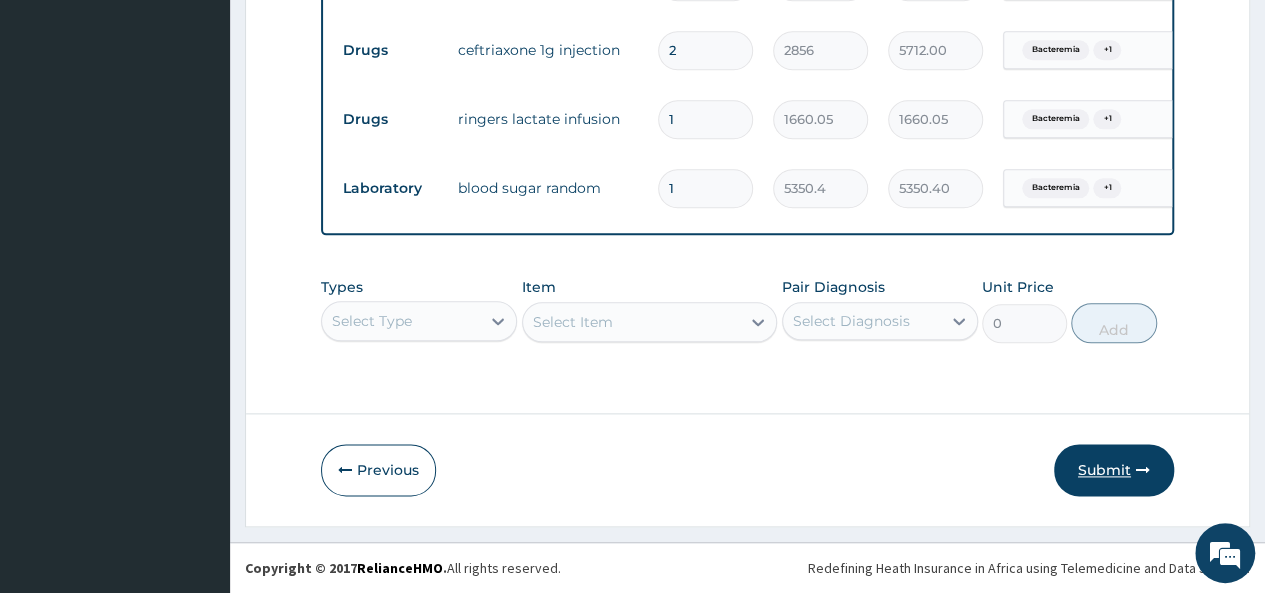 click on "Submit" at bounding box center [1114, 470] 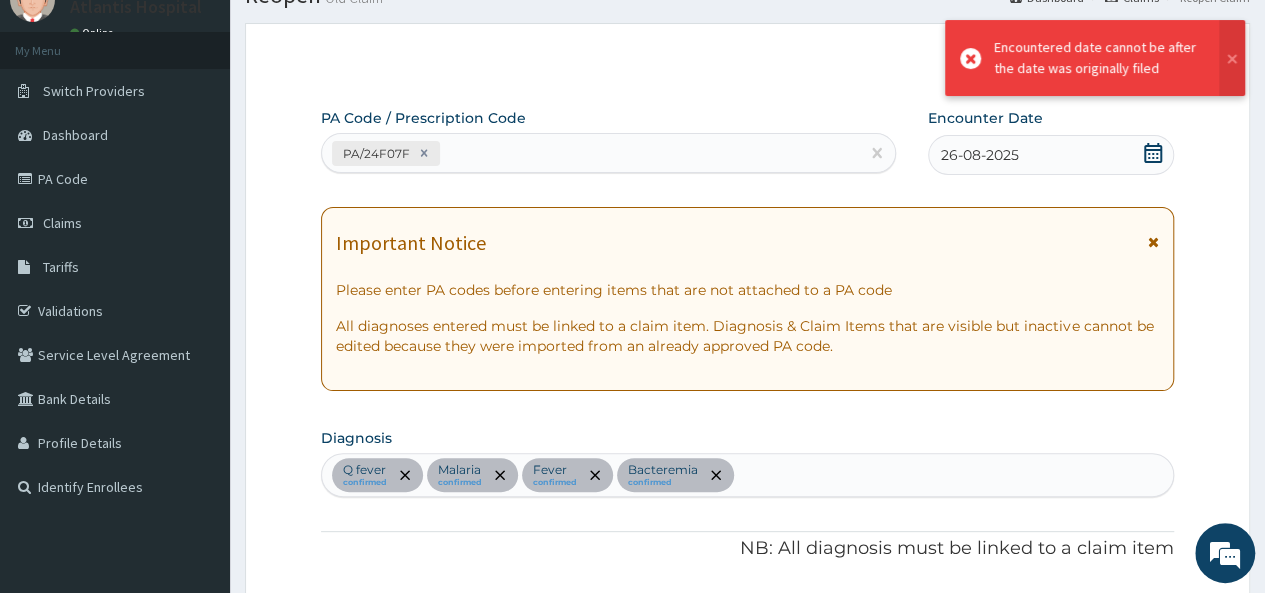 scroll, scrollTop: 1072, scrollLeft: 0, axis: vertical 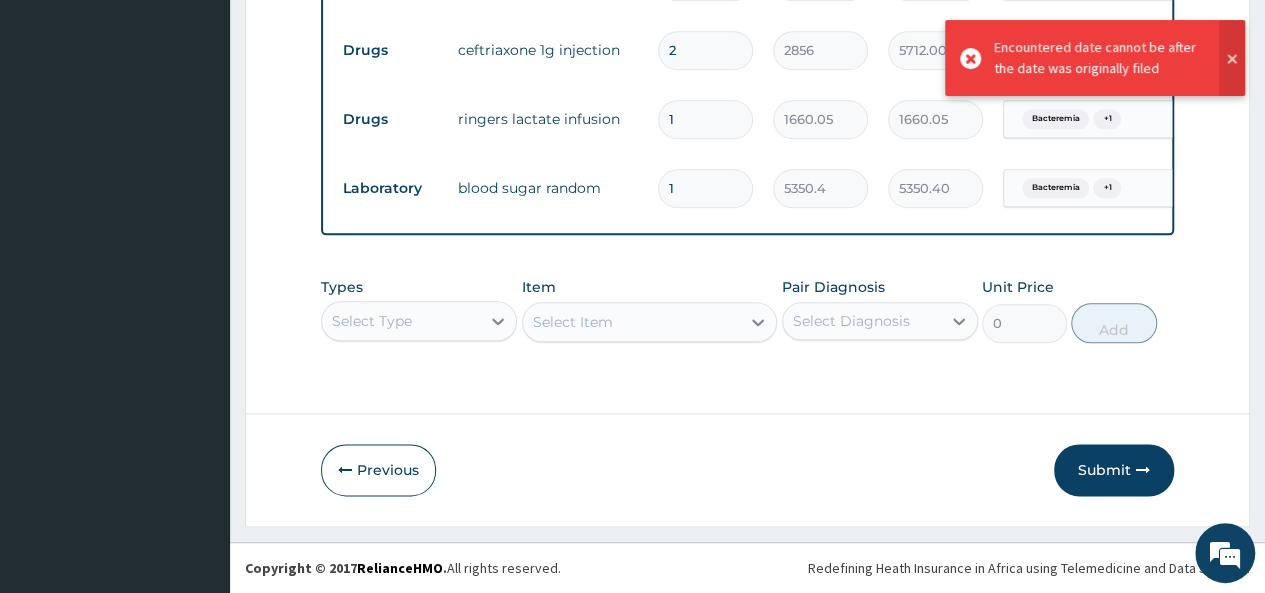 click at bounding box center [1232, 58] 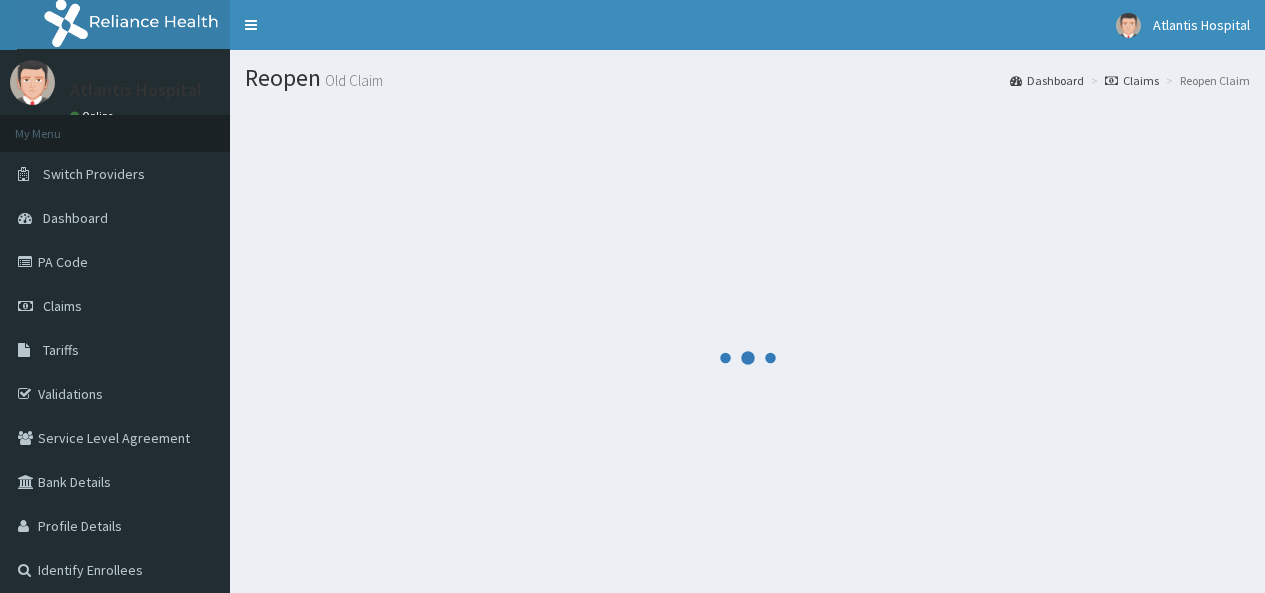 scroll, scrollTop: 0, scrollLeft: 0, axis: both 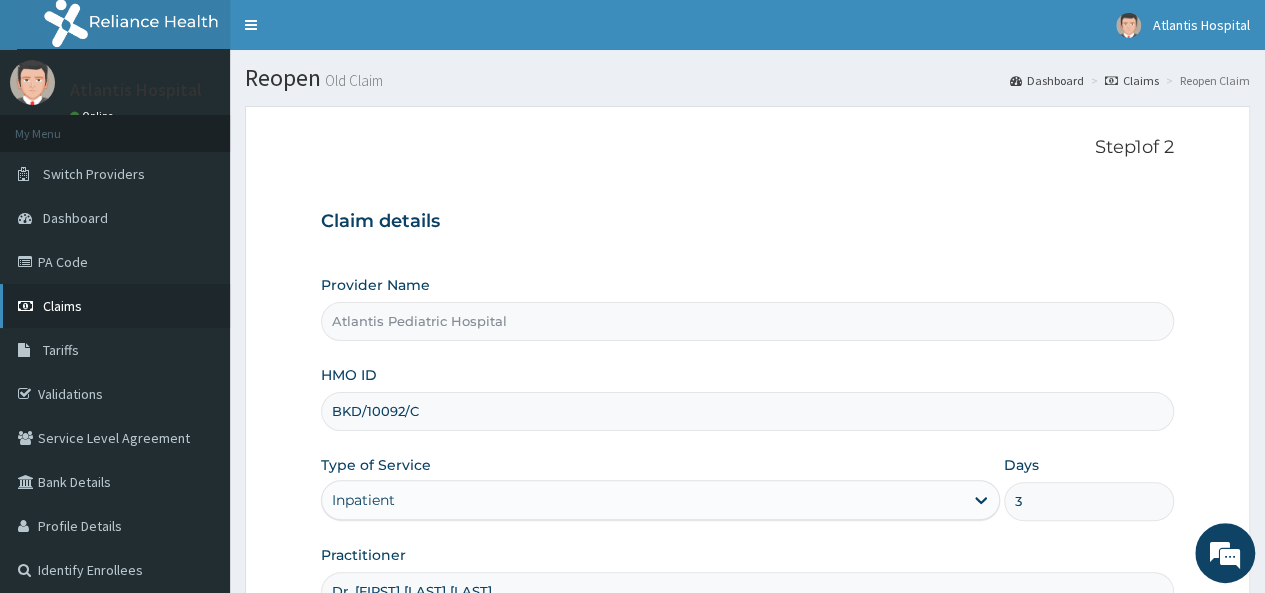 click on "Claims" at bounding box center [115, 306] 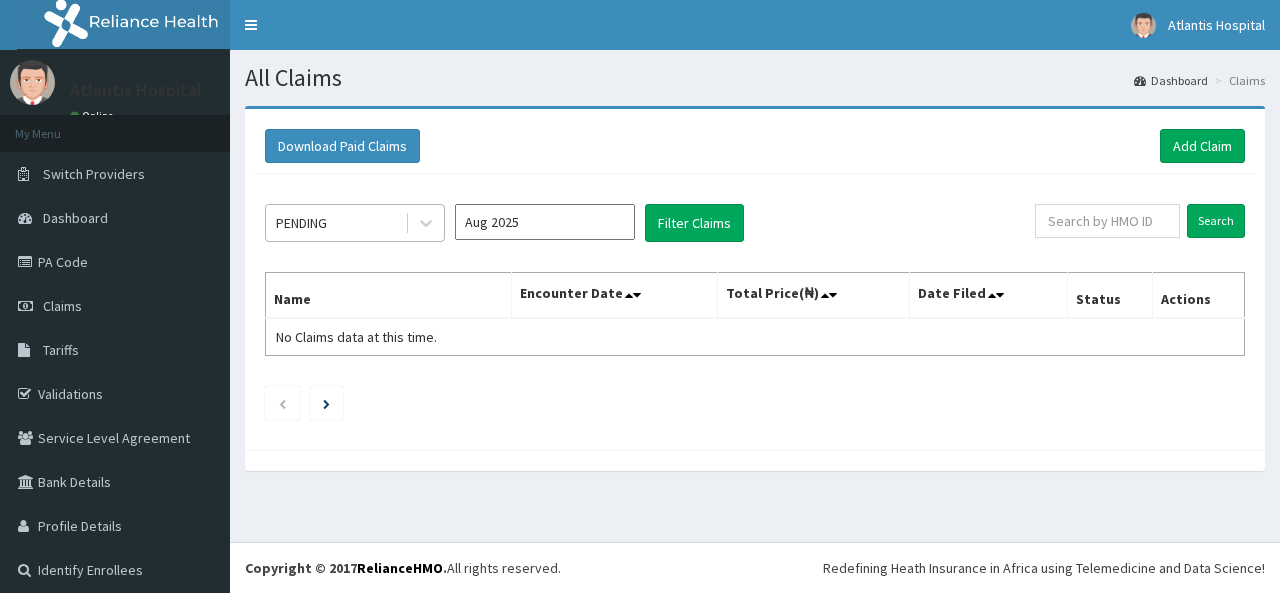 scroll, scrollTop: 0, scrollLeft: 0, axis: both 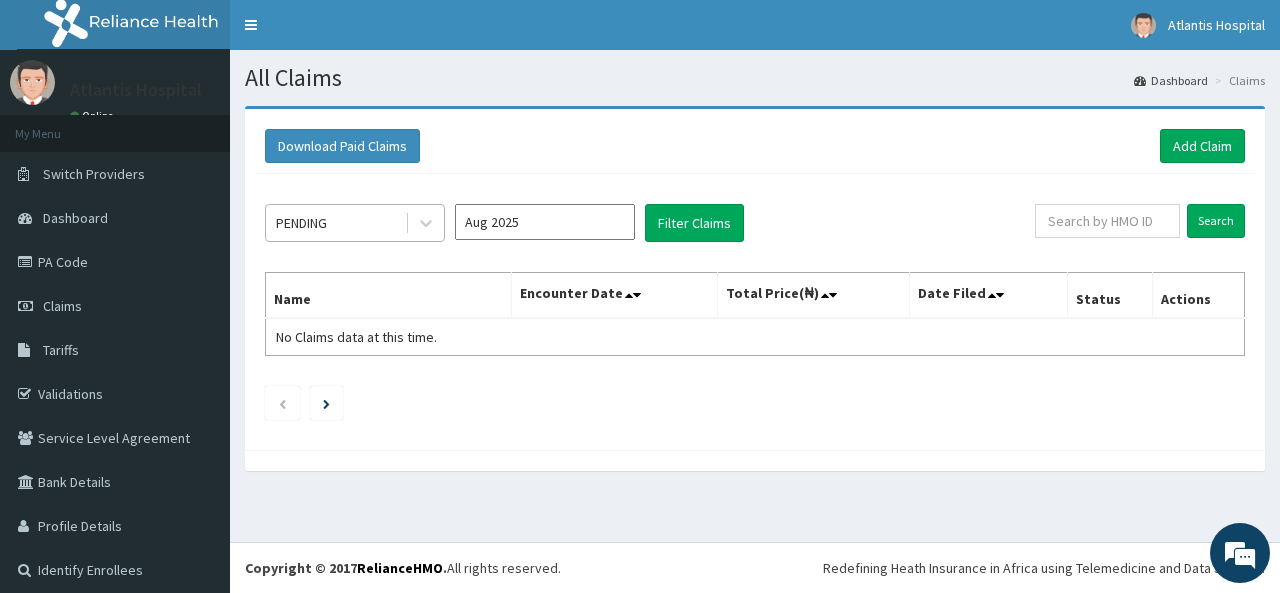 click on "PENDING" at bounding box center [335, 223] 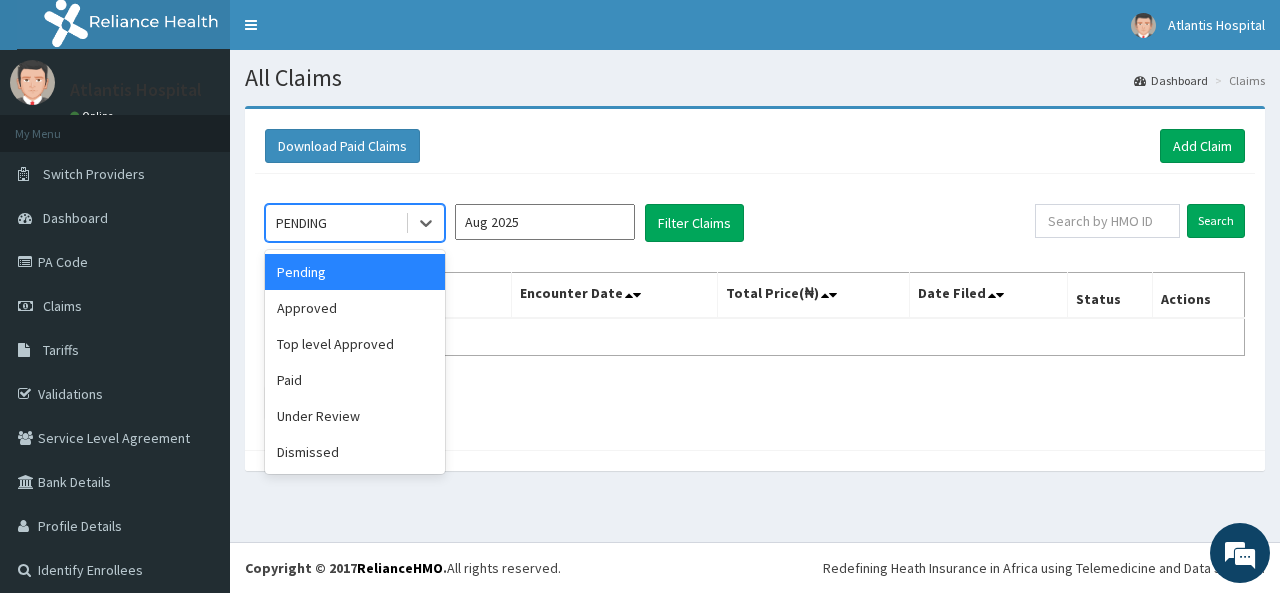 click on "option Pending focused, 1 of 6. 6 results available. Use Up and Down to choose options, press Enter to select the currently focused option, press Escape to exit the menu, press Tab to select the option and exit the menu. PENDING Pending Approved Top level Approved Paid Under Review Dismissed Aug 2025 Filter Claims" at bounding box center [650, 223] 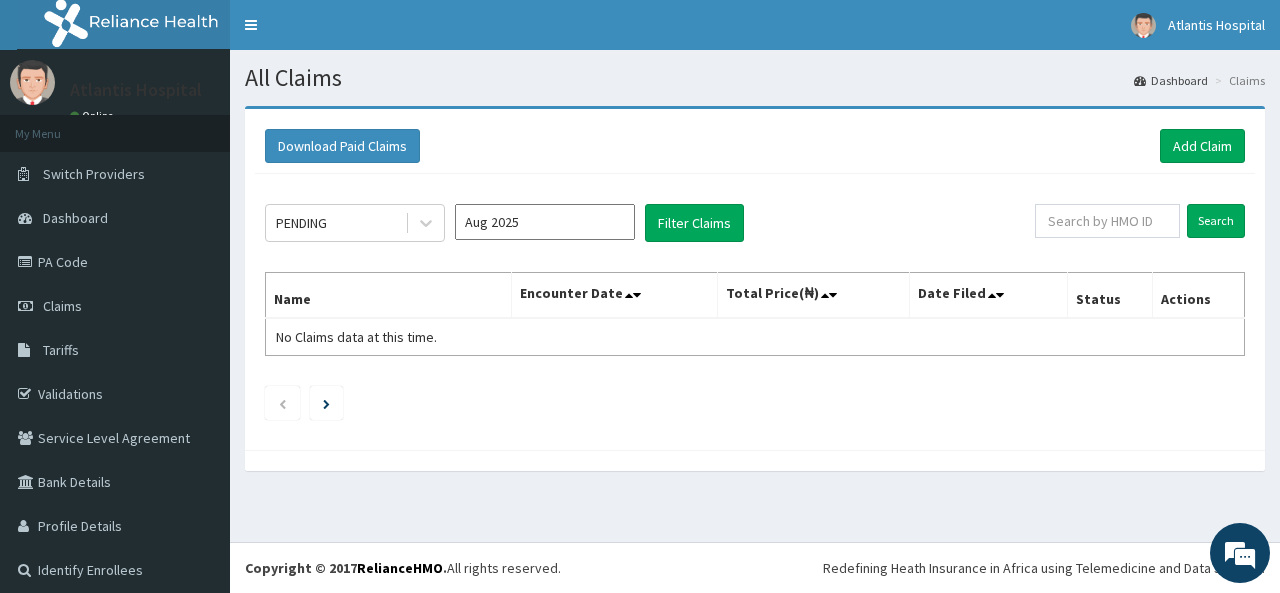 click on "Aug 2025" at bounding box center (545, 222) 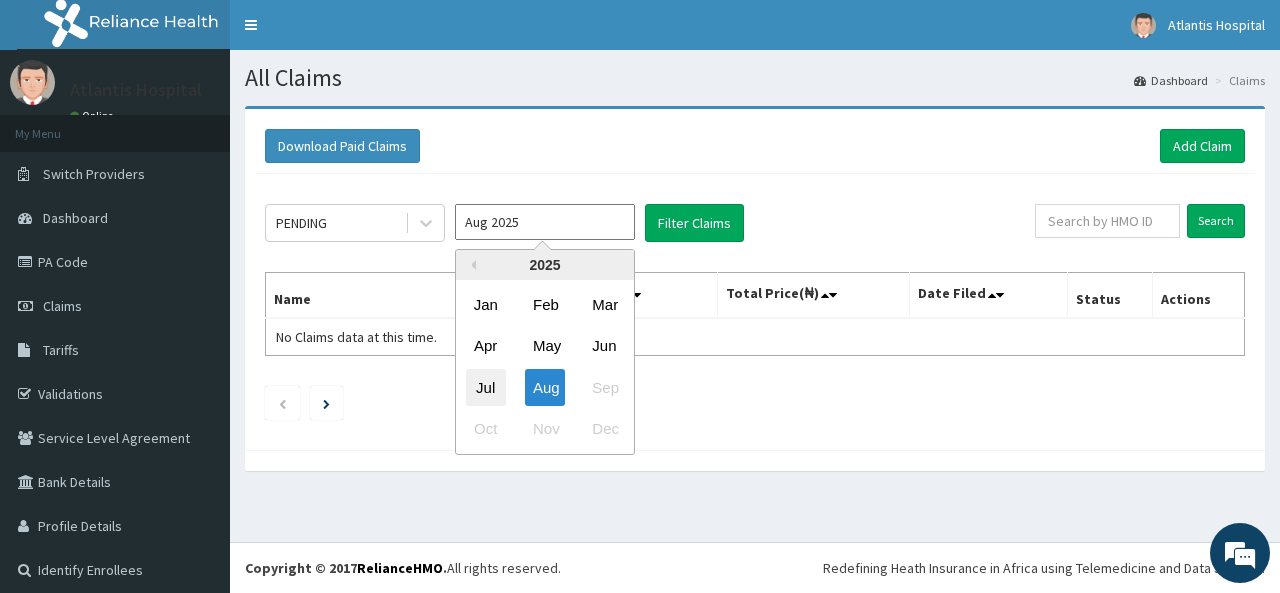 click on "Jul" at bounding box center (486, 387) 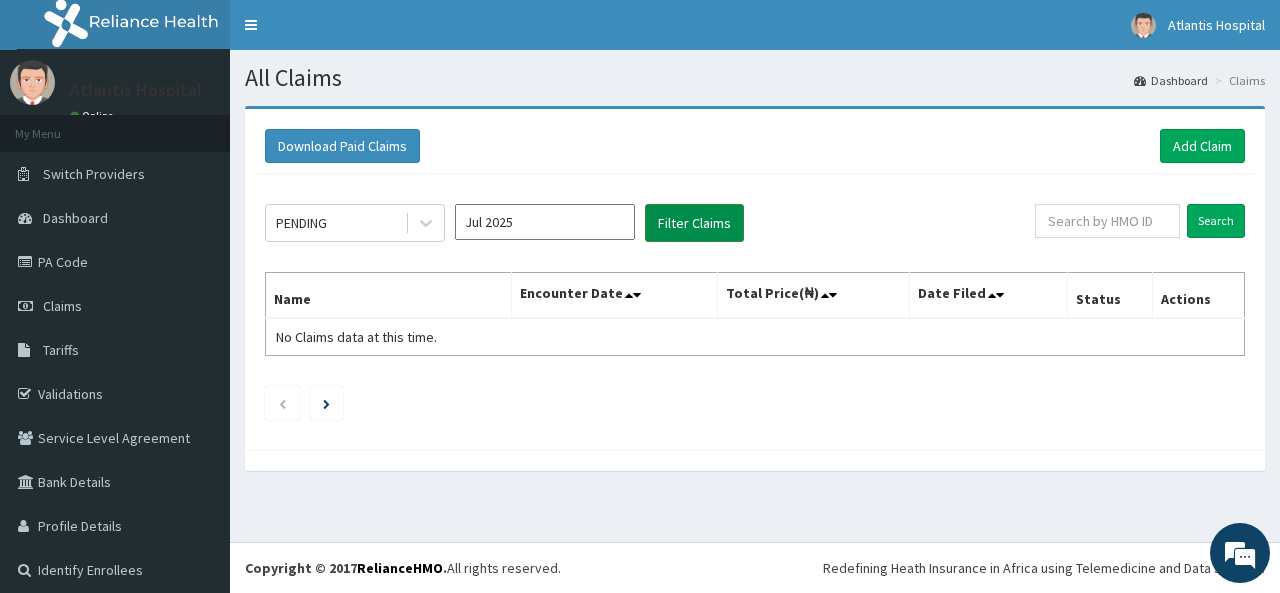 click on "Filter Claims" at bounding box center [694, 223] 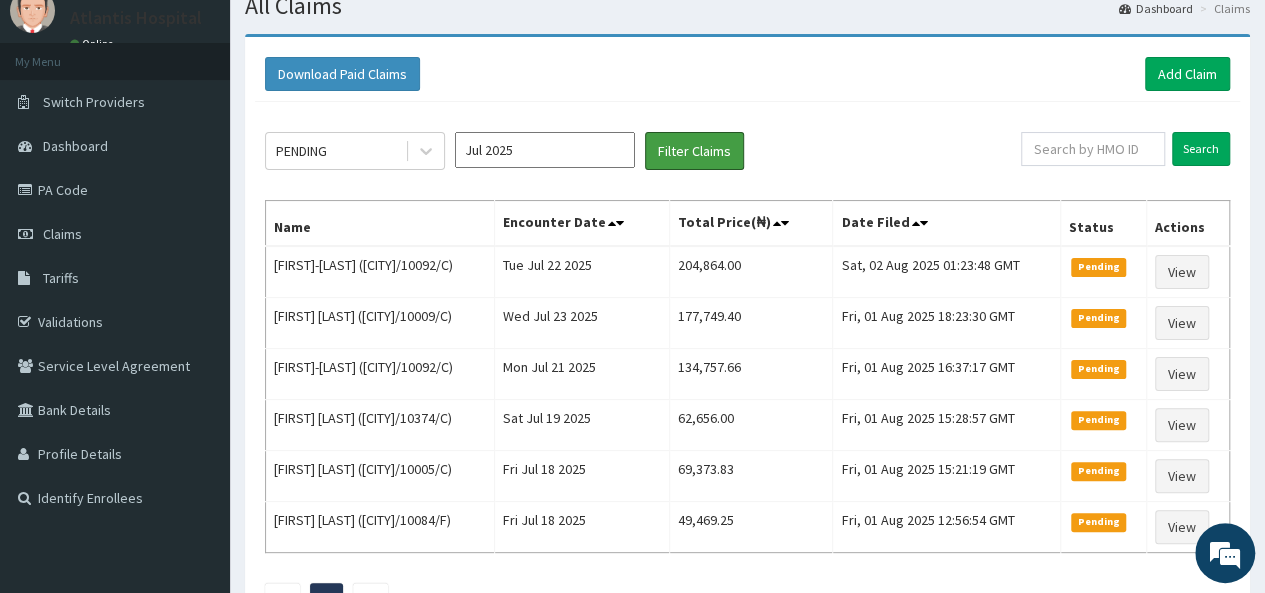 scroll, scrollTop: 0, scrollLeft: 0, axis: both 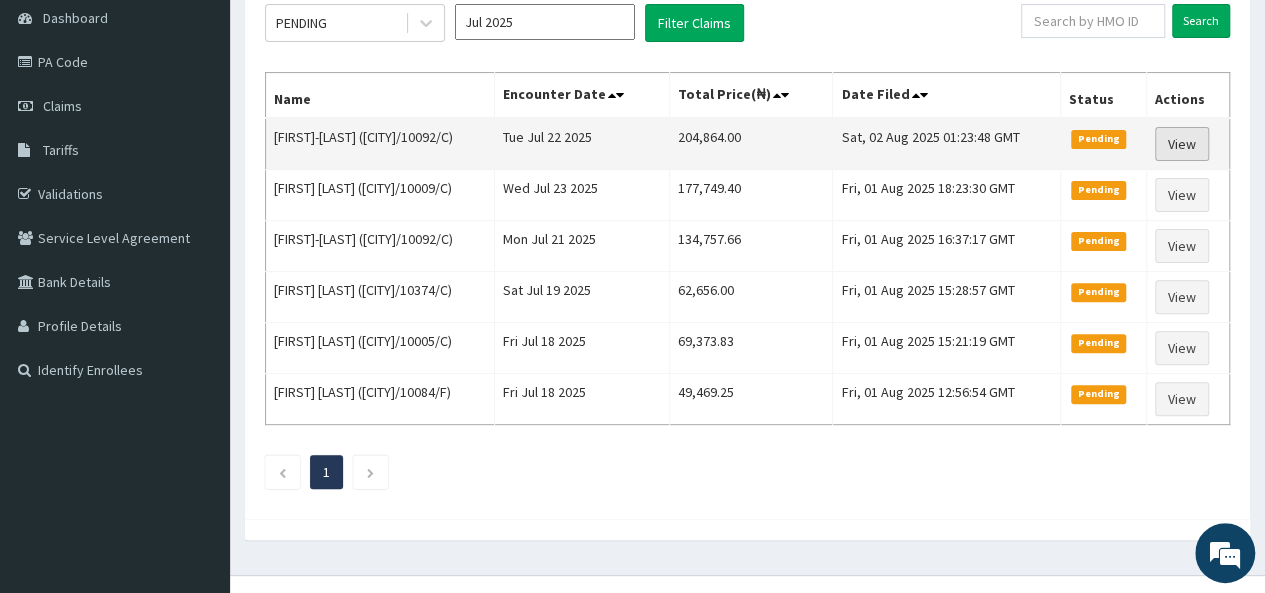 click on "View" at bounding box center (1182, 144) 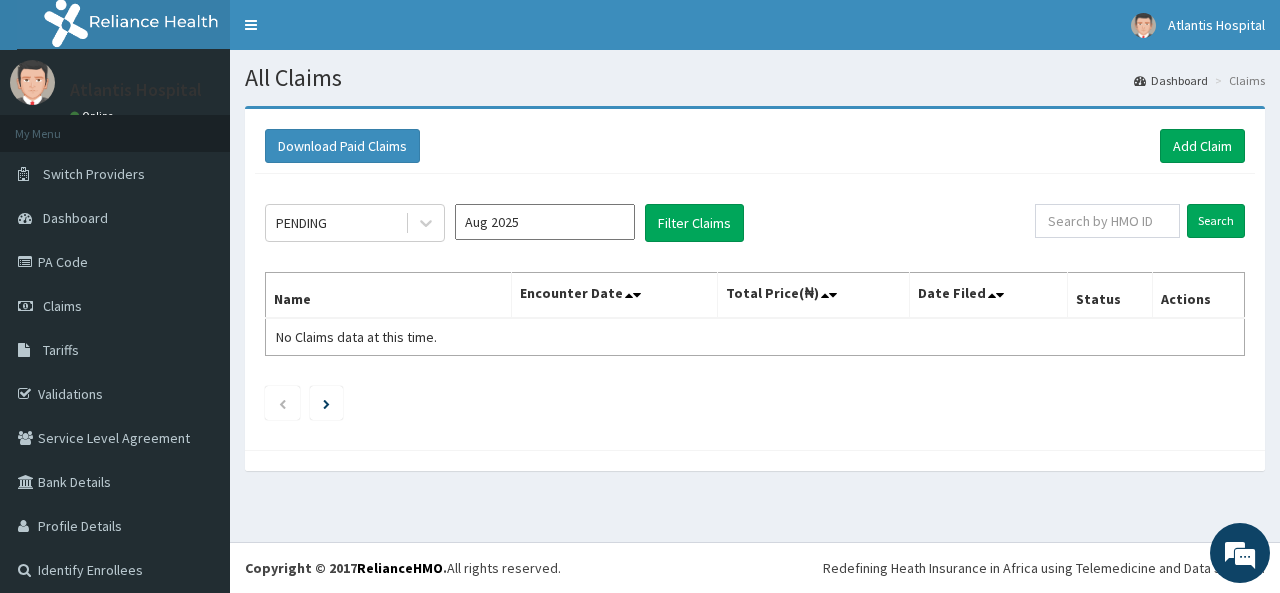 scroll, scrollTop: 0, scrollLeft: 0, axis: both 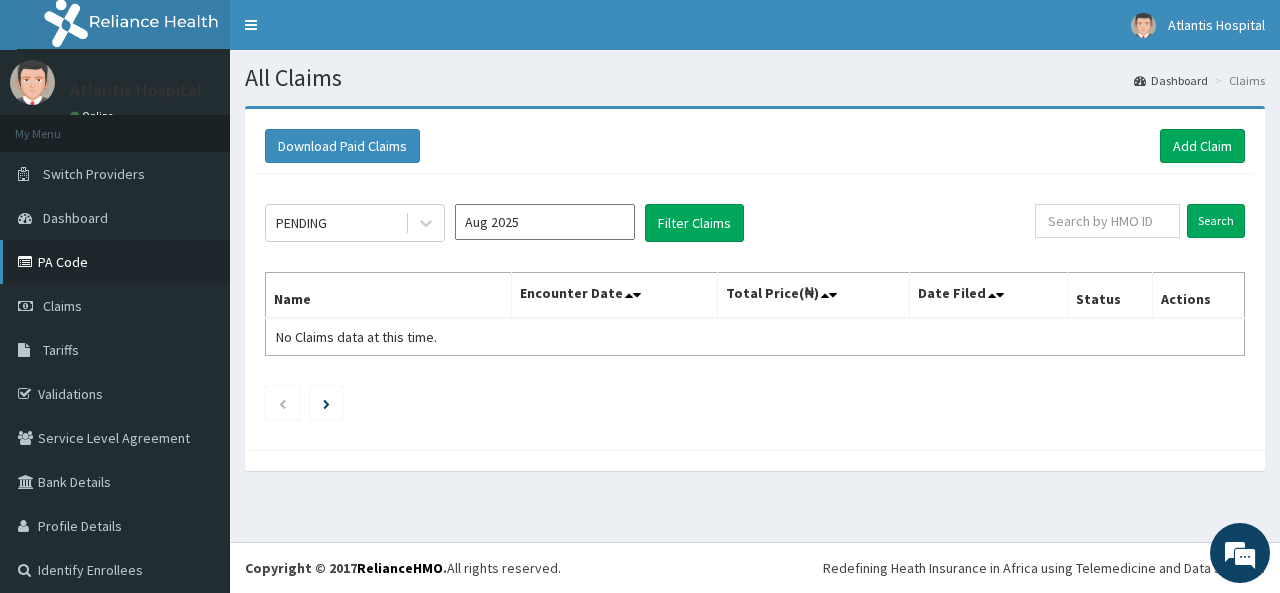 click on "PA Code" at bounding box center [115, 262] 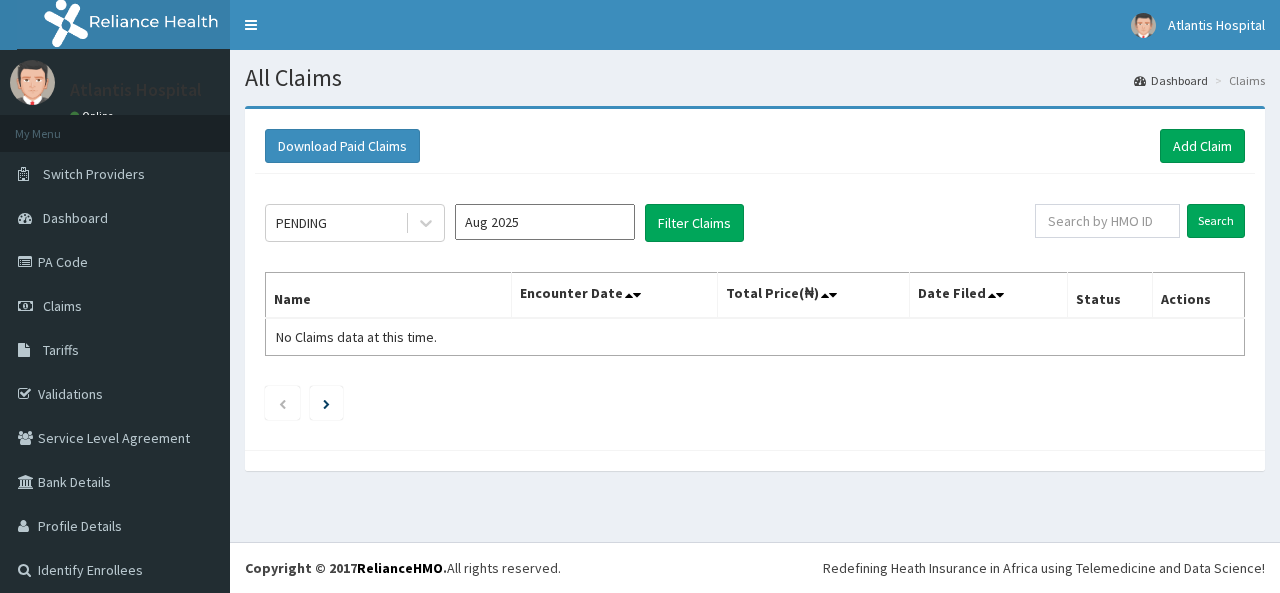 scroll, scrollTop: 0, scrollLeft: 0, axis: both 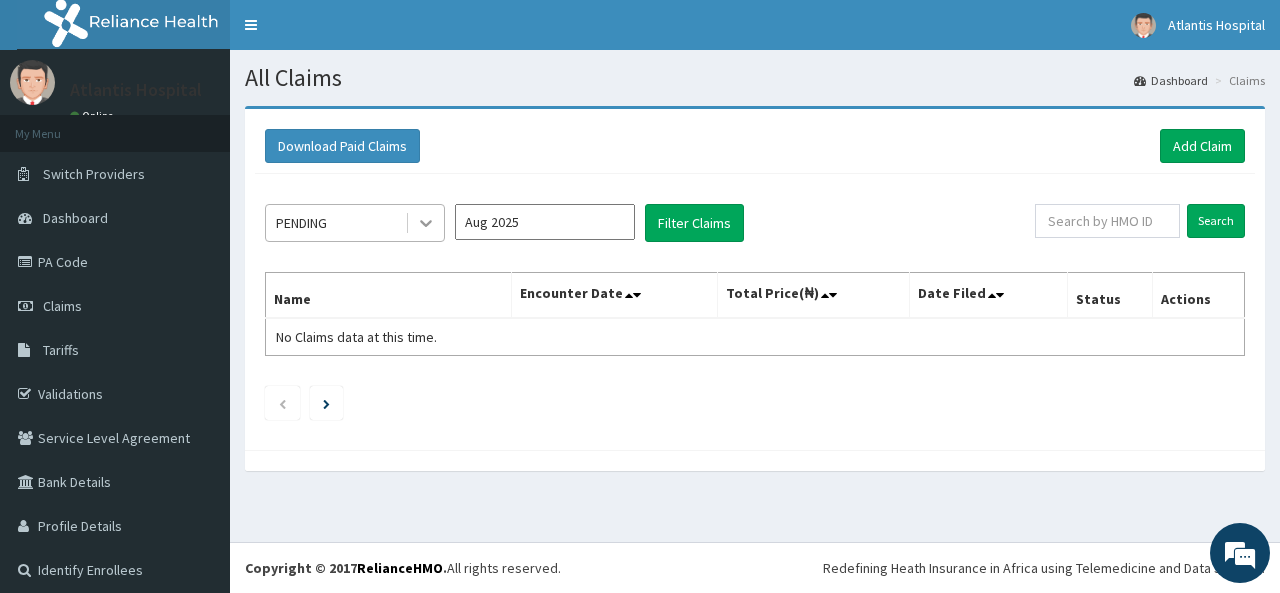 click 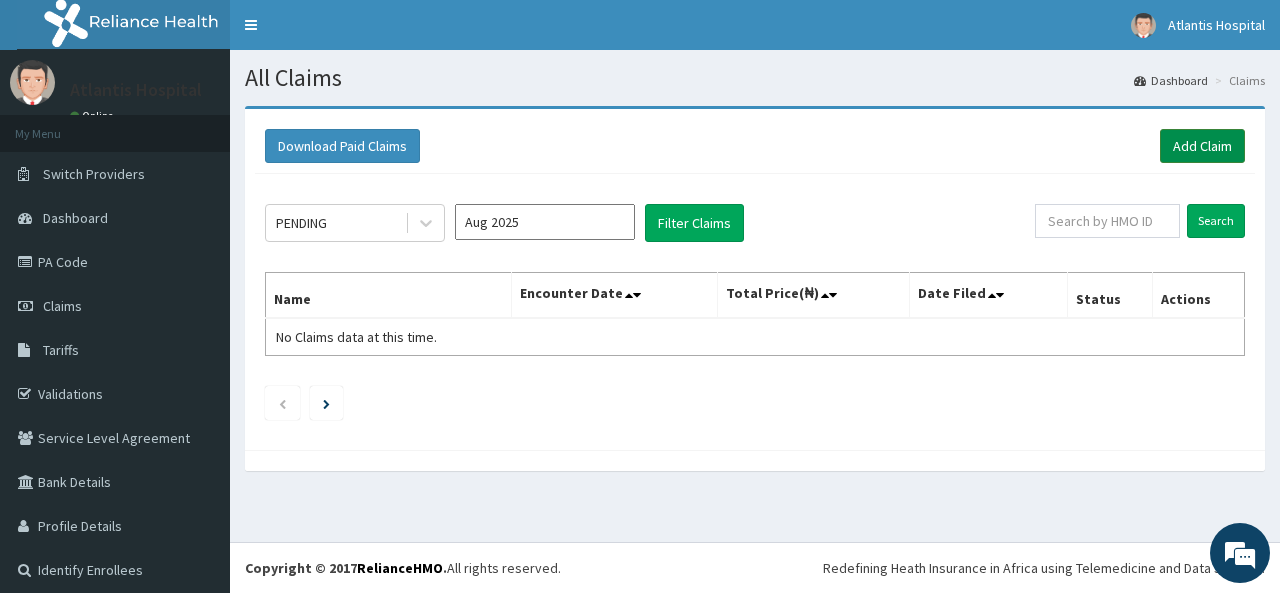 click on "Add Claim" at bounding box center (1202, 146) 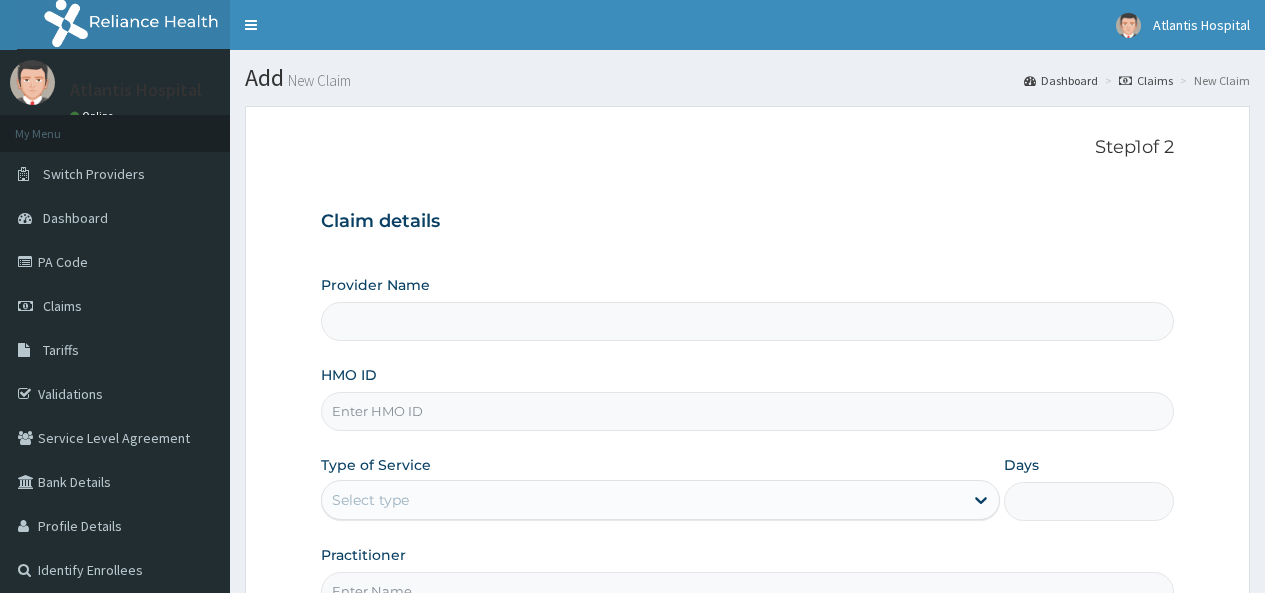 scroll, scrollTop: 0, scrollLeft: 0, axis: both 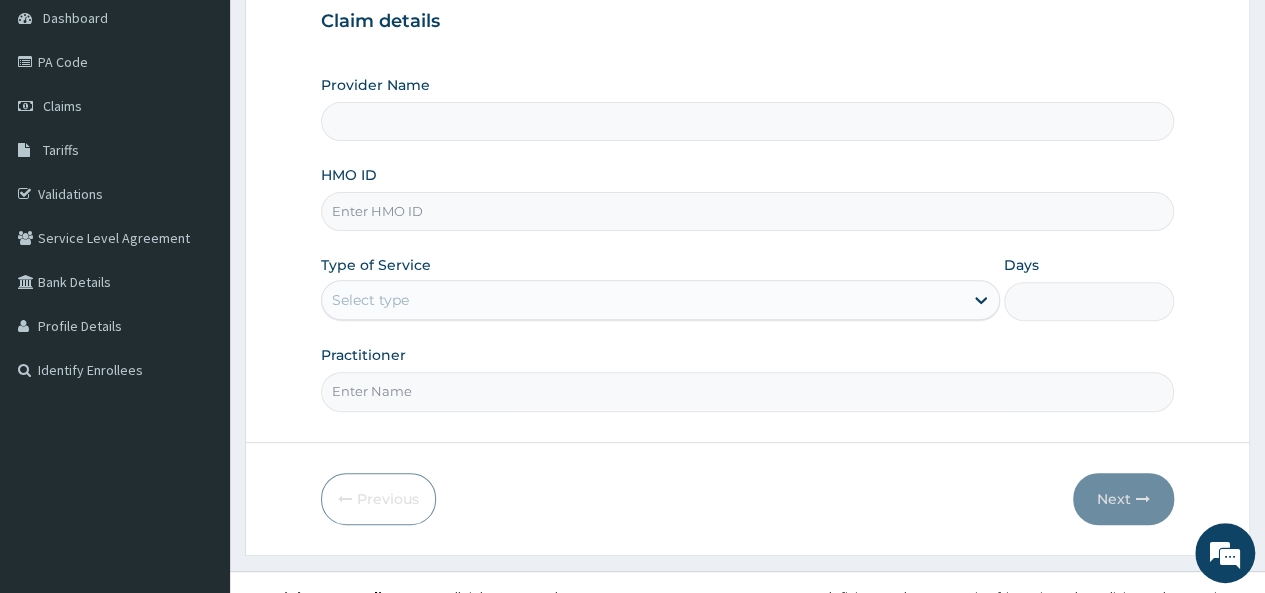 type on "Atlantis Pediatric Hospital" 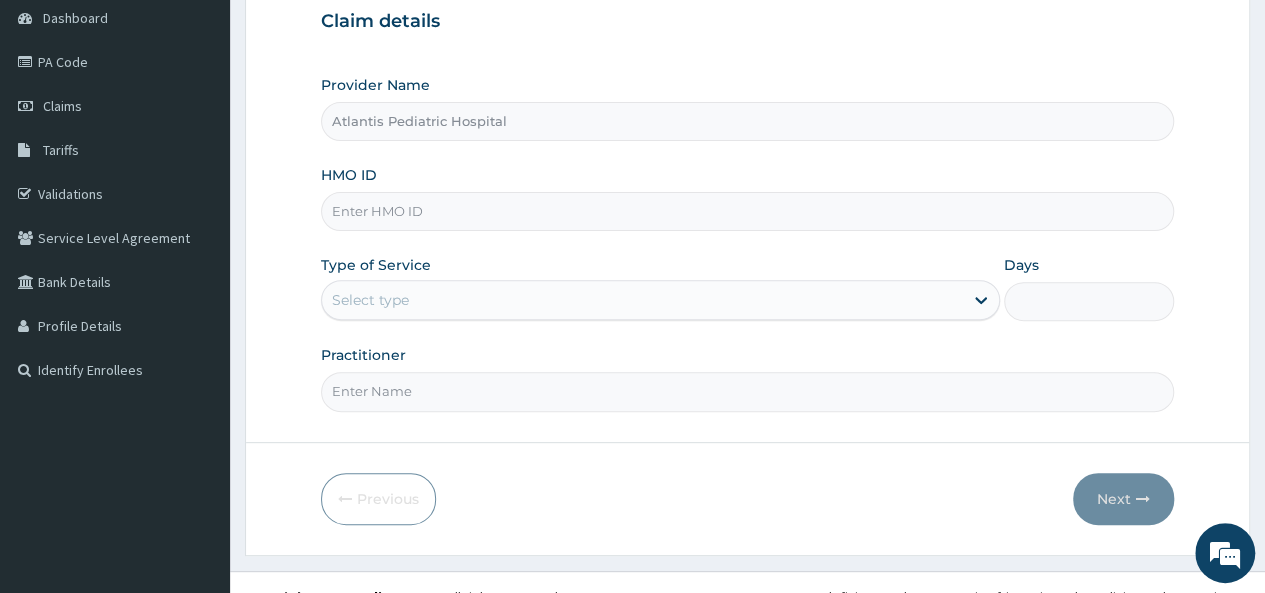 scroll, scrollTop: 0, scrollLeft: 0, axis: both 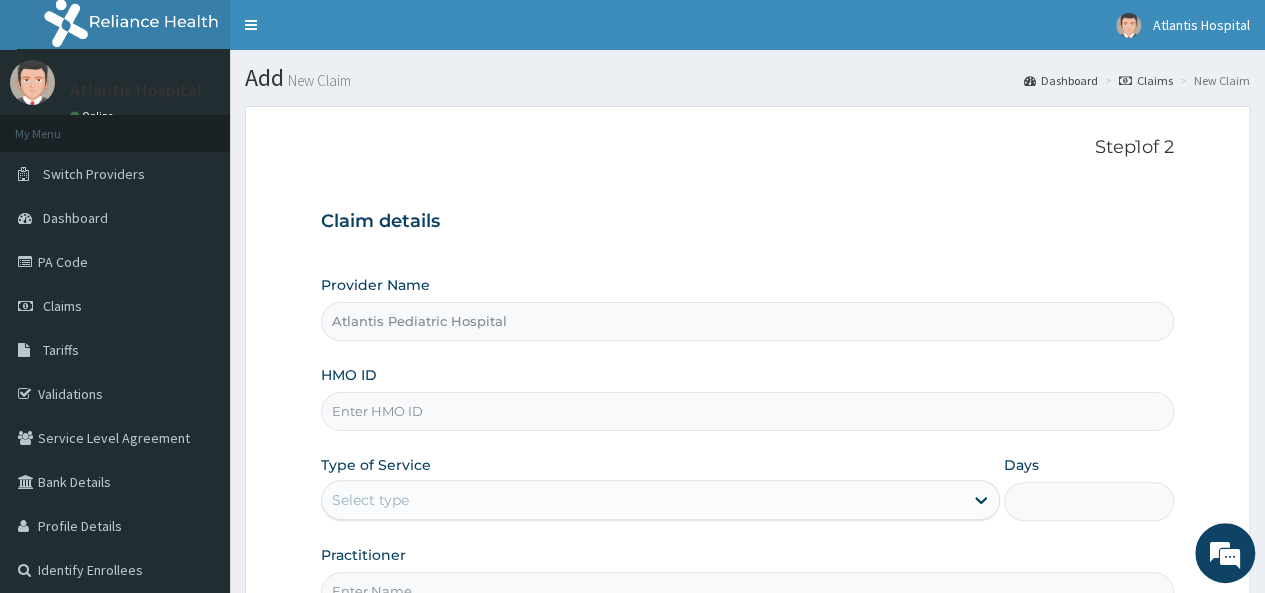 paste on "BKD/10092/C (" 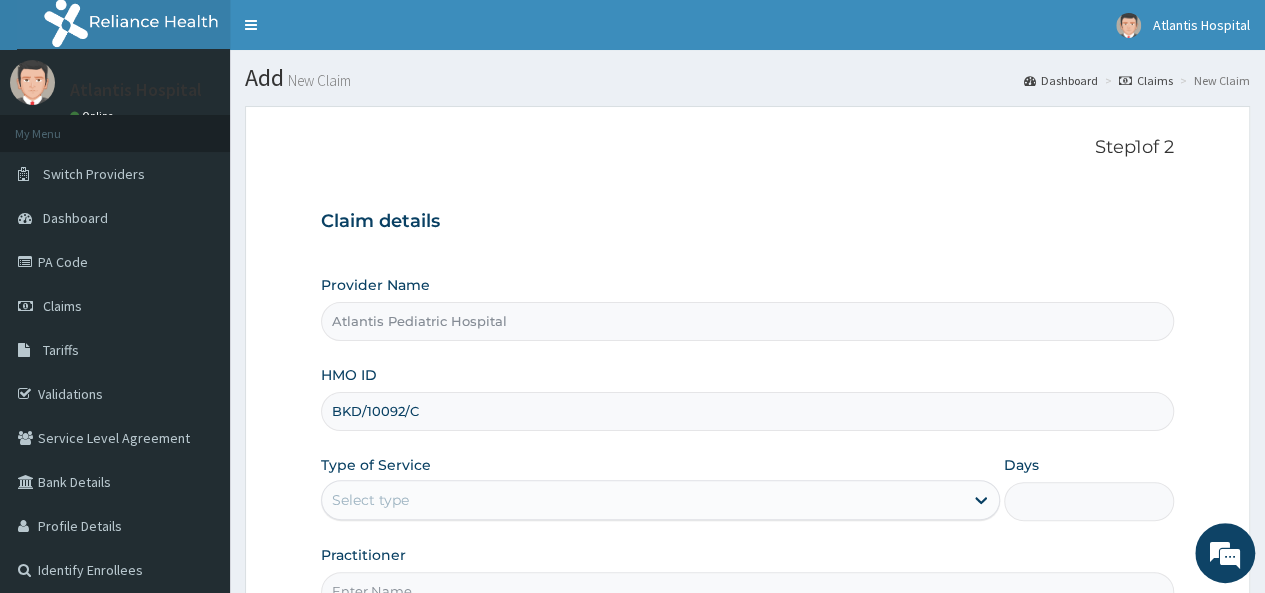 type on "BKD/10092/C" 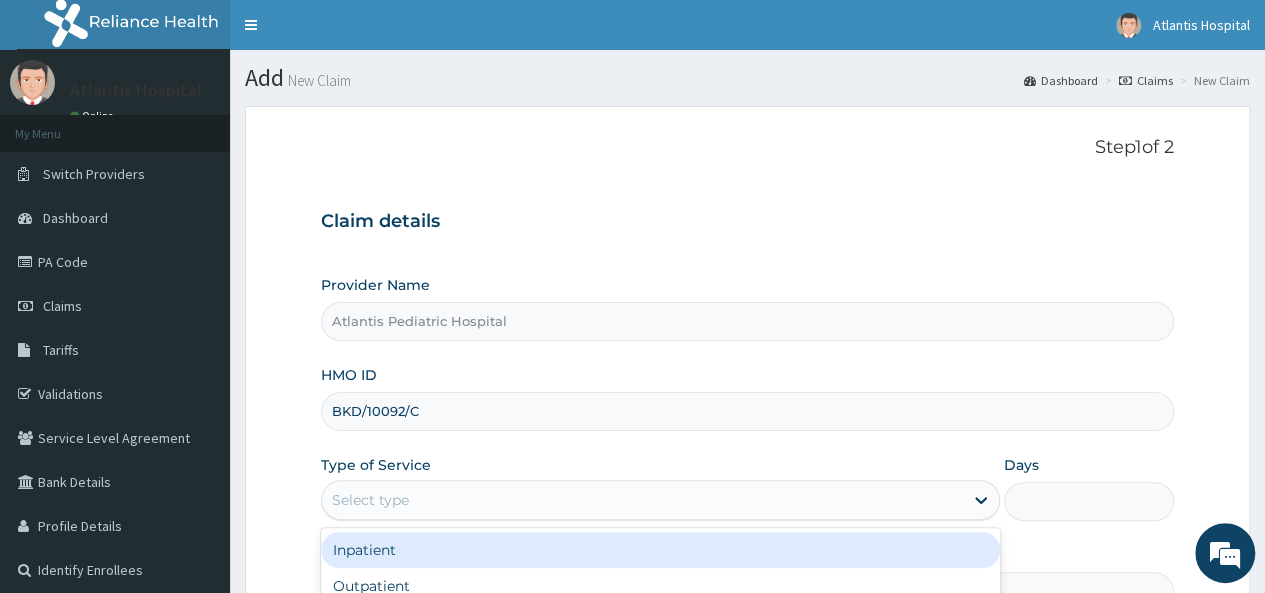 click on "Select type" at bounding box center (642, 500) 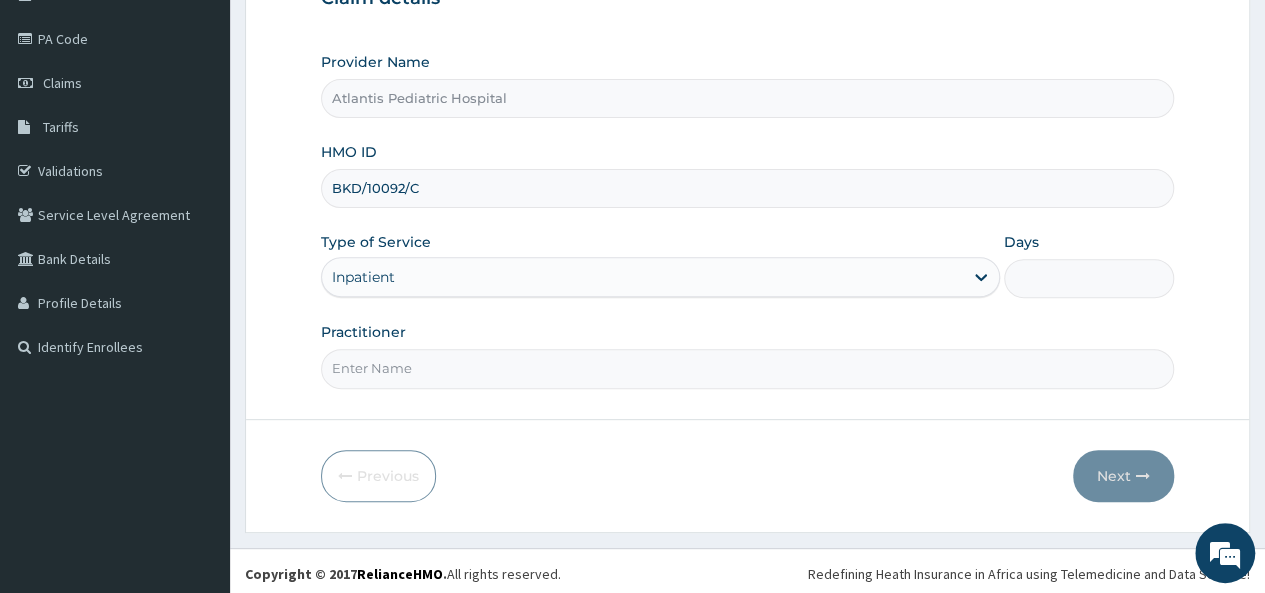 scroll, scrollTop: 224, scrollLeft: 0, axis: vertical 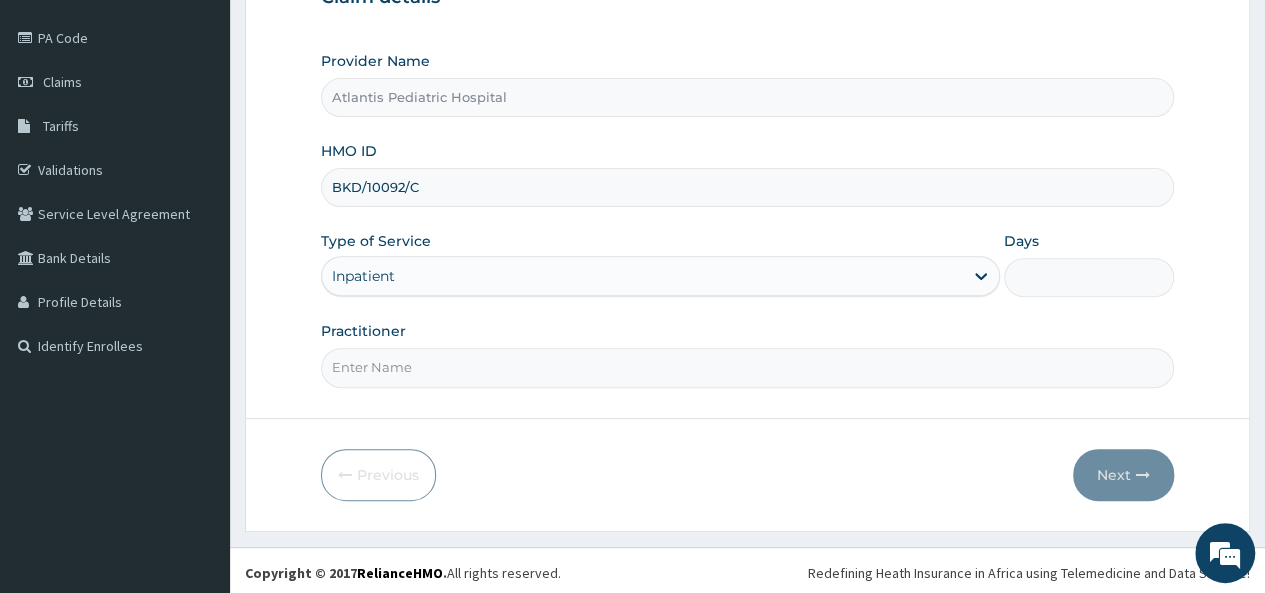 click on "Days" at bounding box center (1089, 277) 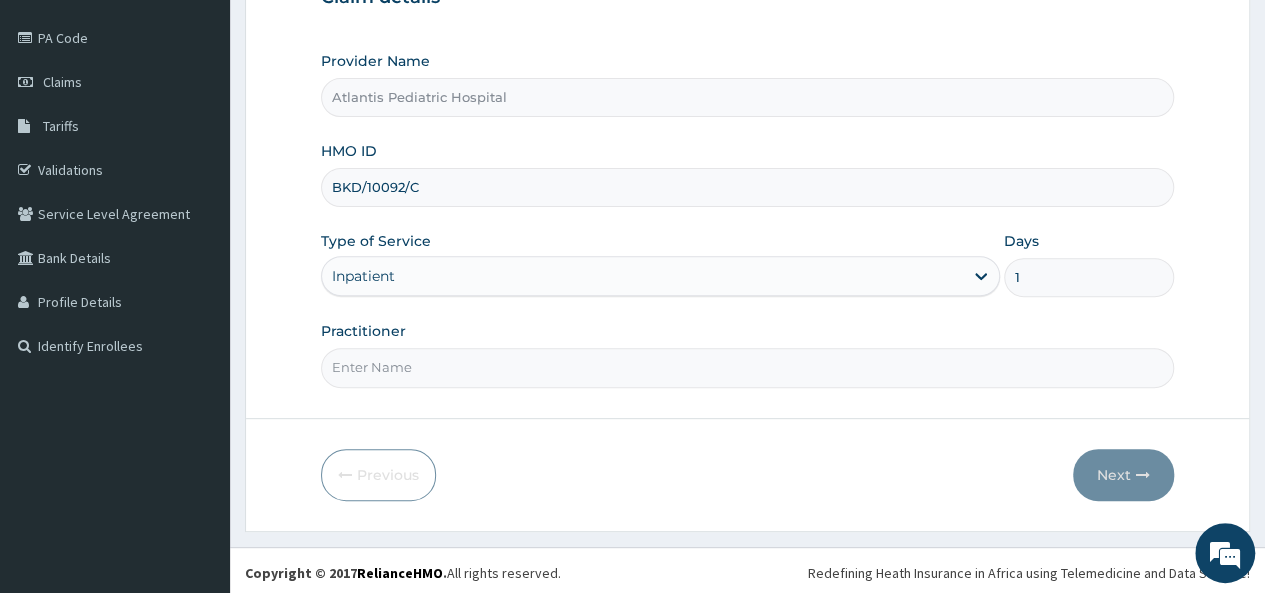 type on "1" 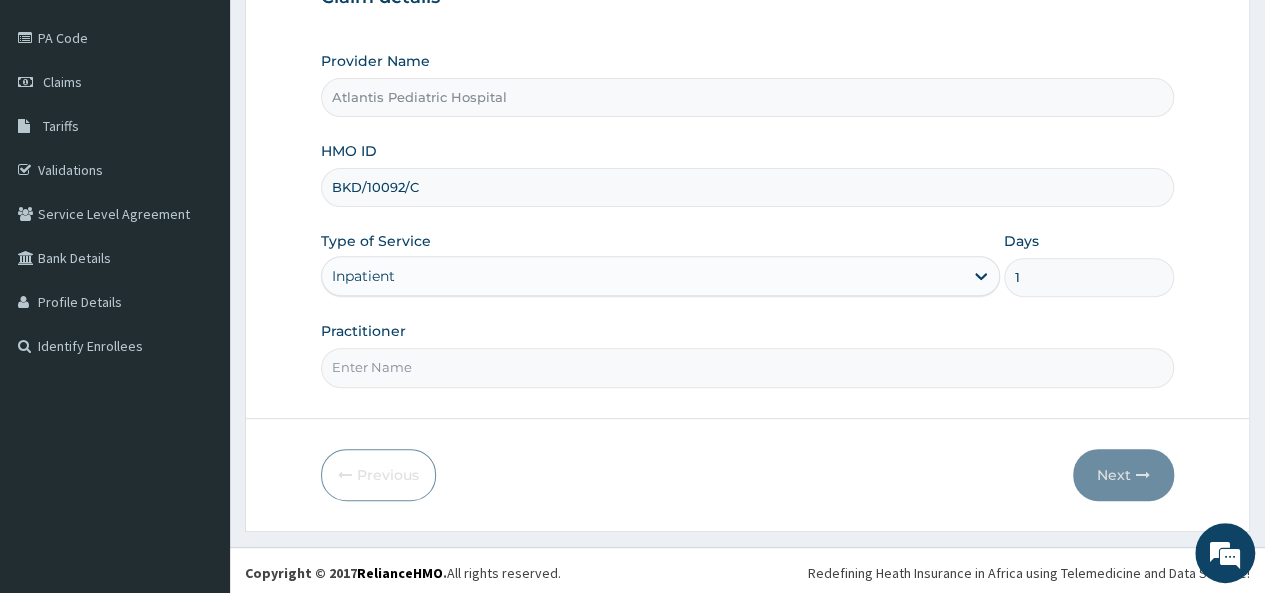 type on "Dr. Kayode Olamide Valentine" 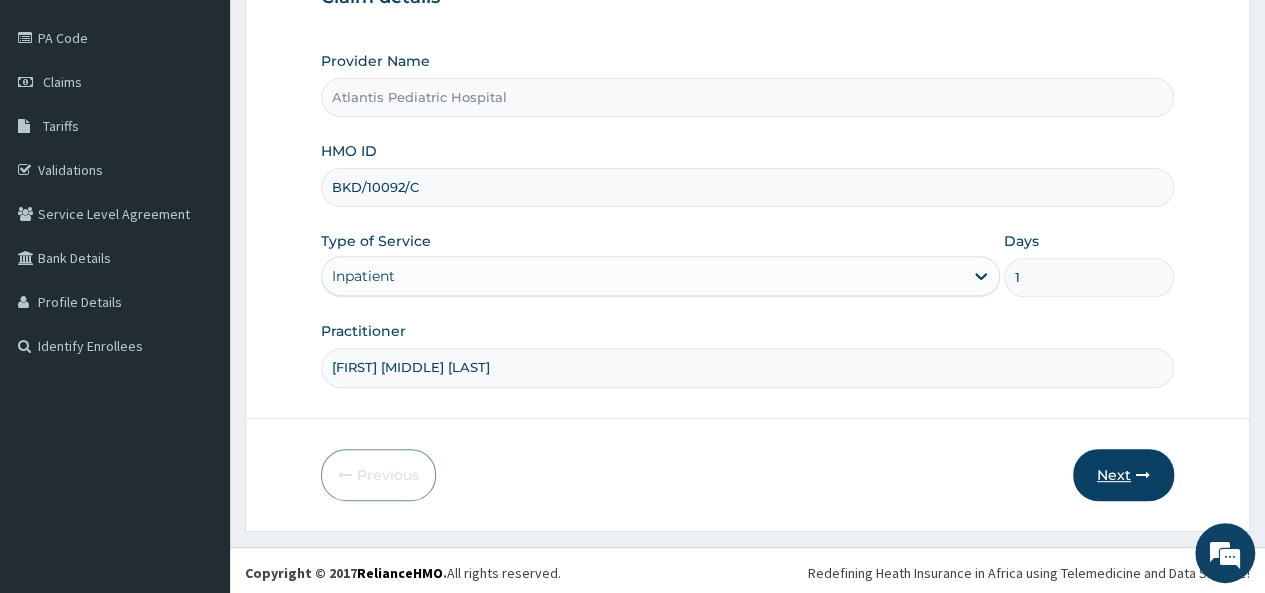 click on "Next" at bounding box center [1123, 475] 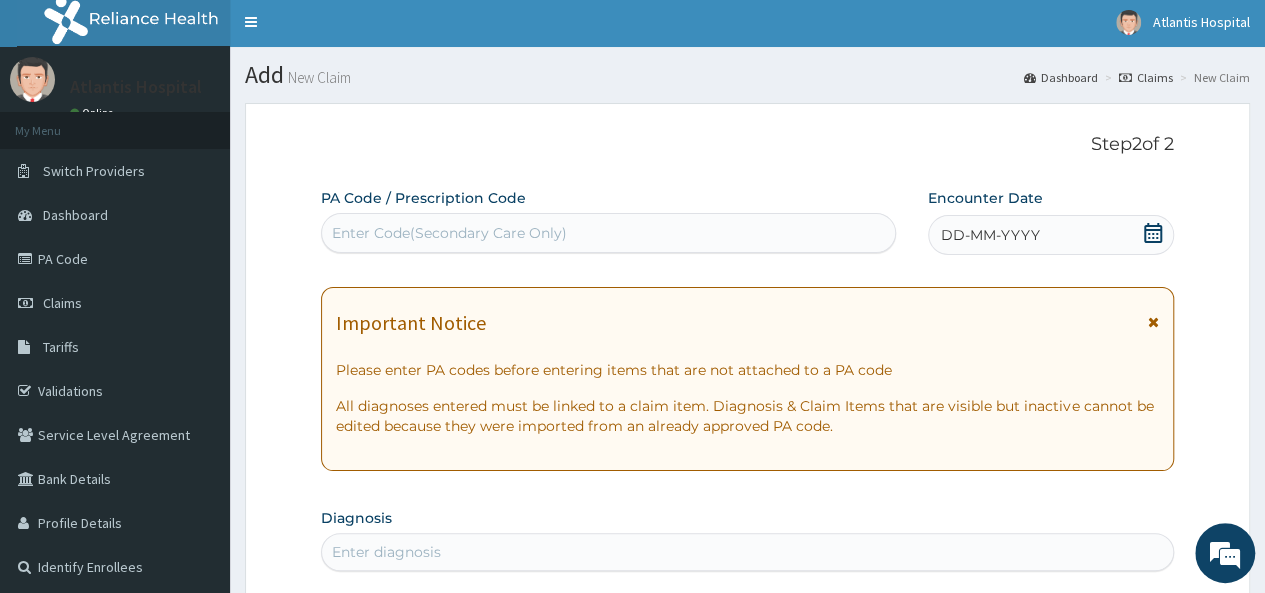 scroll, scrollTop: 0, scrollLeft: 0, axis: both 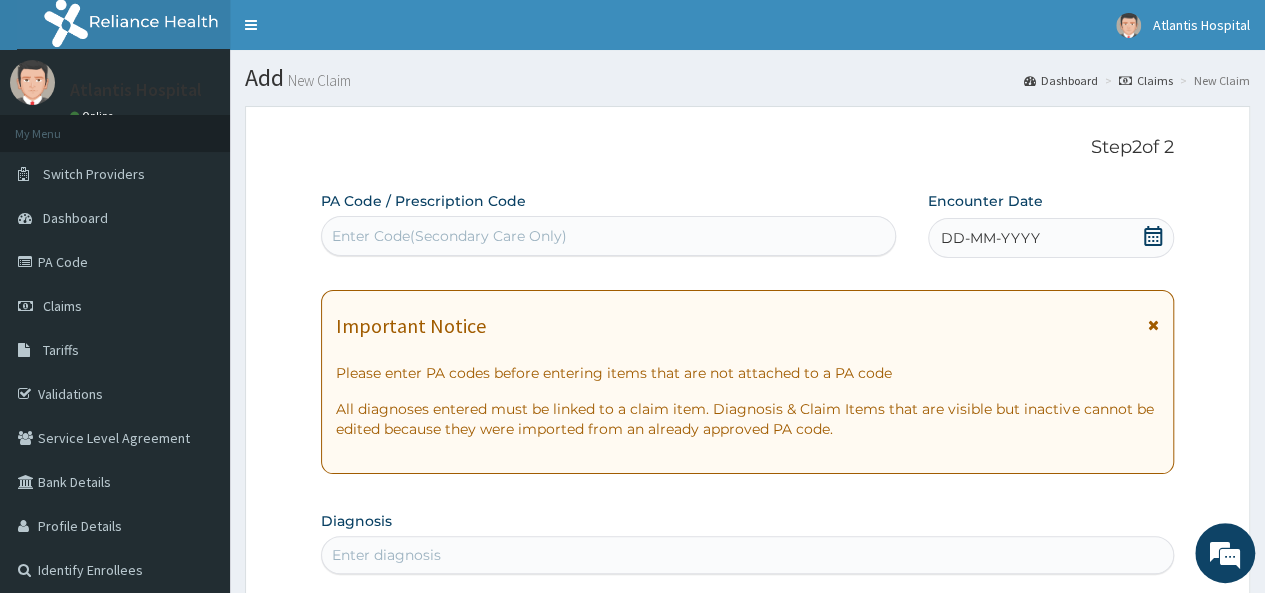 drag, startPoint x: 444, startPoint y: 229, endPoint x: 1013, endPoint y: 243, distance: 569.1722 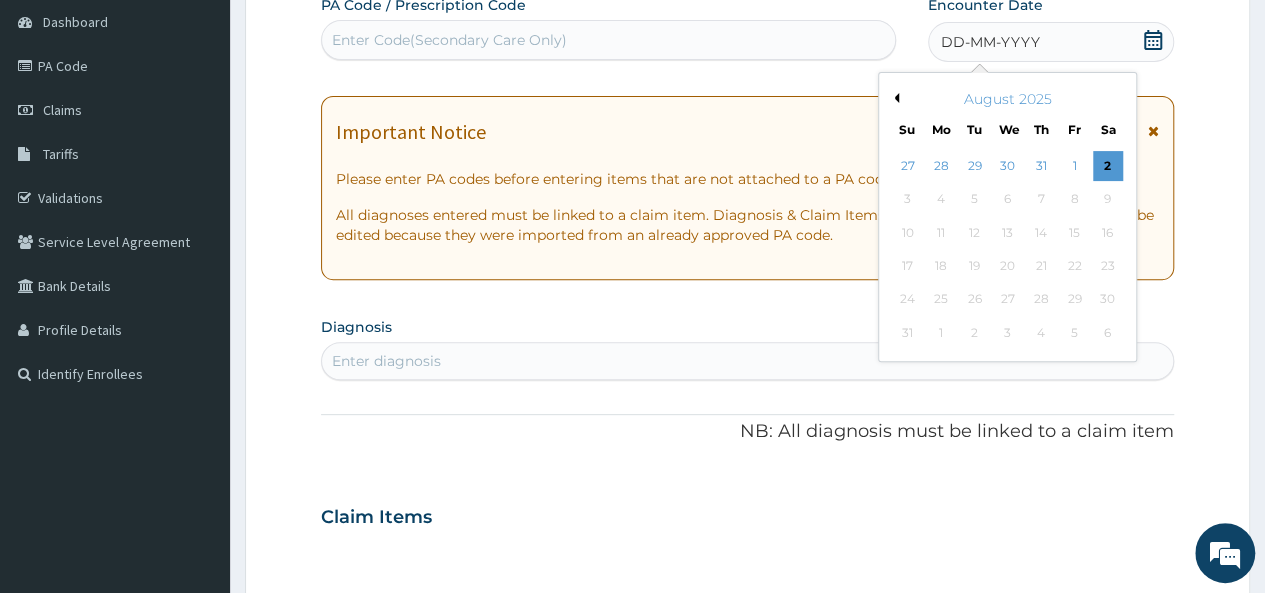 scroll, scrollTop: 200, scrollLeft: 0, axis: vertical 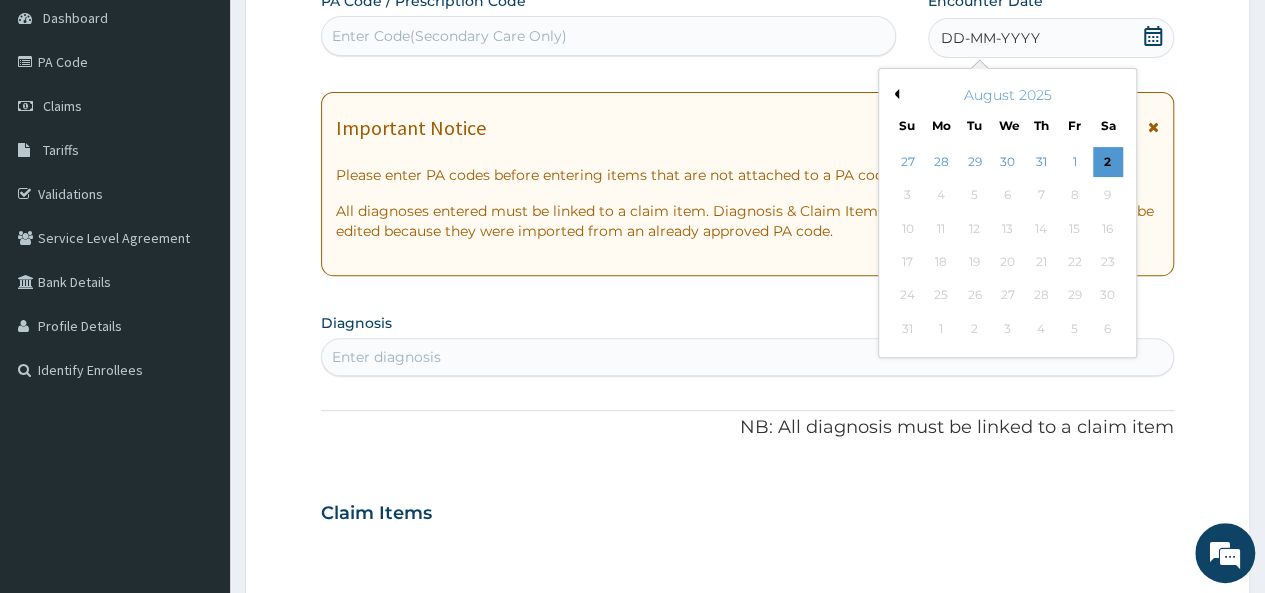 click on "Previous Month" at bounding box center (894, 94) 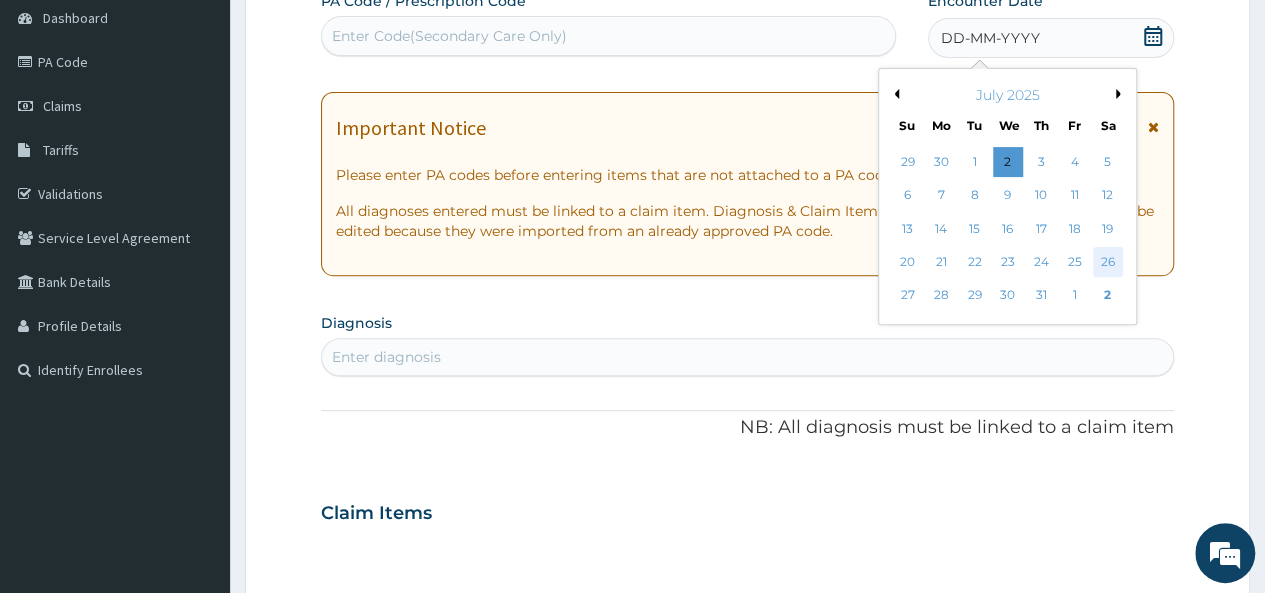 click on "26" at bounding box center (1107, 262) 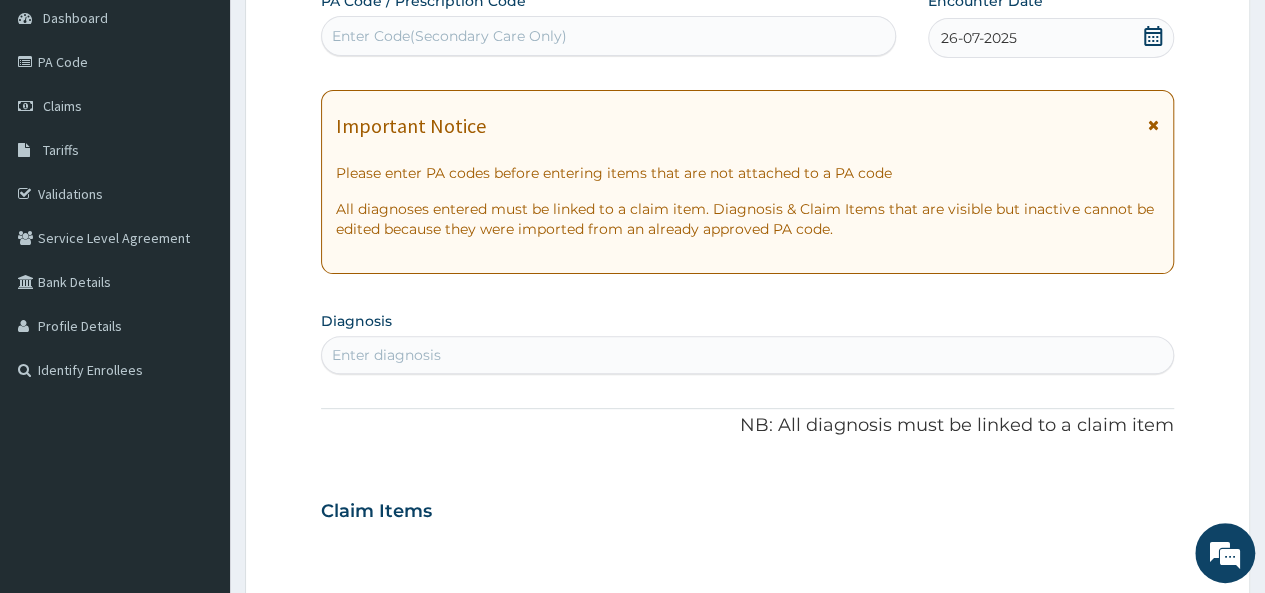 click on "26-07-2025" at bounding box center [979, 38] 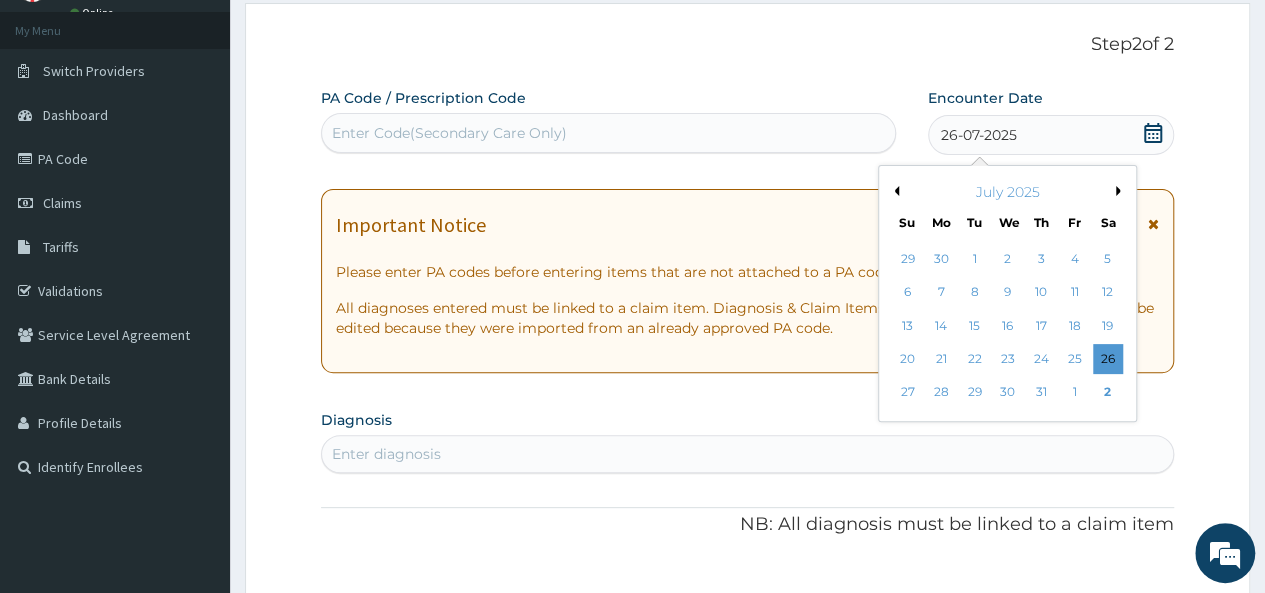 scroll, scrollTop: 0, scrollLeft: 0, axis: both 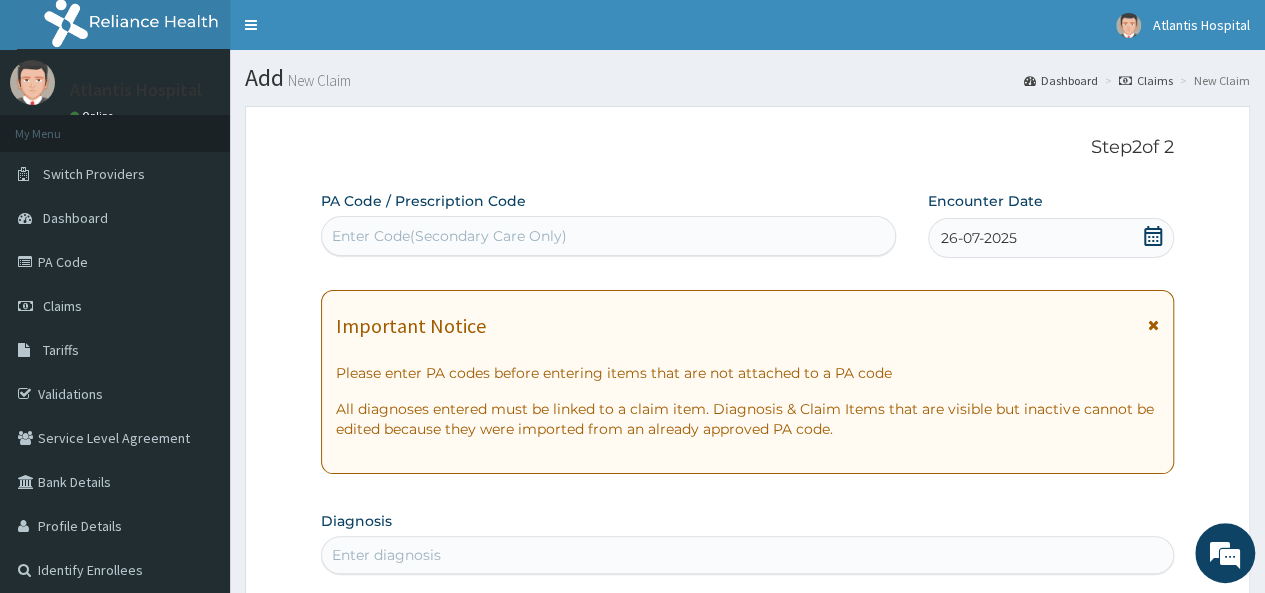 click on "Step  2  of 2 PA Code / Prescription Code Enter Code(Secondary Care Only) Encounter Date 26-07-2025 Important Notice Please enter PA codes before entering items that are not attached to a PA code   All diagnoses entered must be linked to a claim item. Diagnosis & Claim Items that are visible but inactive cannot be edited because they were imported from an already approved PA code. Diagnosis Enter diagnosis NB: All diagnosis must be linked to a claim item Claim Items No claim item Types Select Type Item Select Item Pair Diagnosis Select Diagnosis Unit Price 0 Add Comment     Previous   Submit" at bounding box center (747, 738) 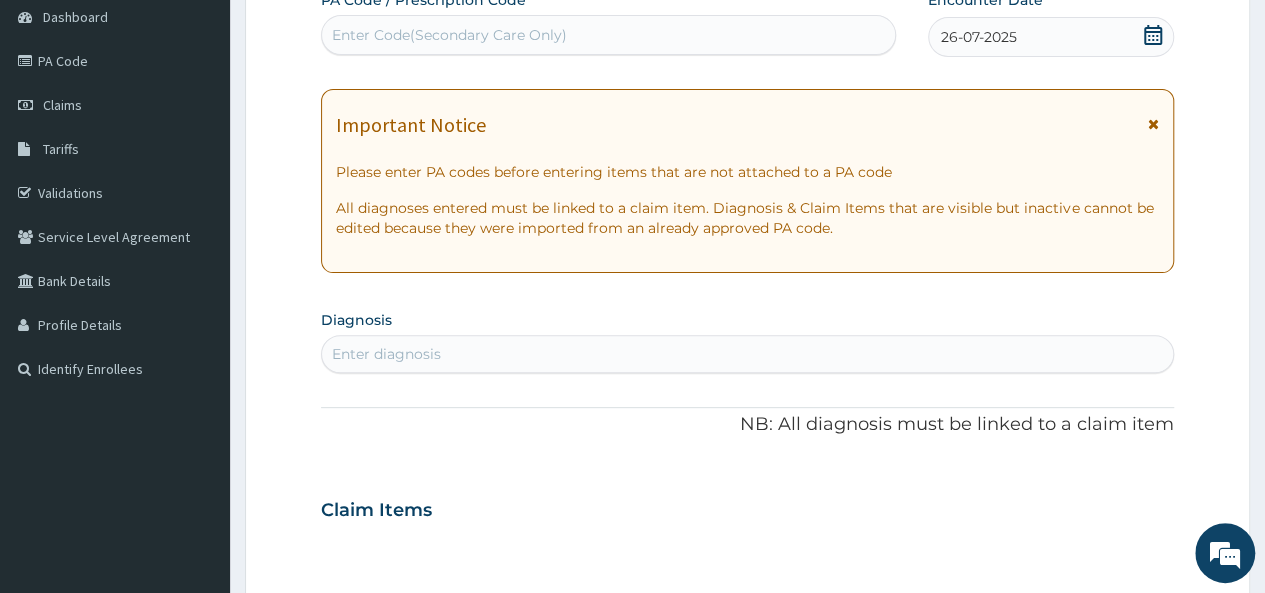 scroll, scrollTop: 200, scrollLeft: 0, axis: vertical 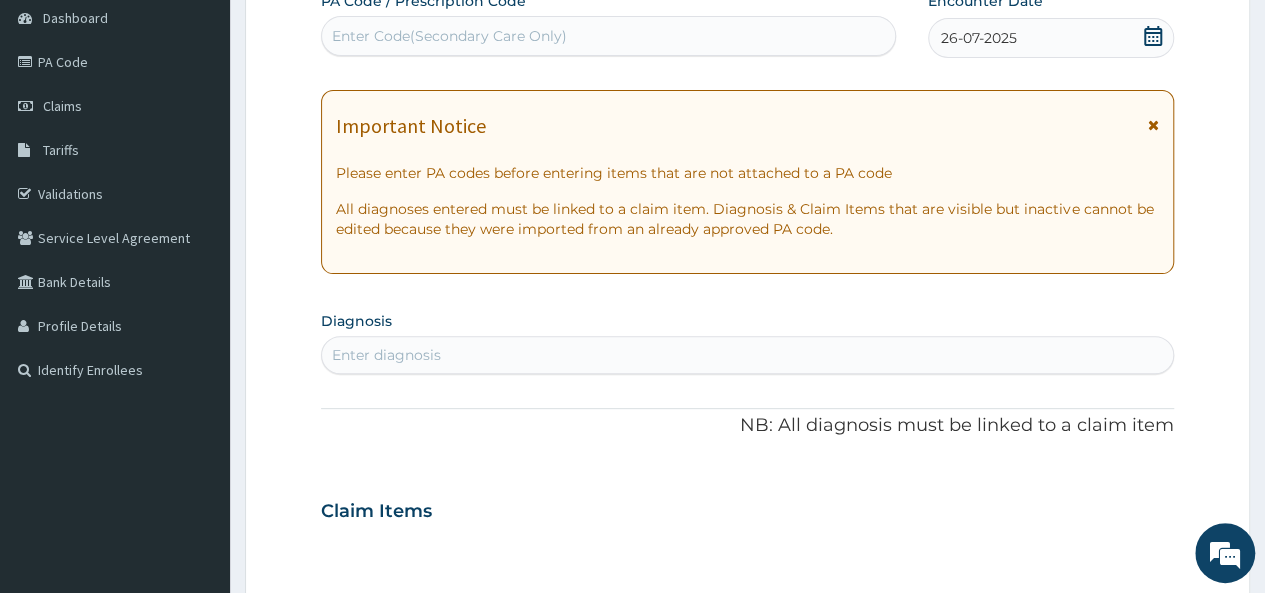 paste on "PA/1027C5" 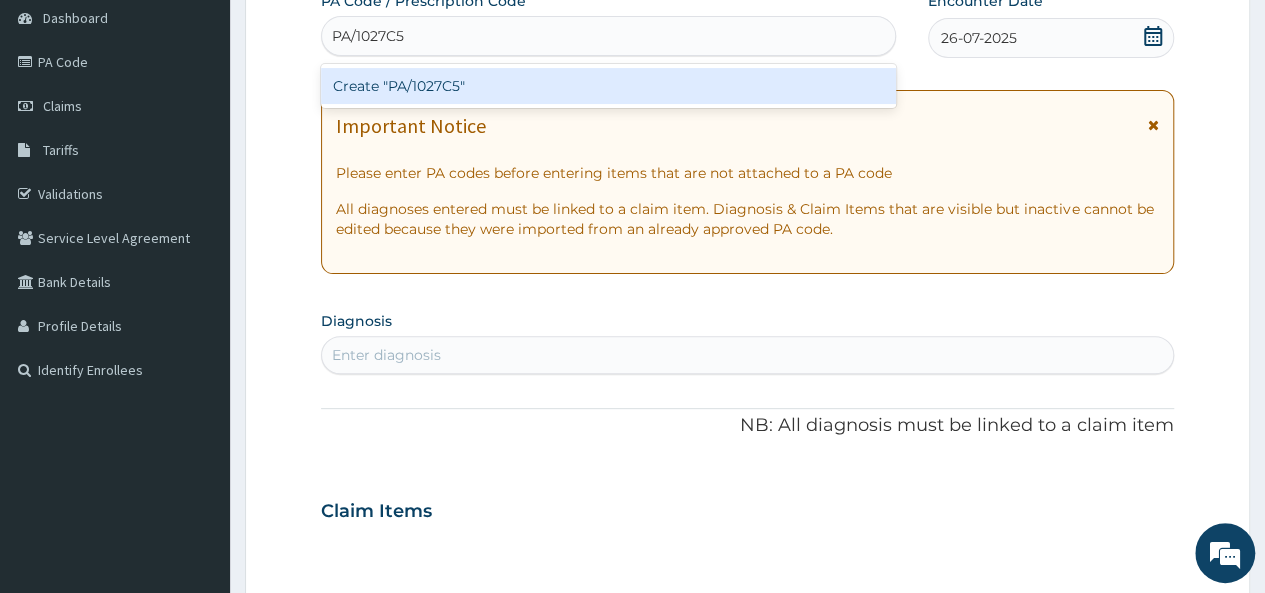 click on "Create "PA/1027C5"" at bounding box center (608, 86) 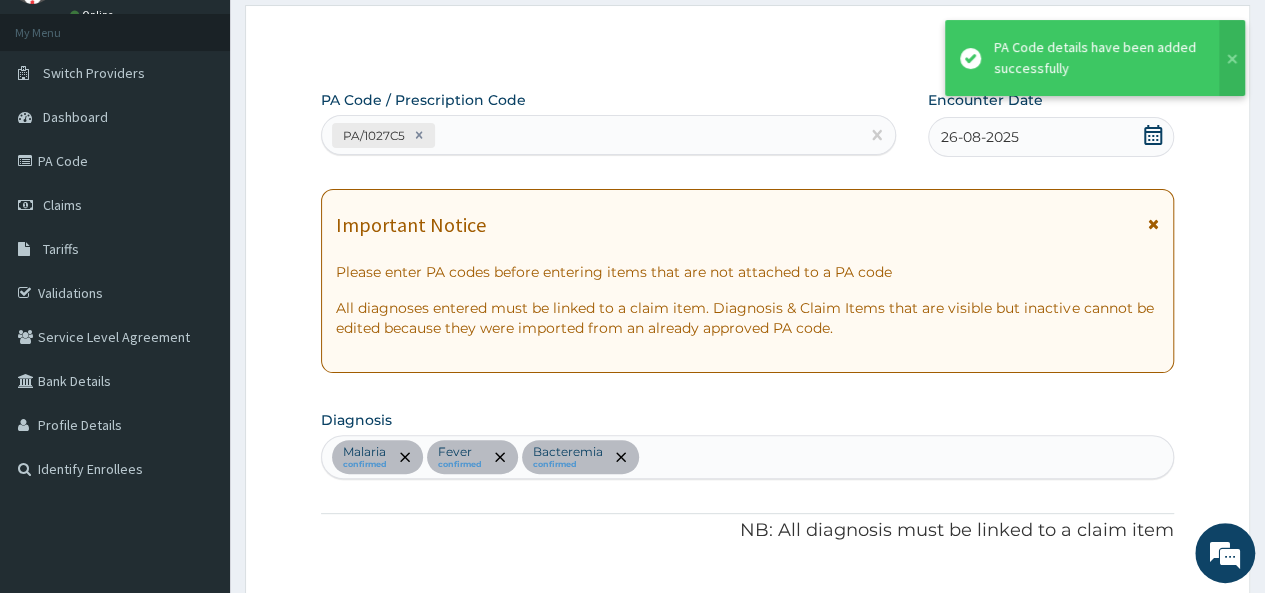 scroll, scrollTop: 0, scrollLeft: 0, axis: both 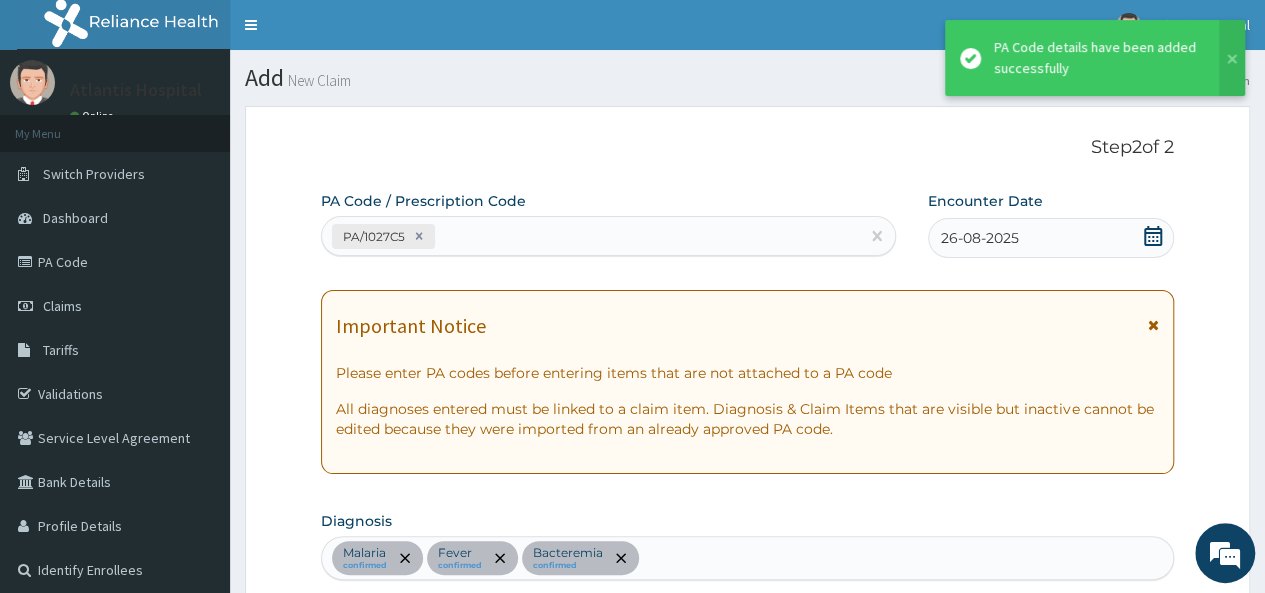 click on "26-08-2025" at bounding box center [980, 238] 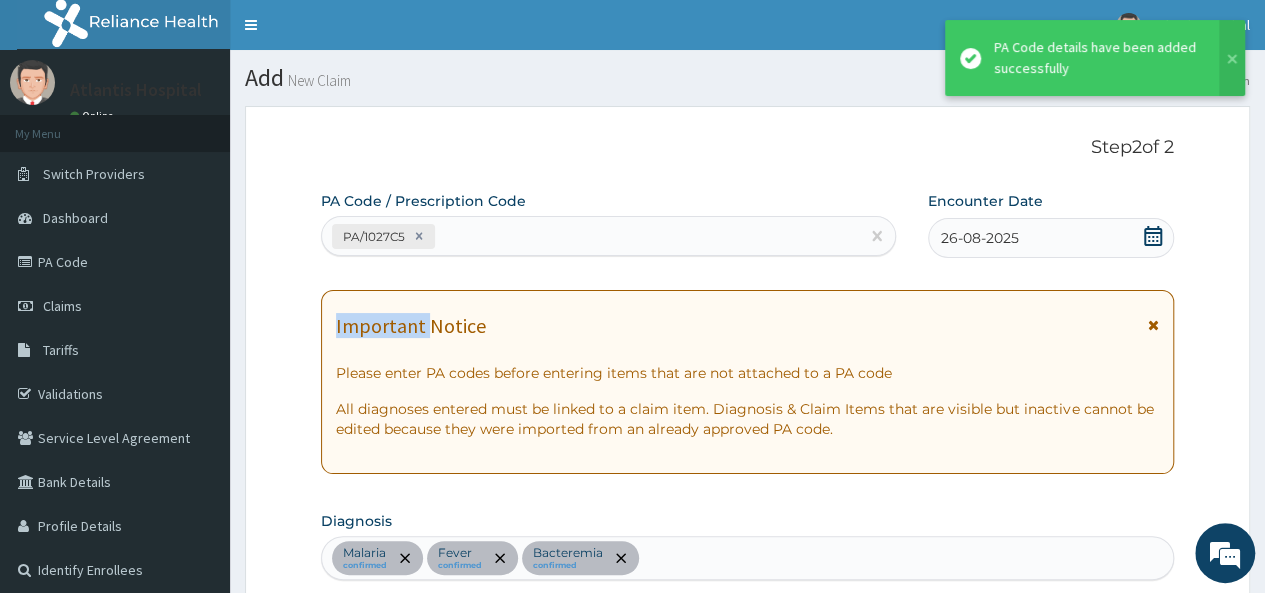 click 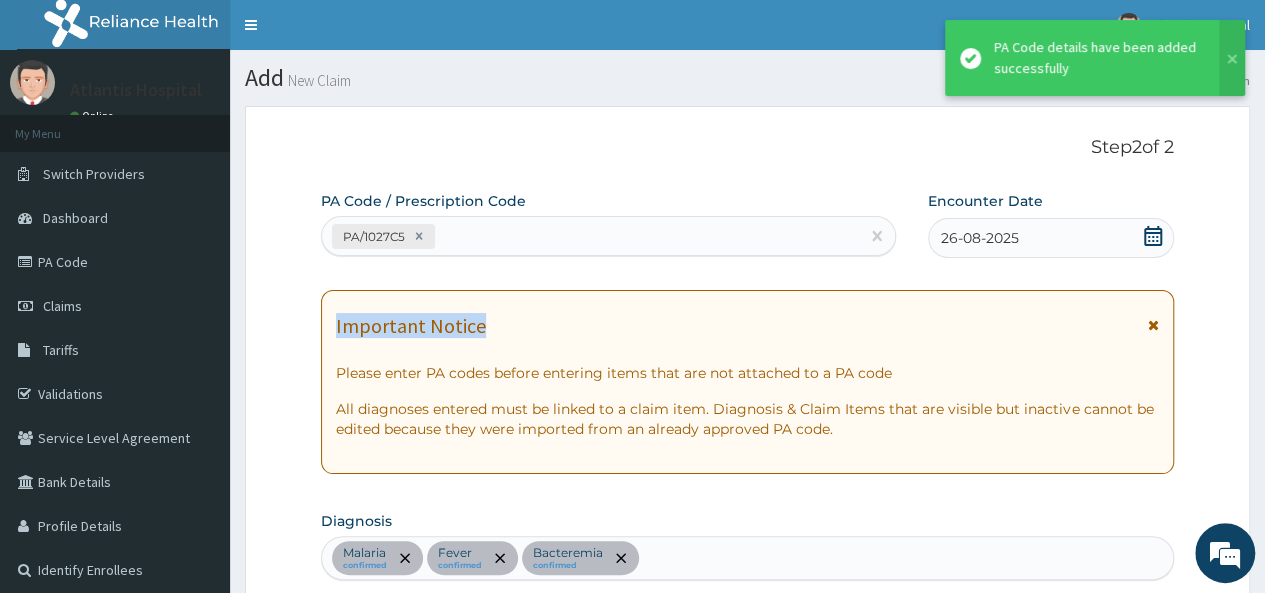 click 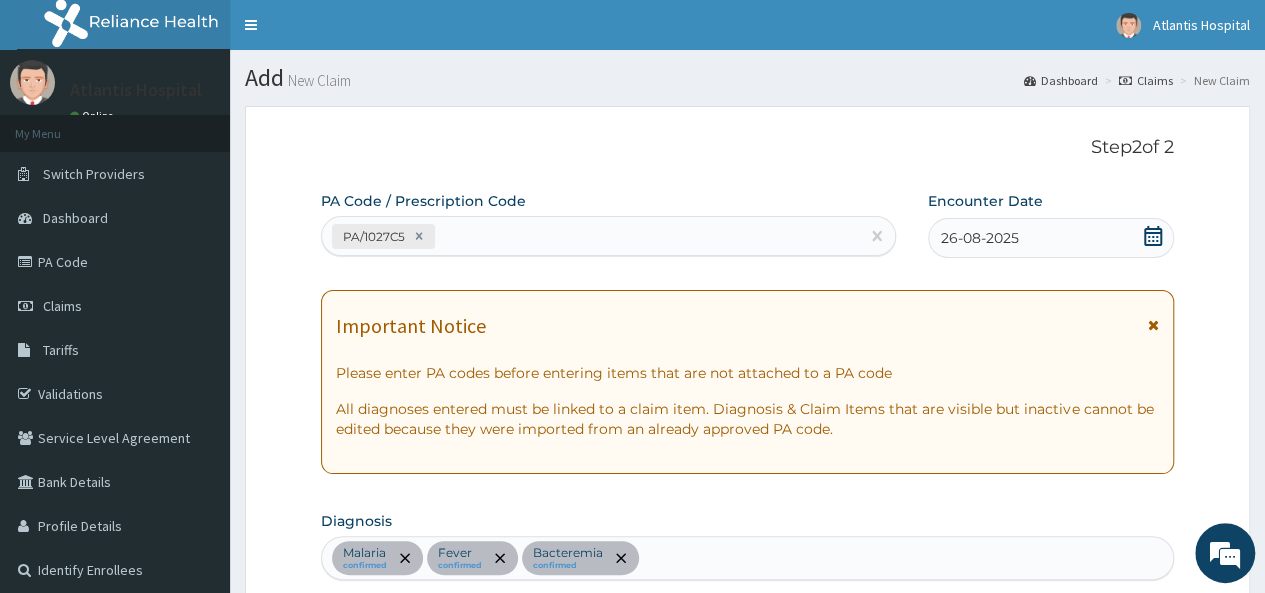 click on "26-08-2025" at bounding box center (1051, 238) 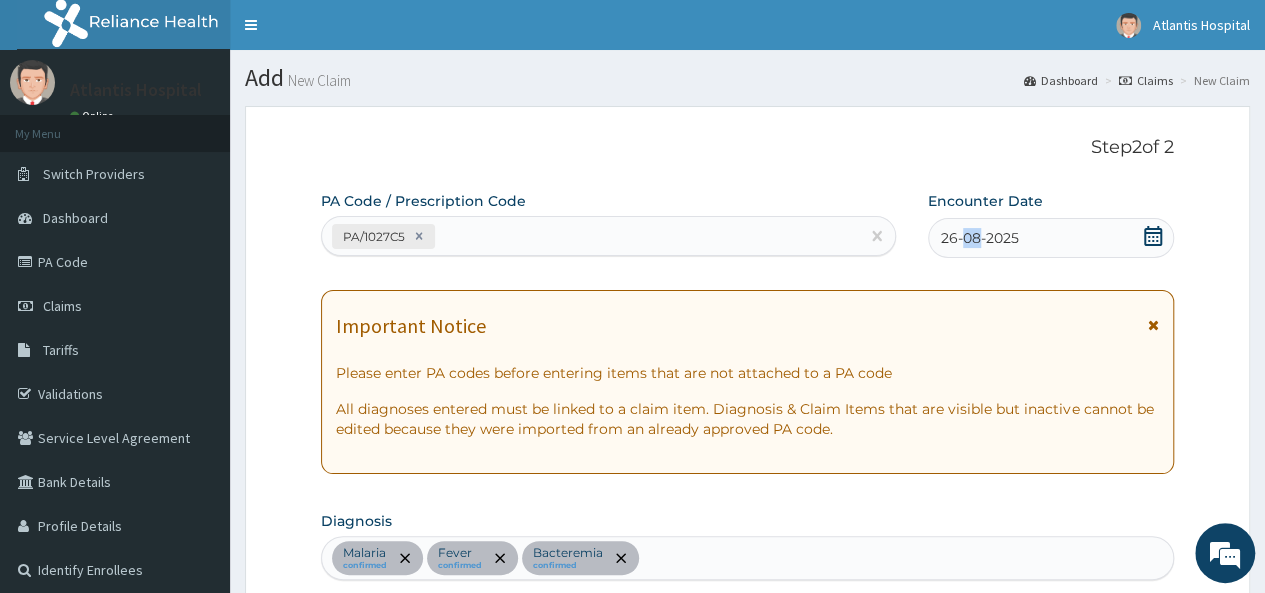 click on "26-08-2025" at bounding box center (980, 238) 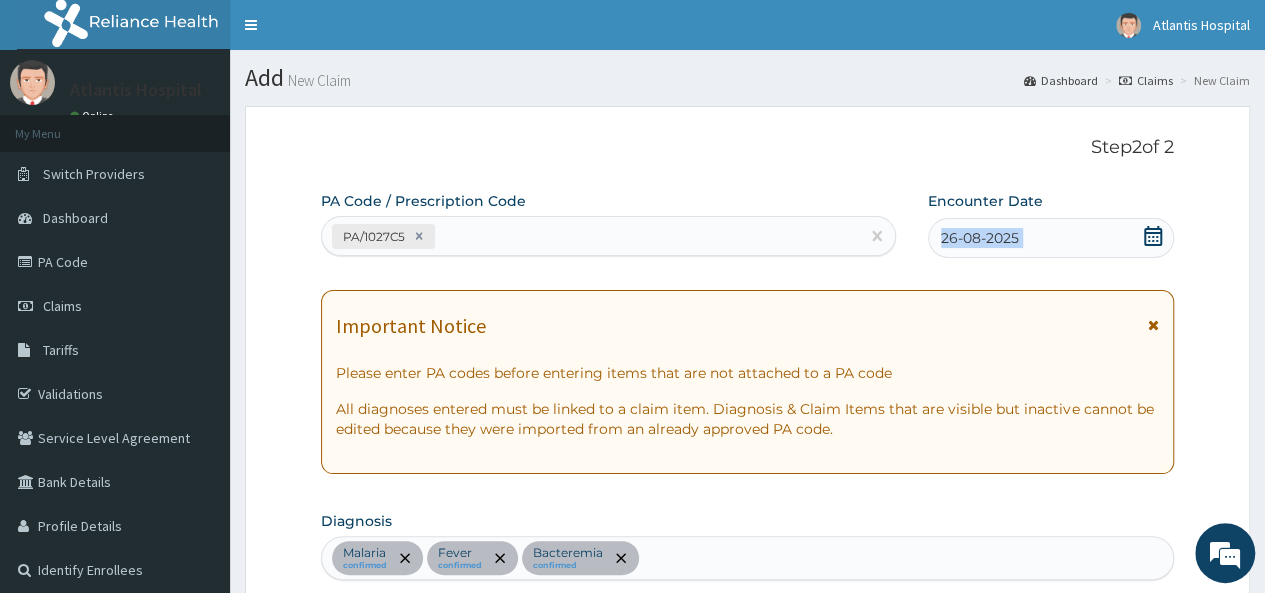 click on "26-08-2025" at bounding box center (980, 238) 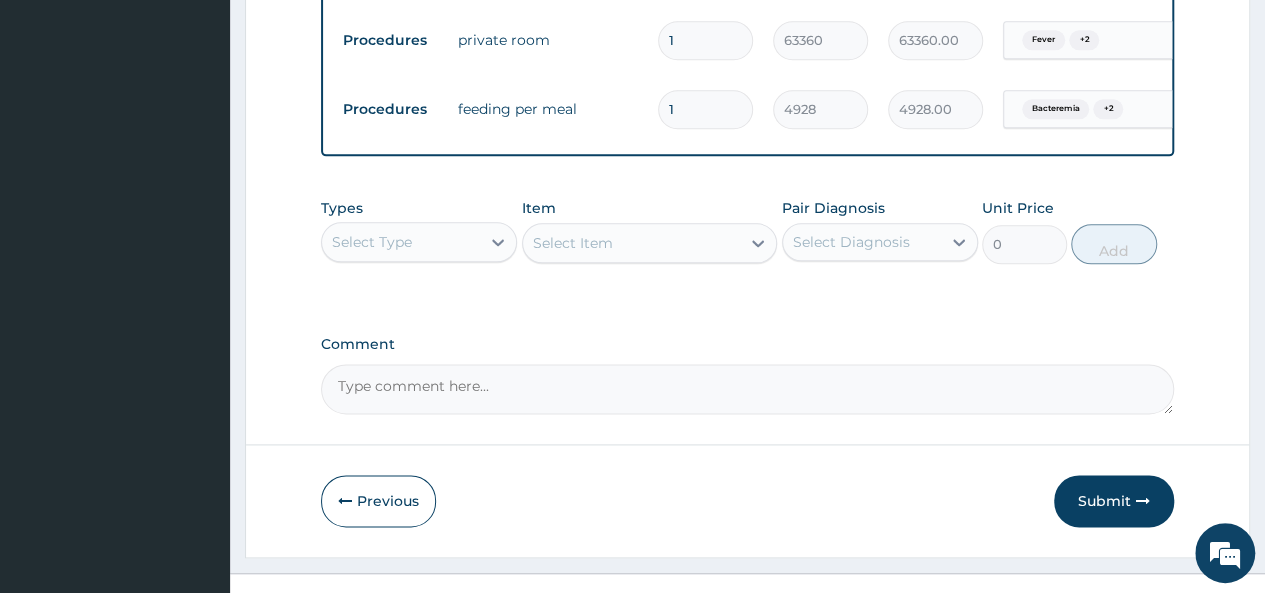 scroll, scrollTop: 1182, scrollLeft: 0, axis: vertical 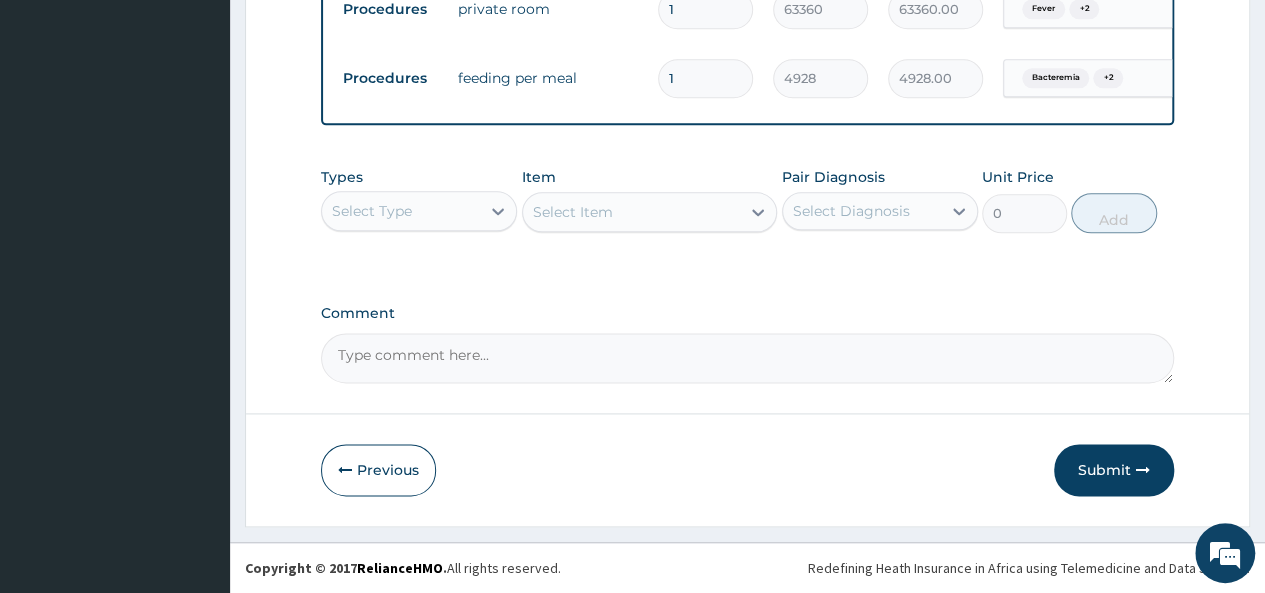 drag, startPoint x: 430, startPoint y: 354, endPoint x: 434, endPoint y: 368, distance: 14.56022 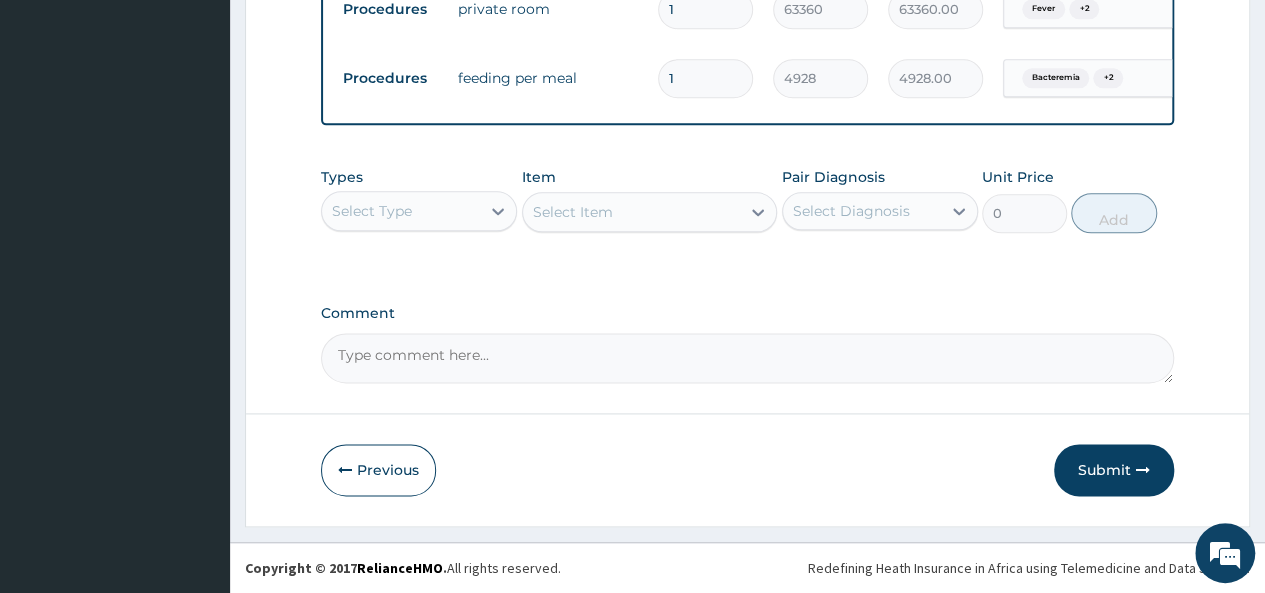 click on "Comment" at bounding box center [747, 358] 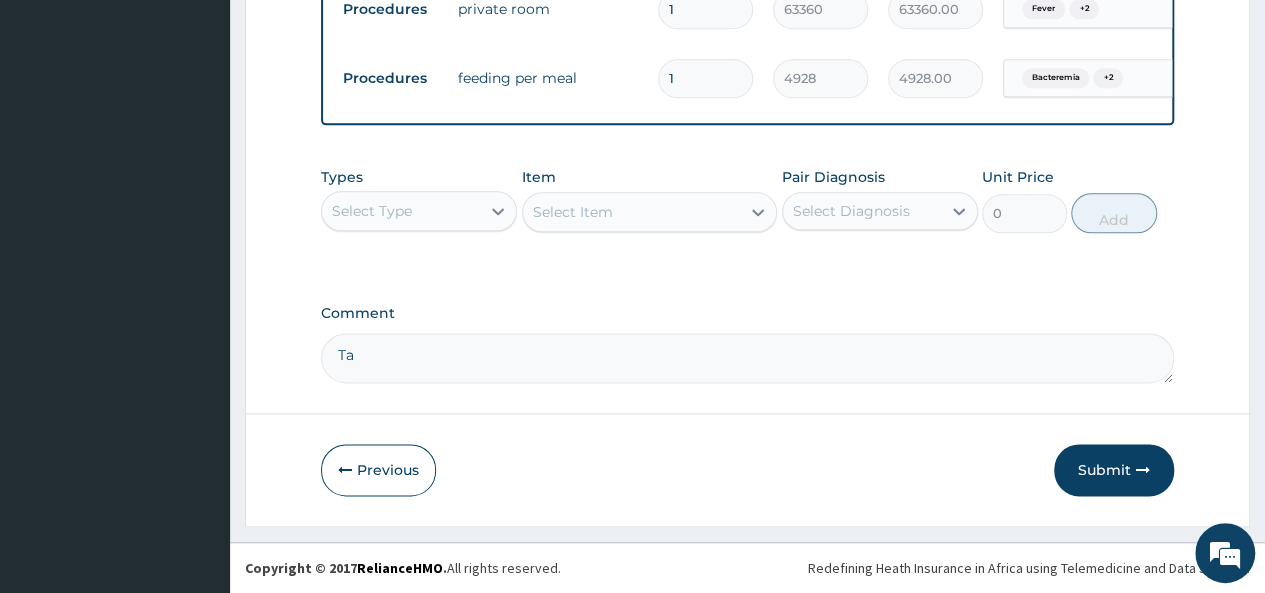 type on "T" 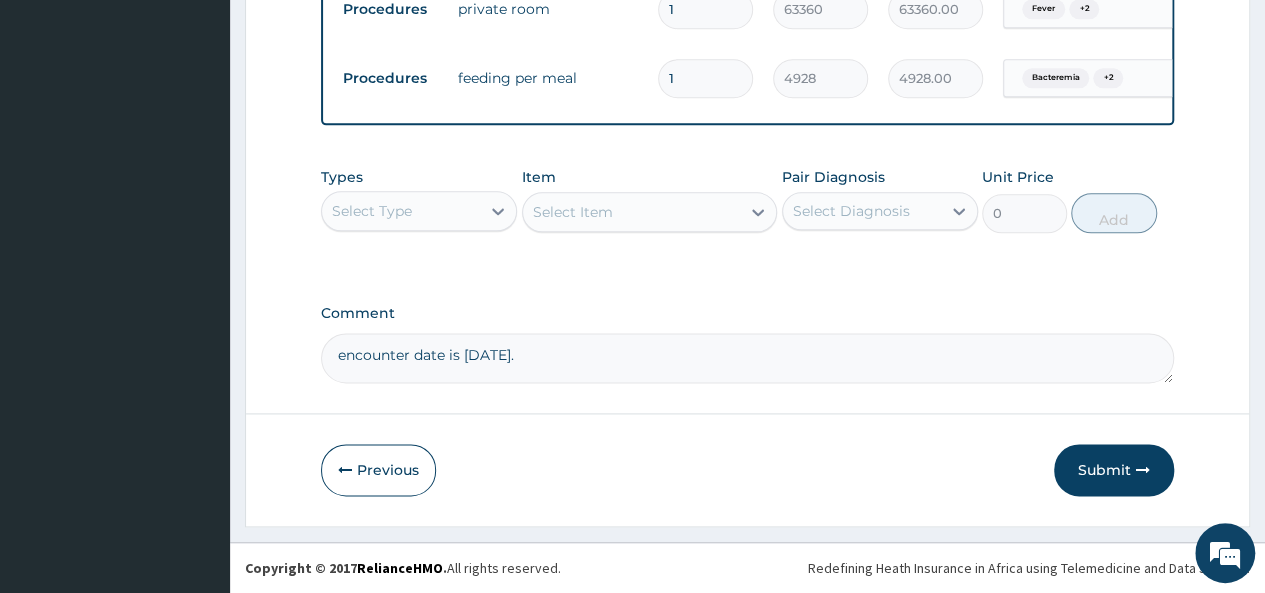 type on "encounter date is 26th of july." 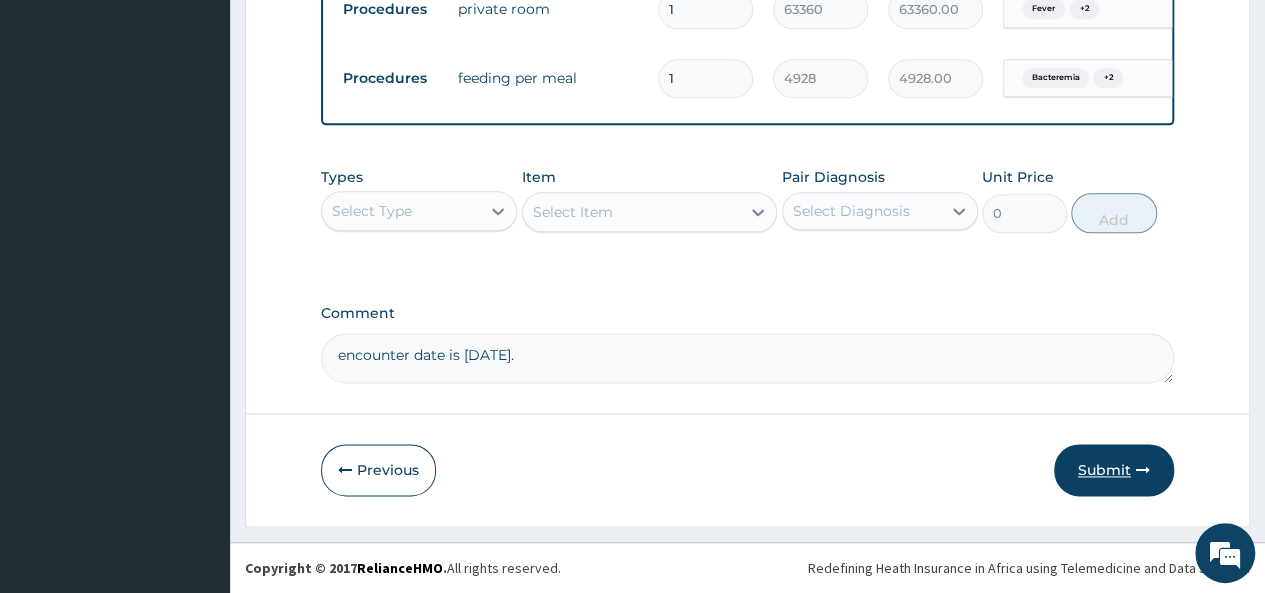 click on "Submit" at bounding box center [1114, 470] 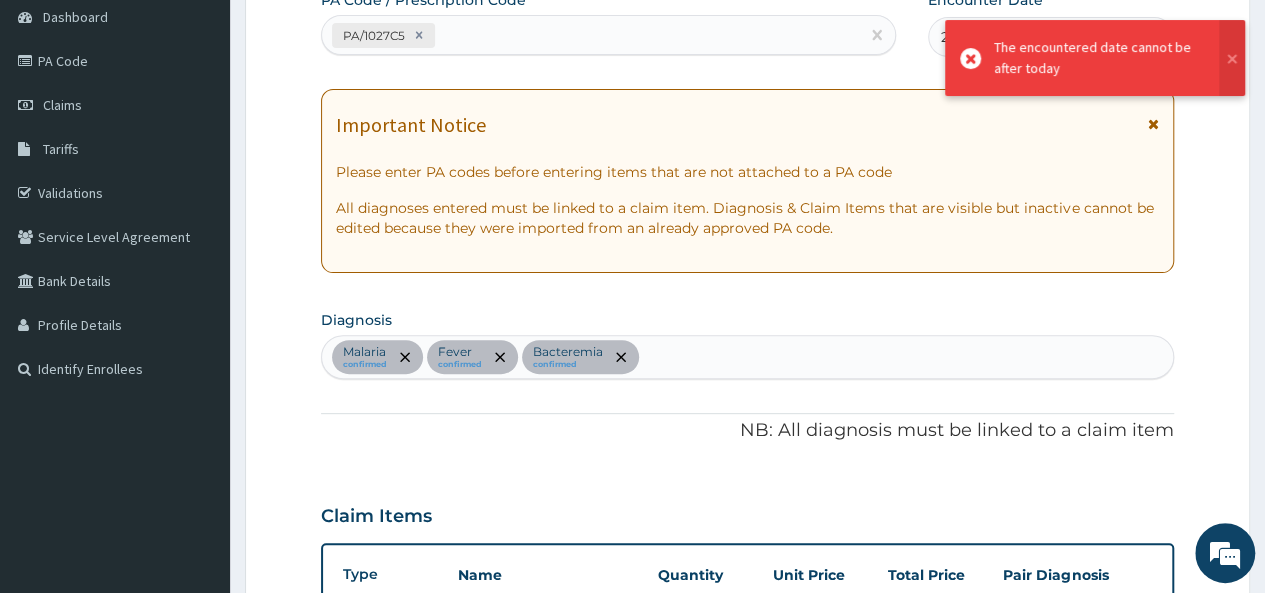 scroll, scrollTop: 0, scrollLeft: 0, axis: both 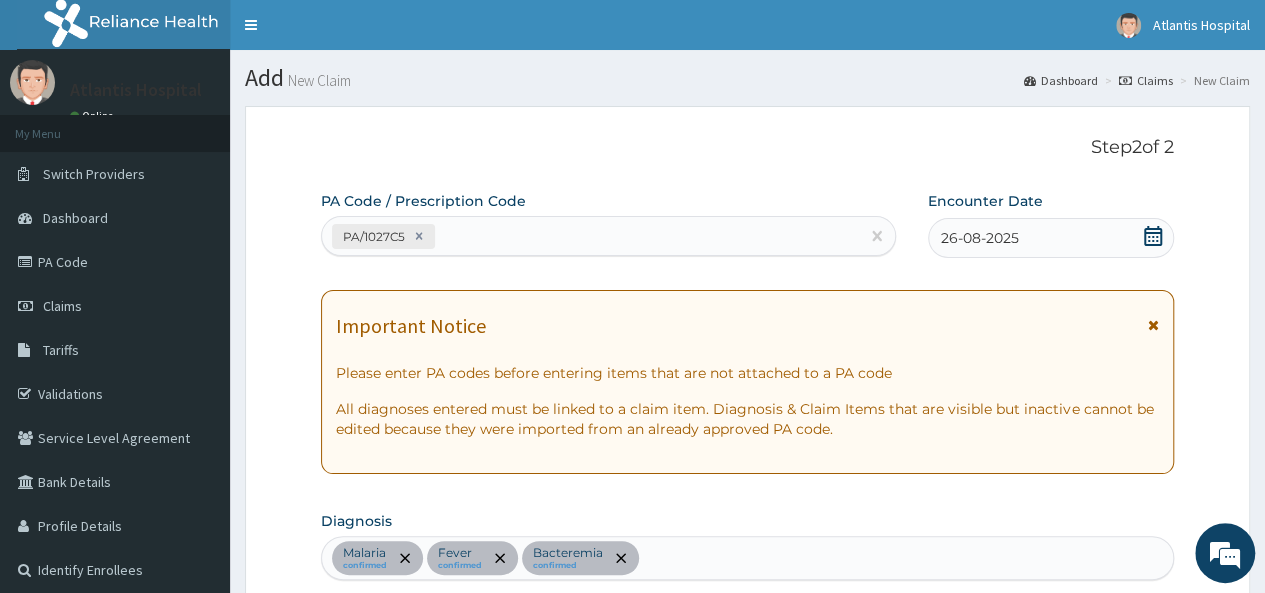 click on "Encounter Date 26-08-2025" at bounding box center [1051, 224] 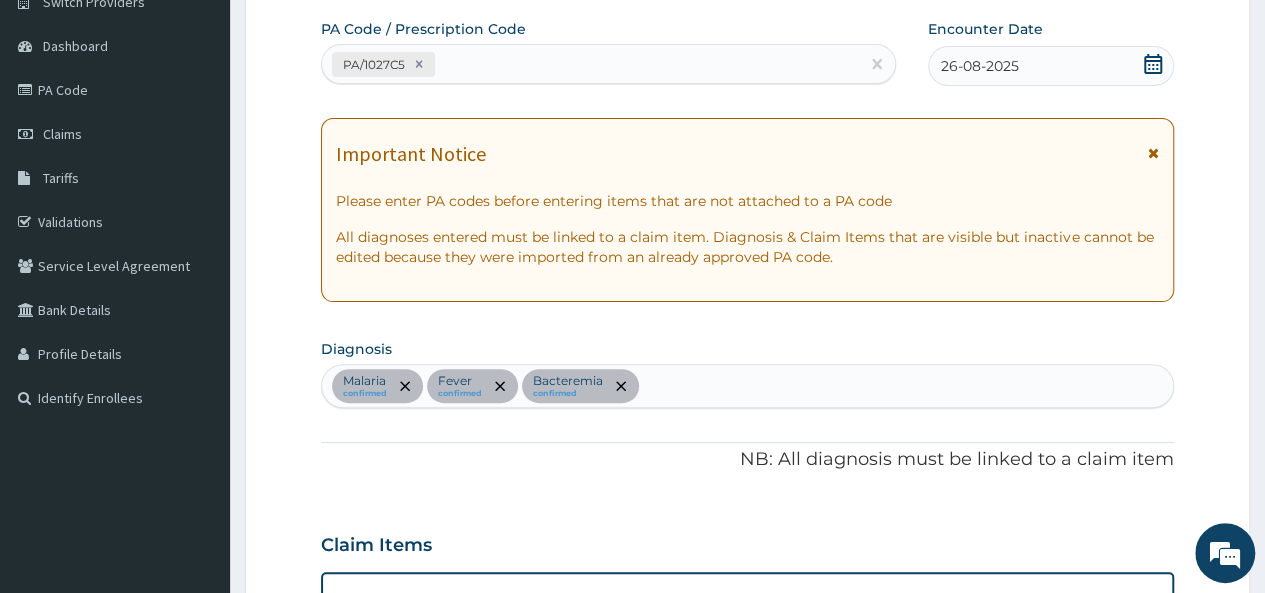 scroll, scrollTop: 0, scrollLeft: 0, axis: both 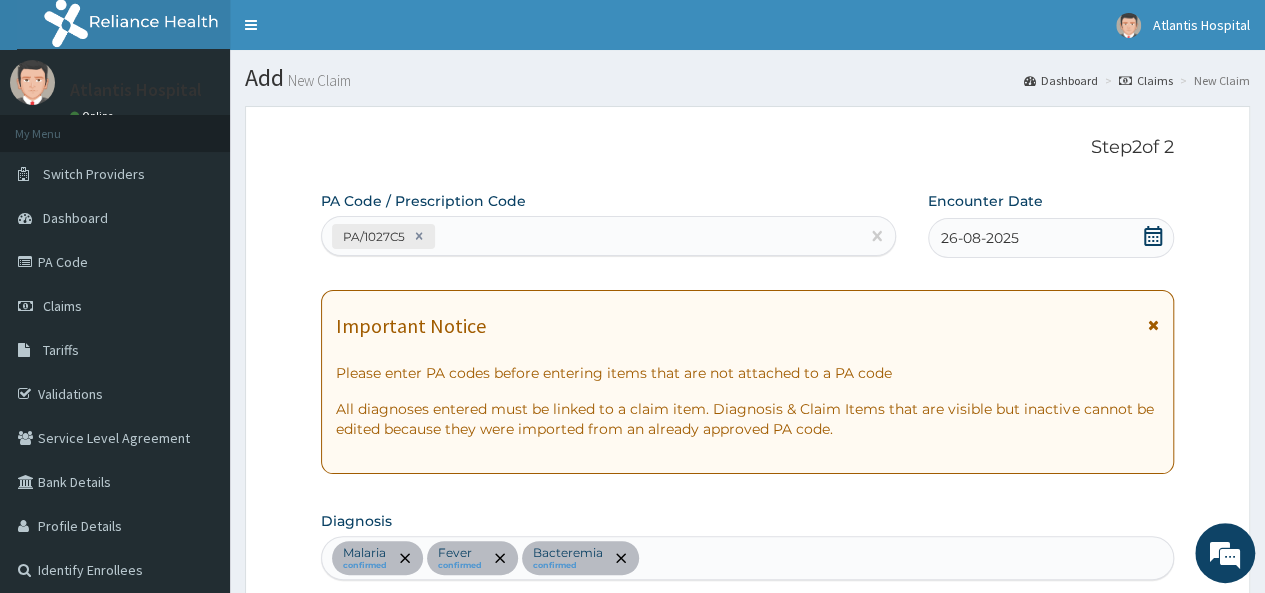 click 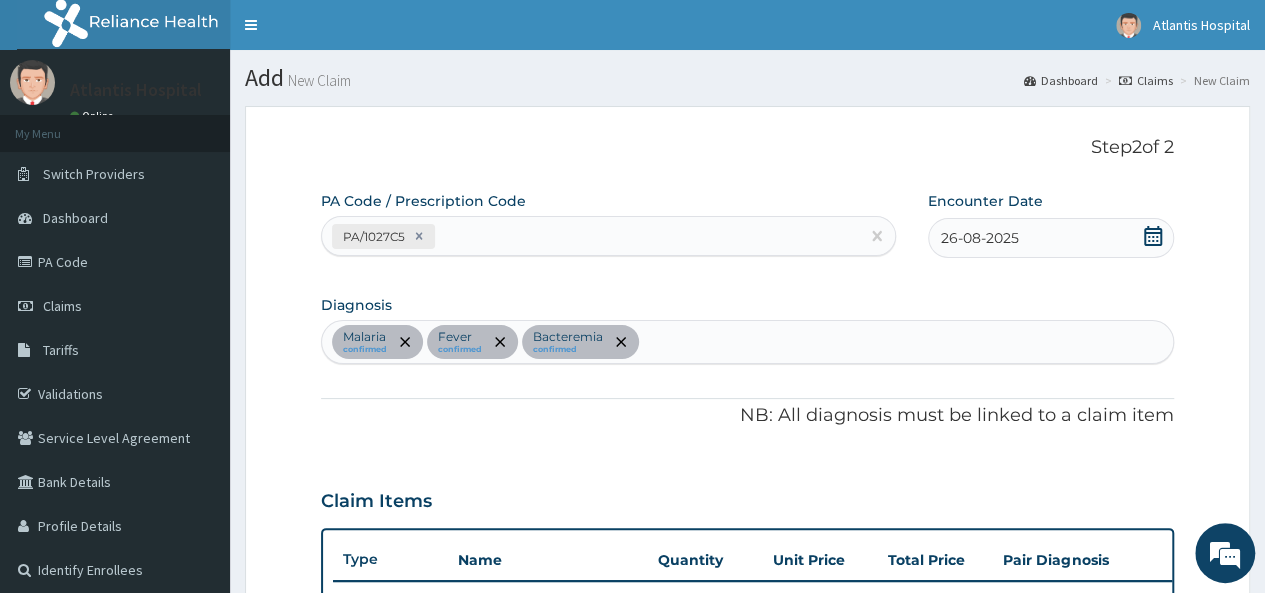 click on "26-08-2025" at bounding box center (1051, 238) 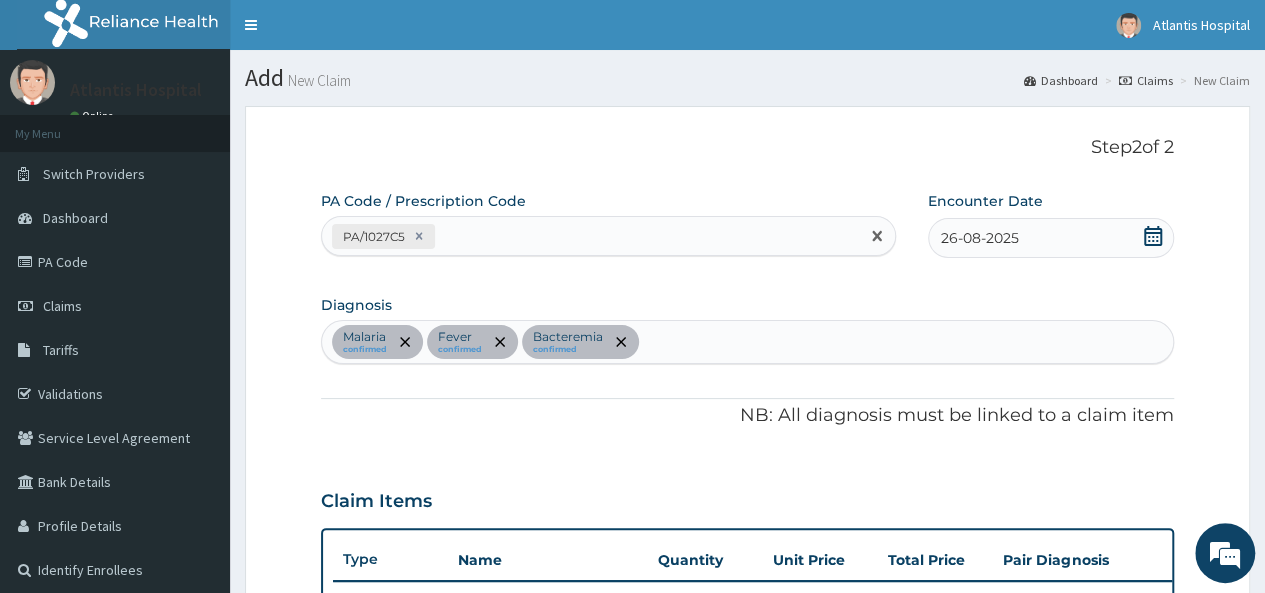 click on "PA/1027C5" at bounding box center [590, 236] 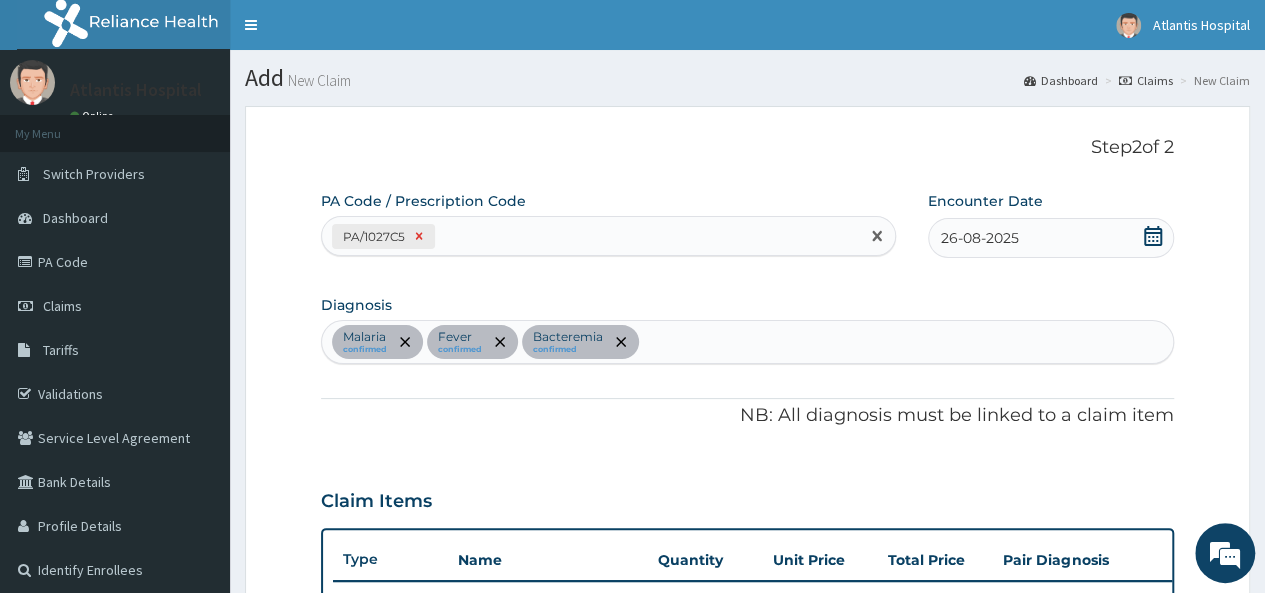 click 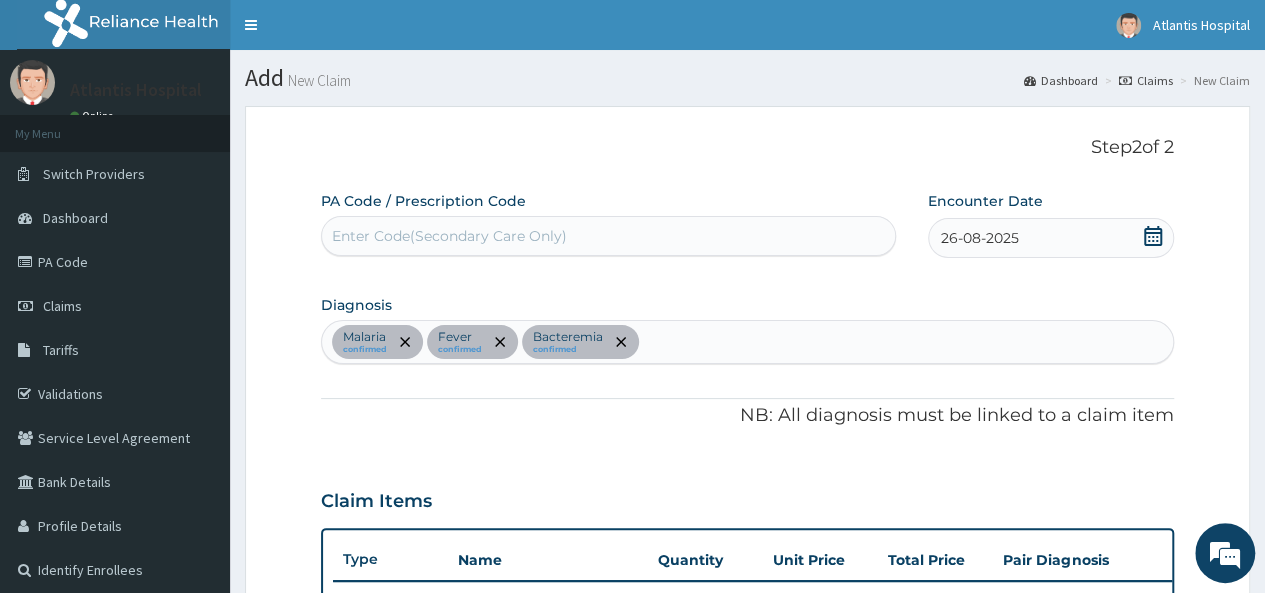 click on "PA Code / Prescription Code Enter Code(Secondary Care Only) Encounter Date 26-08-2025" at bounding box center (731, 224) 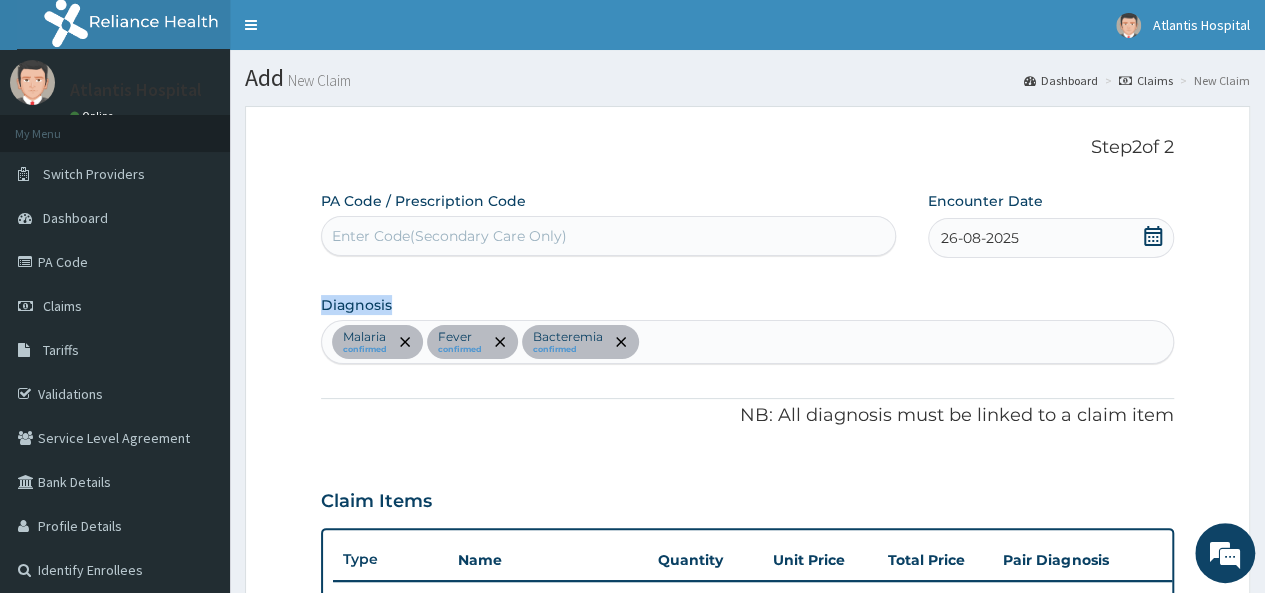 click 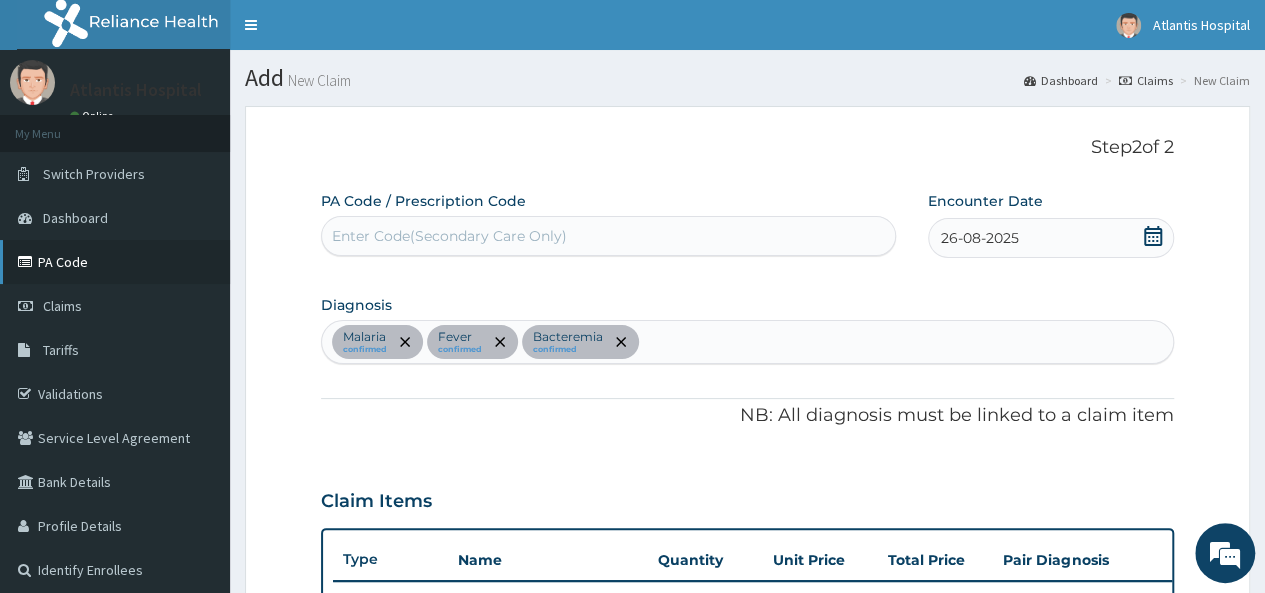 click on "PA Code" at bounding box center [115, 262] 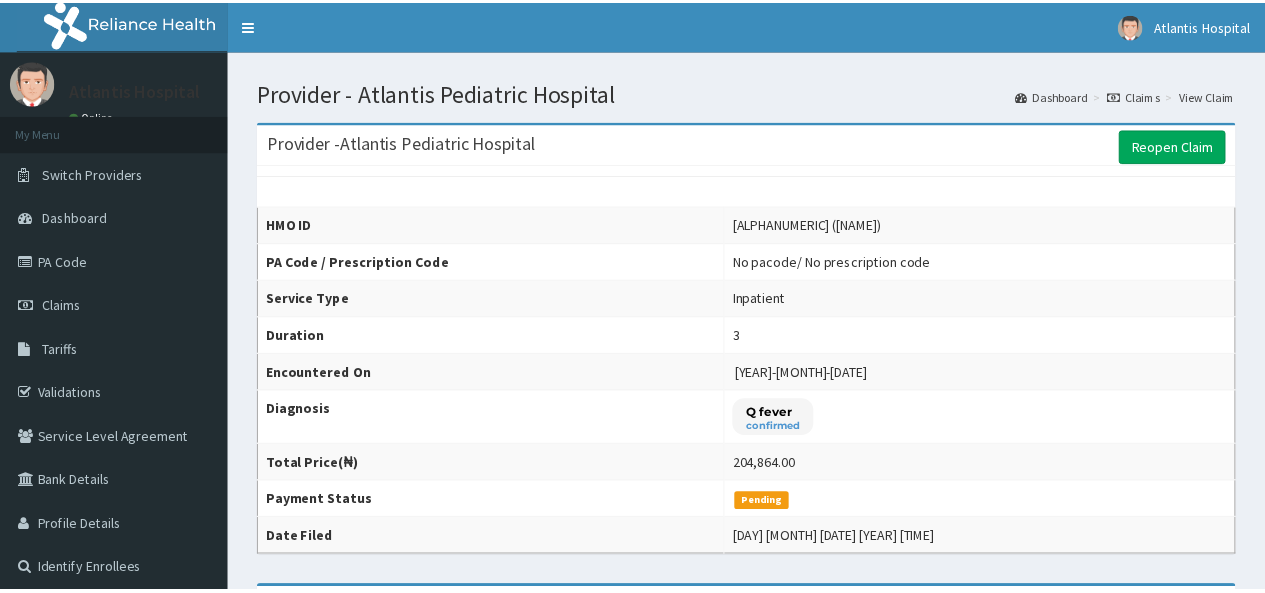 scroll, scrollTop: 0, scrollLeft: 0, axis: both 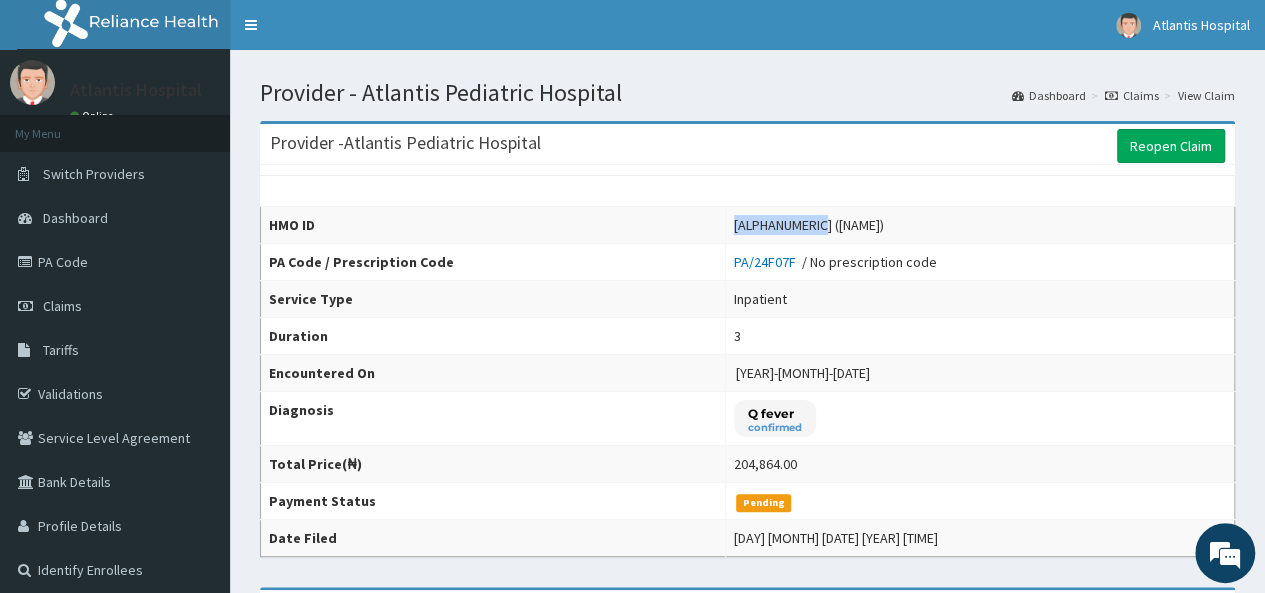 drag, startPoint x: 754, startPoint y: 231, endPoint x: 792, endPoint y: 231, distance: 38 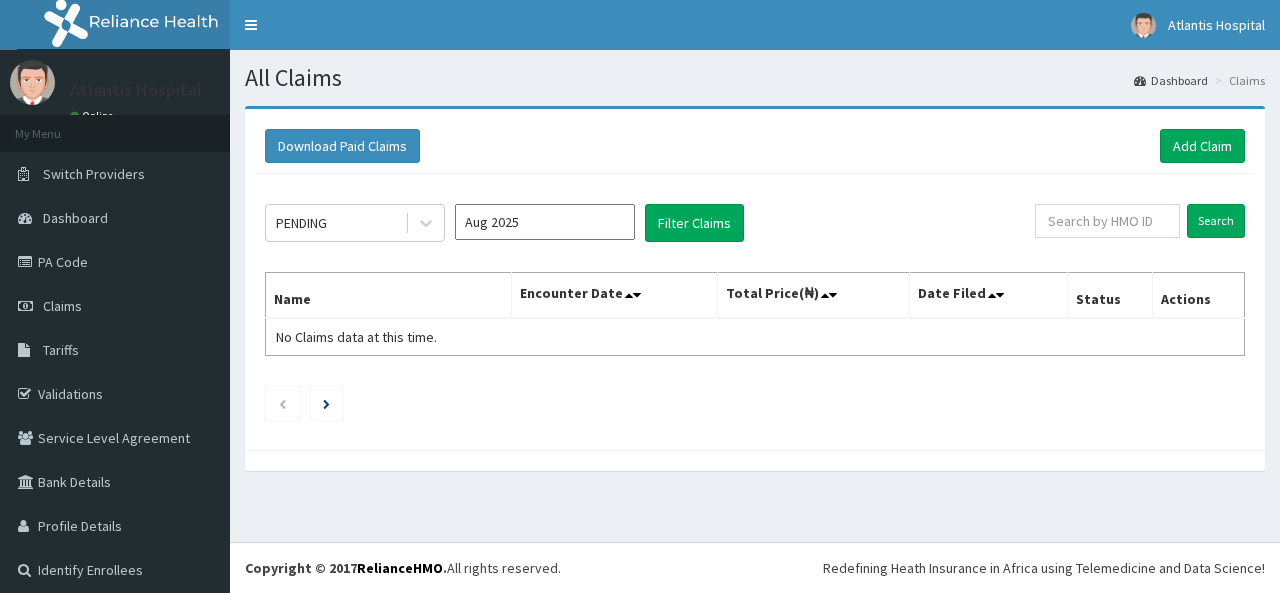 scroll, scrollTop: 0, scrollLeft: 0, axis: both 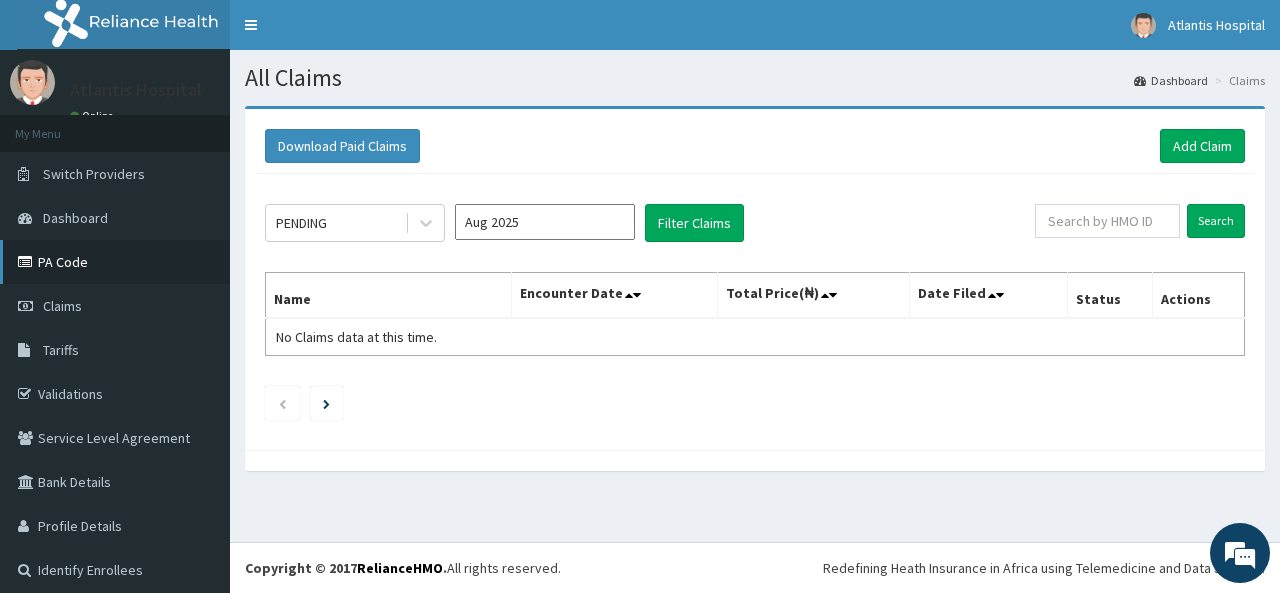 click on "PA Code" at bounding box center (115, 262) 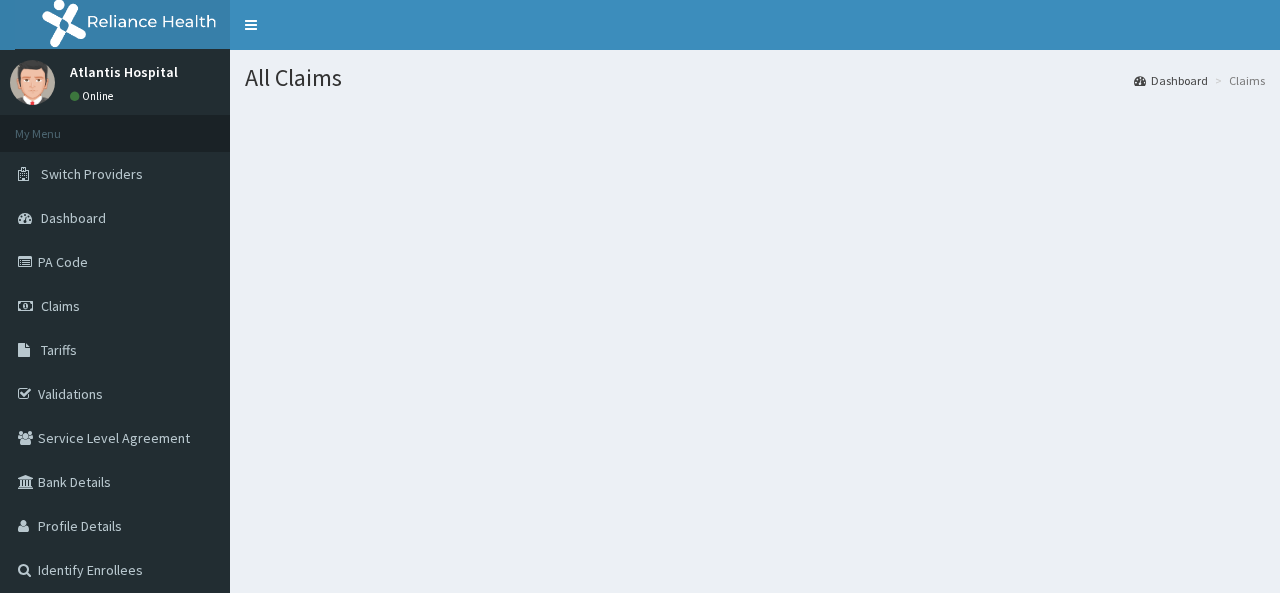 scroll, scrollTop: 0, scrollLeft: 0, axis: both 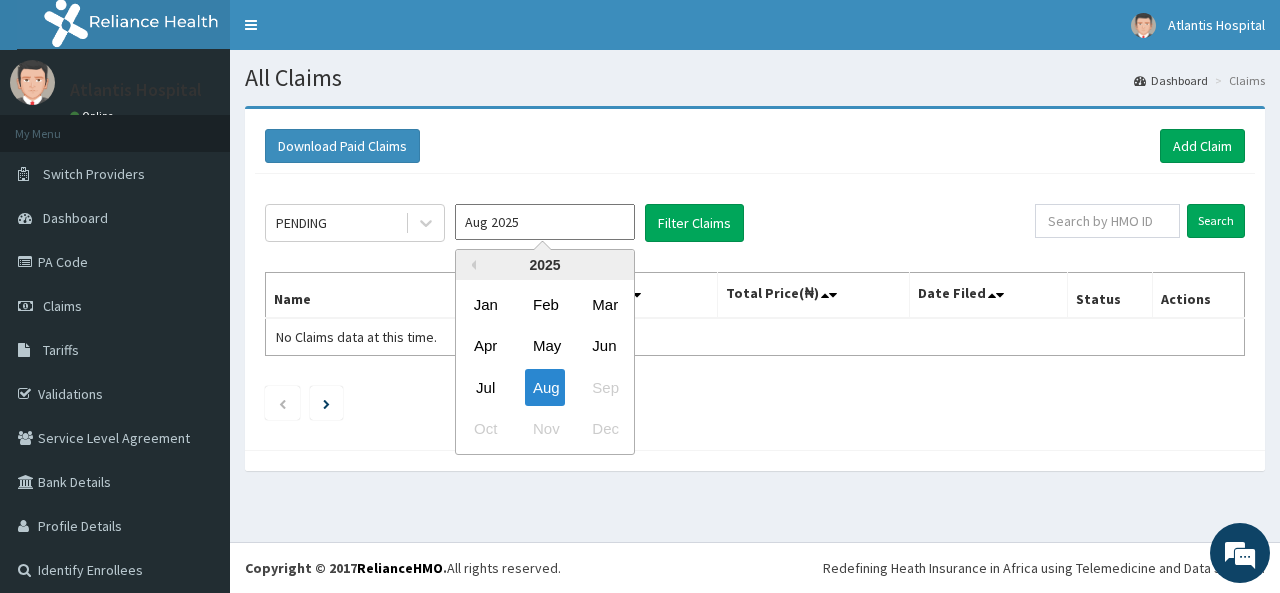 click on "Aug 2025" at bounding box center [545, 222] 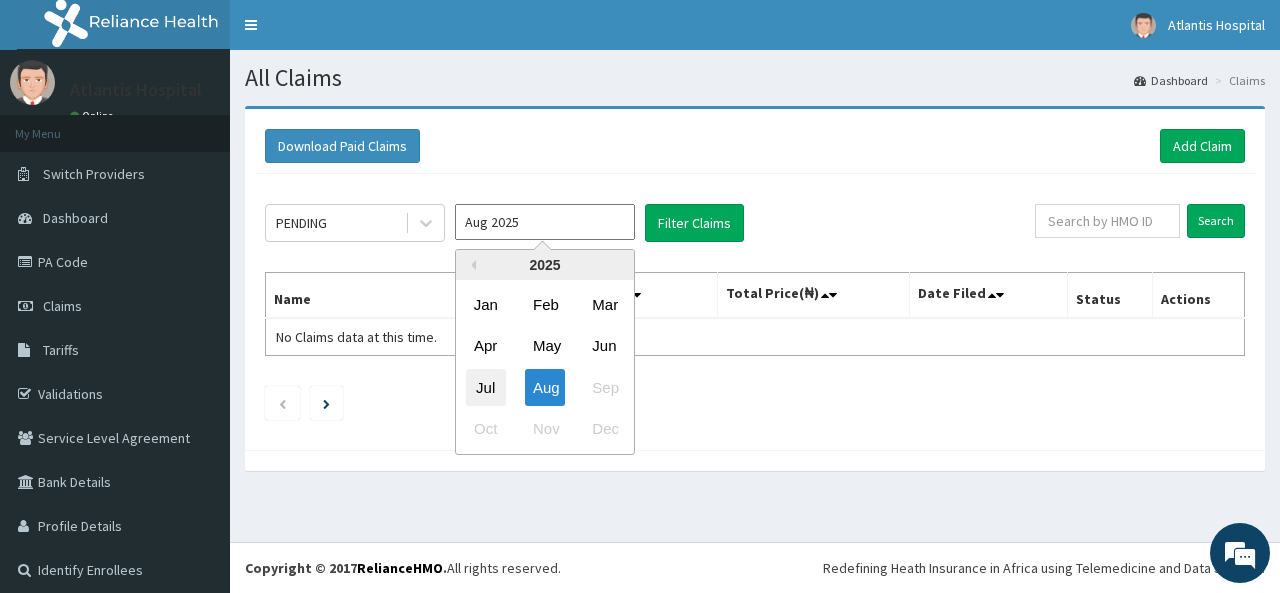 click on "Jul" at bounding box center (486, 387) 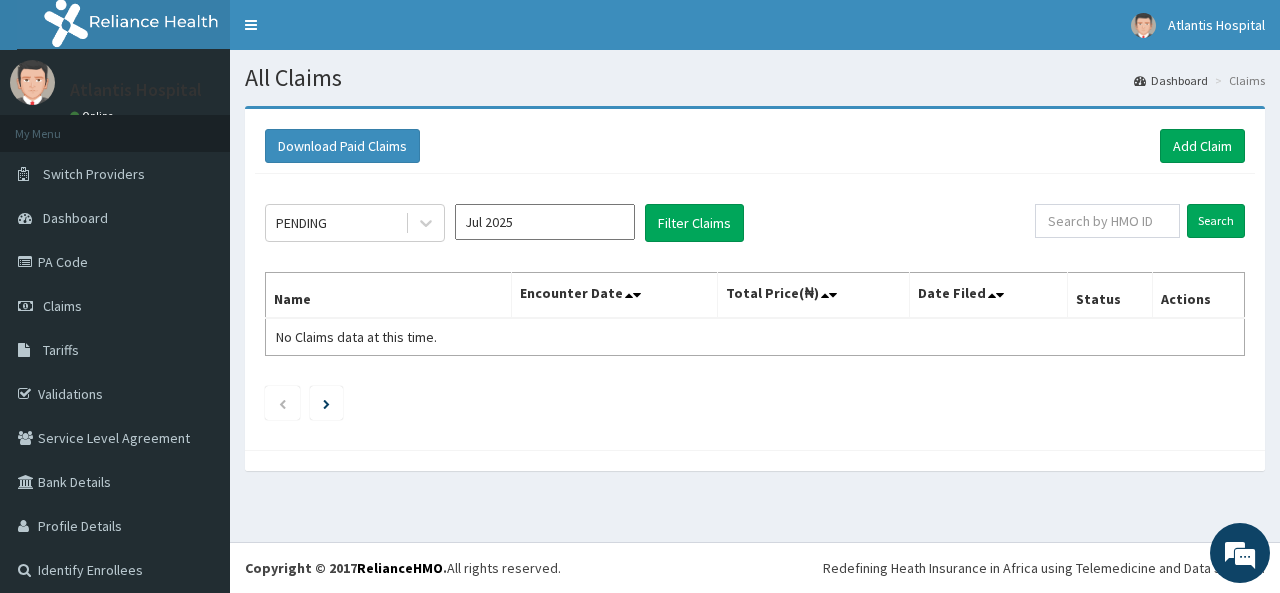 click on "PENDING Jul 2025 Filter Claims Search Name Encounter Date Total Price(₦) Date Filed Status Actions No Claims data at this time." 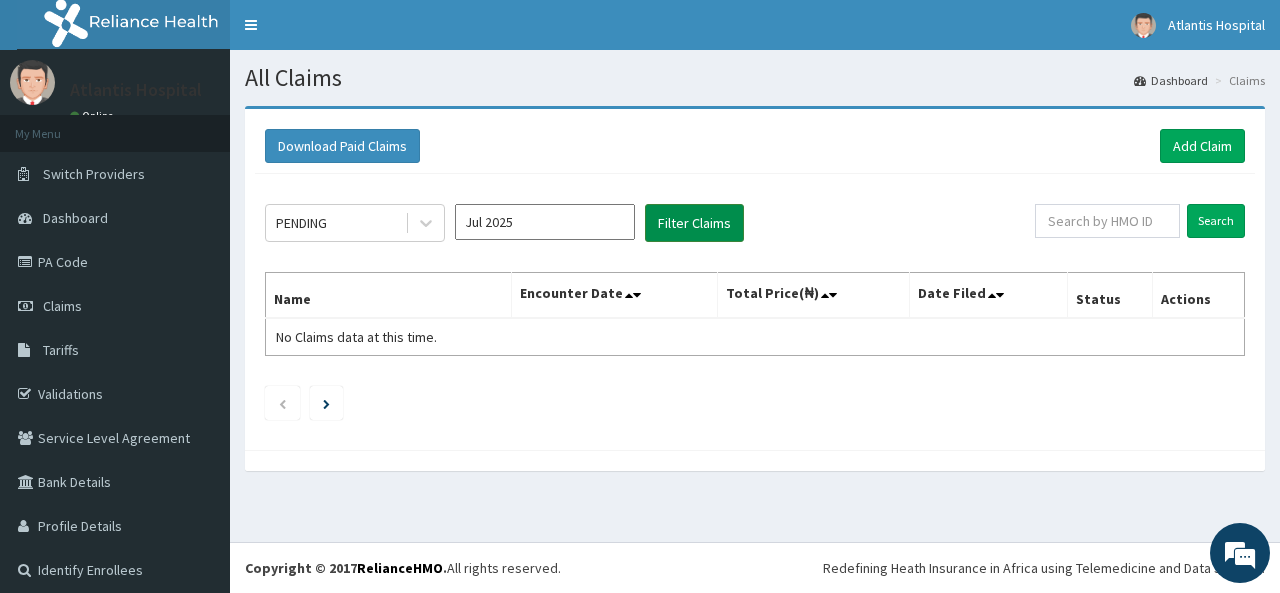 click on "Filter Claims" at bounding box center (694, 223) 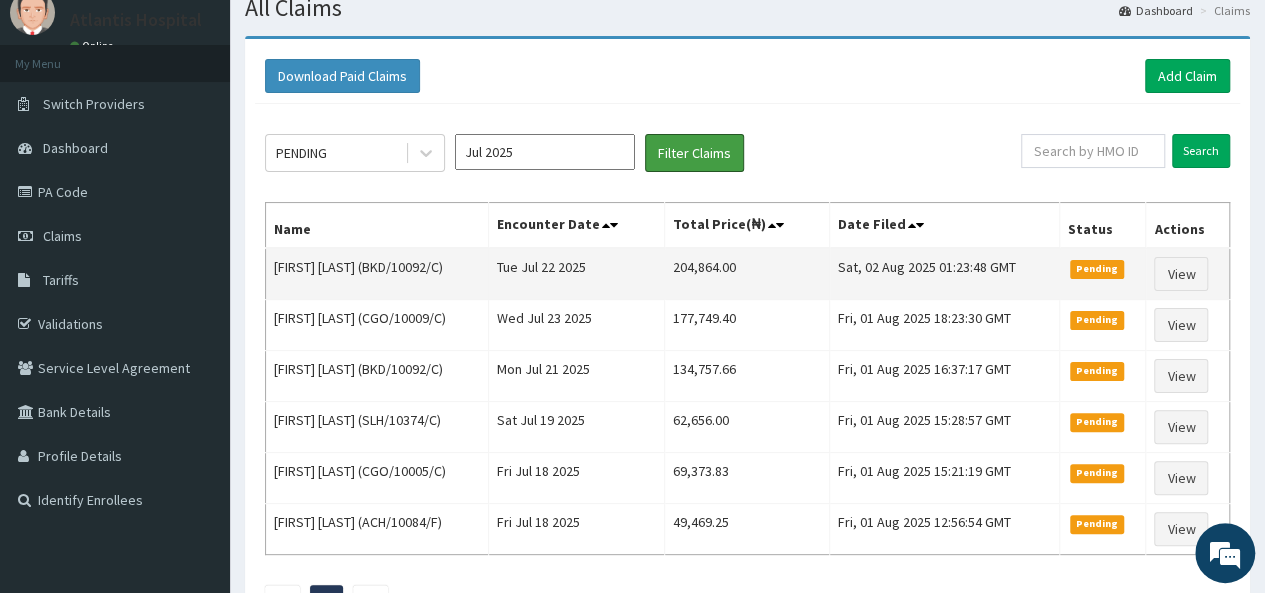 scroll, scrollTop: 100, scrollLeft: 0, axis: vertical 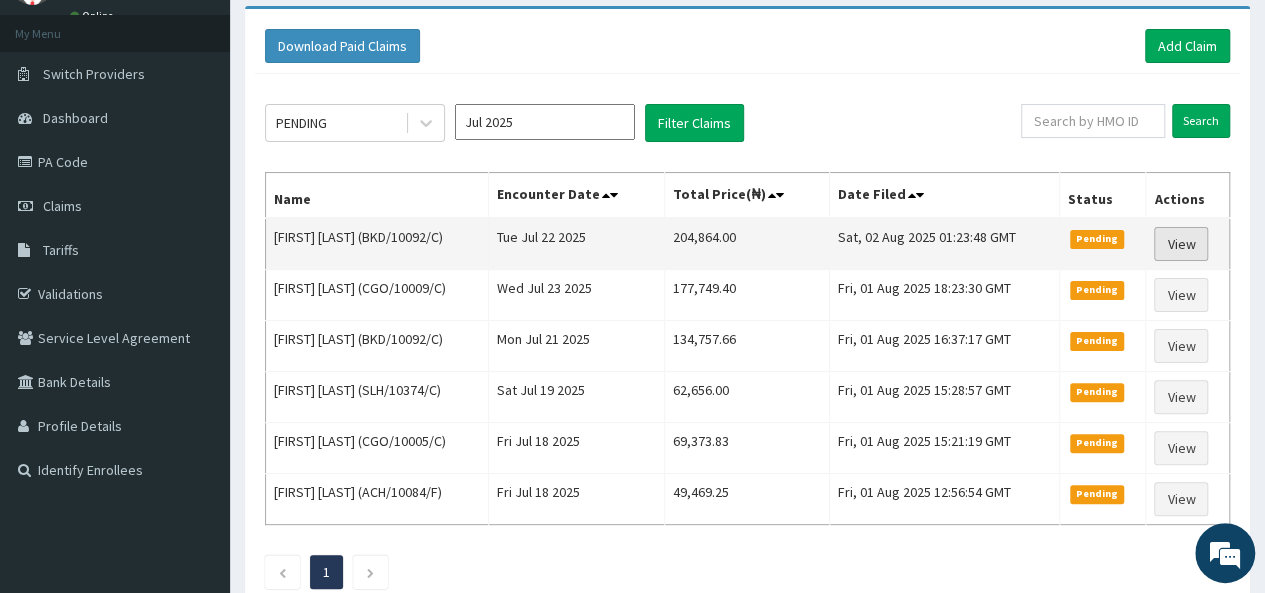 click on "View" at bounding box center [1181, 244] 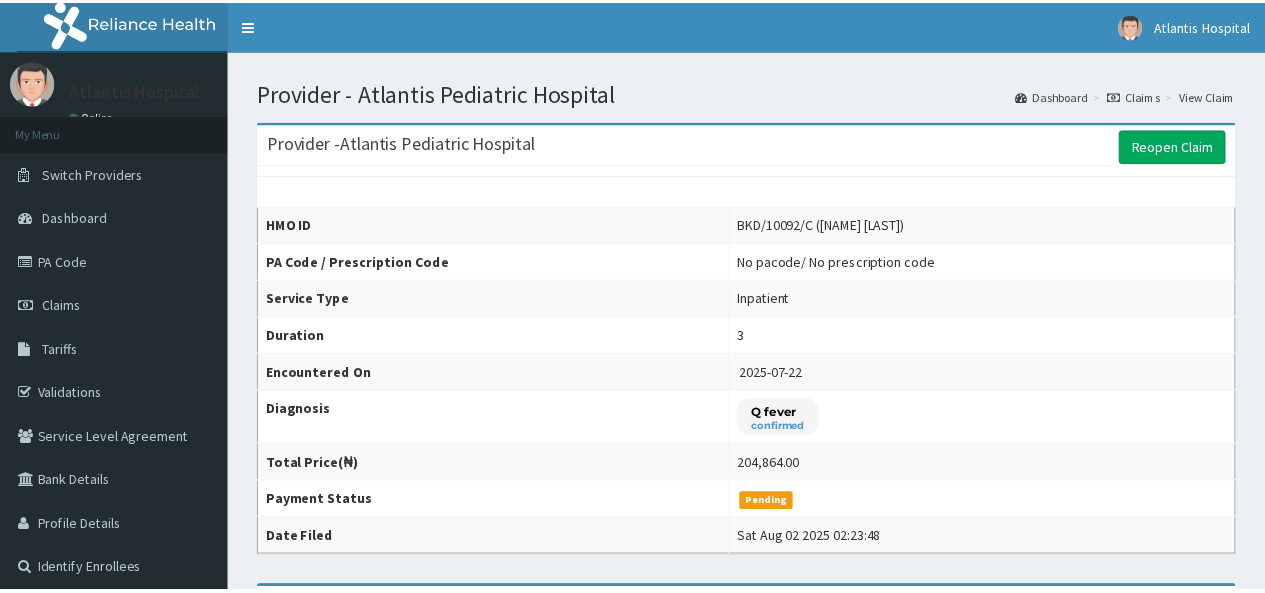 scroll, scrollTop: 0, scrollLeft: 0, axis: both 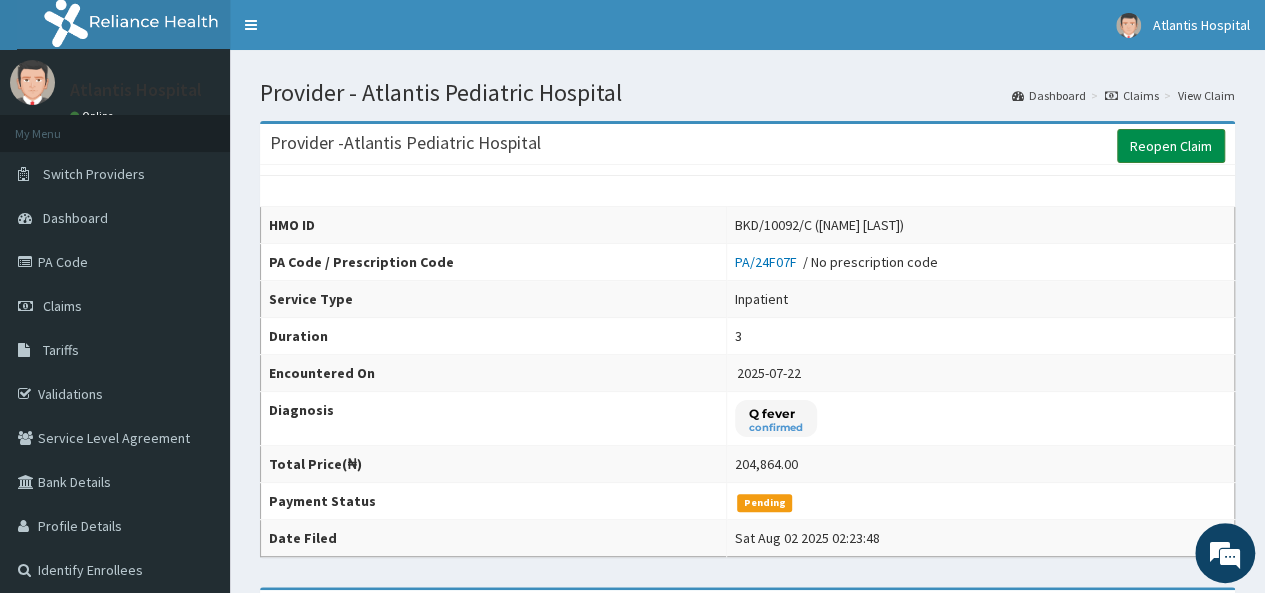 click on "Reopen Claim" at bounding box center (1171, 146) 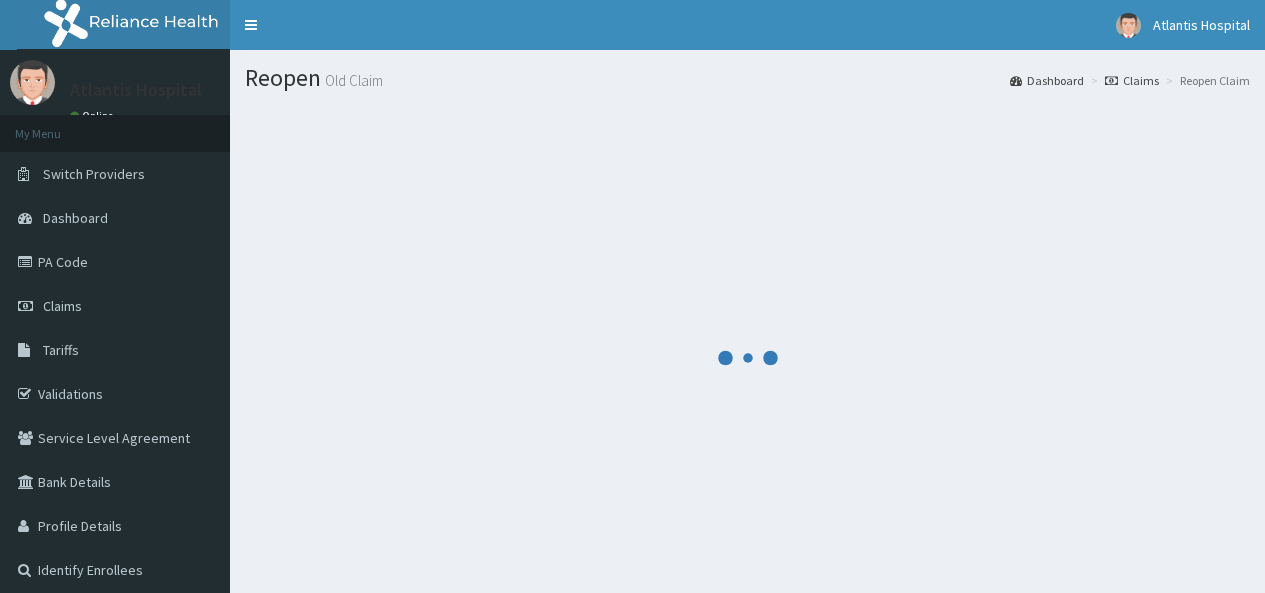 scroll, scrollTop: 0, scrollLeft: 0, axis: both 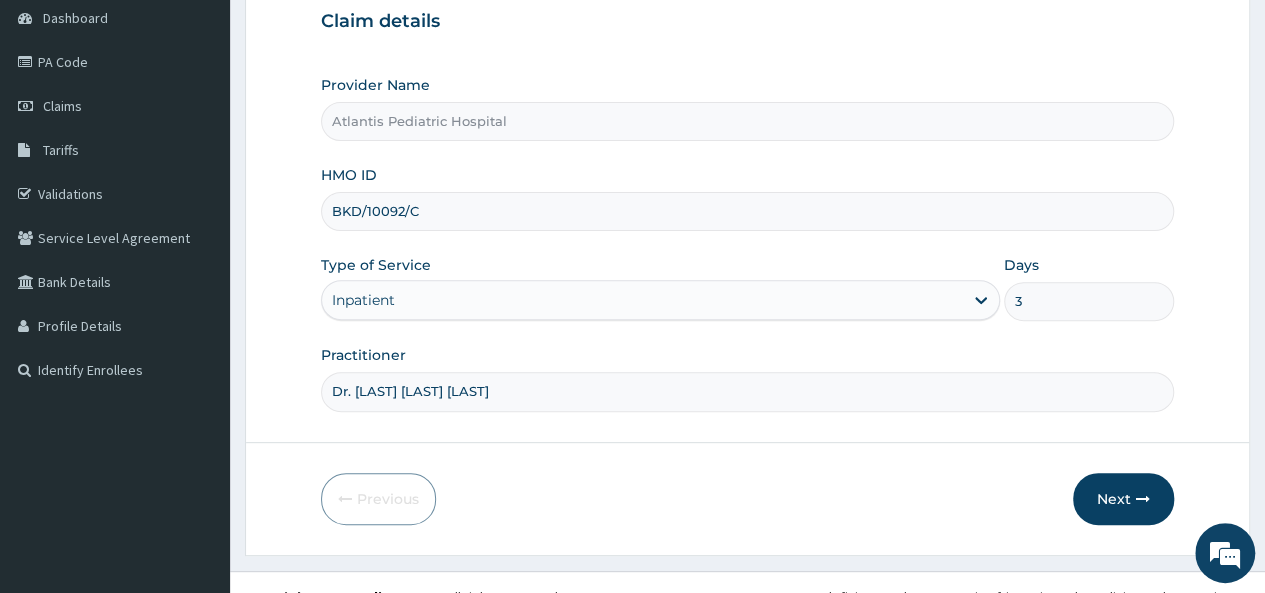 click on "Step  1  of 2 Claim details Provider Name Atlantis Pediatric Hospital HMO ID BKD/10092/C Type of Service Inpatient Days 3 Practitioner Dr. Kayode Olamide Valentine     Previous   Next" at bounding box center (747, 230) 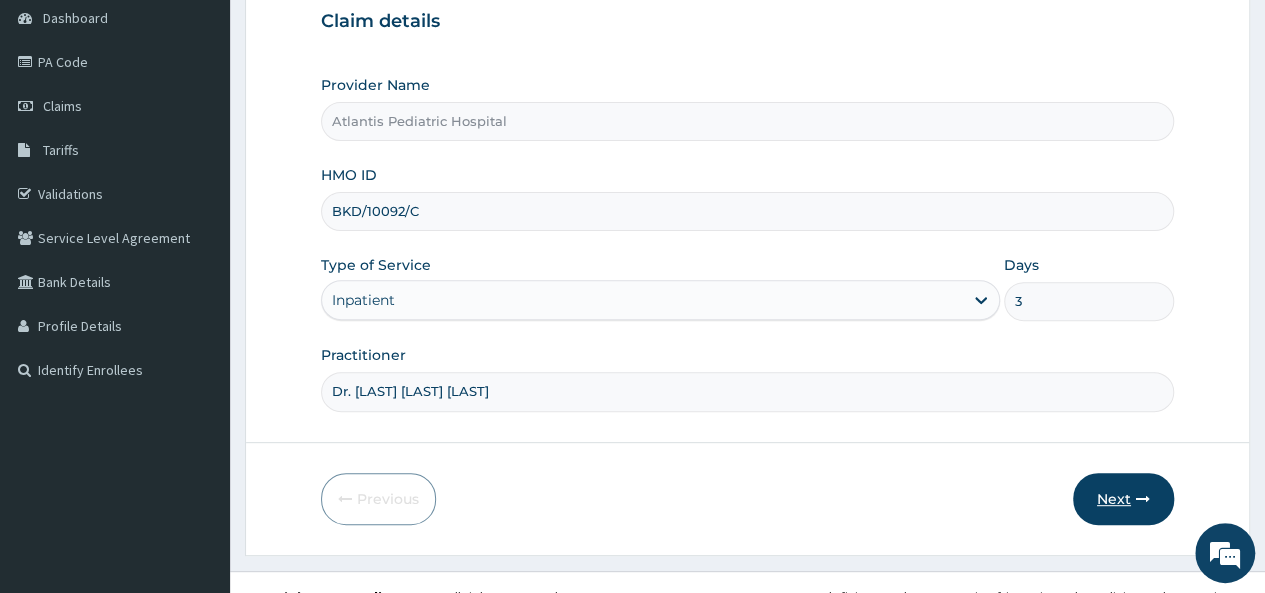 click on "Next" at bounding box center (1123, 499) 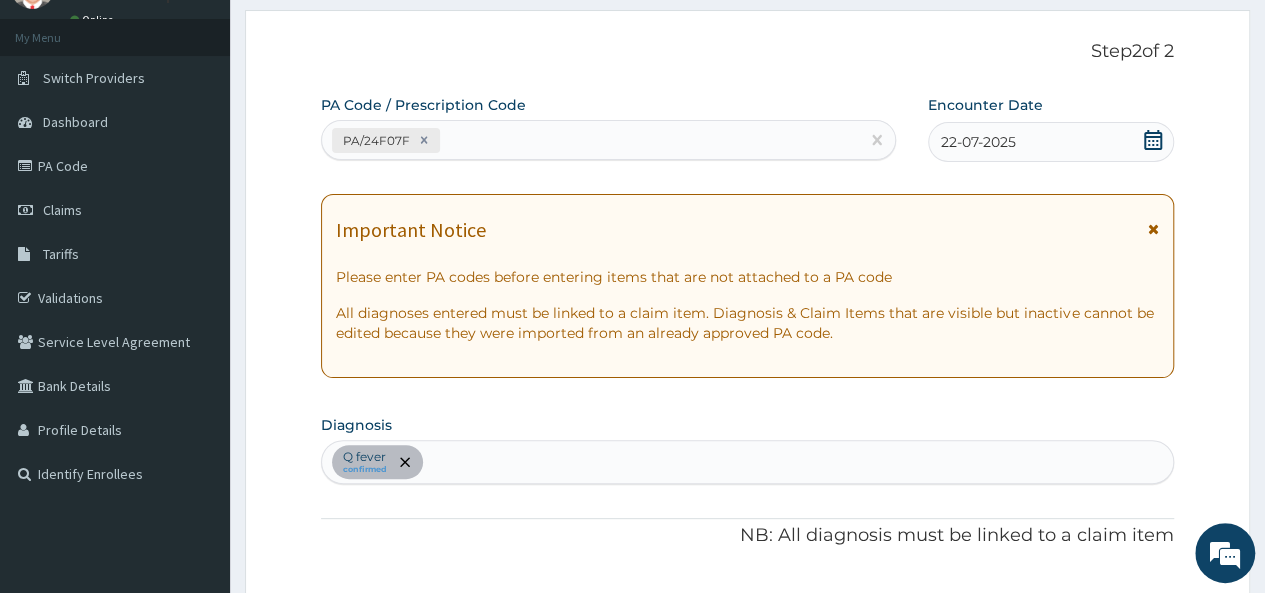 scroll, scrollTop: 0, scrollLeft: 0, axis: both 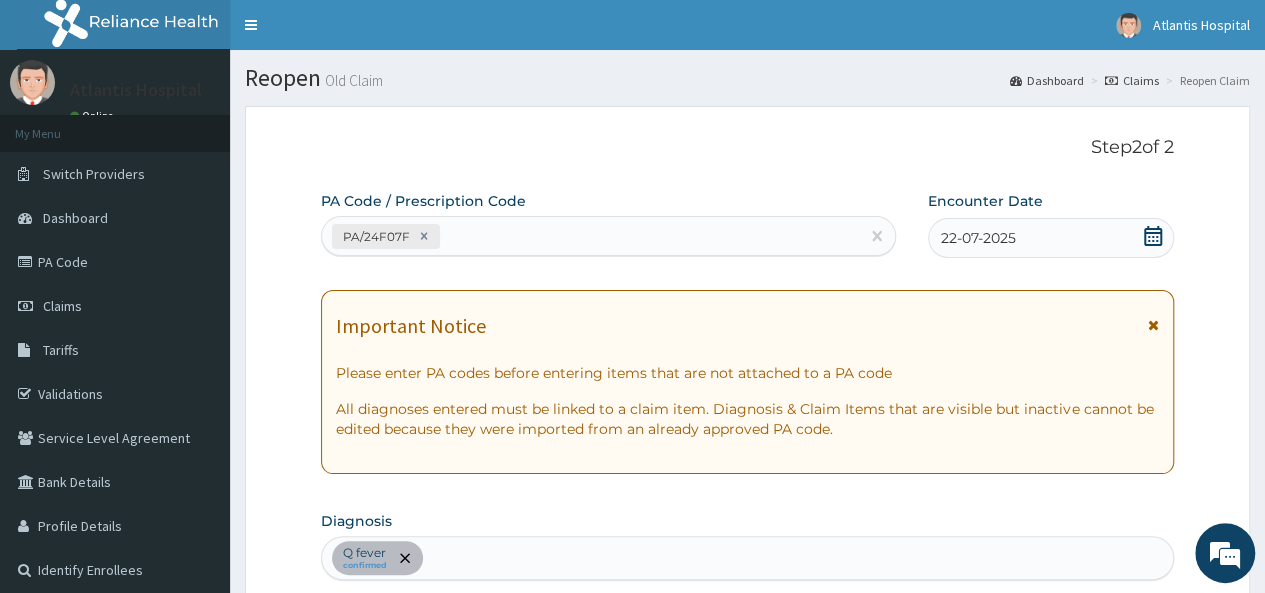 click on "22-07-2025" at bounding box center [978, 238] 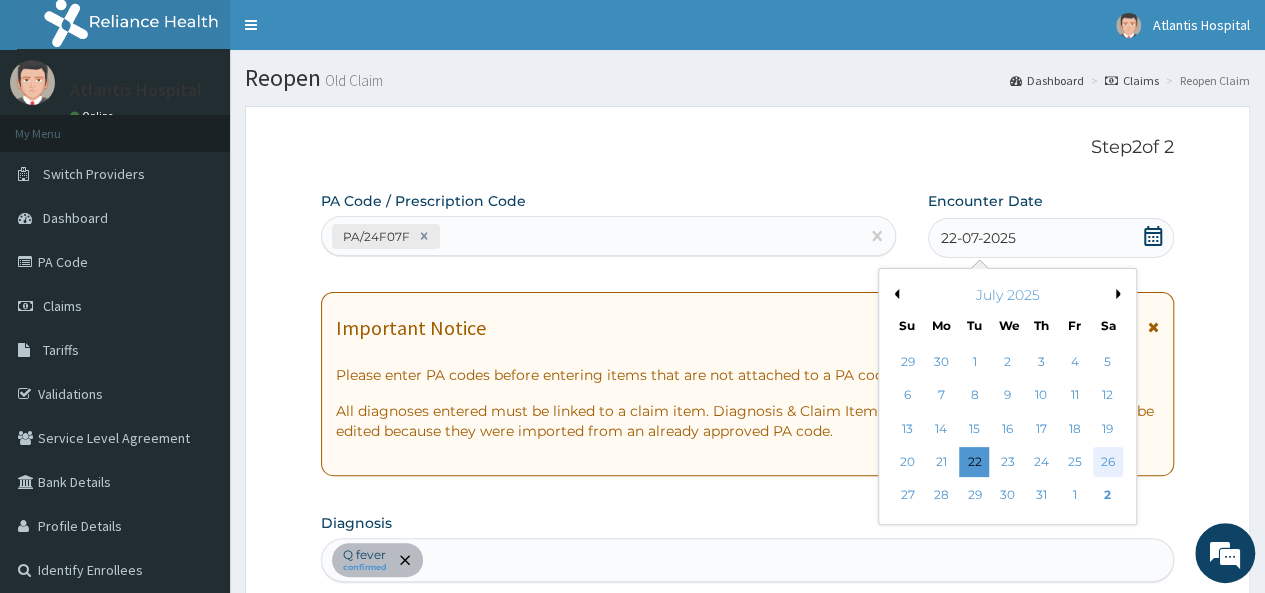 click on "26" at bounding box center [1107, 462] 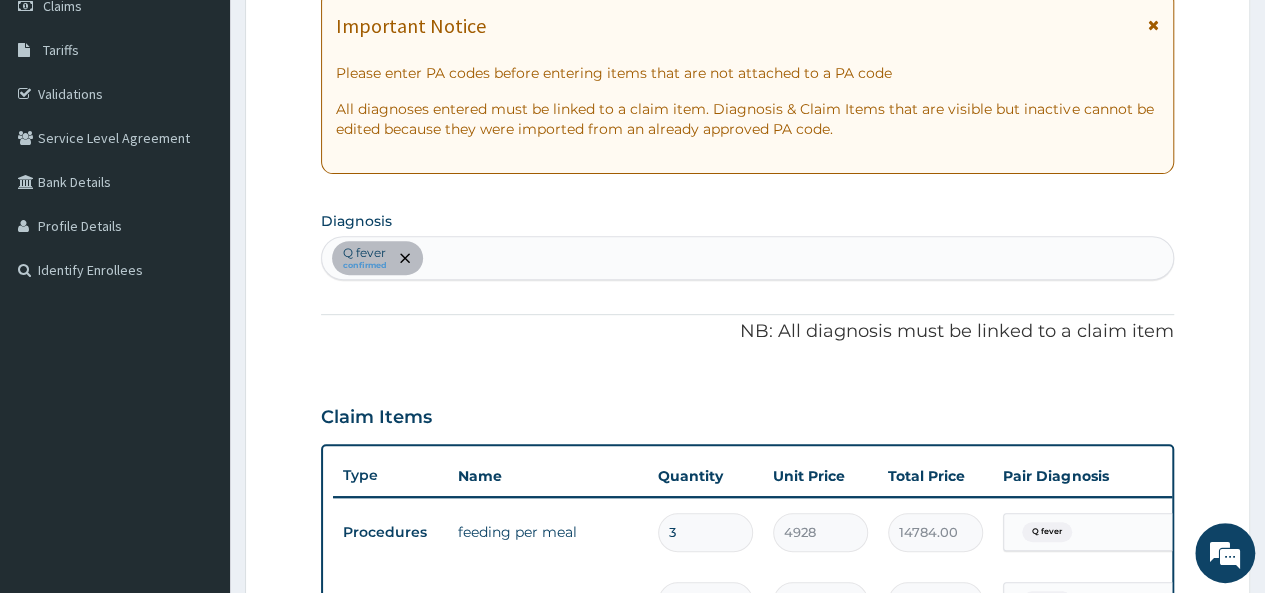 scroll, scrollTop: 300, scrollLeft: 0, axis: vertical 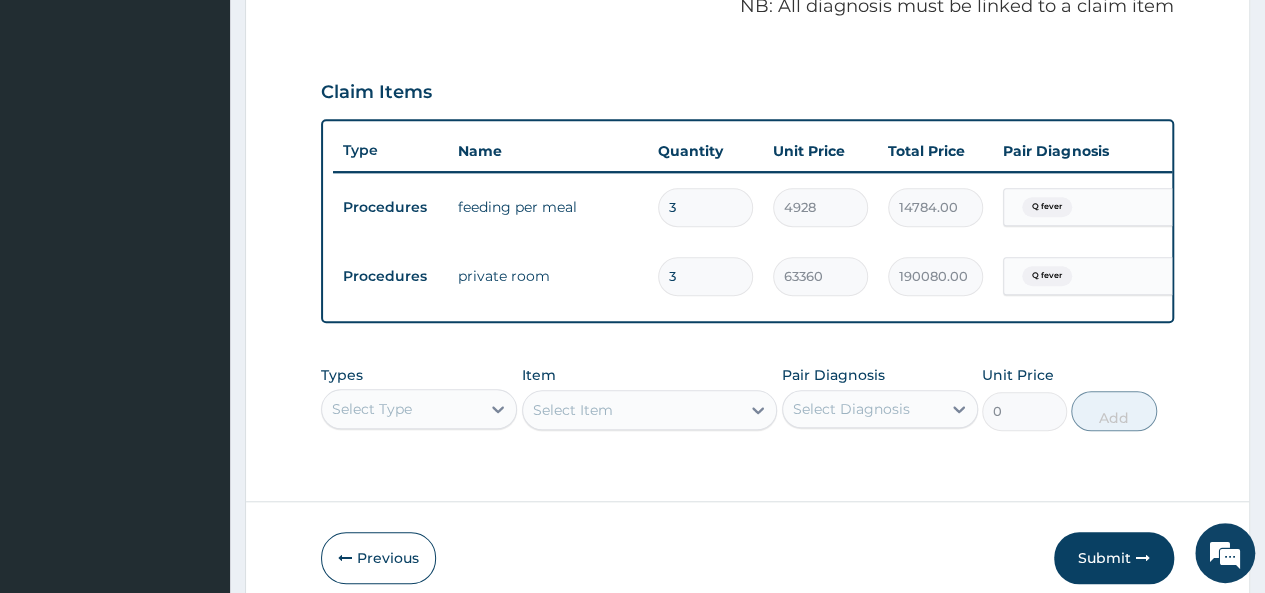 click on "Select Type" at bounding box center [419, 409] 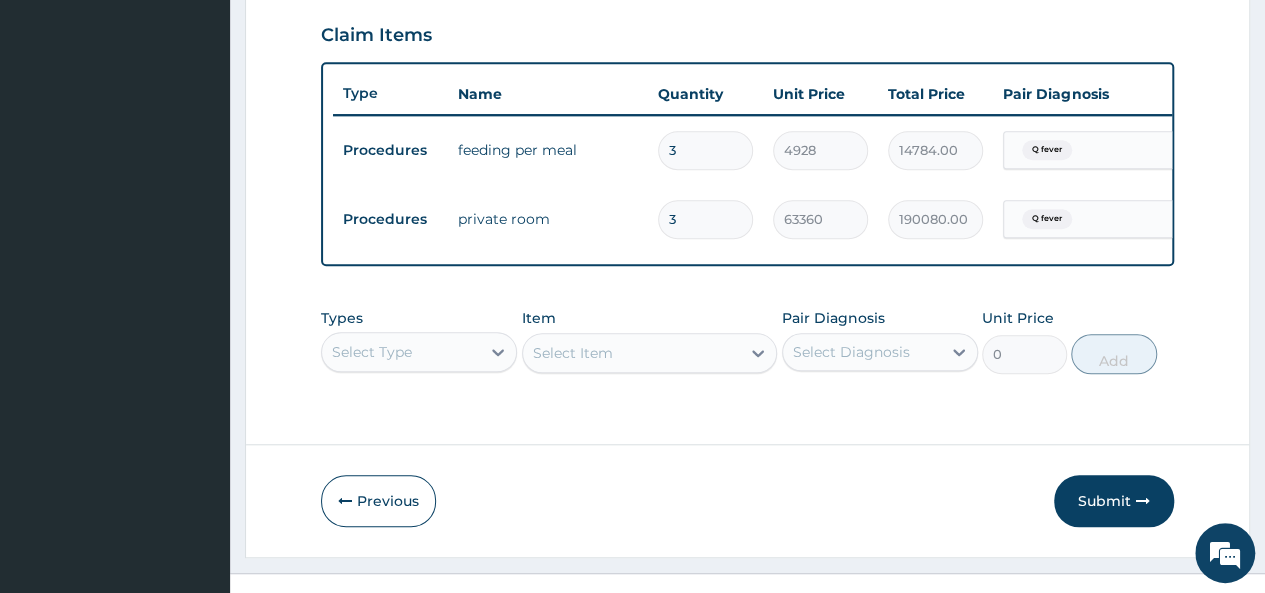 scroll, scrollTop: 0, scrollLeft: 0, axis: both 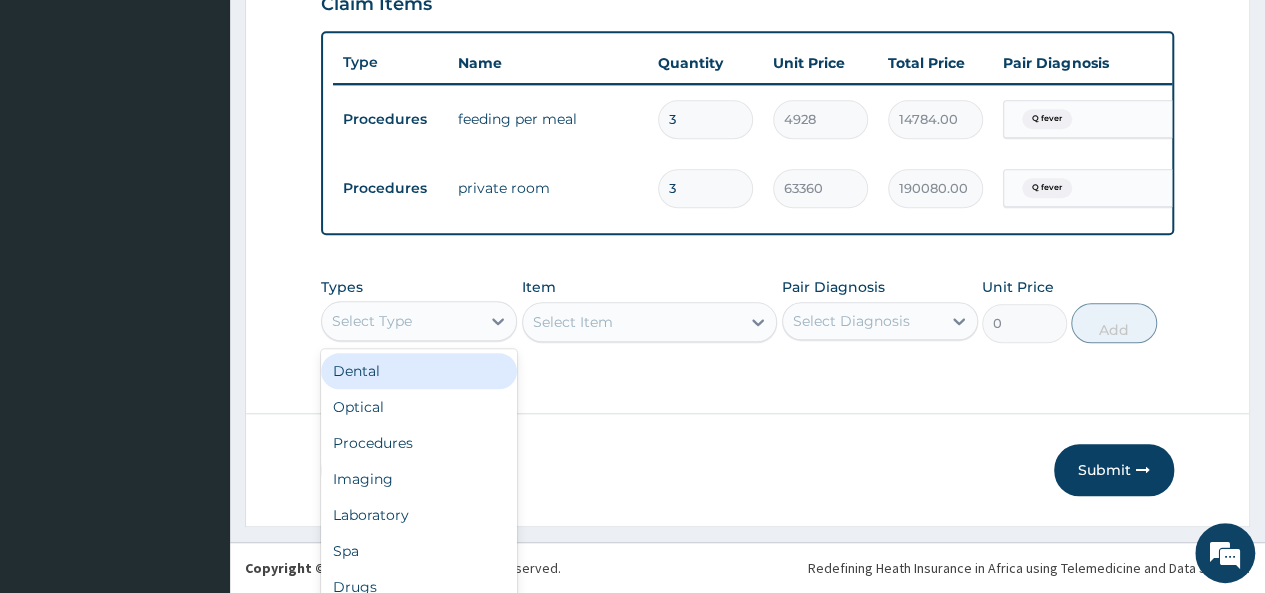 click on "option Dental focused, 1 of 10. 10 results available. Use Up and Down to choose options, press Enter to select the currently focused option, press Escape to exit the menu, press Tab to select the option and exit the menu. Select Type Dental Optical Procedures Imaging Laboratory Spa Drugs Immunizations Others Gym" at bounding box center [419, 321] 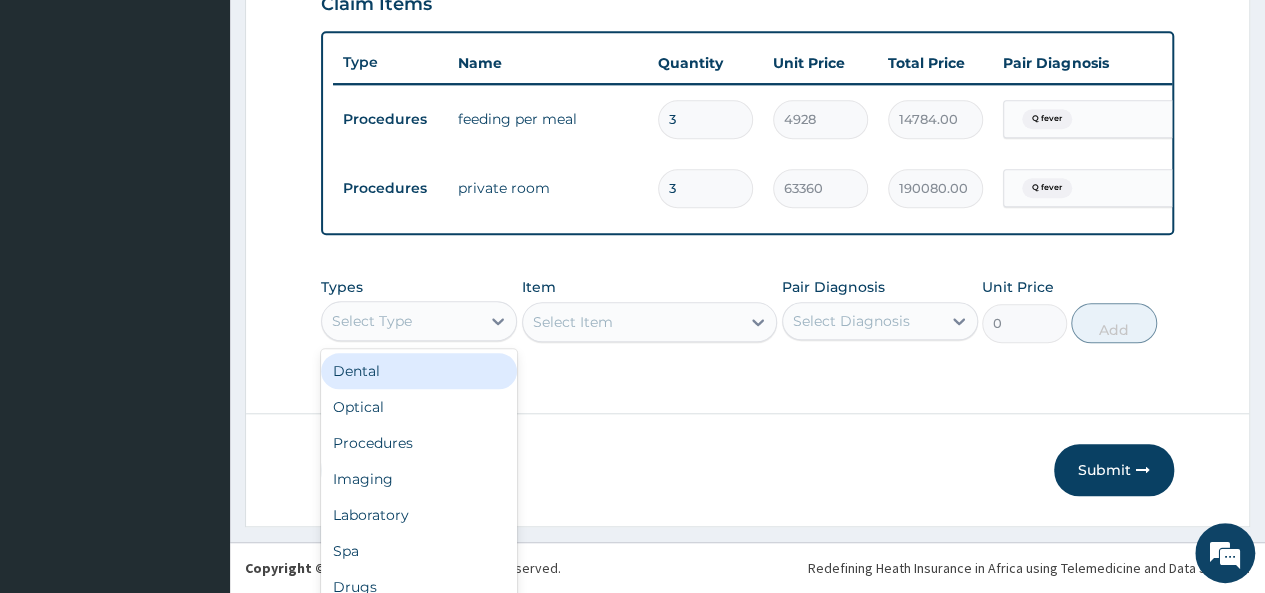scroll, scrollTop: 56, scrollLeft: 0, axis: vertical 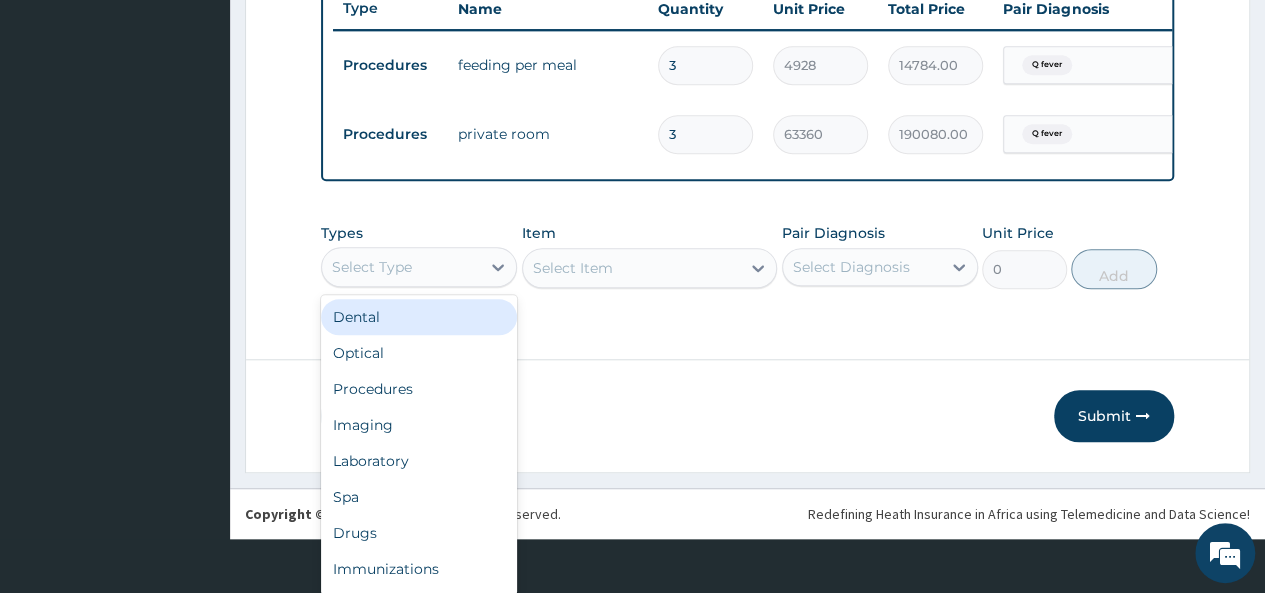 click on "option Dental focused, 1 of 10. 10 results available. Use Up and Down to choose options, press Enter to select the currently focused option, press Escape to exit the menu, press Tab to select the option and exit the menu. Select Type Dental Optical Procedures Imaging Laboratory Spa Drugs Immunizations Others Gym" at bounding box center [419, 267] 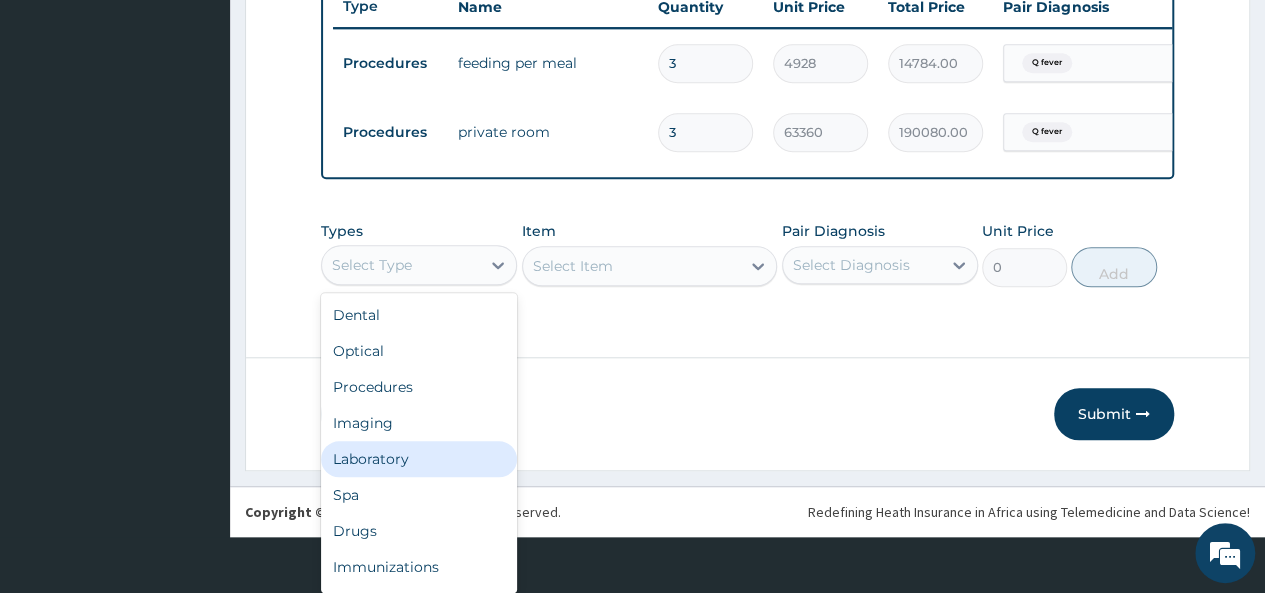 scroll, scrollTop: 68, scrollLeft: 0, axis: vertical 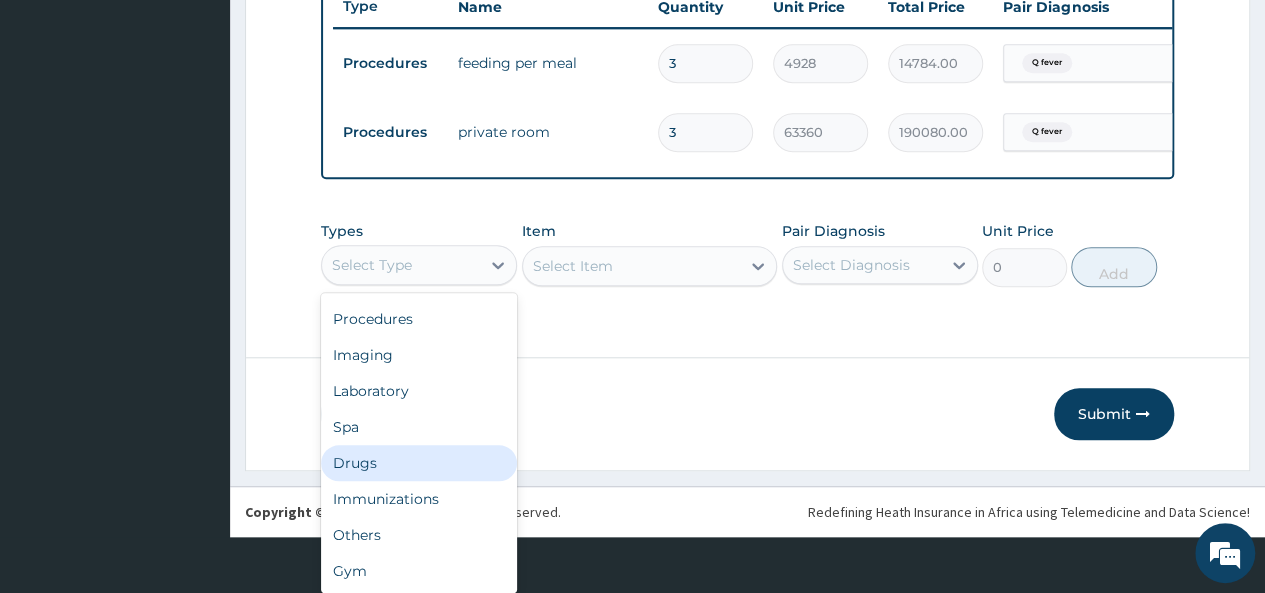 click on "Drugs" at bounding box center [419, 463] 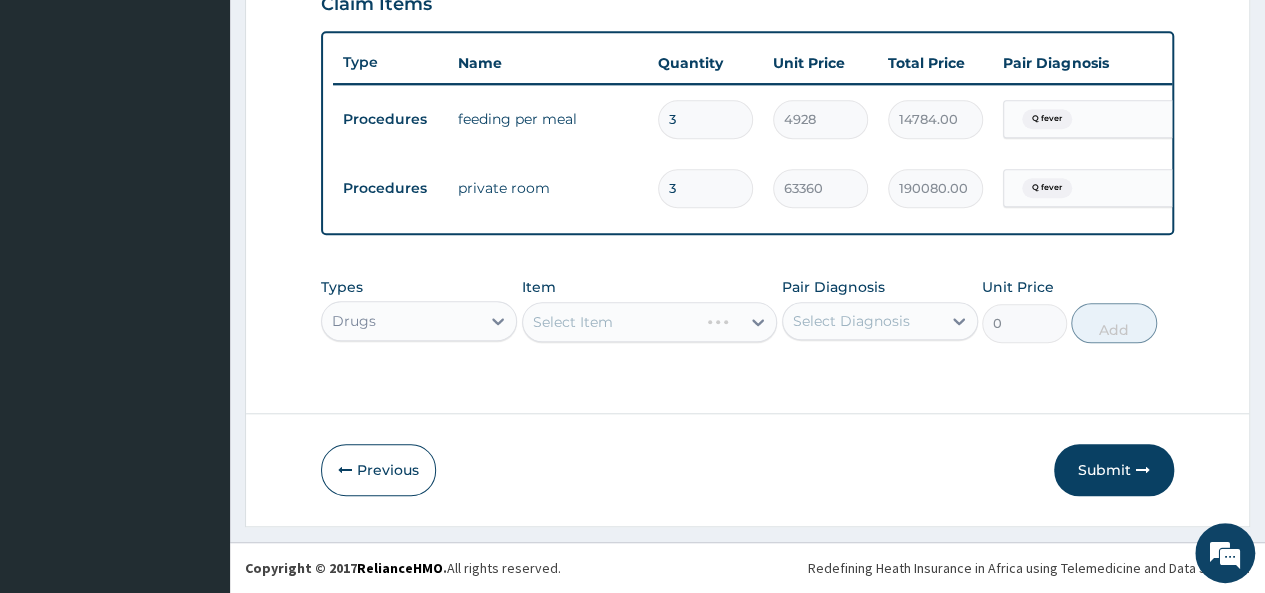 click on "Types option Drugs, selected.   Select is focused ,type to refine list, press Down to open the menu,  Drugs Item Select Item Pair Diagnosis Select Diagnosis Unit Price 0 Add" at bounding box center (747, 325) 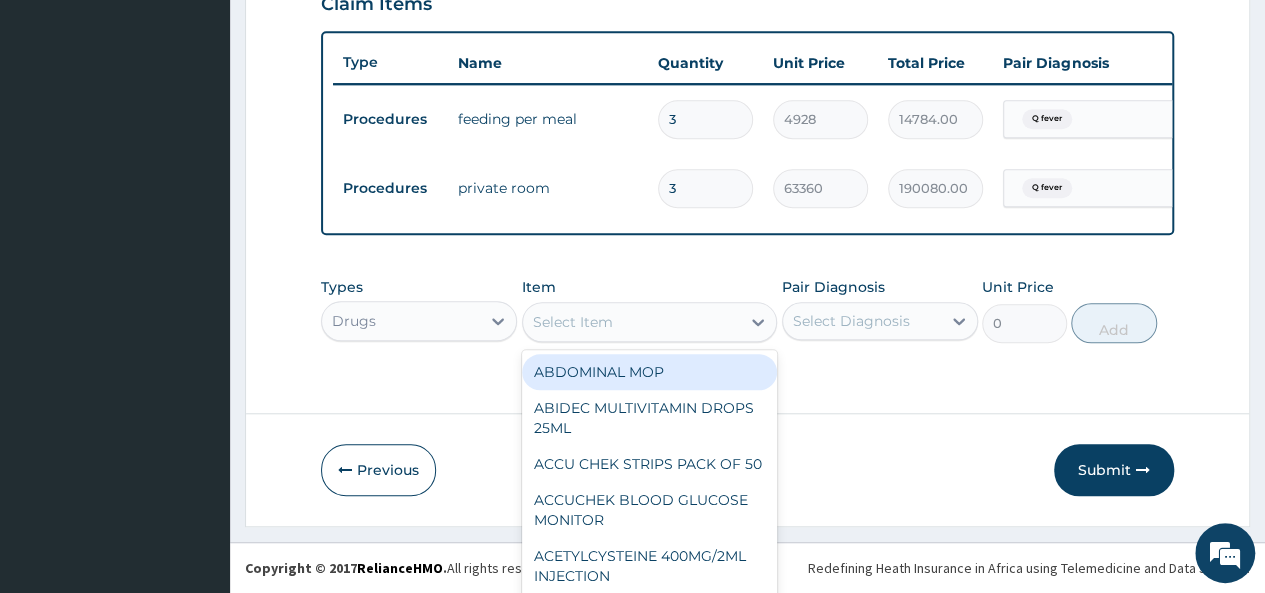 click on "option ABDOMINAL MOP focused, 1 of 525. 525 results available. Use Up and Down to choose options, press Enter to select the currently focused option, press Escape to exit the menu, press Tab to select the option and exit the menu. Select Item ABDOMINAL MOP ABIDEC MULTIVITAMIN DROPS 25ML ACCU CHEK STRIPS PACK OF 50 ACCUCHEK BLOOD GLUCOSE MONITOR ACETYLCYSTEINE 400MG/2ML INJECTION ACICLOVIR CREAM 5% ACTIVATED CHARCOAL POWDER ACYCLOVIR 500MG INJECTION ADENOSINE 3MG INJECTION ADRENALINE 1MG INJECTION ALBENDAZOLE 200MG TABLET AMETHOCAINE EYE DROPS AMIKACIN 500MG INJECTION AMINOPHYLLINE INJECTION 250MG/10ML AMITRIPTYLINE 25MG TABLET AMLODIPINE 10MG TABLET AMLODIPINE 5MG TABLET AMLODIPINE/VALSARTAN/HYDROCHLOROTHIAZIDE 10/160/12.5MG TABLET AMOXICILLIN + CLAVULANIC ACID (AUGMENTIN) 228.5MG/5ML SUSPENSION AMOXICILLIN 125MG/5MLS SUSPENSION 100MLS AMOXICILLIN 1G + CLAVULANIC ACID 200MG (1.2G) INJECTION AMOXICILLIN 250MG CAPSULE AMOXICILLIN 250MG DISPERSIBLE TABLET AMOXICILLIN 500MG + CLAVULANIC ACID 125MG (625MG) CAPSULE" at bounding box center [650, 322] 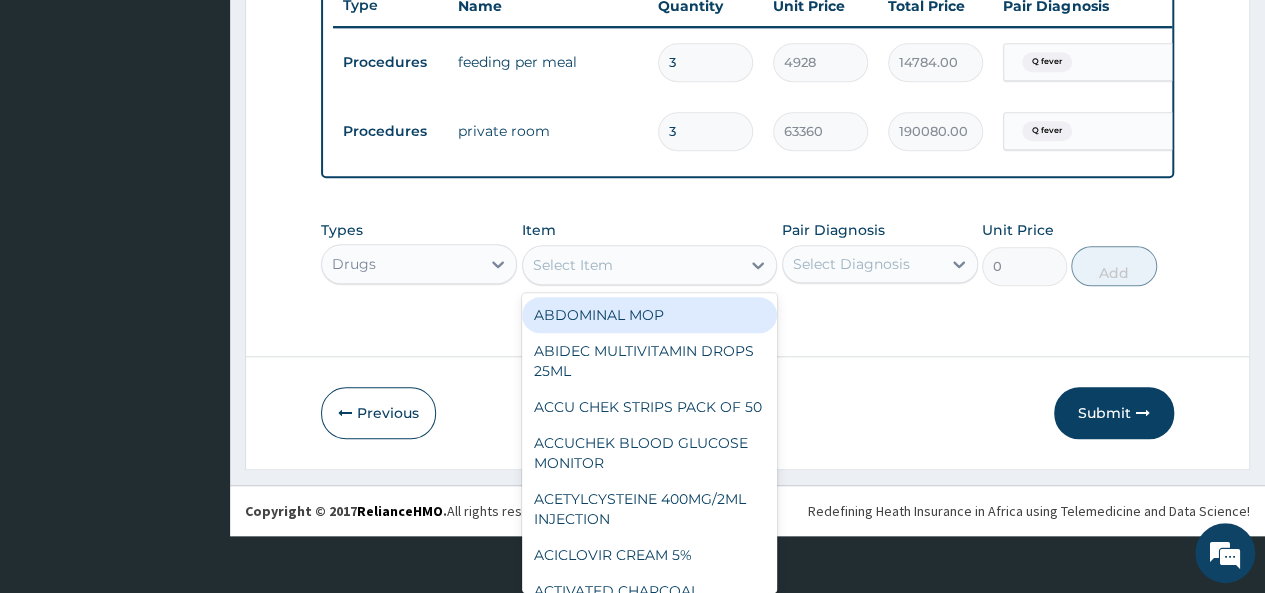scroll, scrollTop: 58, scrollLeft: 0, axis: vertical 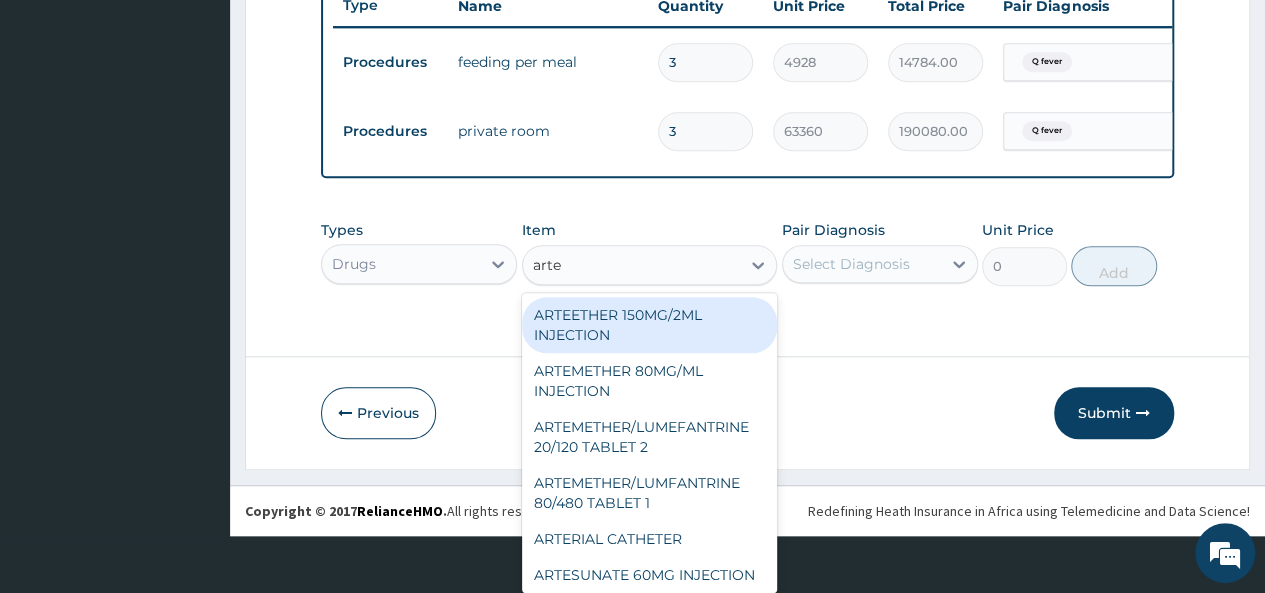 type on "arte" 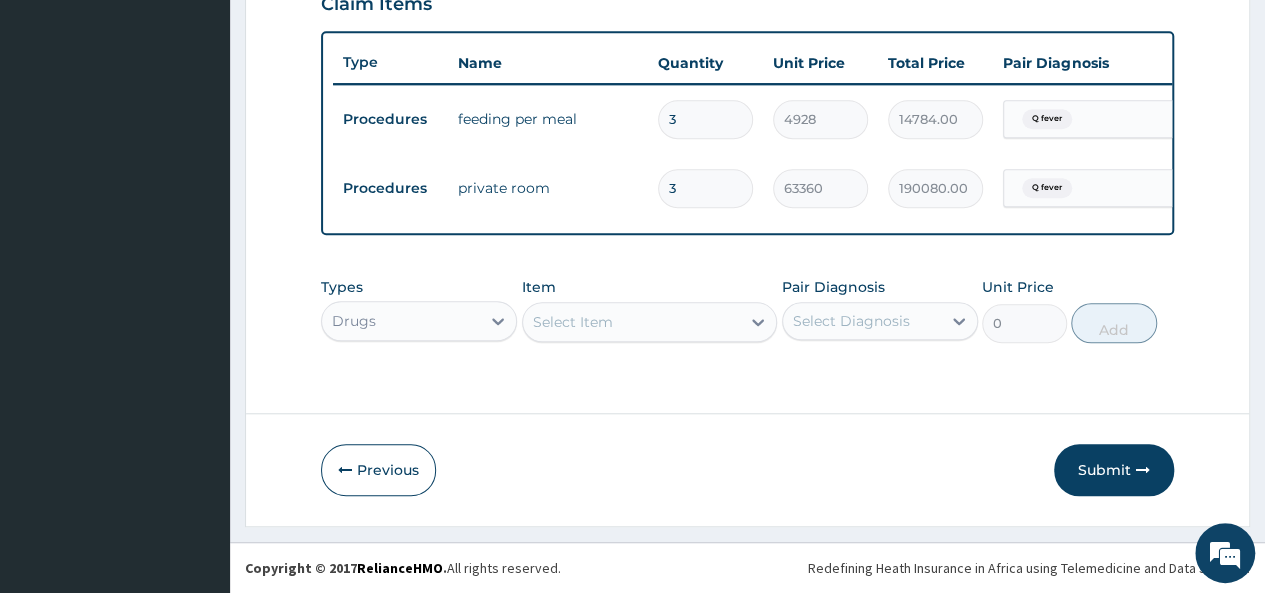 scroll, scrollTop: 0, scrollLeft: 0, axis: both 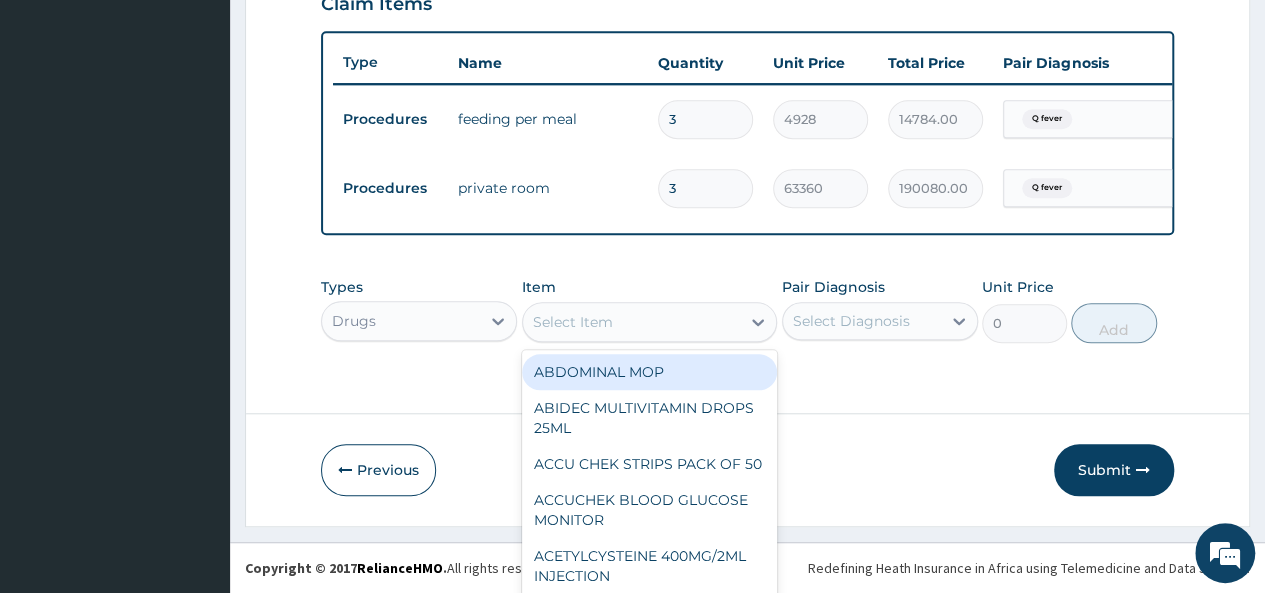 click on "Types Drugs Item option ABDOMINAL MOP focused, 1 of 525. 525 results available. Use Up and Down to choose options, press Enter to select the currently focused option, press Escape to exit the menu, press Tab to select the option and exit the menu. Select Item ABDOMINAL MOP ABIDEC MULTIVITAMIN DROPS 25ML ACCU CHEK STRIPS PACK OF 50 ACCUCHEK BLOOD GLUCOSE MONITOR ACETYLCYSTEINE 400MG/2ML INJECTION ACICLOVIR CREAM 5% ACTIVATED CHARCOAL POWDER ACYCLOVIR 500MG INJECTION ADENOSINE 3MG INJECTION ADRENALINE 1MG INJECTION ALBENDAZOLE 200MG TABLET AMETHOCAINE EYE DROPS AMIKACIN 500MG INJECTION AMINOPHYLLINE INJECTION 250MG/10ML AMITRIPTYLINE 25MG TABLET AMLODIPINE 10MG TABLET AMLODIPINE 5MG TABLET AMLODIPINE/VALSARTAN/HYDROCHLOROTHIAZIDE 10/160/12.5MG TABLET AMOXICILLIN + CLAVULANIC ACID (AUGMENTIN) 228.5MG/5ML SUSPENSION AMOXICILLIN 125MG/5MLS SUSPENSION 100MLS AMOXICILLIN 1G + CLAVULANIC ACID 200MG (1.2G) INJECTION AMOXICILLIN 250MG CAPSULE AMOXICILLIN 250MG DISPERSIBLE TABLET AMOXICILLIN 500MG CAPSULE BURETTE SET 0" at bounding box center (747, 310) 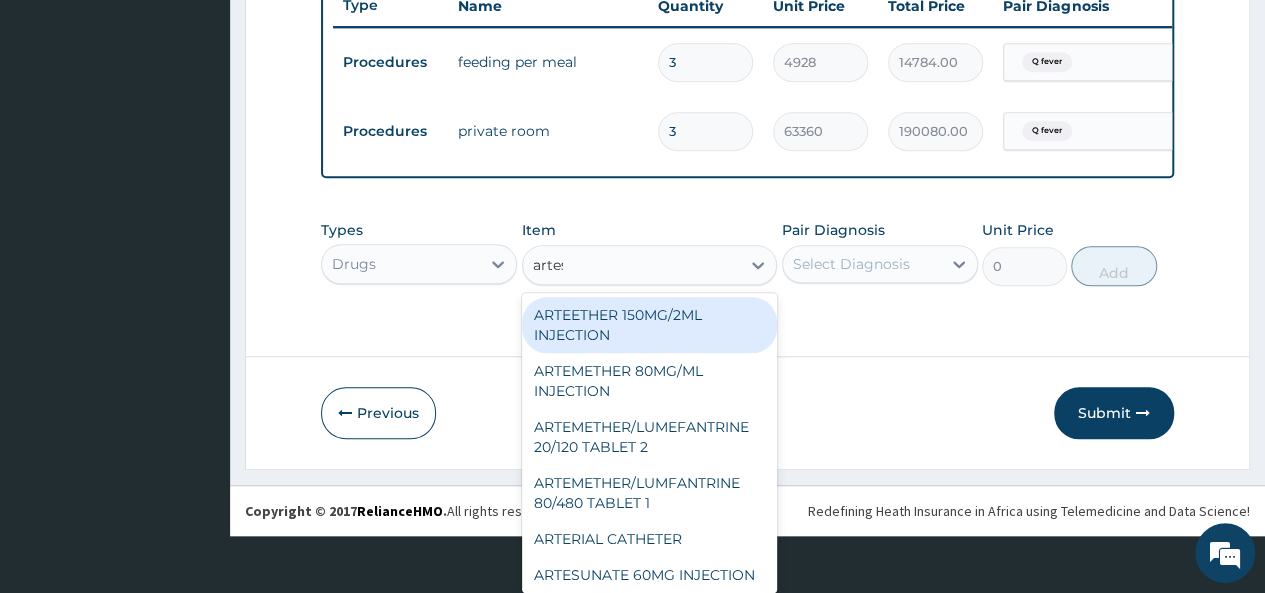 scroll, scrollTop: 0, scrollLeft: 0, axis: both 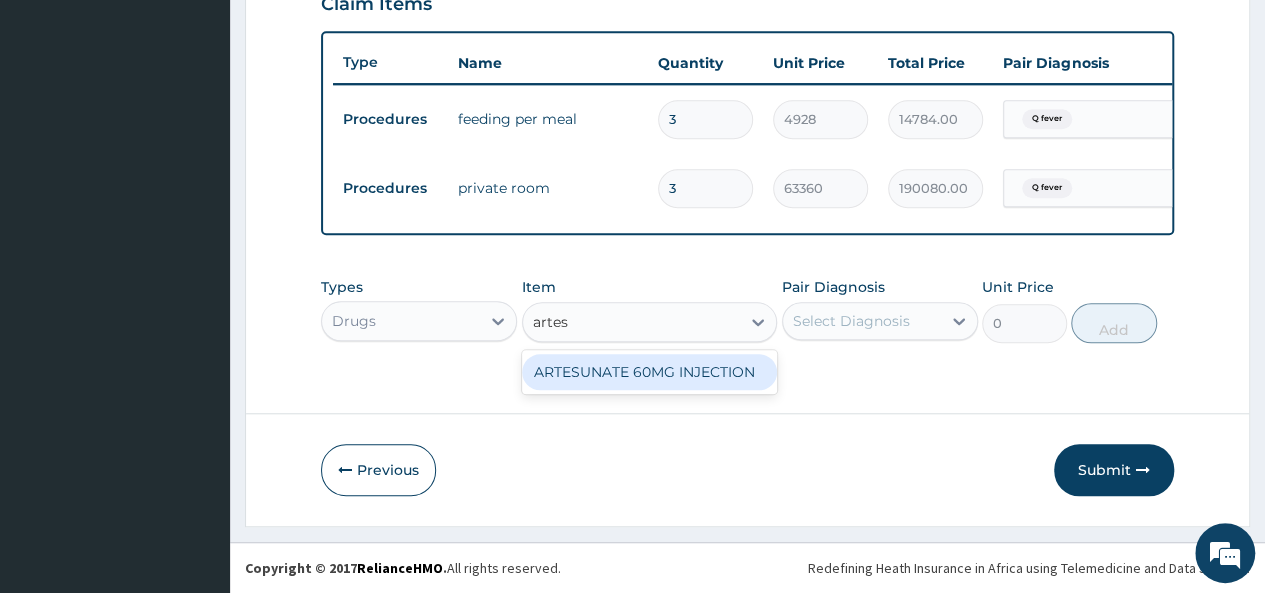 type on "artesu" 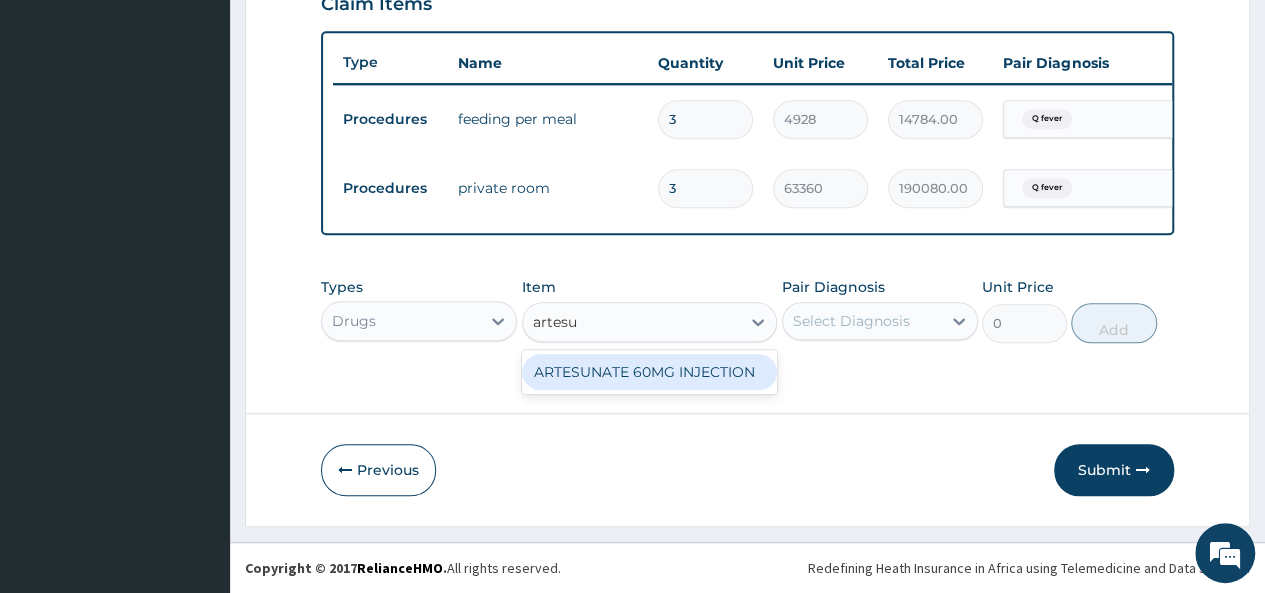 click on "ARTESUNATE 60MG INJECTION" at bounding box center (650, 372) 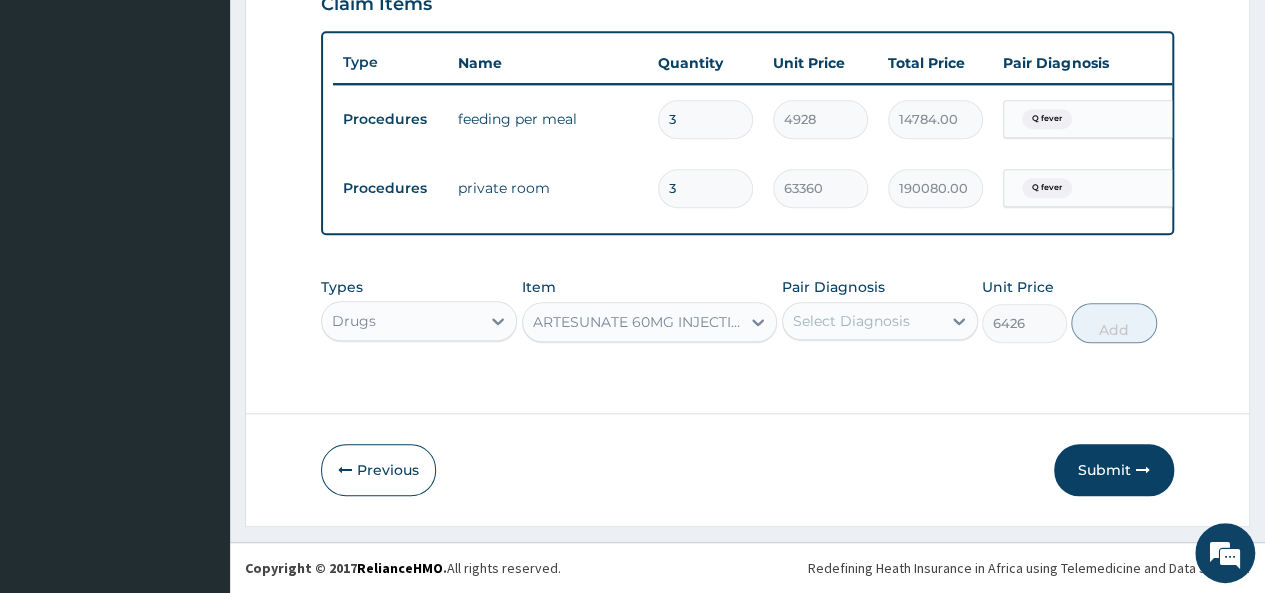 click on "Select Diagnosis" at bounding box center (851, 321) 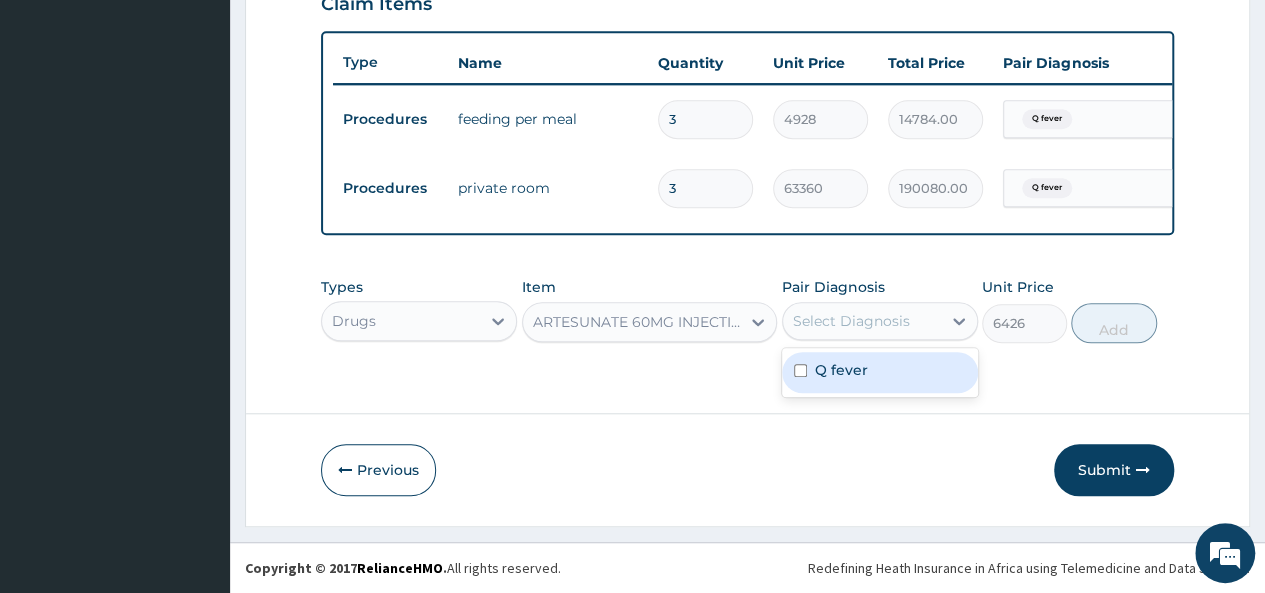 click at bounding box center [800, 370] 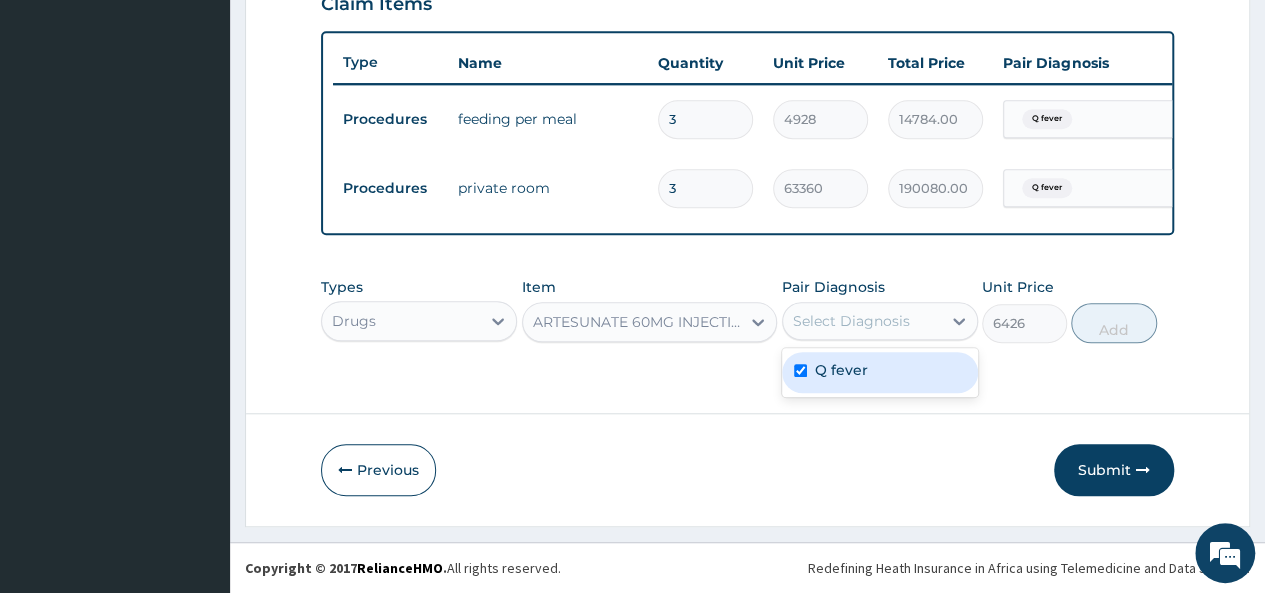 checkbox on "true" 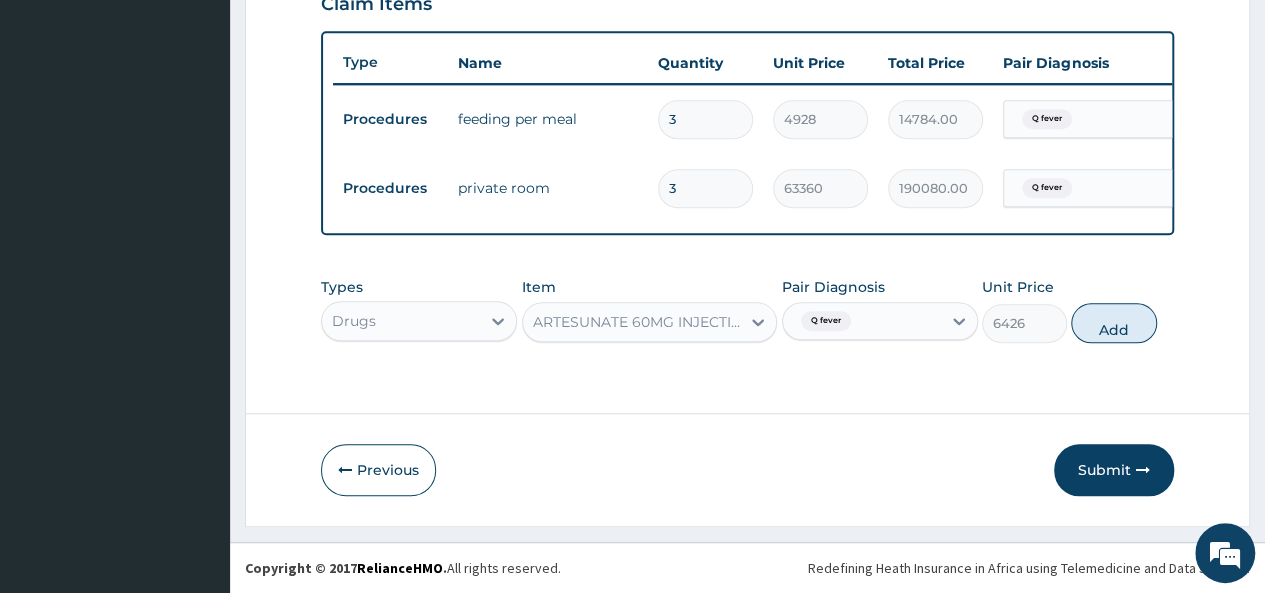 click on "Add" at bounding box center [1113, 323] 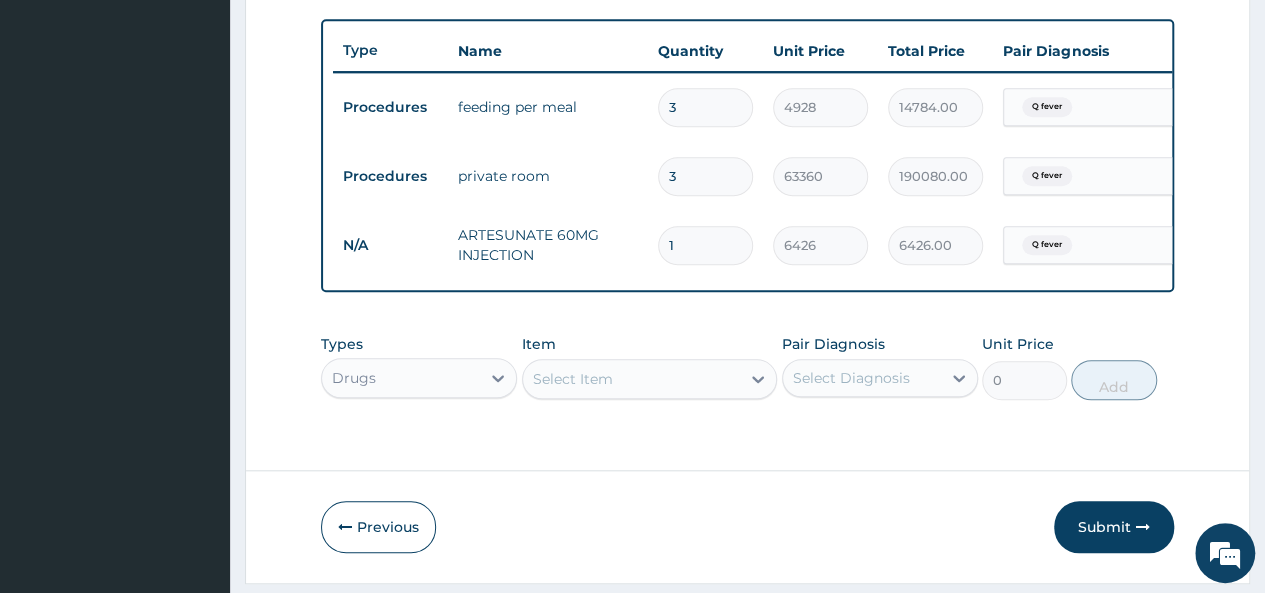 type 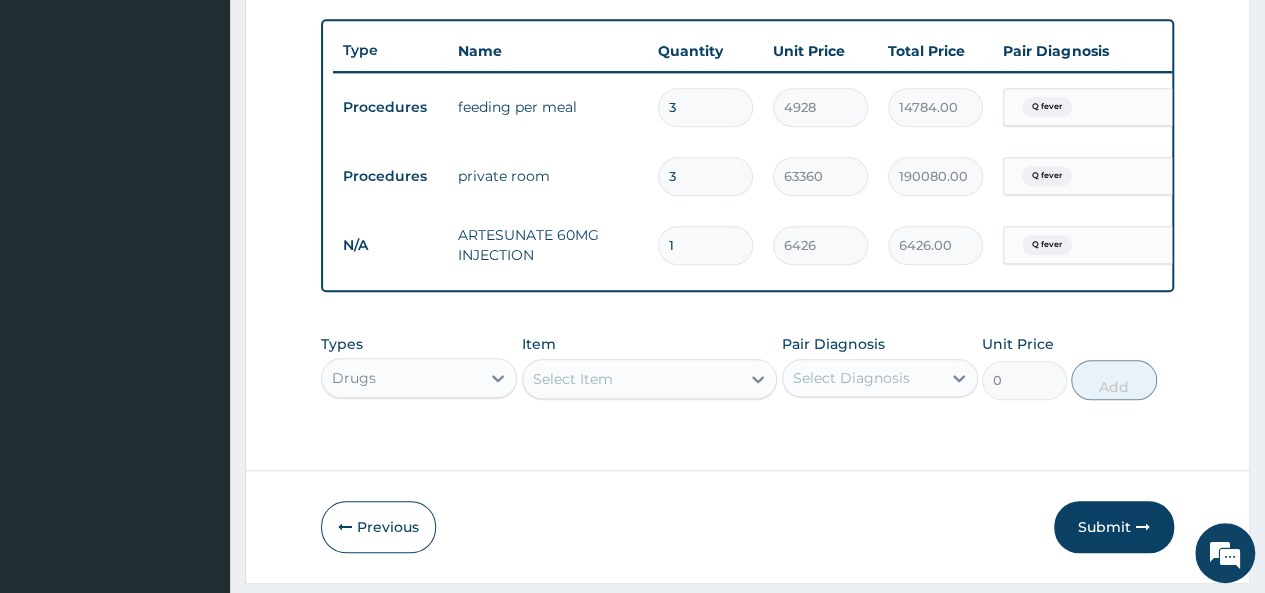 type on "0.00" 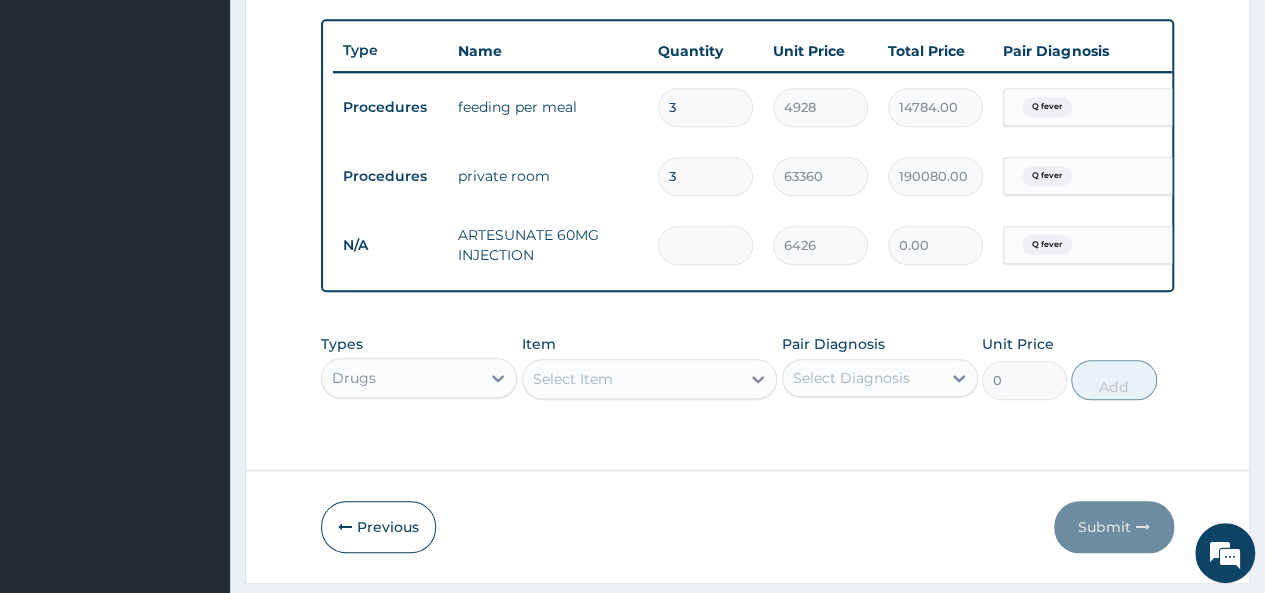 type on "3" 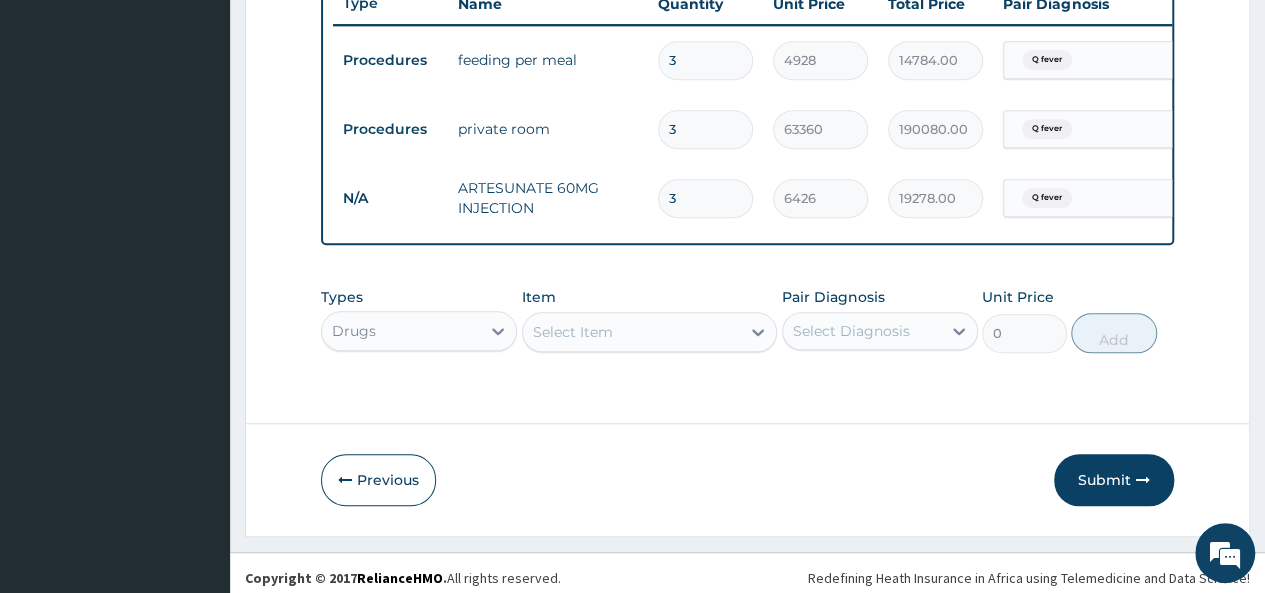 scroll, scrollTop: 794, scrollLeft: 0, axis: vertical 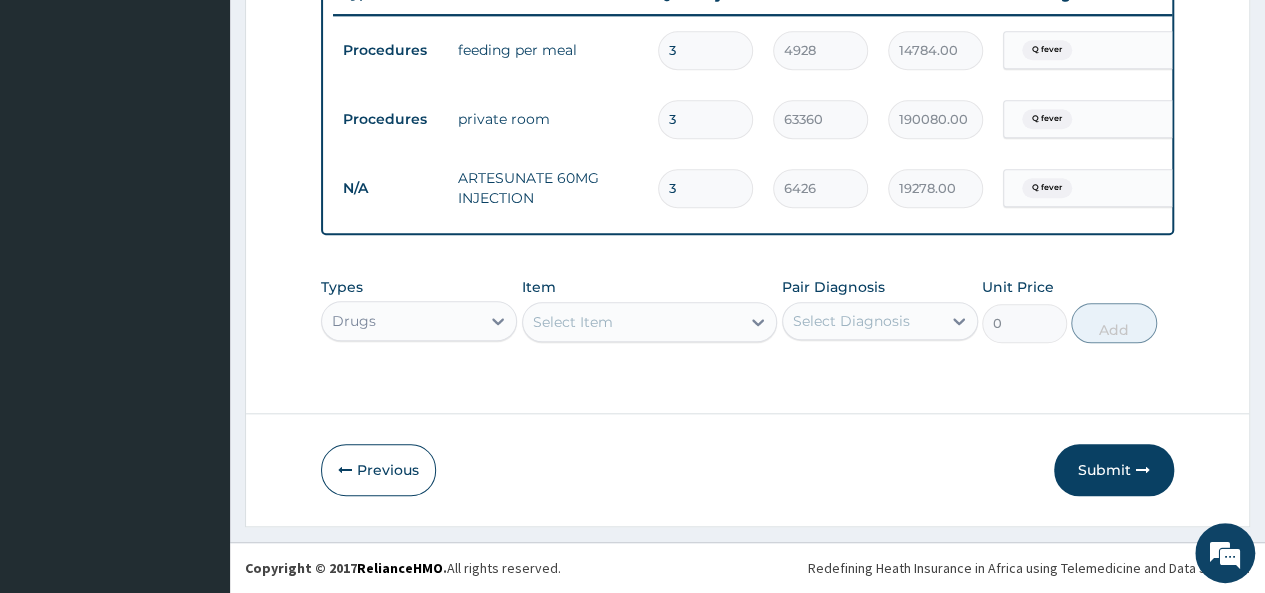 type on "3" 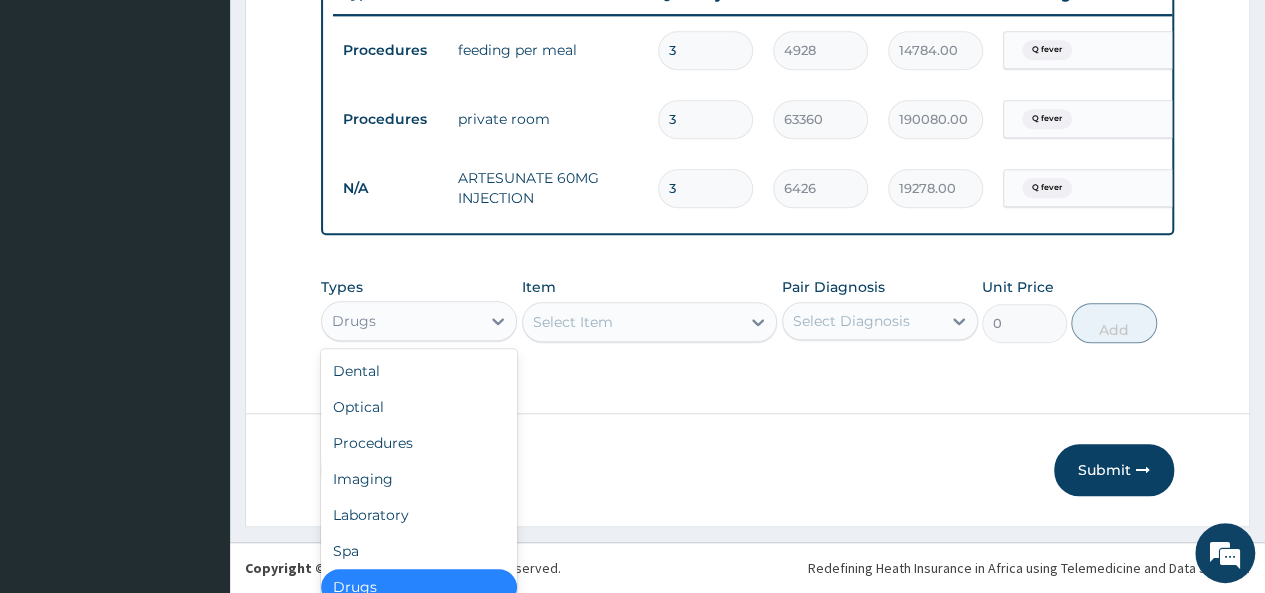 click on "option Drugs, selected. option Drugs selected, 7 of 10. 10 results available. Use Up and Down to choose options, press Enter to select the currently focused option, press Escape to exit the menu, press Tab to select the option and exit the menu. Drugs Dental Optical Procedures Imaging Laboratory Spa Drugs Immunizations Others Gym" at bounding box center [419, 321] 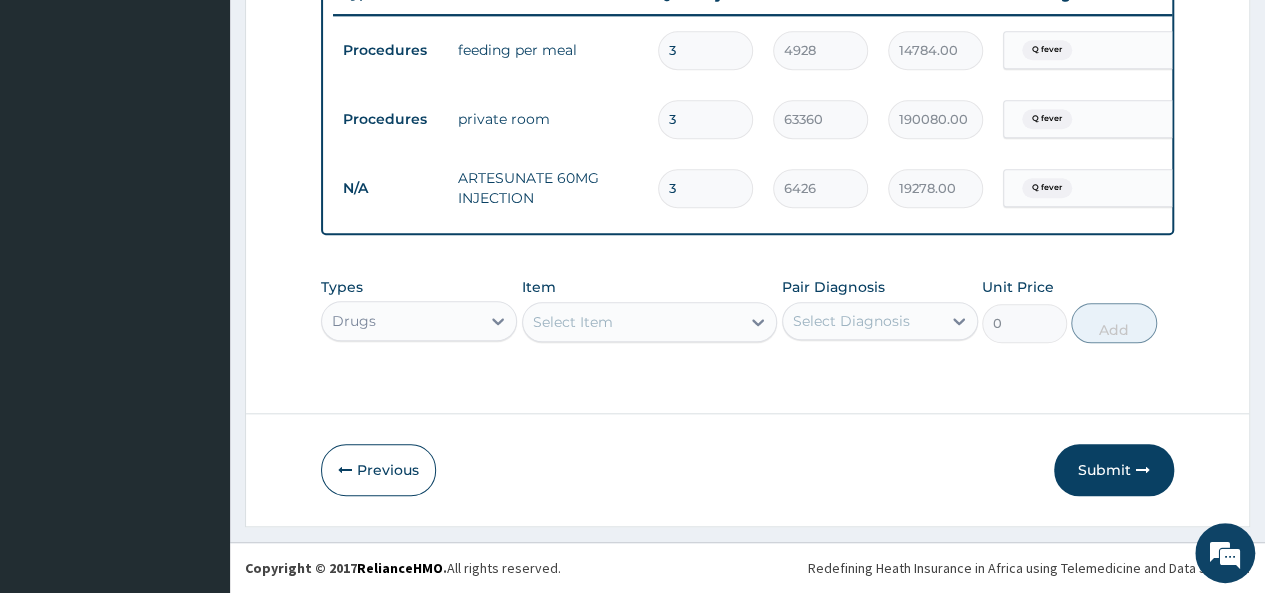 scroll, scrollTop: 0, scrollLeft: 0, axis: both 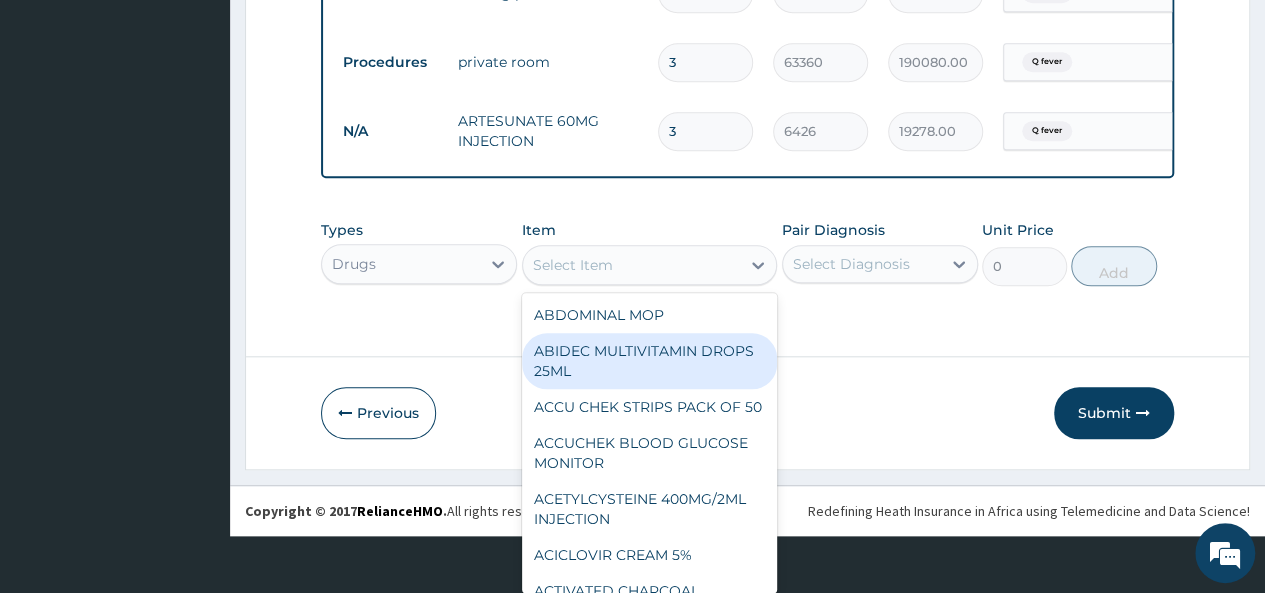 paste on "Cefixime" 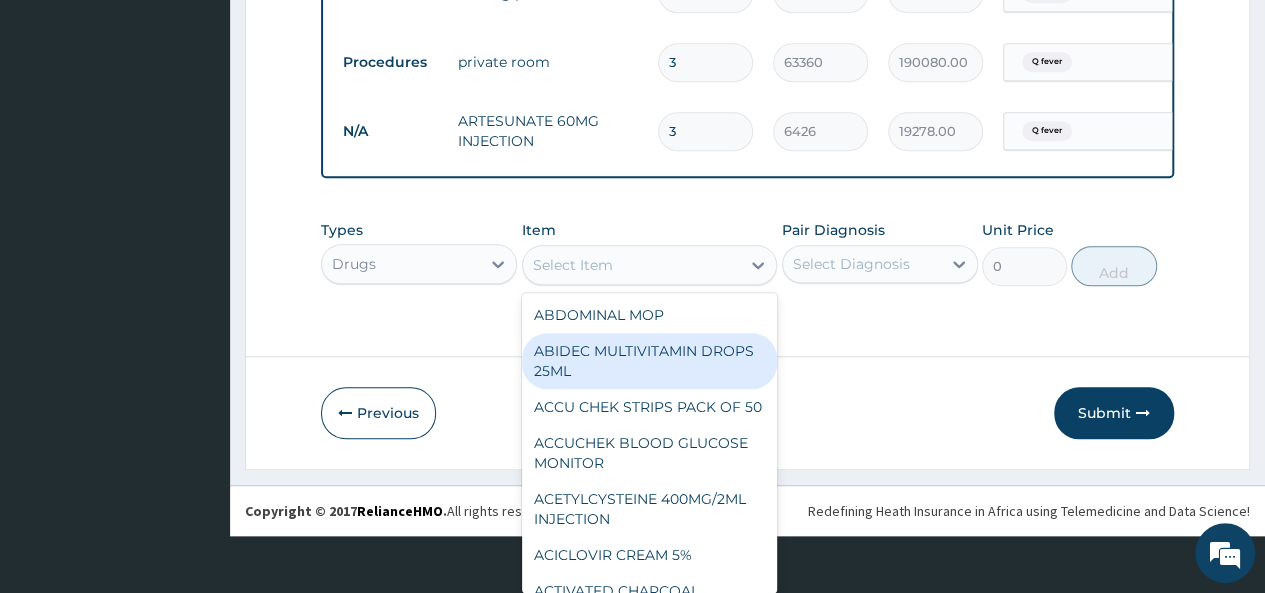 type on "Cefixime" 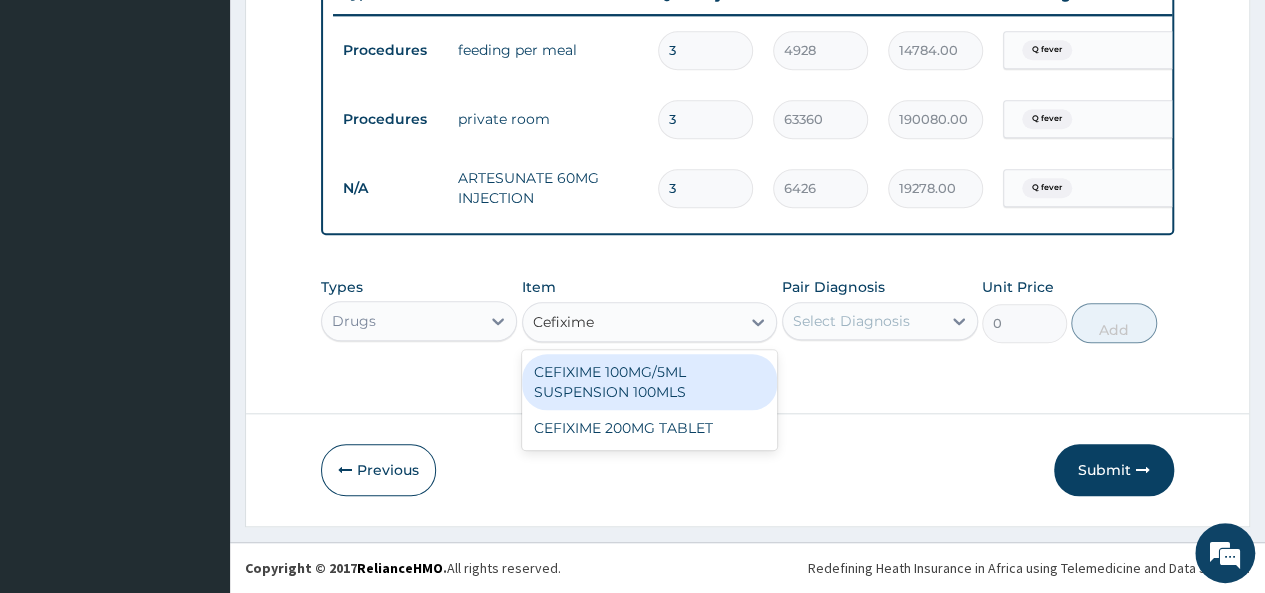 scroll, scrollTop: 0, scrollLeft: 0, axis: both 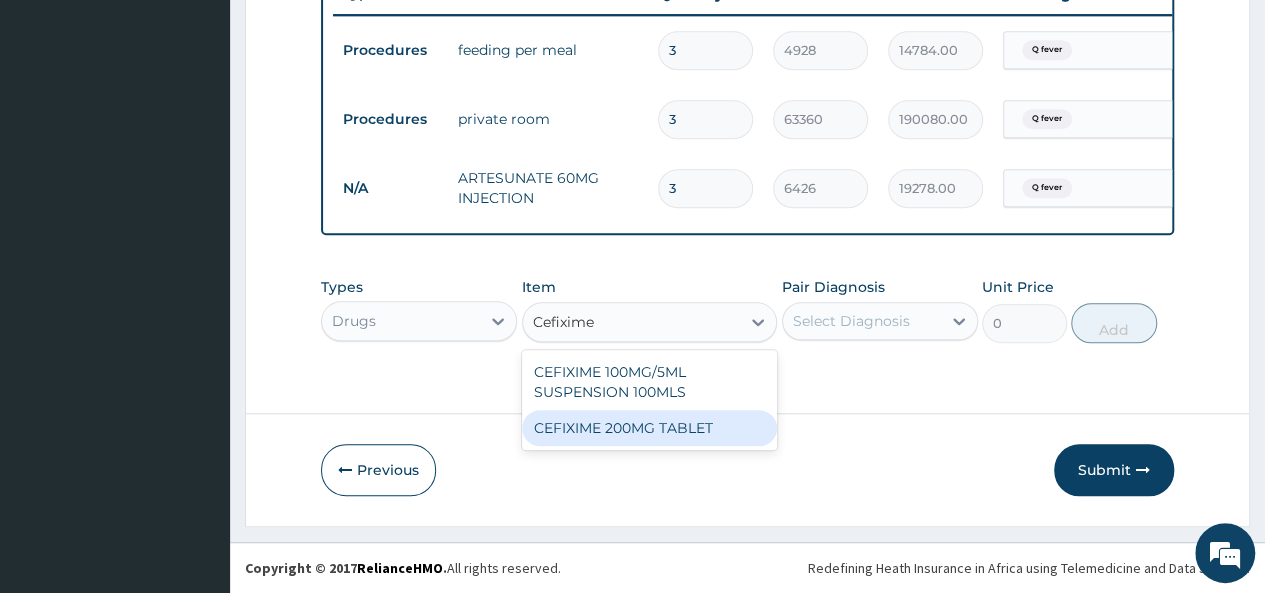 click on "CEFIXIME 200MG TABLET" at bounding box center [650, 428] 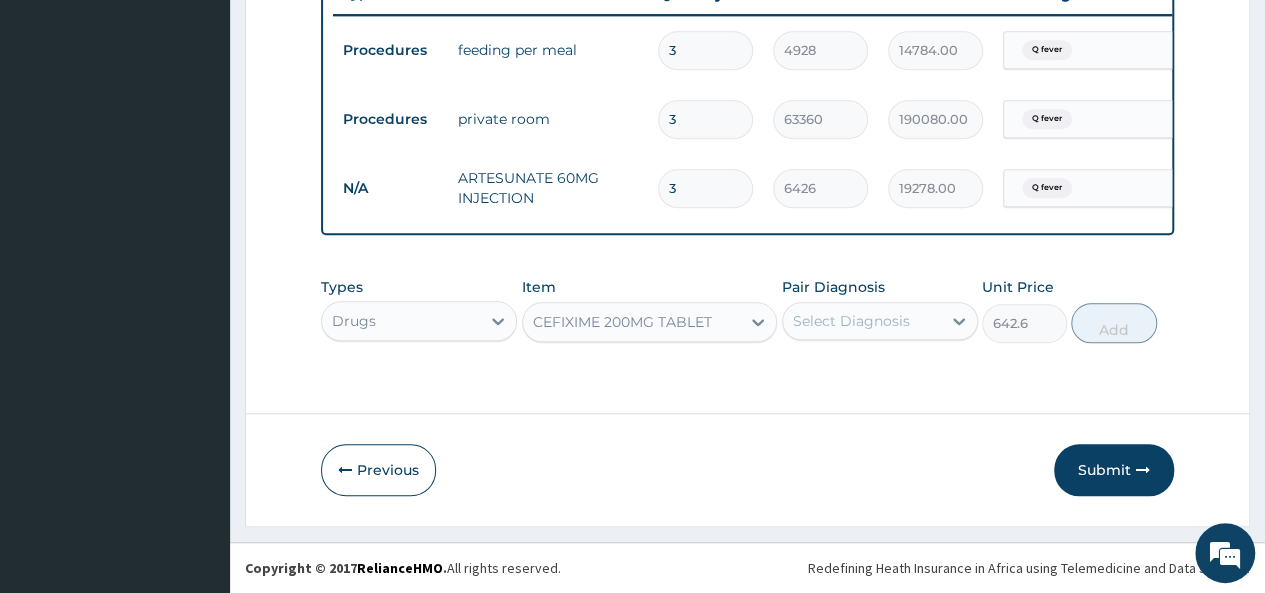 click on "Select Diagnosis" at bounding box center (851, 321) 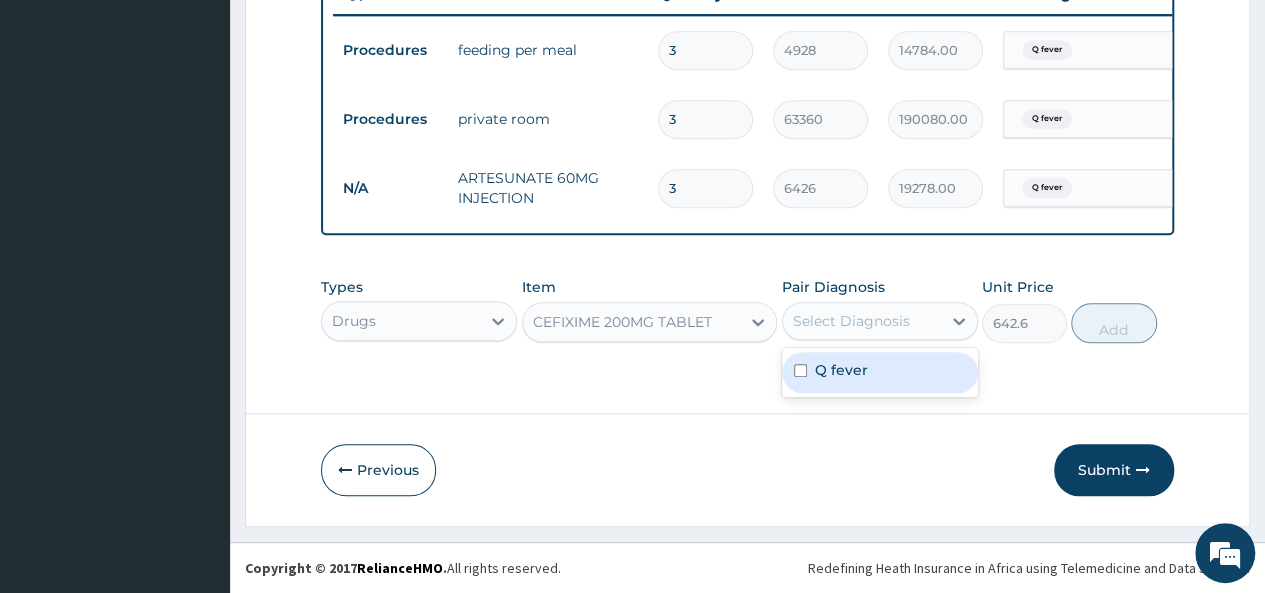 click on "Q fever" at bounding box center (841, 370) 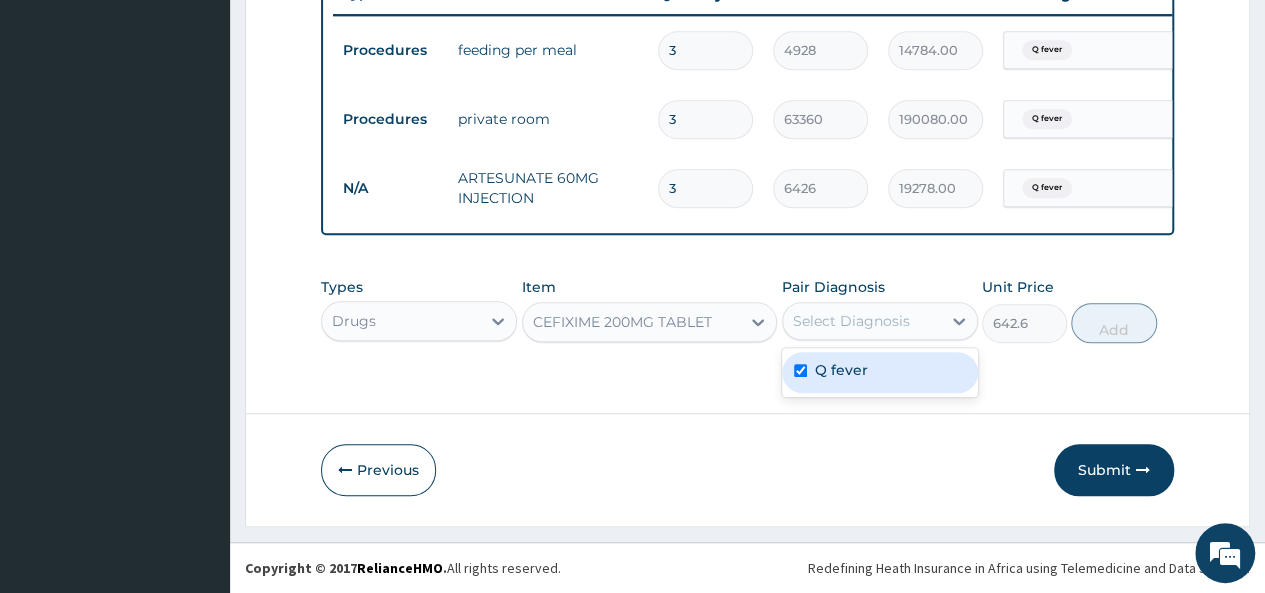 checkbox on "true" 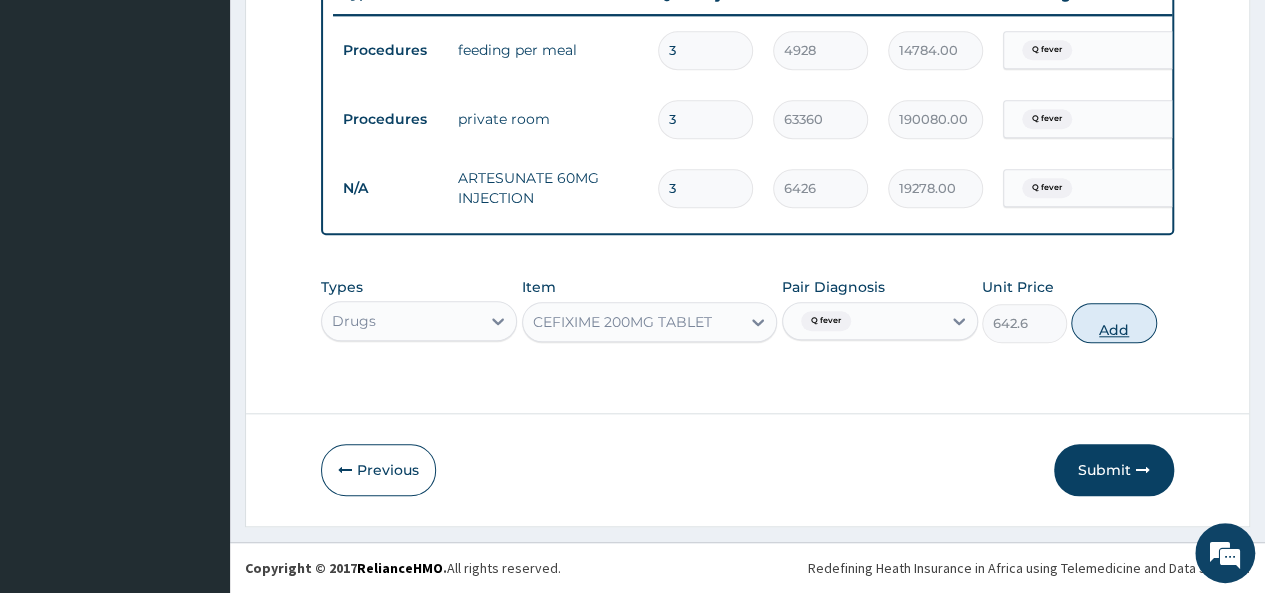 click on "Add" at bounding box center [1113, 323] 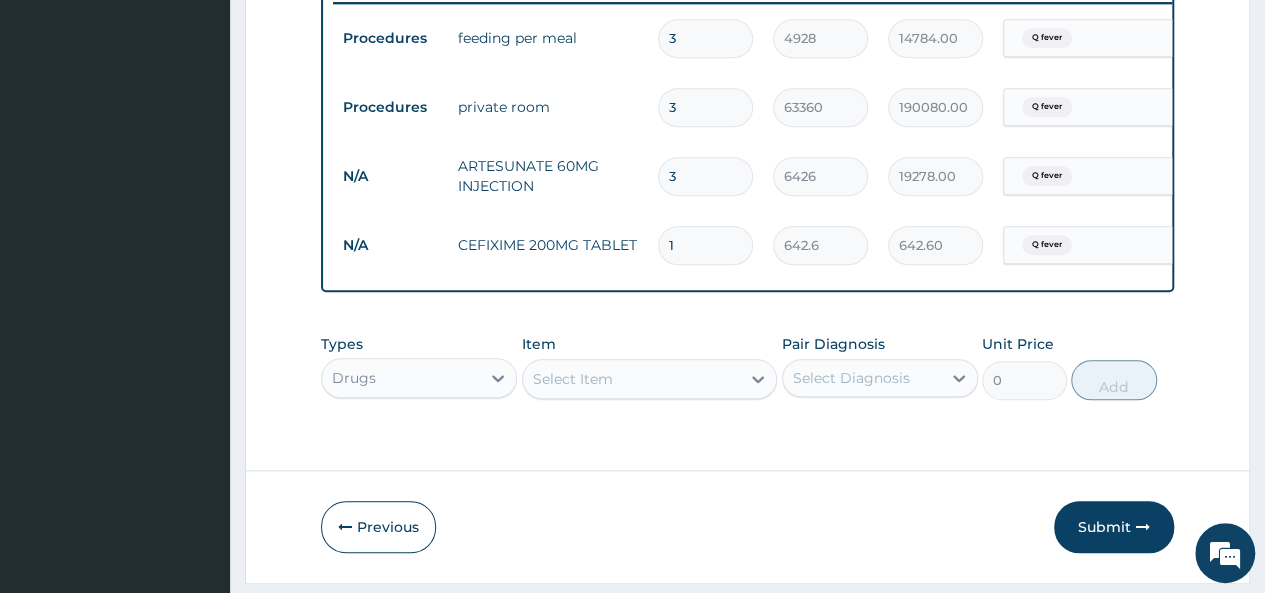 type on "14" 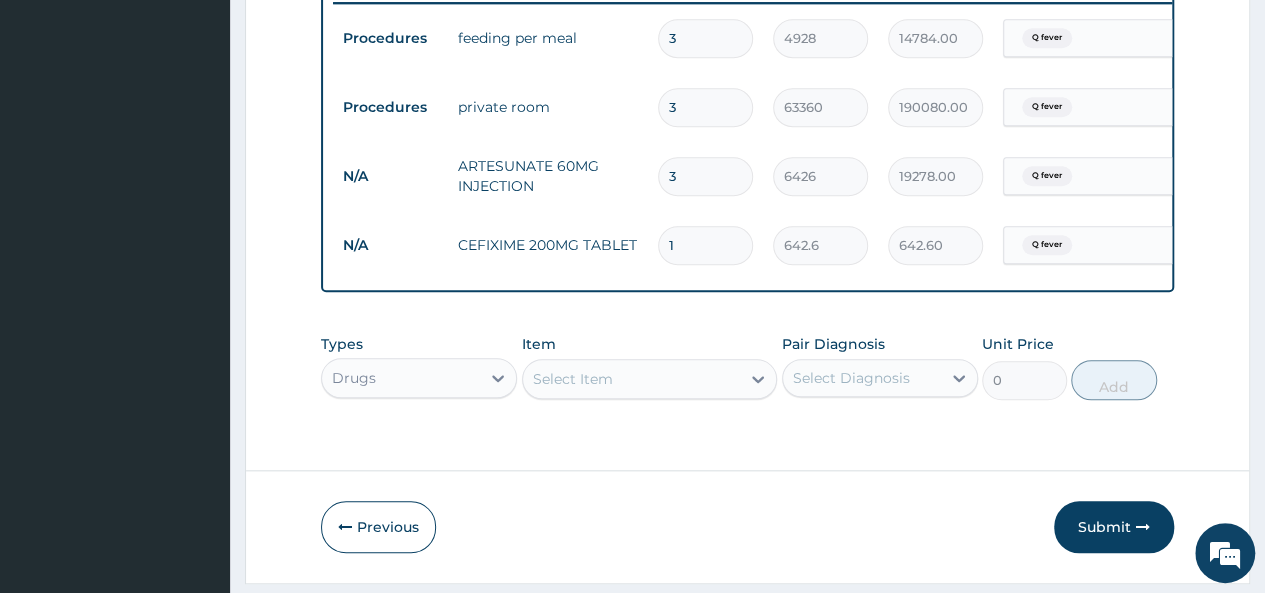 type on "8996.40" 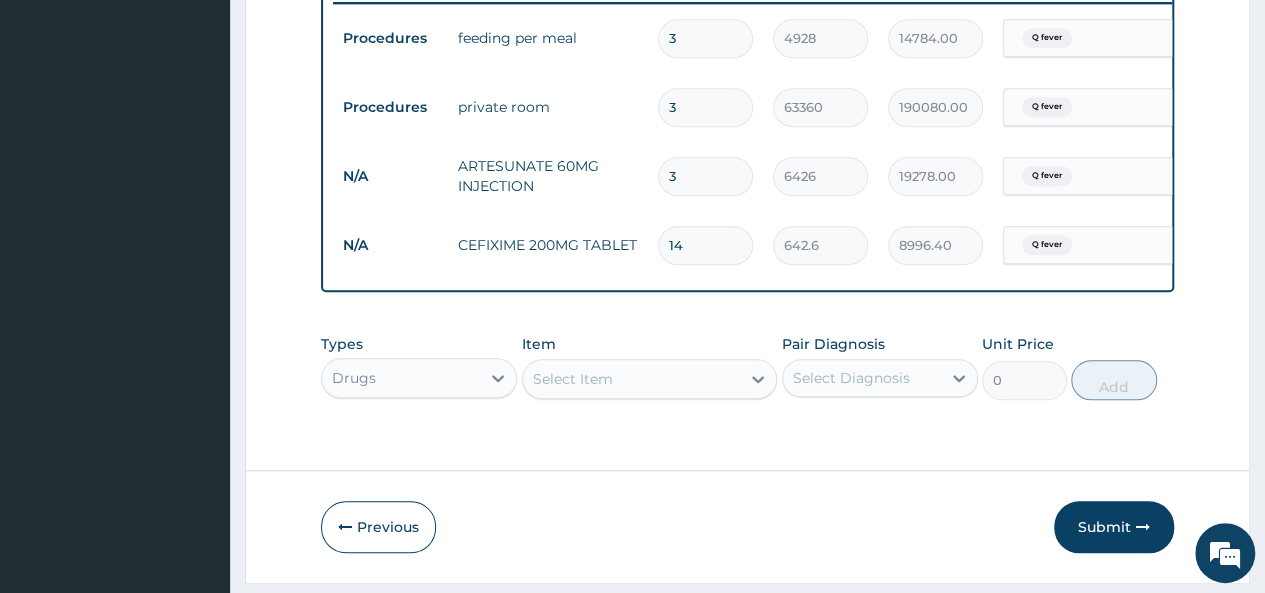 type on "14" 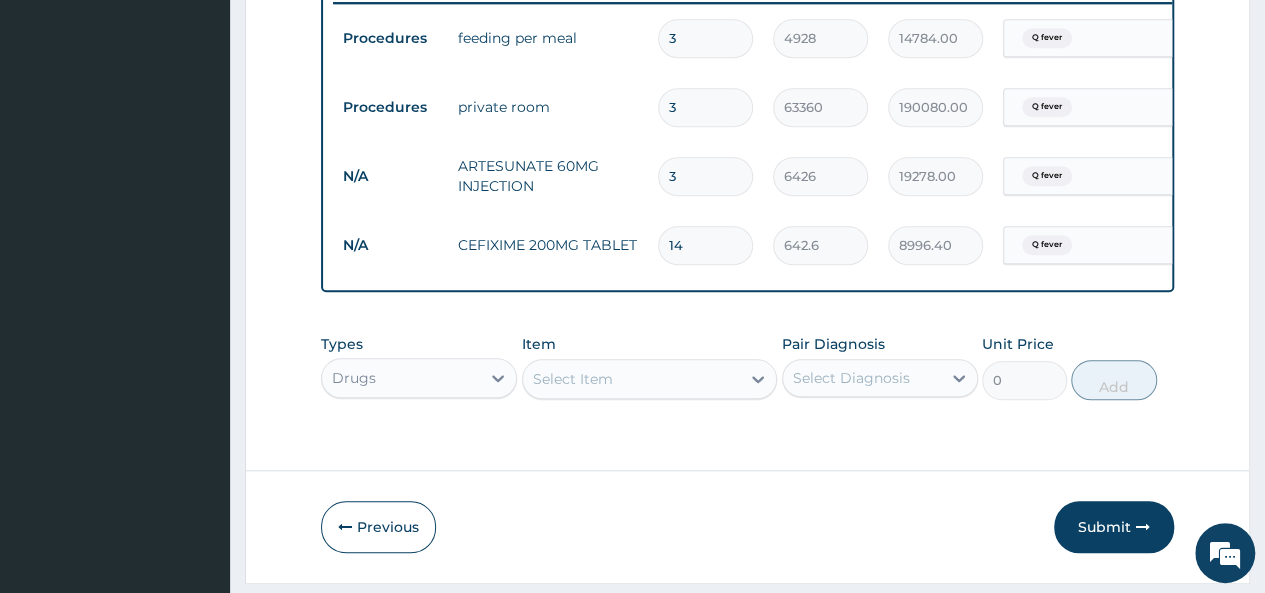 click on "Select Item" at bounding box center [650, 379] 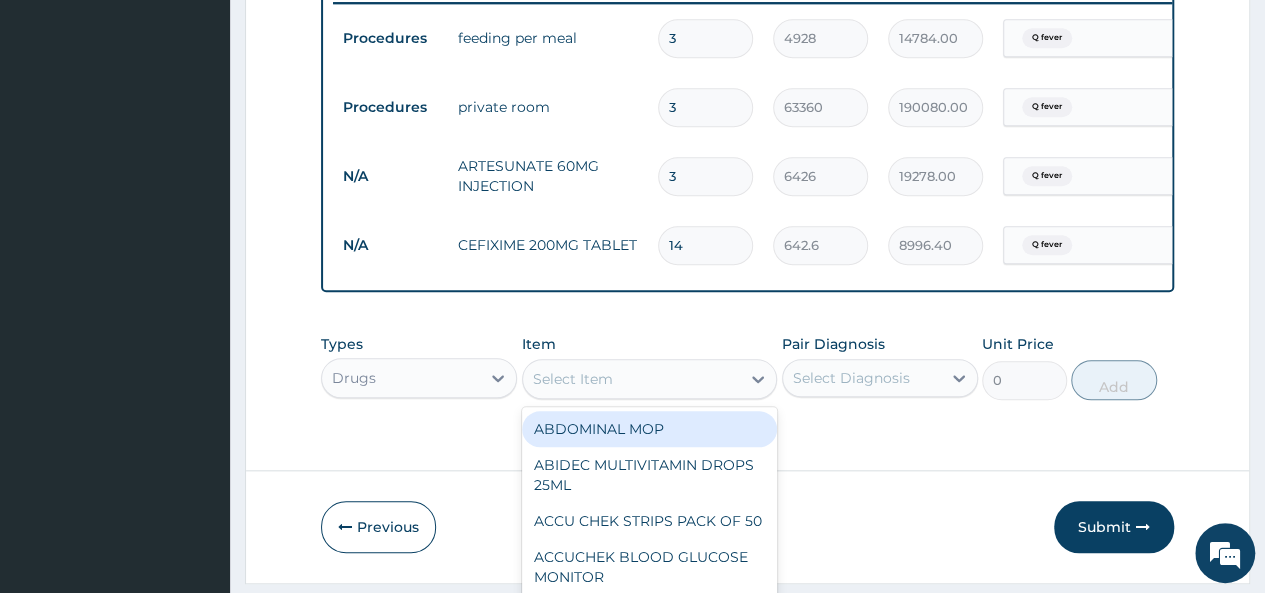 scroll, scrollTop: 58, scrollLeft: 0, axis: vertical 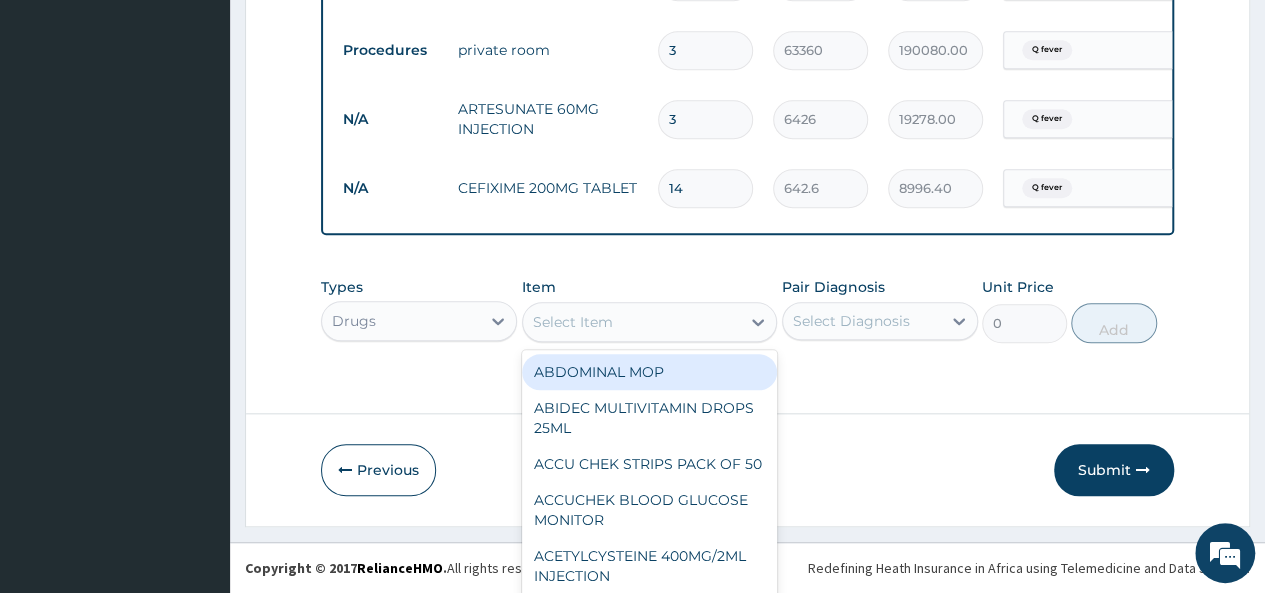 paste on "Ceftriaxone" 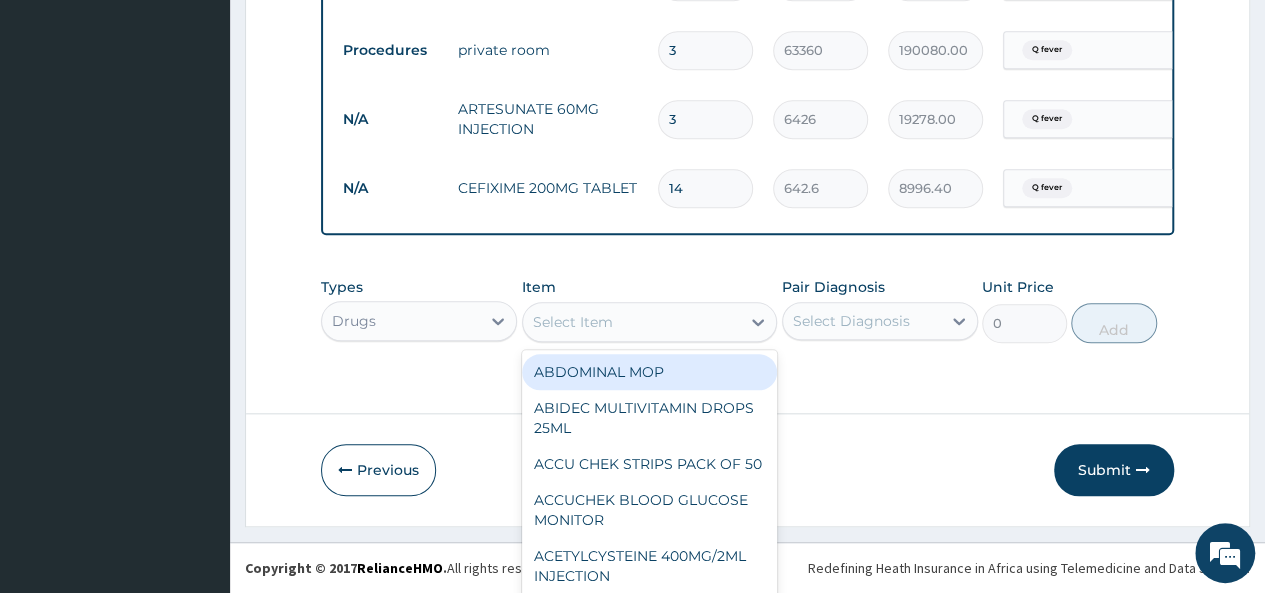 type on "Ceftriaxone" 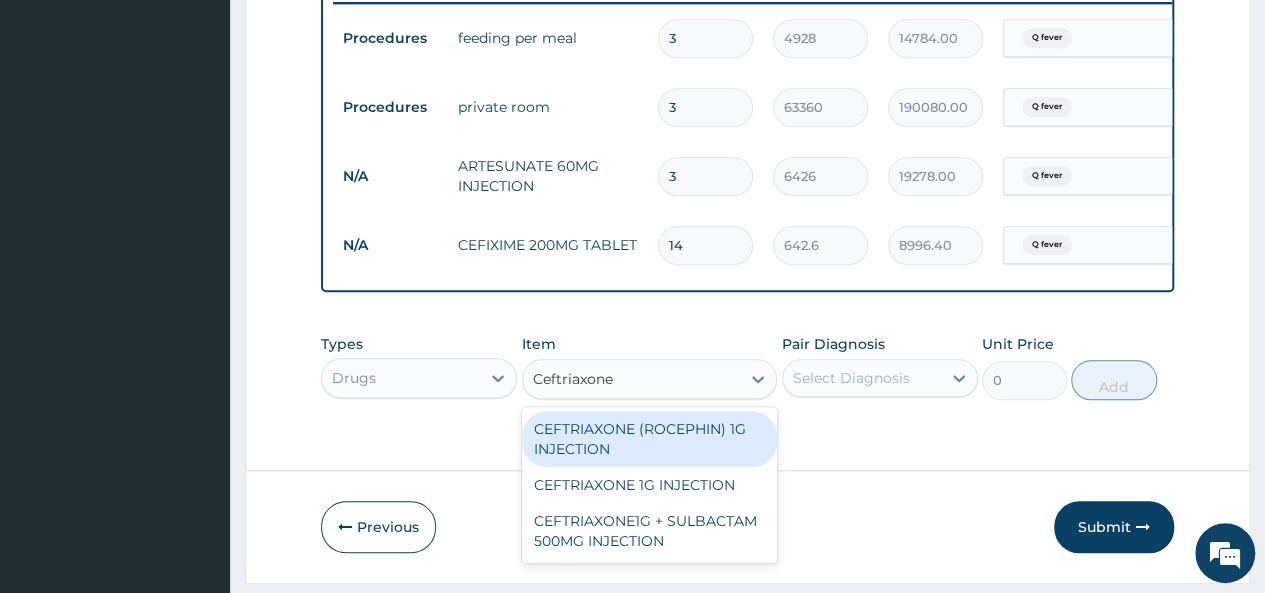 scroll, scrollTop: 853, scrollLeft: 0, axis: vertical 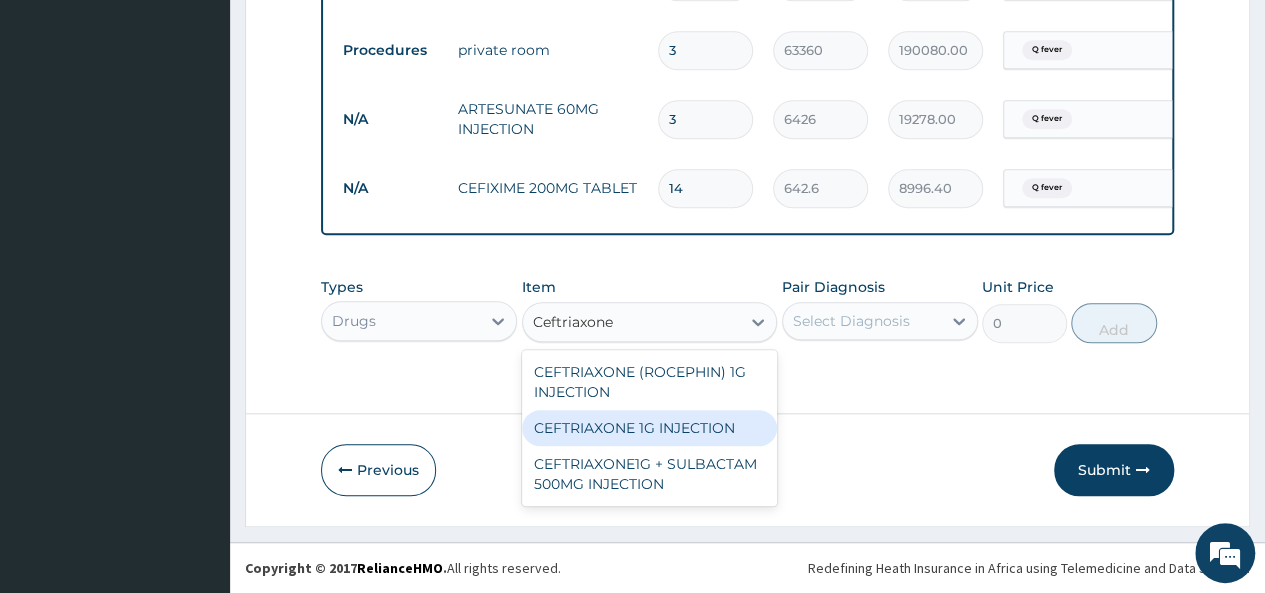 click on "CEFTRIAXONE 1G INJECTION" at bounding box center [650, 428] 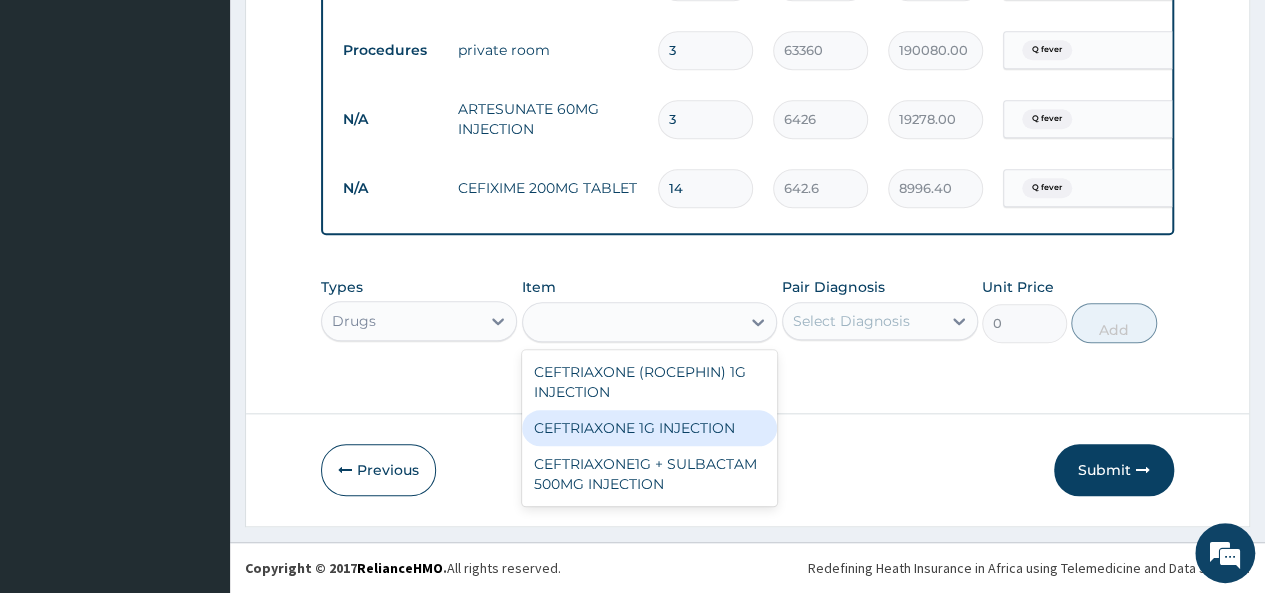 type on "2856" 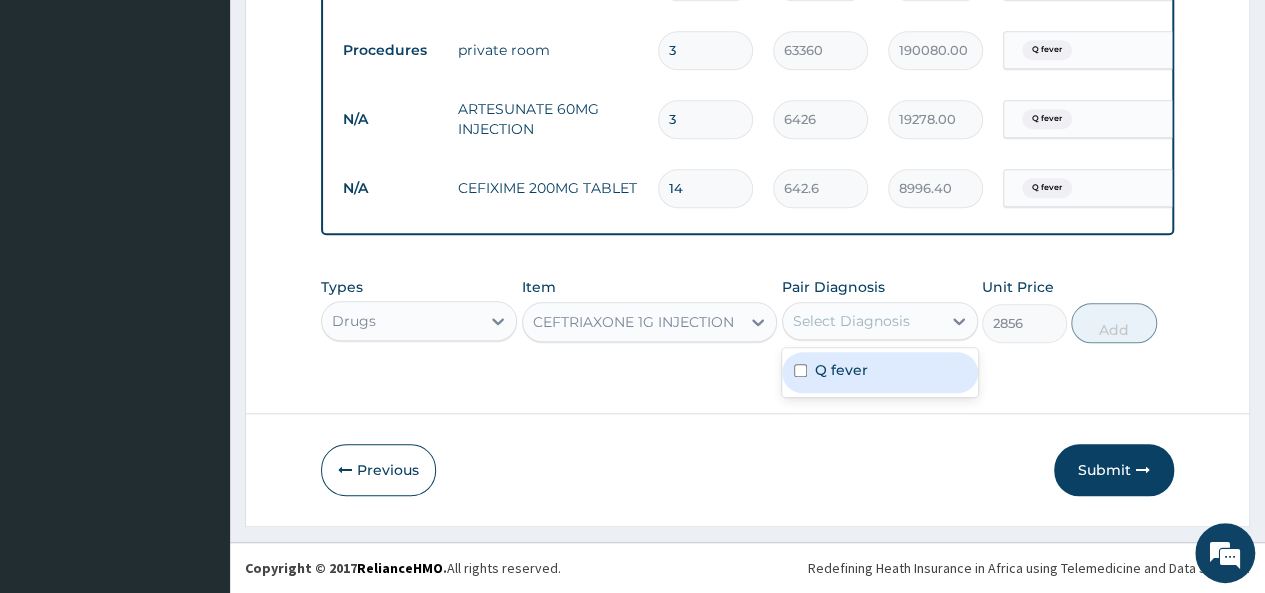 click on "Select Diagnosis" at bounding box center (851, 321) 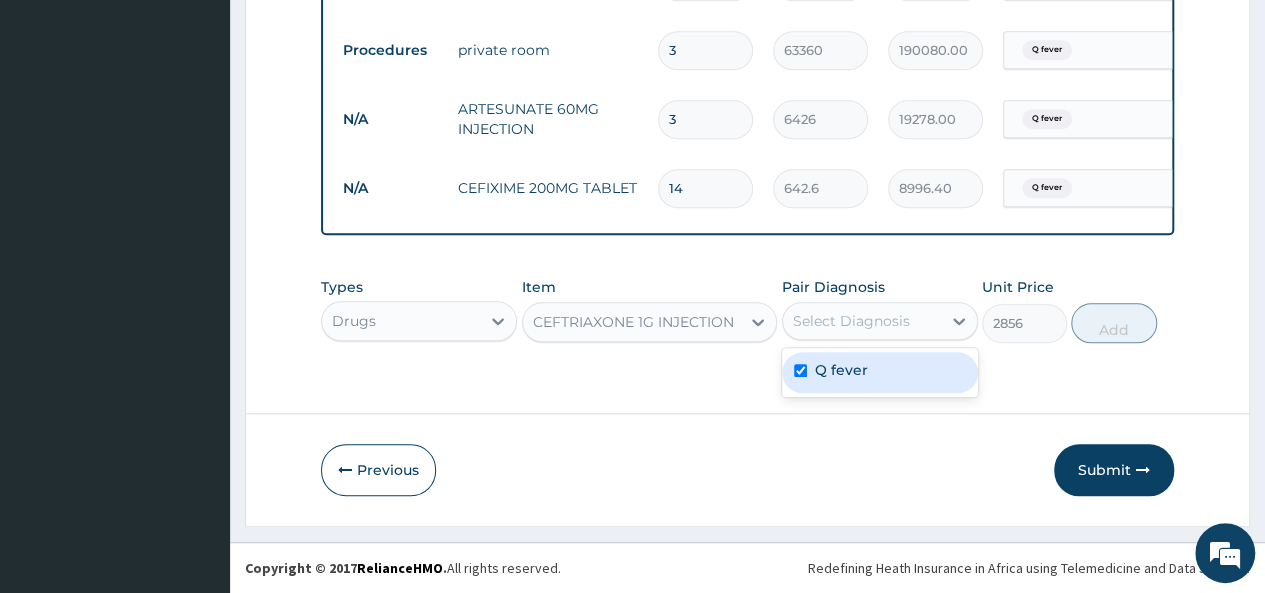 checkbox on "true" 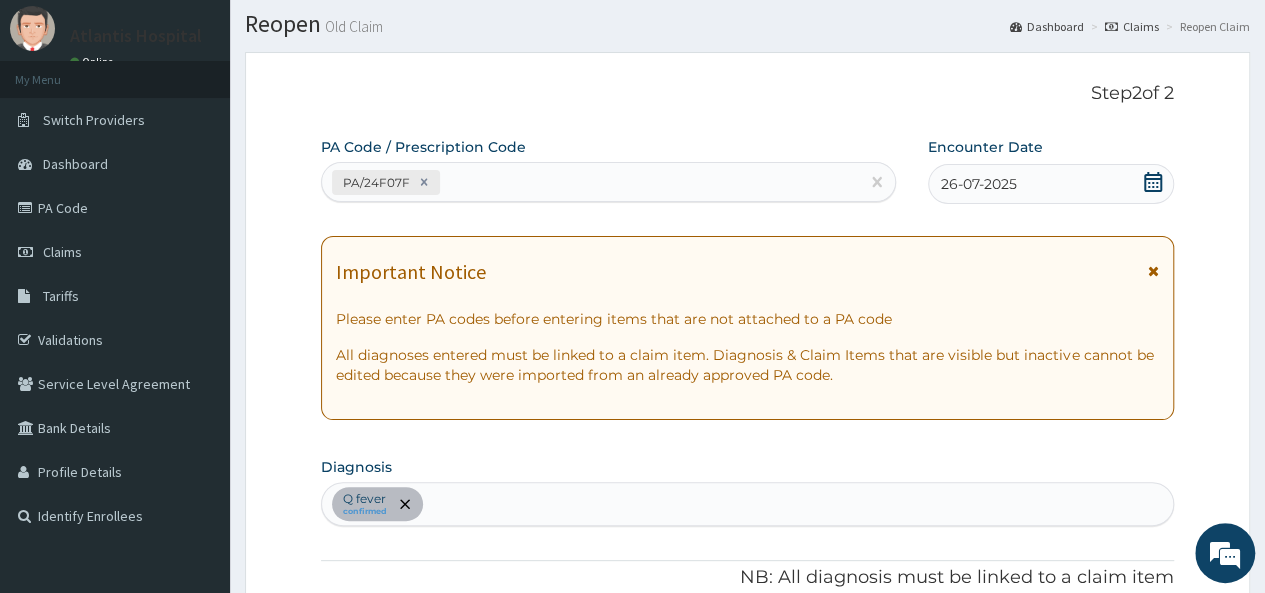 scroll, scrollTop: 53, scrollLeft: 0, axis: vertical 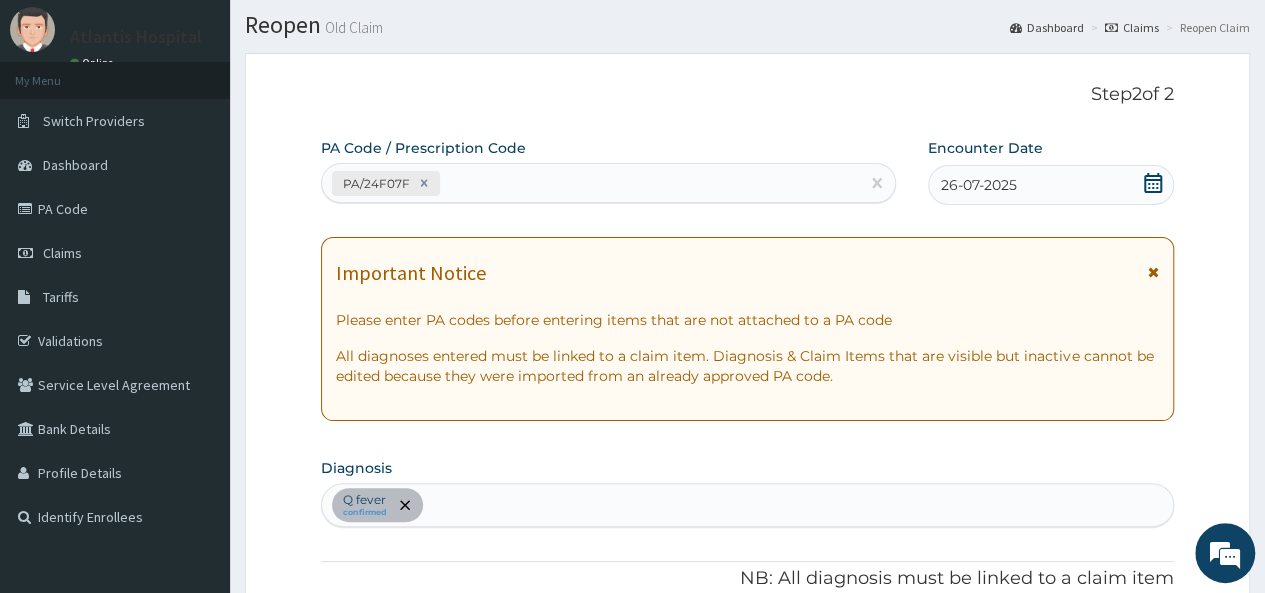 click on "Q fever confirmed" at bounding box center [747, 505] 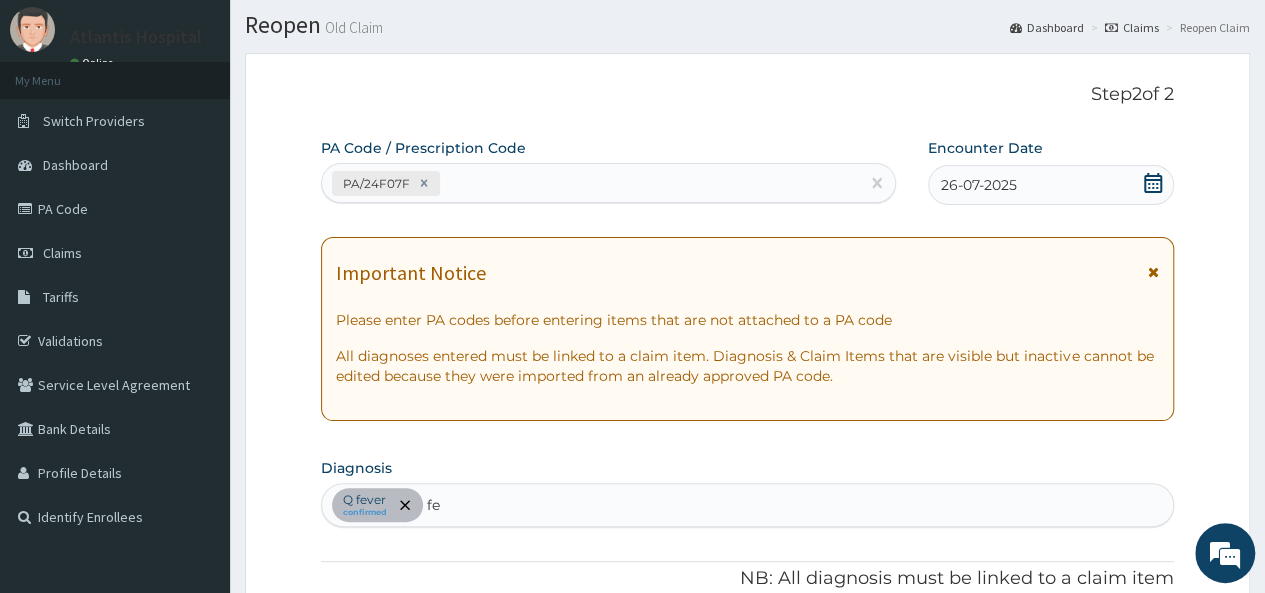 type on "fev" 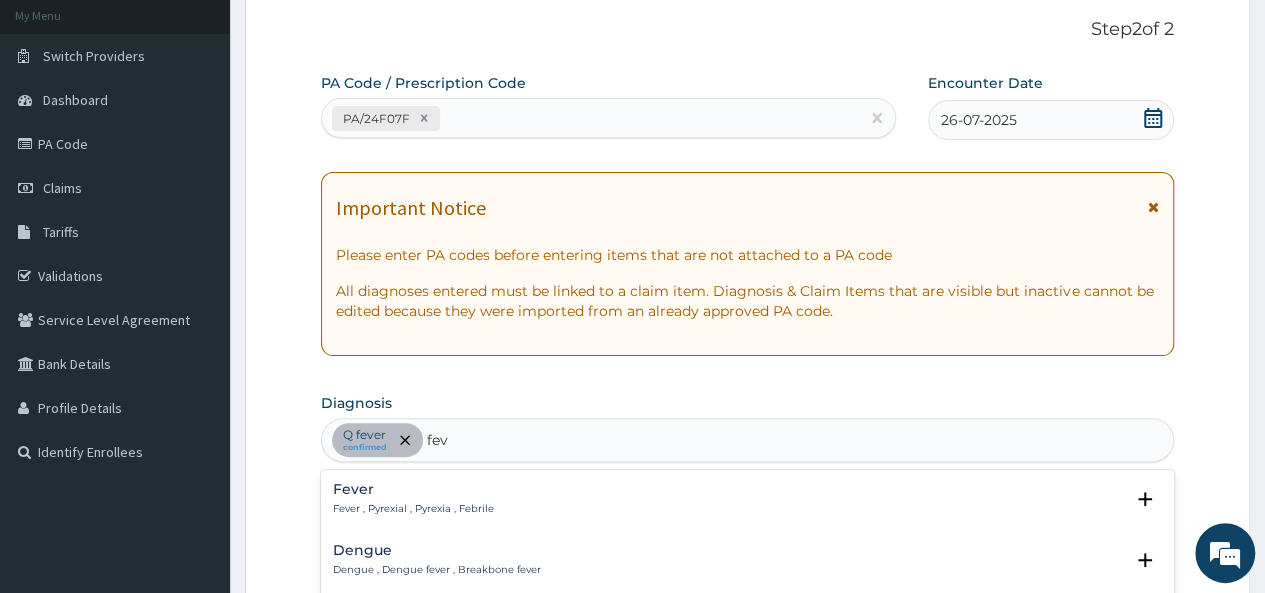 scroll, scrollTop: 253, scrollLeft: 0, axis: vertical 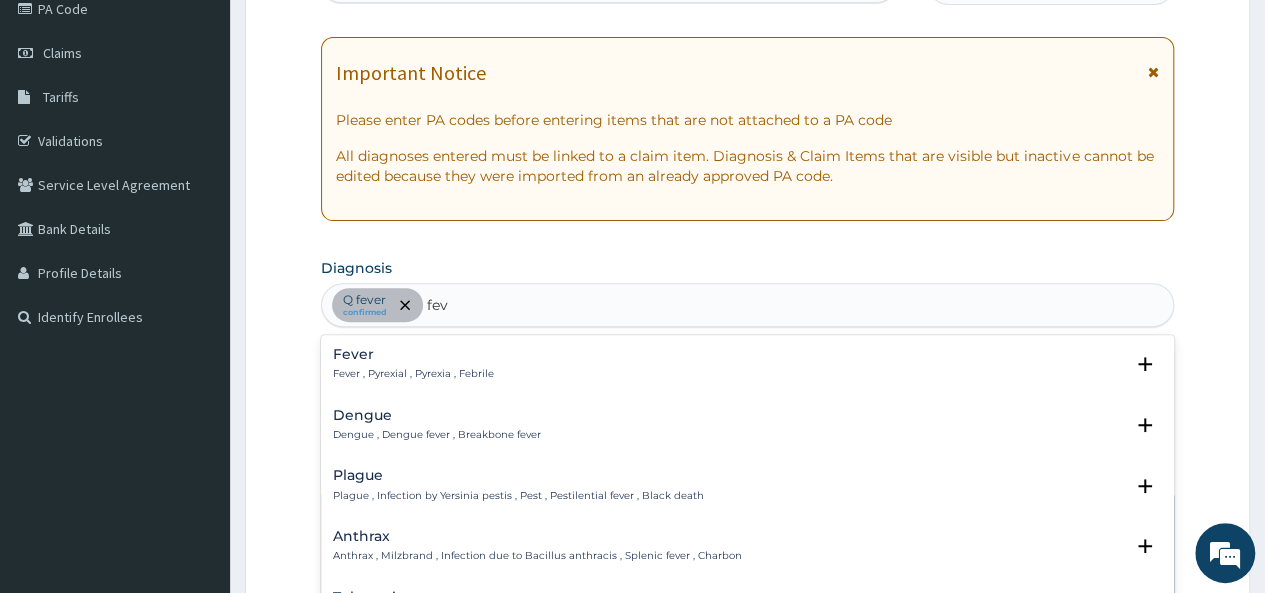 click on "Fever , Pyrexial , Pyrexia , Febrile" at bounding box center [413, 374] 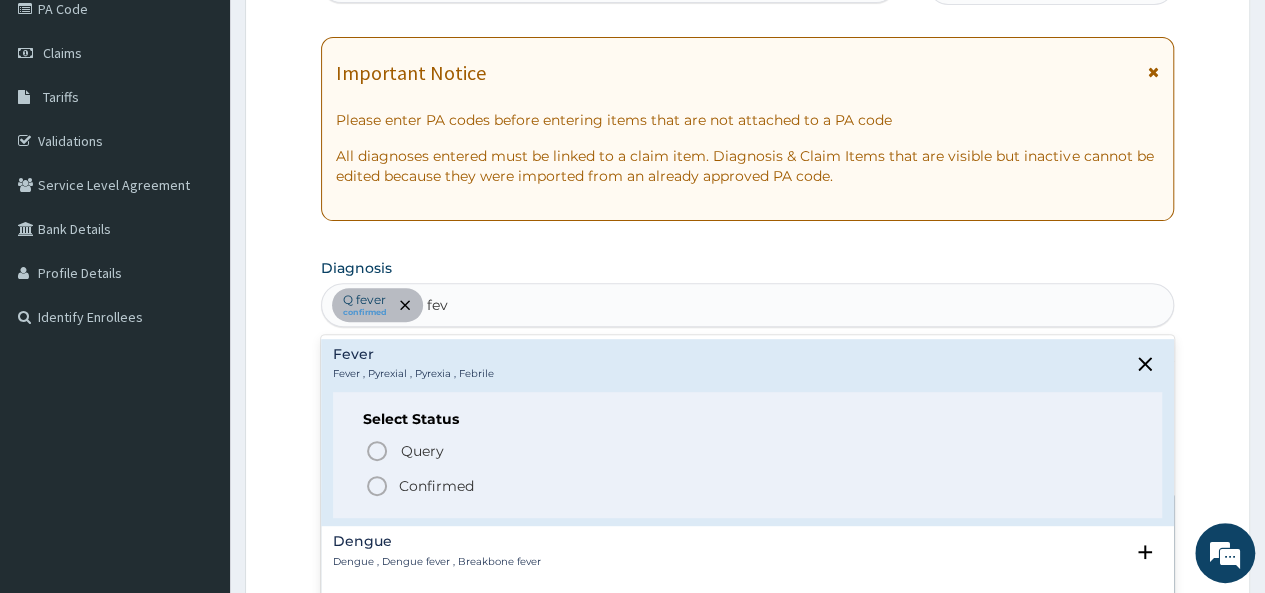 click on "Confirmed" at bounding box center (436, 486) 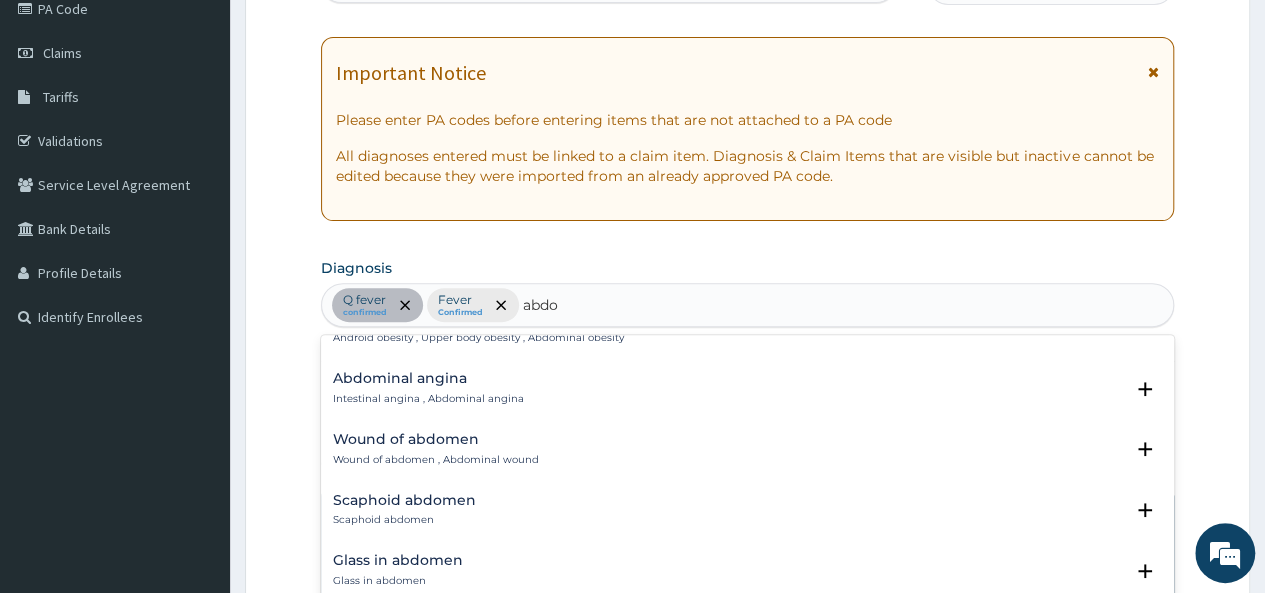 scroll, scrollTop: 1000, scrollLeft: 0, axis: vertical 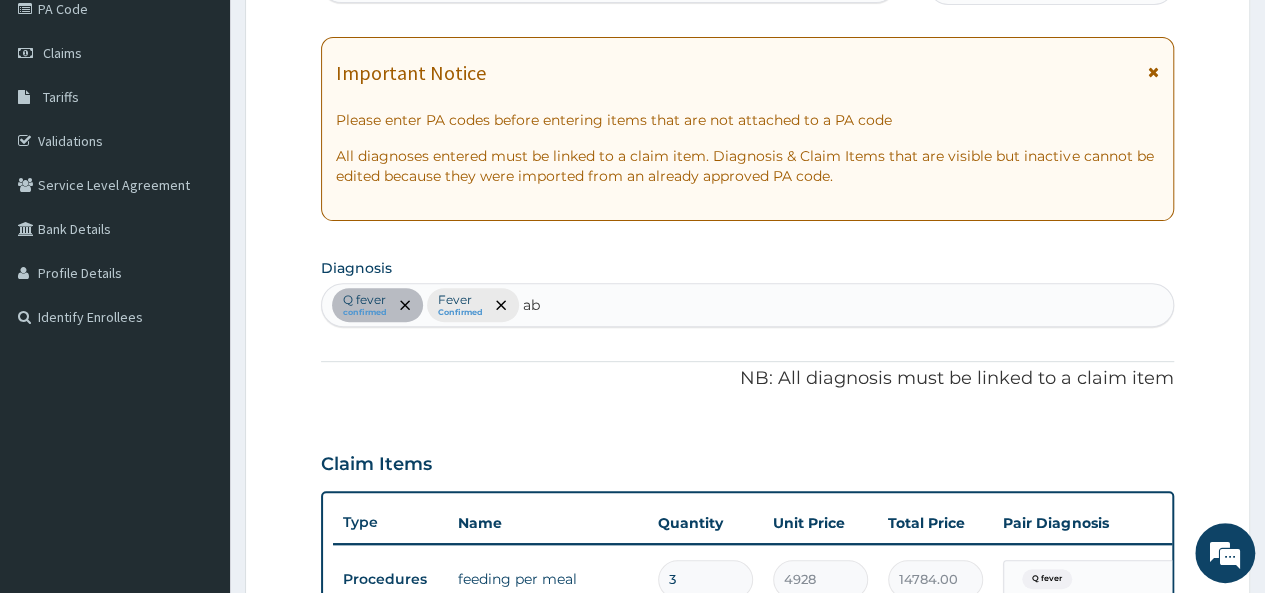 type on "a" 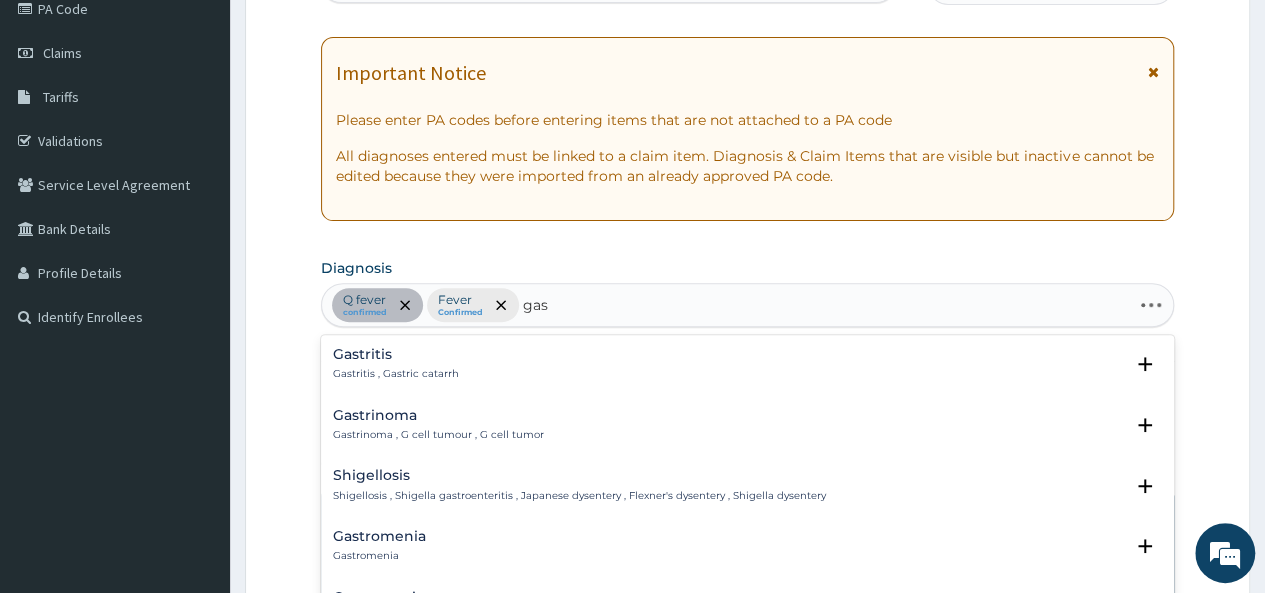 type on "gast" 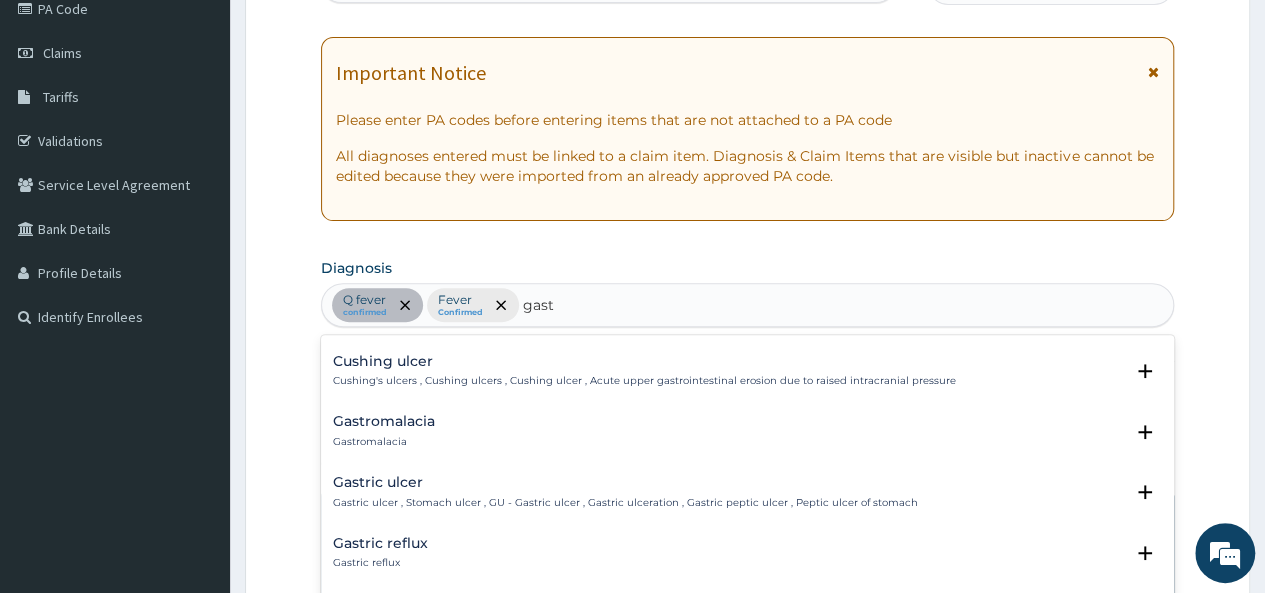 scroll, scrollTop: 700, scrollLeft: 0, axis: vertical 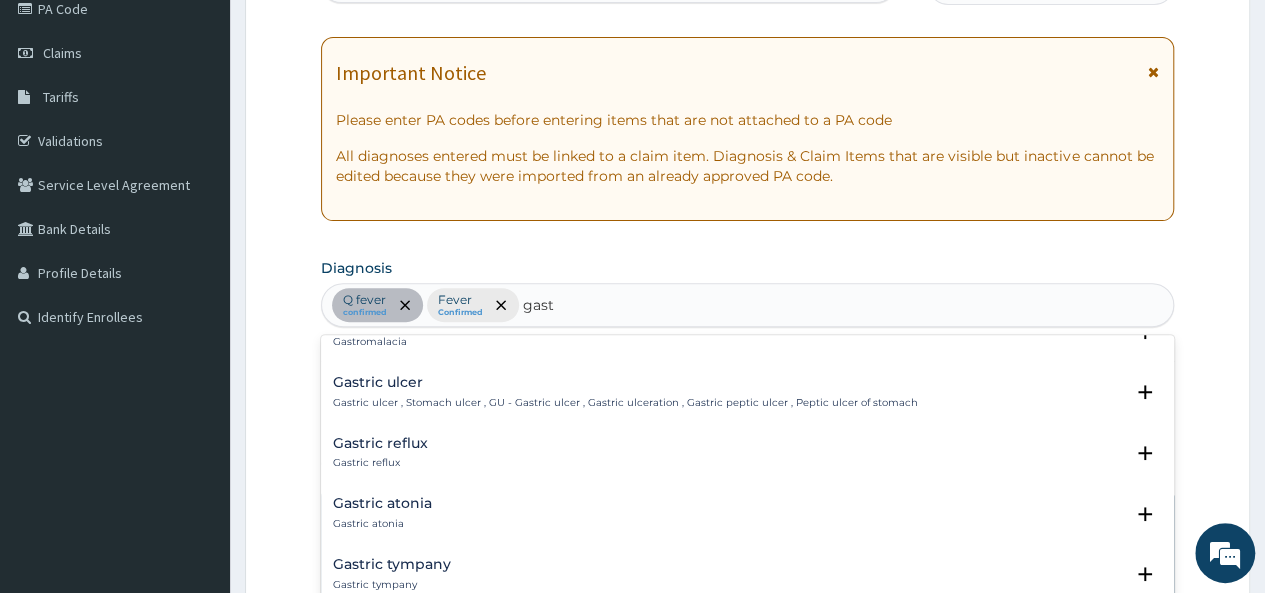 click on "Gastric ulcer , Stomach ulcer , GU - Gastric ulcer , Gastric ulceration , Gastric peptic ulcer , Peptic ulcer of stomach" at bounding box center [625, 403] 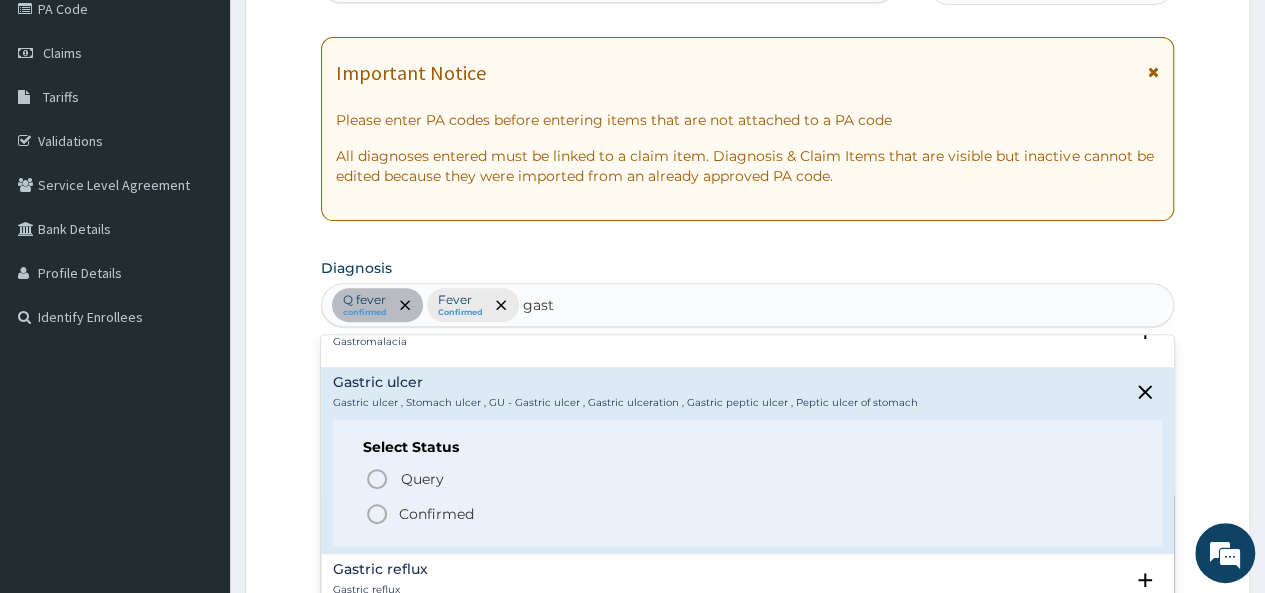 click on "Confirmed" at bounding box center [436, 514] 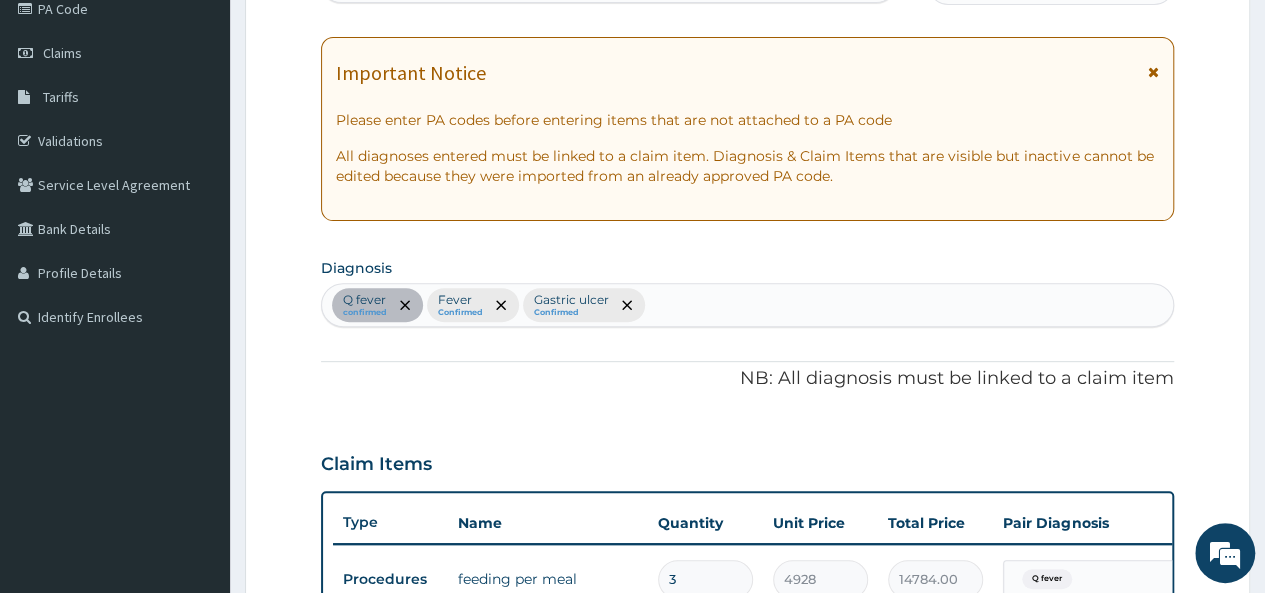 click on "Q fever confirmed Fever Confirmed Gastric ulcer Confirmed" at bounding box center (747, 305) 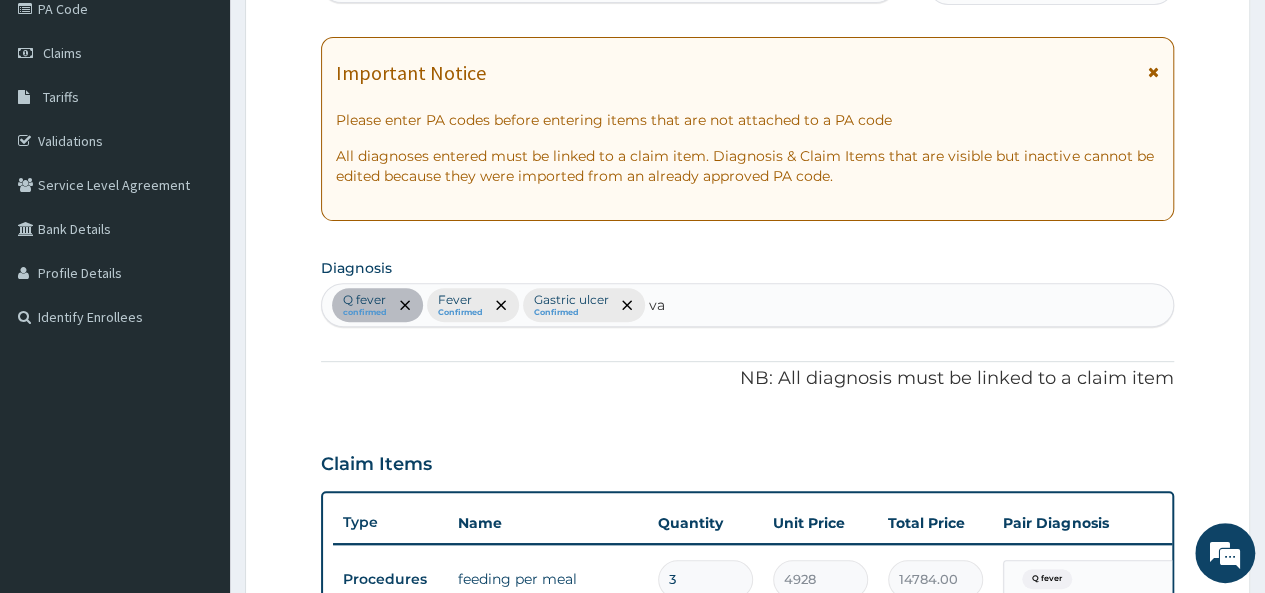 type on "v" 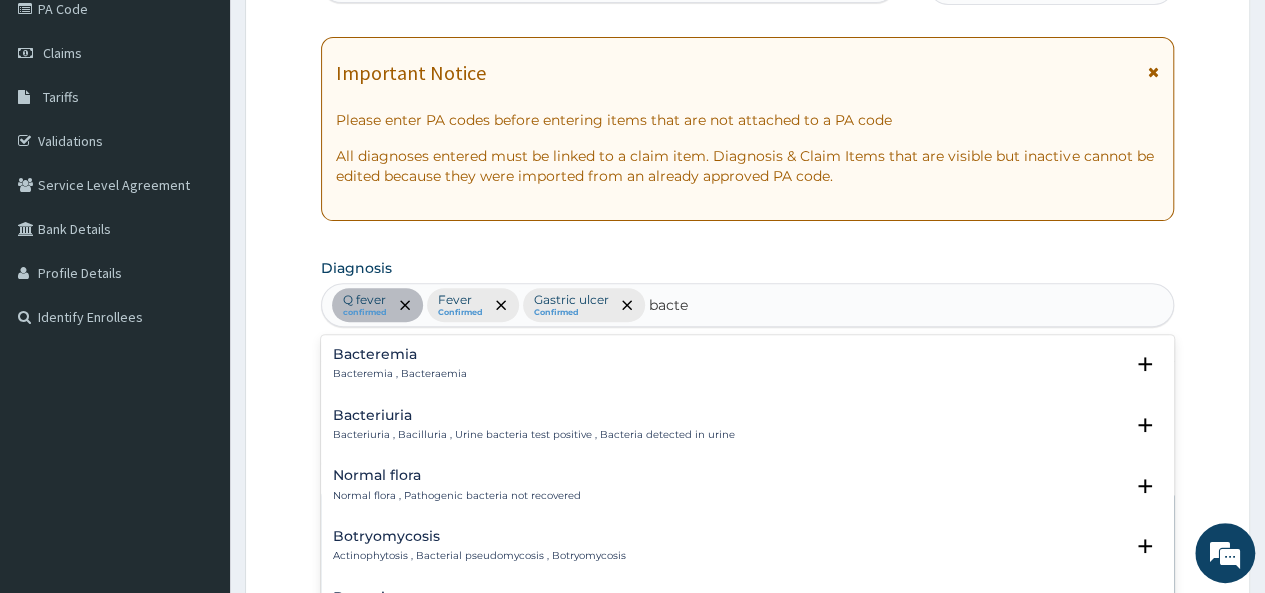 click on "Bacteremia , Bacteraemia" at bounding box center (400, 374) 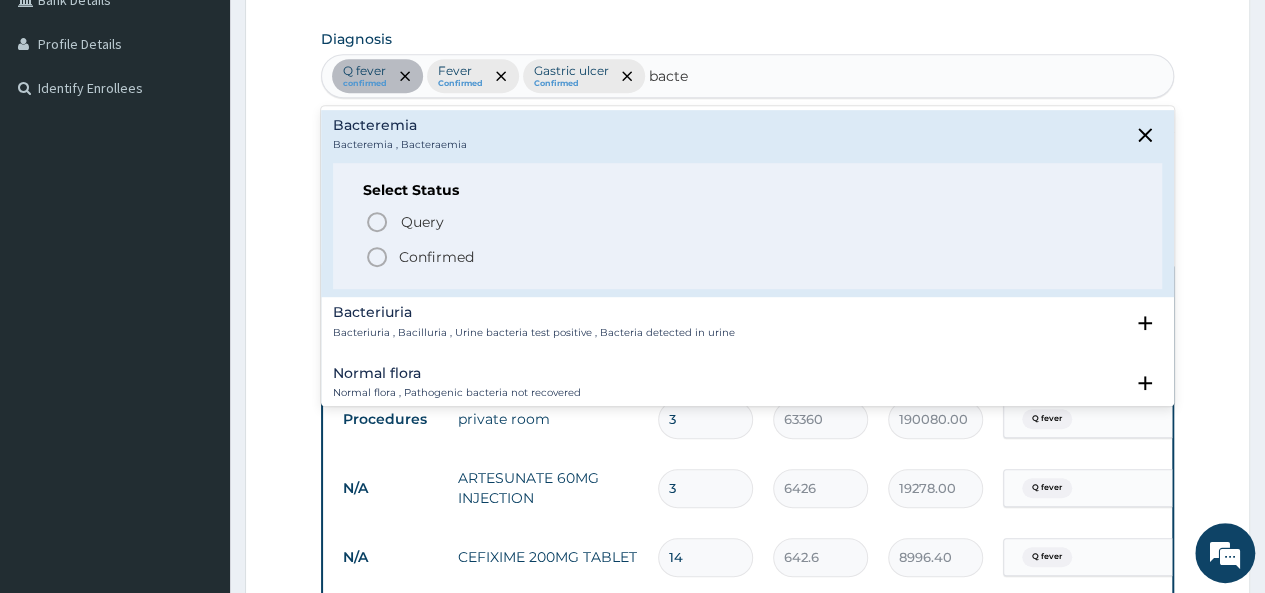 scroll, scrollTop: 553, scrollLeft: 0, axis: vertical 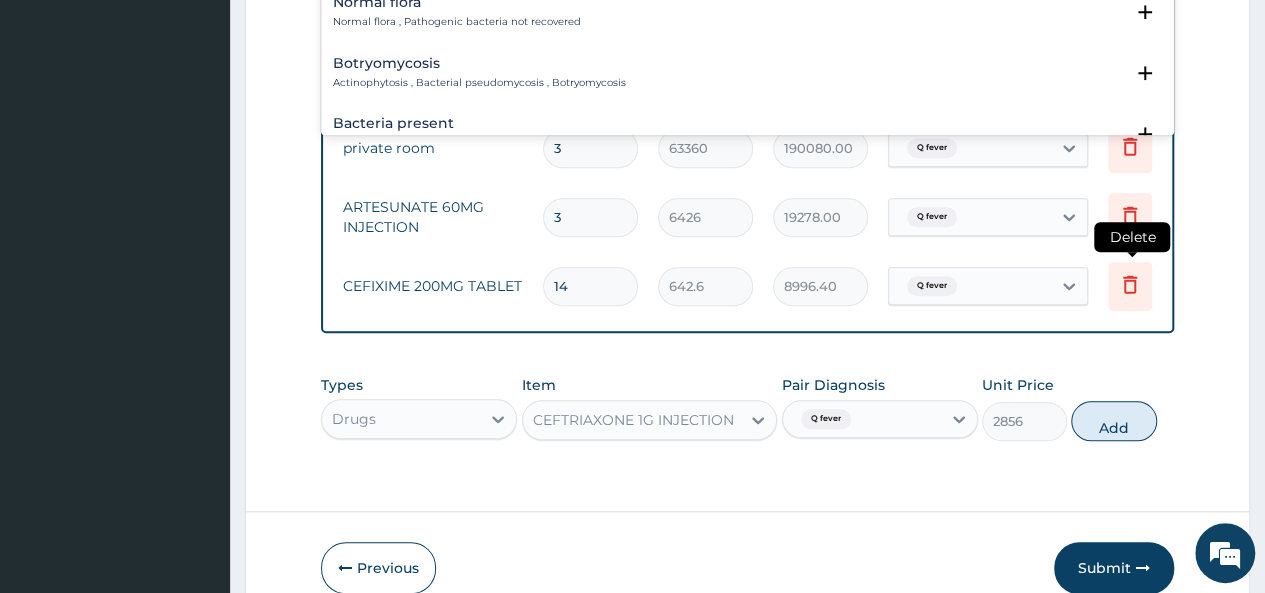 type on "bacte" 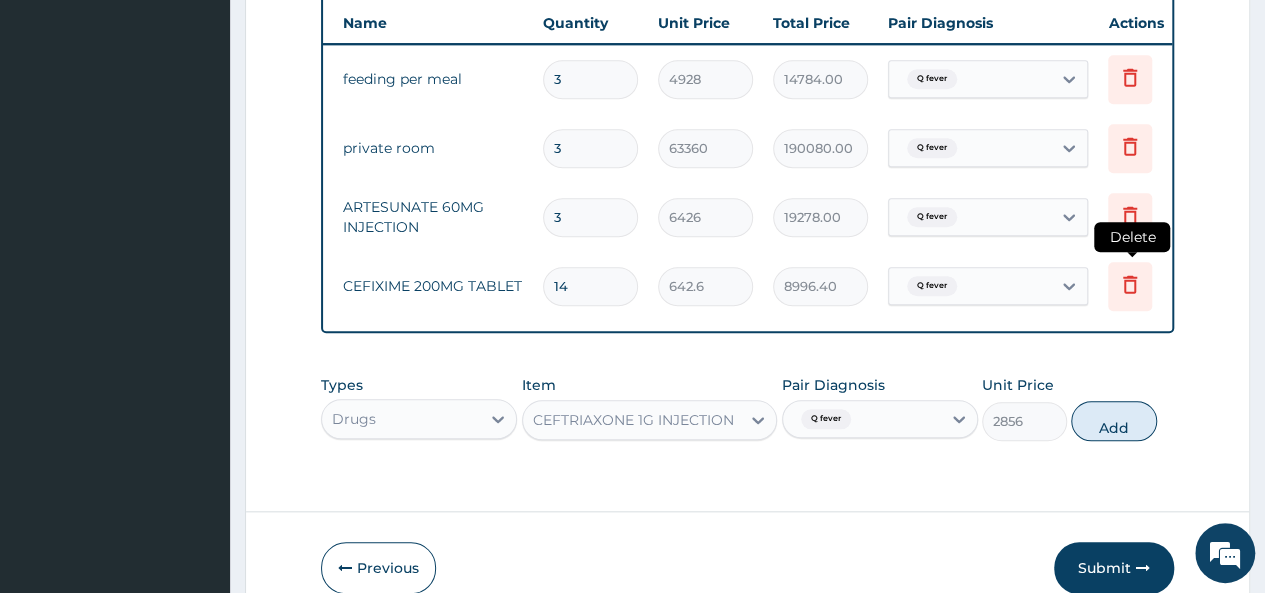 click 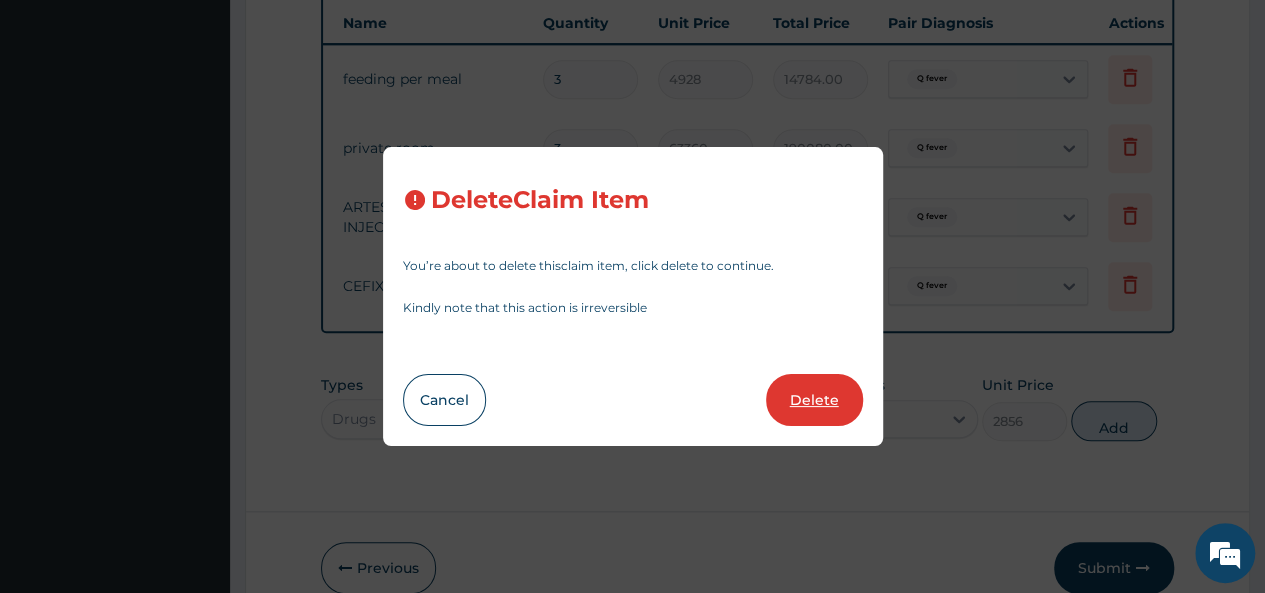 click on "Delete" at bounding box center (814, 400) 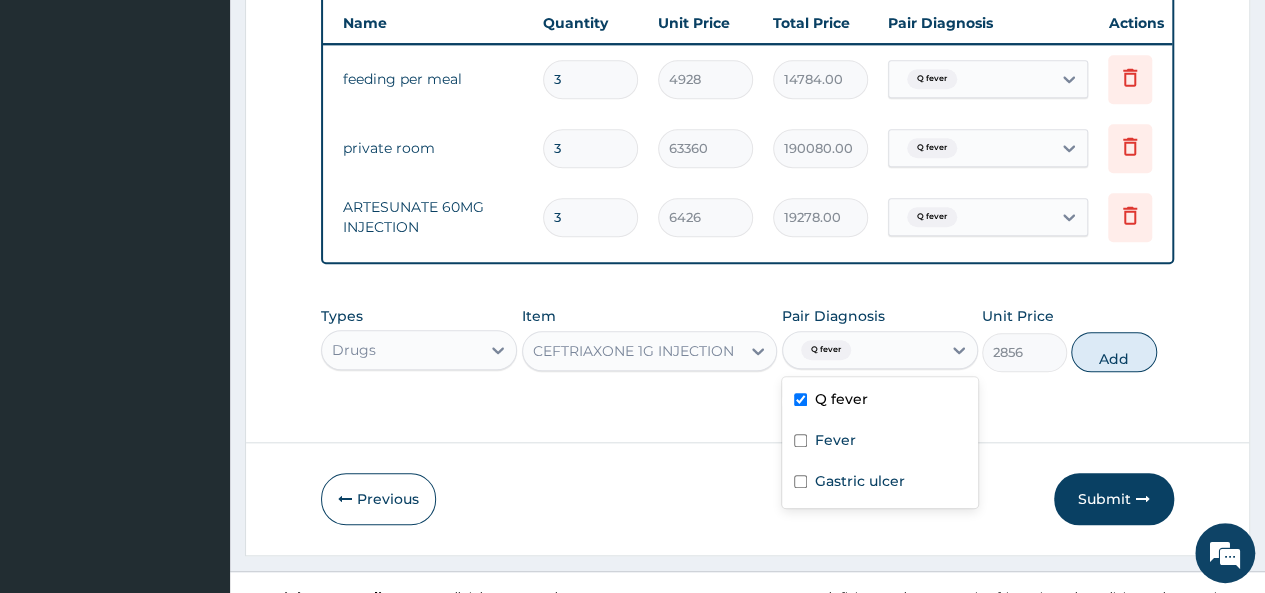 click on "Q fever" at bounding box center (862, 350) 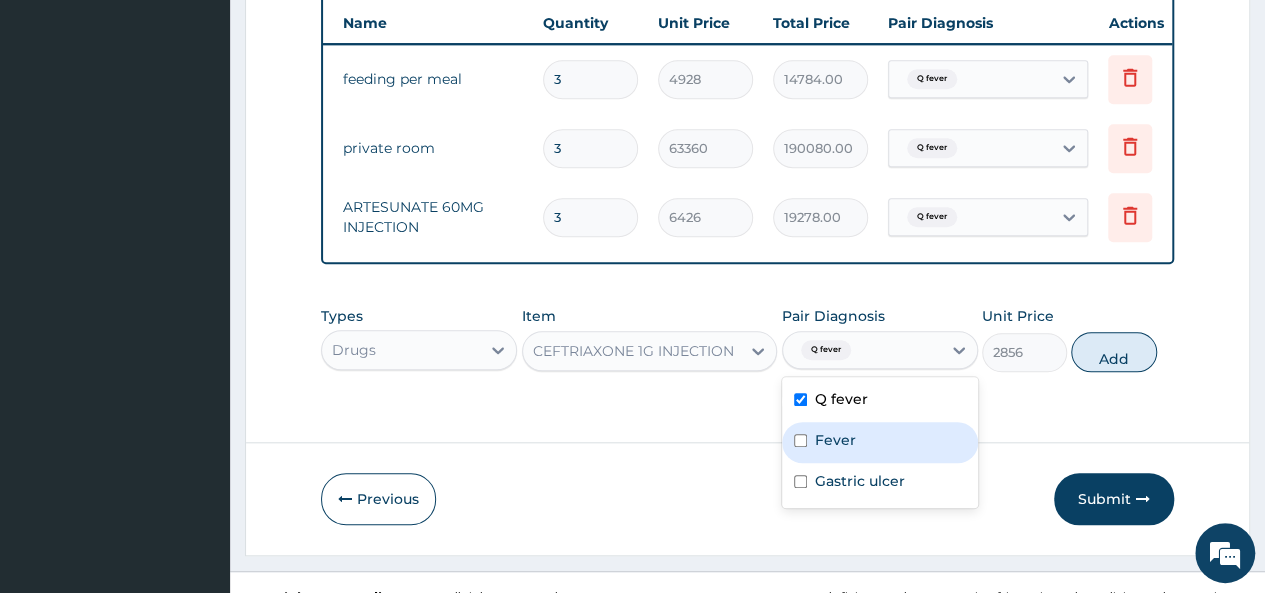 click at bounding box center [800, 440] 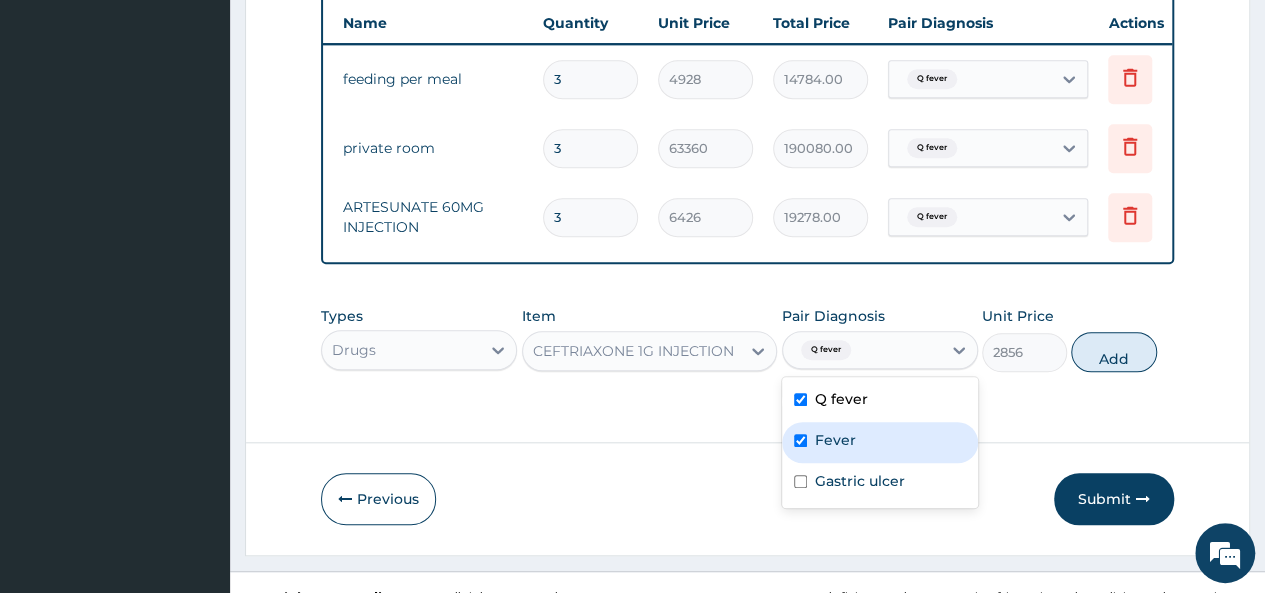 checkbox on "true" 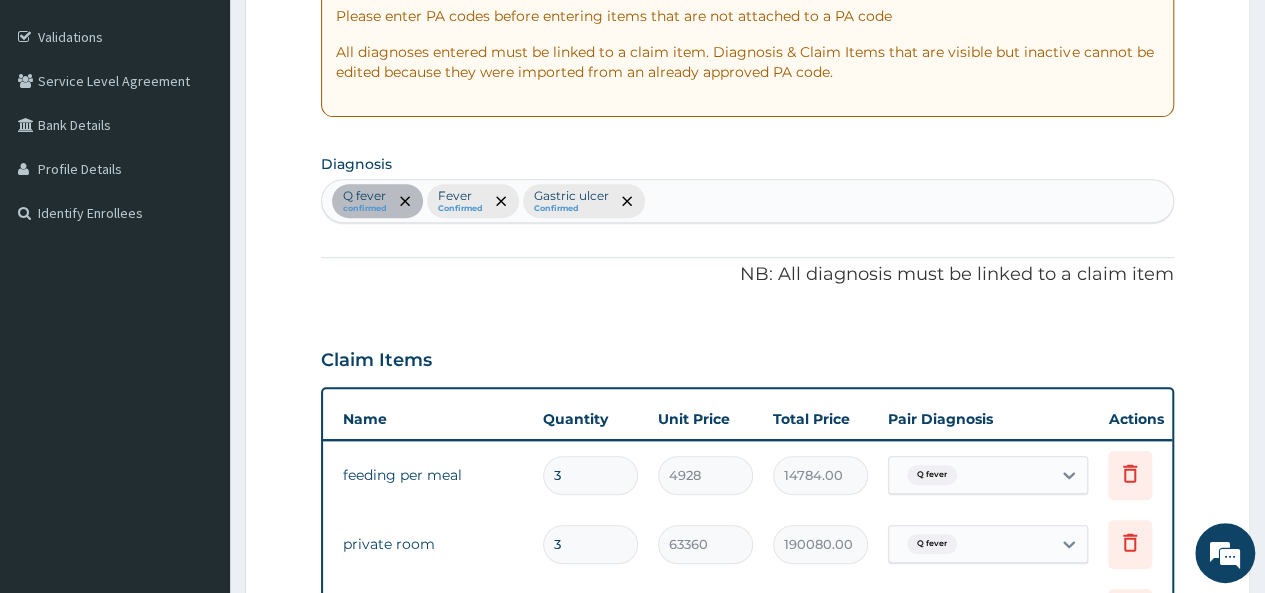 scroll, scrollTop: 353, scrollLeft: 0, axis: vertical 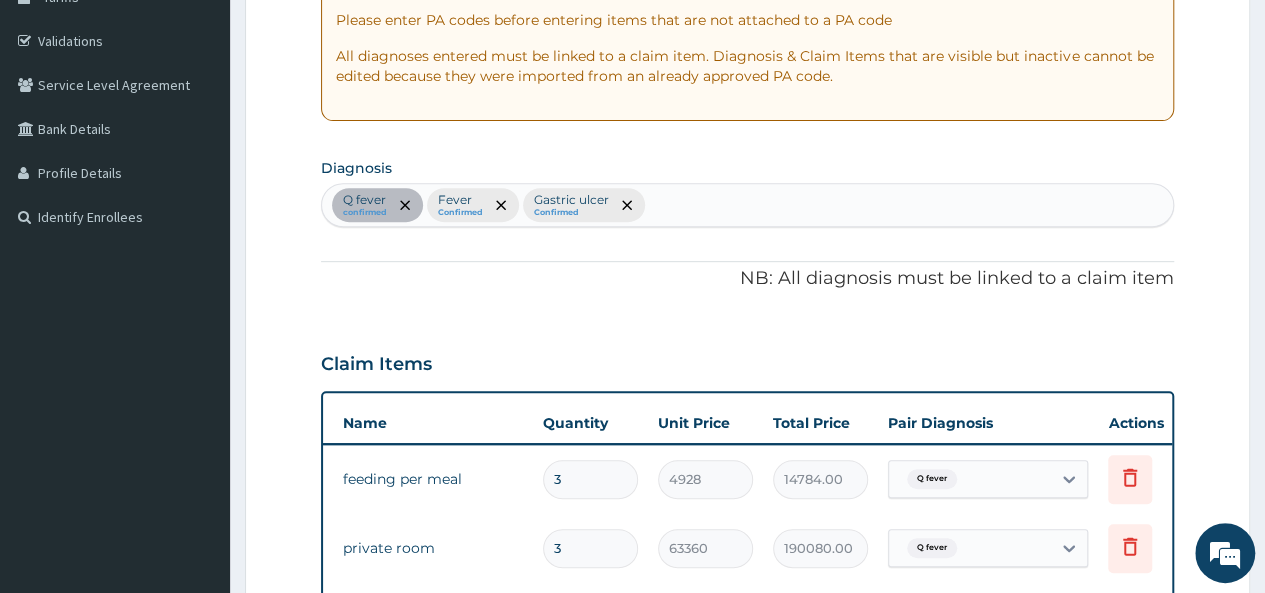 click on "Q fever confirmed Fever Confirmed Gastric ulcer Confirmed" at bounding box center [747, 205] 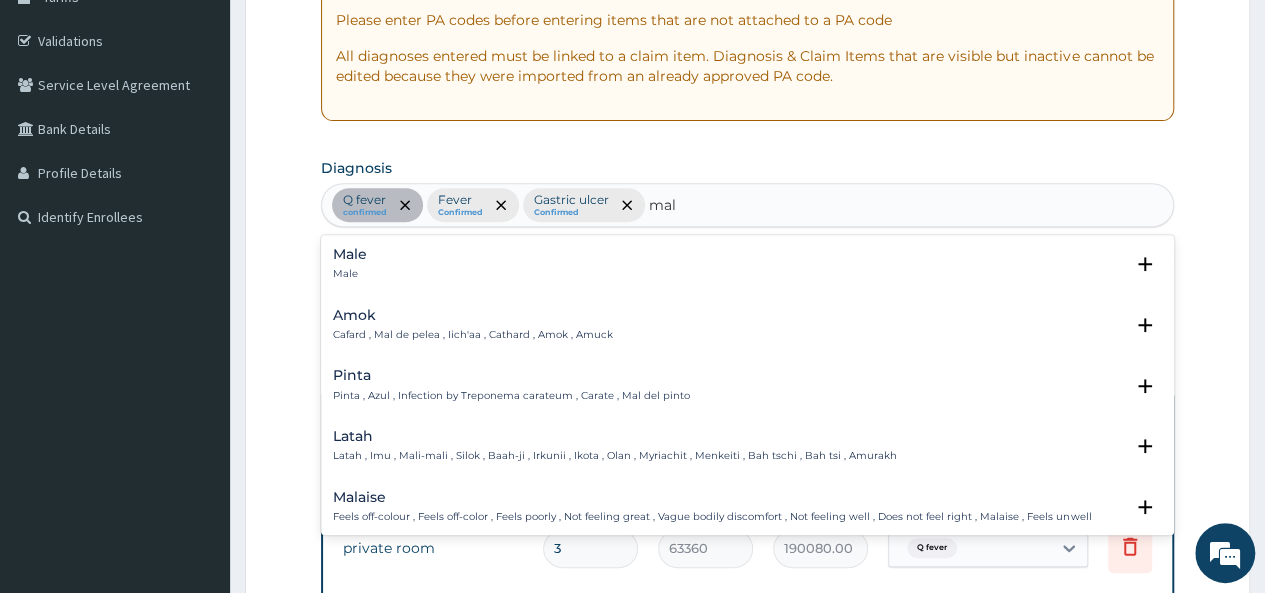 type on "mala" 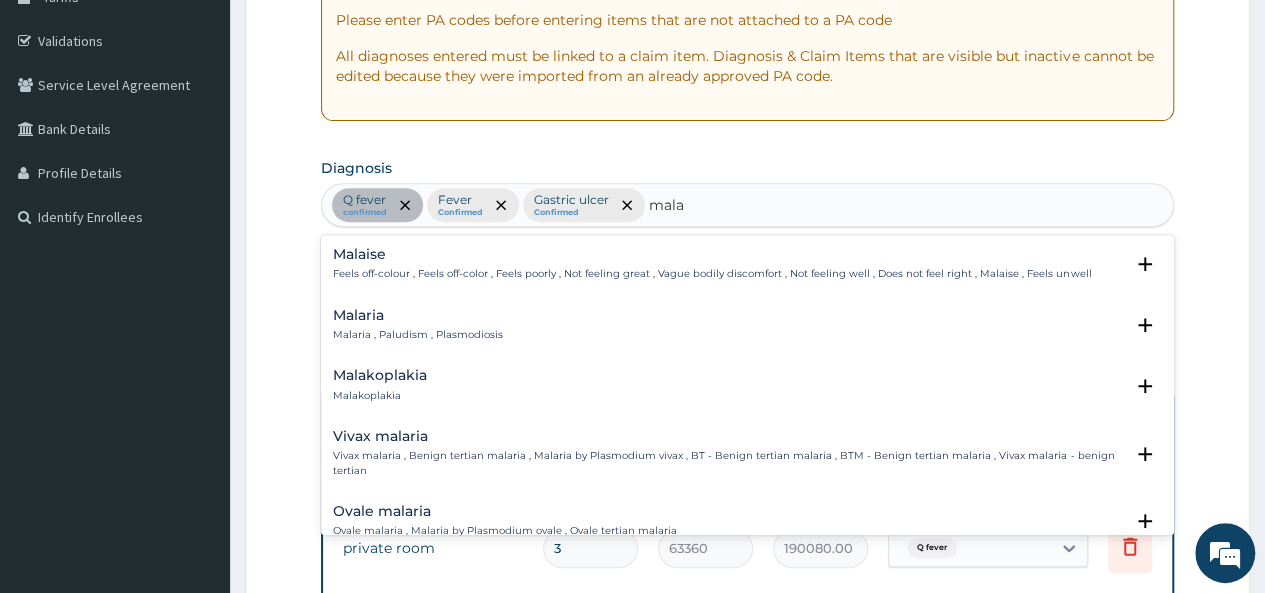 click on "Malaria , Paludism , Plasmodiosis" at bounding box center [418, 335] 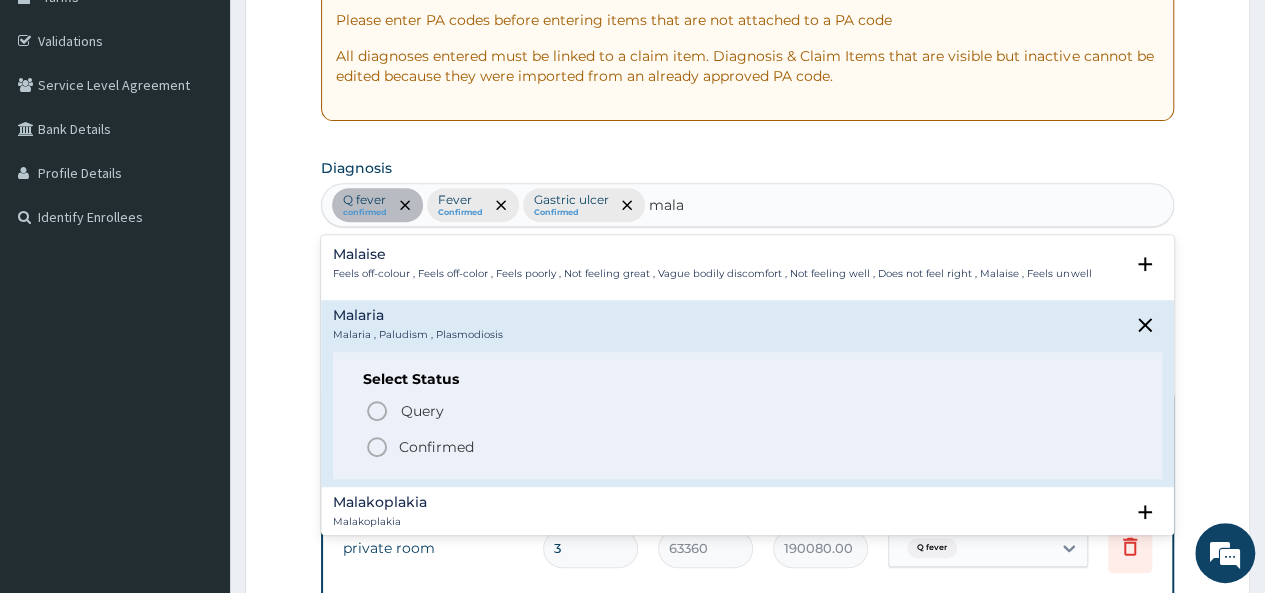click on "Confirmed" at bounding box center (748, 447) 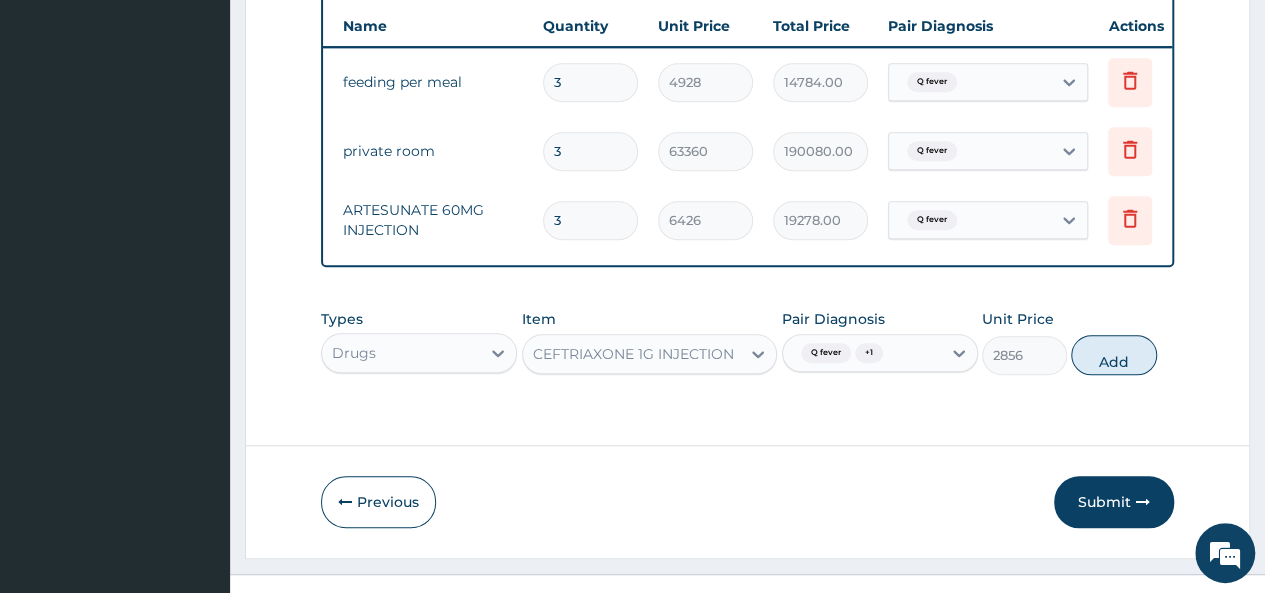 scroll, scrollTop: 753, scrollLeft: 0, axis: vertical 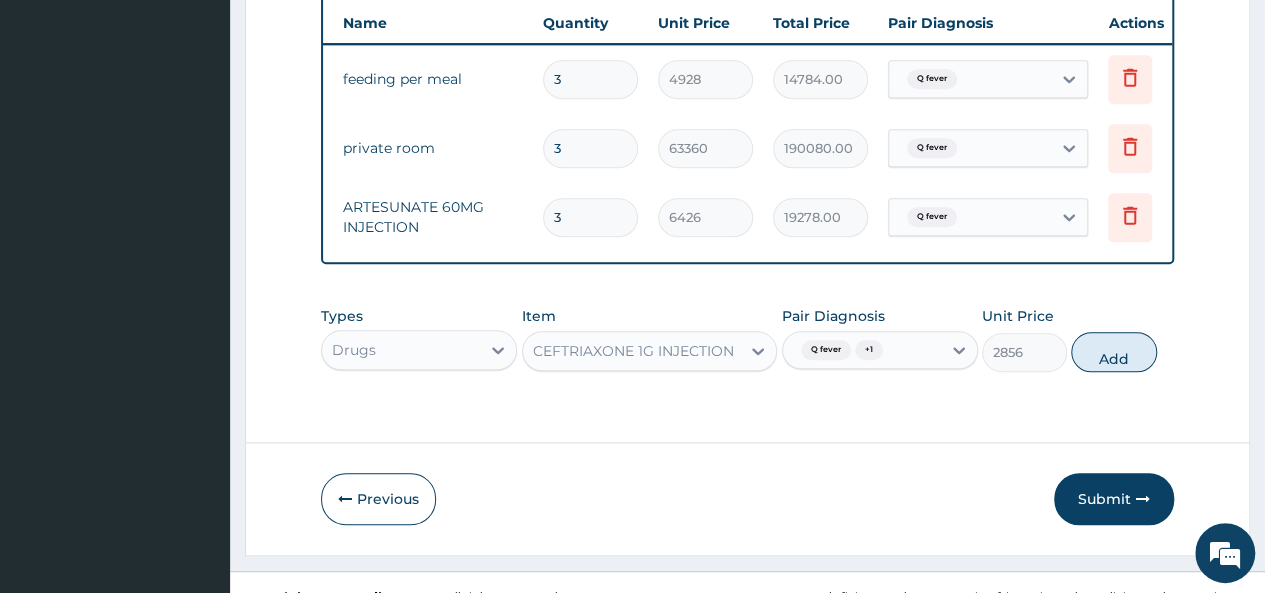 click on "Q fever  + 1" at bounding box center [862, 350] 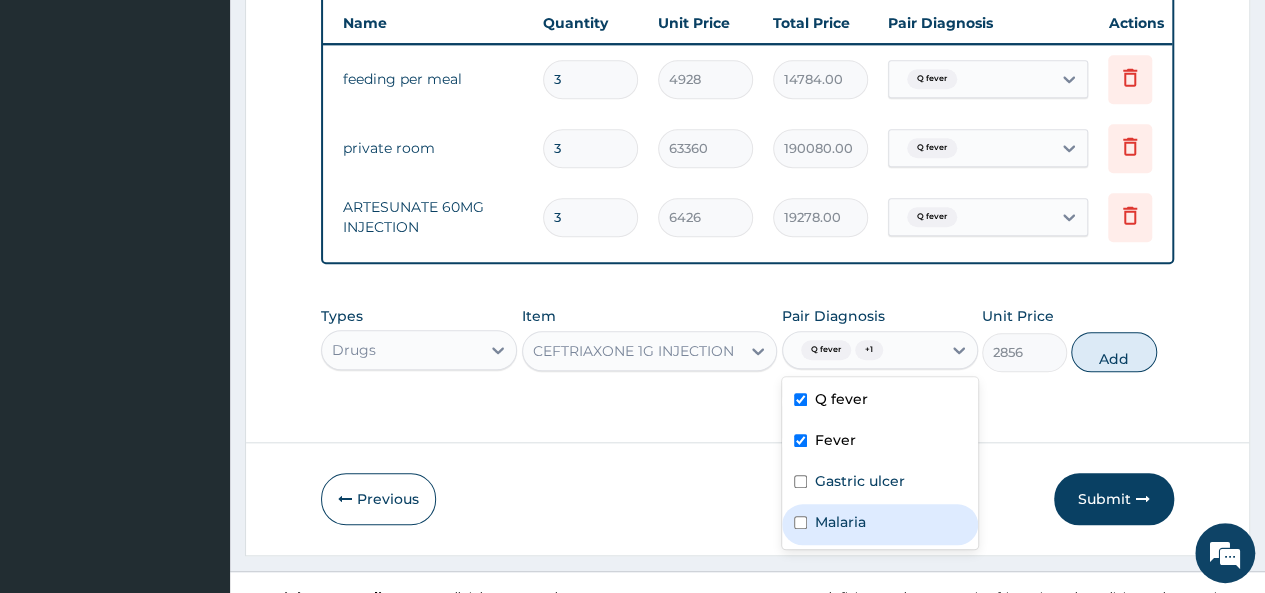 click on "Malaria" at bounding box center (880, 524) 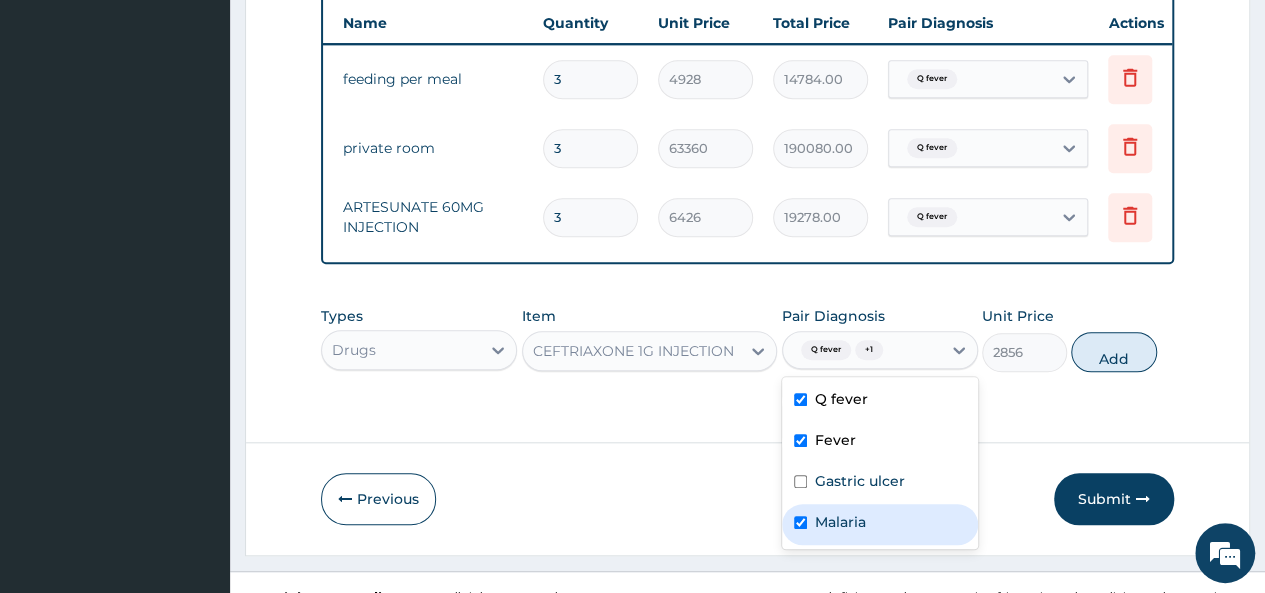 checkbox on "true" 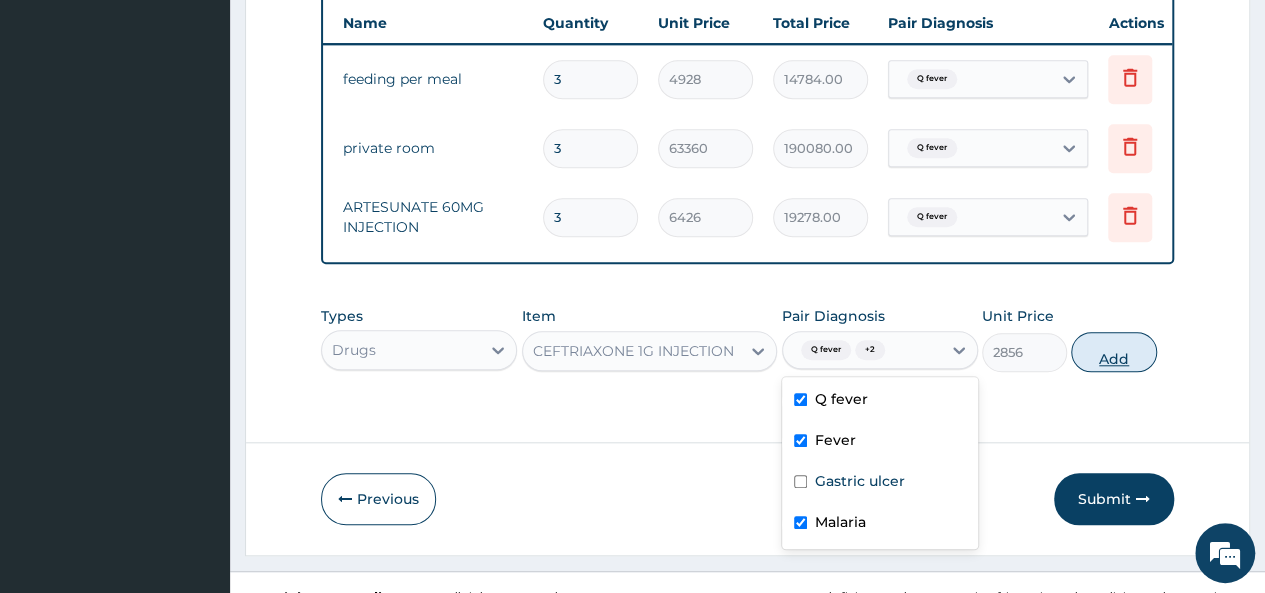 click on "Add" at bounding box center [1113, 352] 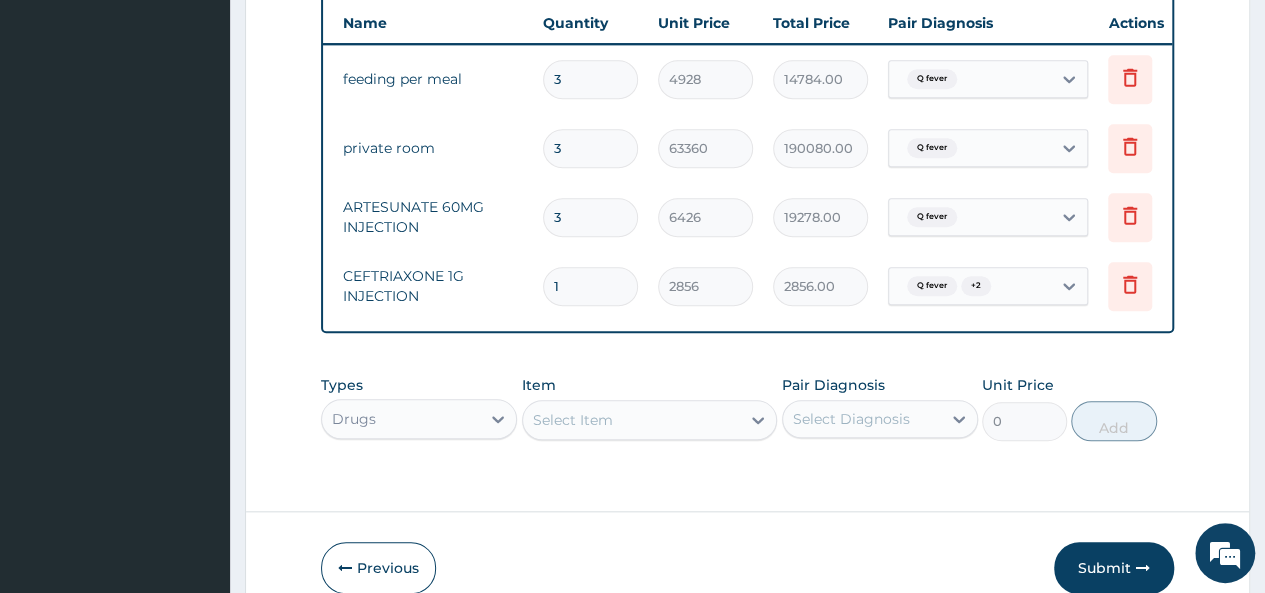 click on "1" at bounding box center [590, 286] 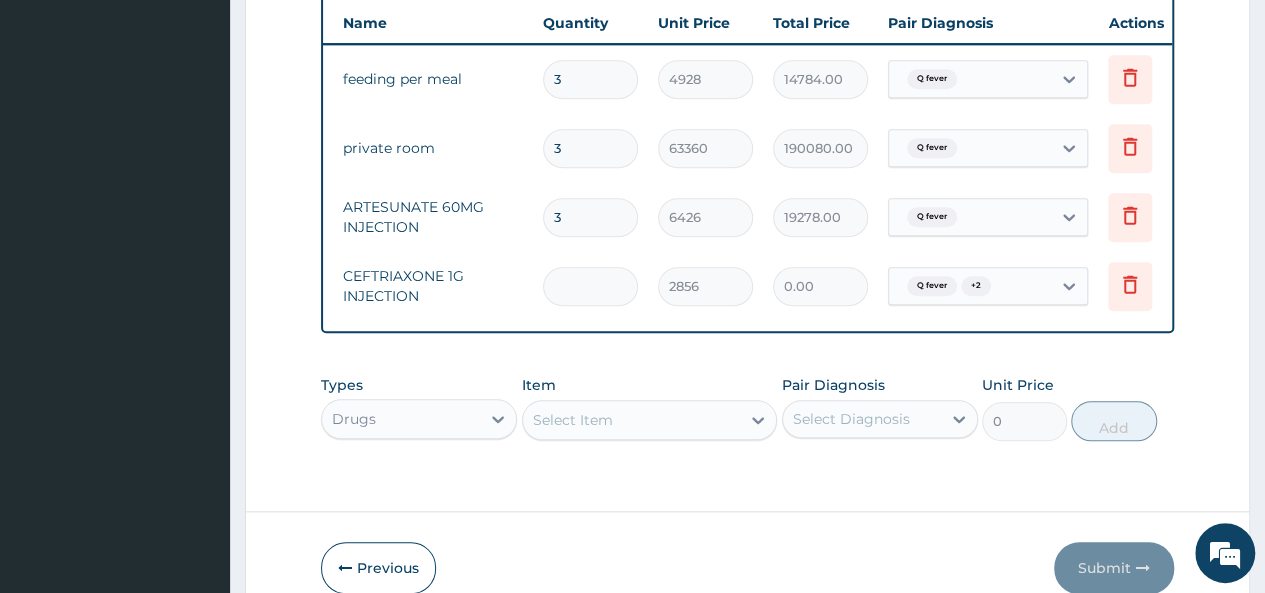 type on "2" 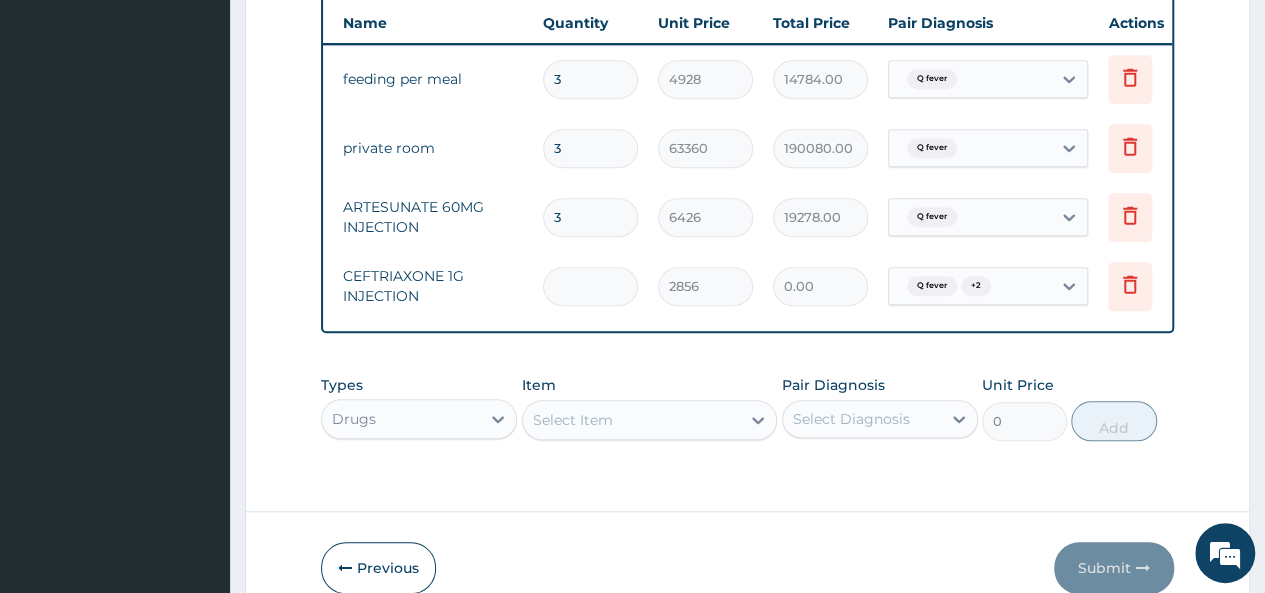type on "5712.00" 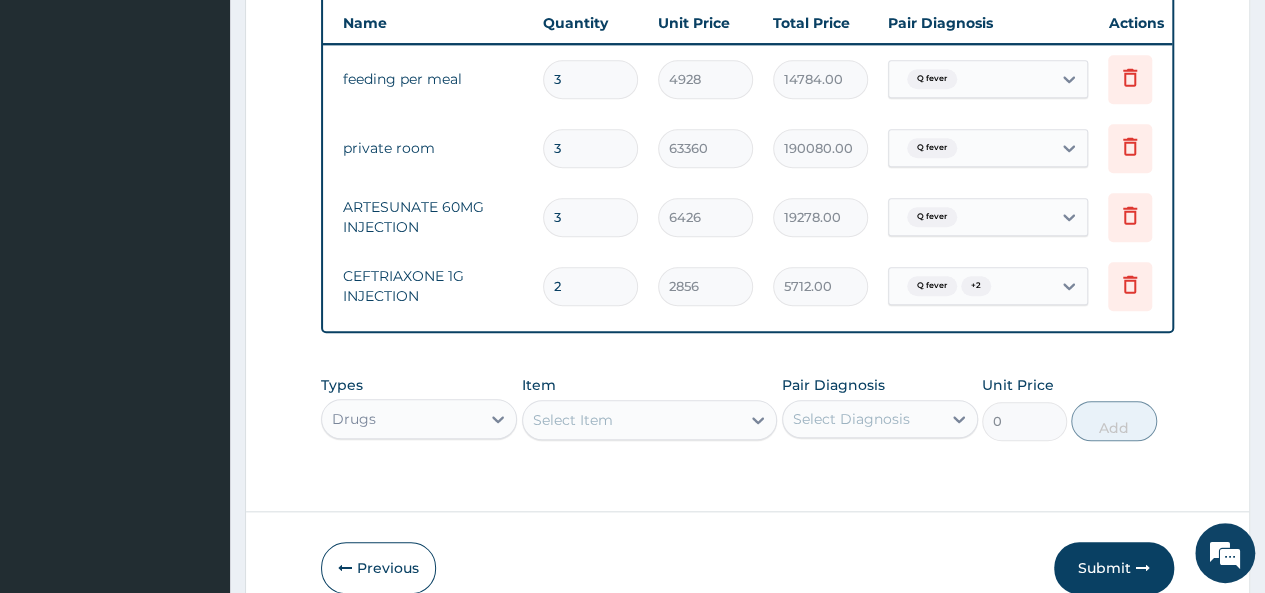 type on "2" 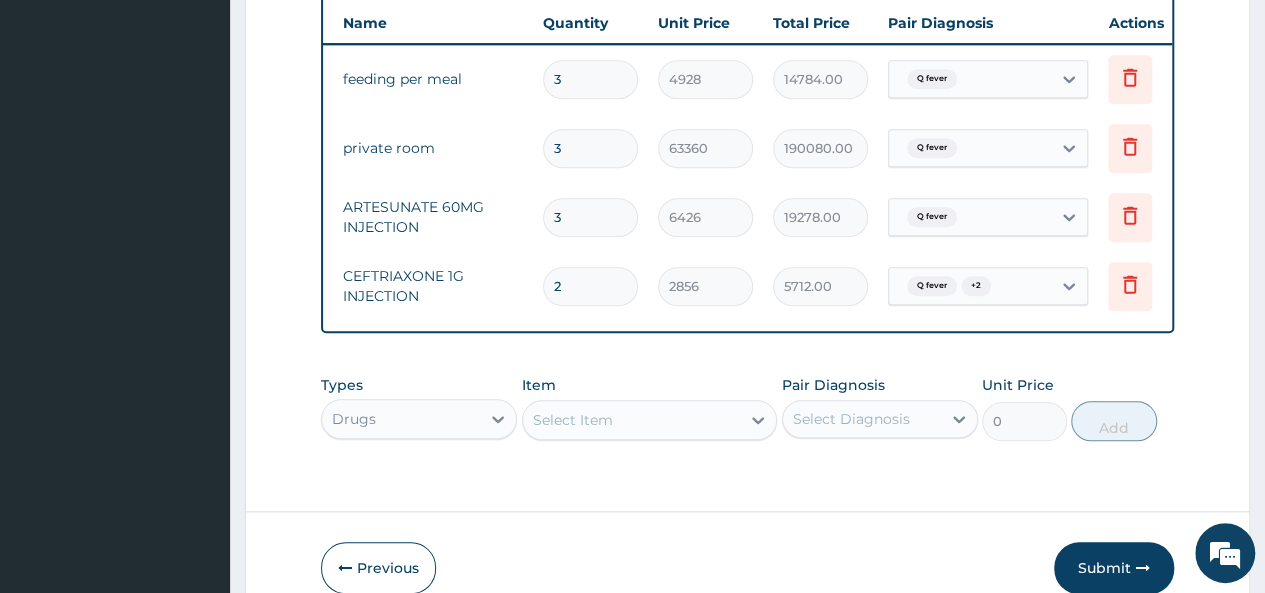 click on "Select Item" at bounding box center (650, 420) 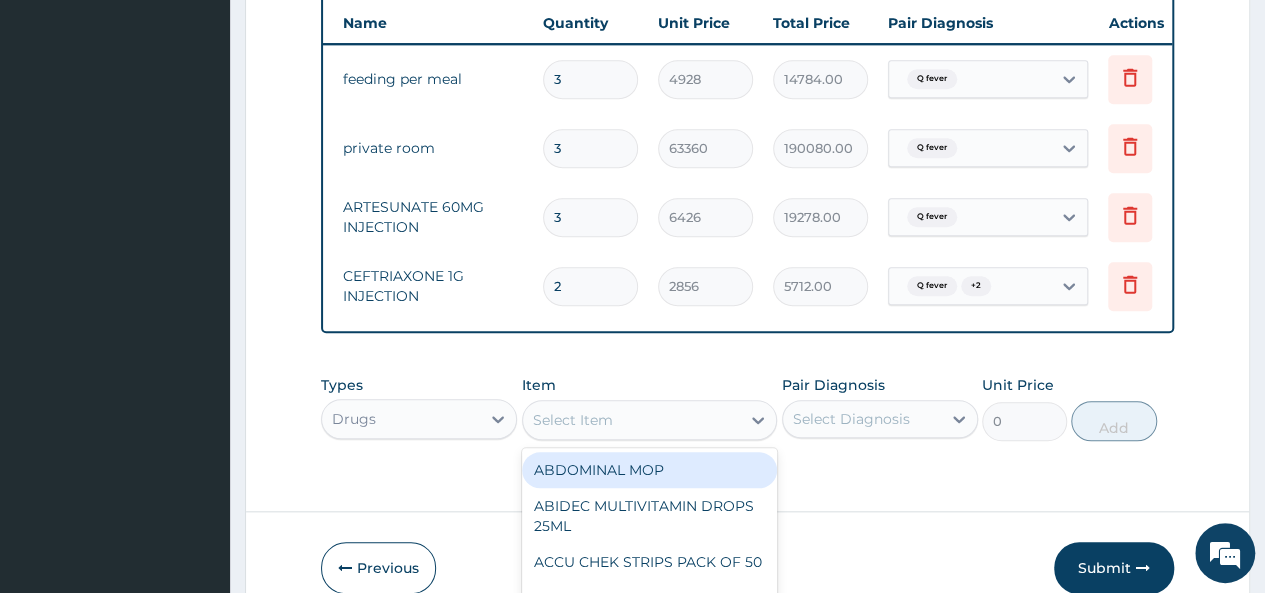 scroll, scrollTop: 58, scrollLeft: 0, axis: vertical 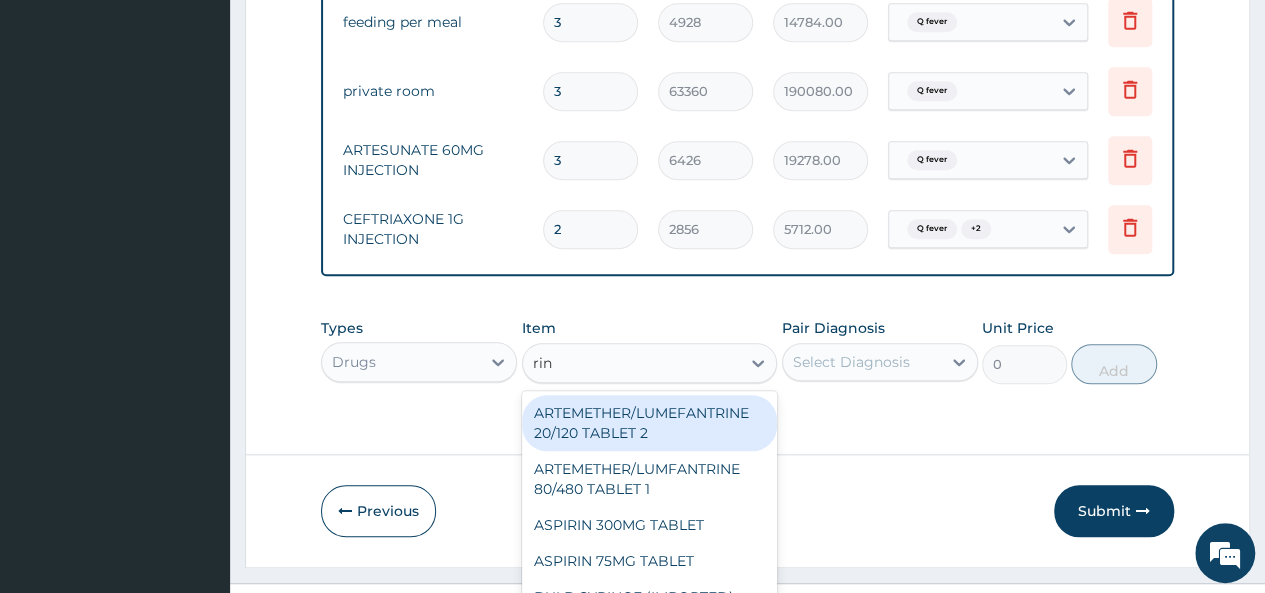 type on "ring" 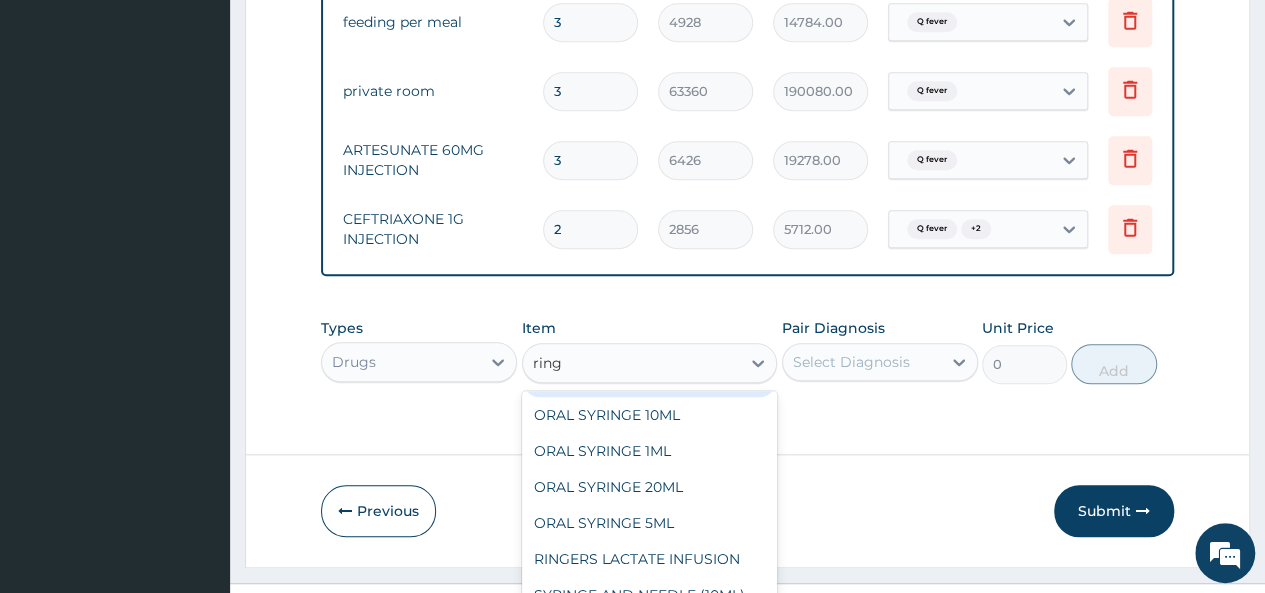 scroll, scrollTop: 200, scrollLeft: 0, axis: vertical 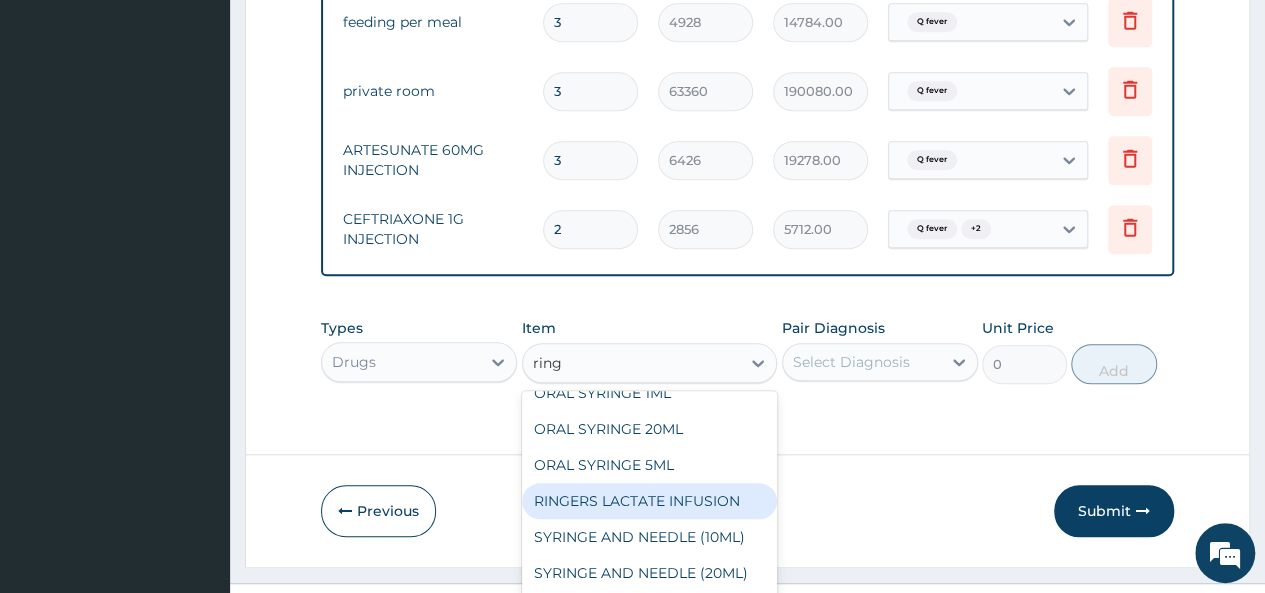 click on "RINGERS LACTATE INFUSION" at bounding box center (650, 501) 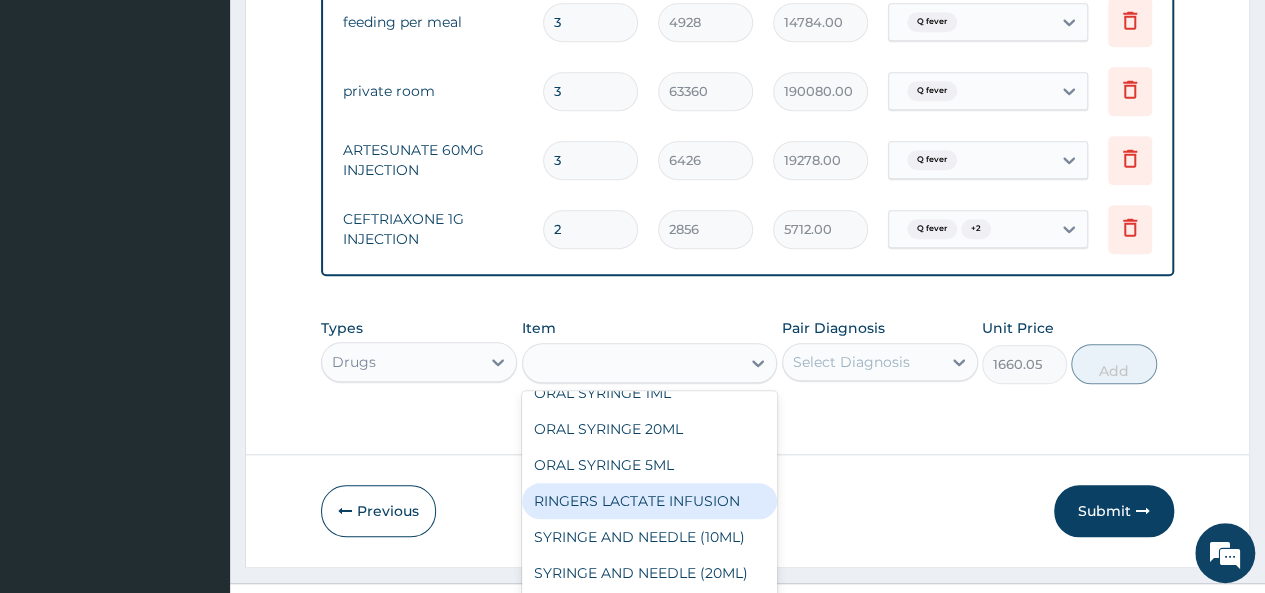 scroll, scrollTop: 0, scrollLeft: 0, axis: both 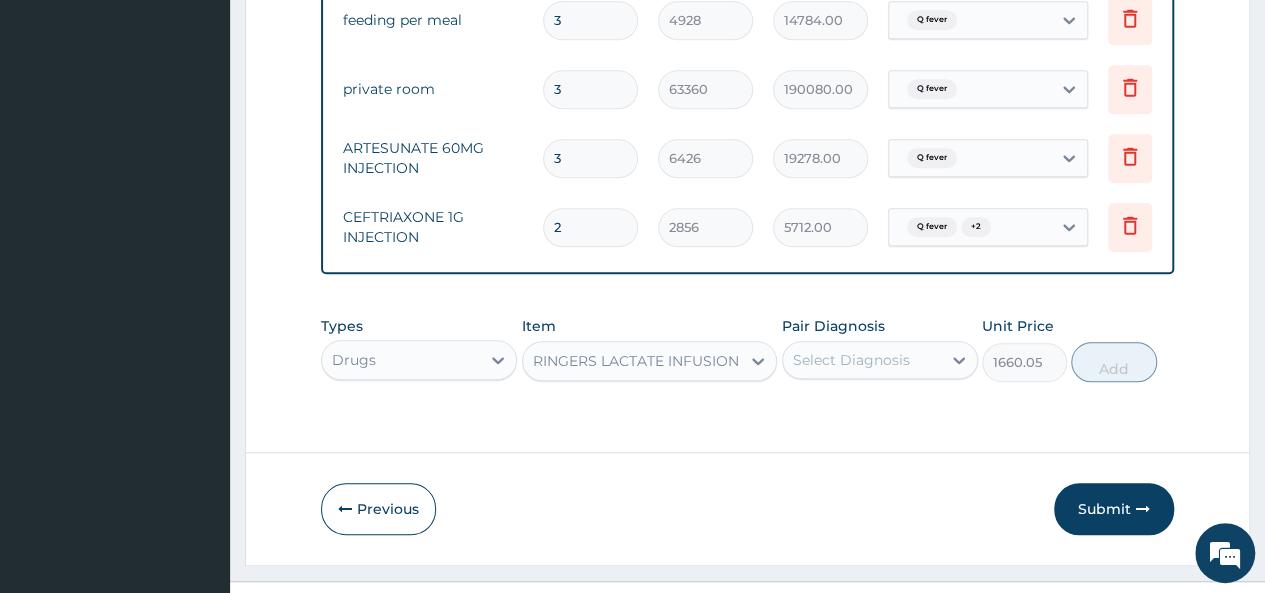 click on "Select Diagnosis" at bounding box center (851, 360) 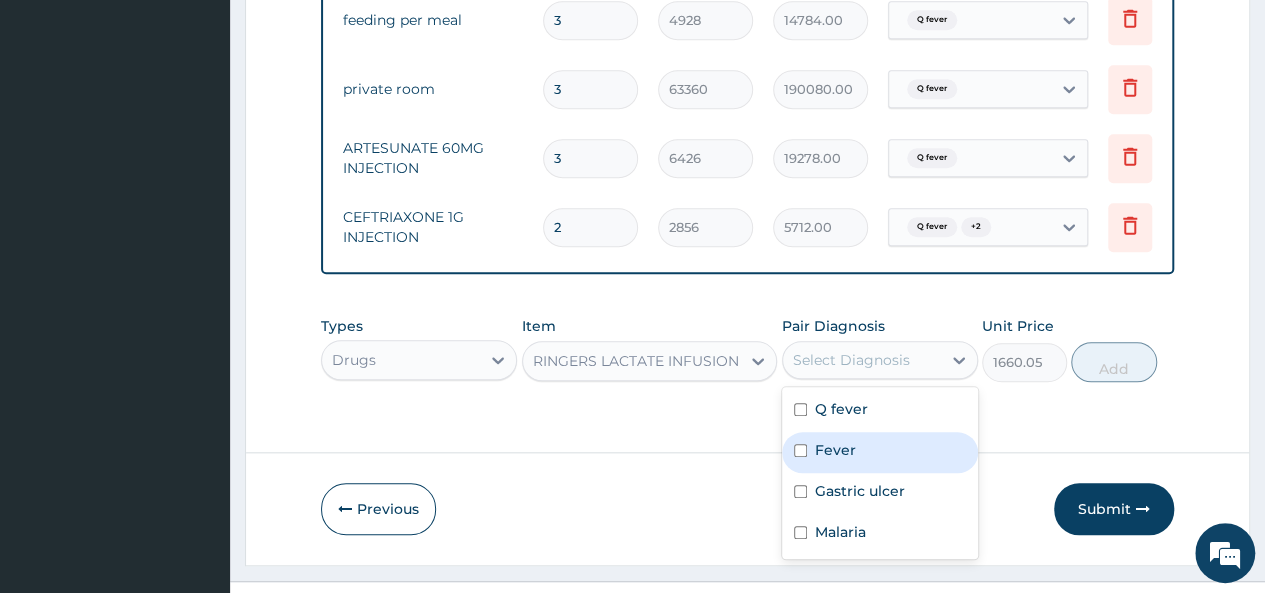 click at bounding box center (800, 450) 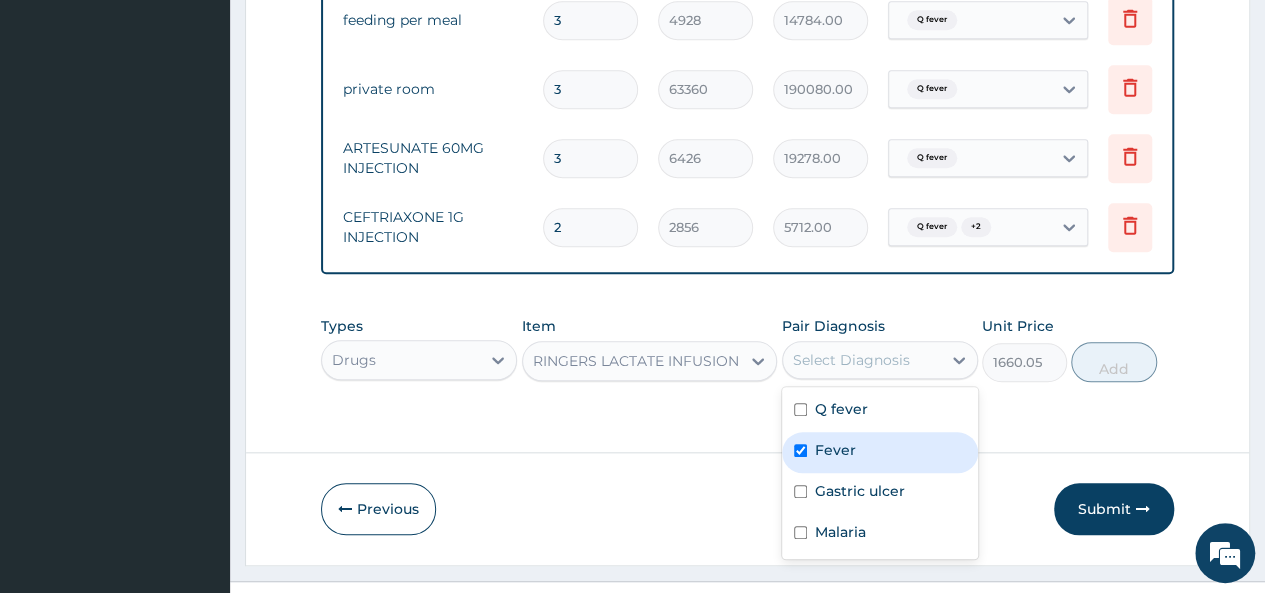 checkbox on "true" 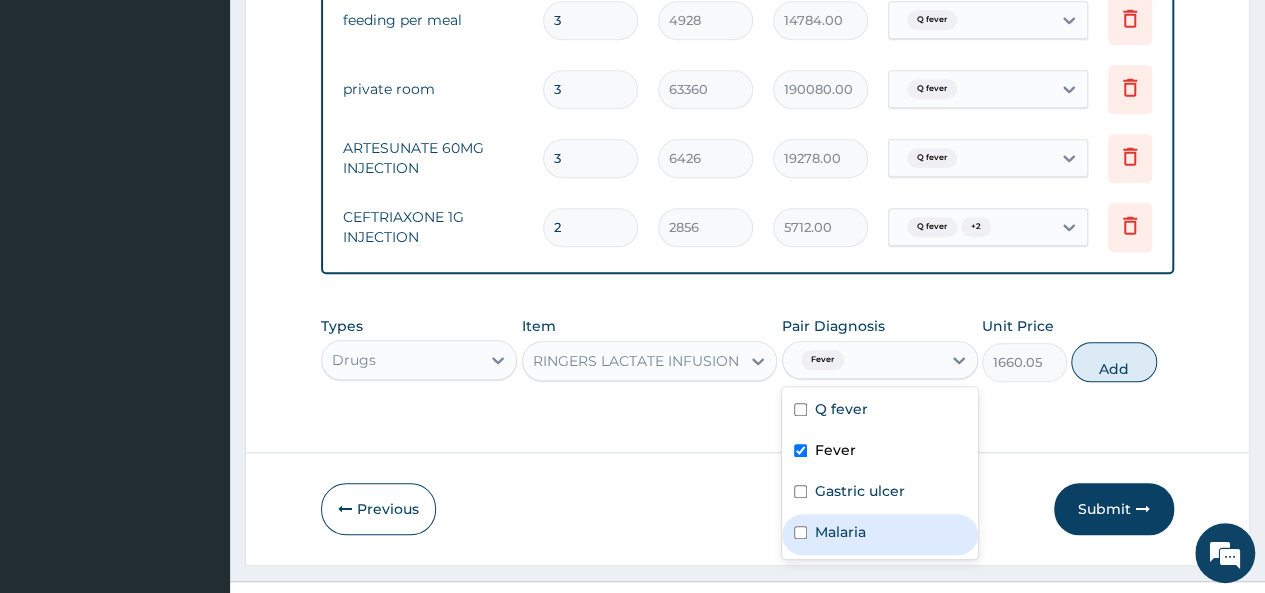 click on "Malaria" at bounding box center (880, 534) 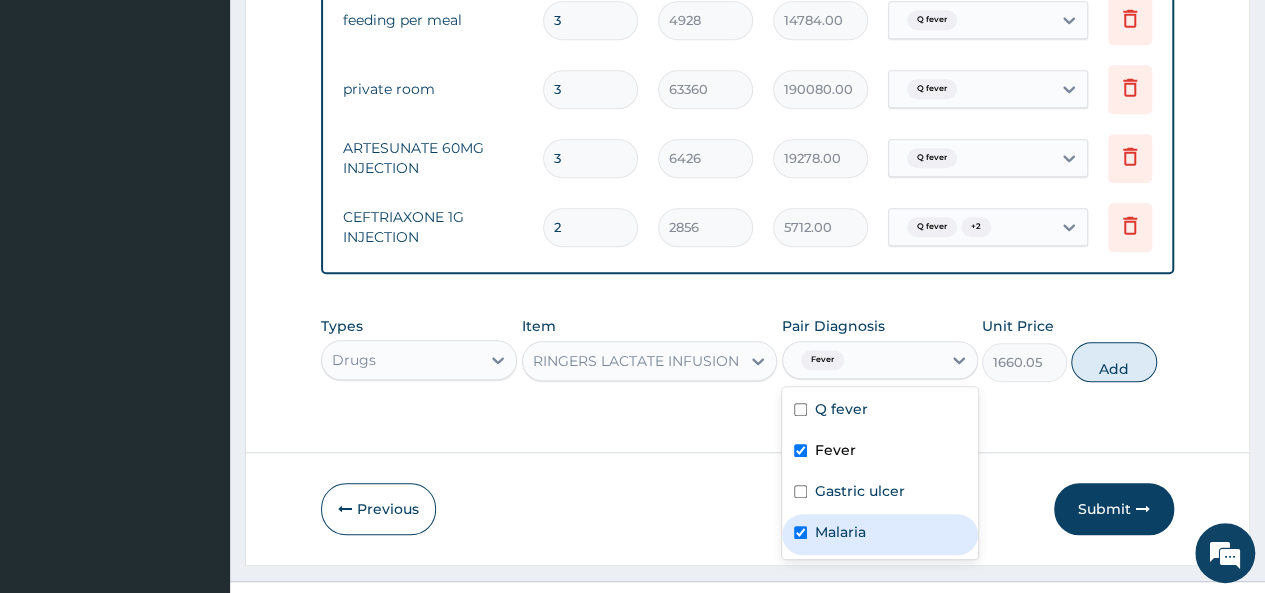 checkbox on "true" 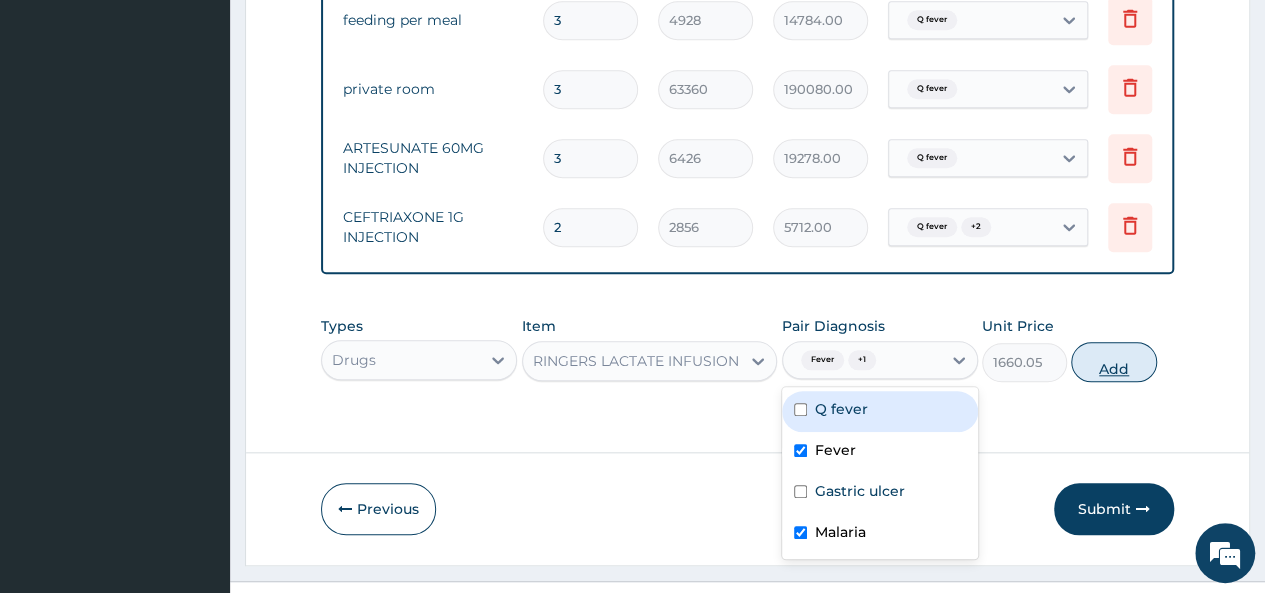 click on "Add" at bounding box center (1113, 362) 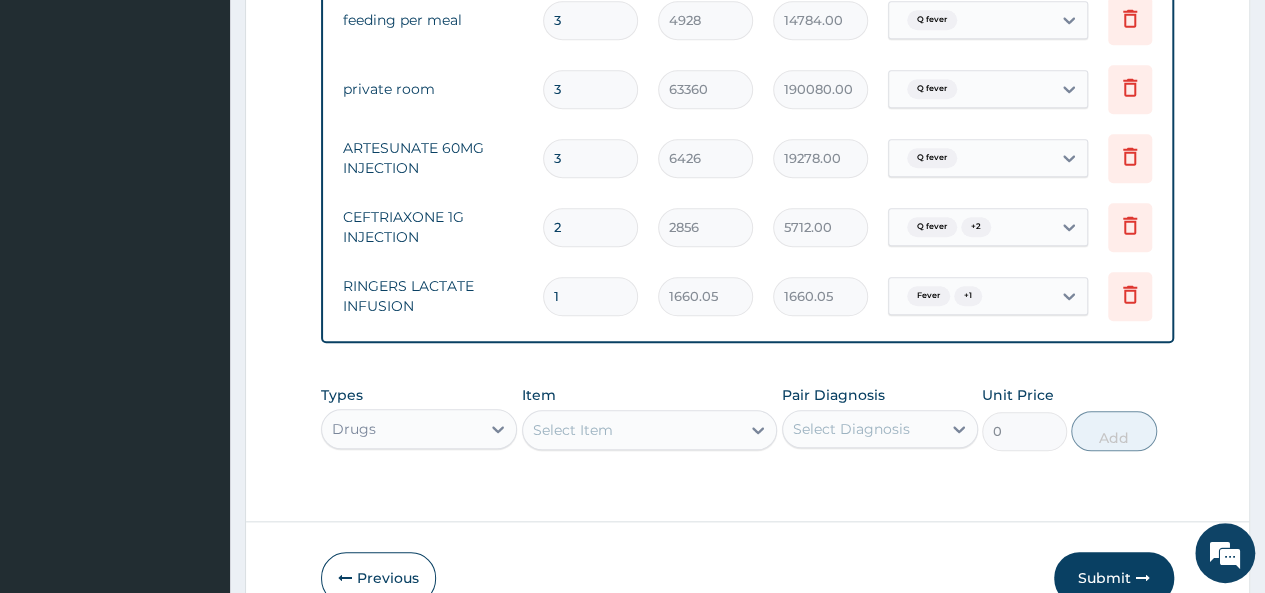 type on "2" 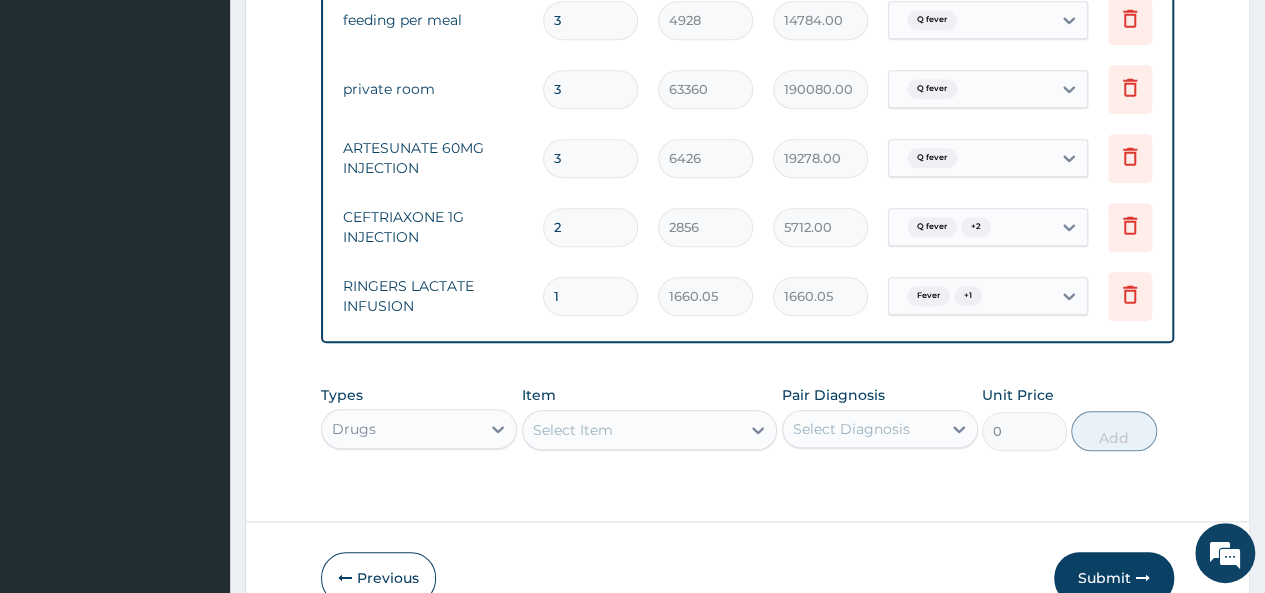 type on "3320.10" 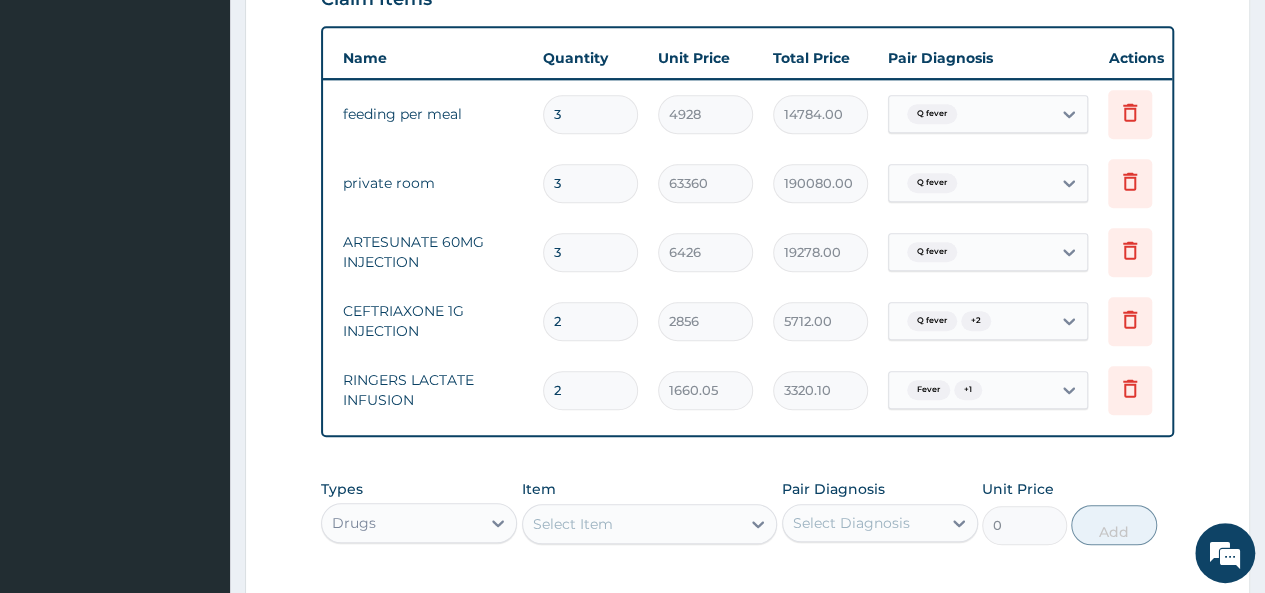scroll, scrollTop: 712, scrollLeft: 0, axis: vertical 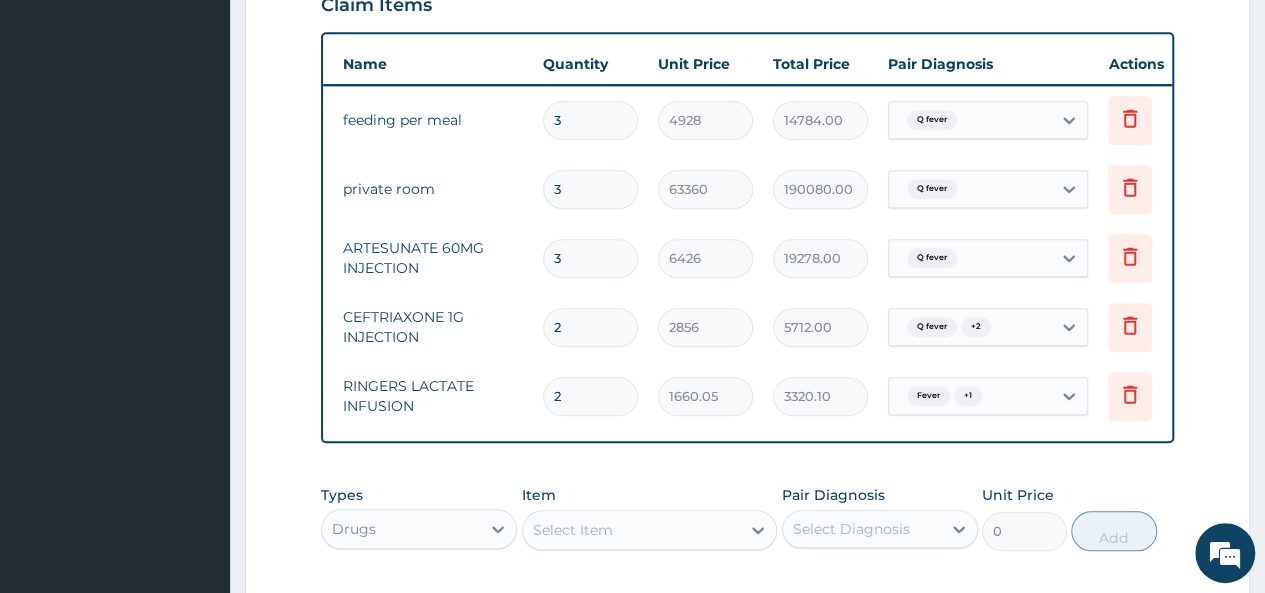 type on "2" 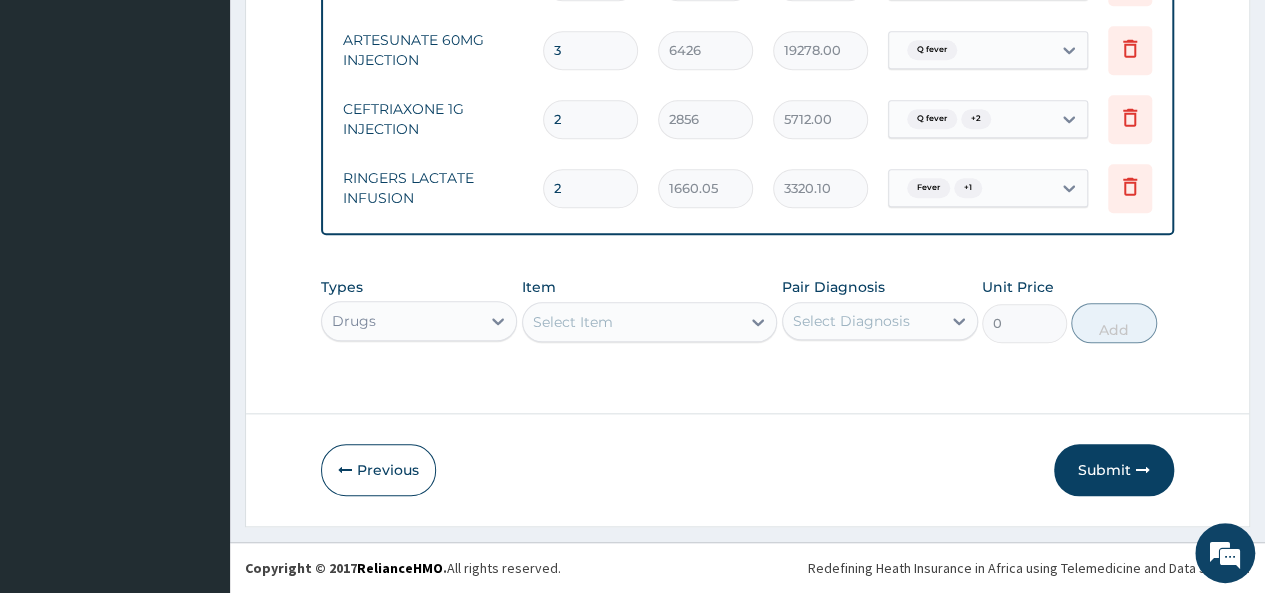 scroll, scrollTop: 933, scrollLeft: 0, axis: vertical 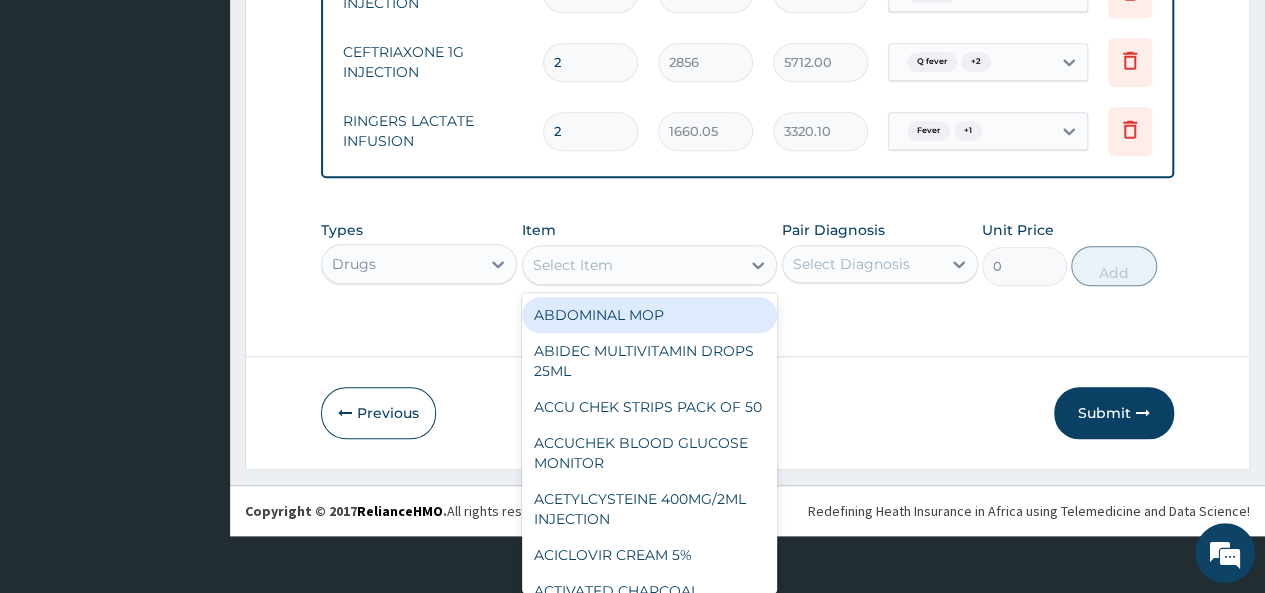 click on "Drugs" at bounding box center (401, 264) 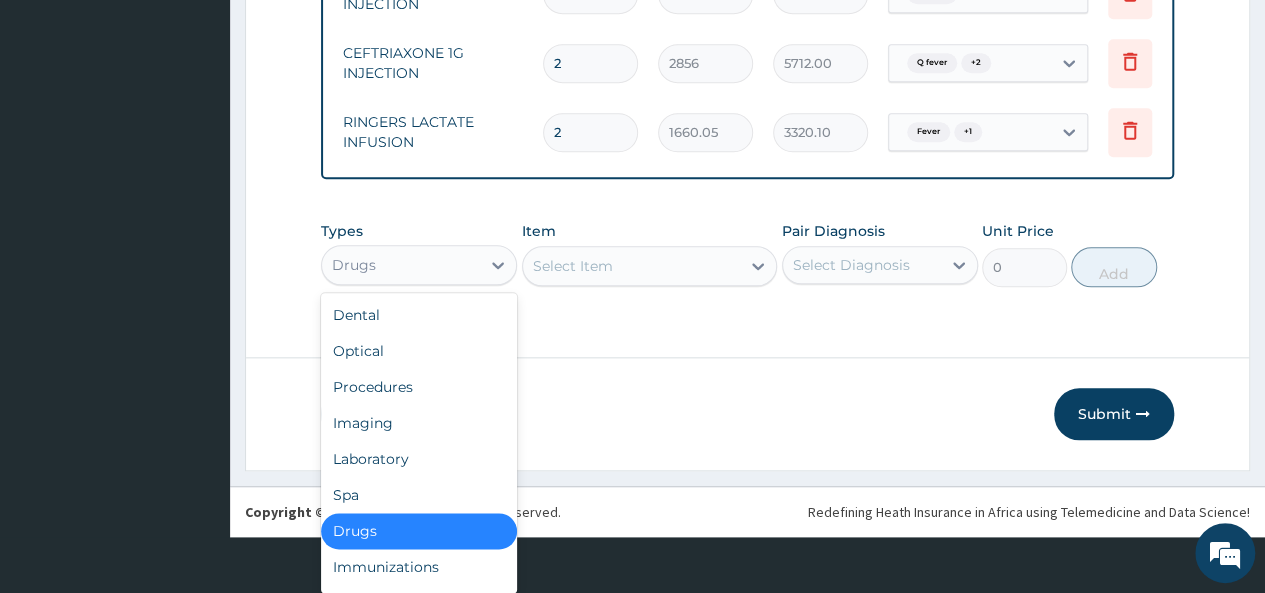 scroll, scrollTop: 56, scrollLeft: 0, axis: vertical 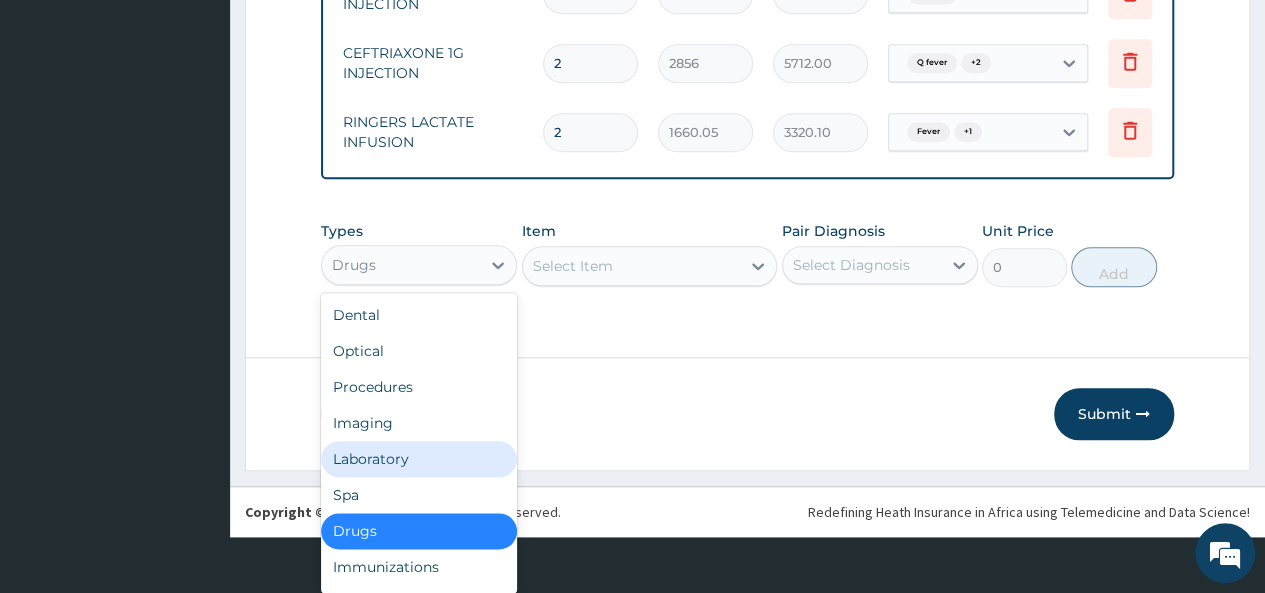 click on "Laboratory" at bounding box center (419, 459) 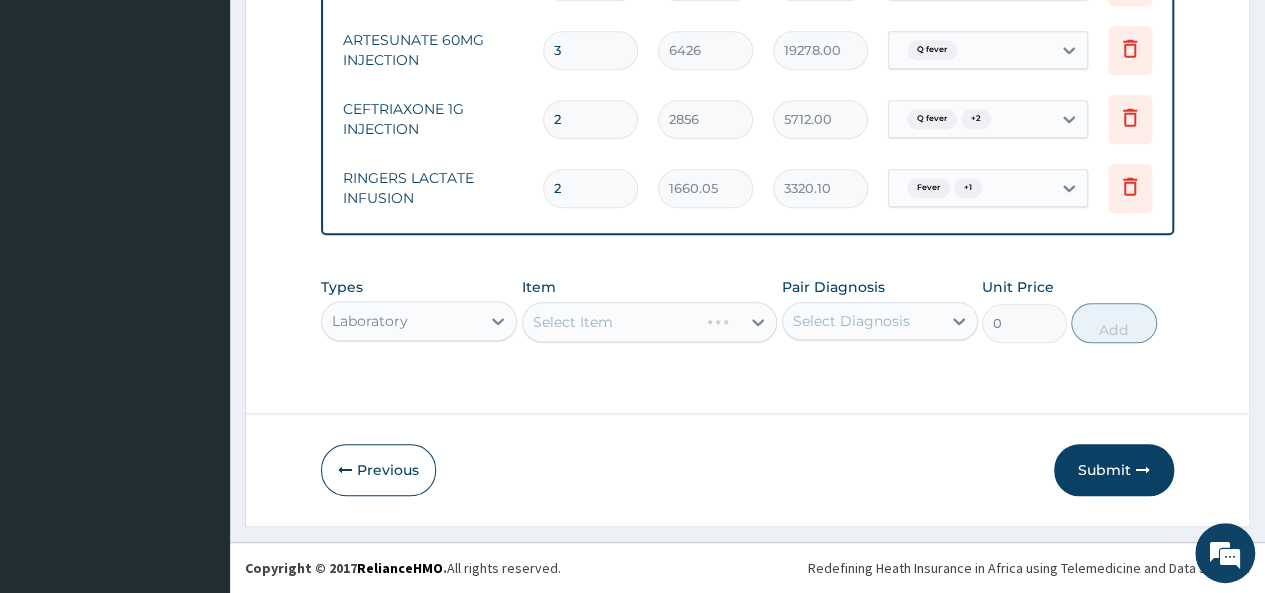 scroll, scrollTop: 0, scrollLeft: 0, axis: both 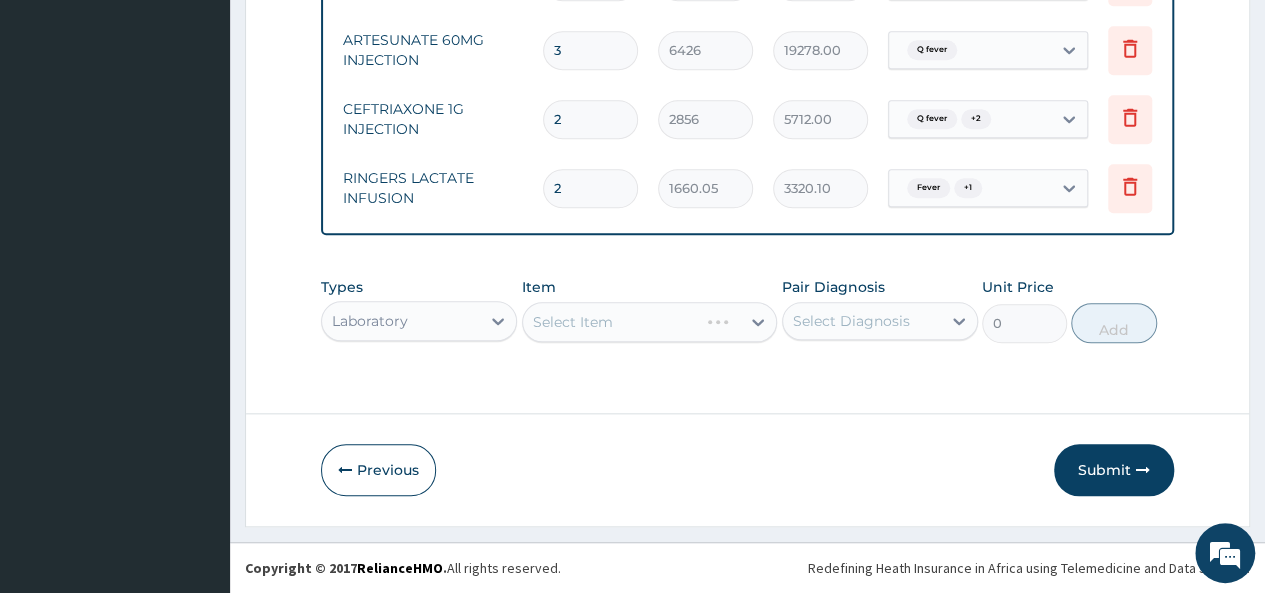 click on "Select Item" at bounding box center (650, 322) 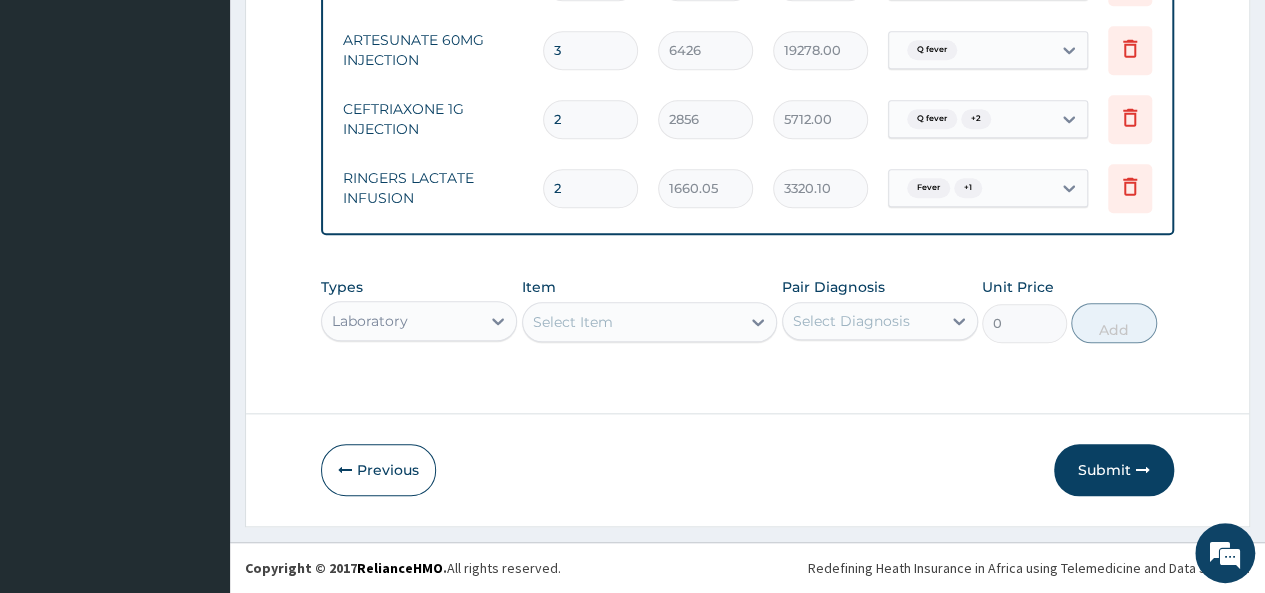 click on "Select Item" at bounding box center (650, 322) 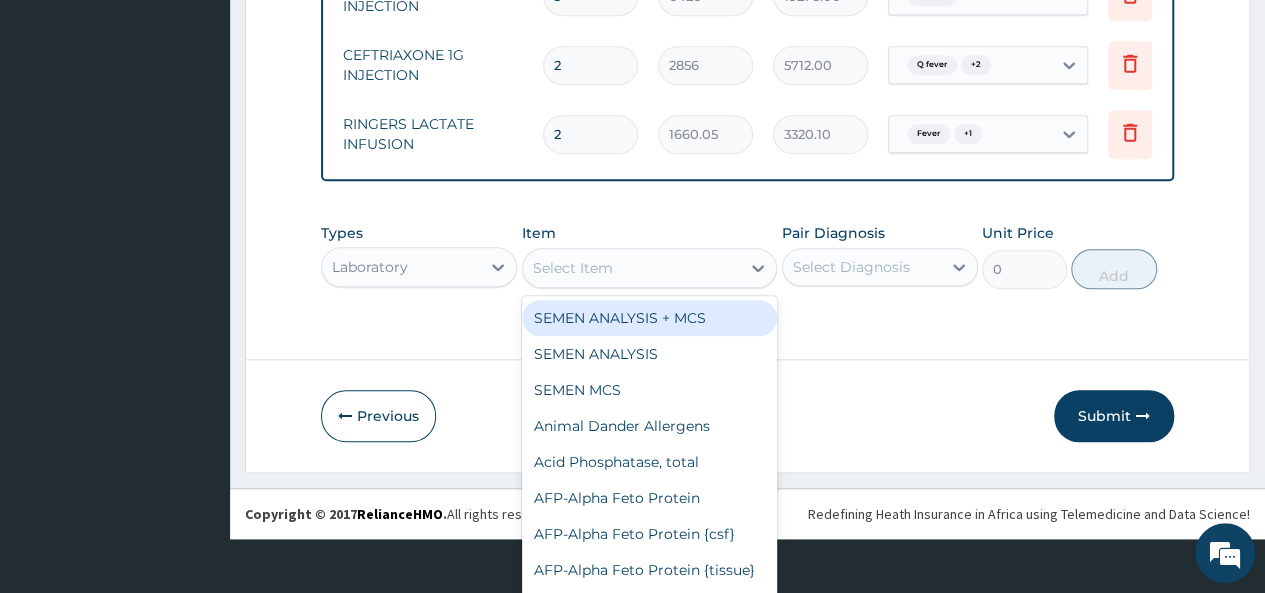 scroll, scrollTop: 58, scrollLeft: 0, axis: vertical 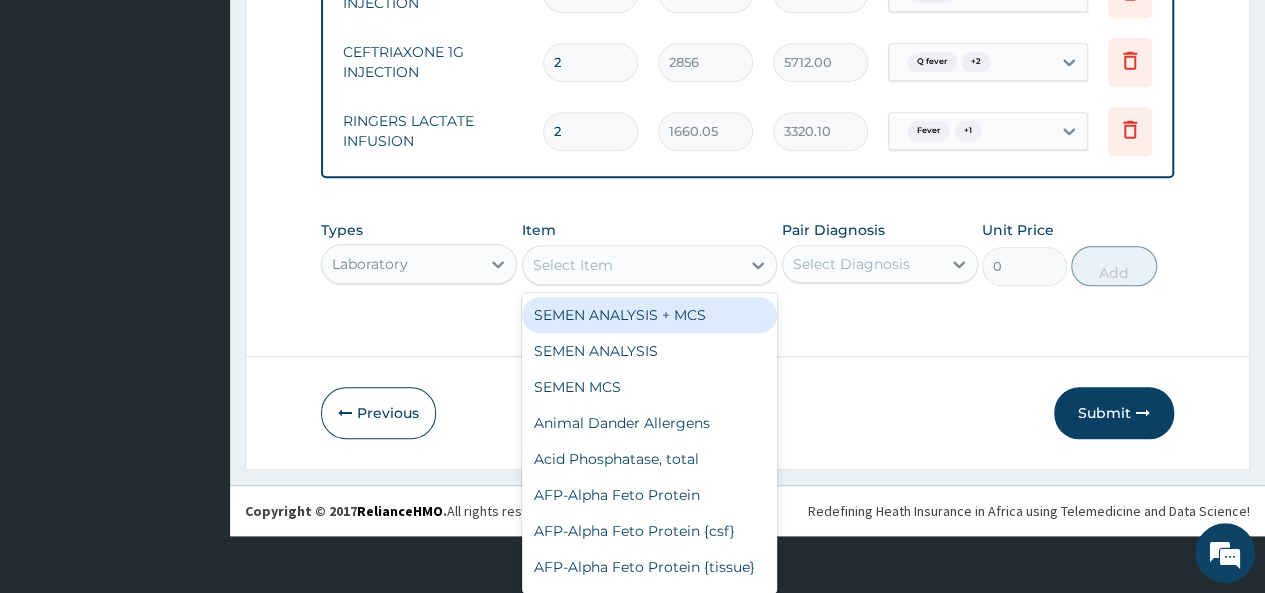 paste on "Blood Sugar Random" 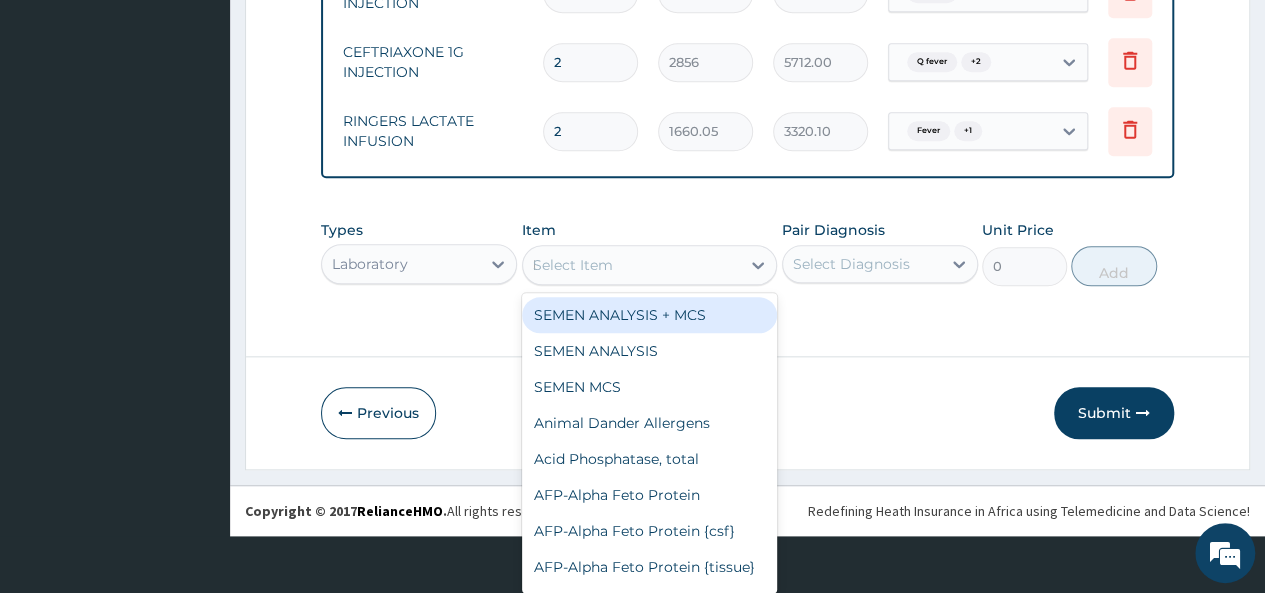 scroll, scrollTop: 0, scrollLeft: 0, axis: both 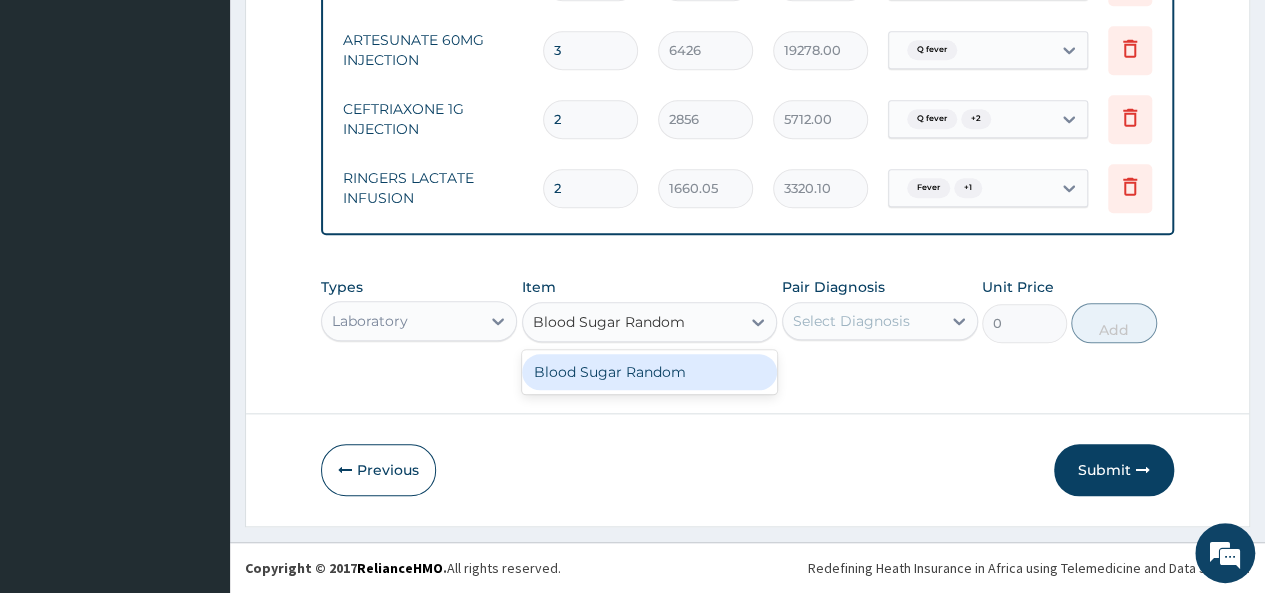 click on "Blood Sugar Random" at bounding box center (650, 372) 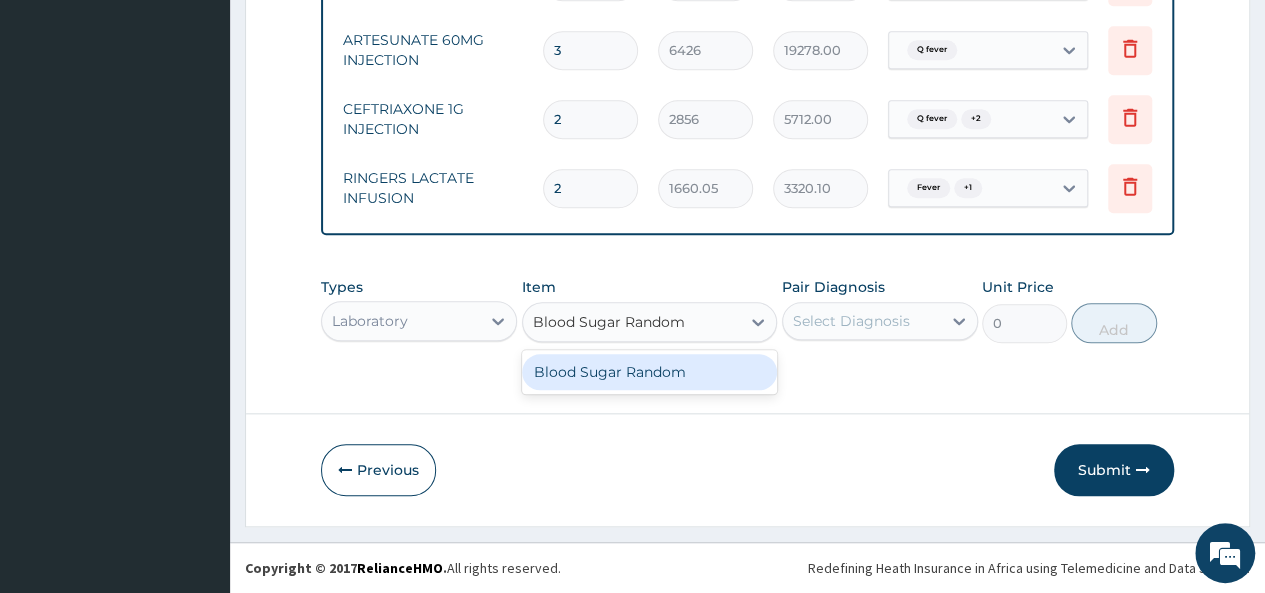 type 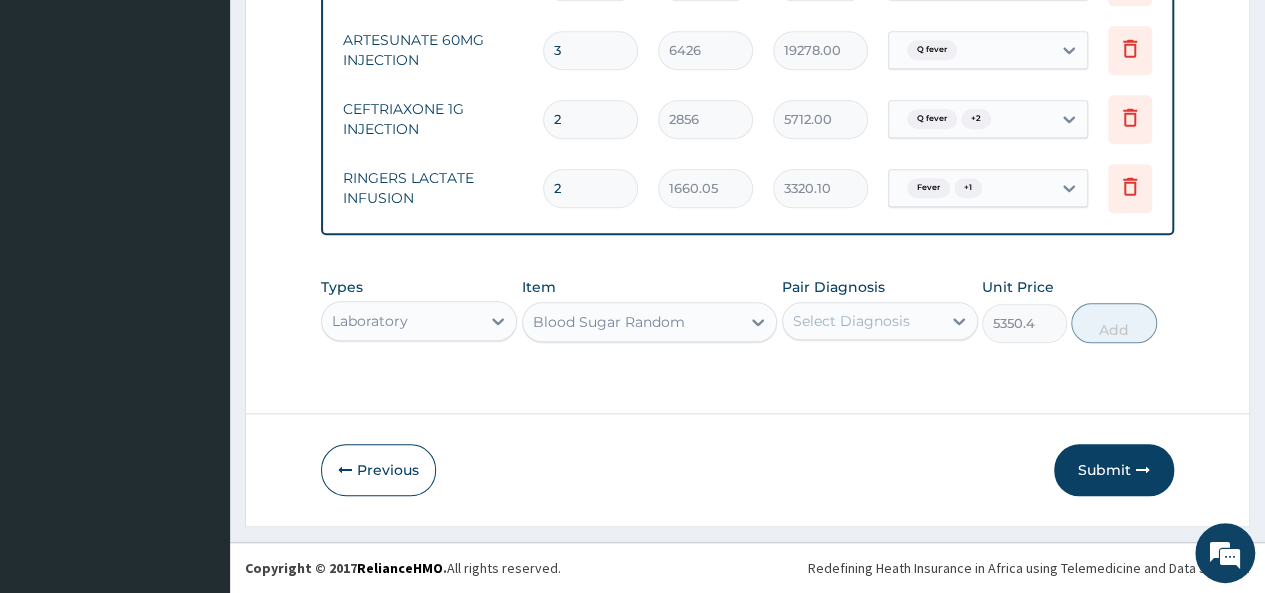 click on "Select Diagnosis" at bounding box center (862, 321) 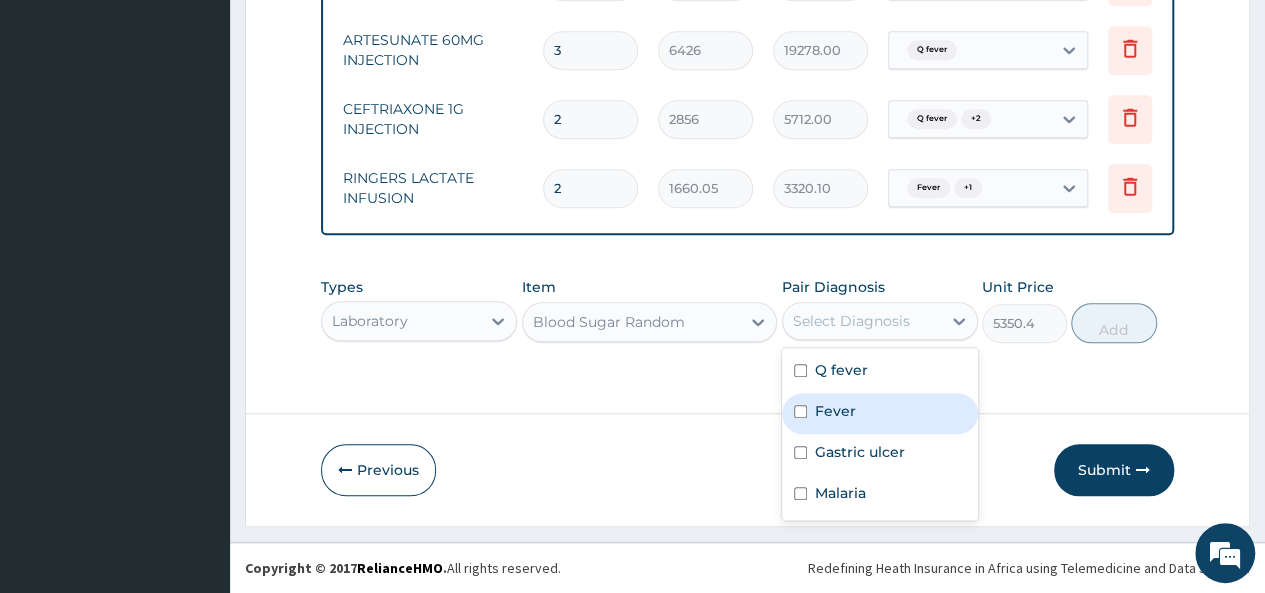 click at bounding box center [800, 411] 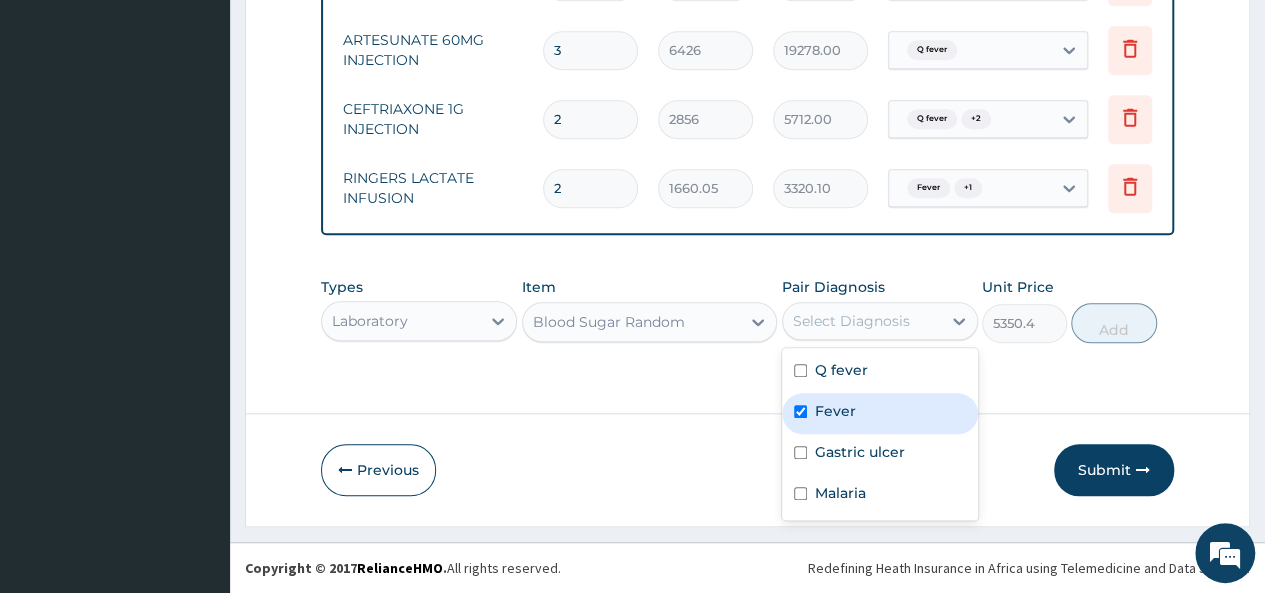checkbox on "true" 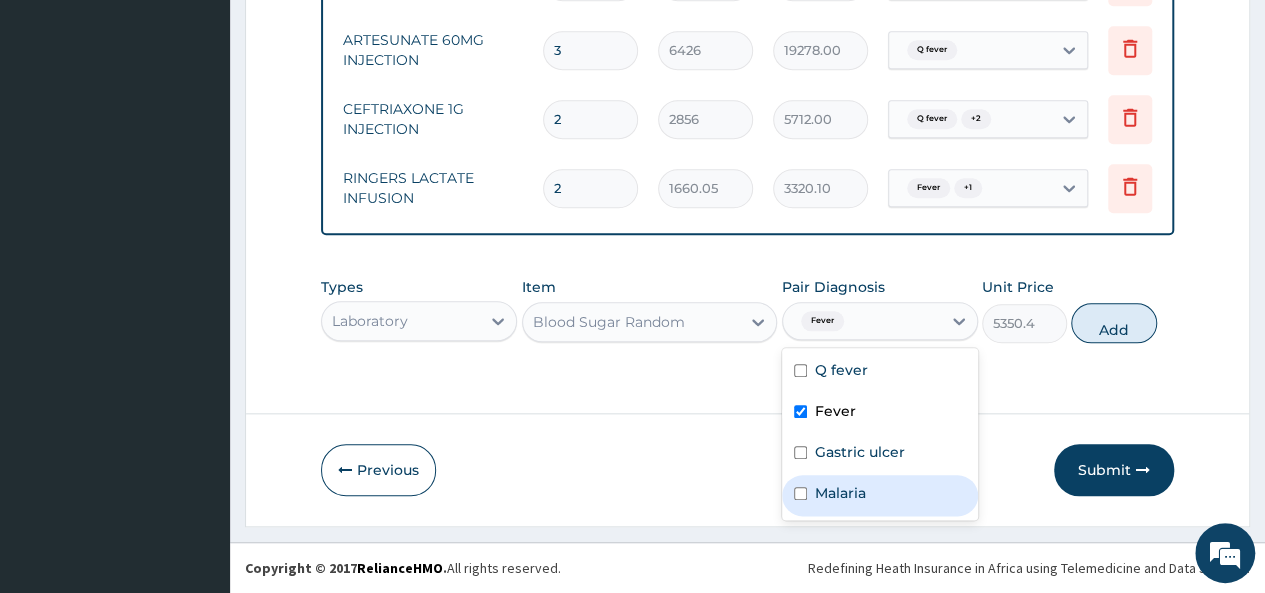 click on "Malaria" at bounding box center [880, 495] 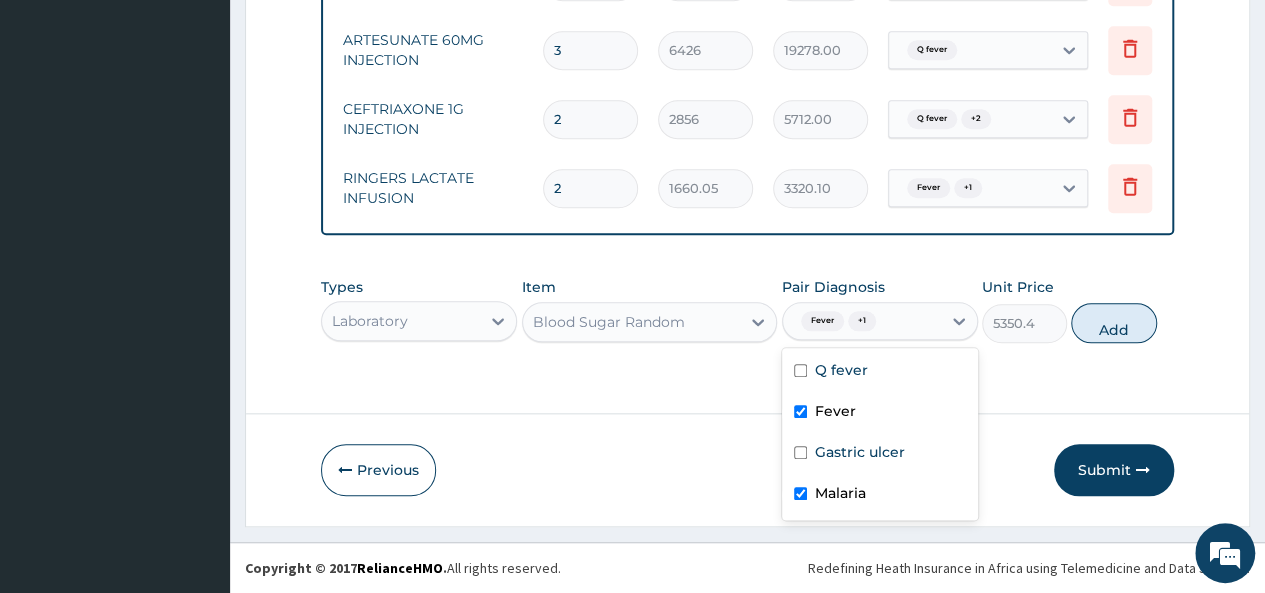 click on "Malaria" at bounding box center [880, 495] 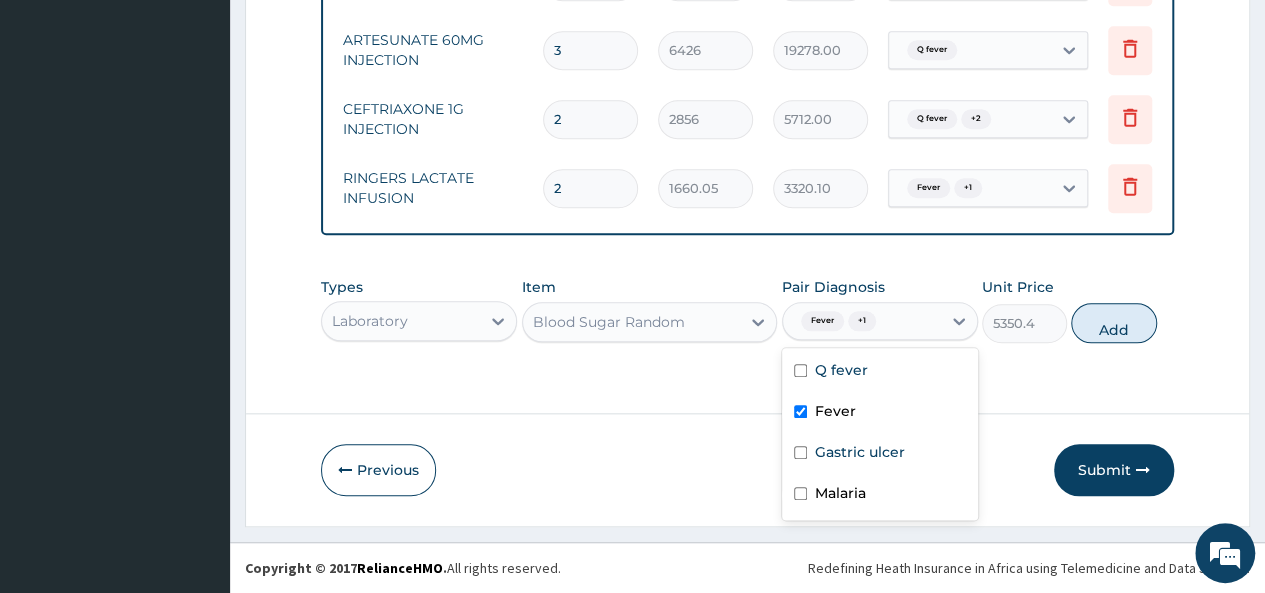 checkbox on "false" 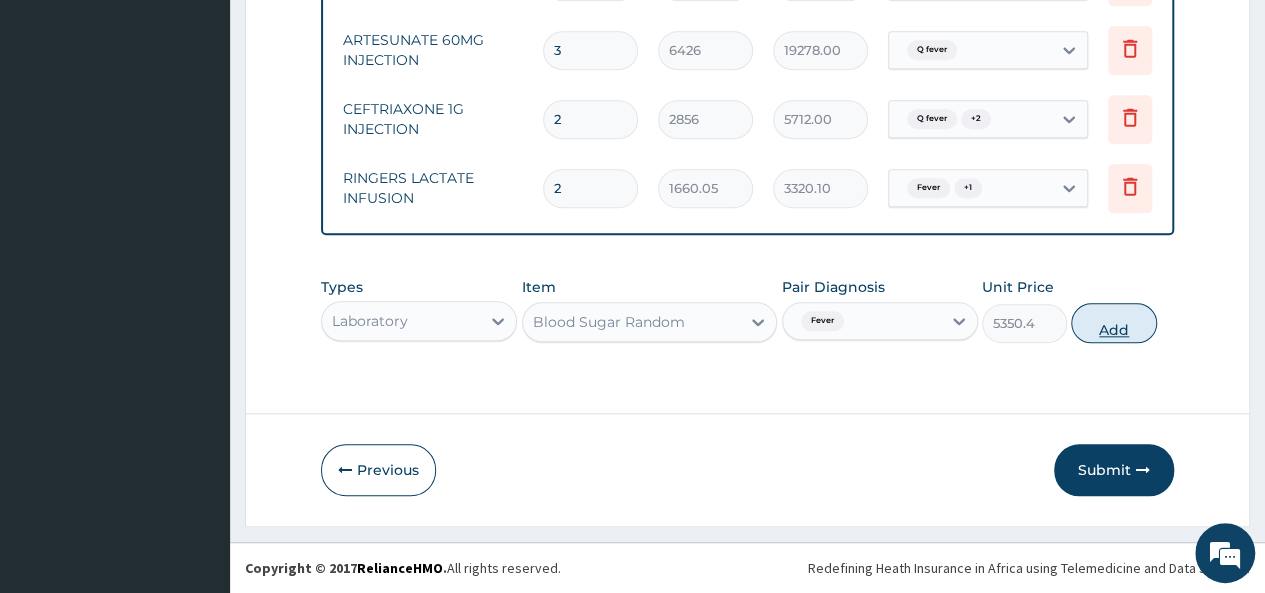 click on "Add" at bounding box center (1113, 323) 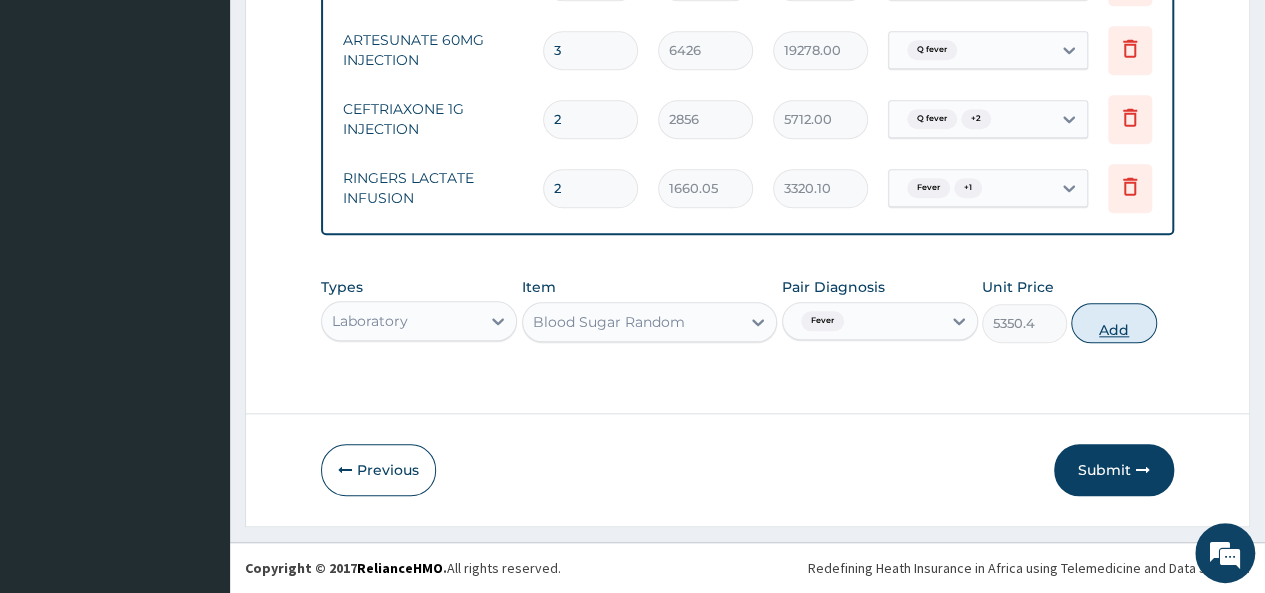 type on "0" 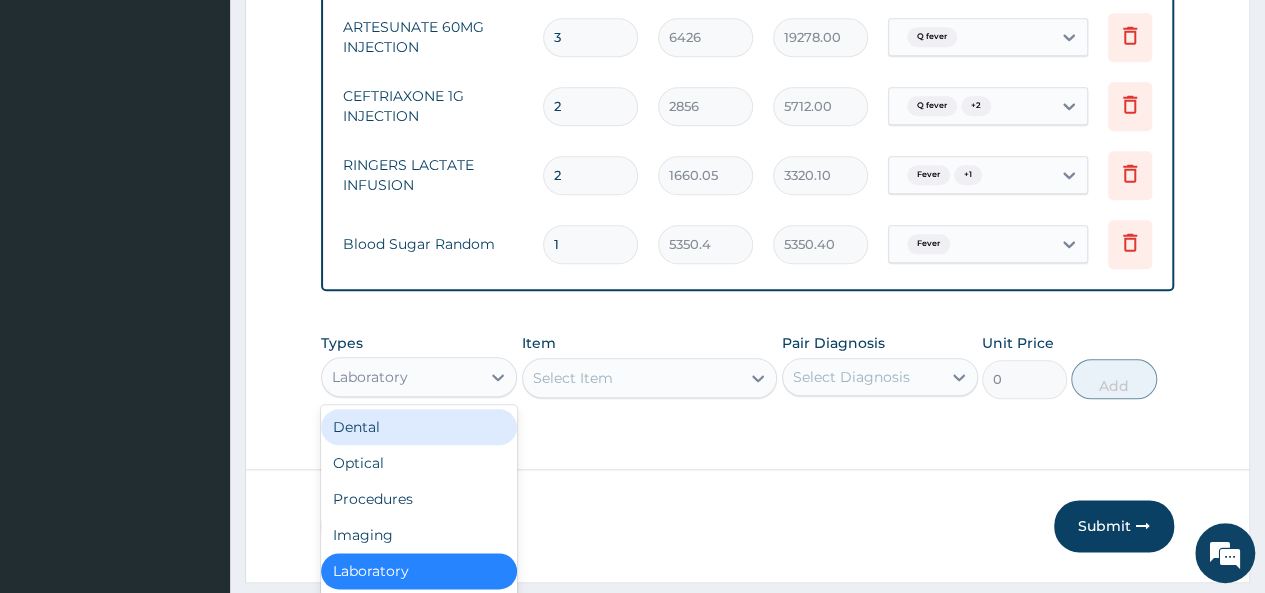 click on "option Laboratory, selected. option Dental focused, 1 of 10. 10 results available. Use Up and Down to choose options, press Enter to select the currently focused option, press Escape to exit the menu, press Tab to select the option and exit the menu. Laboratory Dental Optical Procedures Imaging Laboratory Spa Drugs Immunizations Others Gym" at bounding box center (419, 377) 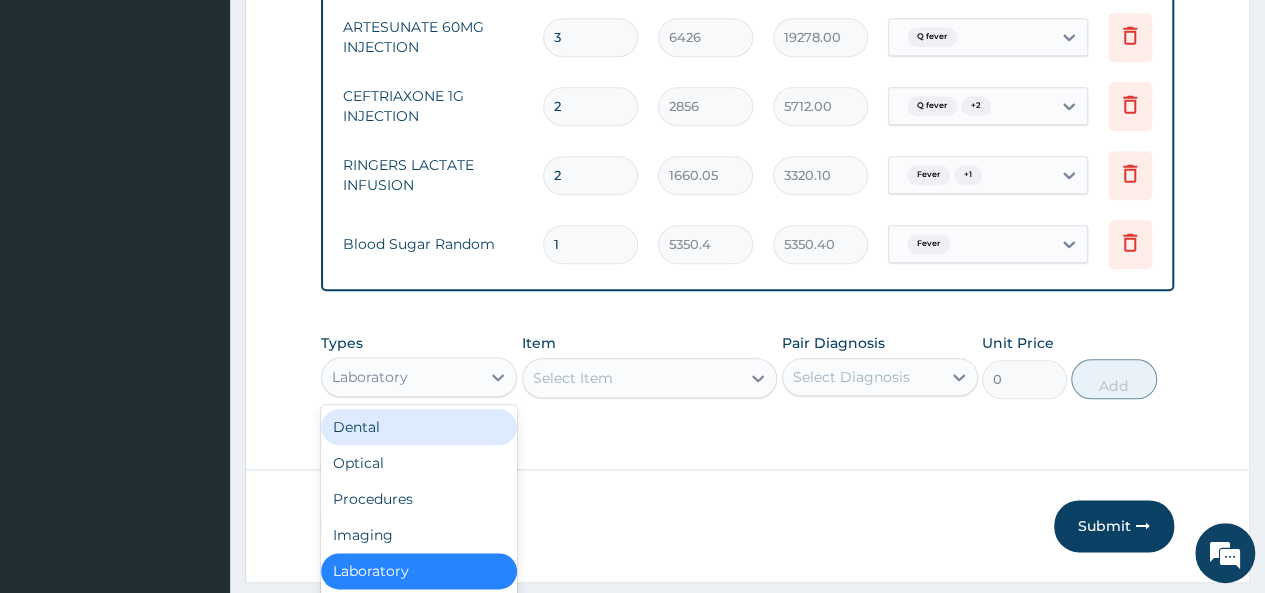 scroll, scrollTop: 56, scrollLeft: 0, axis: vertical 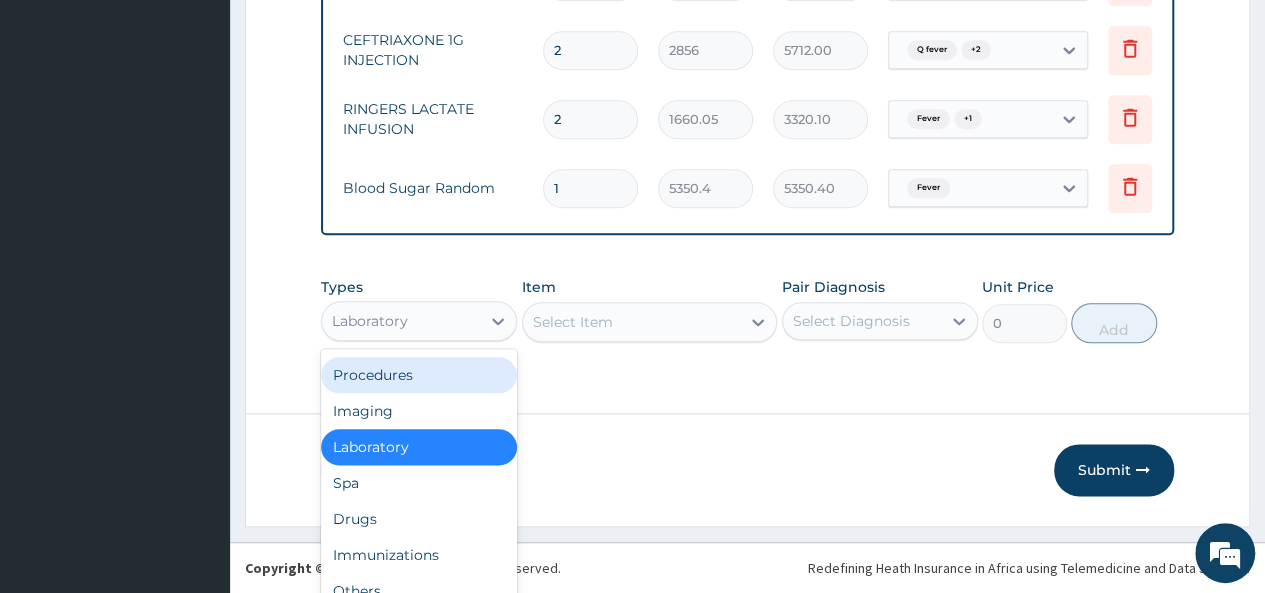 click on "Procedures" at bounding box center (419, 375) 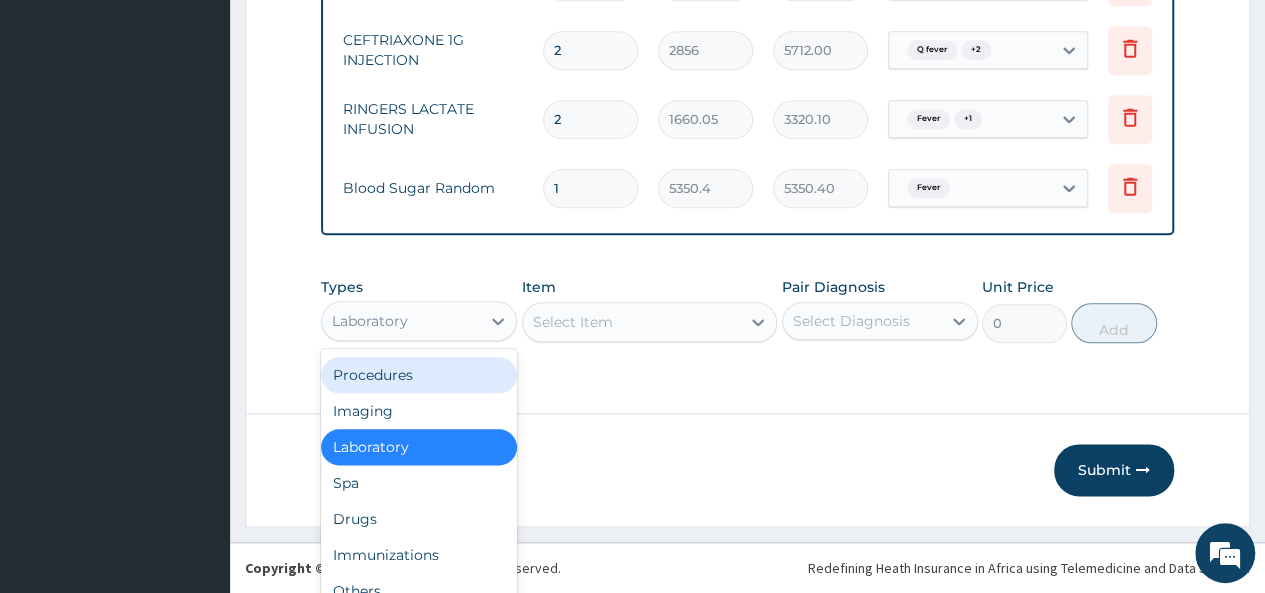 scroll, scrollTop: 0, scrollLeft: 0, axis: both 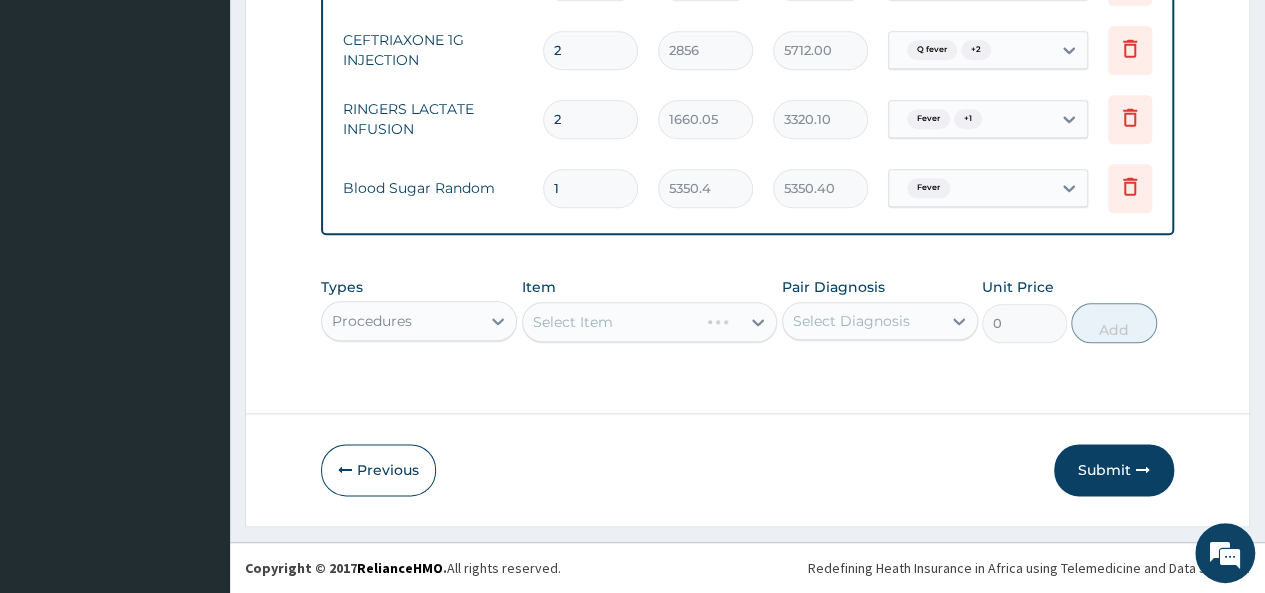 click on "Select Item" at bounding box center (650, 322) 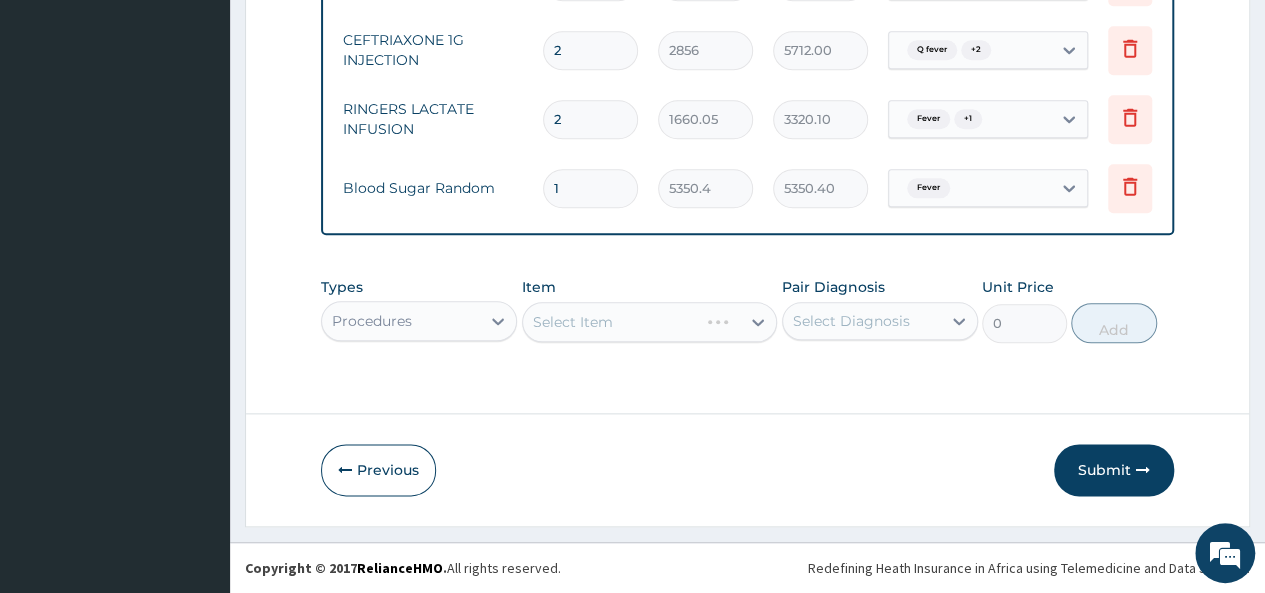click on "Select Item" at bounding box center (650, 322) 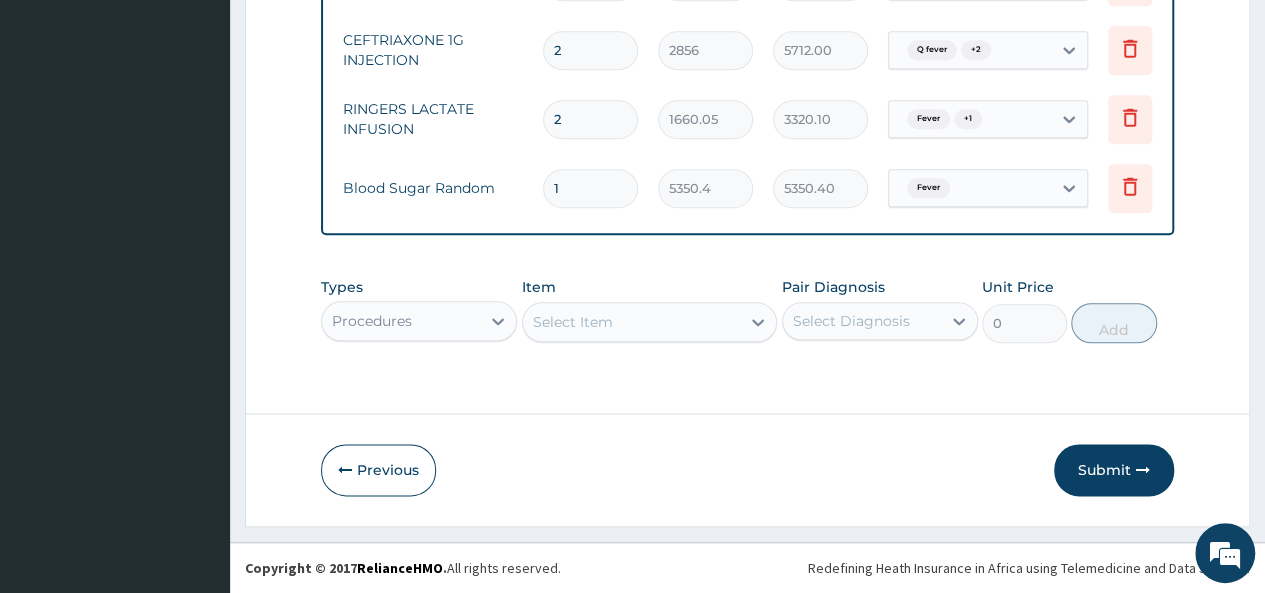 click on "Select Item" at bounding box center (650, 322) 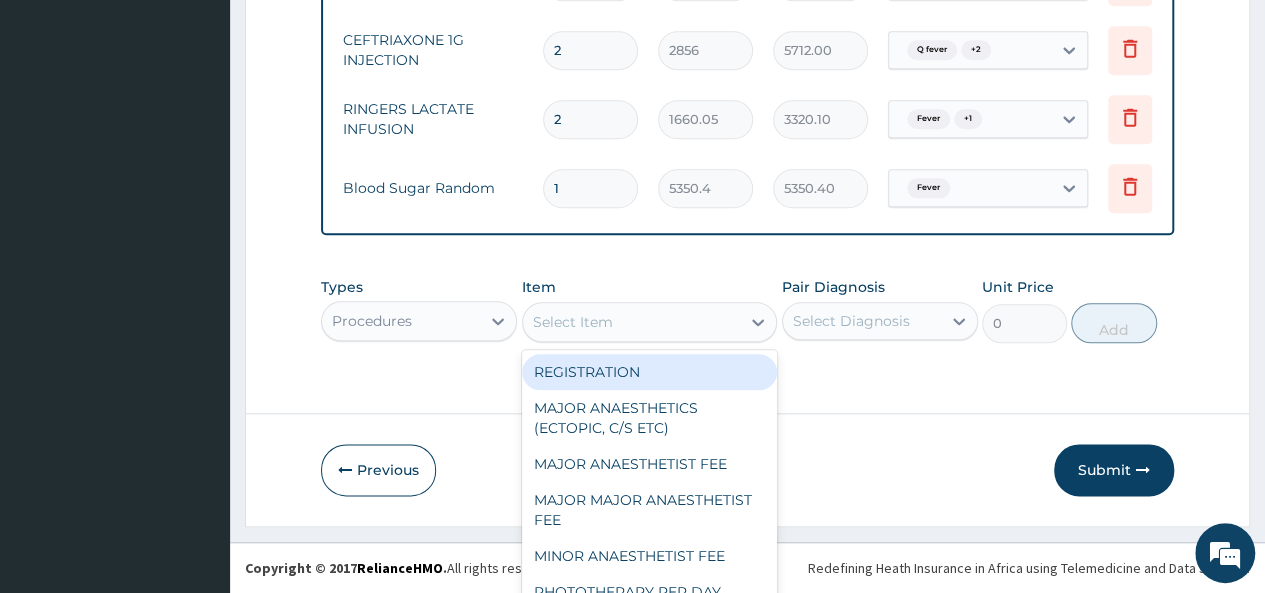scroll, scrollTop: 58, scrollLeft: 0, axis: vertical 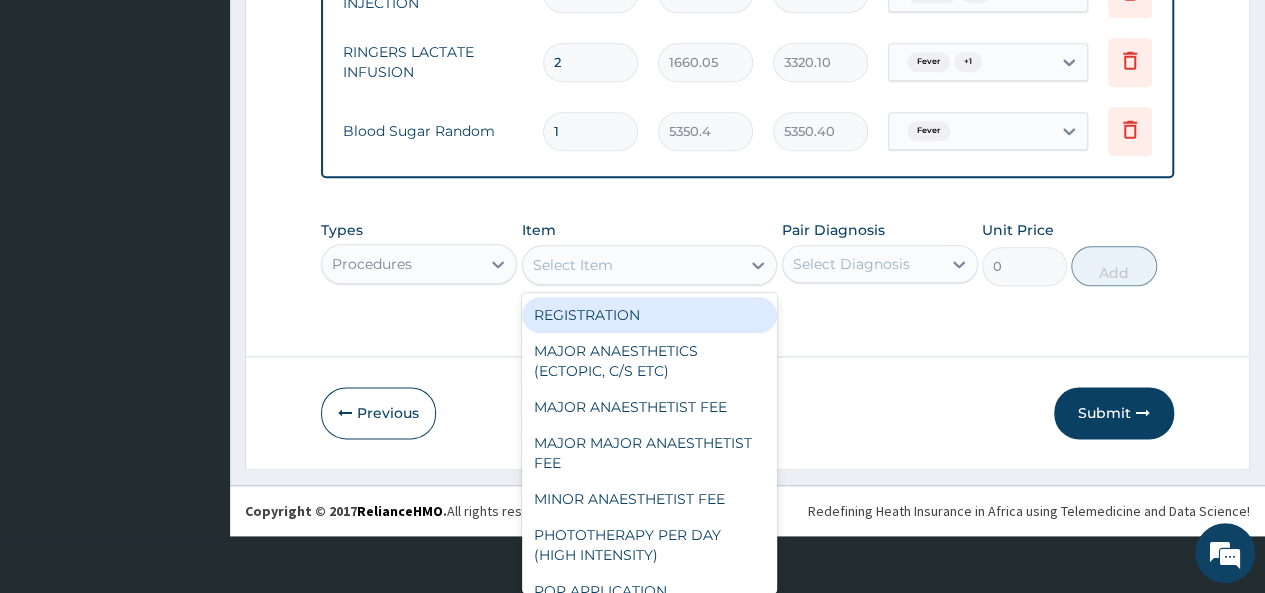 paste on "Private Room" 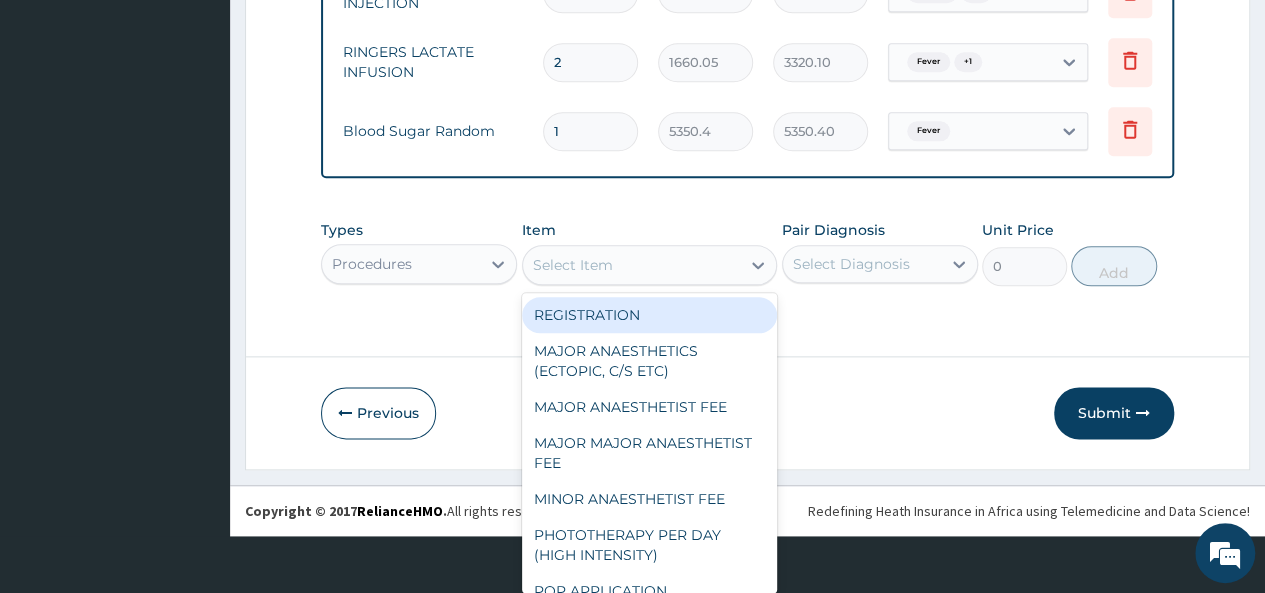 type on "Private Room" 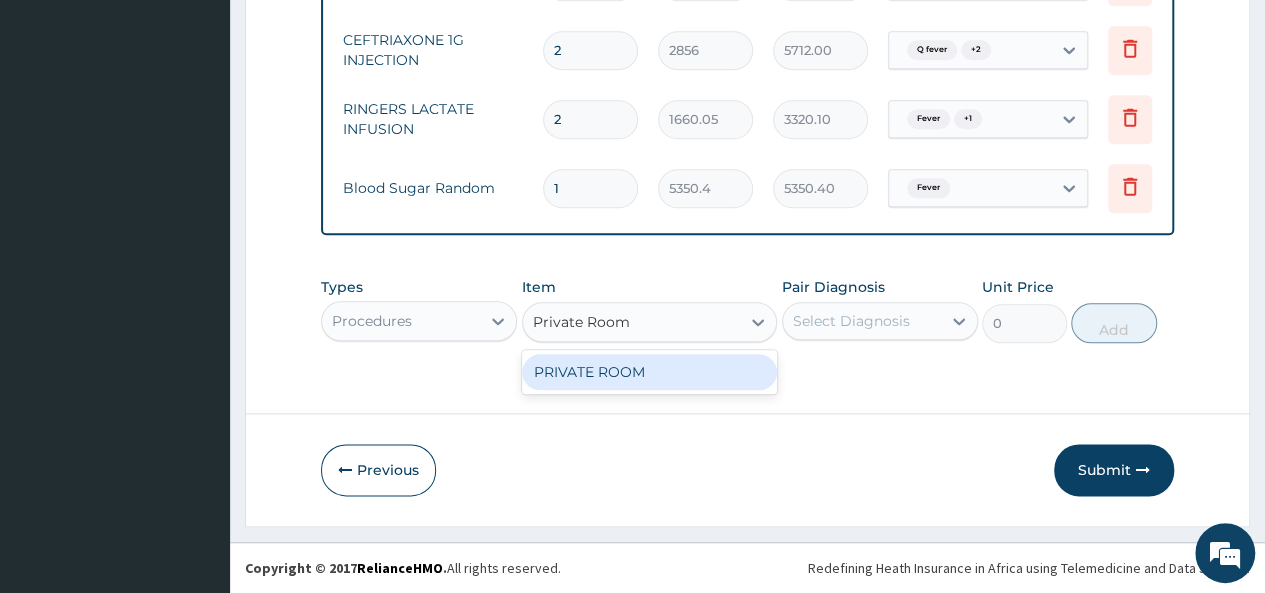 scroll, scrollTop: 1002, scrollLeft: 0, axis: vertical 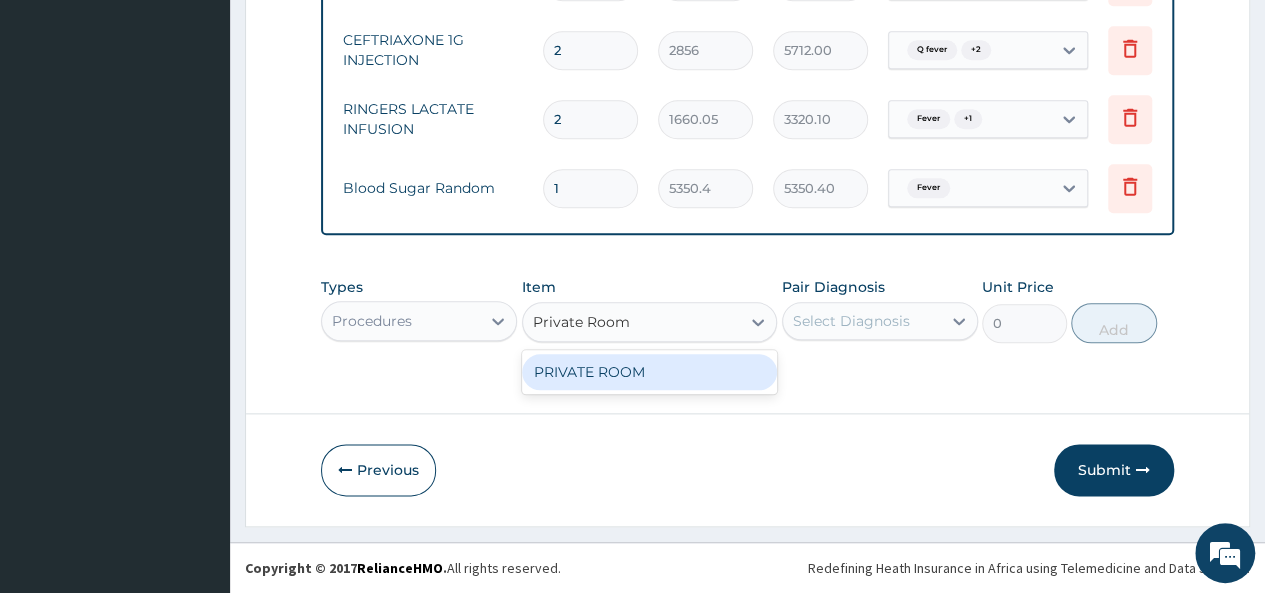 click on "PRIVATE ROOM" at bounding box center [650, 372] 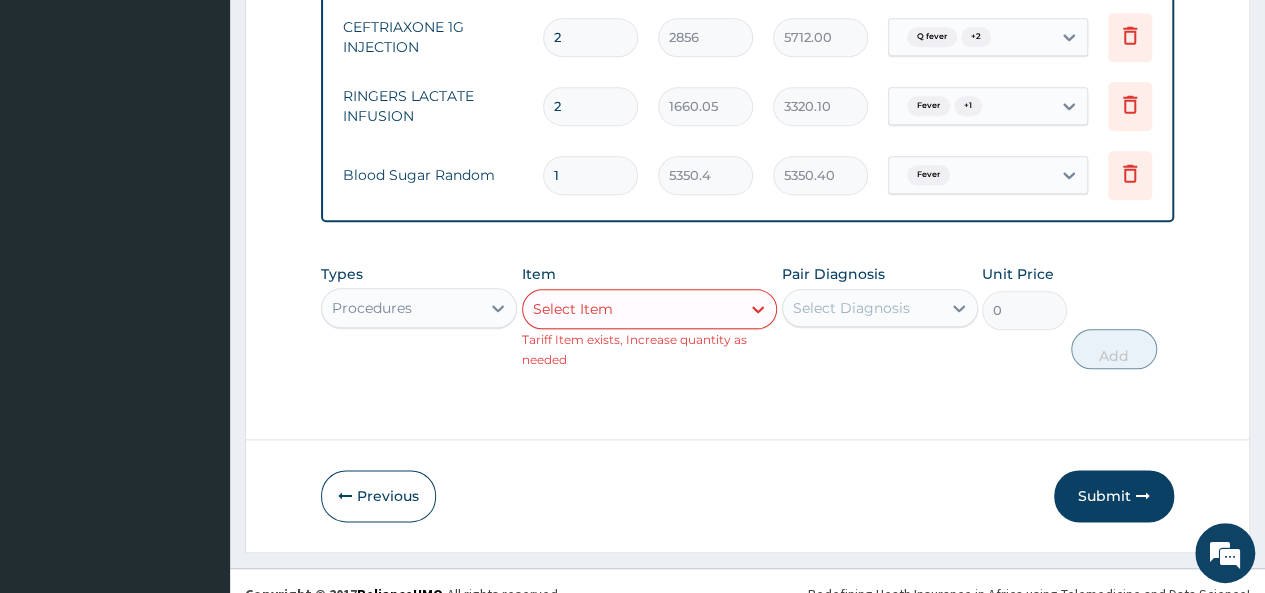 scroll, scrollTop: 1042, scrollLeft: 0, axis: vertical 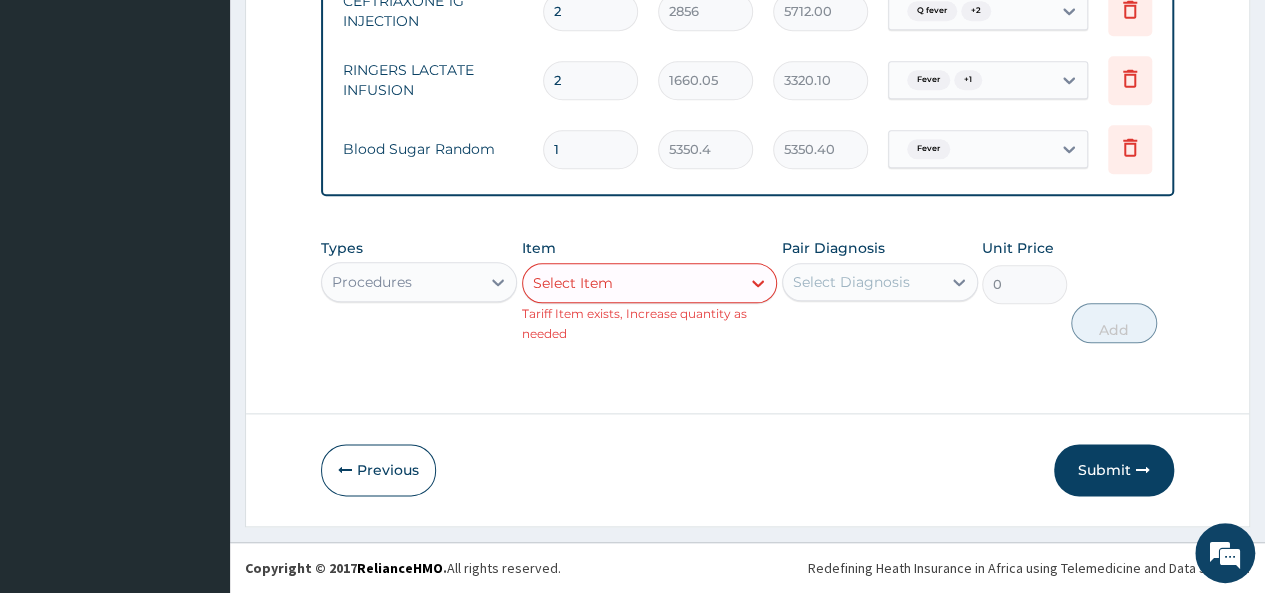 click on "Select Item" at bounding box center (632, 283) 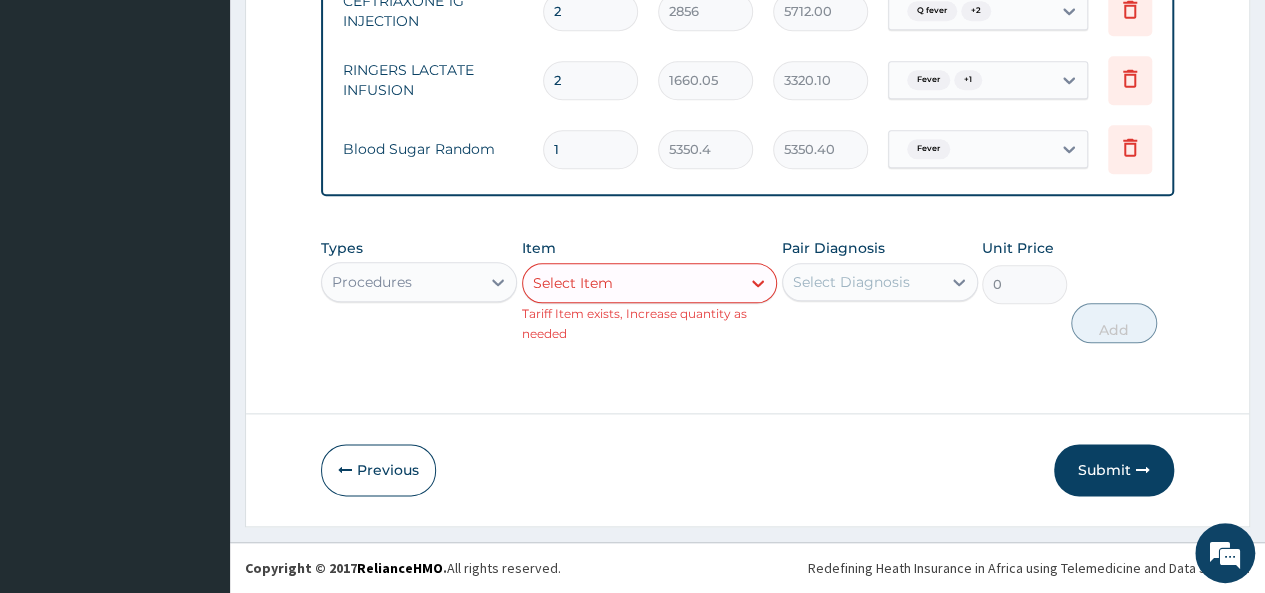 scroll, scrollTop: 18, scrollLeft: 0, axis: vertical 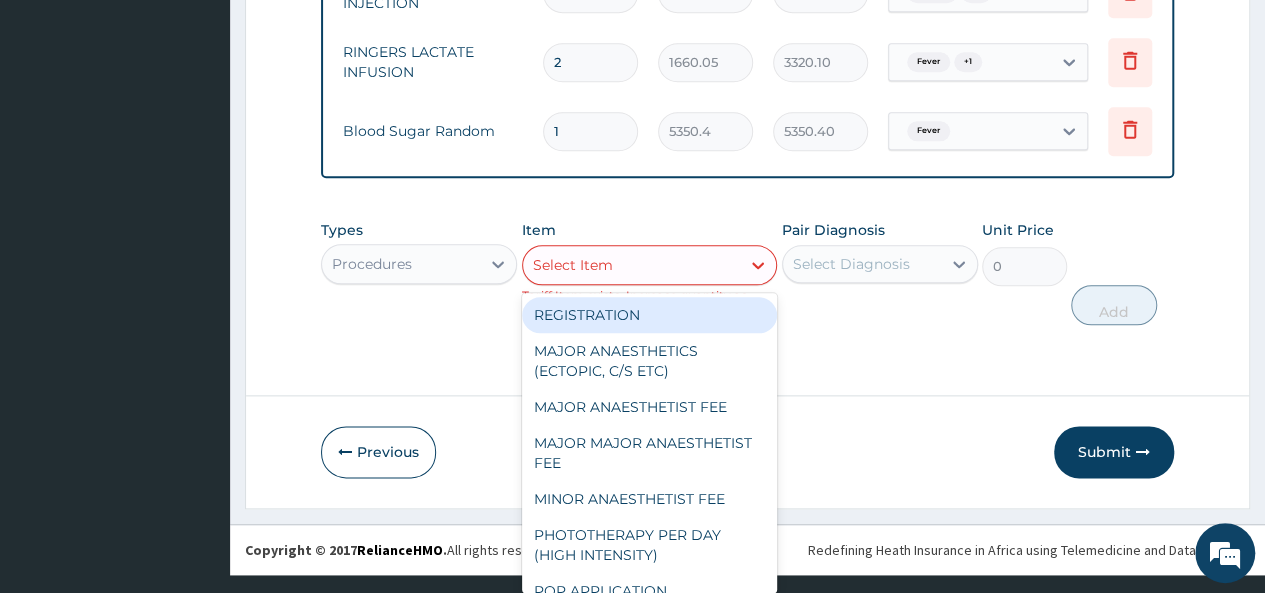 paste on "Private Room" 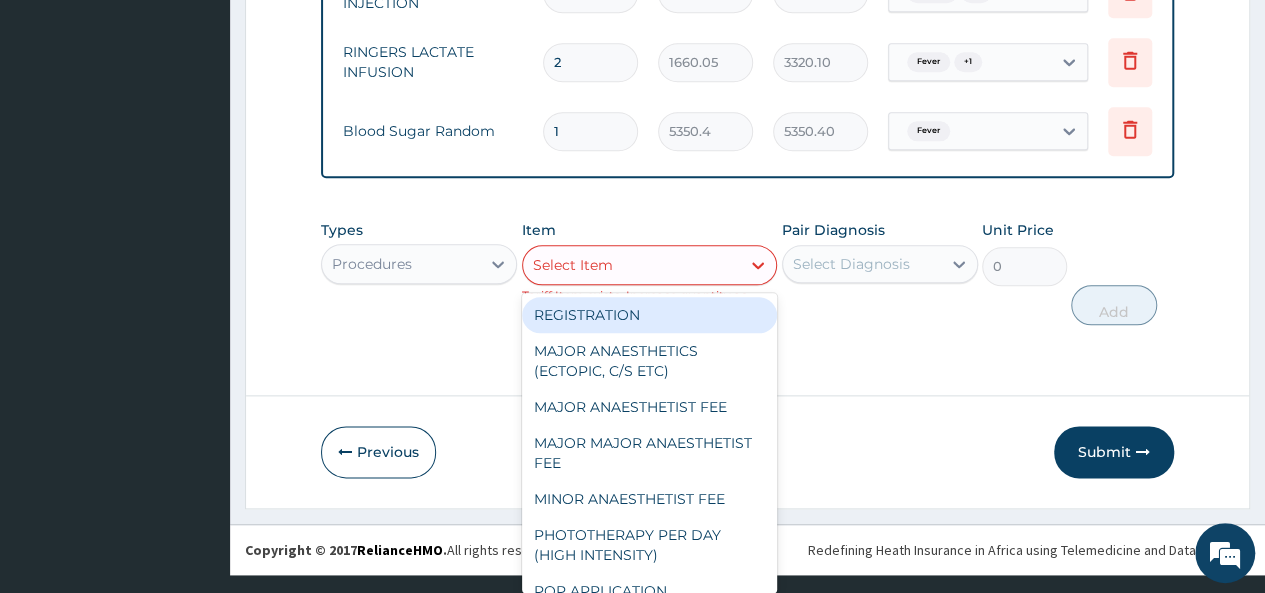 type on "Private Room" 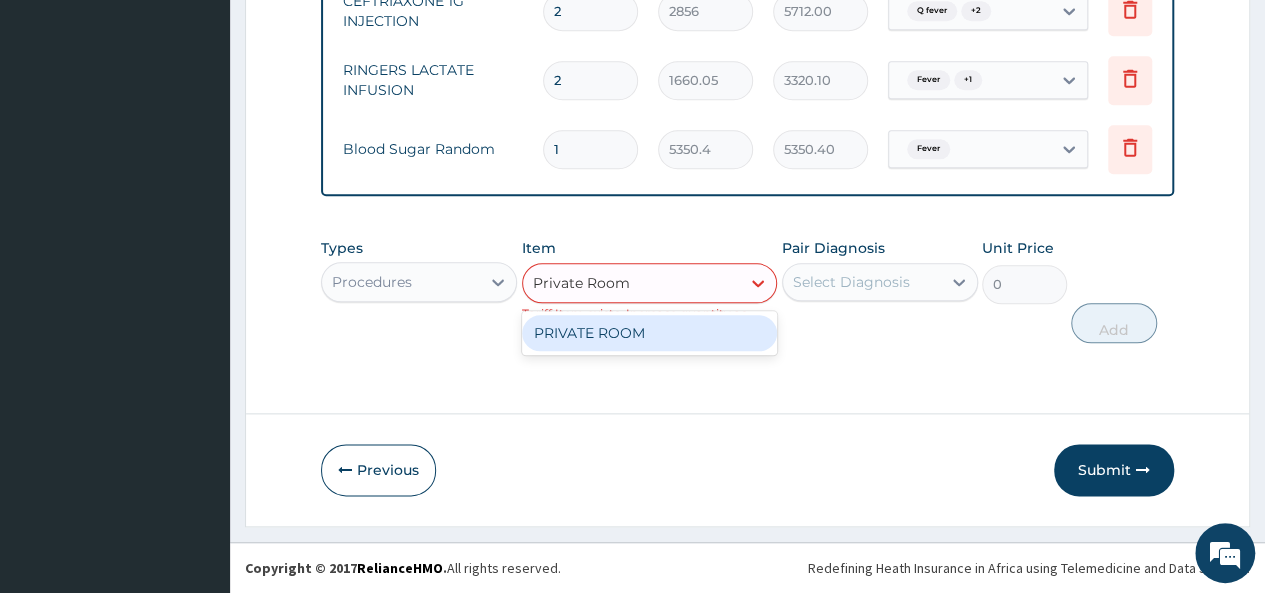scroll, scrollTop: 0, scrollLeft: 0, axis: both 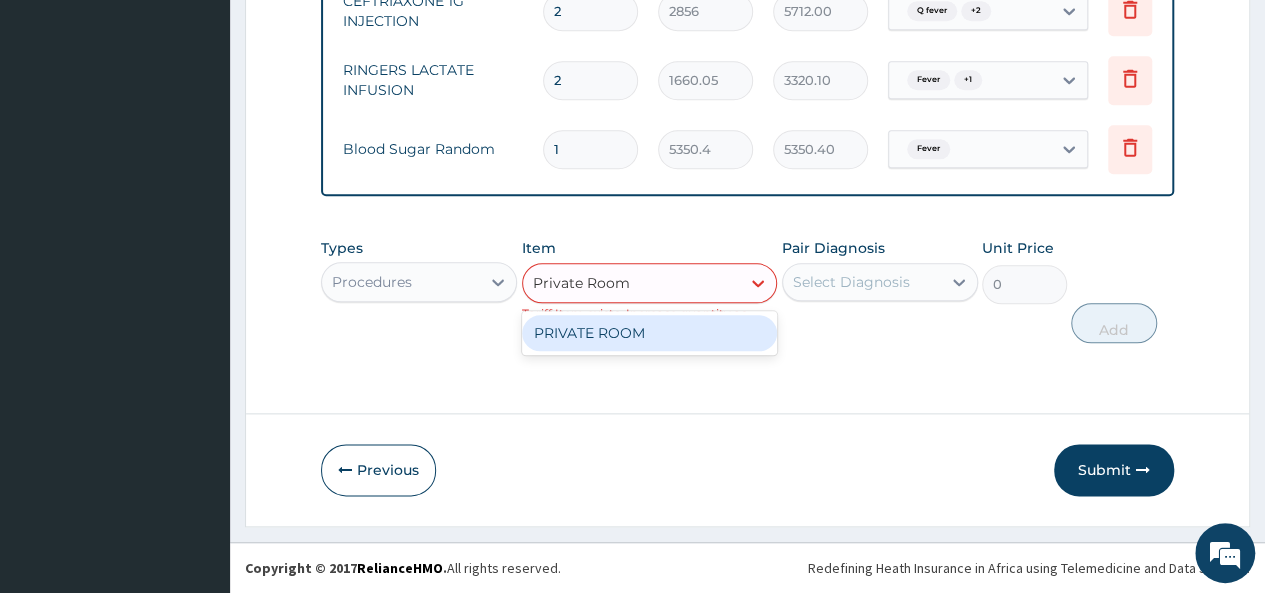 click on "PRIVATE ROOM" at bounding box center (650, 333) 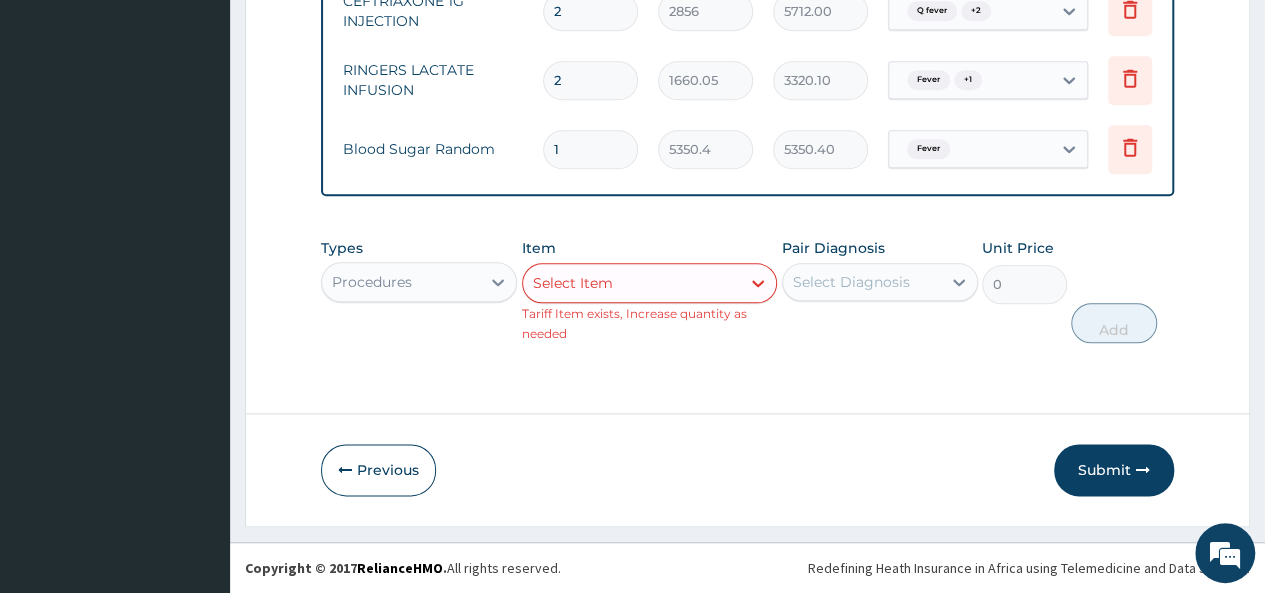 click on "option PRIVATE ROOM, selected.   Select is focused ,type to refine list, press Down to open the menu,  Select Item" at bounding box center (650, 283) 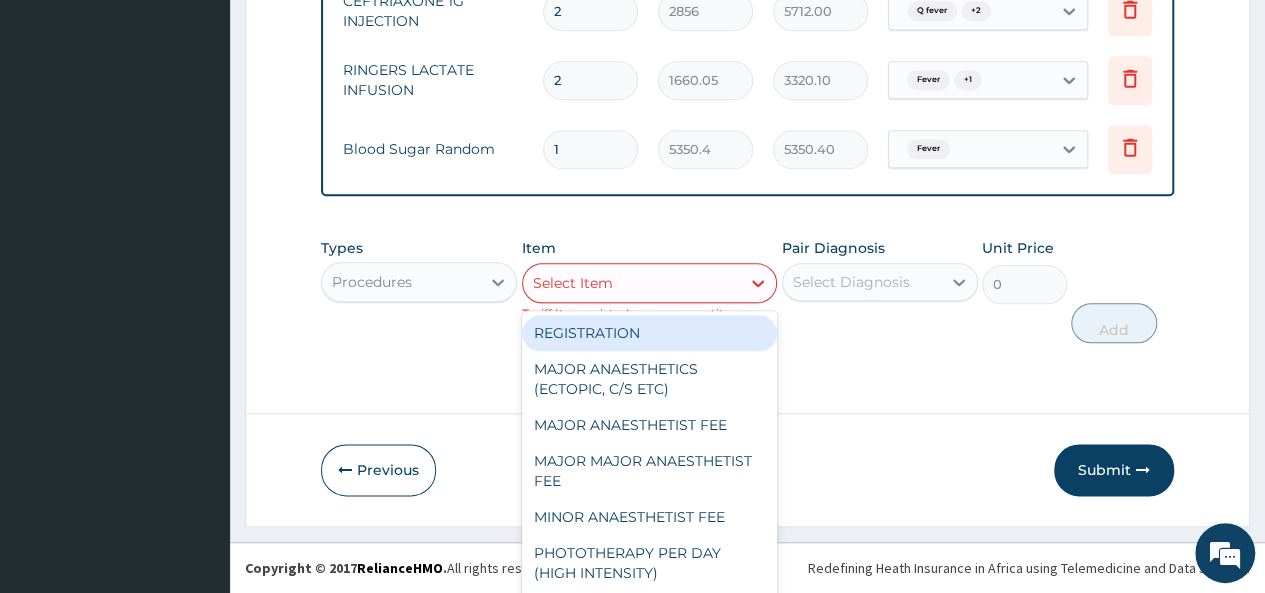 scroll, scrollTop: 18, scrollLeft: 0, axis: vertical 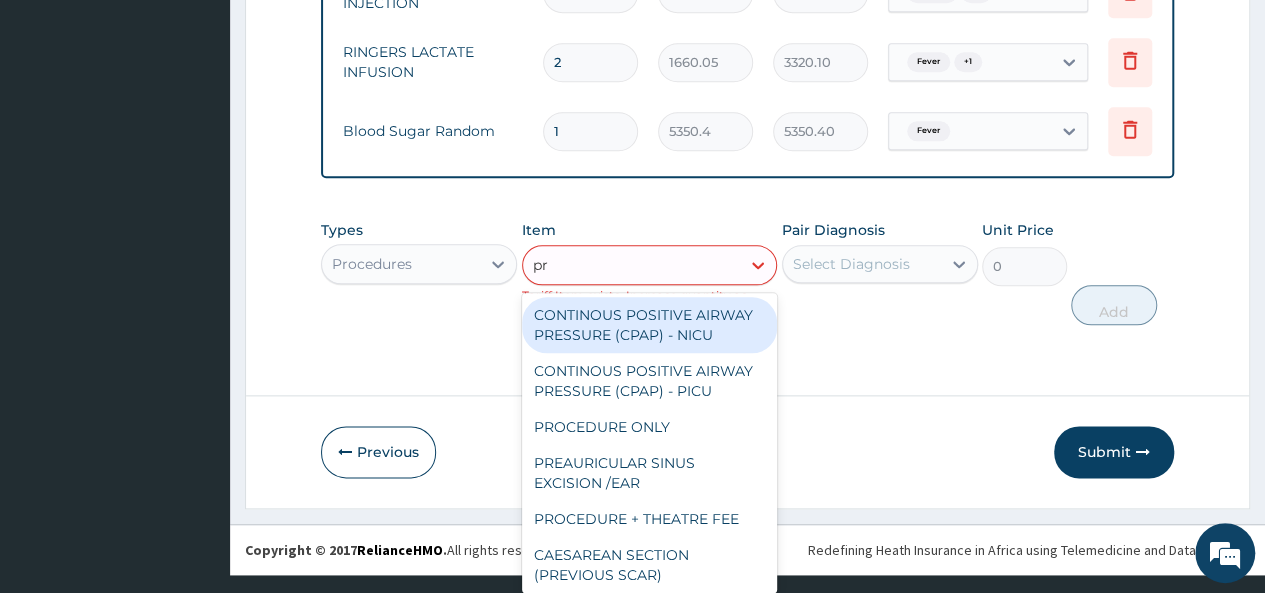 type on "pri" 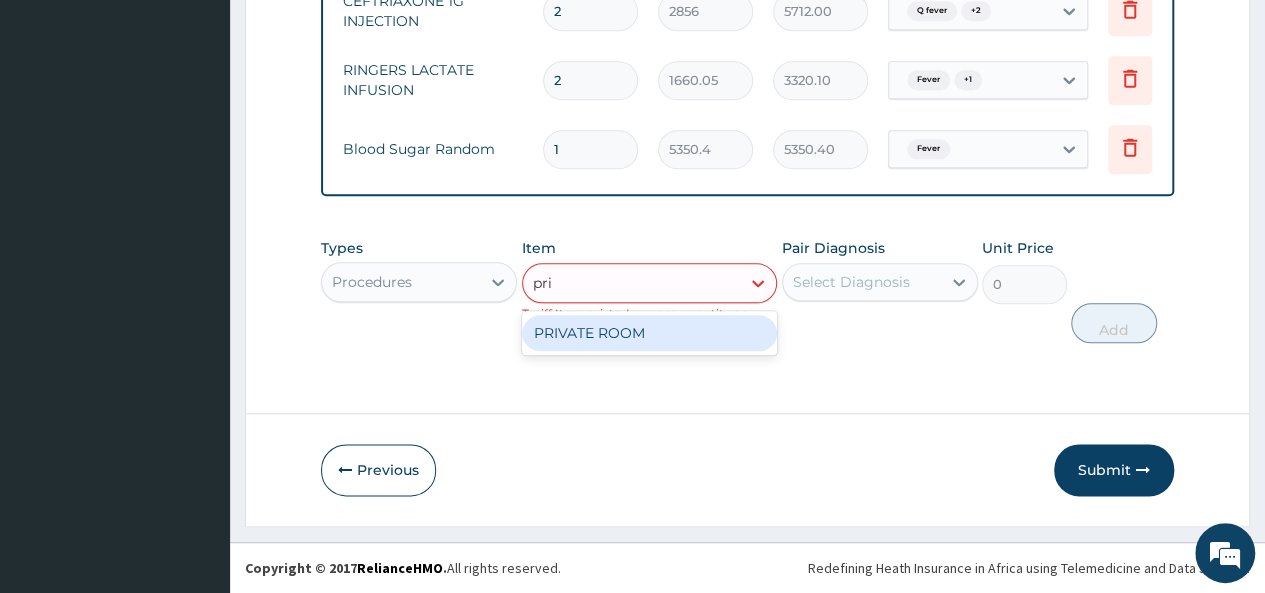 scroll, scrollTop: 0, scrollLeft: 0, axis: both 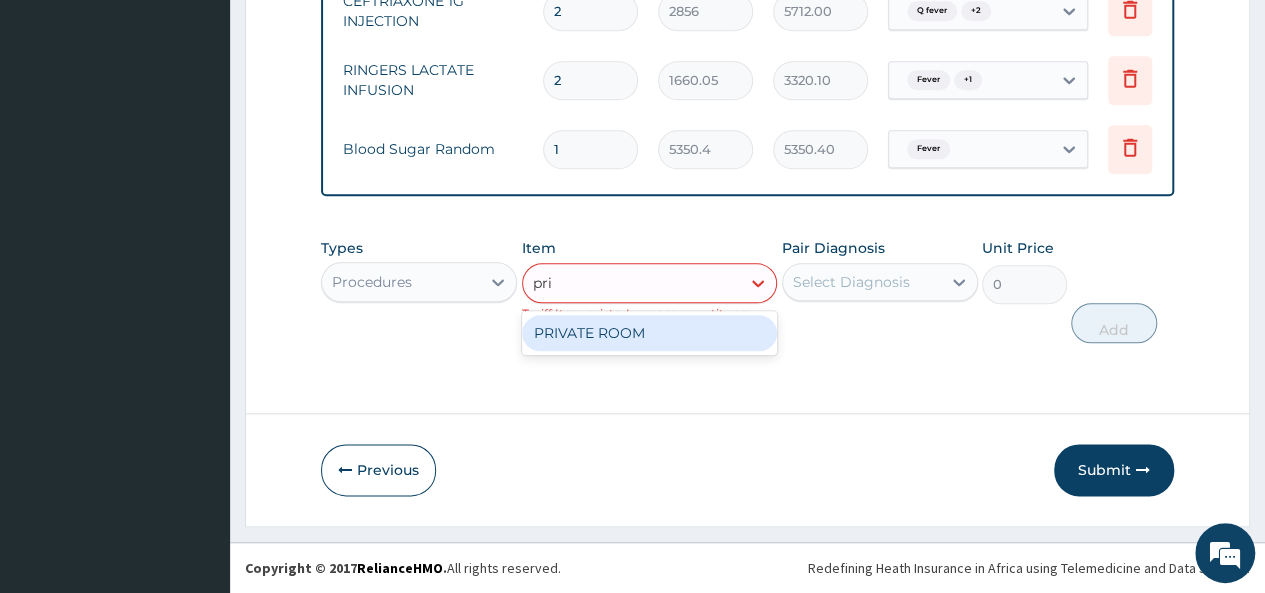 click on "PRIVATE ROOM" at bounding box center (650, 333) 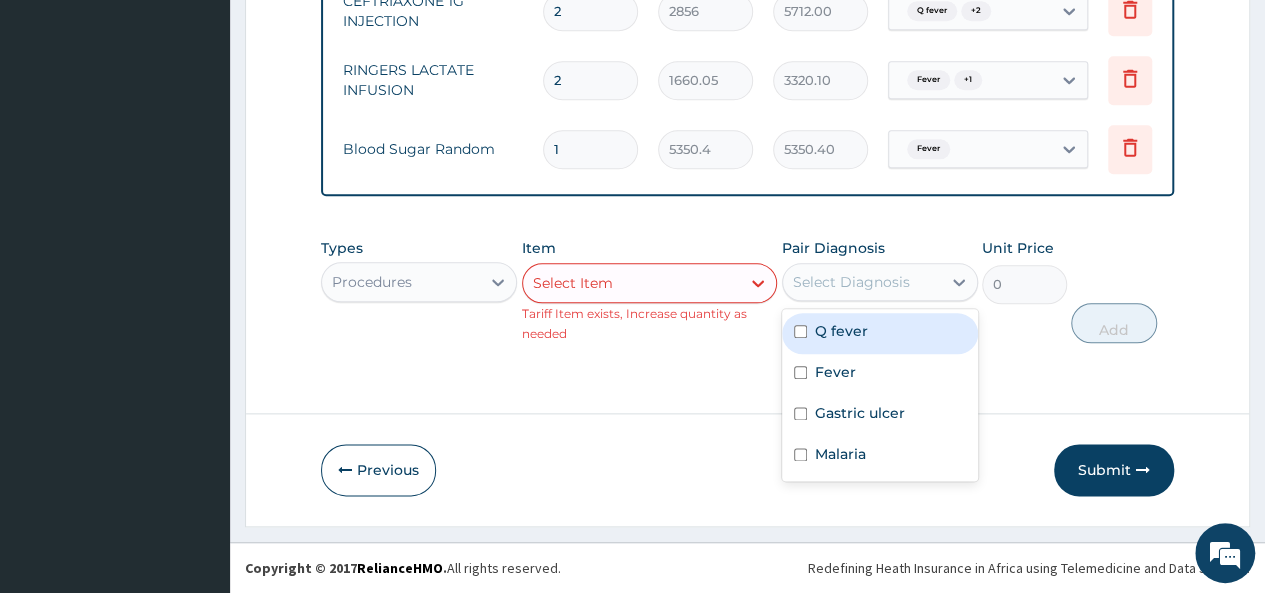 click on "Select Diagnosis" at bounding box center (851, 282) 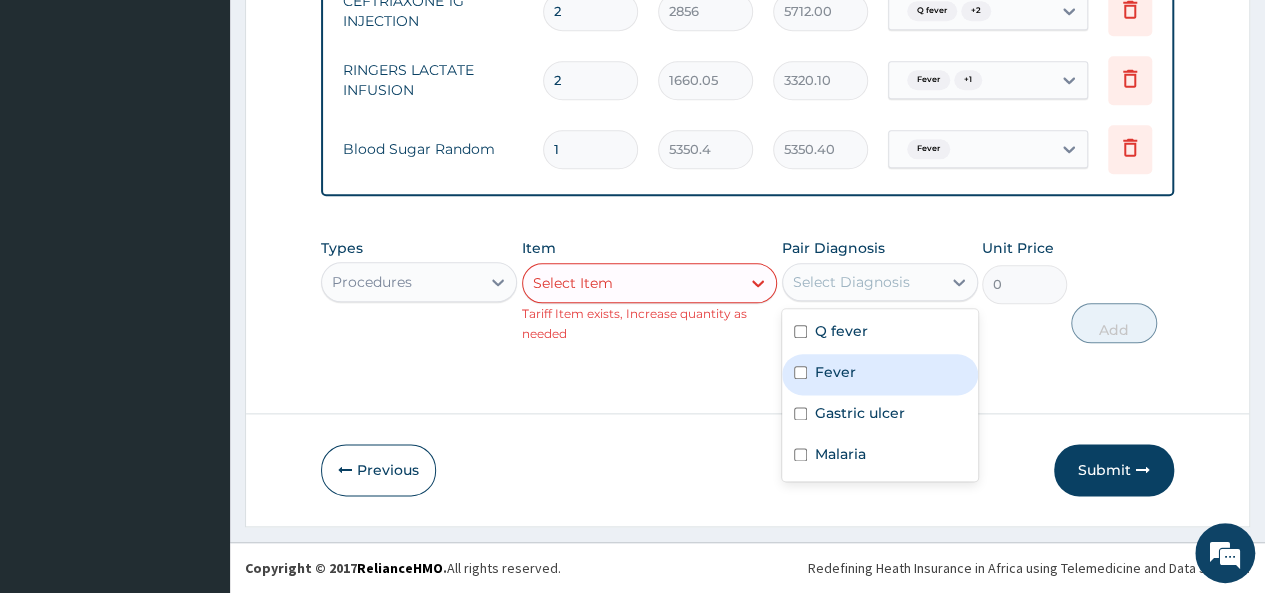 click on "Fever" at bounding box center [835, 372] 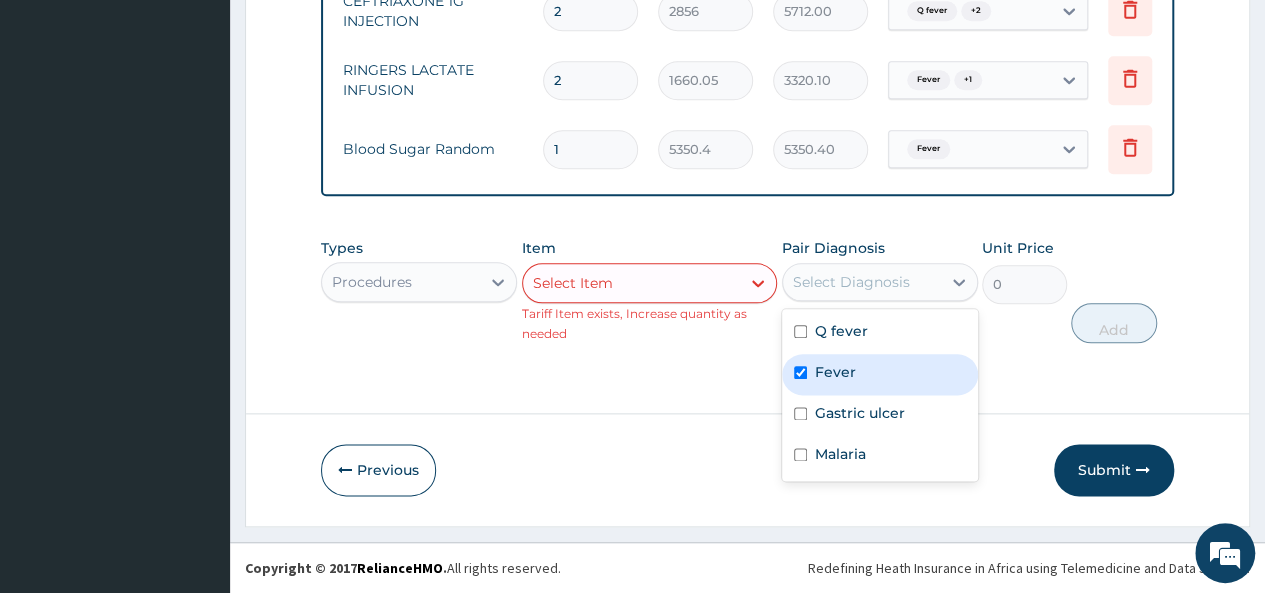 checkbox on "true" 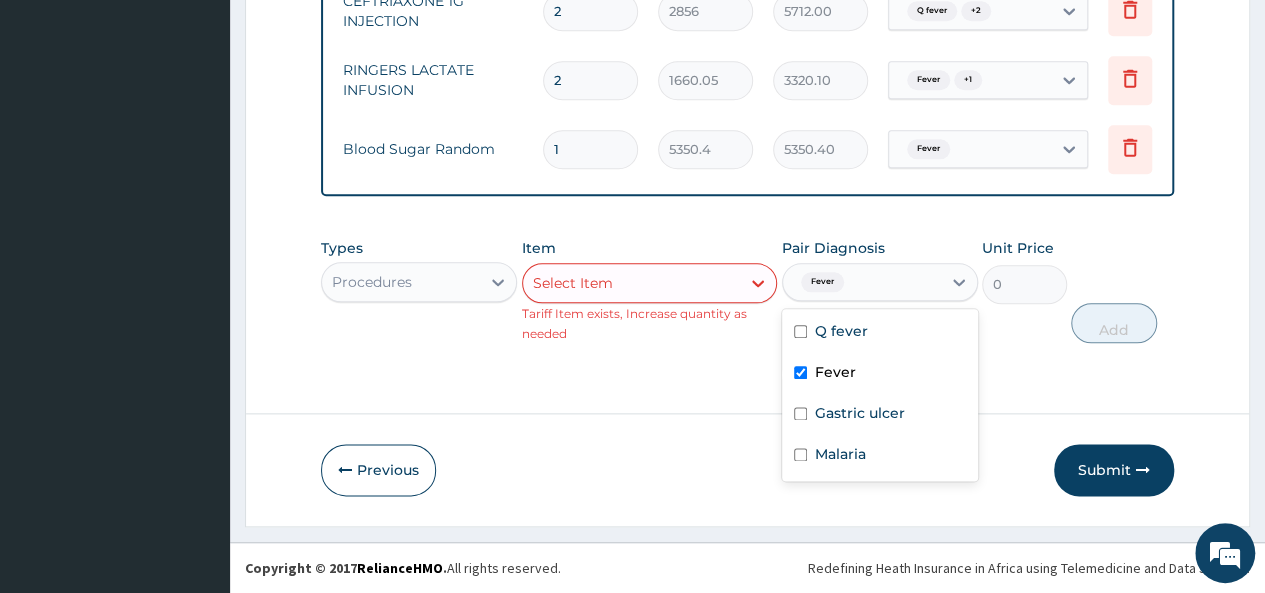 click on "Select Item" at bounding box center [650, 283] 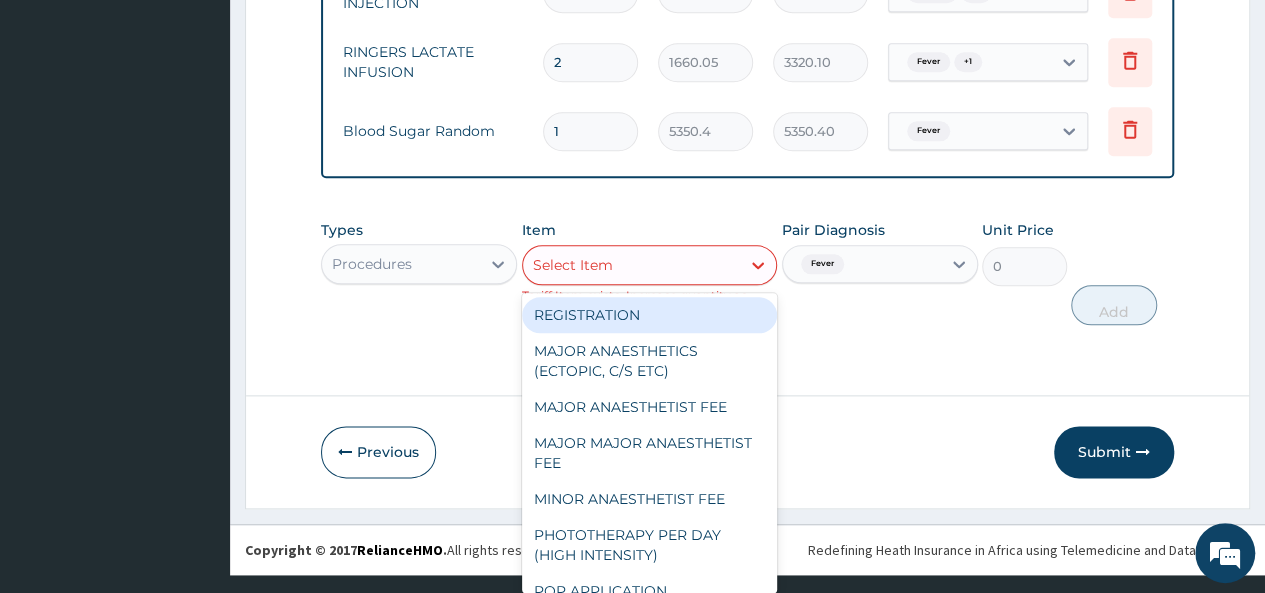 click on "Types Procedures Item option PRIVATE ROOM, selected. option REGISTRATION focused, 1 of 242. 242 results available. Use Up and Down to choose options, press Enter to select the currently focused option, press Escape to exit the menu, press Tab to select the option and exit the menu. Select Item REGISTRATION MAJOR ANAESTHETICS (ECTOPIC, C/S ETC) MAJOR ANAESTHETIST FEE MAJOR MAJOR ANAESTHETIST FEE MINOR ANAESTHETIST FEE PHOTOTHERAPY PER DAY (HIGH INTENSITY) POP APPLICATION ARTERIAL BLOOD GAS UMBILICAL ARTERIAL PER VEIN CATHETARIZATION MEDICAL REPORT EMERGENCY RADIOLOGY SERVICE USE OF THEATRE - MAJOR (> 3 HOURS) USE OF THEATRE - MEDIUM/INTERMEDIATE (> 1 HOUR < 3 HOURS) USE OF THEATRE - MINOR (< 1 HOUR) USE OF THEATRE - MAJOR MAJOR CONTINOUS POSITIVE AIRWAY PRESSURE (CPAP) - NICU CONTINOUS POSITIVE AIRWAY PRESSURE (CPAP) - PICU DRESSING OF BURN OF SKIN (10%-25%) PHOTOTHERAPY PER DAY (LOW INTENSITY) VENTILATOR PER DAY (NICU) VENTILATOR PER DAY (P-ICU) HEARING SCREENING TEST NEBULIZATION WITH SALINE BREAKFAST DINNER" at bounding box center (747, 272) 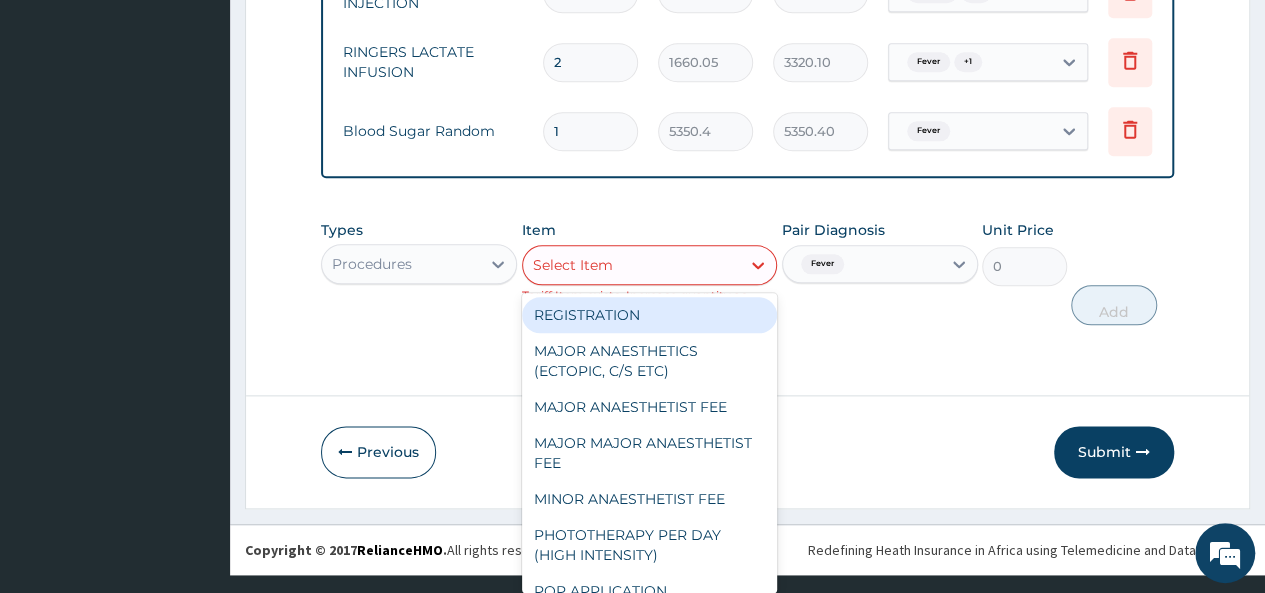 scroll, scrollTop: 0, scrollLeft: 0, axis: both 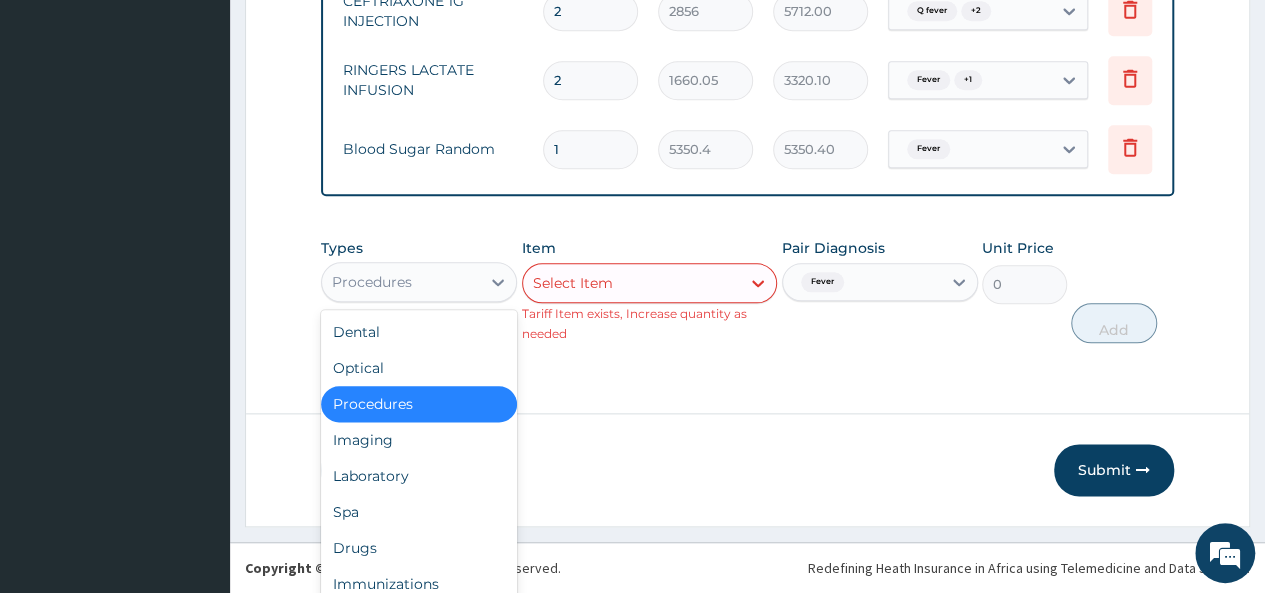 click on "Types option Procedures, selected. option Procedures selected, 3 of 10. 10 results available. Use Up and Down to choose options, press Enter to select the currently focused option, press Escape to exit the menu, press Tab to select the option and exit the menu. Procedures Dental Optical Procedures Imaging Laboratory Spa Drugs Immunizations Others Gym" at bounding box center (419, 290) 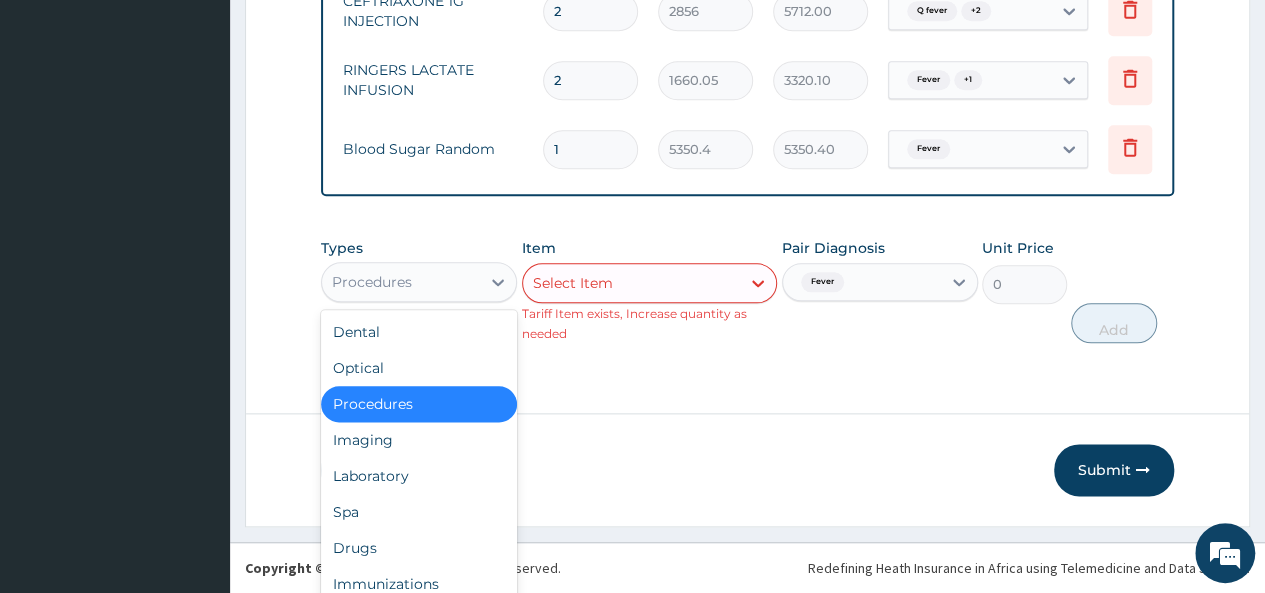 scroll, scrollTop: 16, scrollLeft: 0, axis: vertical 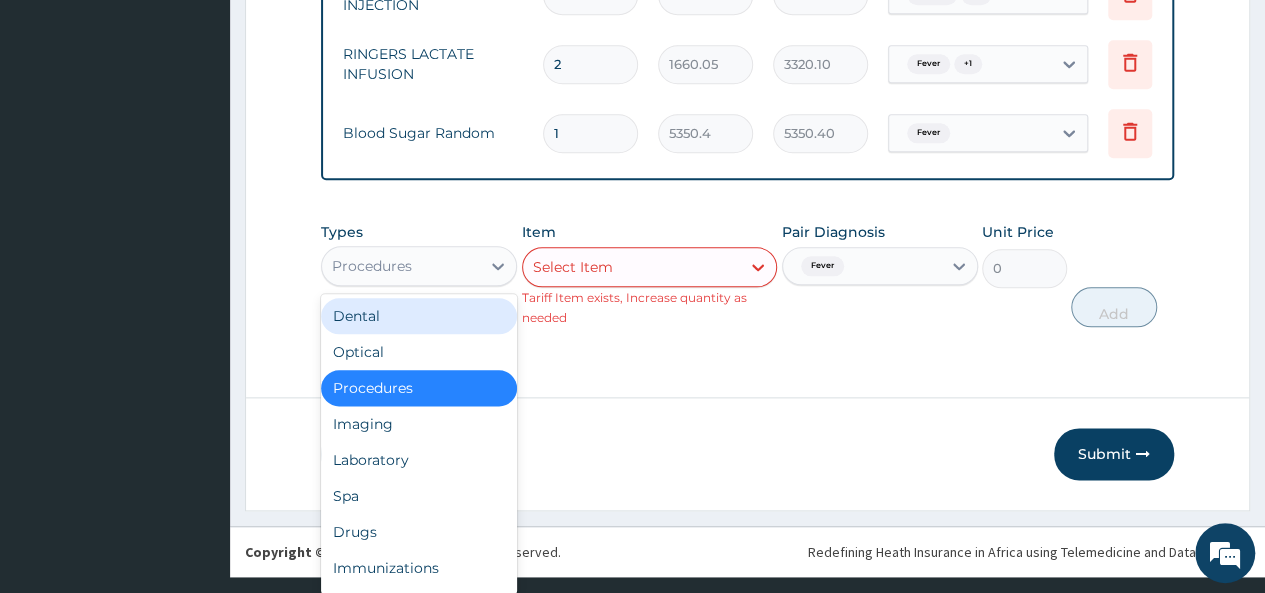 click on "Item Select Item Tariff Item exists, Increase quantity as needed" at bounding box center [650, 274] 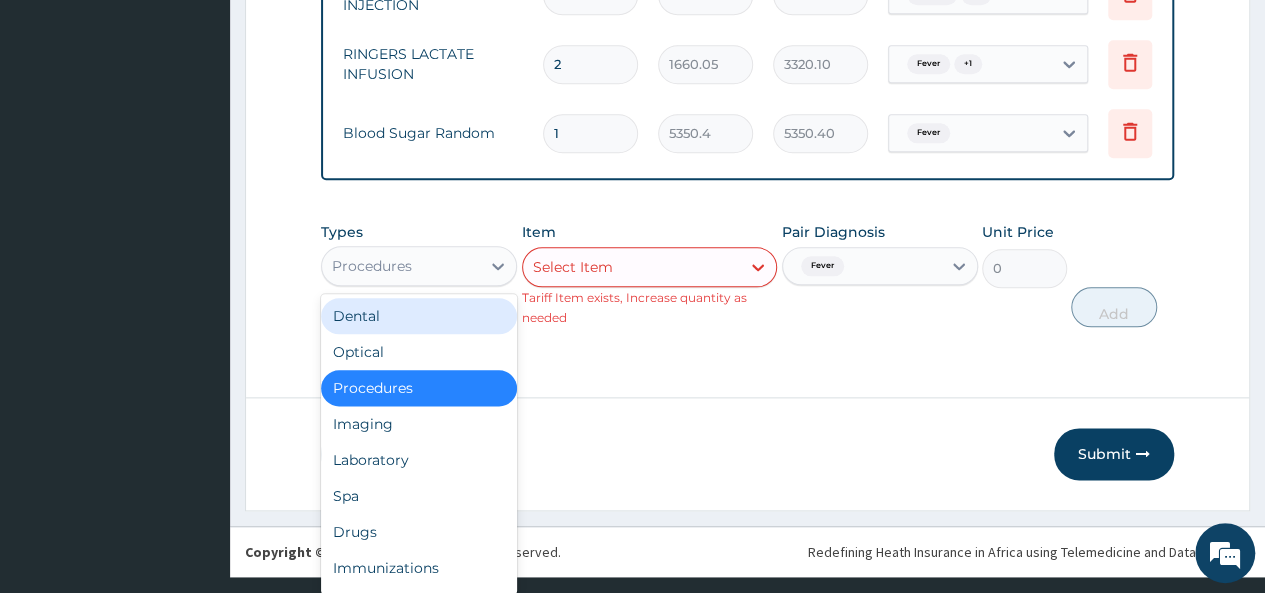 scroll, scrollTop: 0, scrollLeft: 0, axis: both 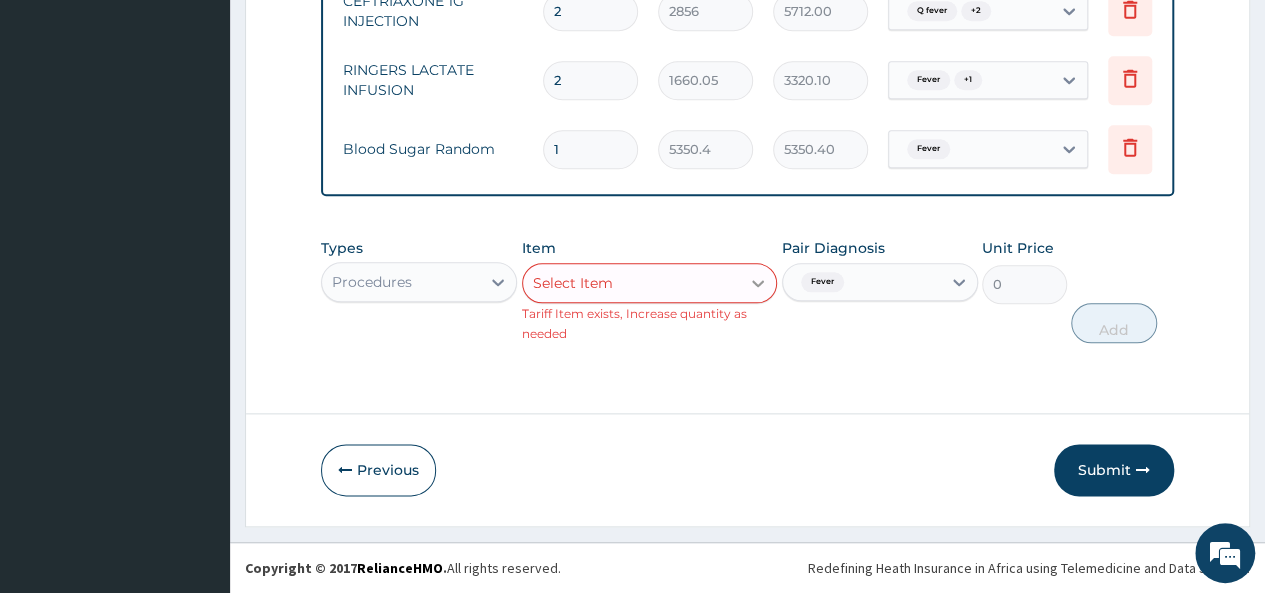click at bounding box center (758, 283) 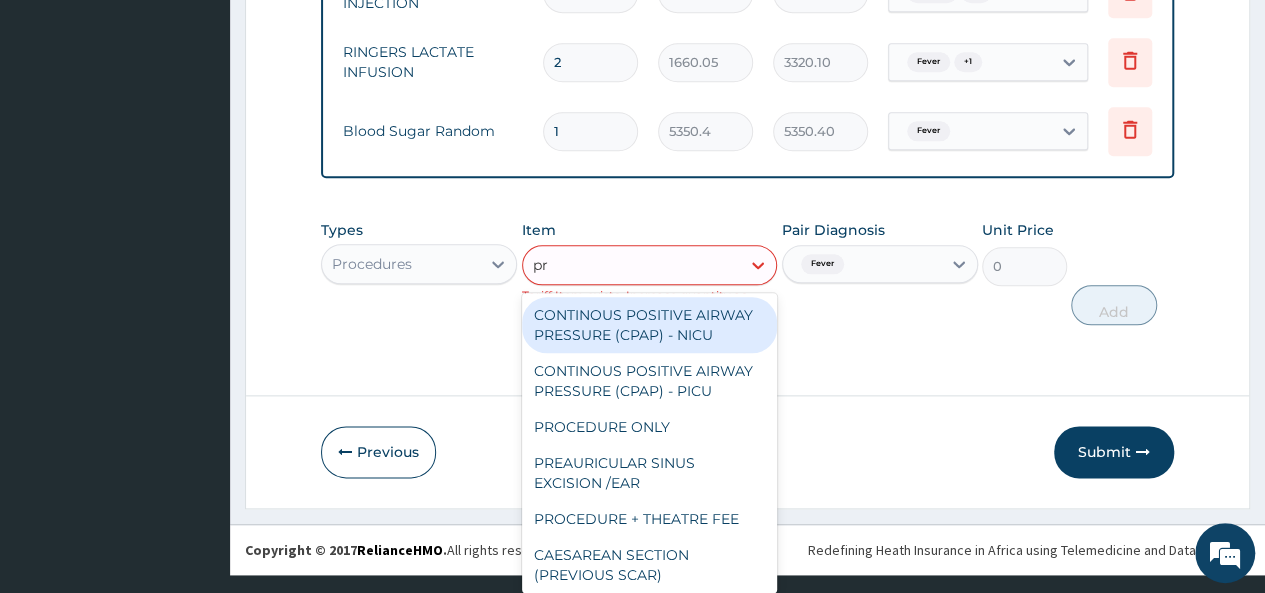 type on "pri" 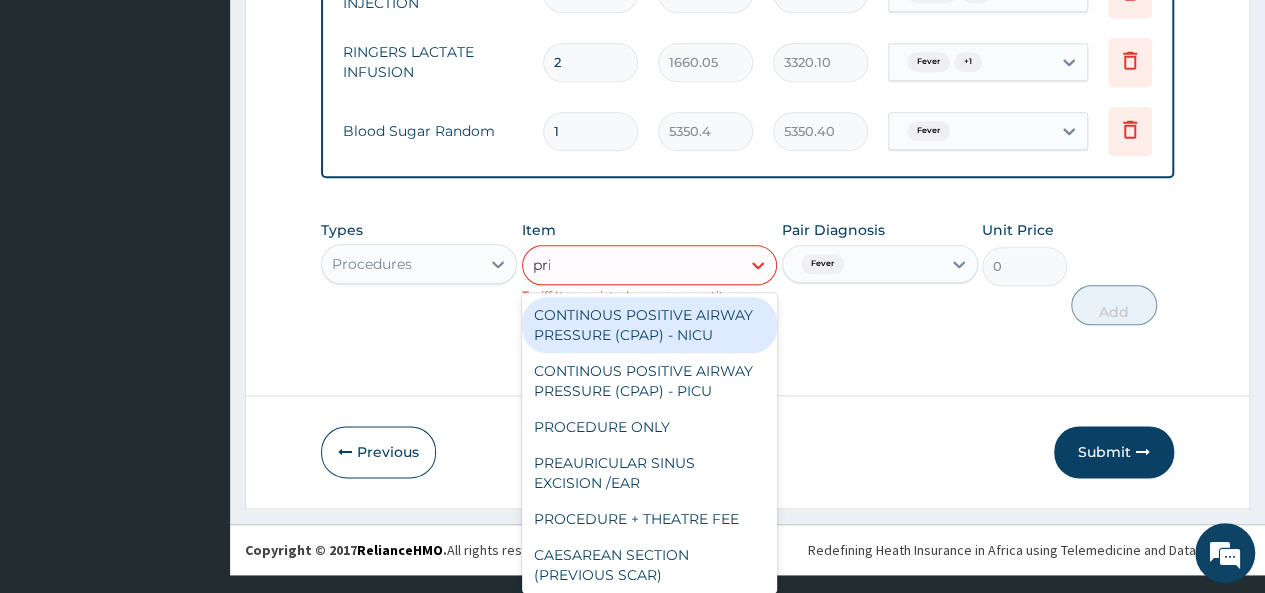 scroll, scrollTop: 0, scrollLeft: 0, axis: both 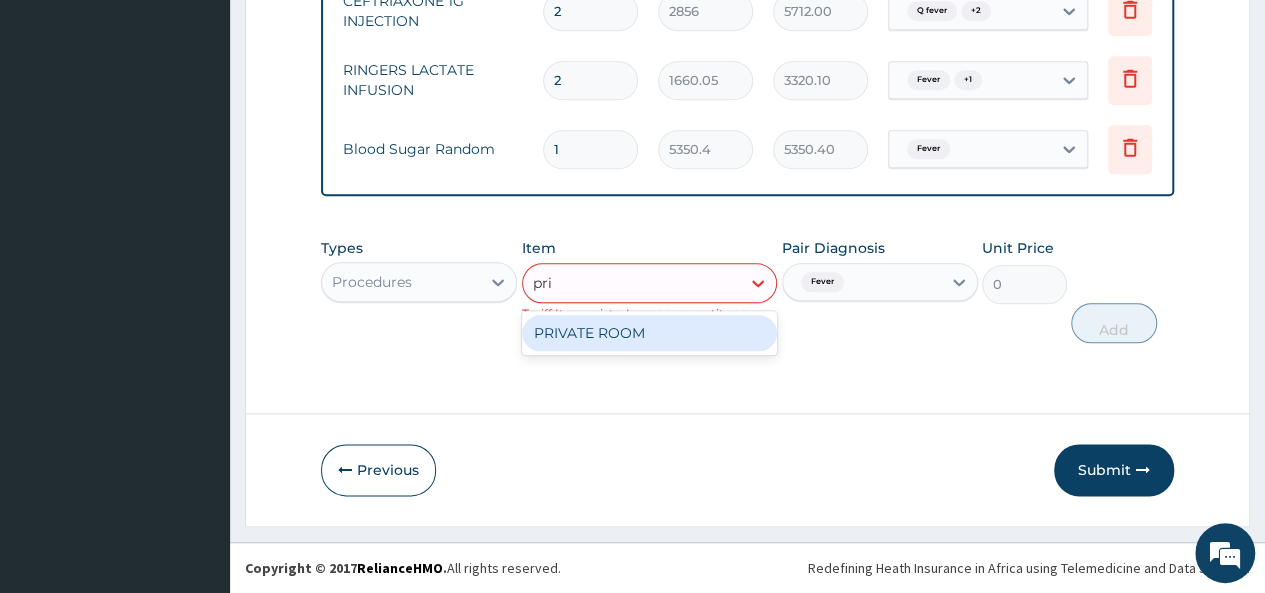 click on "PRIVATE ROOM" at bounding box center (650, 333) 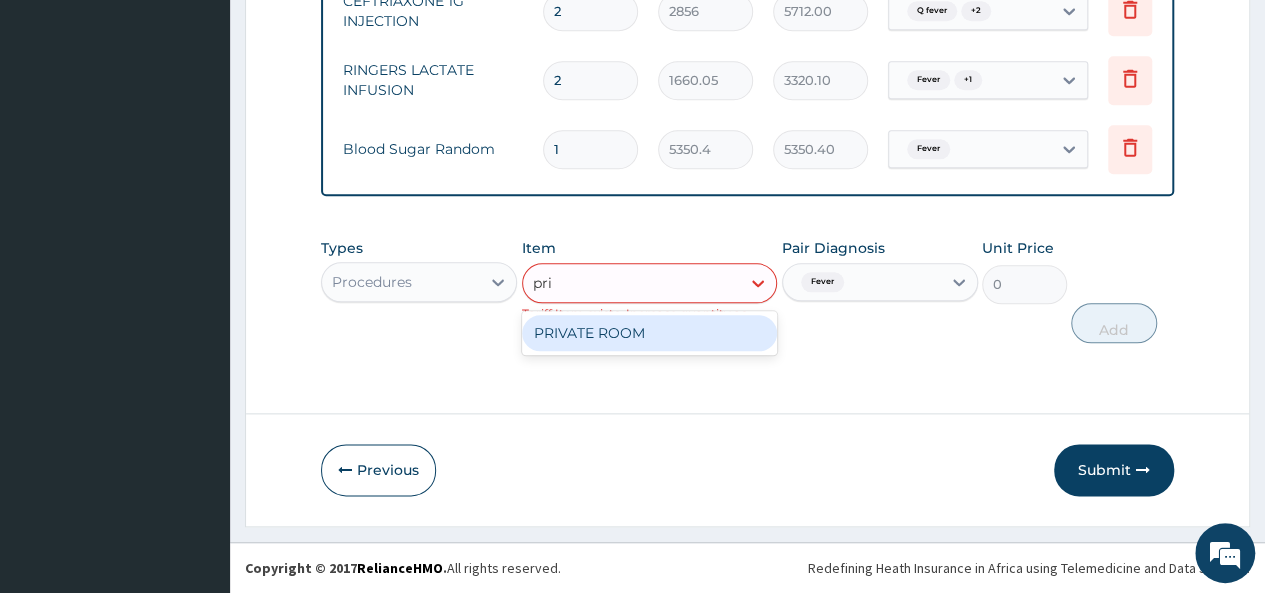 type 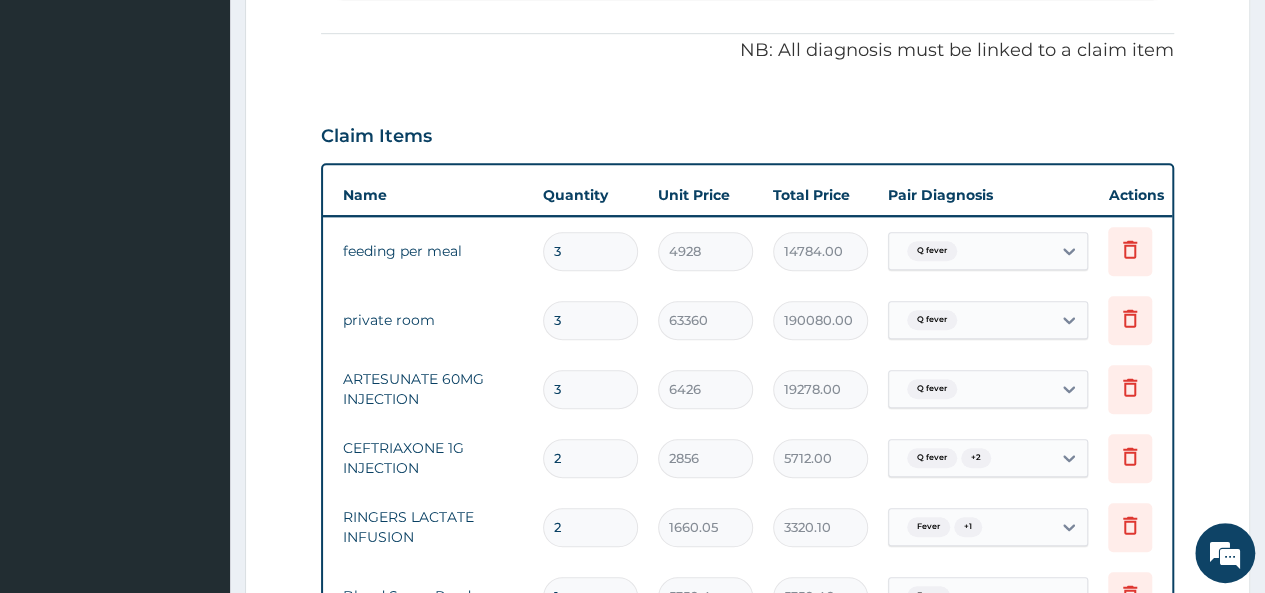 scroll, scrollTop: 542, scrollLeft: 0, axis: vertical 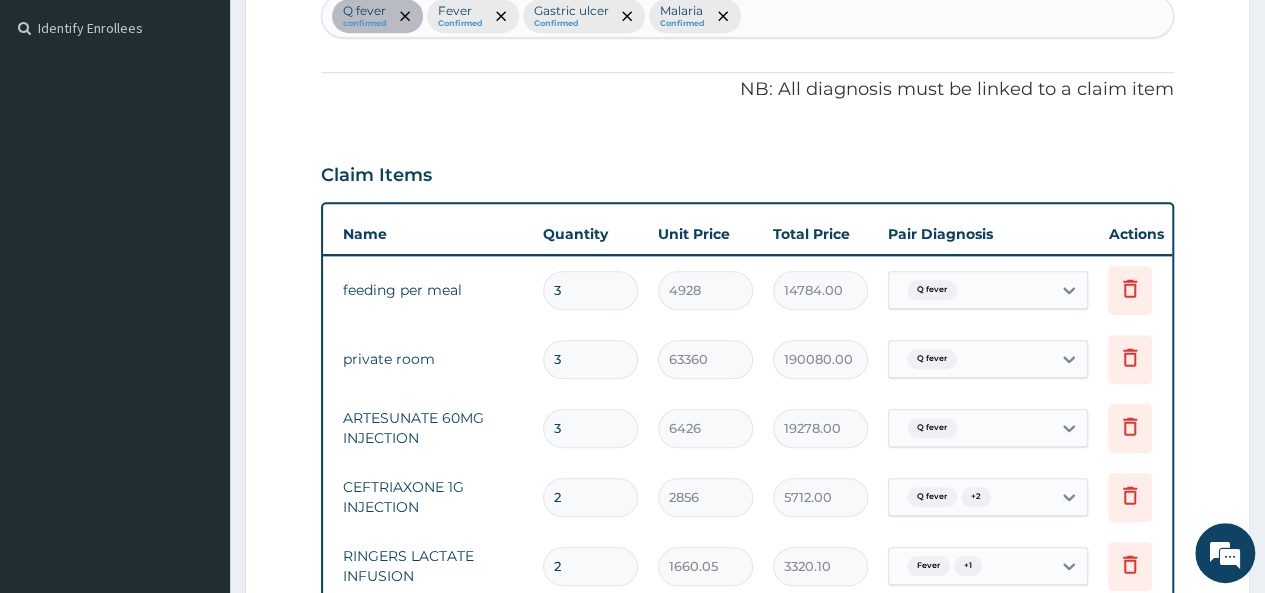 click on "3" at bounding box center [590, 359] 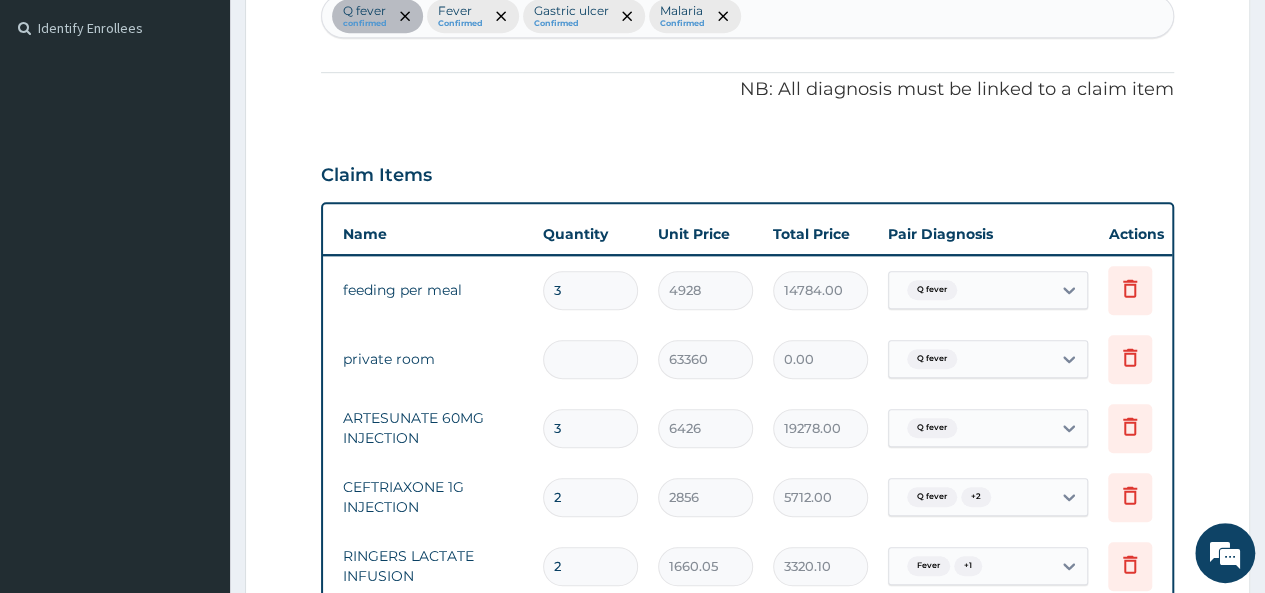 type on "4" 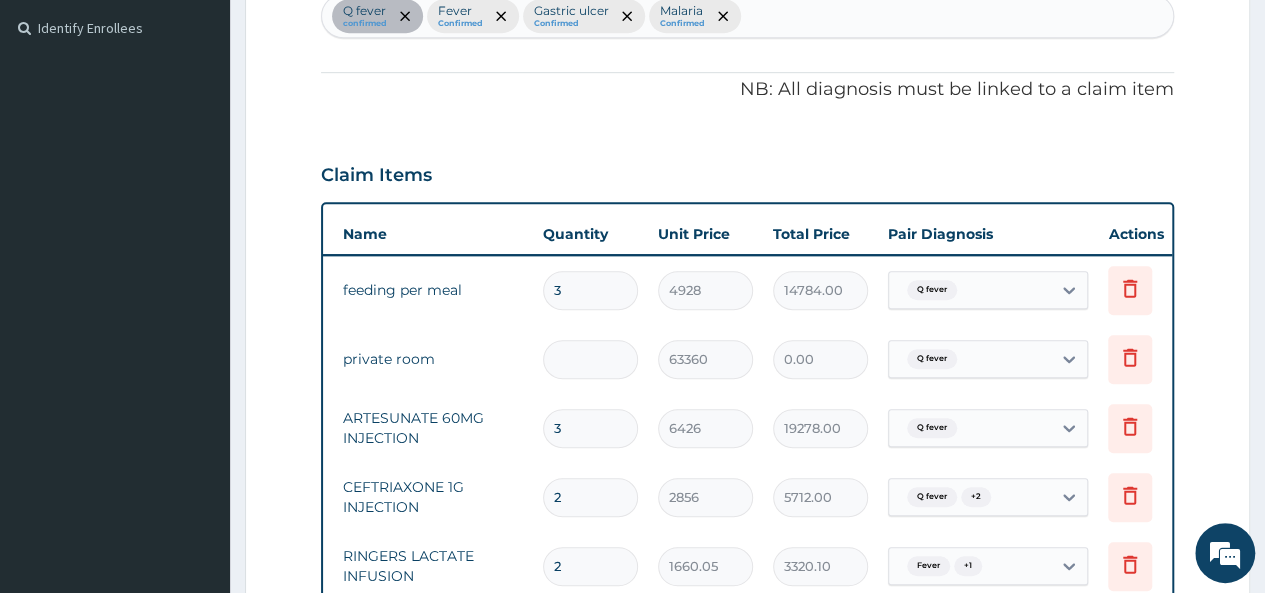 type on "253440.00" 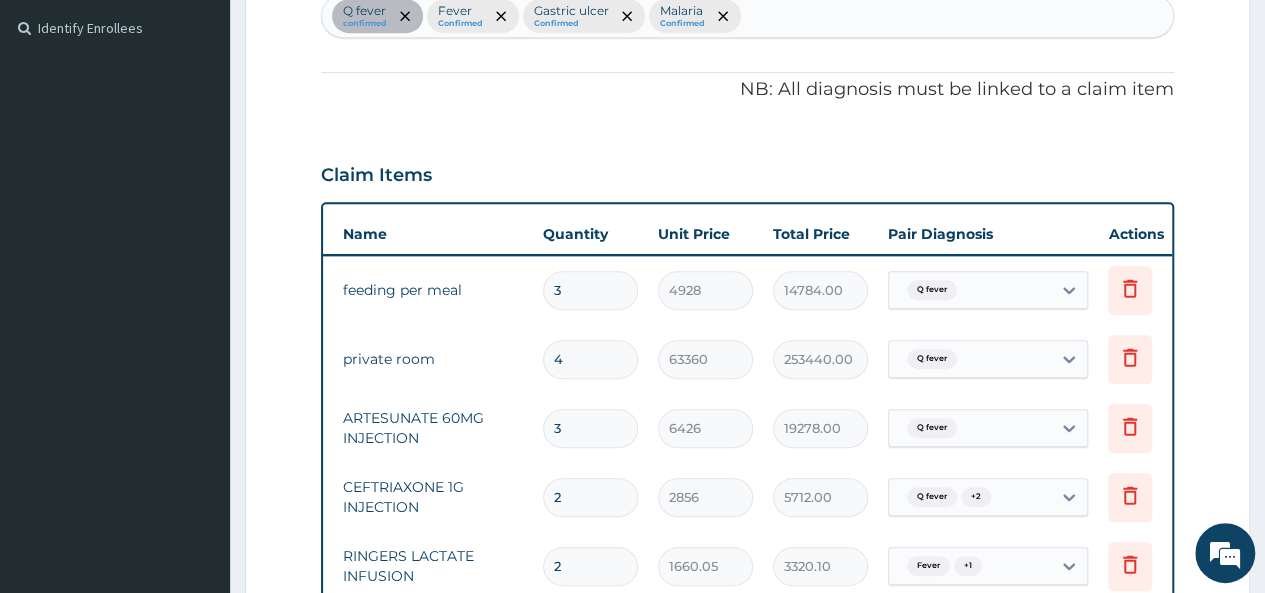 type on "4" 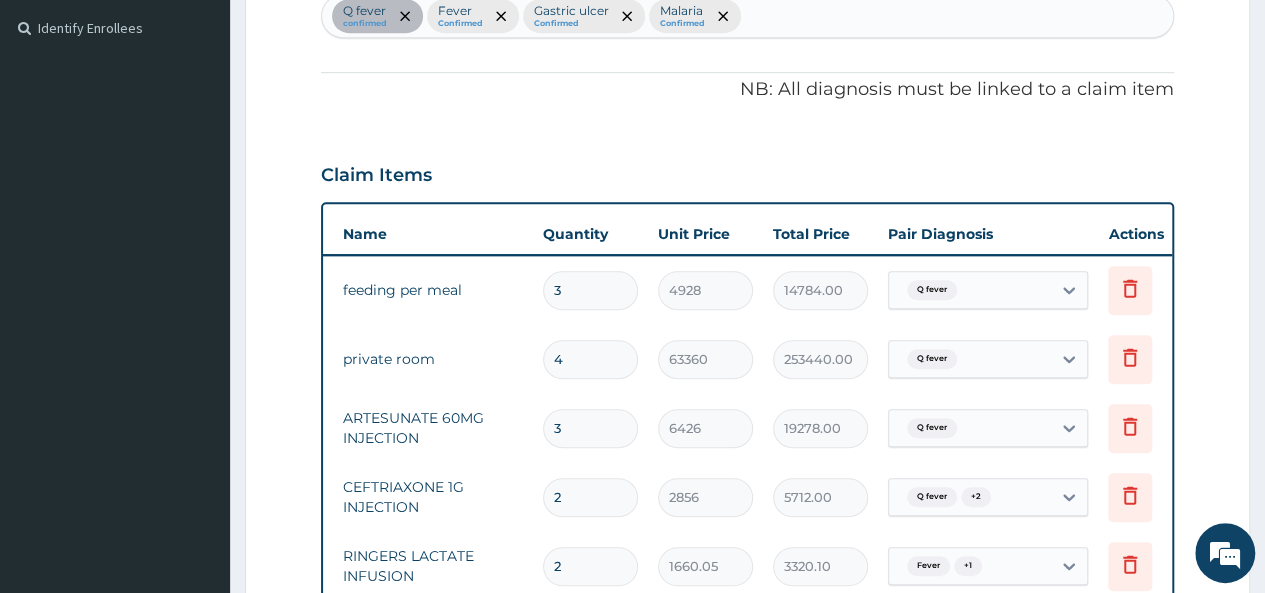 click on "3" at bounding box center (590, 428) 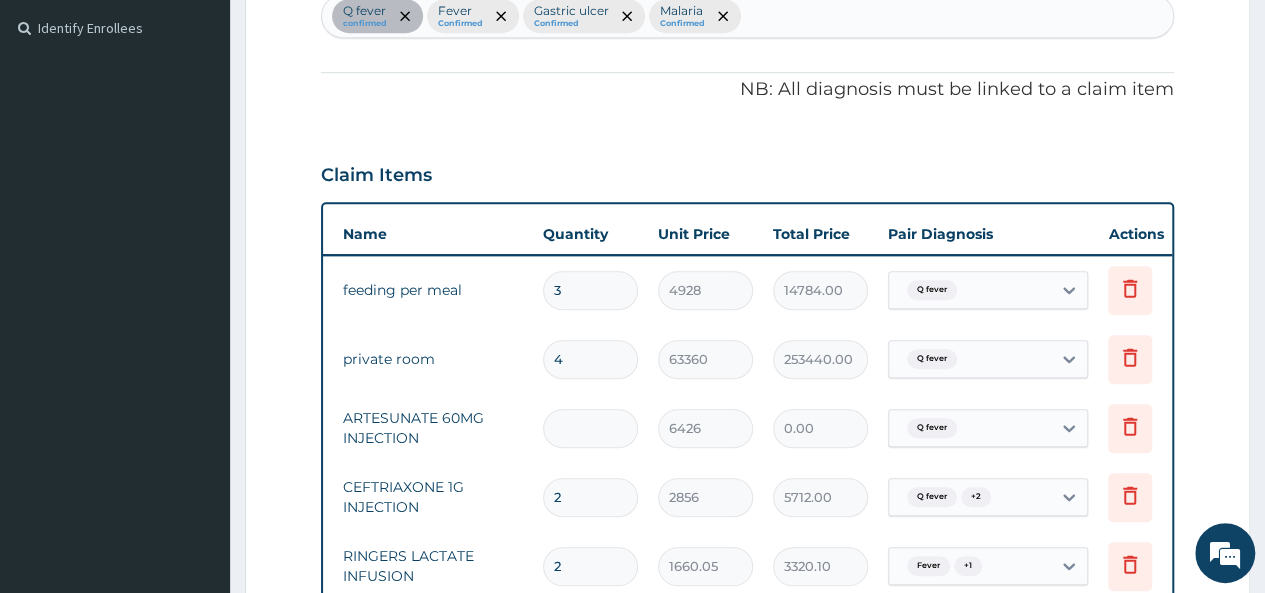 type on "4" 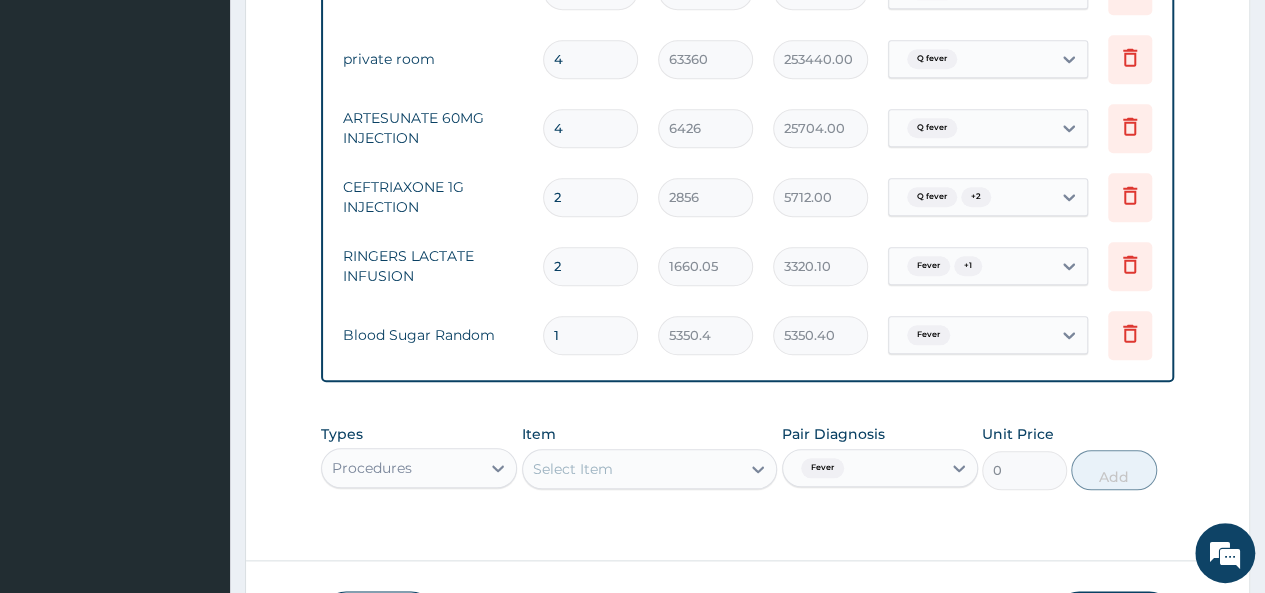scroll, scrollTop: 942, scrollLeft: 0, axis: vertical 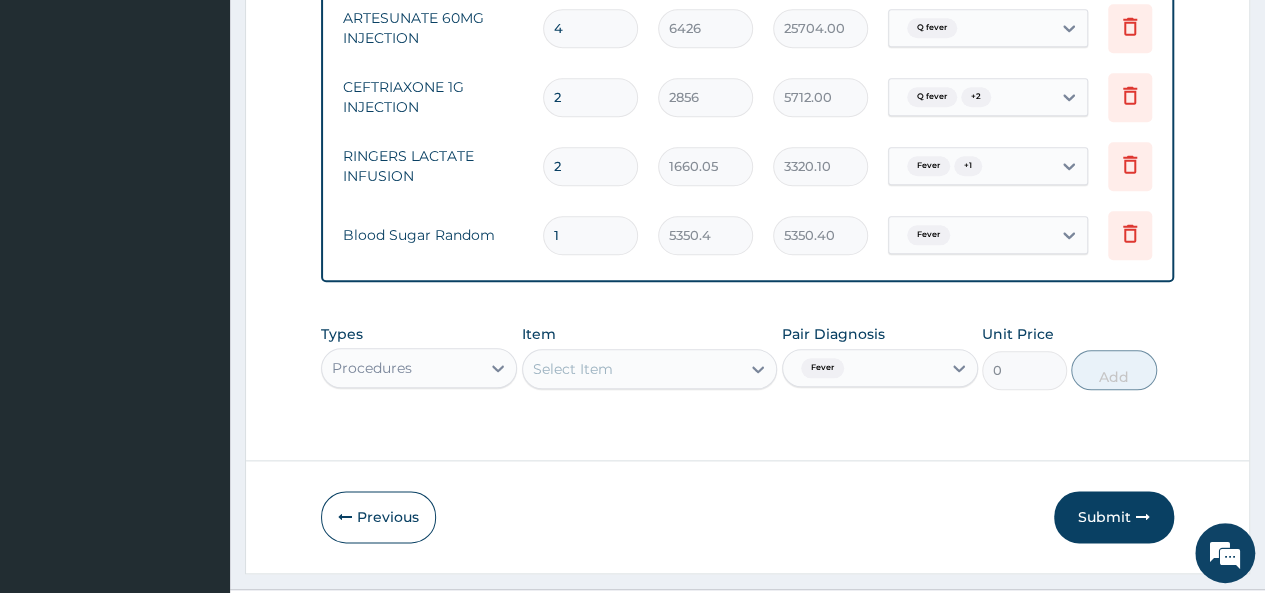 type on "4" 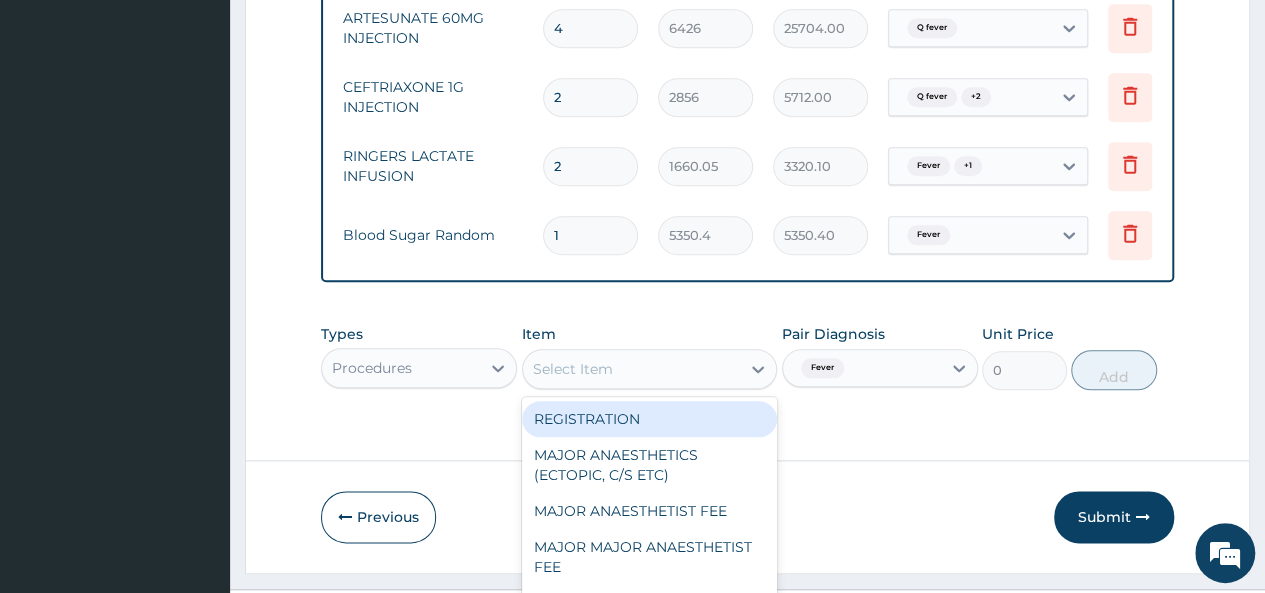 click on "option PRIVATE ROOM, selected. option REGISTRATION focused, 1 of 242. 242 results available. Use Up and Down to choose options, press Enter to select the currently focused option, press Escape to exit the menu, press Tab to select the option and exit the menu. Select Item REGISTRATION MAJOR ANAESTHETICS (ECTOPIC, C/S ETC) MAJOR ANAESTHETIST FEE MAJOR MAJOR ANAESTHETIST FEE MINOR ANAESTHETIST FEE PHOTOTHERAPY PER DAY (HIGH INTENSITY) POP APPLICATION ARTERIAL BLOOD GAS UMBILICAL ARTERIAL PER VEIN CATHETARIZATION MEDICAL REPORT EMERGENCY RADIOLOGY SERVICE USE OF THEATRE - MAJOR (> 3 HOURS) USE OF THEATRE - MEDIUM/INTERMEDIATE (> 1 HOUR < 3 HOURS) USE OF THEATRE - MINOR (< 1 HOUR) USE OF THEATRE - MAJOR MAJOR CONTINOUS POSITIVE AIRWAY PRESSURE (CPAP) - NICU CONTINOUS POSITIVE AIRWAY PRESSURE (CPAP) - PICU DRESSING OF BURN OF SKIN (10%-25%) PHOTOTHERAPY PER DAY (LOW INTENSITY) VENTILATOR PER DAY (NICU) VENTILATOR PER DAY (P-ICU) HEARING SCREENING TEST NEBULIZATION WITH SALINE OXYGEN TREATMENT 1-4HRS BREAKFAST" at bounding box center (650, 369) 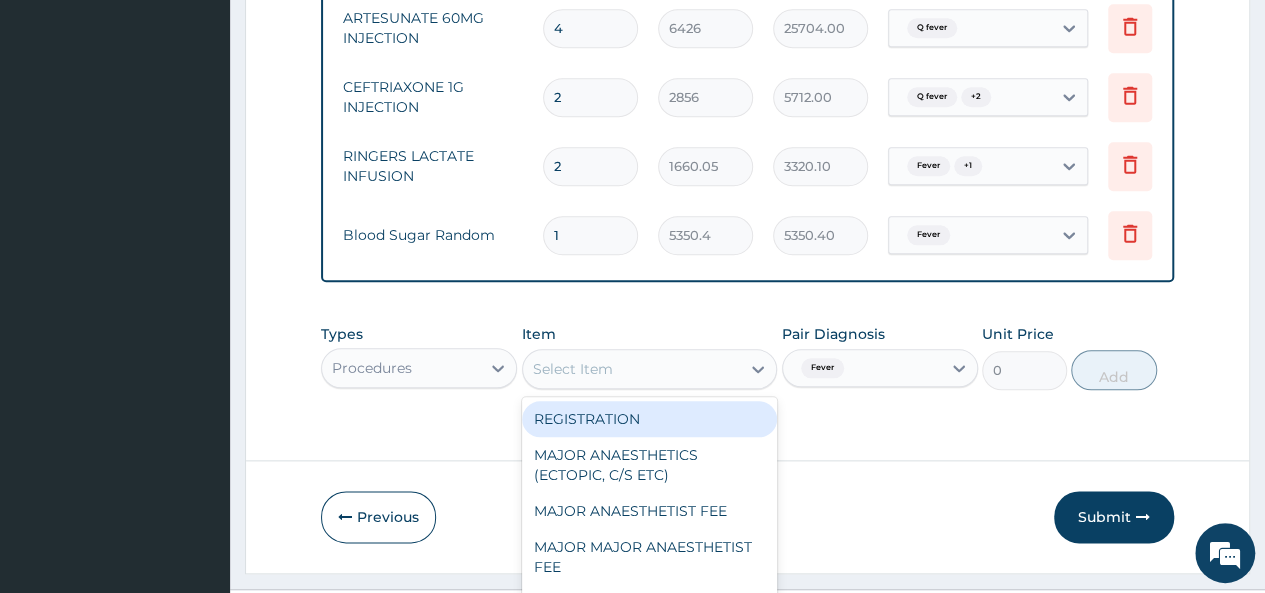 scroll, scrollTop: 58, scrollLeft: 0, axis: vertical 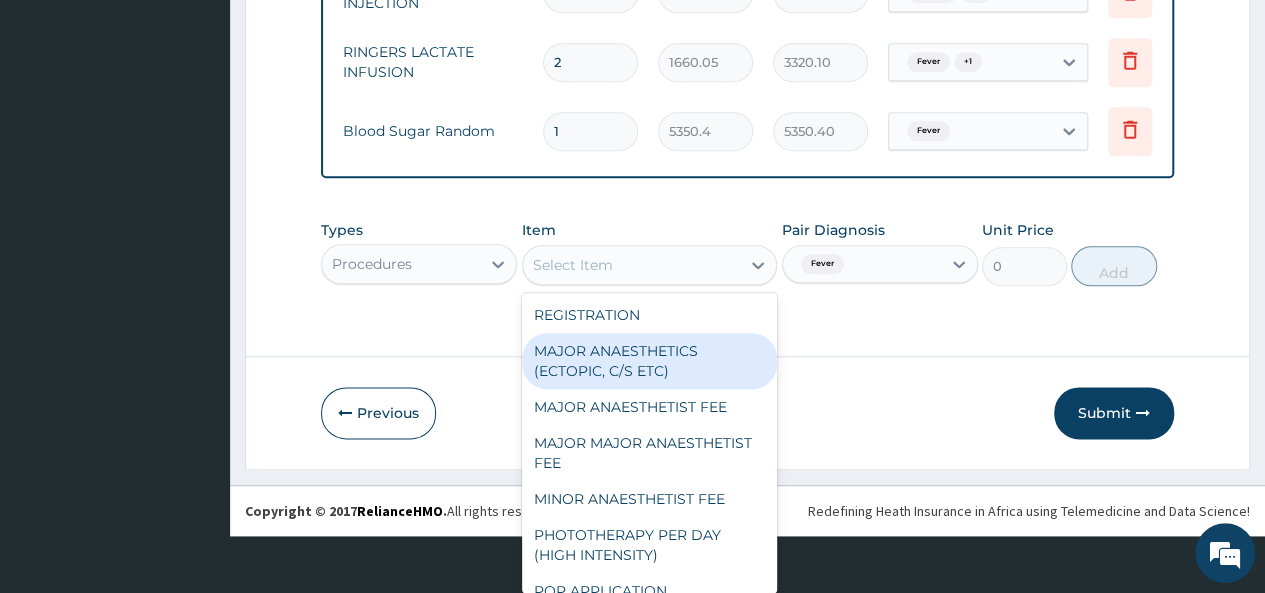 click on "Select Item" at bounding box center [650, 265] 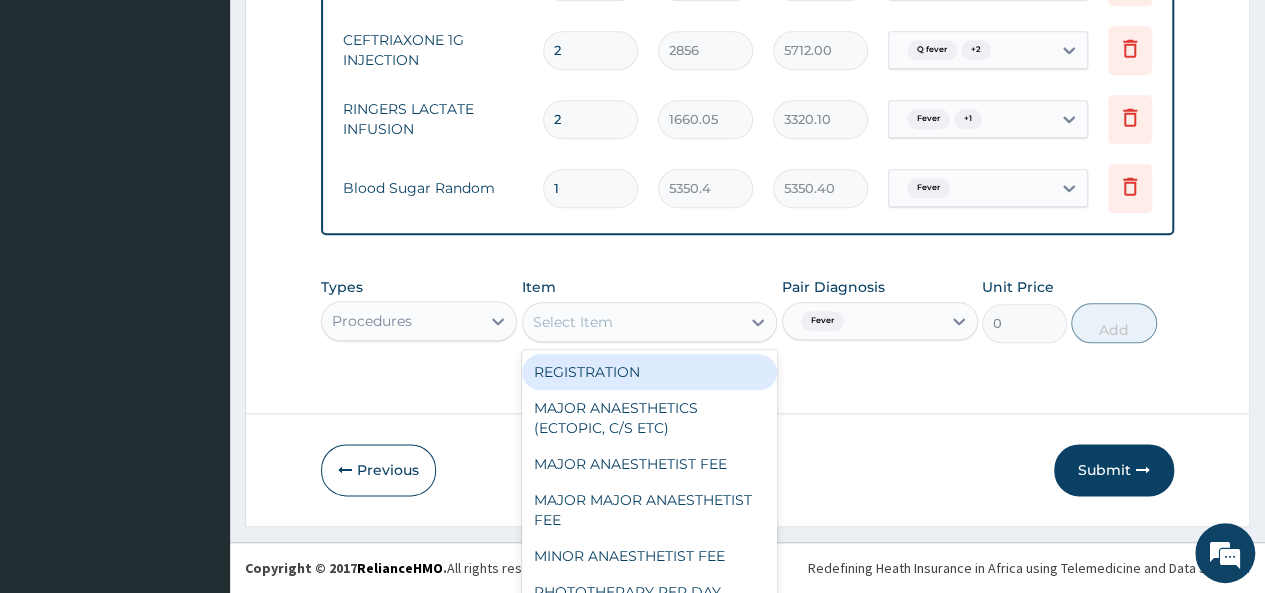 click on "option PRIVATE ROOM, selected. option REGISTRATION focused, 1 of 242. 242 results available. Use Up and Down to choose options, press Enter to select the currently focused option, press Escape to exit the menu, press Tab to select the option and exit the menu. Select Item REGISTRATION MAJOR ANAESTHETICS (ECTOPIC, C/S ETC) MAJOR ANAESTHETIST FEE MAJOR MAJOR ANAESTHETIST FEE MINOR ANAESTHETIST FEE PHOTOTHERAPY PER DAY (HIGH INTENSITY) POP APPLICATION ARTERIAL BLOOD GAS UMBILICAL ARTERIAL PER VEIN CATHETARIZATION MEDICAL REPORT EMERGENCY RADIOLOGY SERVICE USE OF THEATRE - MAJOR (> 3 HOURS) USE OF THEATRE - MEDIUM/INTERMEDIATE (> 1 HOUR < 3 HOURS) USE OF THEATRE - MINOR (< 1 HOUR) USE OF THEATRE - MAJOR MAJOR CONTINOUS POSITIVE AIRWAY PRESSURE (CPAP) - NICU CONTINOUS POSITIVE AIRWAY PRESSURE (CPAP) - PICU DRESSING OF BURN OF SKIN (10%-25%) PHOTOTHERAPY PER DAY (LOW INTENSITY) VENTILATOR PER DAY (NICU) VENTILATOR PER DAY (P-ICU) HEARING SCREENING TEST NEBULIZATION WITH SALINE OXYGEN TREATMENT 1-4HRS BREAKFAST" at bounding box center [650, 322] 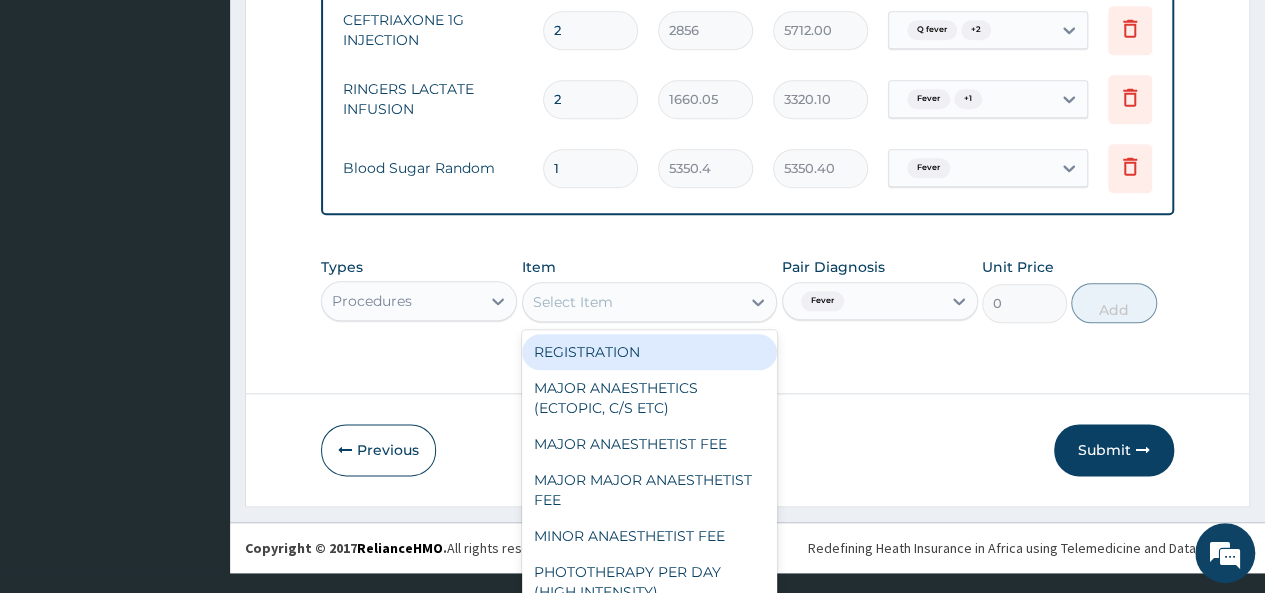 scroll, scrollTop: 0, scrollLeft: 0, axis: both 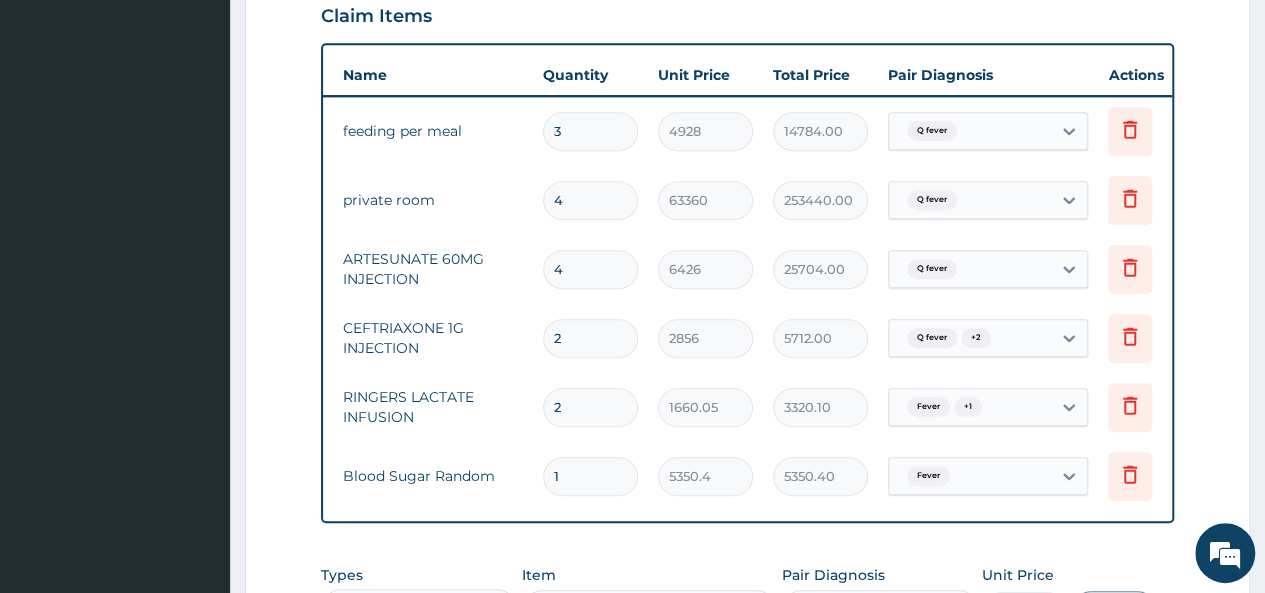 click on "3" at bounding box center [590, 131] 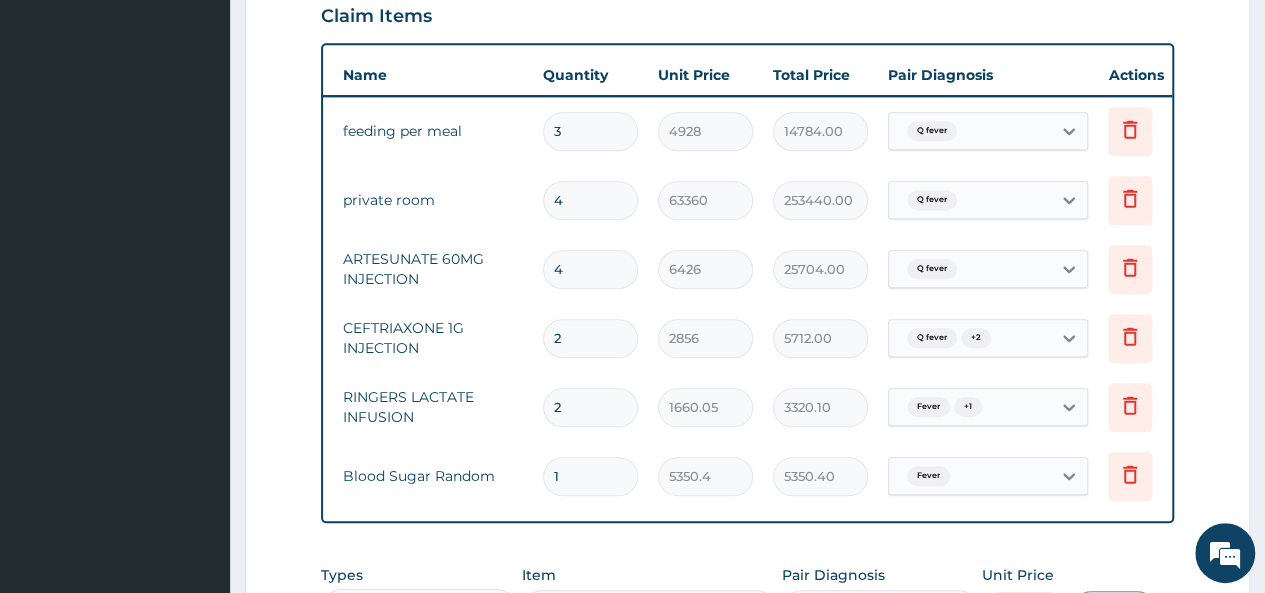 type 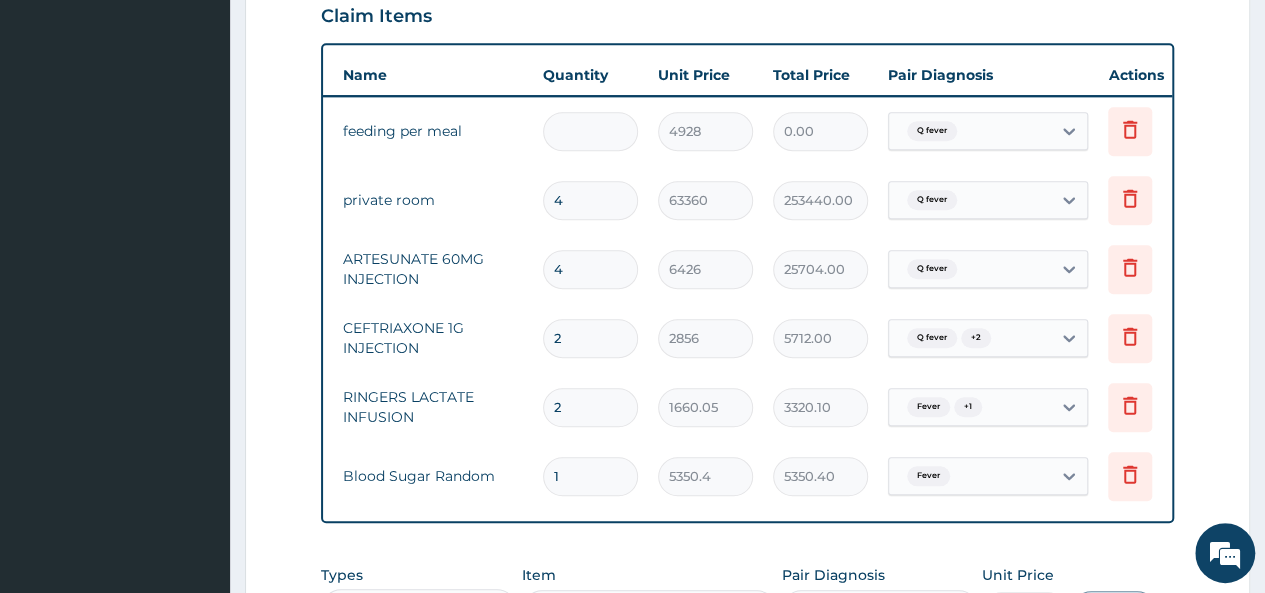 type on "4" 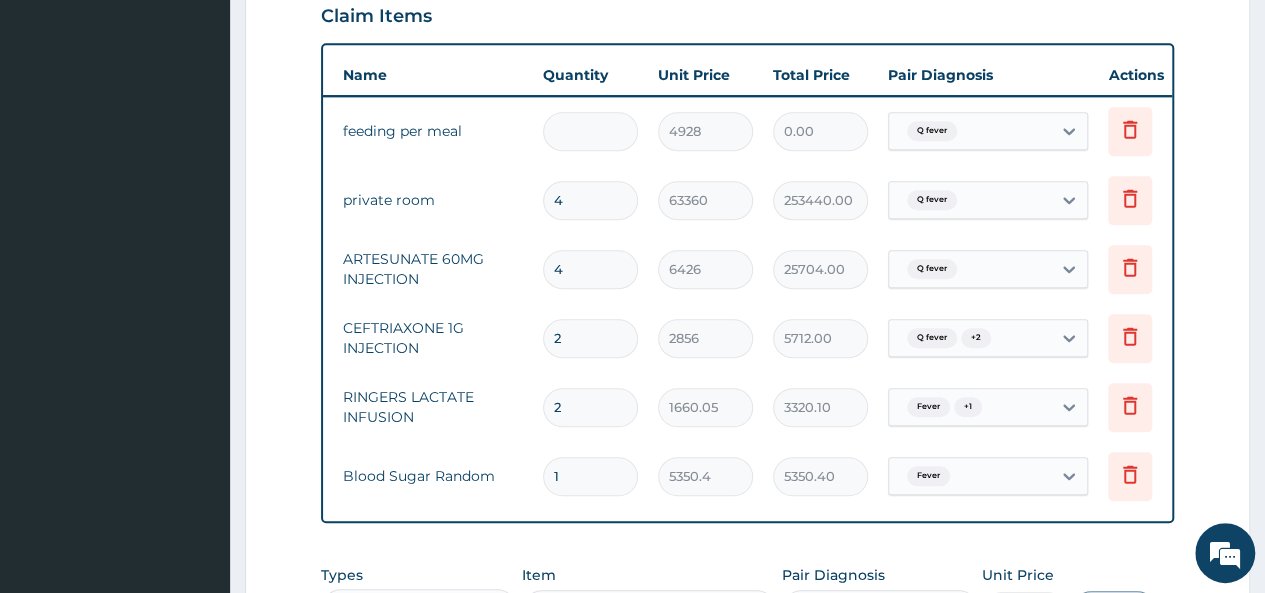 type on "19712.00" 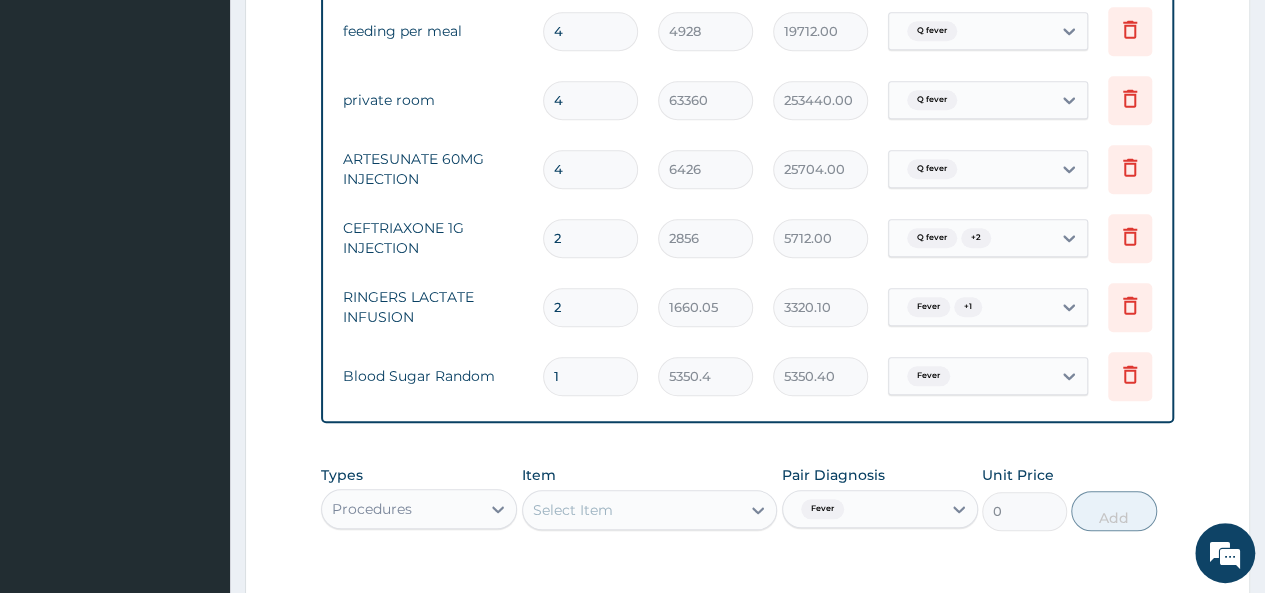 scroll, scrollTop: 701, scrollLeft: 0, axis: vertical 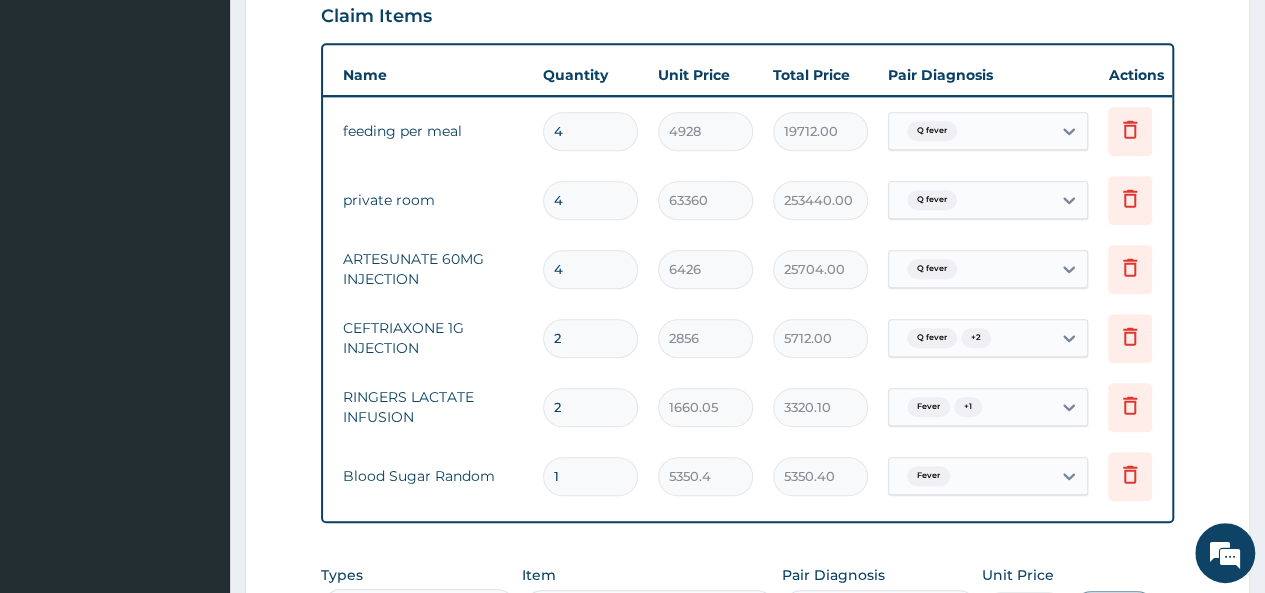 type on "4" 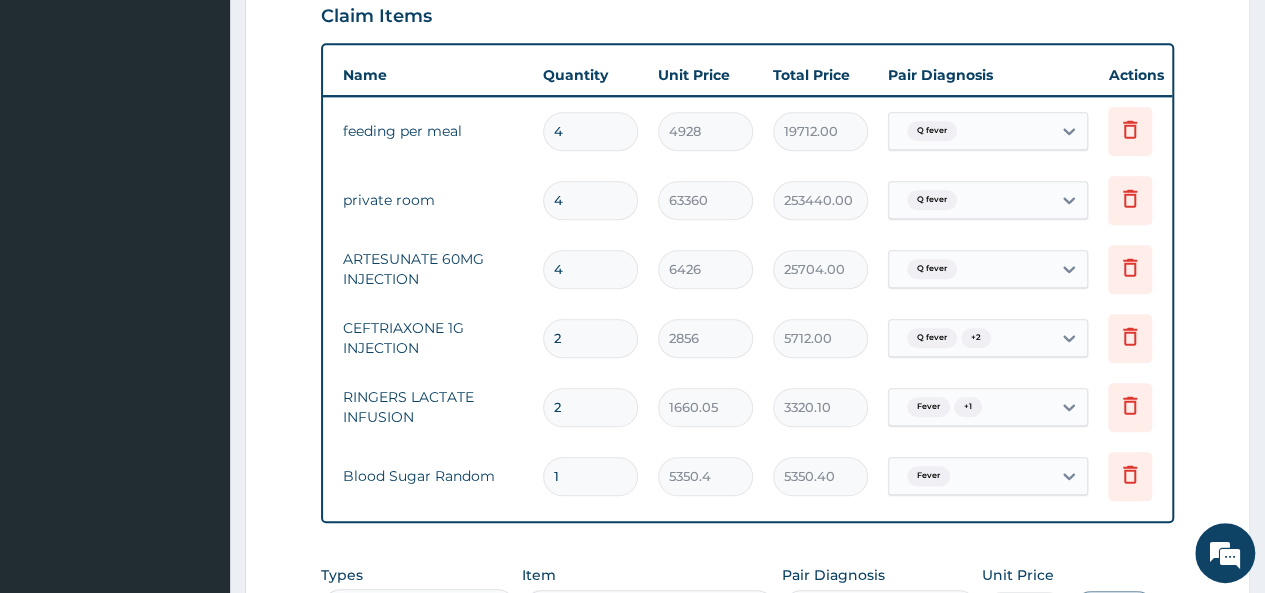 click on "4" at bounding box center [590, 269] 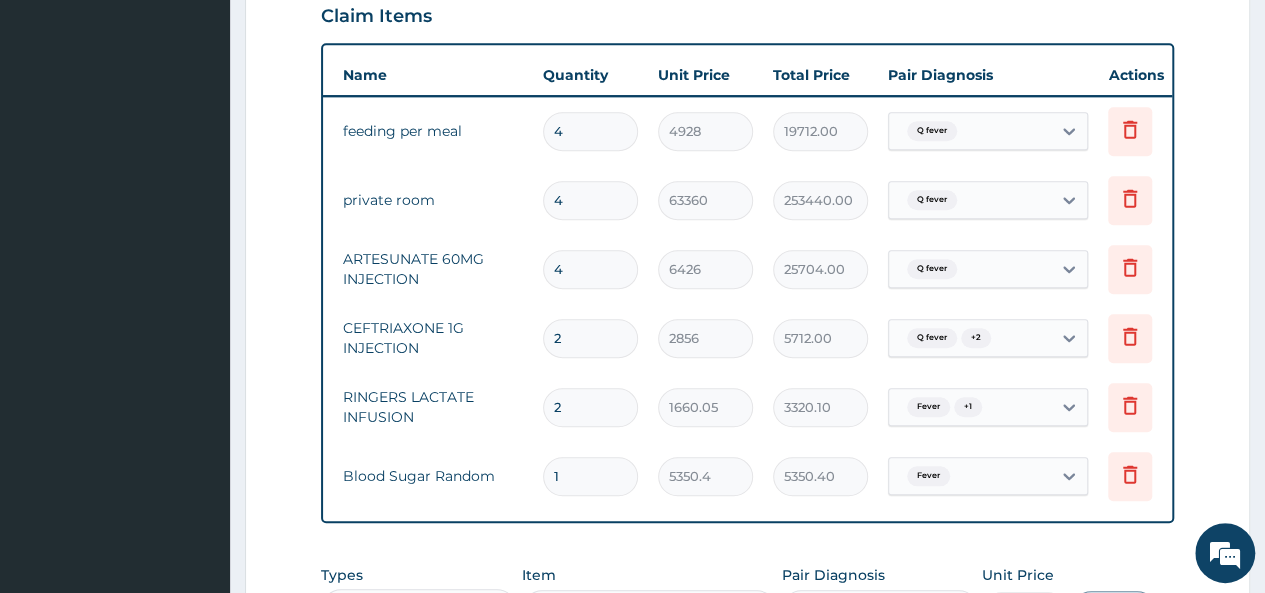 type 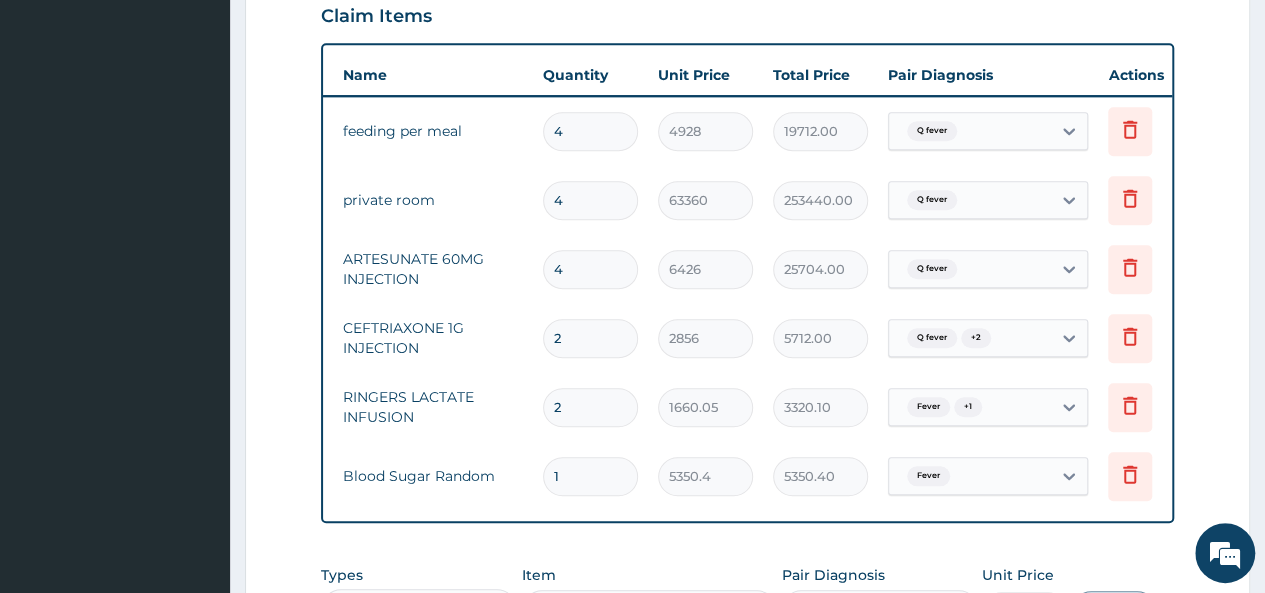 type on "0.00" 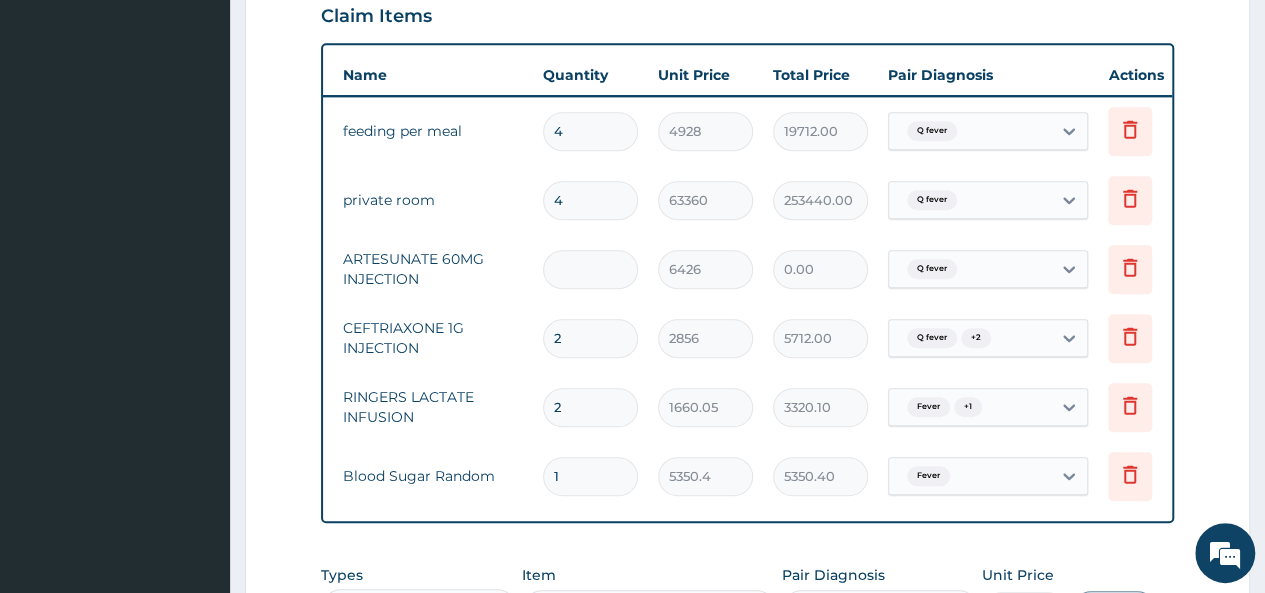 type on "3" 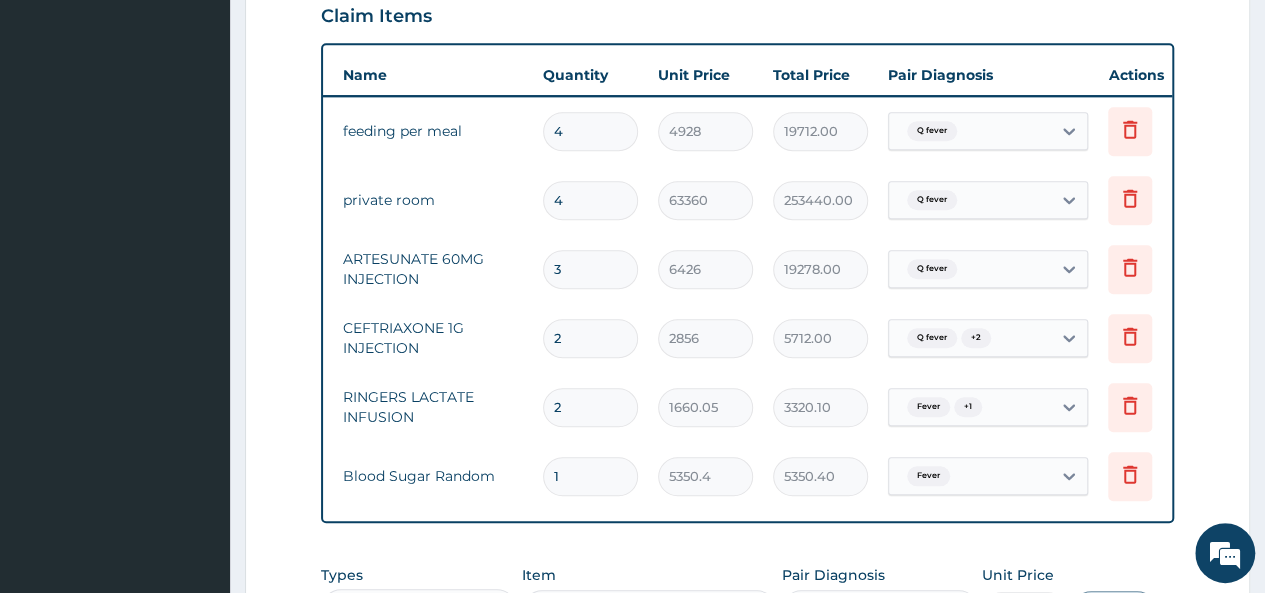 type on "3" 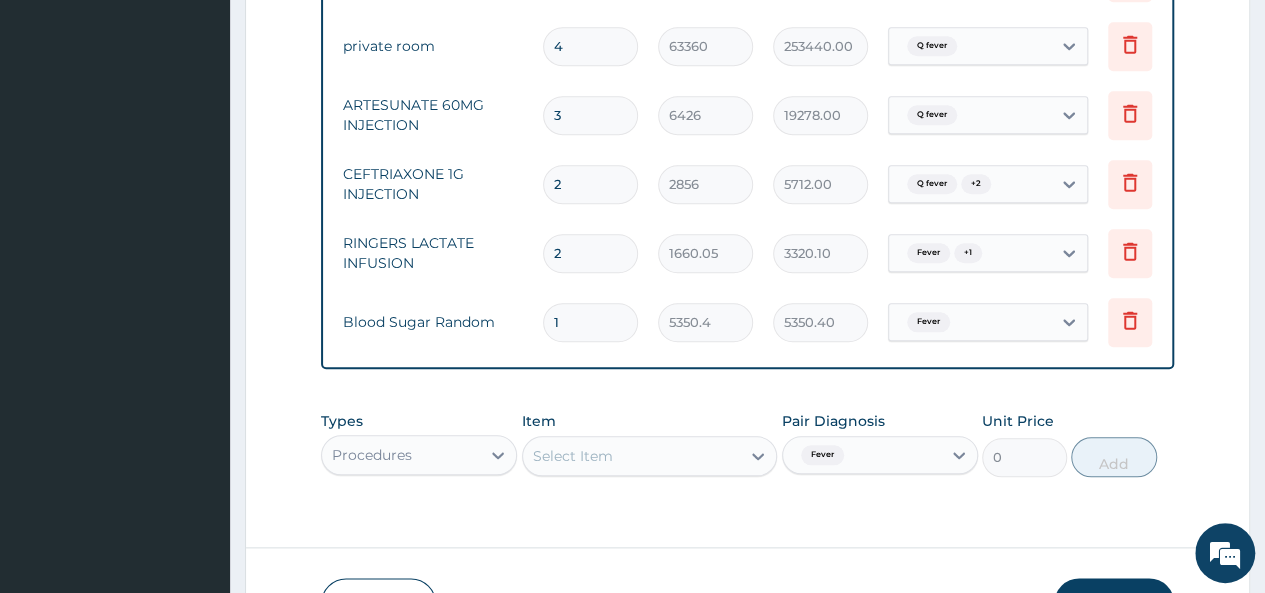 scroll, scrollTop: 1002, scrollLeft: 0, axis: vertical 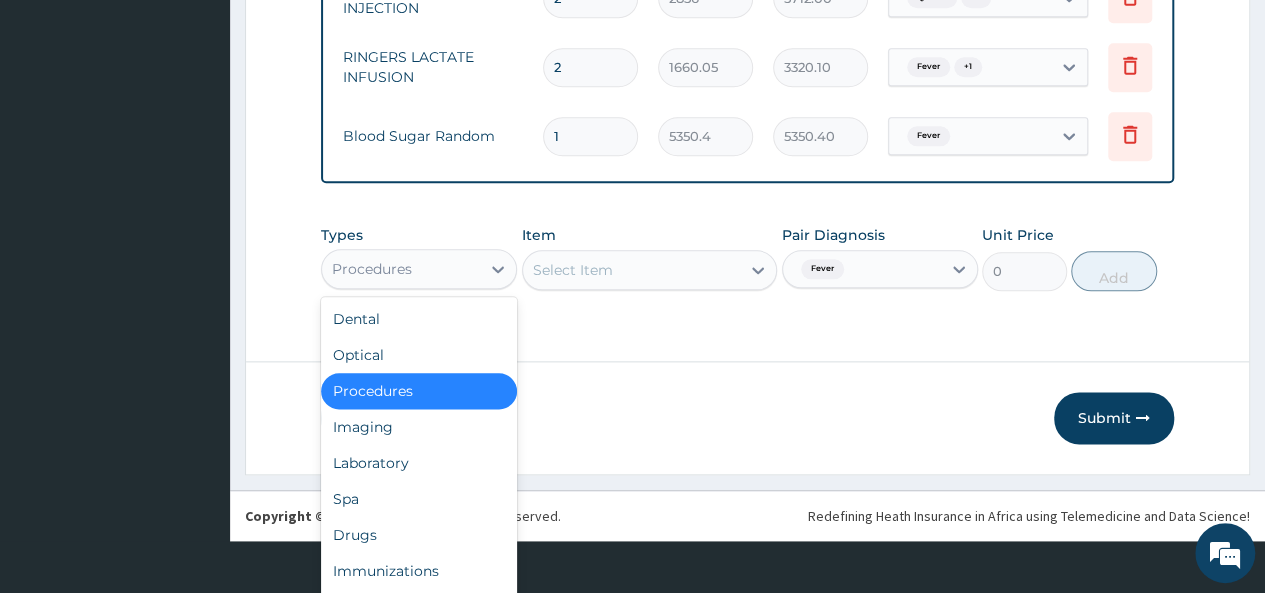 click on "option Procedures, selected. option Procedures selected, 3 of 10. 10 results available. Use Up and Down to choose options, press Enter to select the currently focused option, press Escape to exit the menu, press Tab to select the option and exit the menu. Procedures Dental Optical Procedures Imaging Laboratory Spa Drugs Immunizations Others Gym" at bounding box center [419, 269] 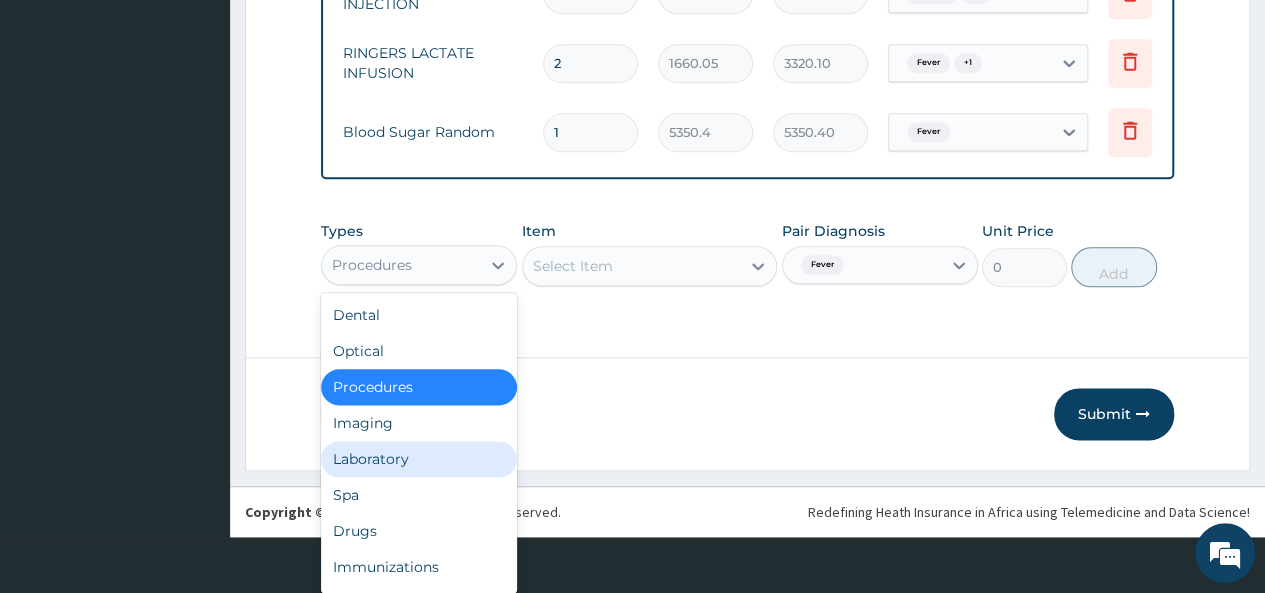 scroll, scrollTop: 68, scrollLeft: 0, axis: vertical 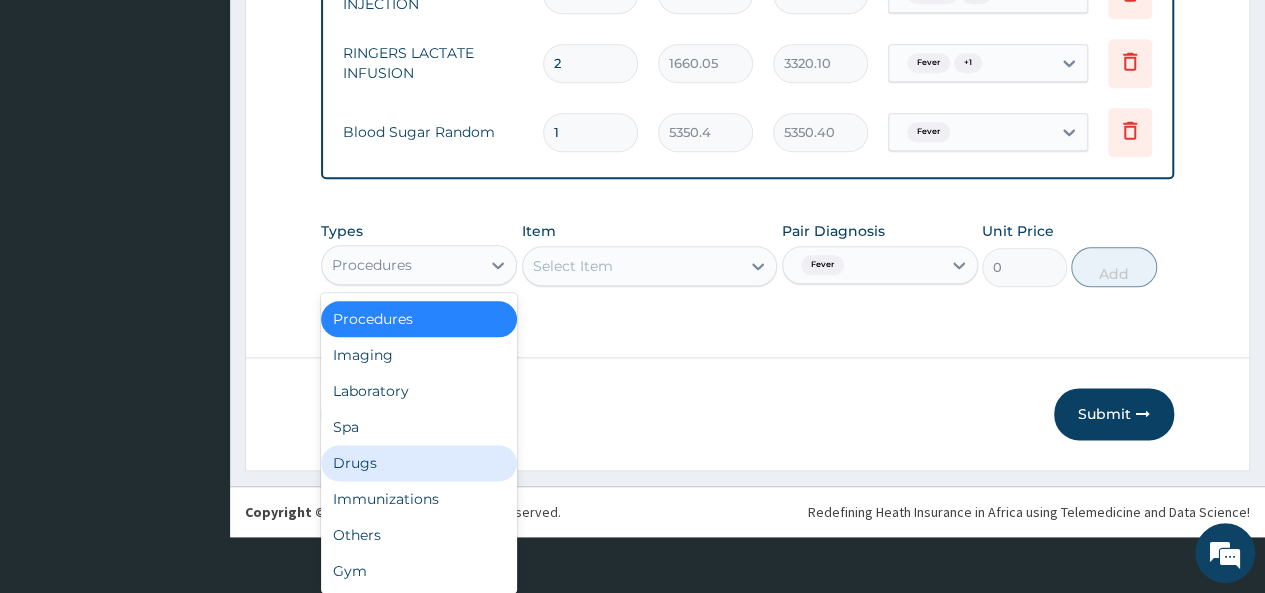 click on "Drugs" at bounding box center [419, 463] 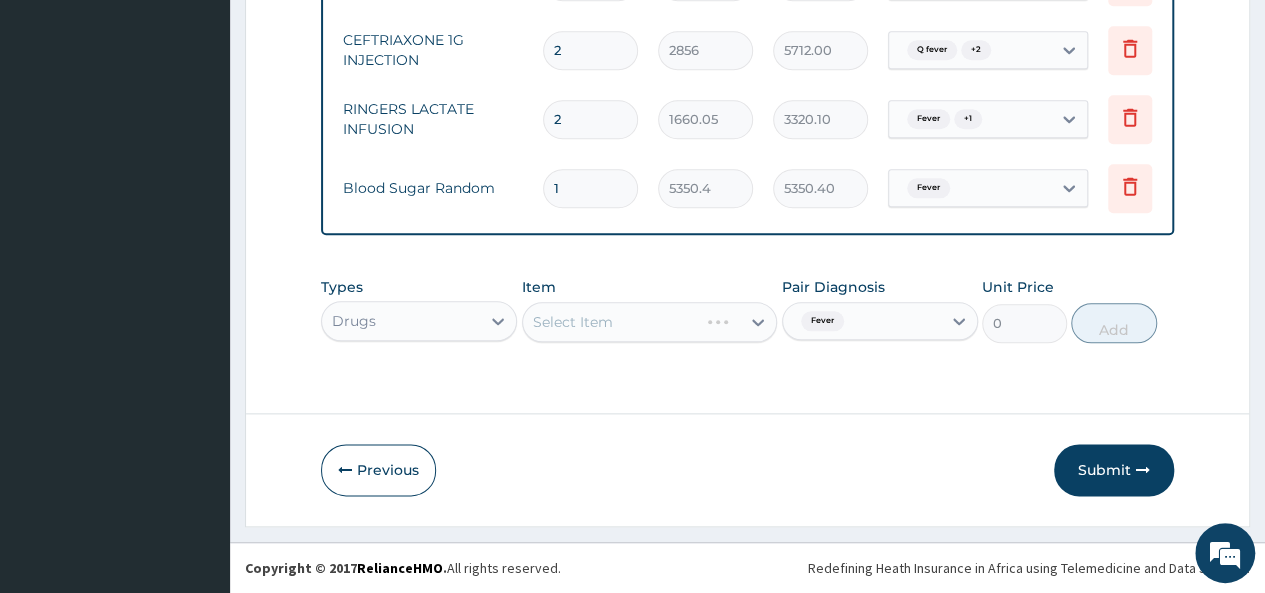click on "Select Item" at bounding box center [650, 322] 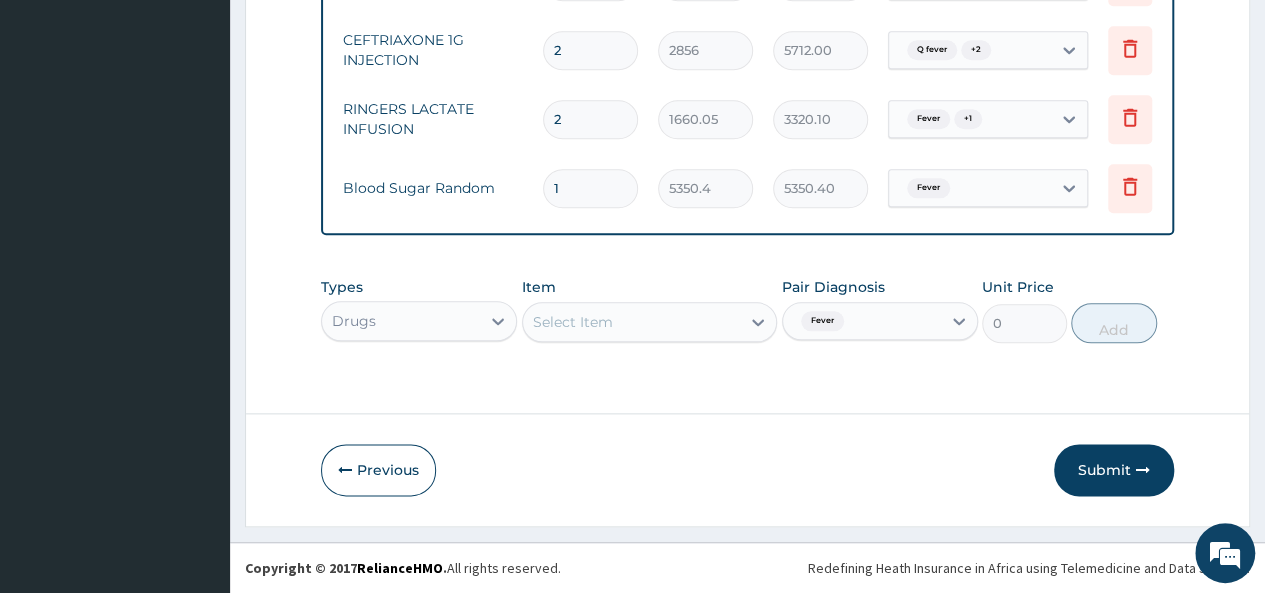 click on "Select Item" at bounding box center (632, 322) 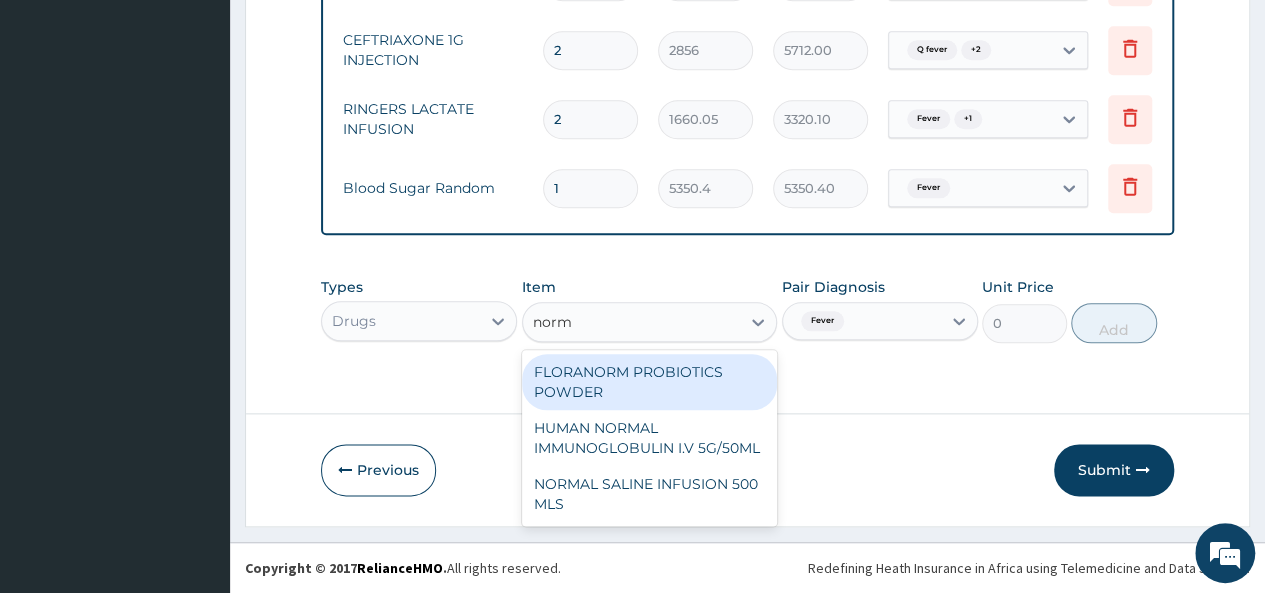scroll, scrollTop: 0, scrollLeft: 0, axis: both 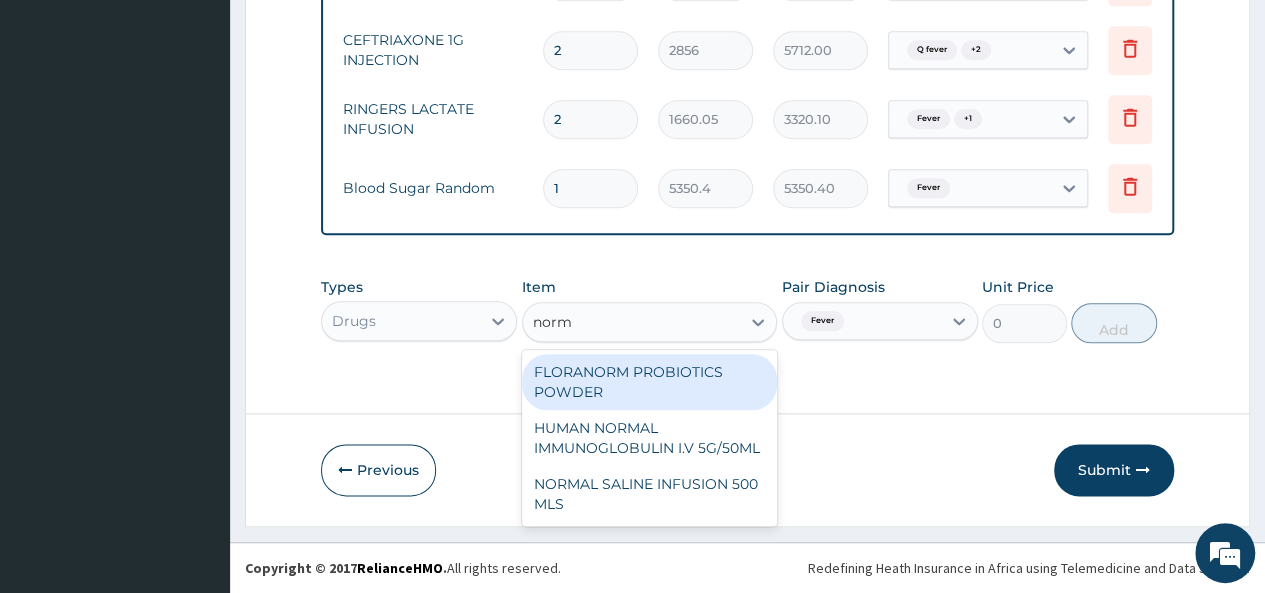 type on "norma" 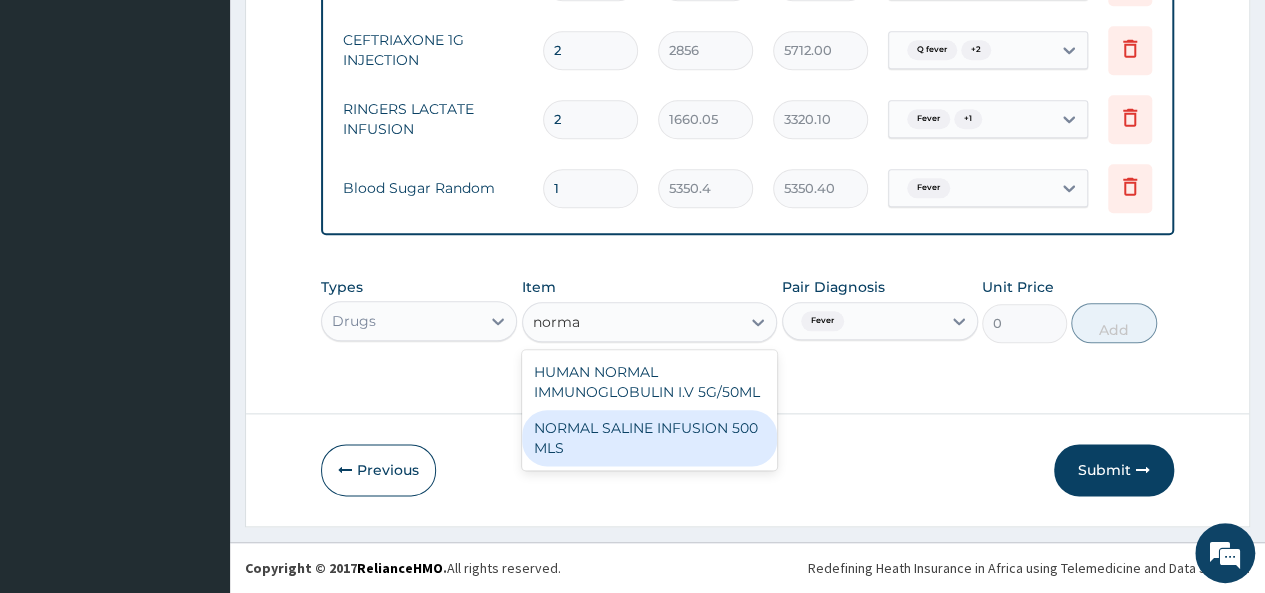 click on "NORMAL SALINE INFUSION 500 MLS" at bounding box center (650, 438) 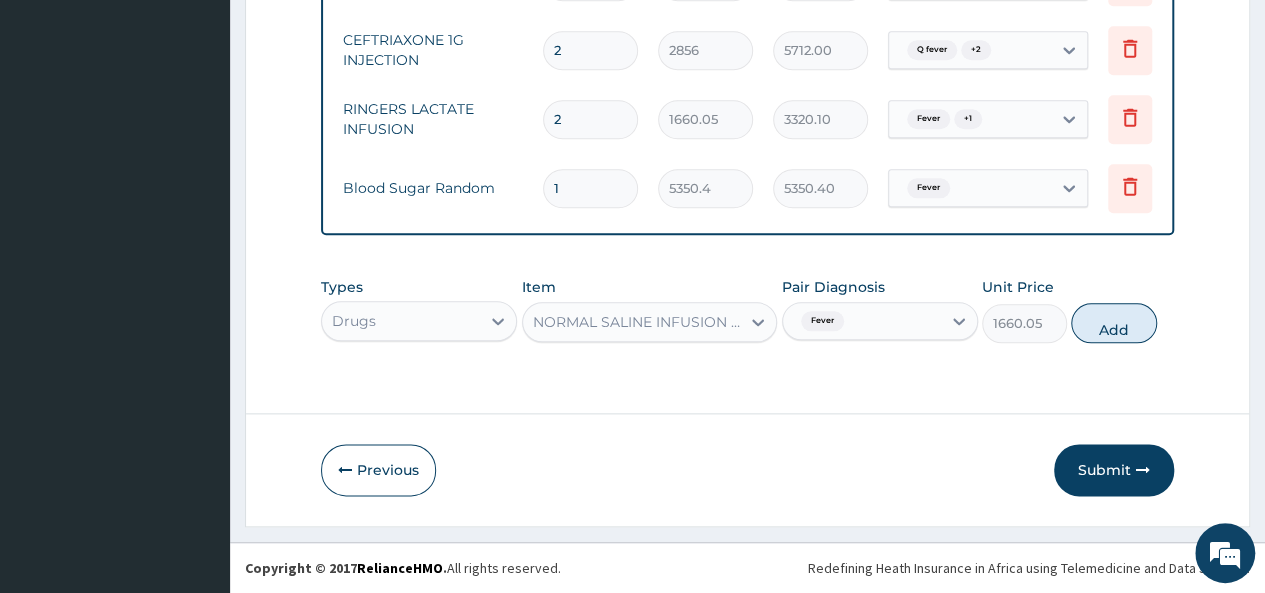 click on "Add" at bounding box center [1113, 323] 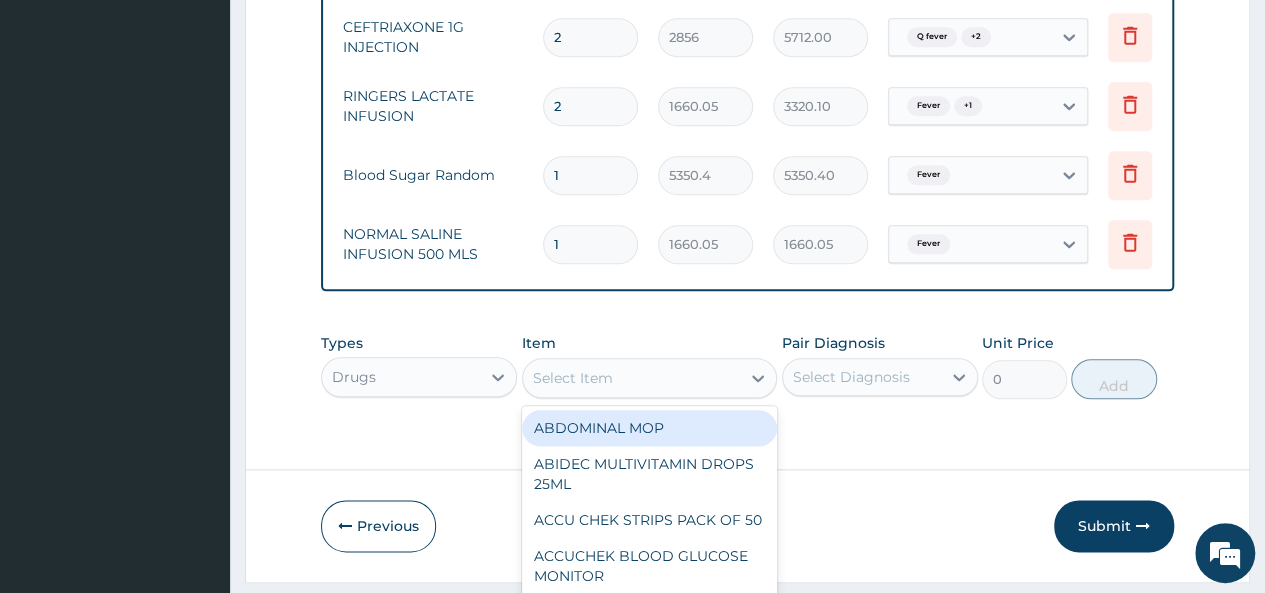 click on "option NORMAL SALINE INFUSION 500 MLS, selected. option ABDOMINAL MOP focused, 1 of 525. 525 results available. Use Up and Down to choose options, press Enter to select the currently focused option, press Escape to exit the menu, press Tab to select the option and exit the menu. Select Item ABDOMINAL MOP ABIDEC MULTIVITAMIN DROPS 25ML ACCU CHEK STRIPS PACK OF 50 ACCUCHEK BLOOD GLUCOSE MONITOR ACETYLCYSTEINE 400MG/2ML INJECTION ACICLOVIR CREAM 5% ACTIVATED CHARCOAL POWDER ACYCLOVIR 500MG INJECTION ADENOSINE 3MG INJECTION ADRENALINE 1MG INJECTION ALBENDAZOLE 200MG TABLET AMETHOCAINE EYE DROPS AMIKACIN 500MG INJECTION AMINOPHYLLINE INJECTION 250MG/10ML AMITRIPTYLINE 25MG TABLET AMLODIPINE 10MG TABLET AMLODIPINE 5MG TABLET AMLODIPINE/VALSARTAN/HYDROCHLOROTHIAZIDE 10/160/12.5MG TABLET AMOXICILLIN + CLAVULANIC ACID (AUGMENTIN) 228.5MG/5ML SUSPENSION AMOXICILLIN 125MG/5MLS SUSPENSION 100MLS AMOXICILLIN 1G + CLAVULANIC ACID 200MG (1.2G) INJECTION AMOXICILLIN 250MG CAPSULE AMOXICILLIN 250MG DISPERSIBLE TABLET NYLON(2)" at bounding box center (650, 378) 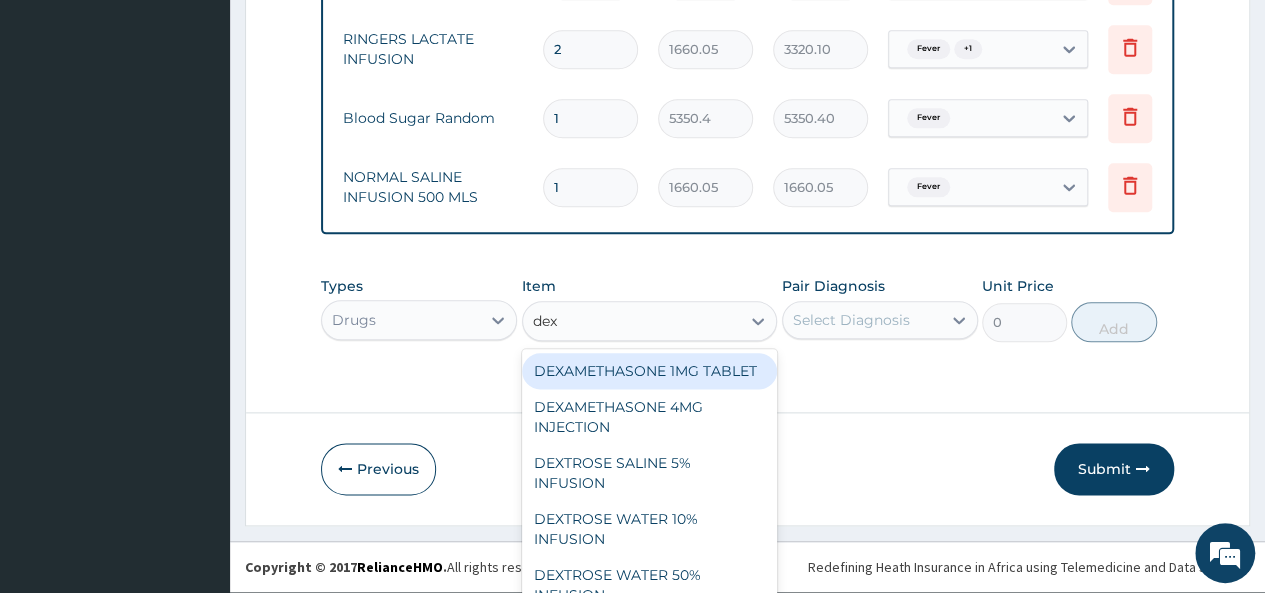 type on "dext" 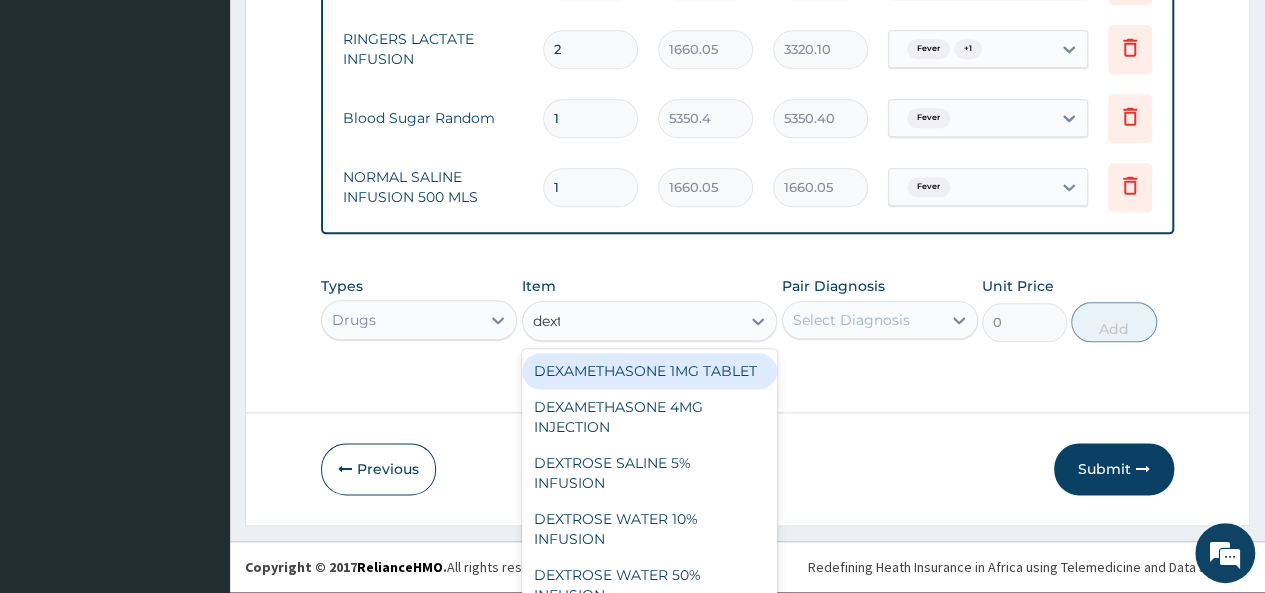 scroll, scrollTop: 0, scrollLeft: 0, axis: both 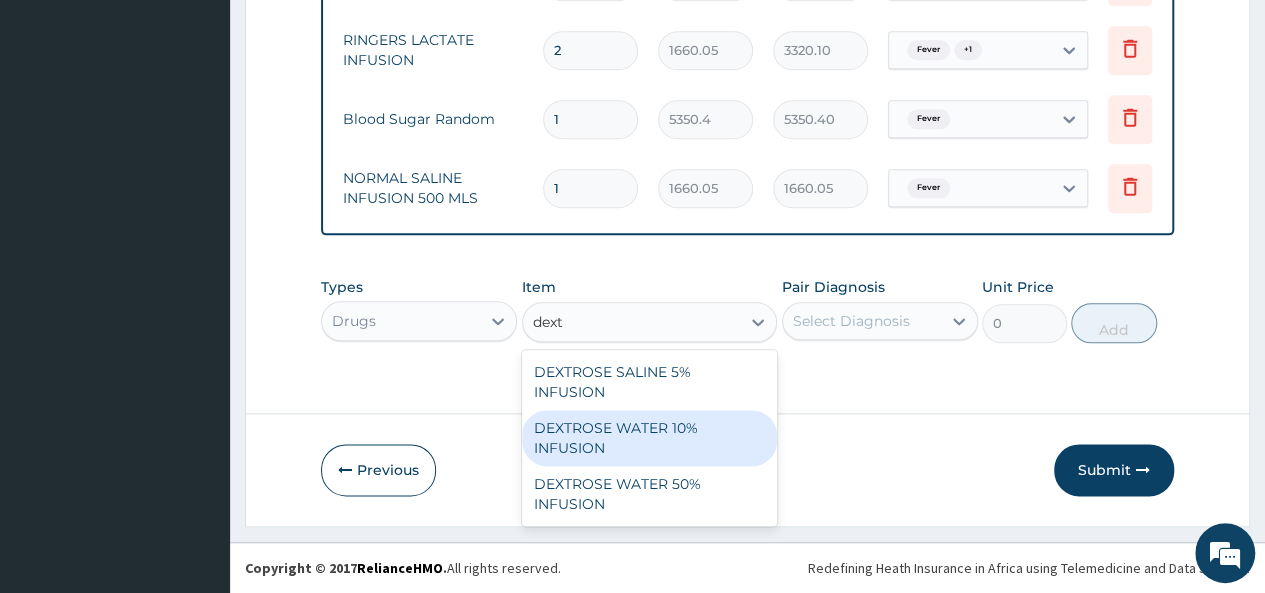 click on "DEXTROSE WATER 10% INFUSION" at bounding box center [650, 438] 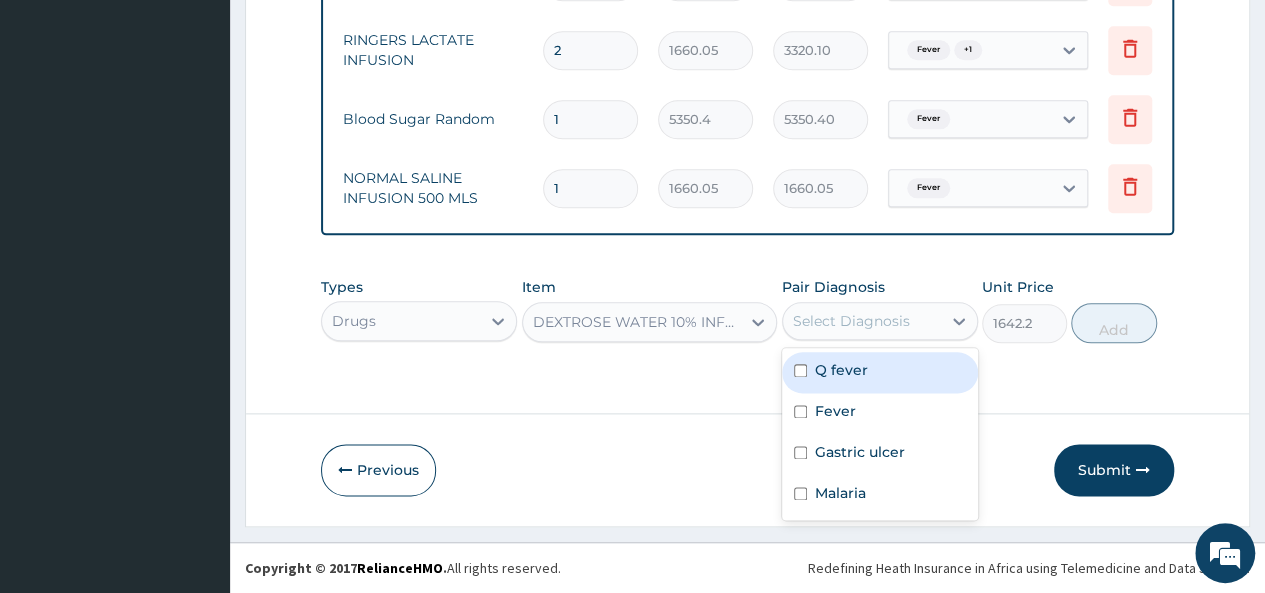 click on "Select Diagnosis" at bounding box center (851, 321) 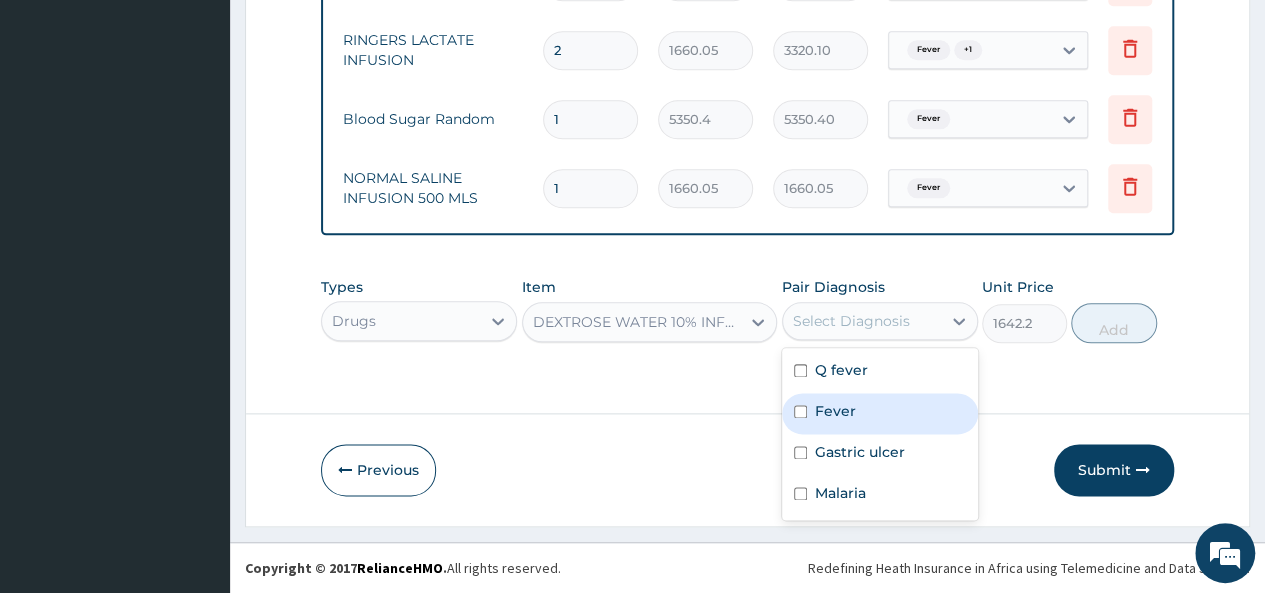 click on "Fever" at bounding box center [835, 411] 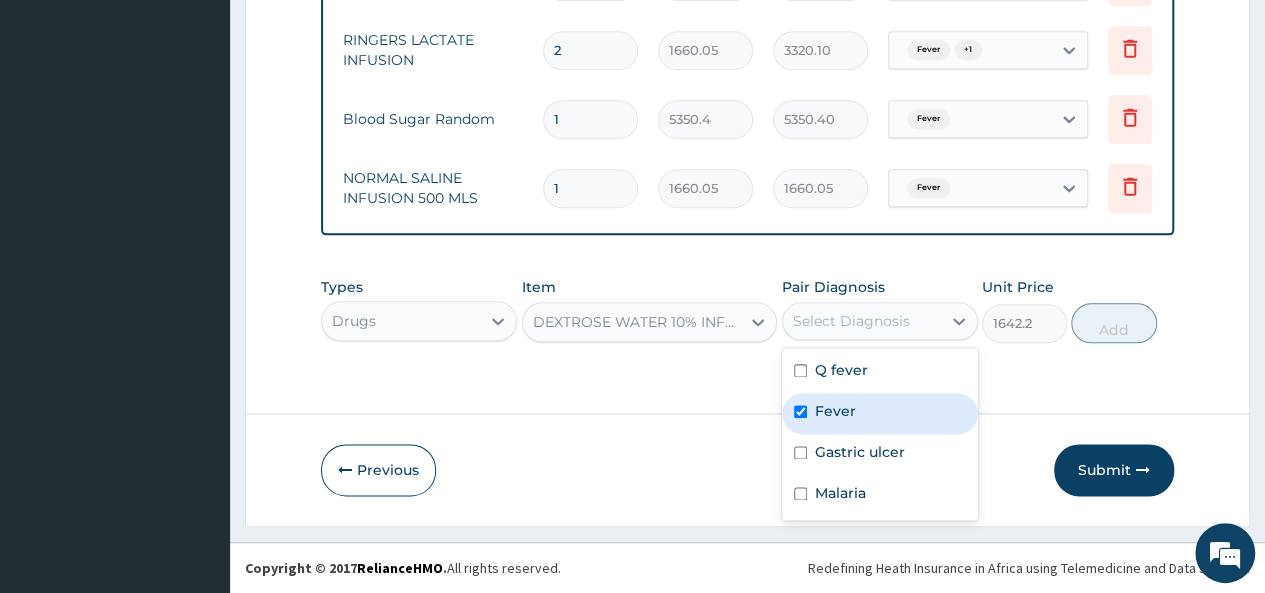 checkbox on "true" 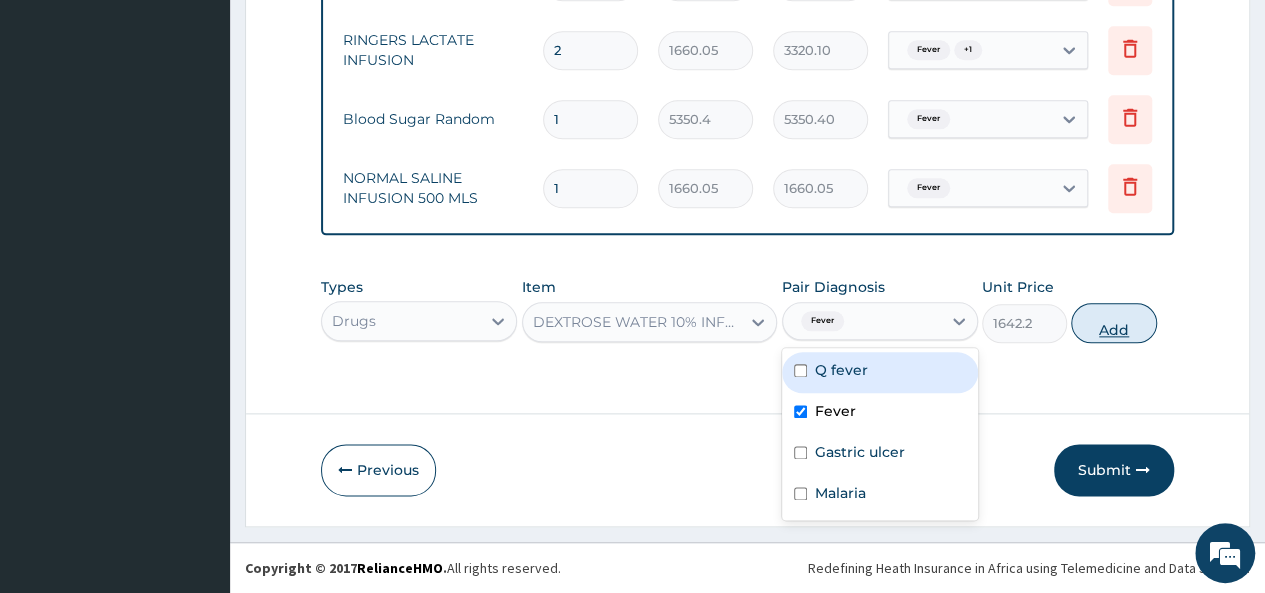 click on "Add" at bounding box center [1113, 323] 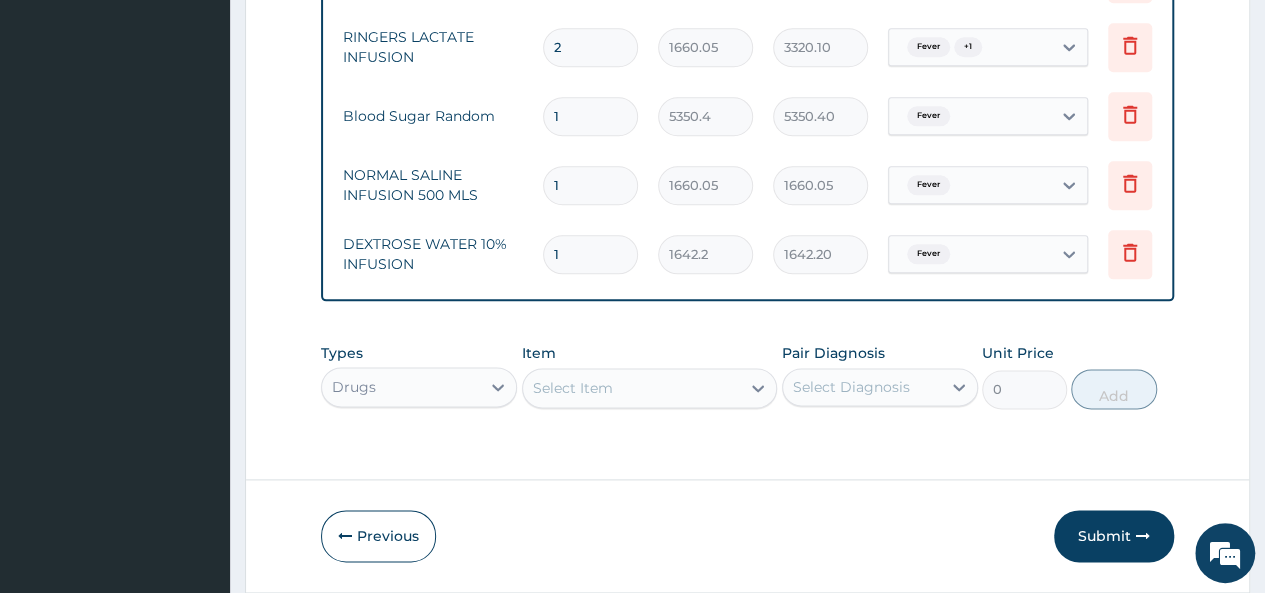 click on "Select Item" at bounding box center (650, 388) 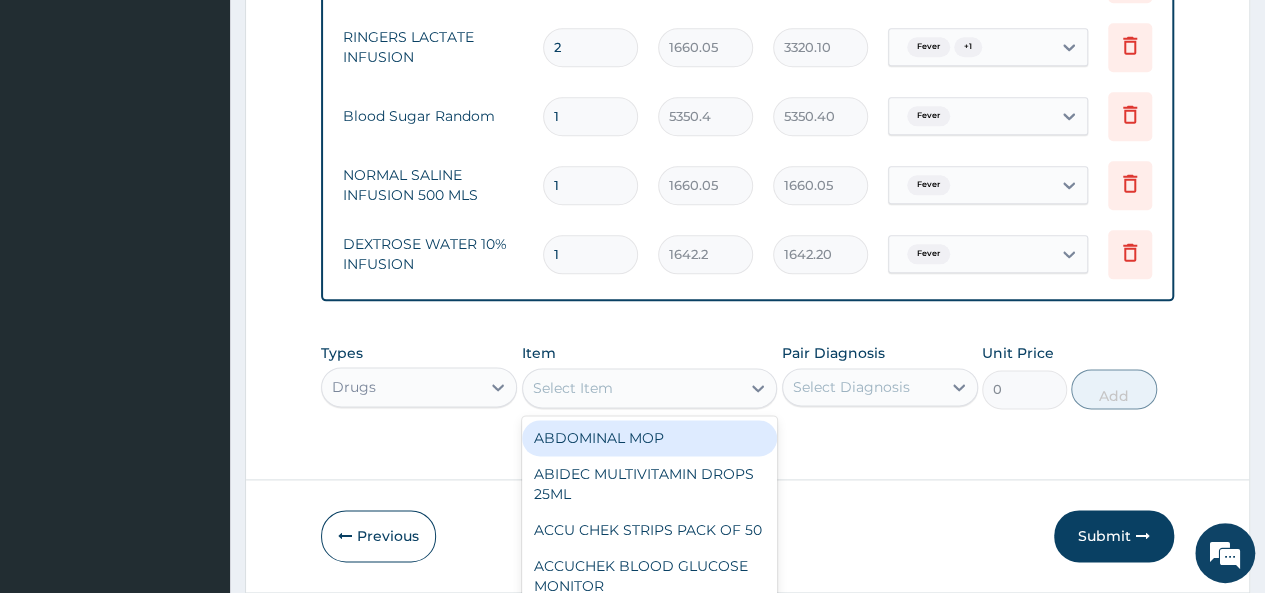 scroll, scrollTop: 58, scrollLeft: 0, axis: vertical 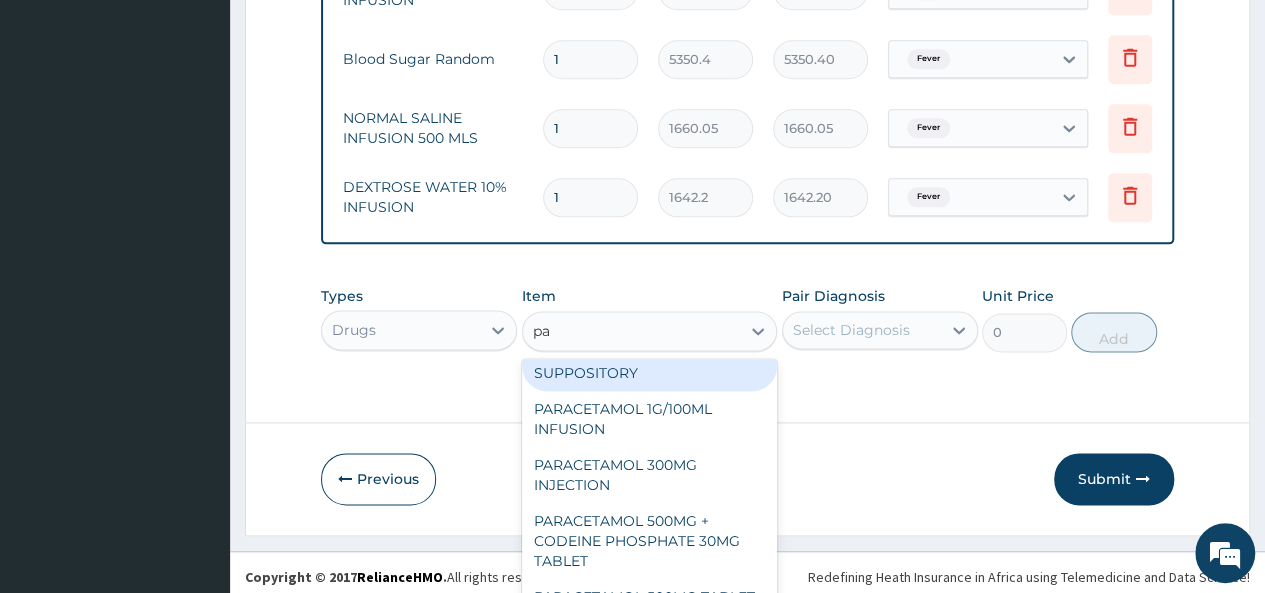 type on "p" 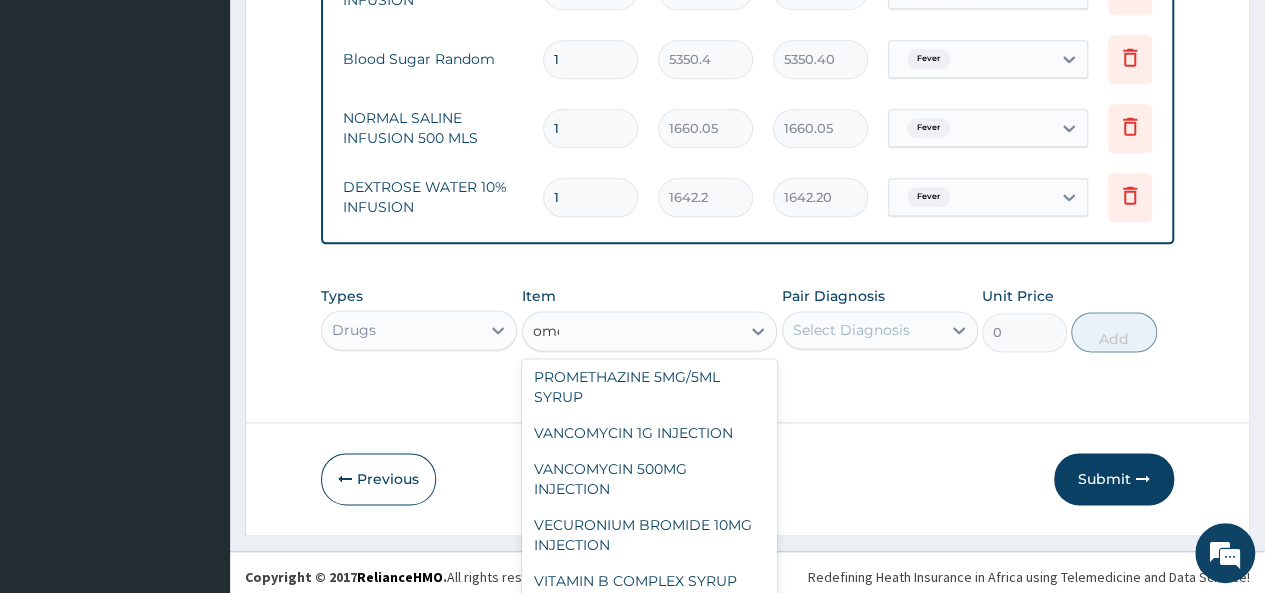 scroll, scrollTop: 264, scrollLeft: 0, axis: vertical 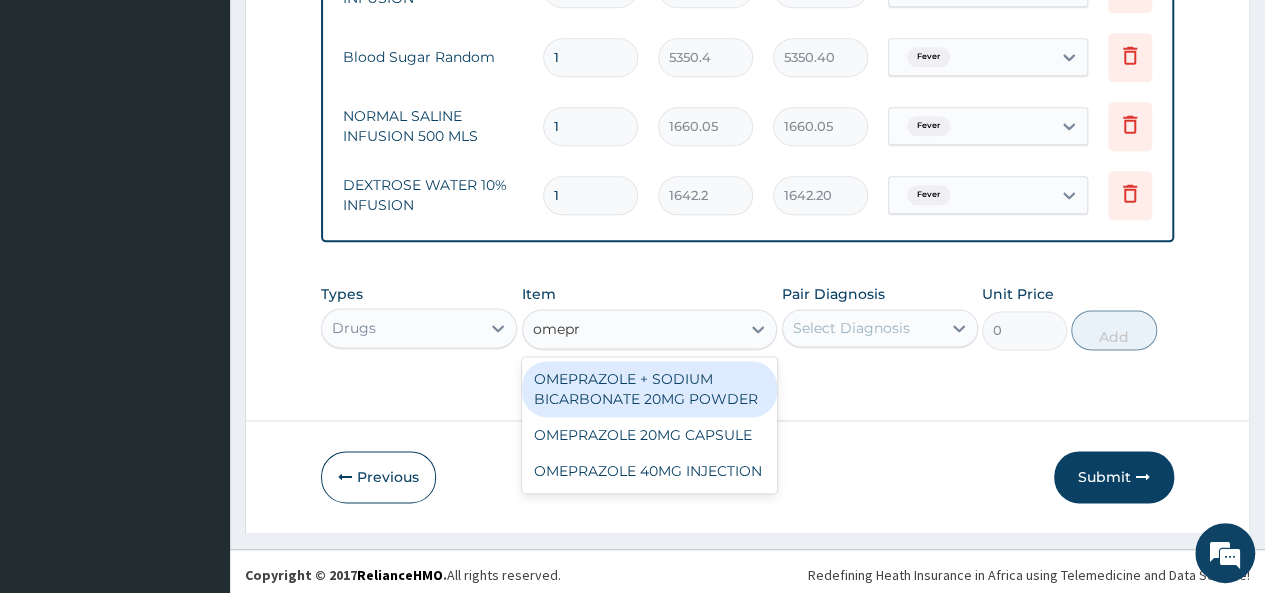 type on "omepra" 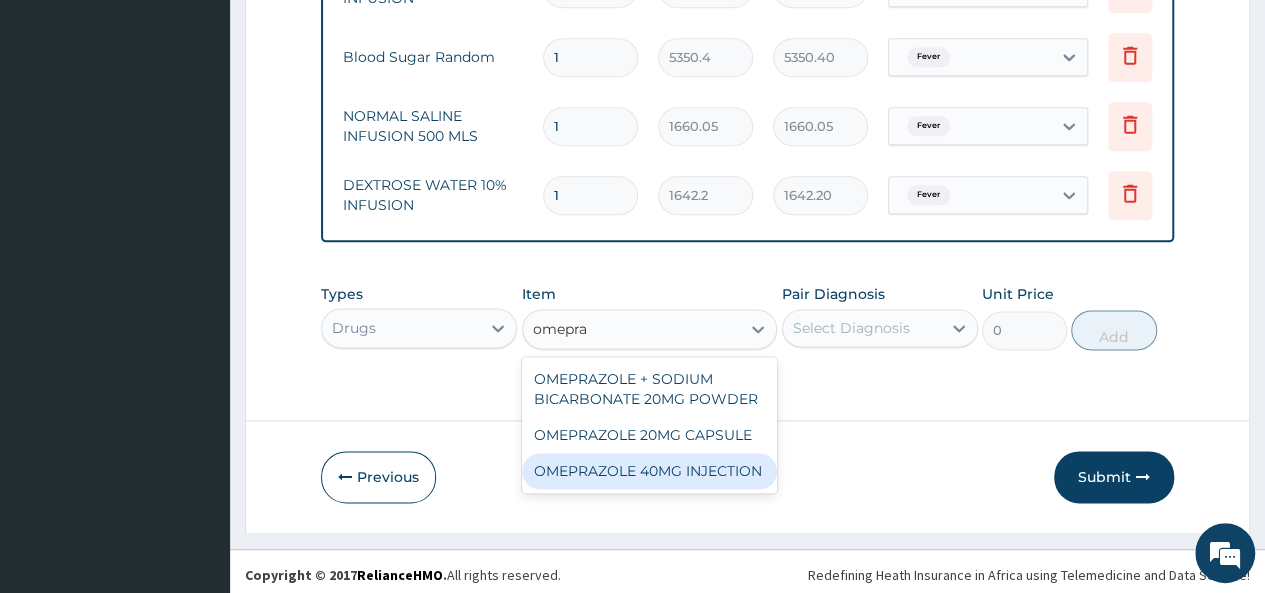 click on "OMEPRAZOLE 40MG INJECTION" at bounding box center [650, 471] 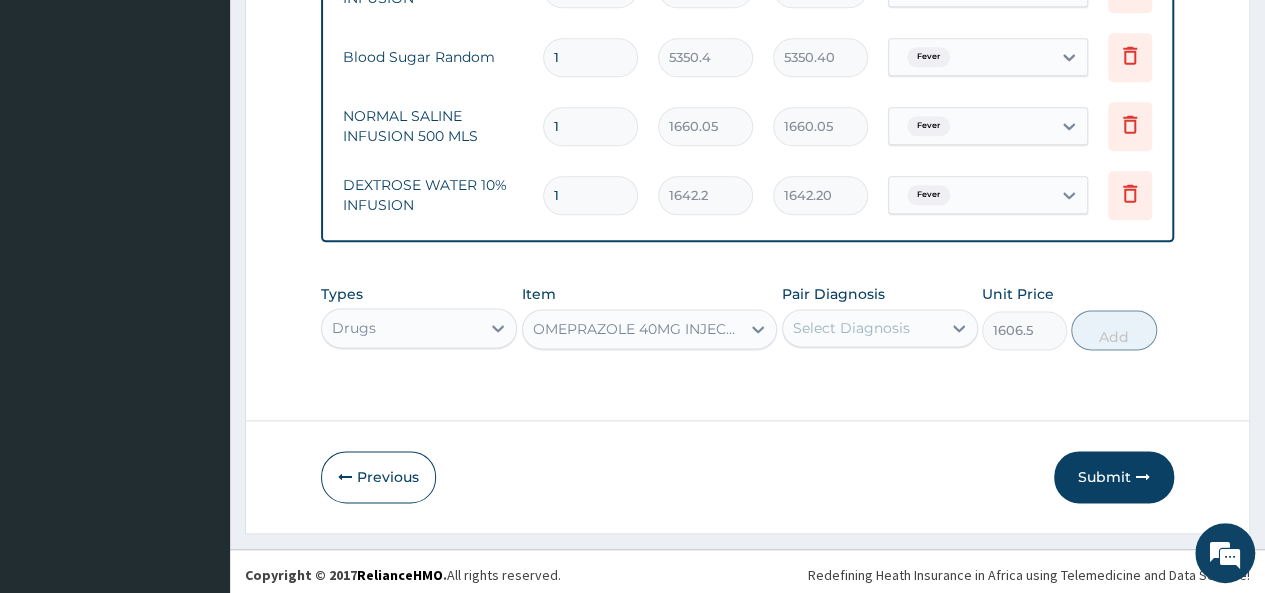 click on "Select Diagnosis" at bounding box center (851, 328) 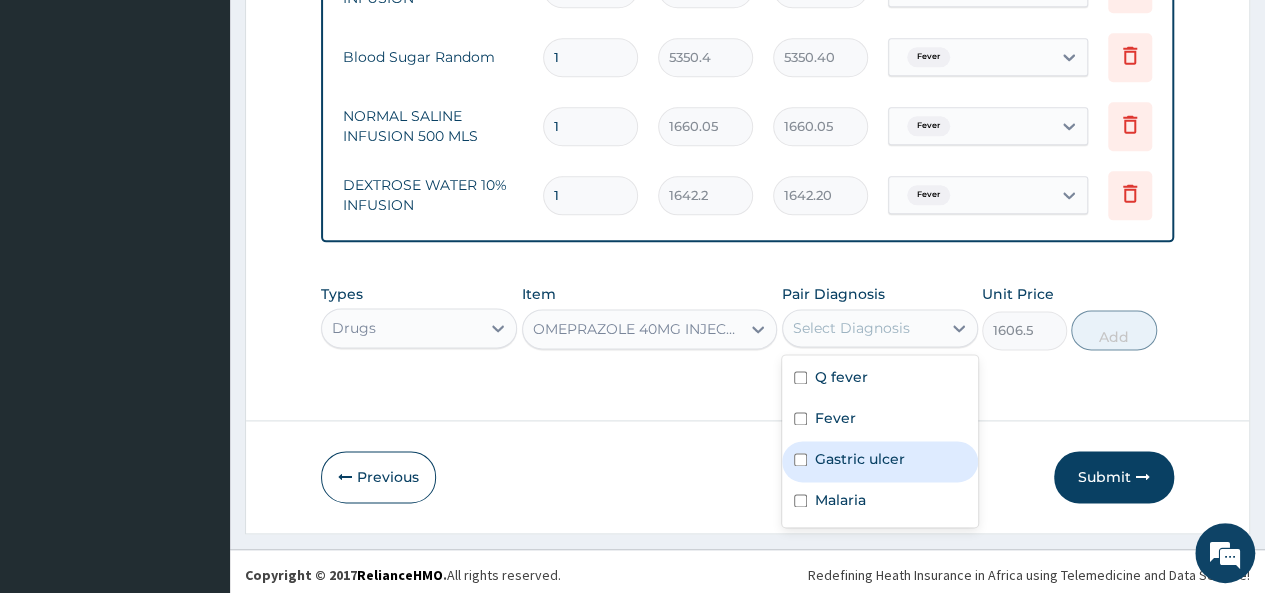 click at bounding box center (800, 459) 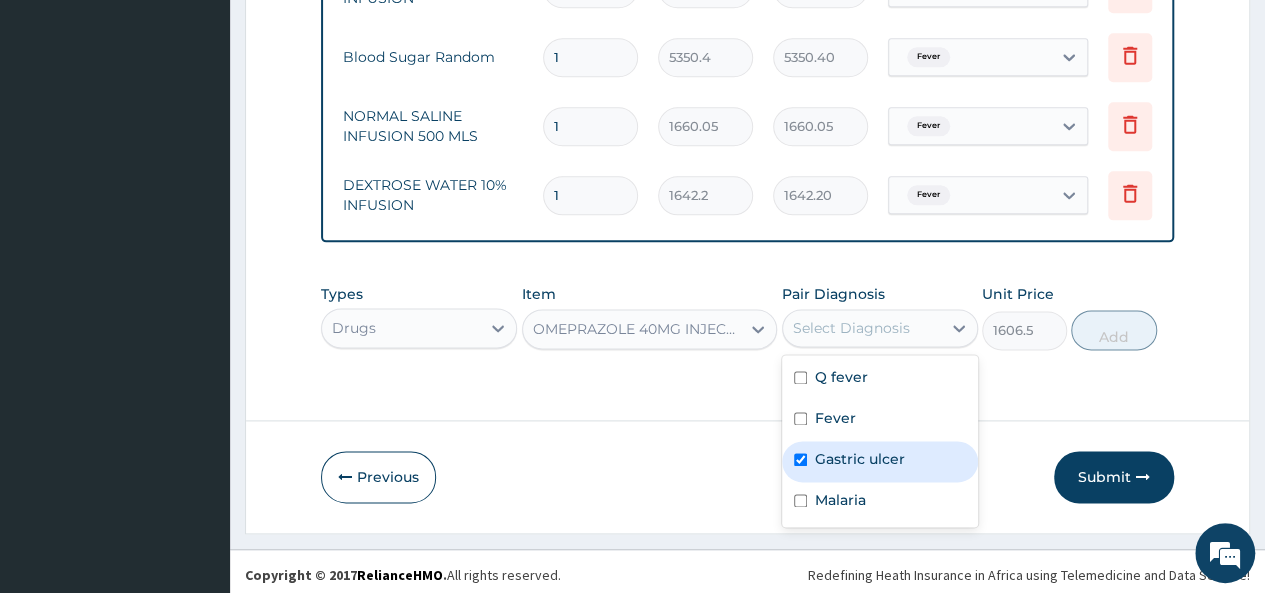 checkbox on "true" 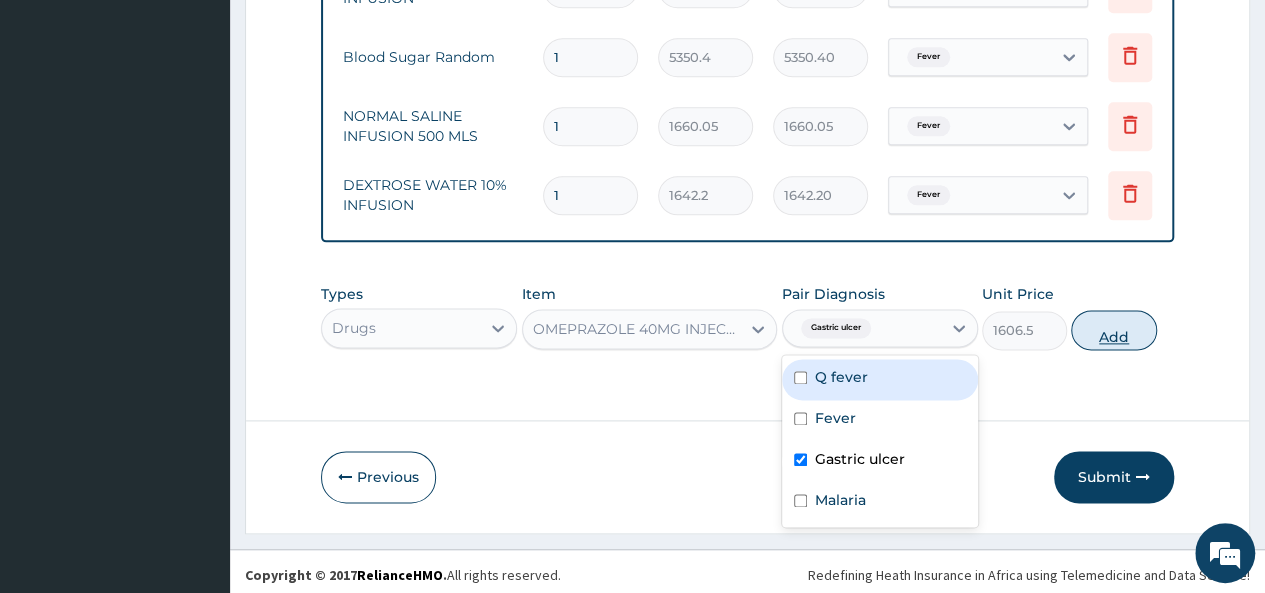 click on "Add" at bounding box center [1113, 330] 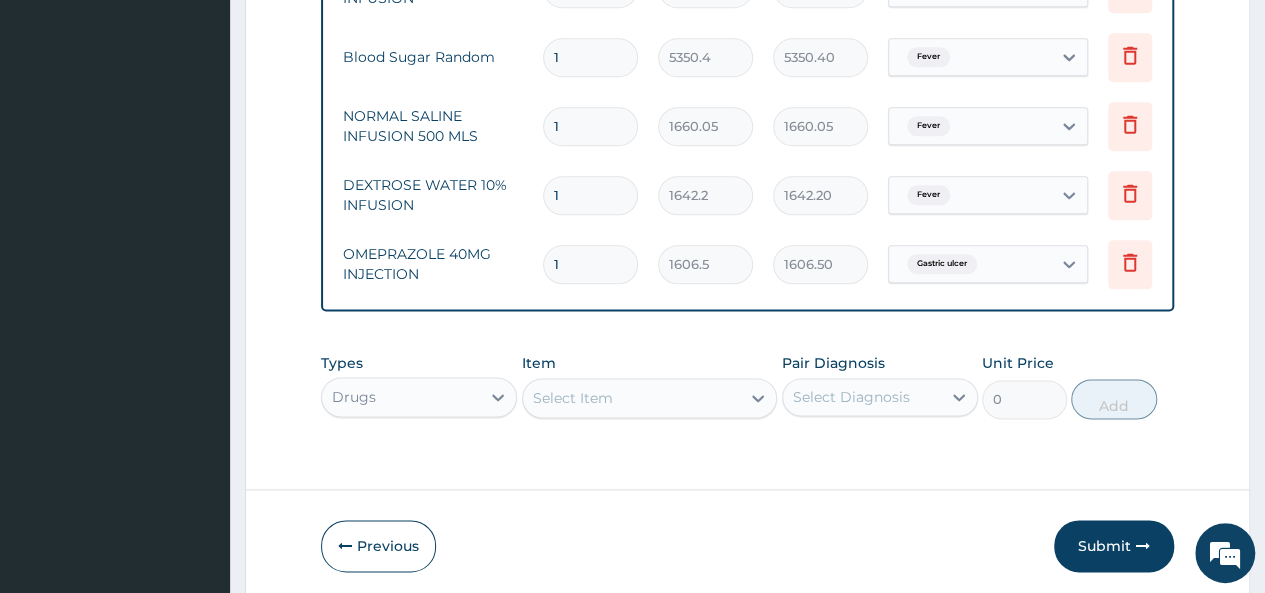 click on "1" at bounding box center [590, 264] 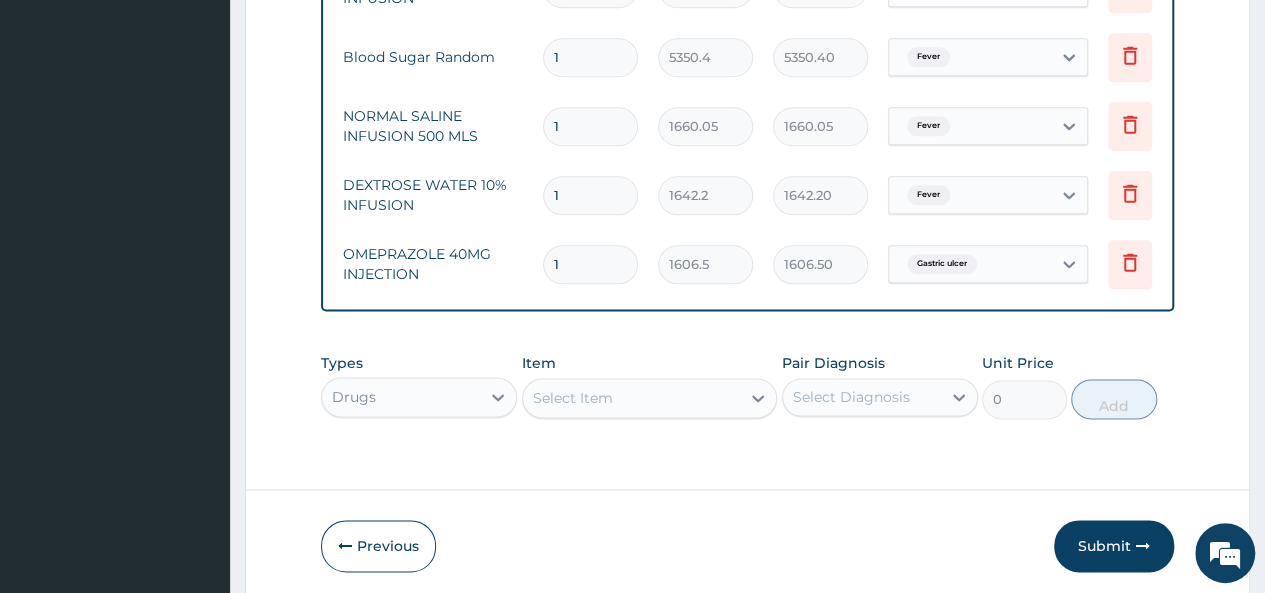 type 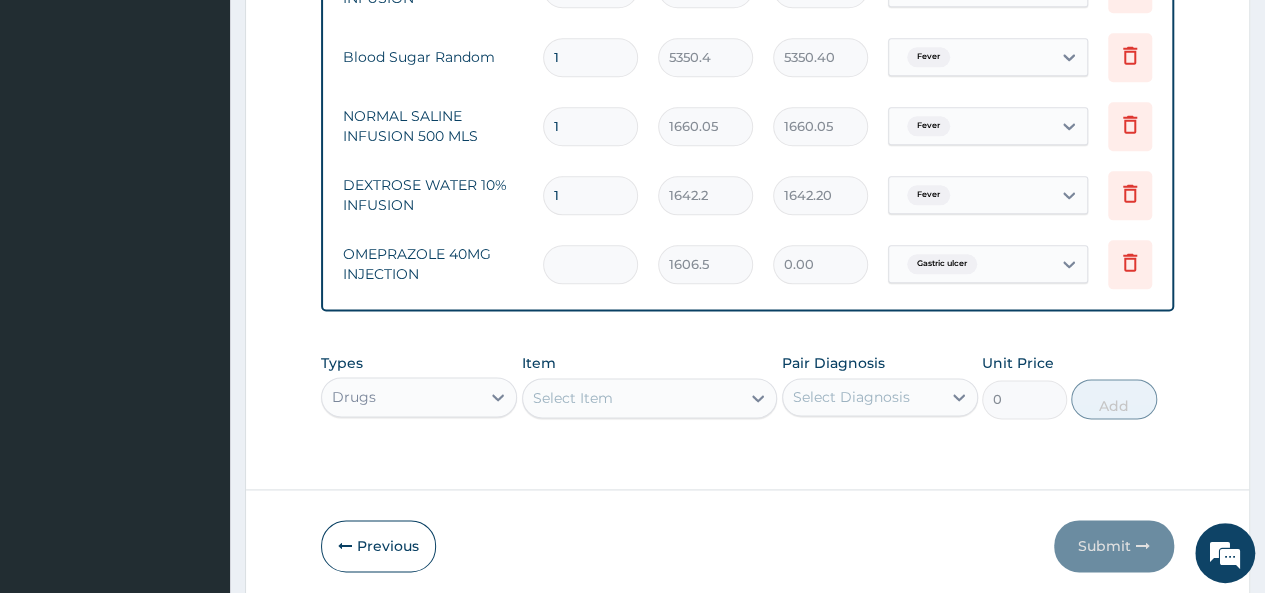 type on "3" 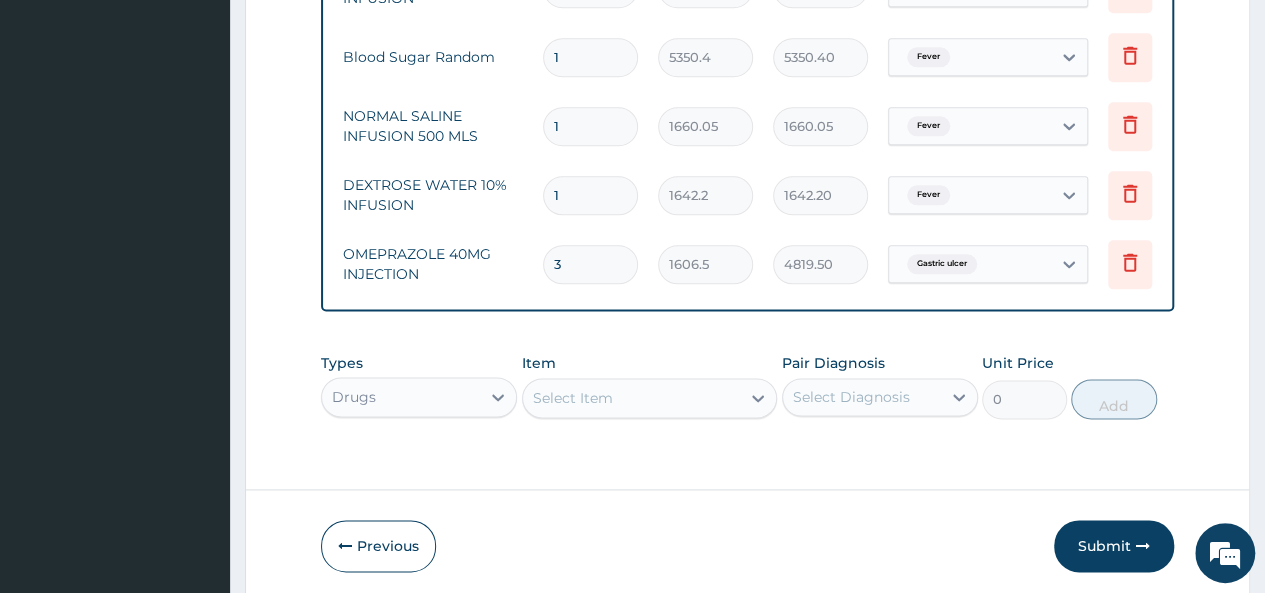 type on "3" 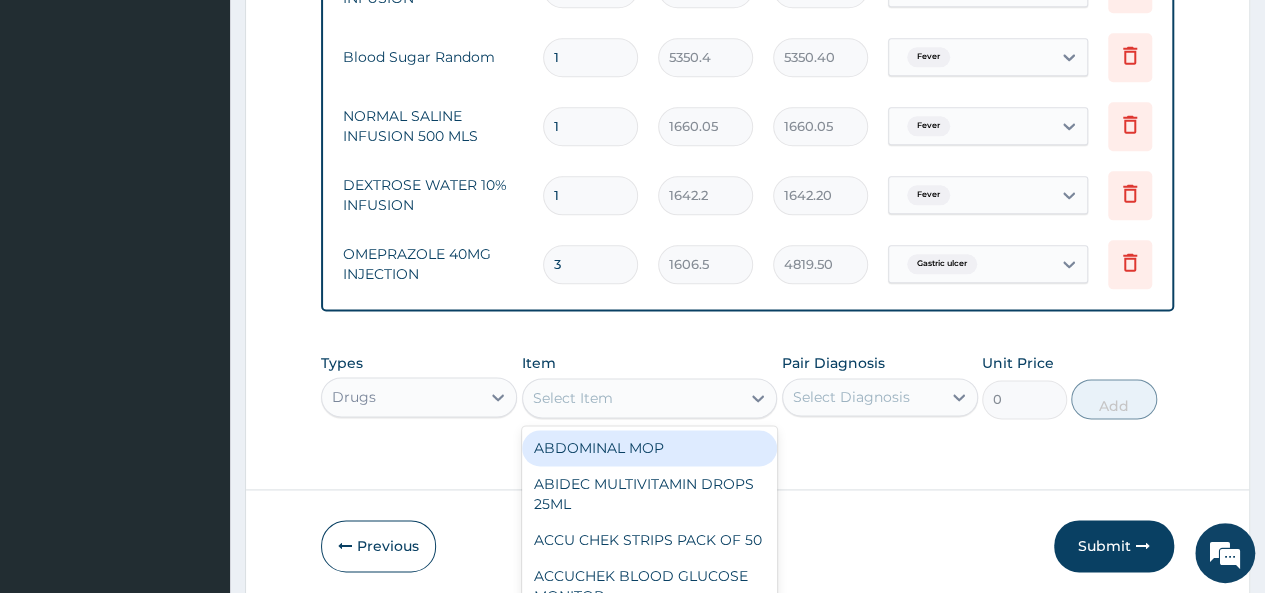 scroll, scrollTop: 58, scrollLeft: 0, axis: vertical 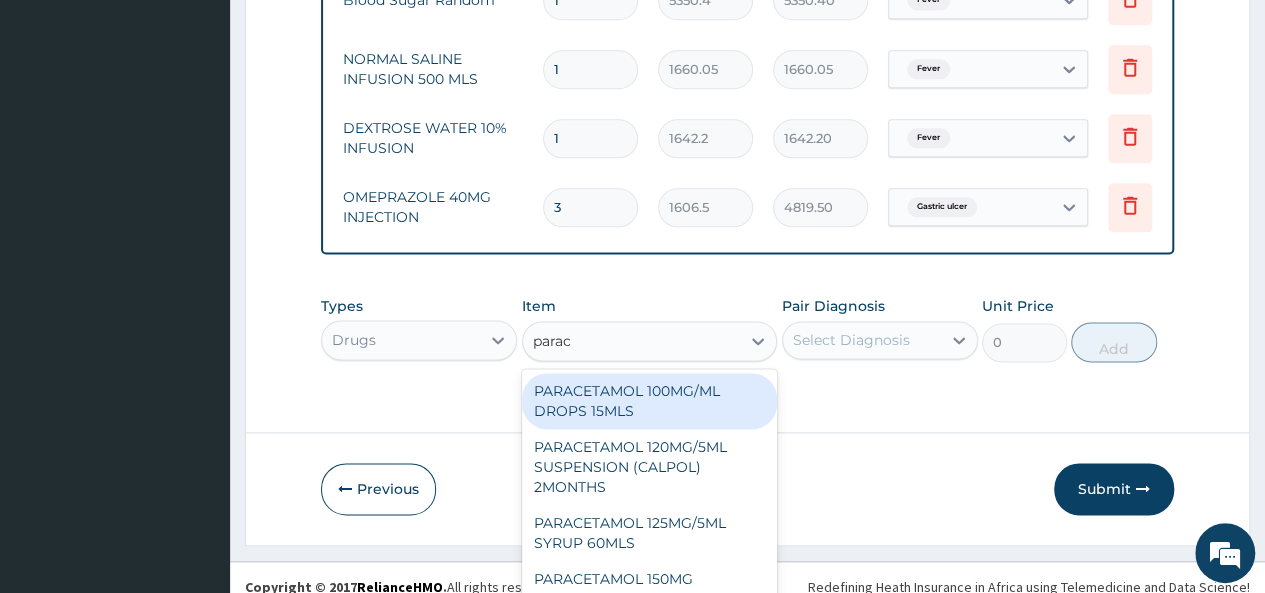 type on "parace" 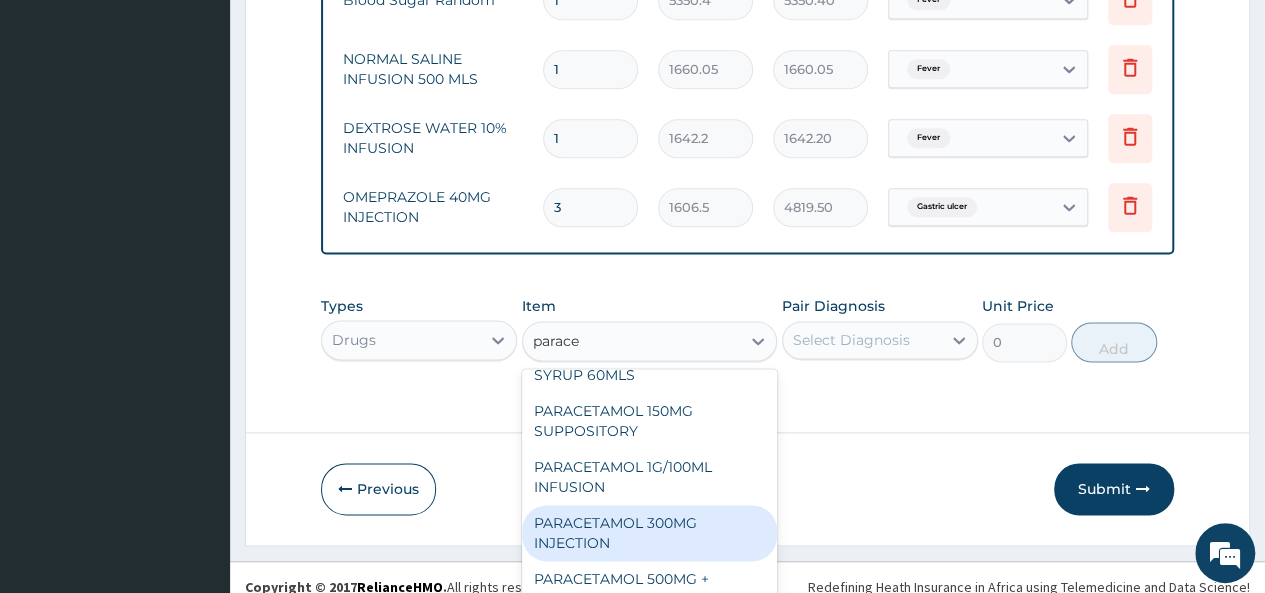scroll, scrollTop: 96, scrollLeft: 0, axis: vertical 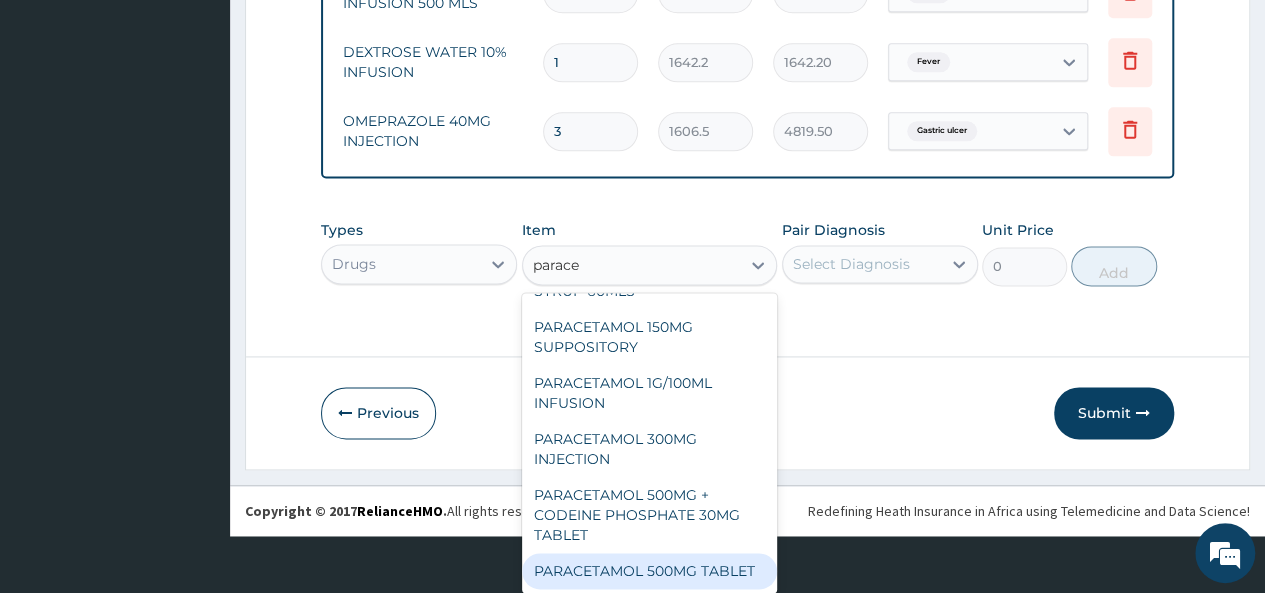 click on "PARACETAMOL 500MG TABLET" at bounding box center (650, 571) 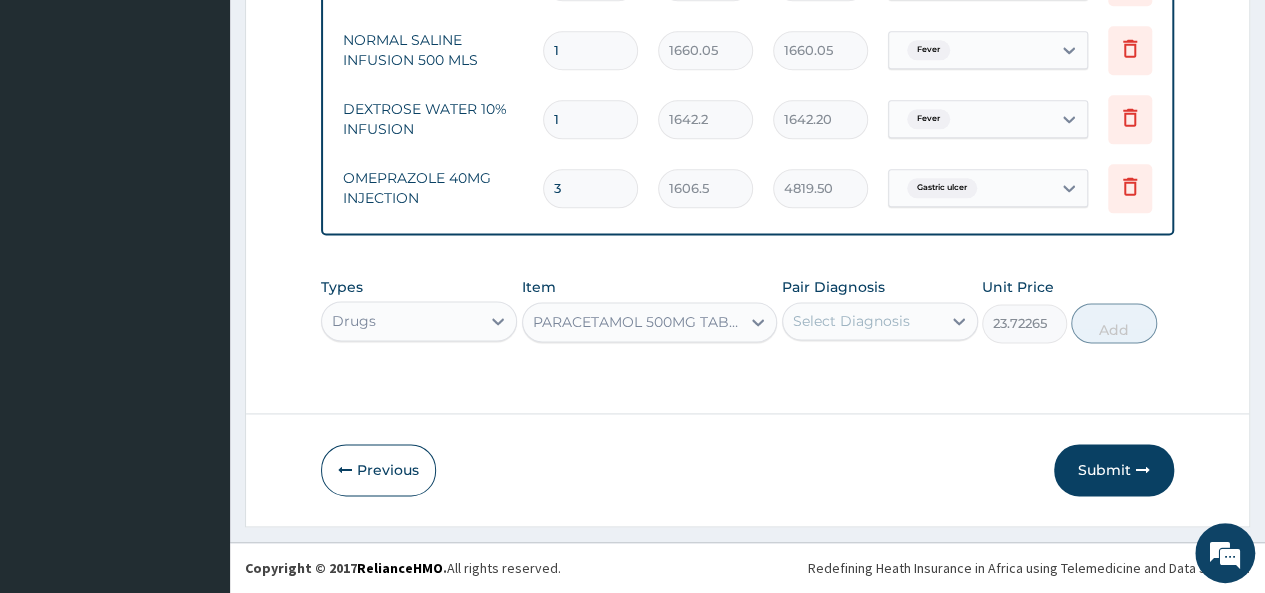 scroll, scrollTop: 0, scrollLeft: 0, axis: both 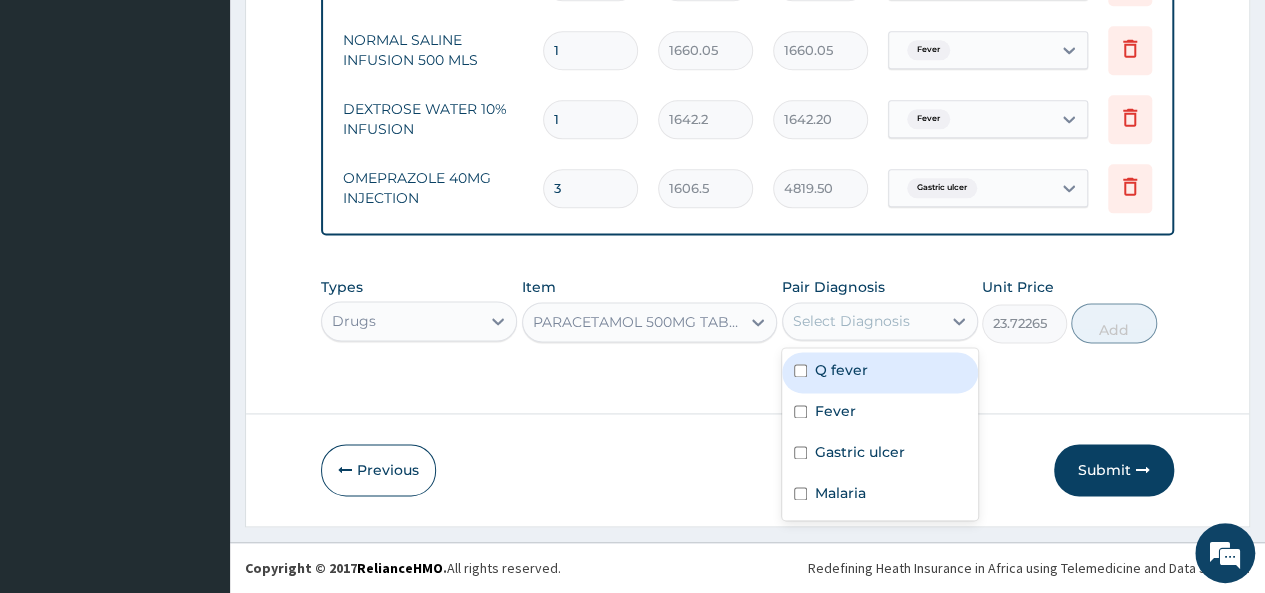 click on "Select Diagnosis" at bounding box center (851, 321) 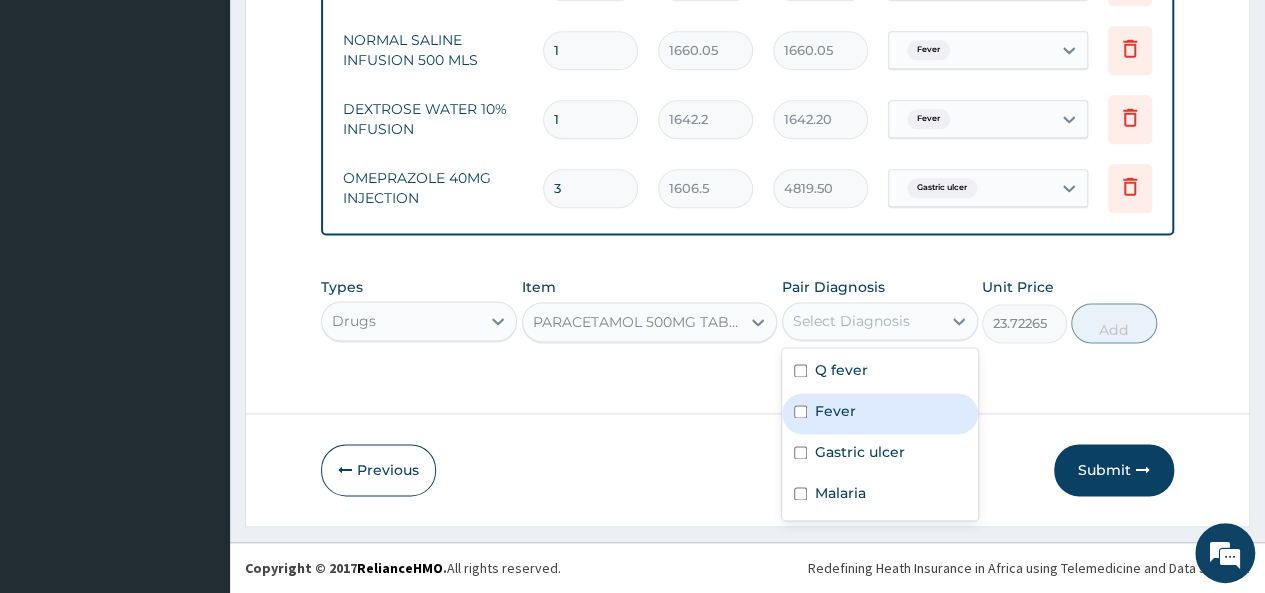 click at bounding box center [800, 411] 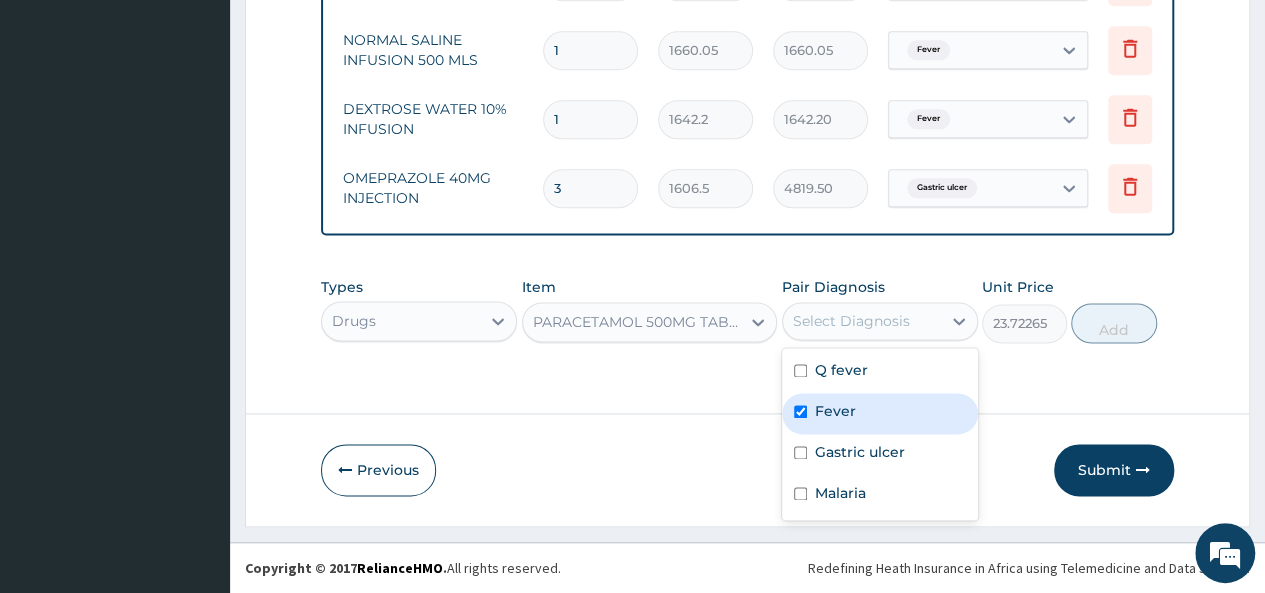 checkbox on "true" 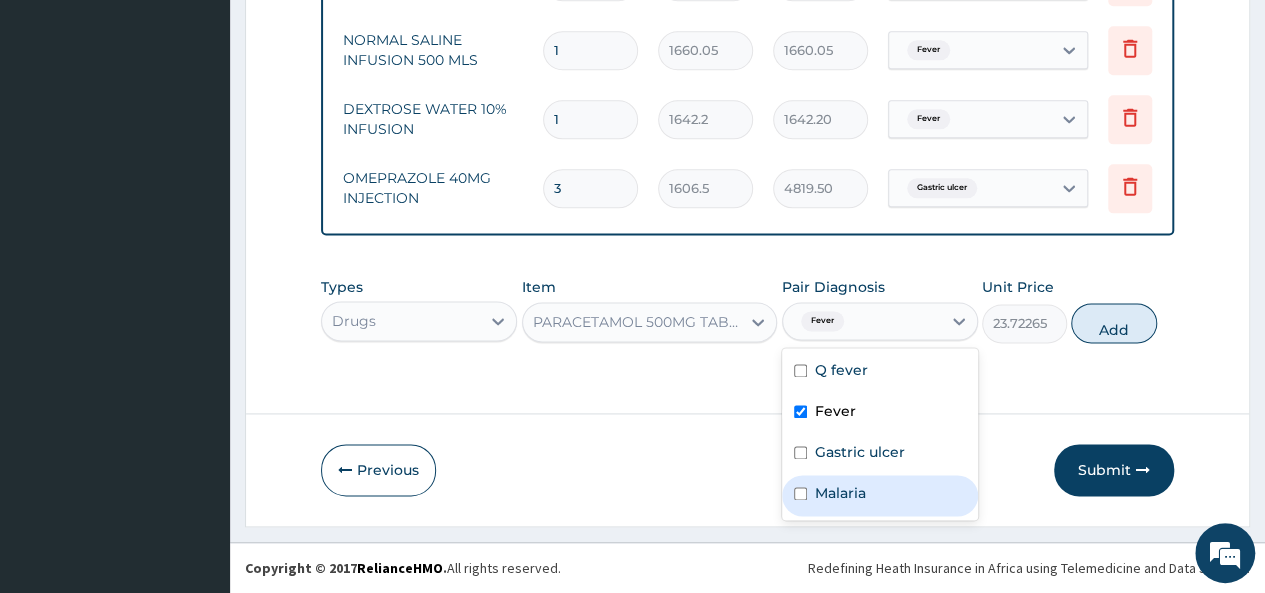 click at bounding box center (800, 493) 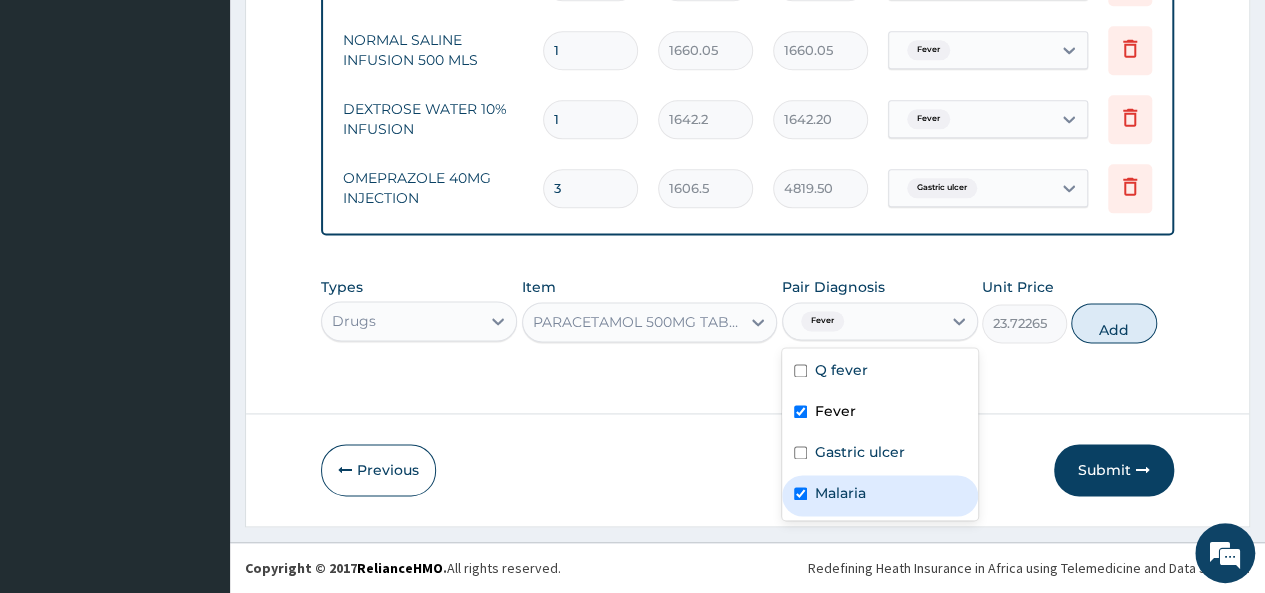 checkbox on "true" 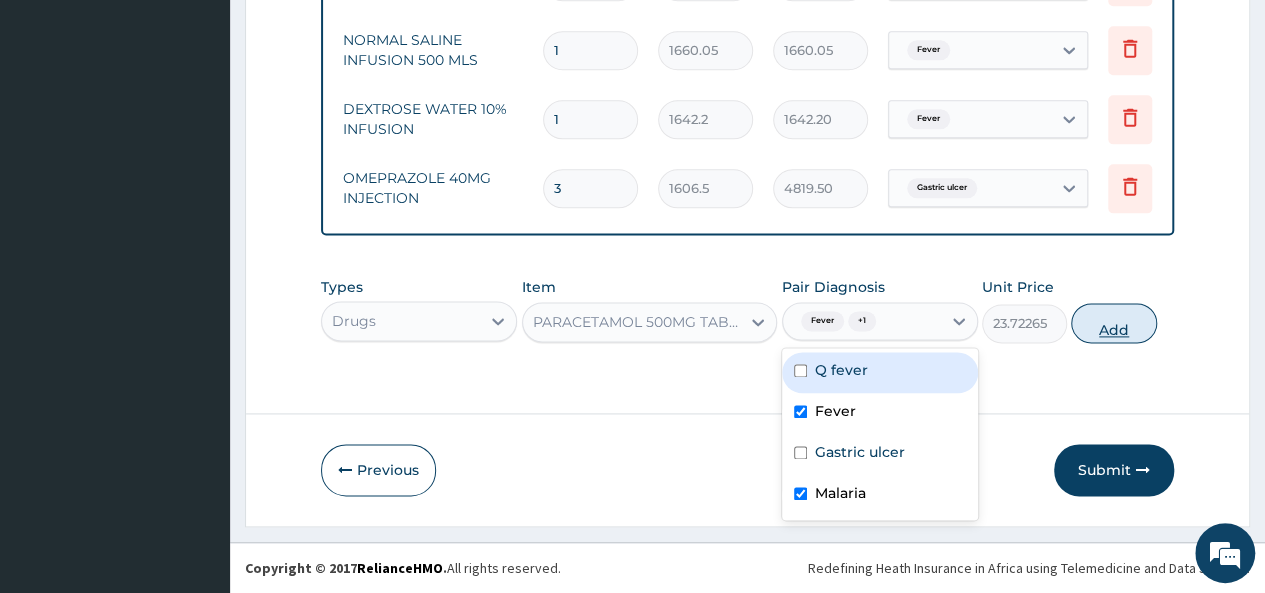 click on "Add" at bounding box center (1113, 323) 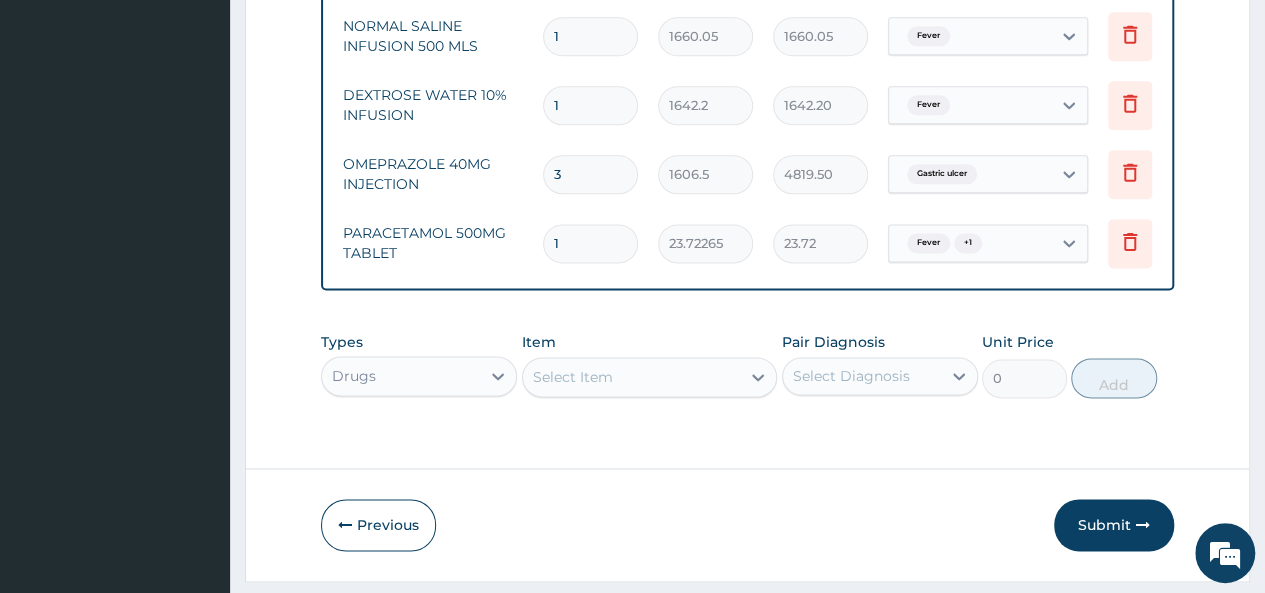 click on "1" at bounding box center [590, 243] 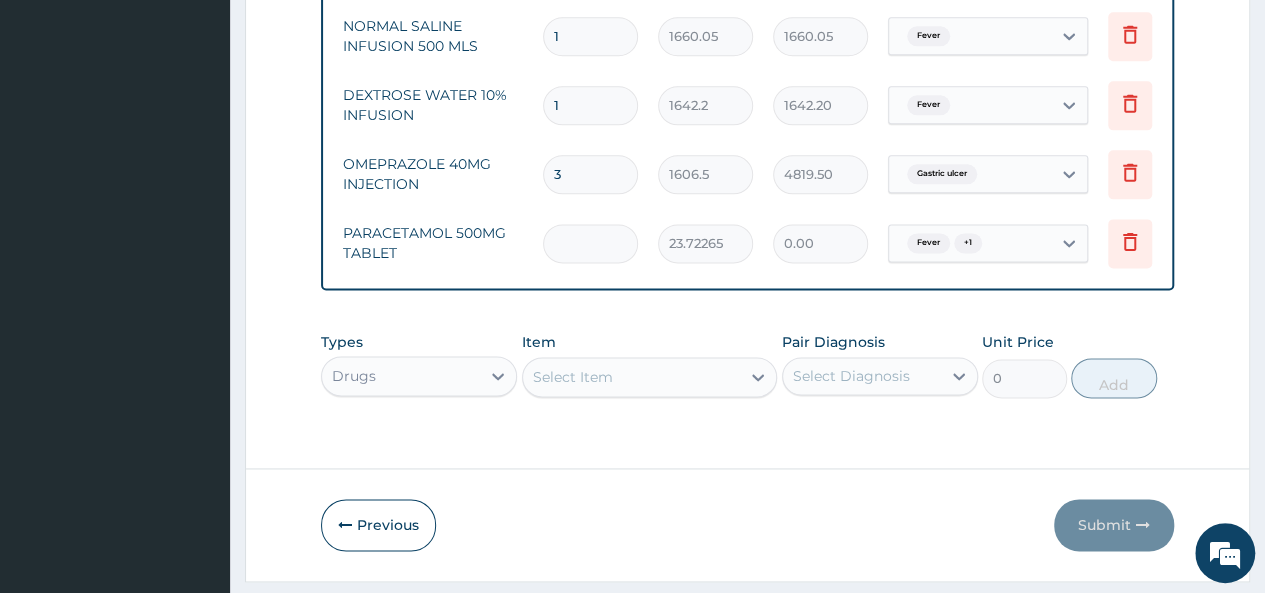 type on "1" 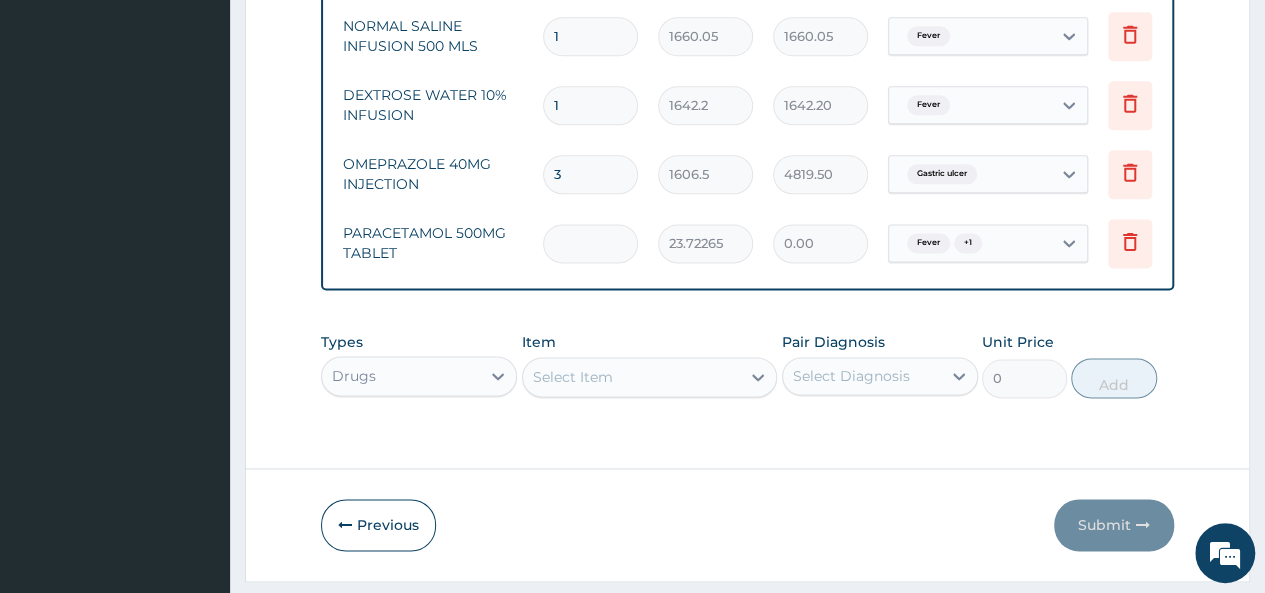 type on "23.72" 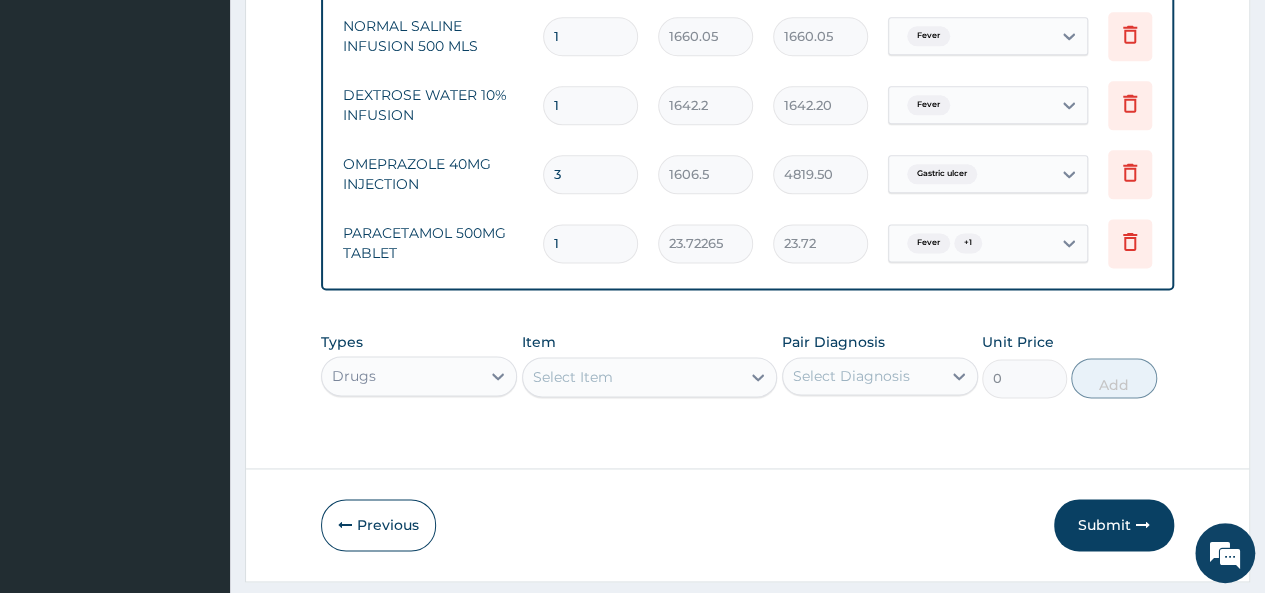 type on "10" 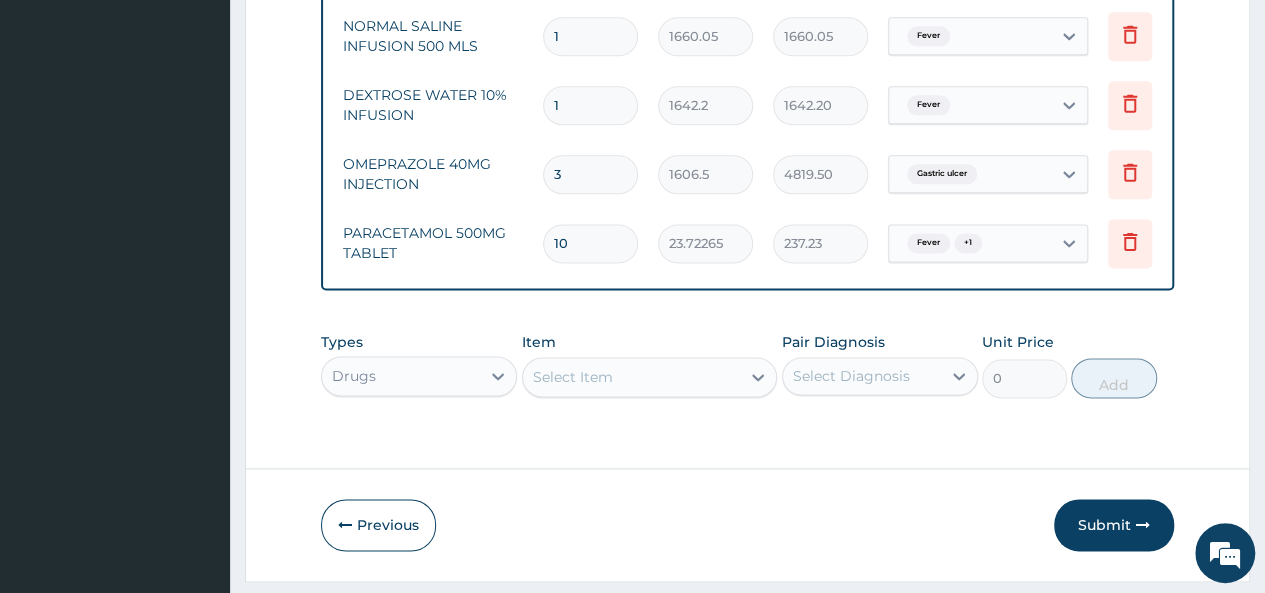 type on "10" 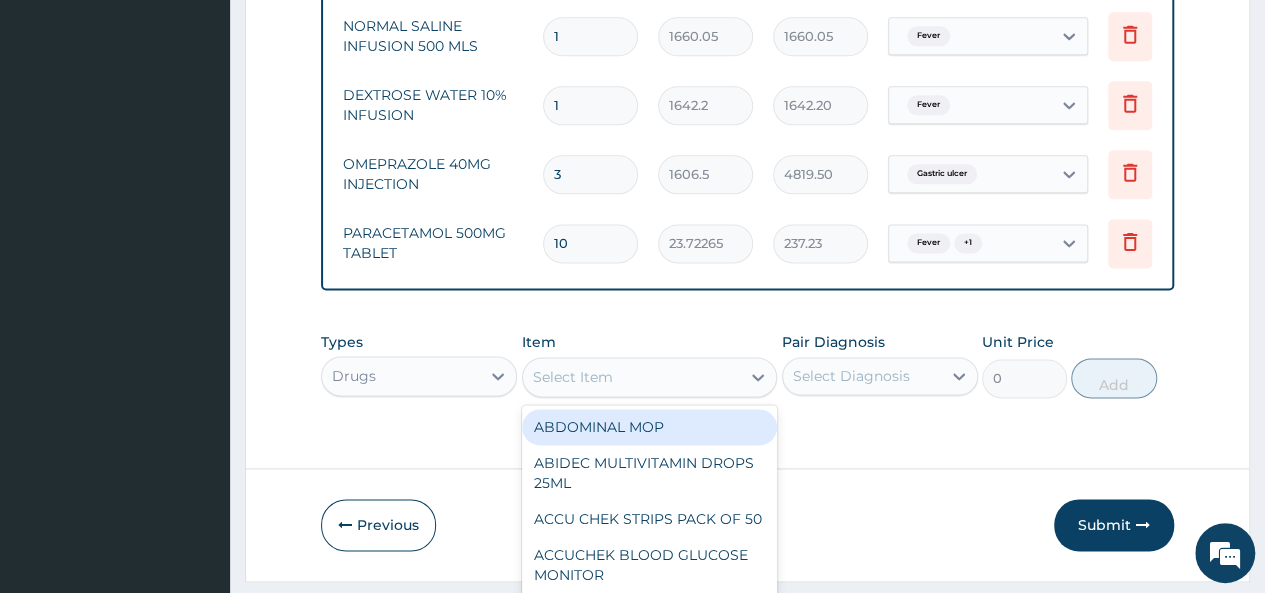 scroll, scrollTop: 58, scrollLeft: 0, axis: vertical 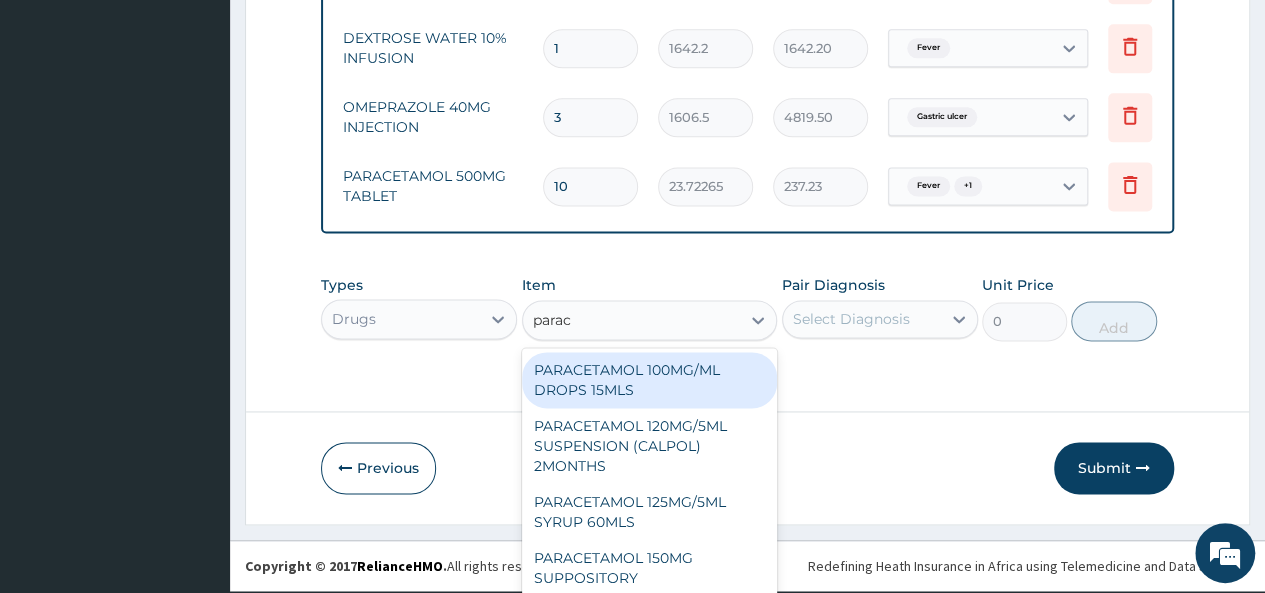 type on "parace" 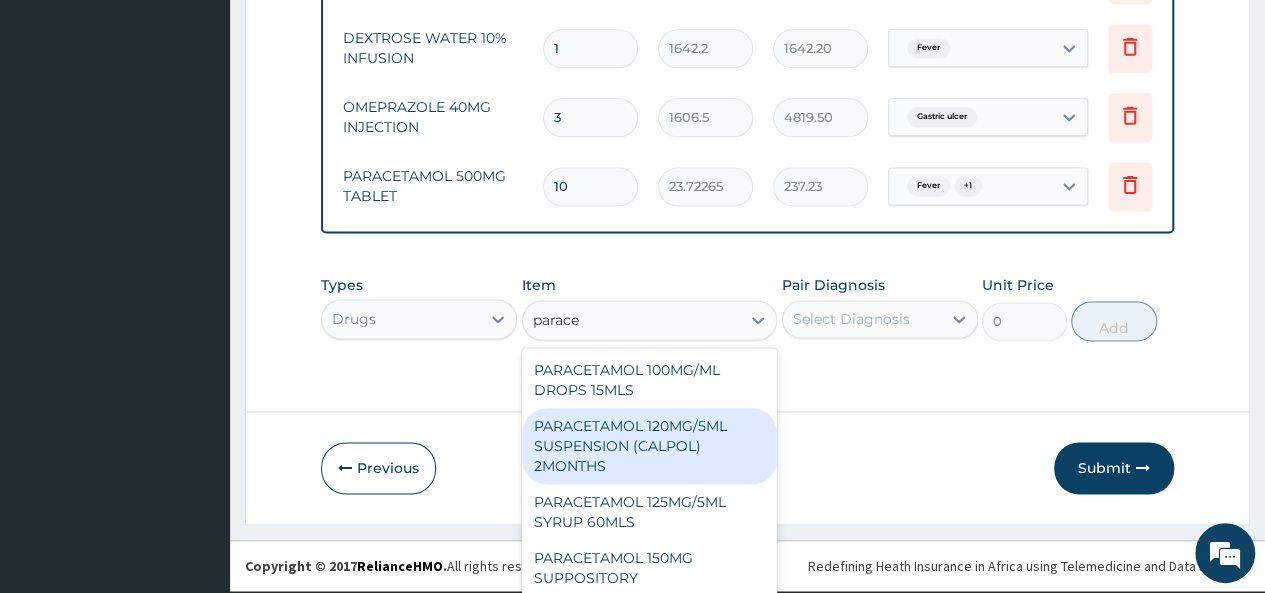 scroll, scrollTop: 196, scrollLeft: 0, axis: vertical 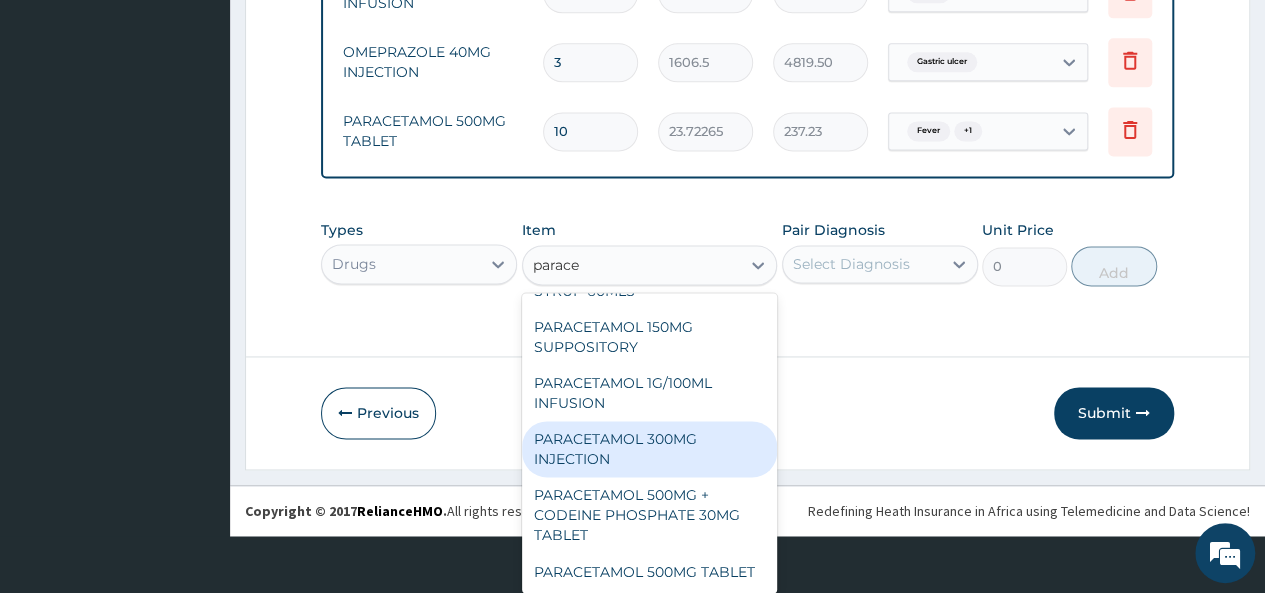 click on "PARACETAMOL 300MG INJECTION" at bounding box center (650, 449) 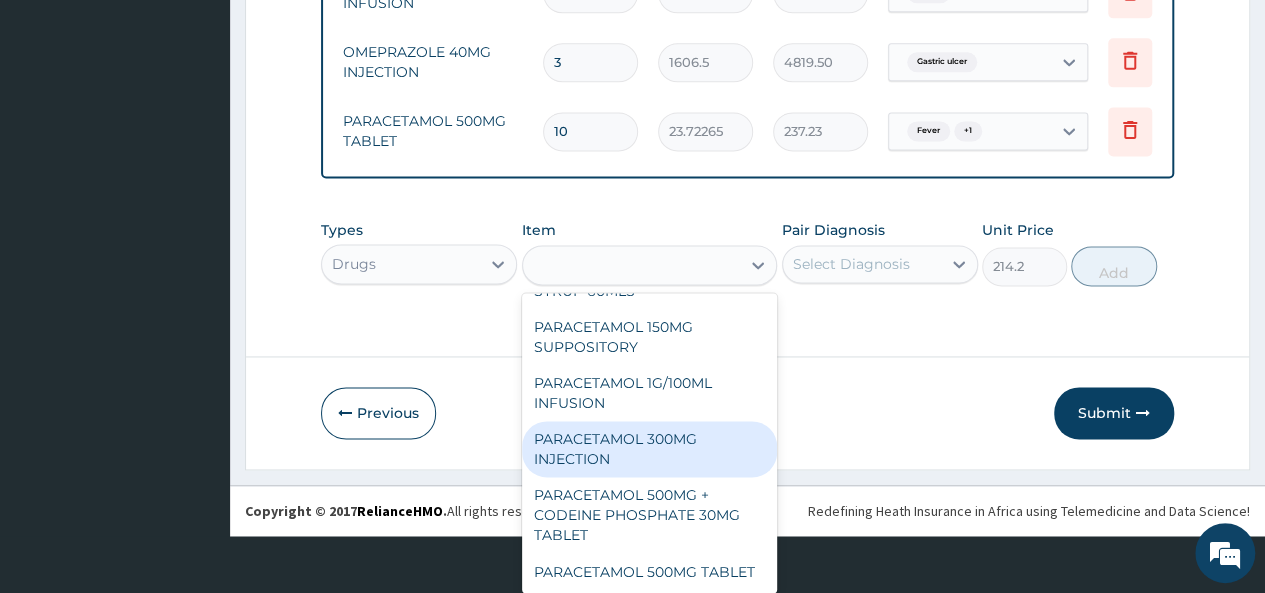 scroll, scrollTop: 0, scrollLeft: 0, axis: both 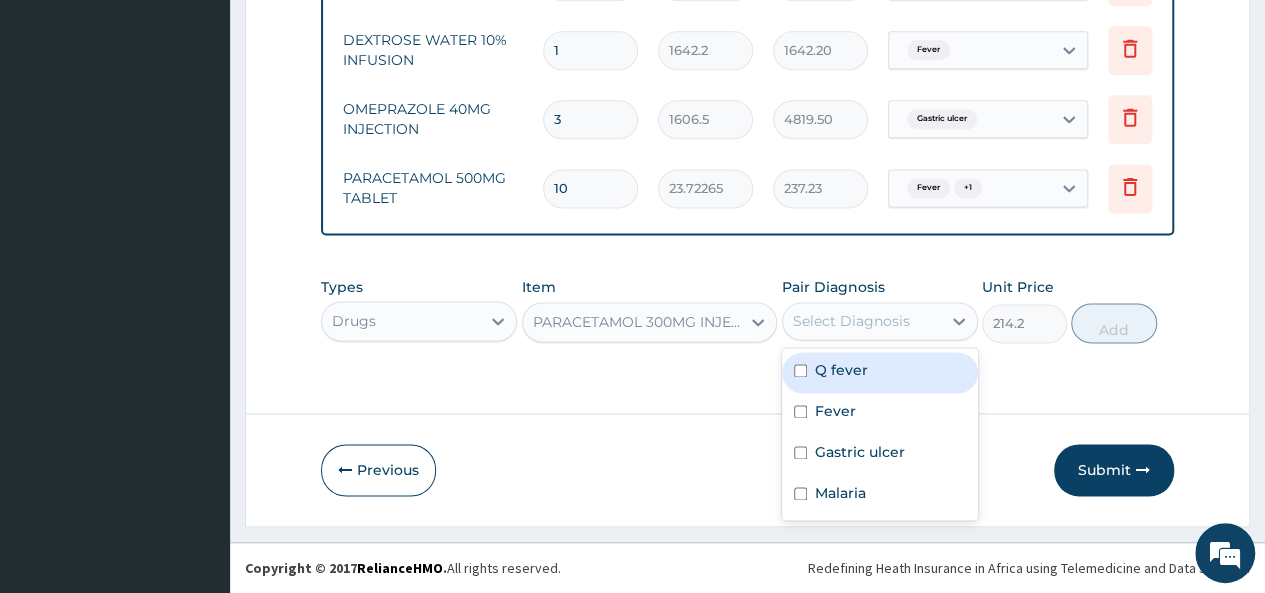 click on "Select Diagnosis" at bounding box center [851, 321] 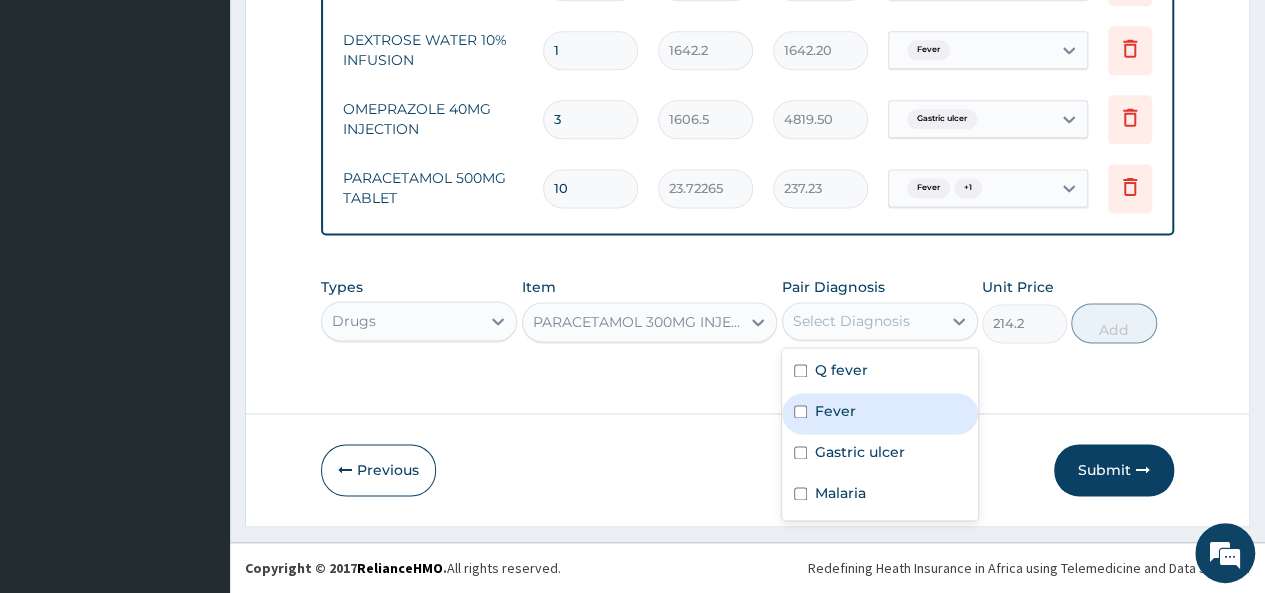 click on "Fever" at bounding box center [880, 413] 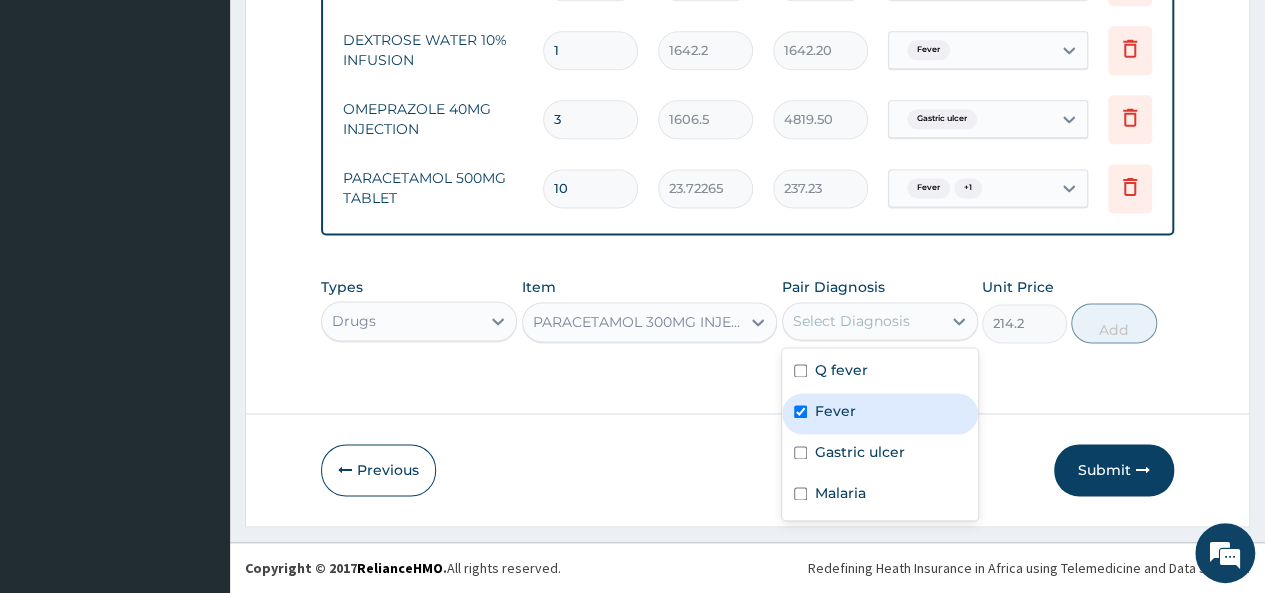 checkbox on "true" 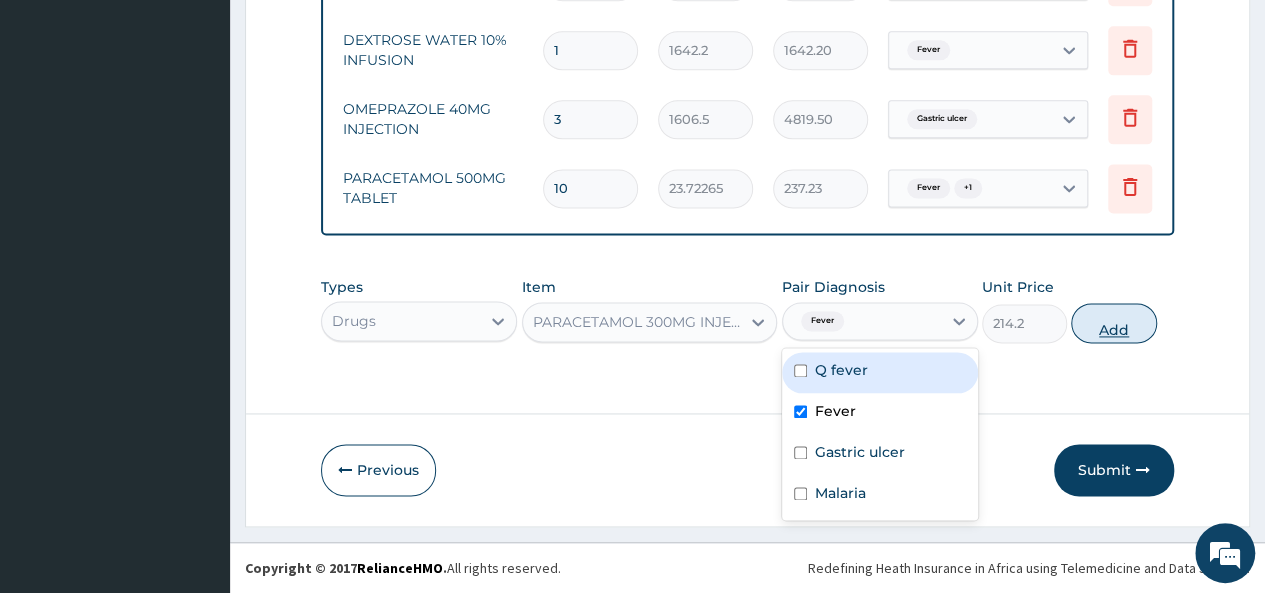 click on "Add" at bounding box center (1113, 323) 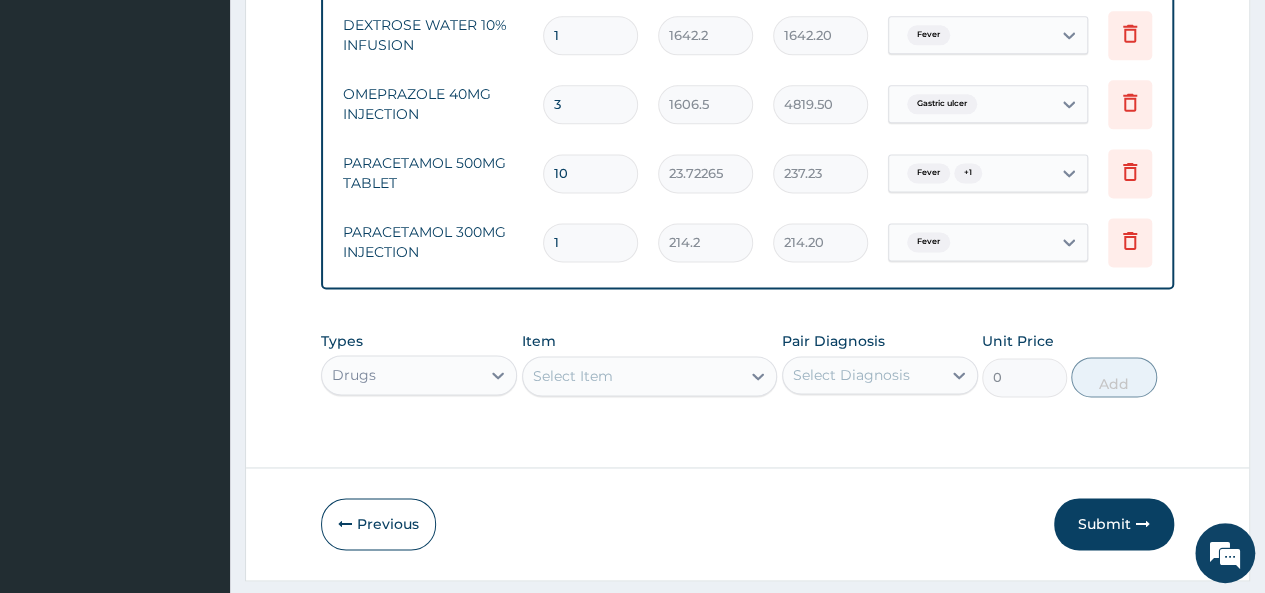 type 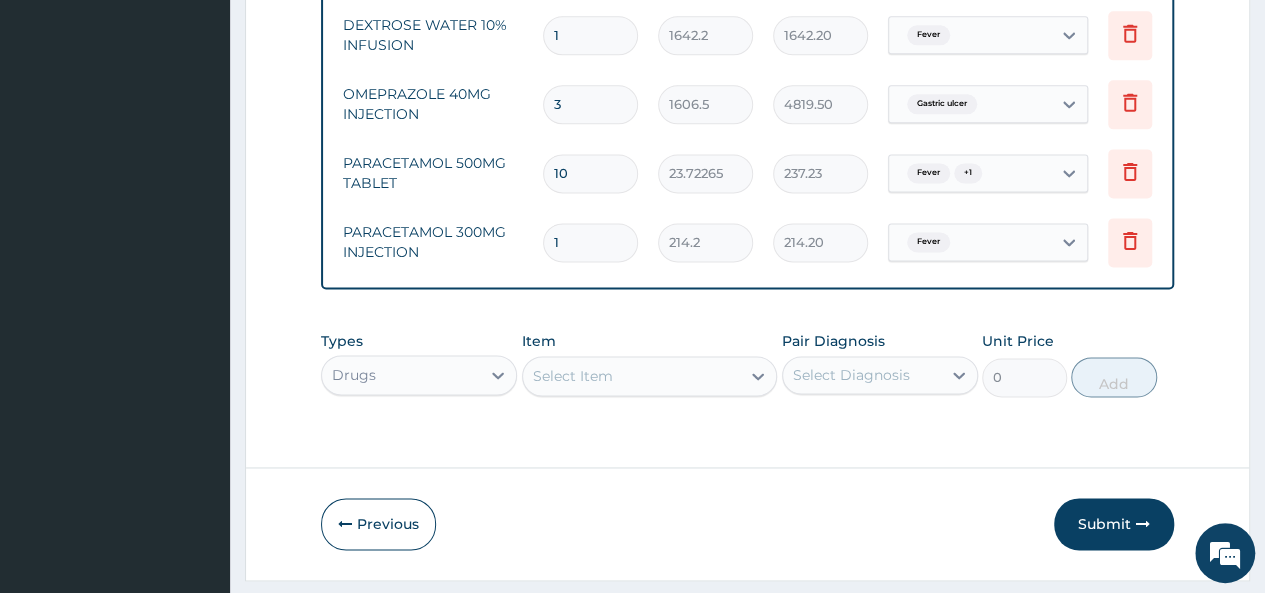 type on "0.00" 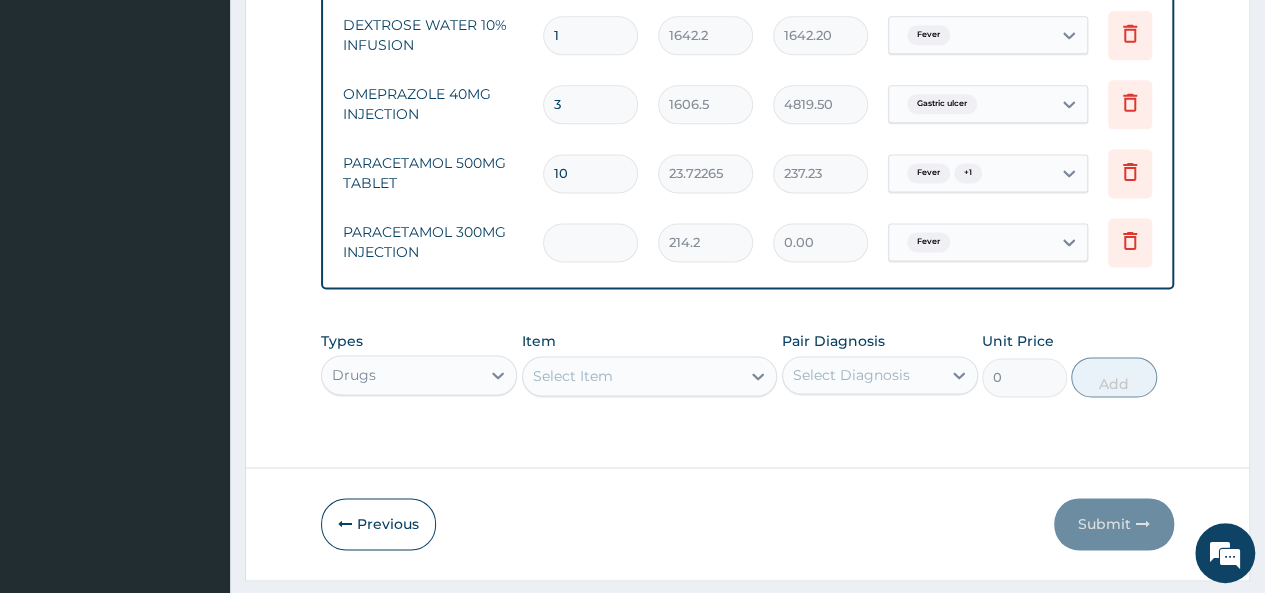 type on "2" 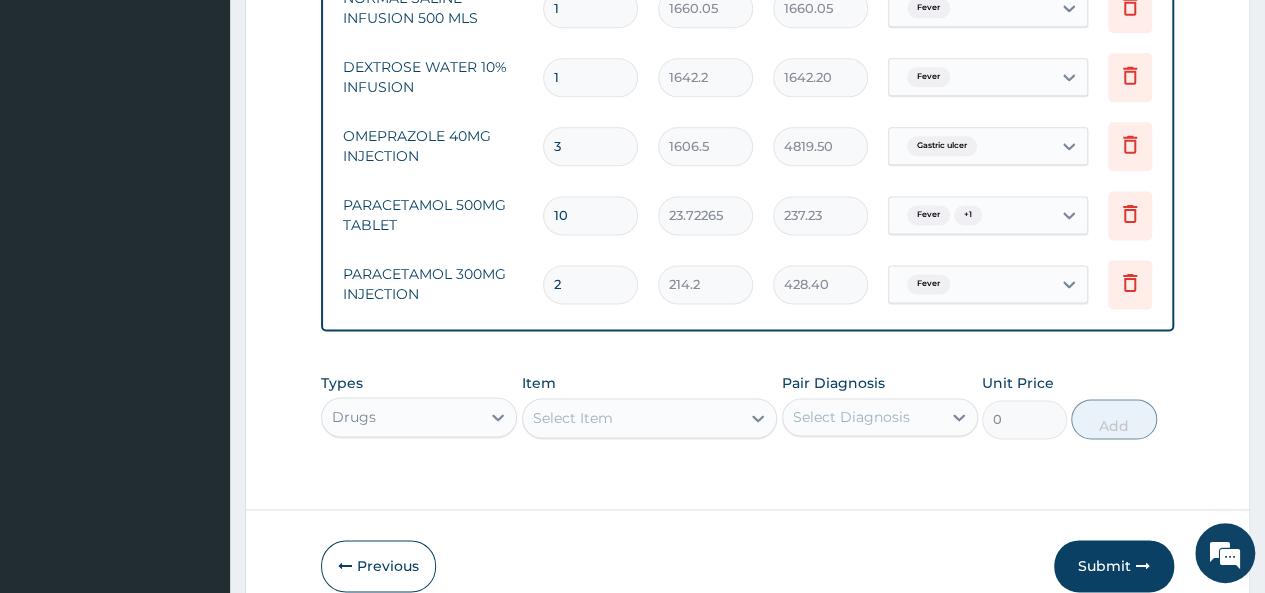scroll, scrollTop: 1349, scrollLeft: 0, axis: vertical 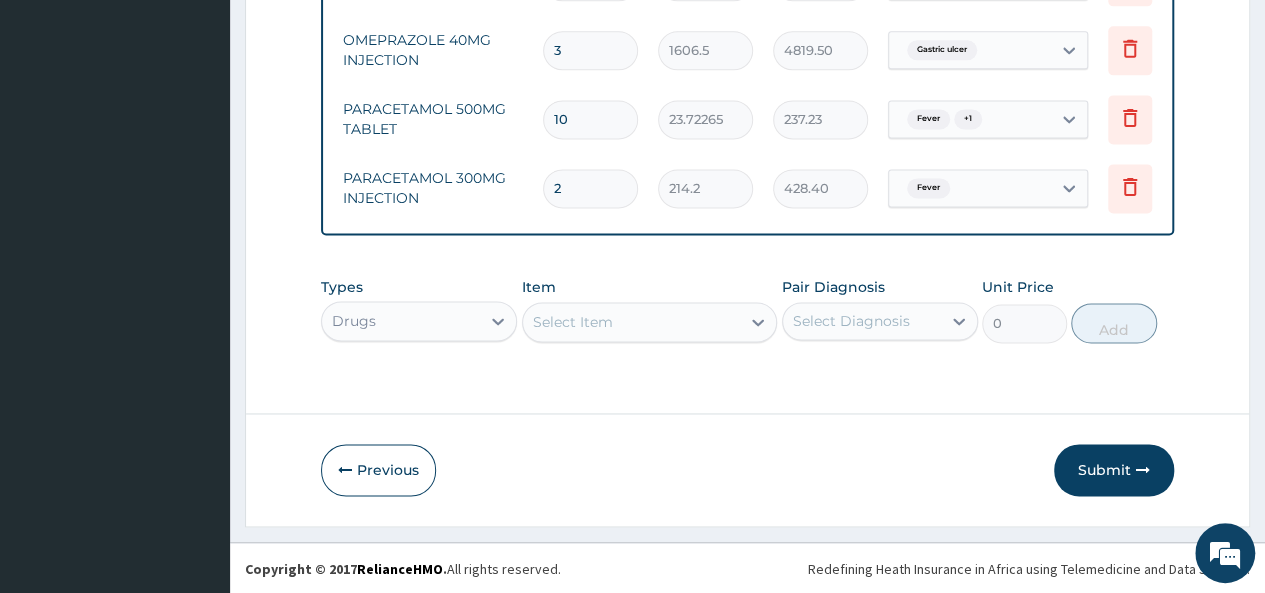 type on "2" 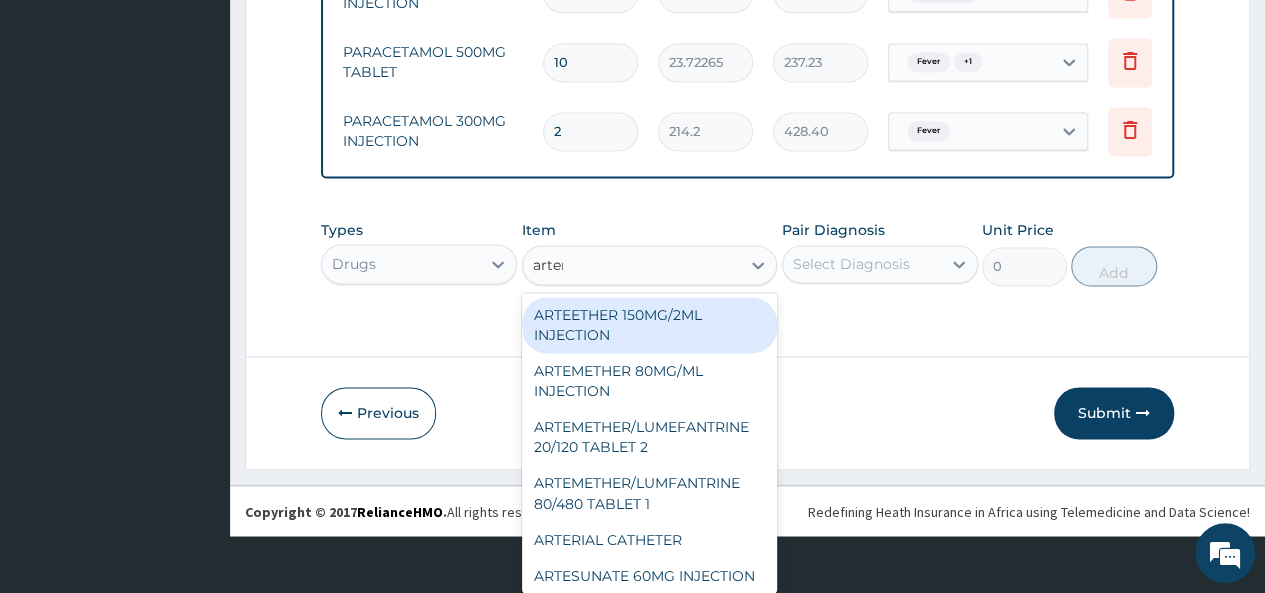 scroll, scrollTop: 0, scrollLeft: 0, axis: both 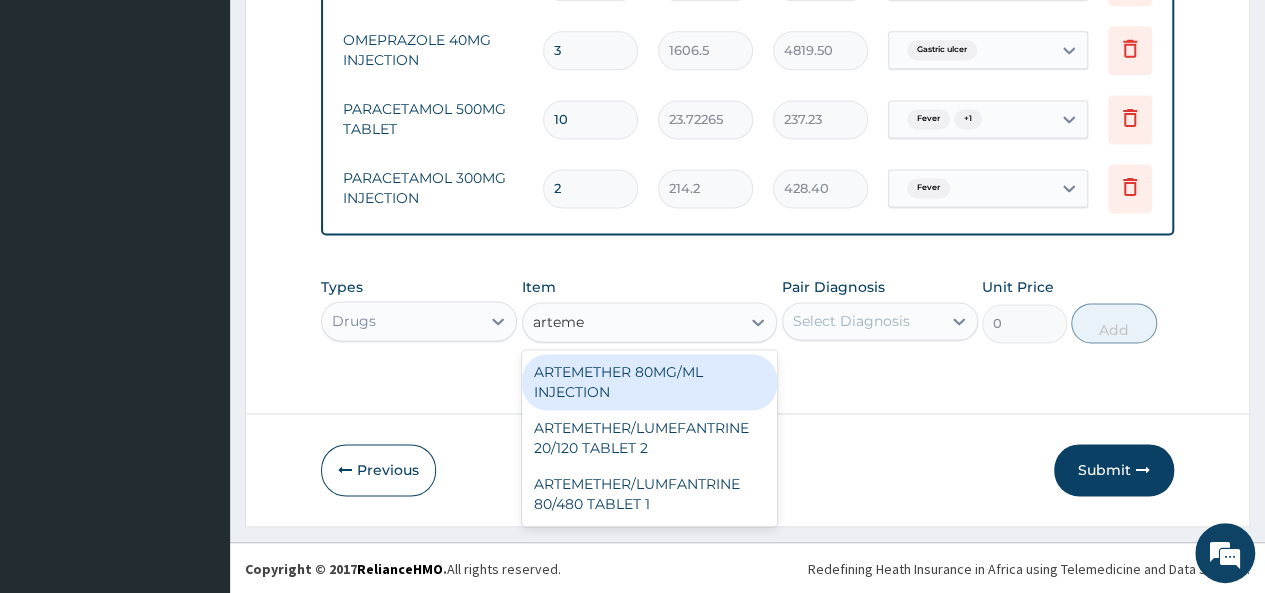 type on "artemet" 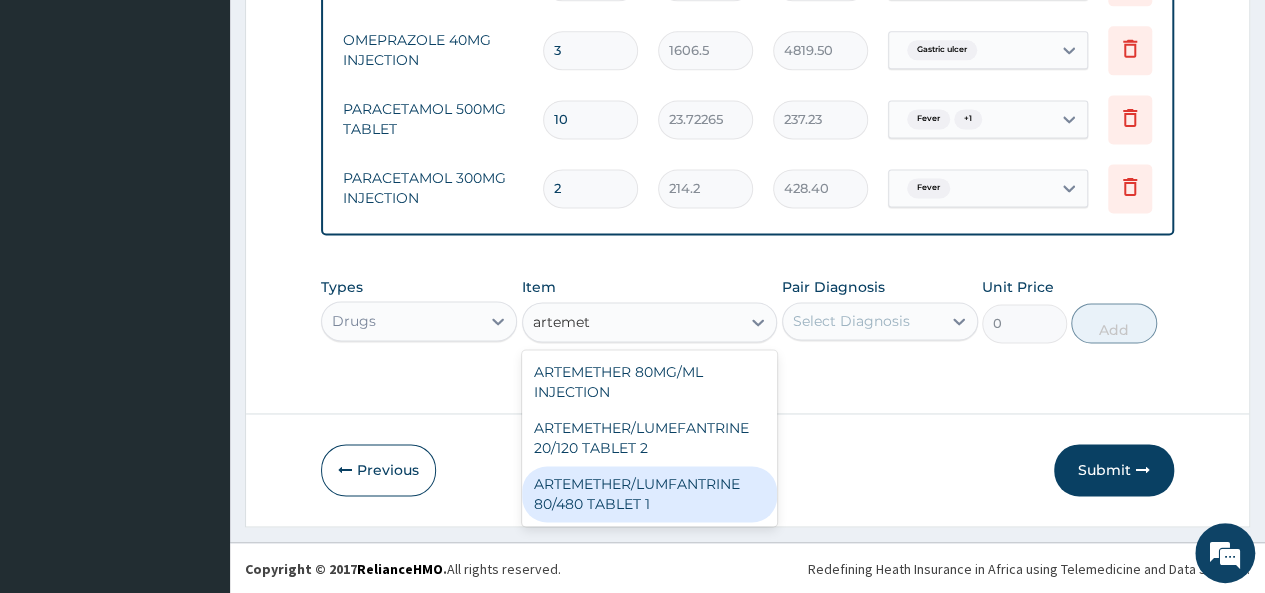 click on "ARTEMETHER/LUMFANTRINE 80/480 TABLET 1" at bounding box center [650, 494] 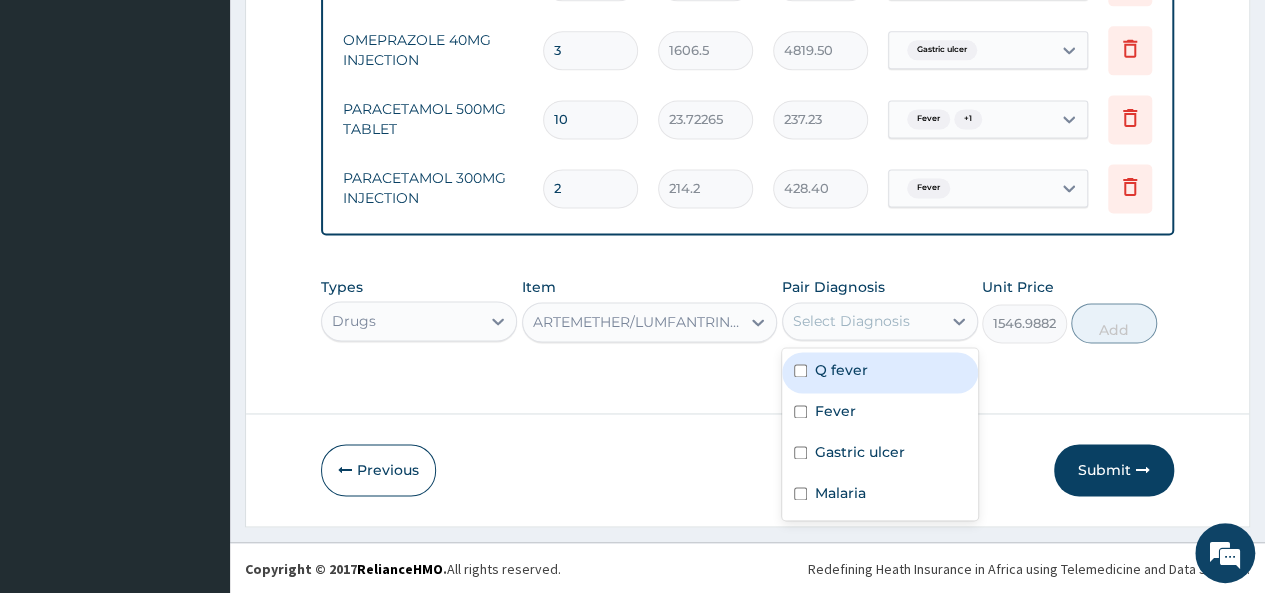 click on "Select Diagnosis" at bounding box center (851, 321) 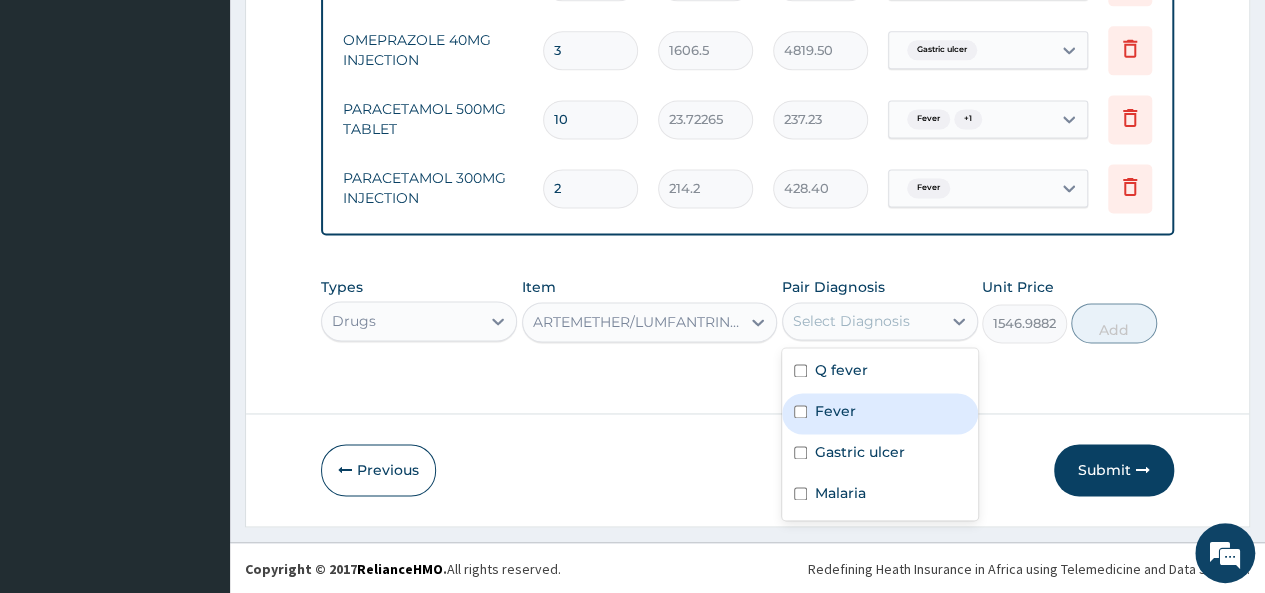 click on "Fever" at bounding box center [835, 411] 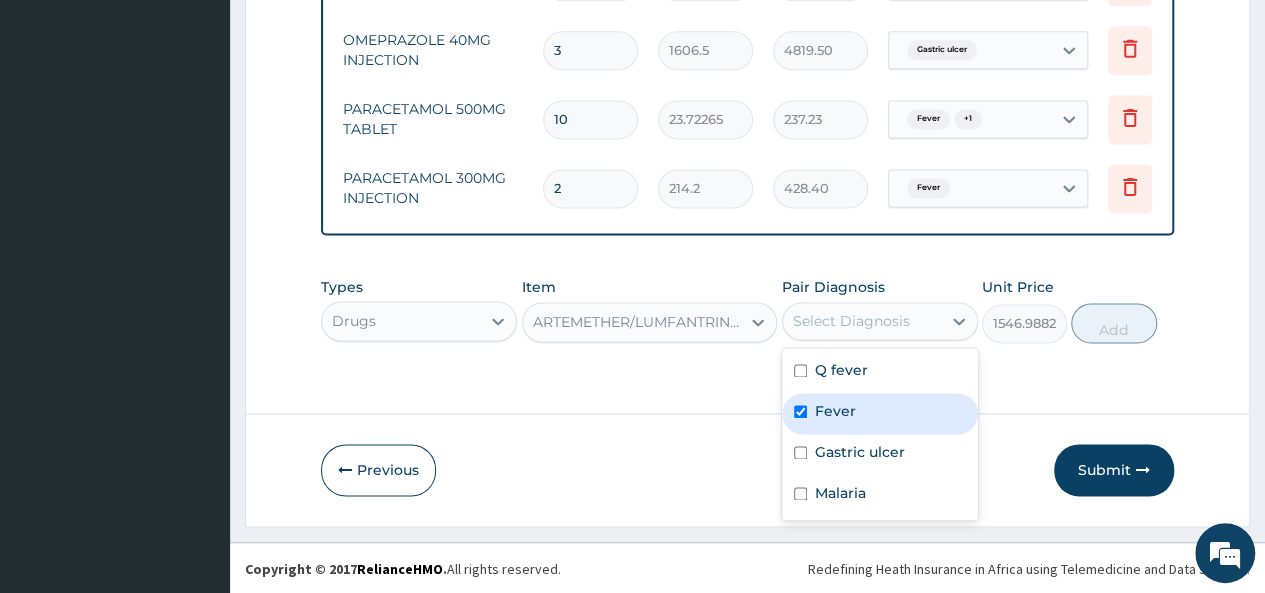 checkbox on "true" 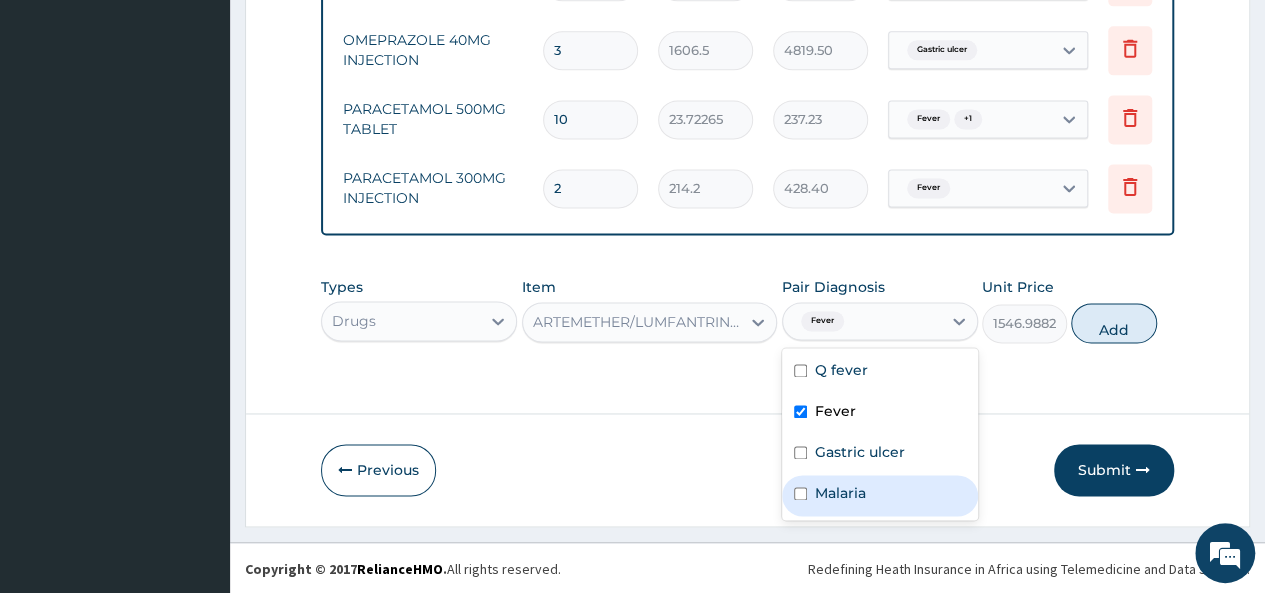 click on "Malaria" at bounding box center (880, 495) 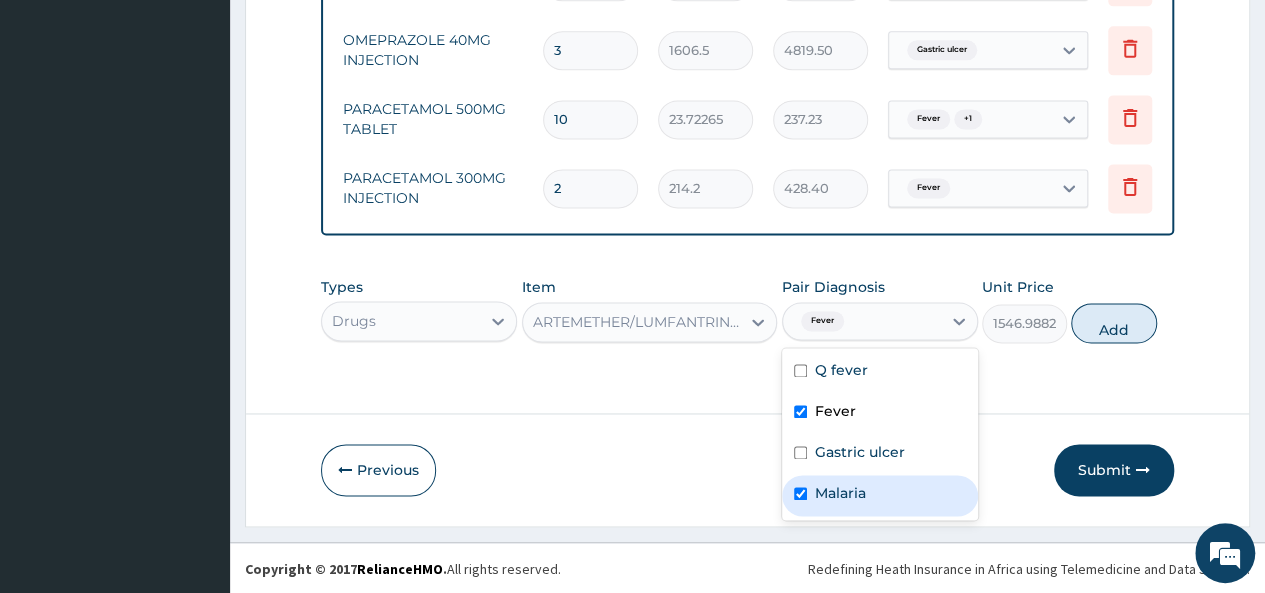 checkbox on "true" 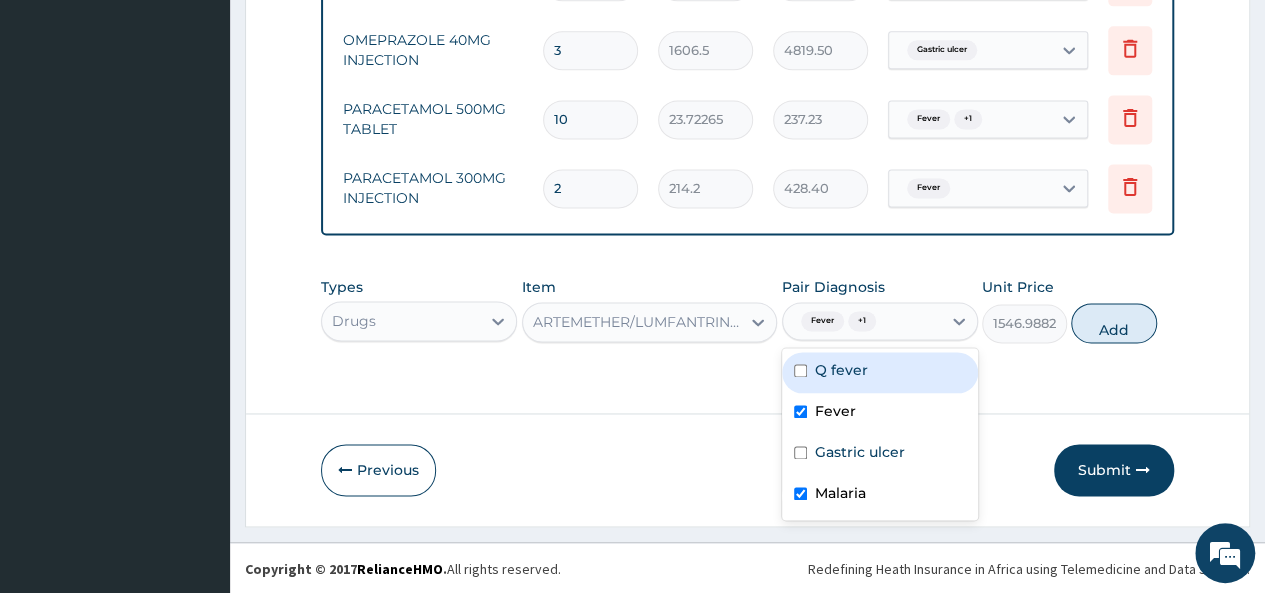 click on "Fever" at bounding box center [822, 321] 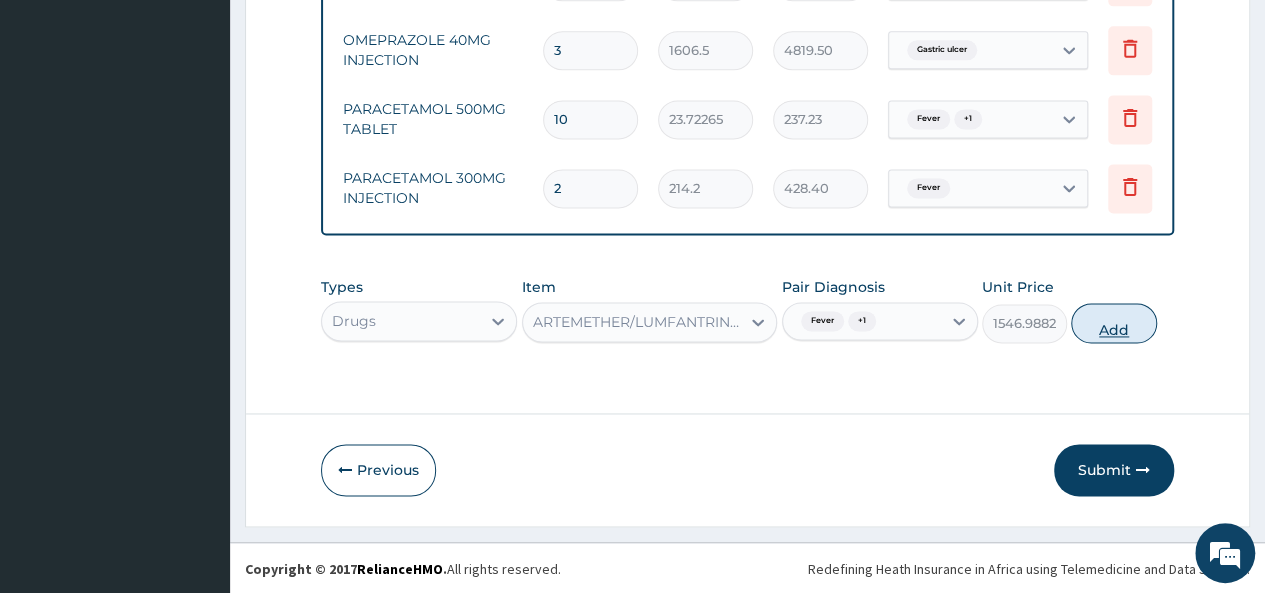 click on "Add" at bounding box center (1113, 323) 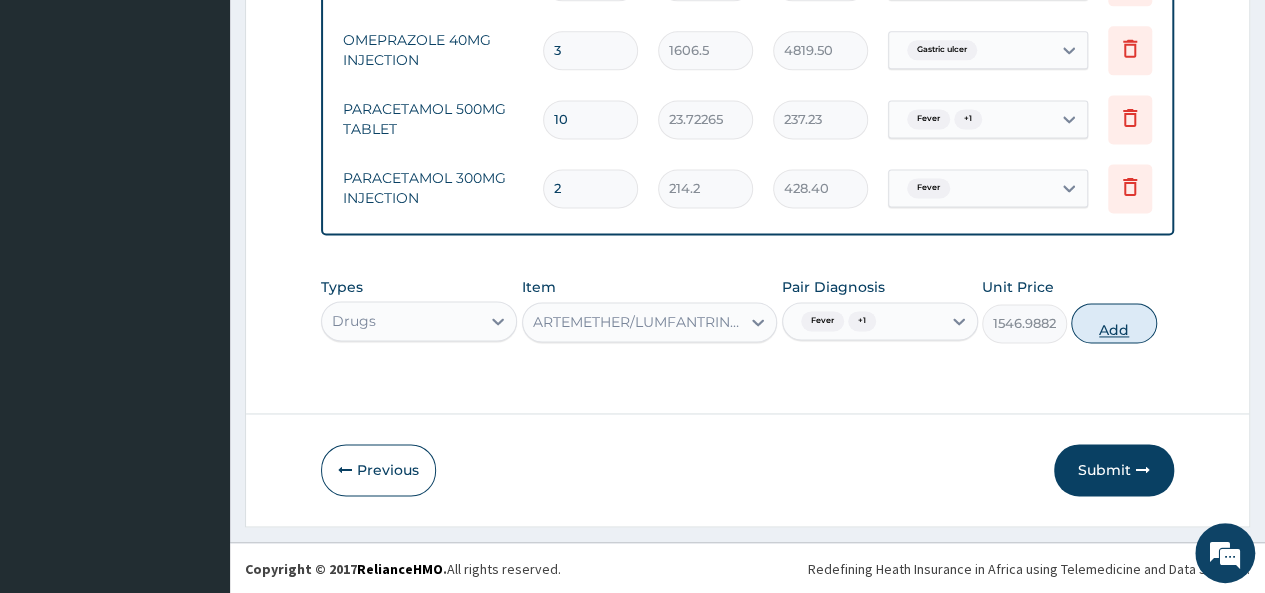 type on "0" 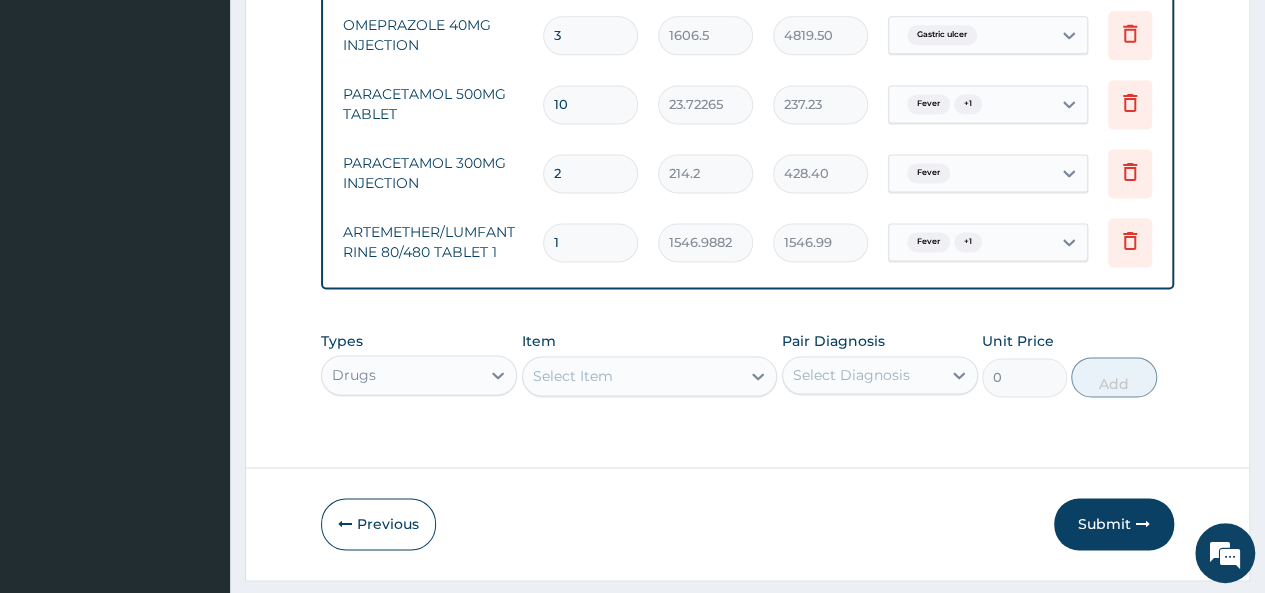 type 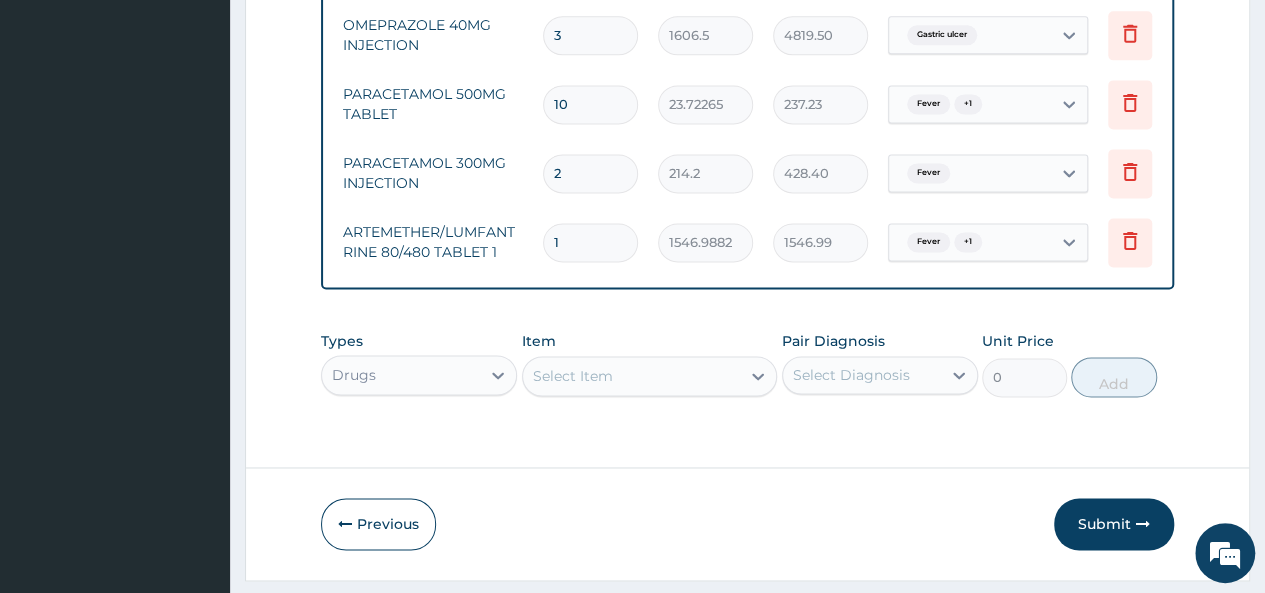 type on "0.00" 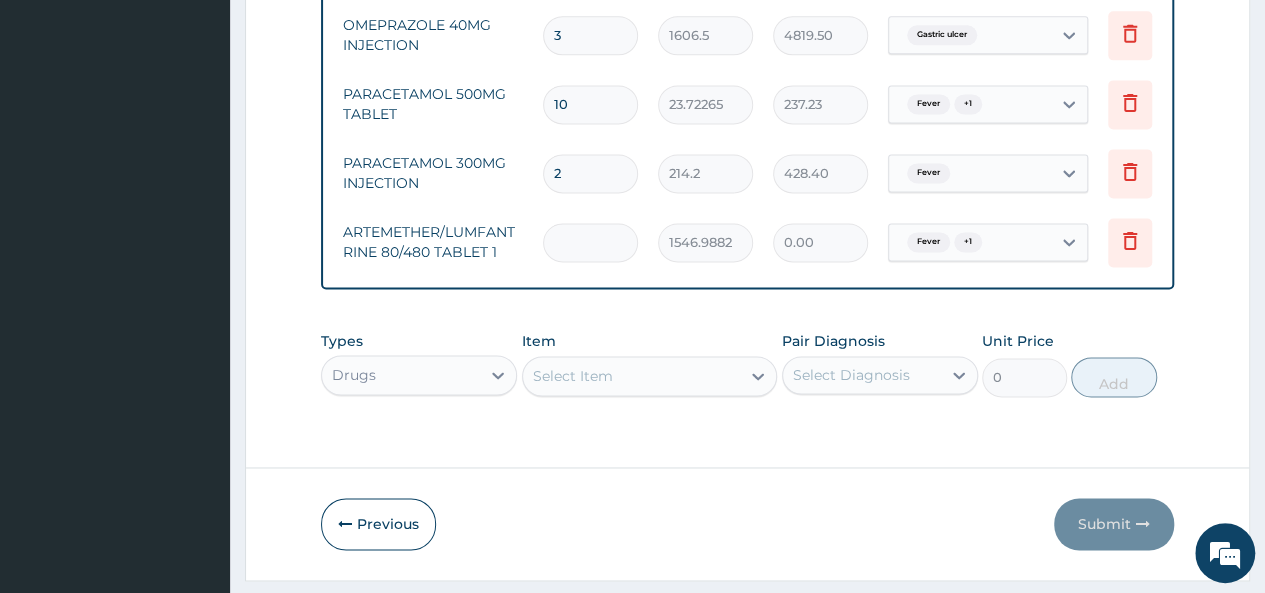 type on "6" 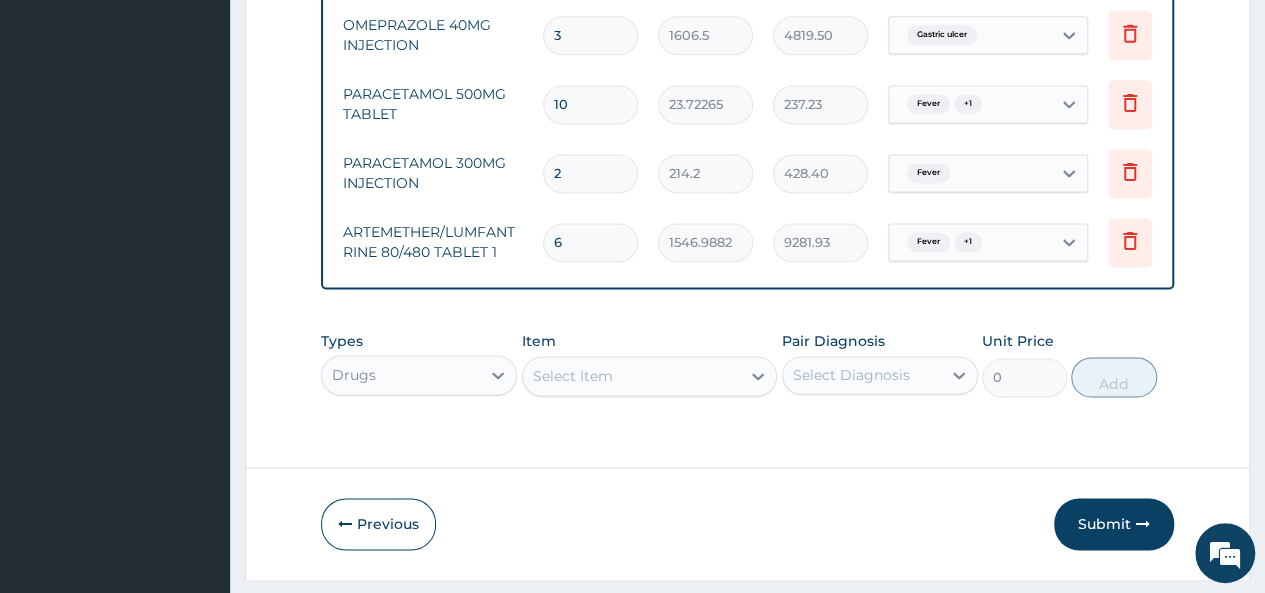 type on "7" 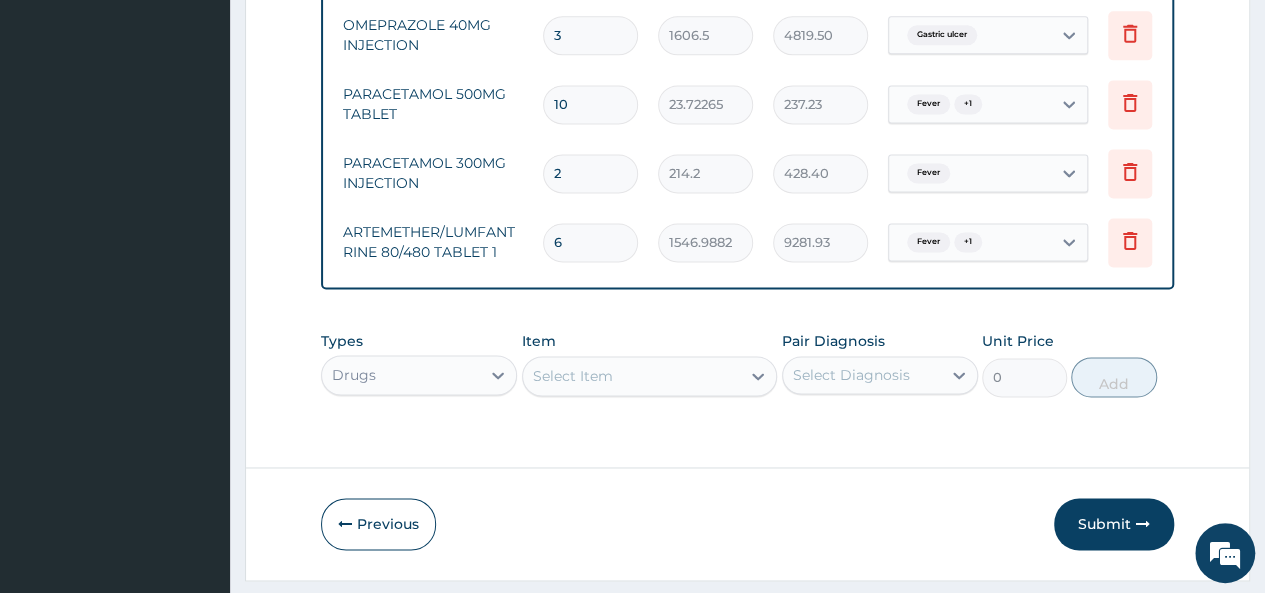 type on "10828.92" 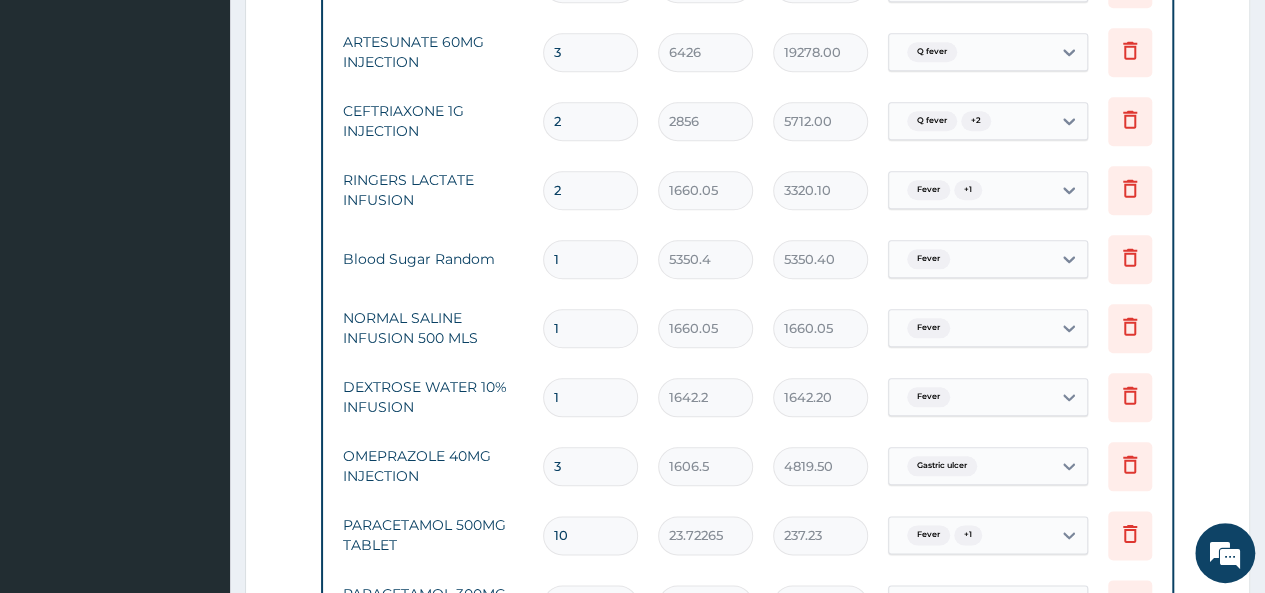 scroll, scrollTop: 1318, scrollLeft: 0, axis: vertical 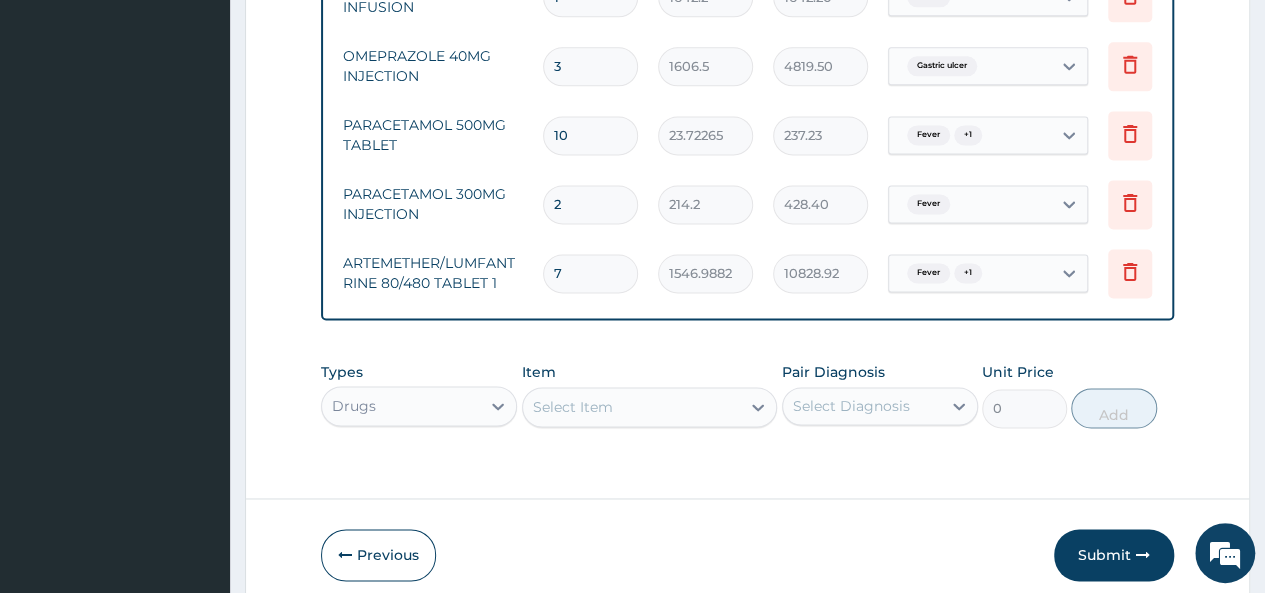 type on "8" 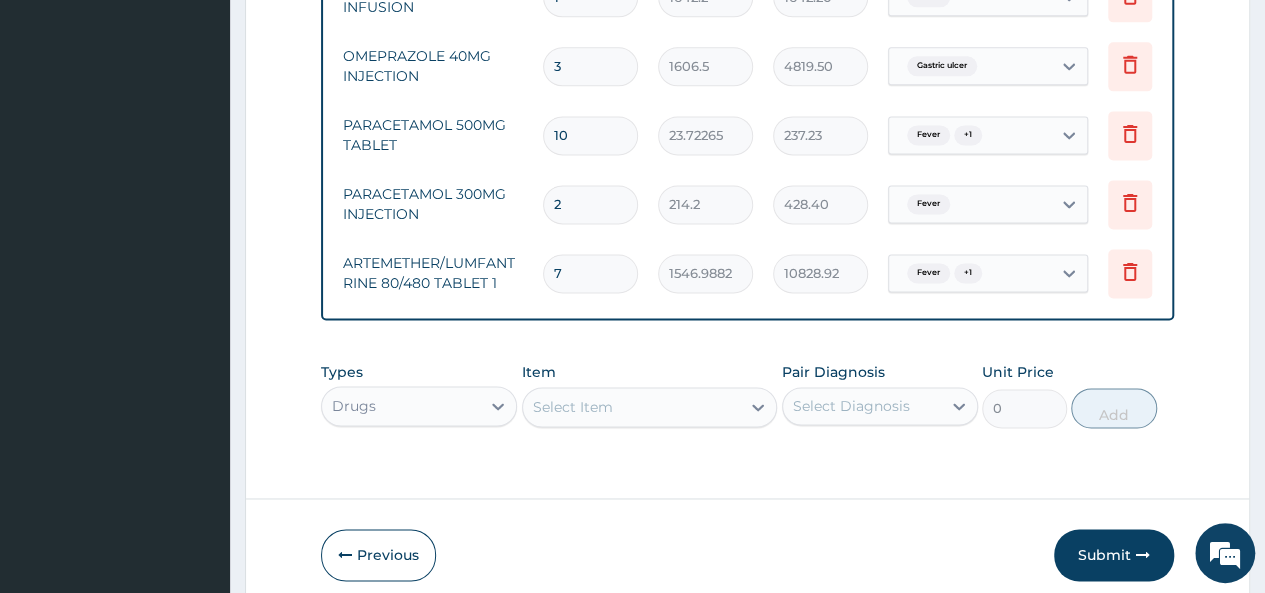 type on "12375.91" 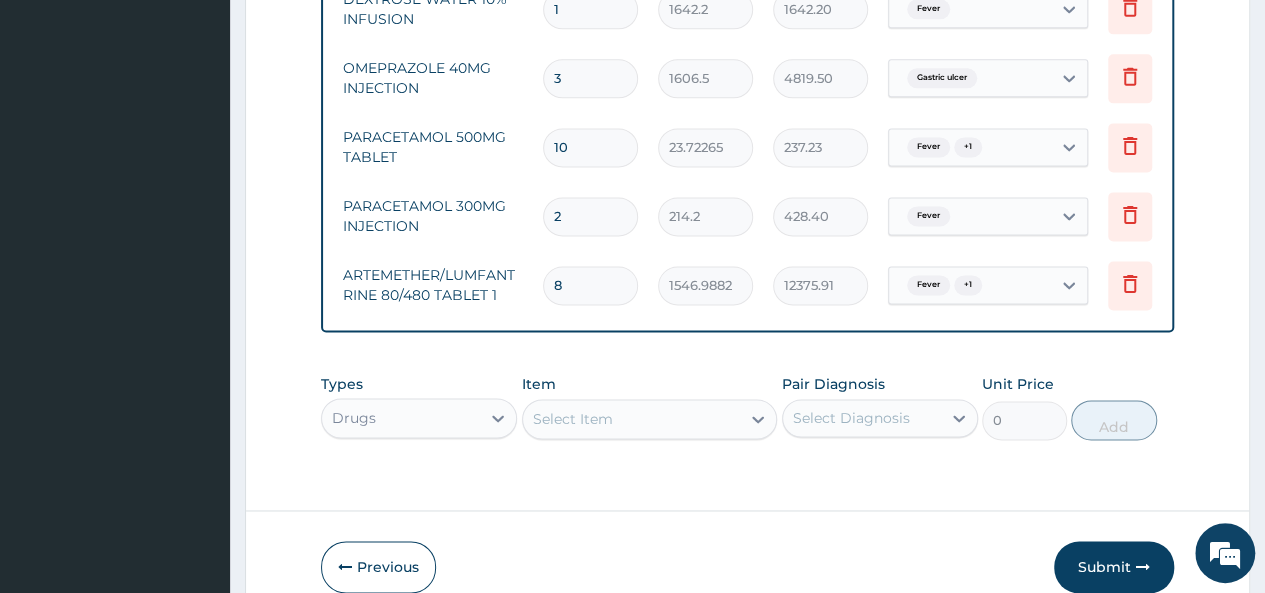scroll, scrollTop: 1418, scrollLeft: 0, axis: vertical 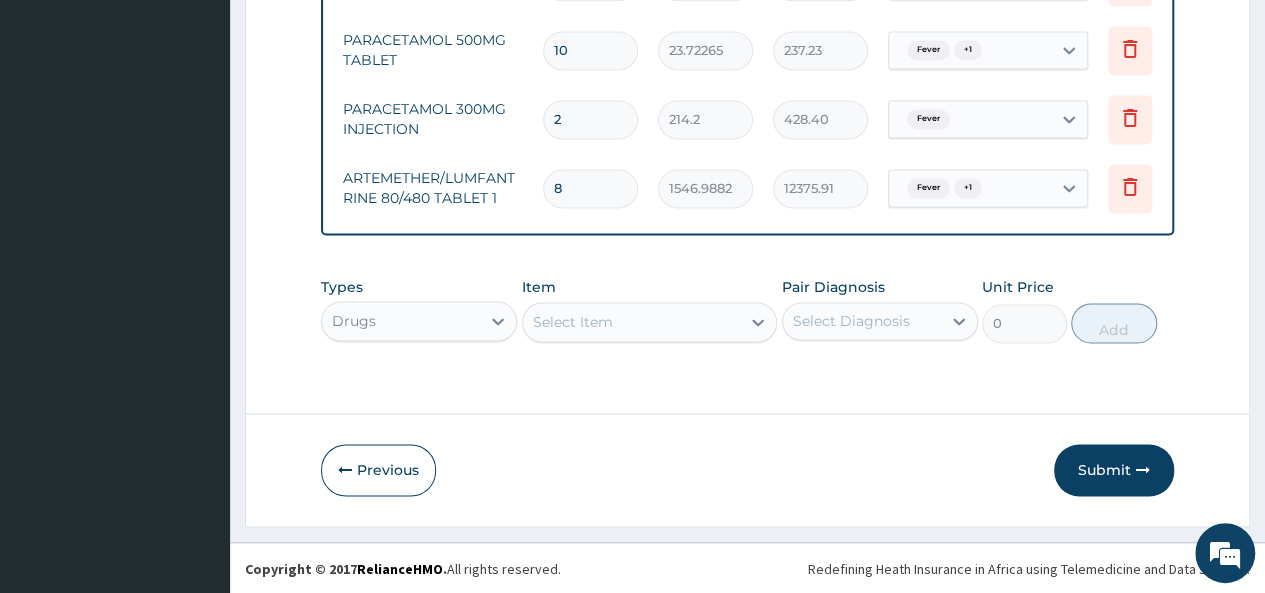 type on "8" 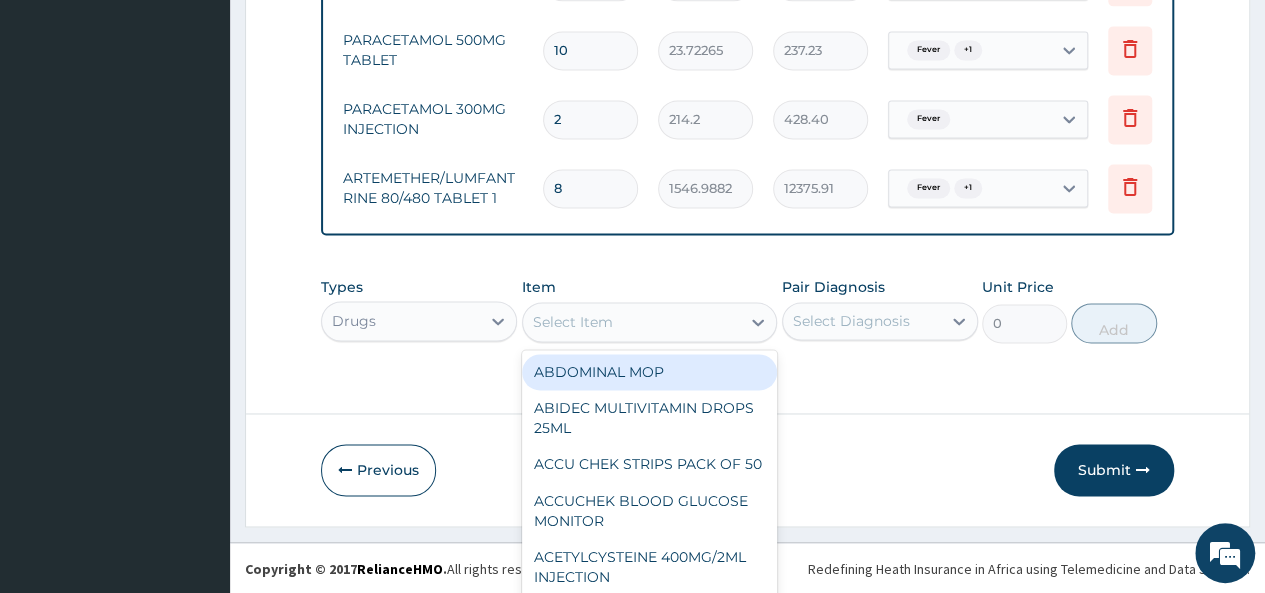 scroll, scrollTop: 58, scrollLeft: 0, axis: vertical 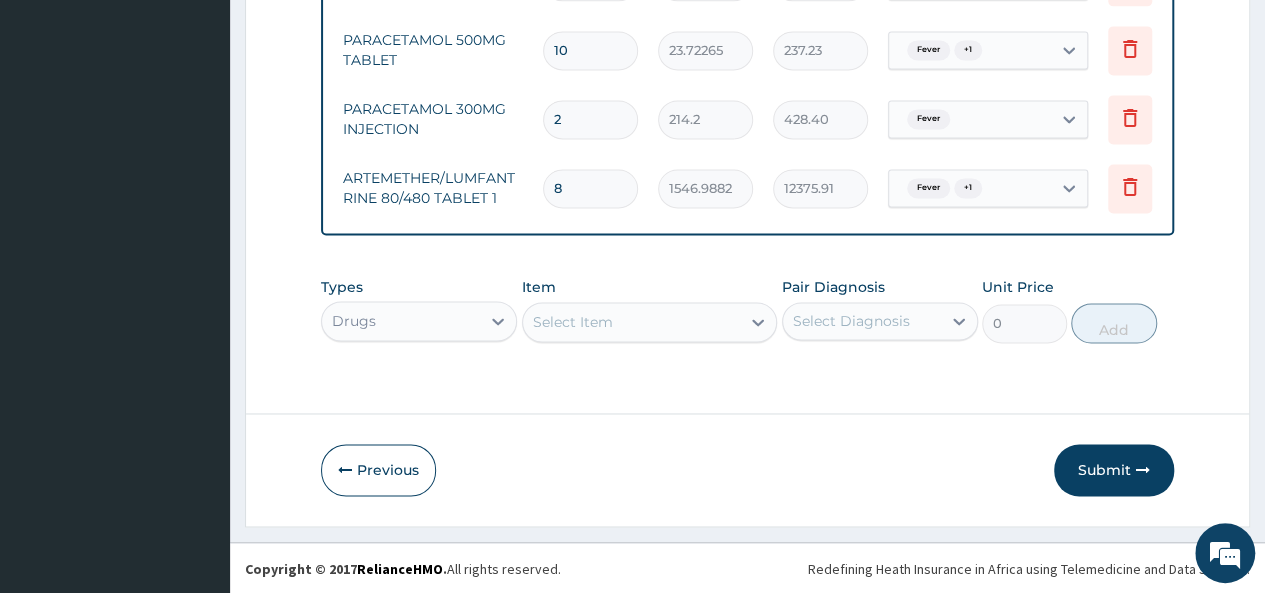click on "Types Drugs Item Select Item Pair Diagnosis Select Diagnosis Unit Price 0 Add" at bounding box center (747, 325) 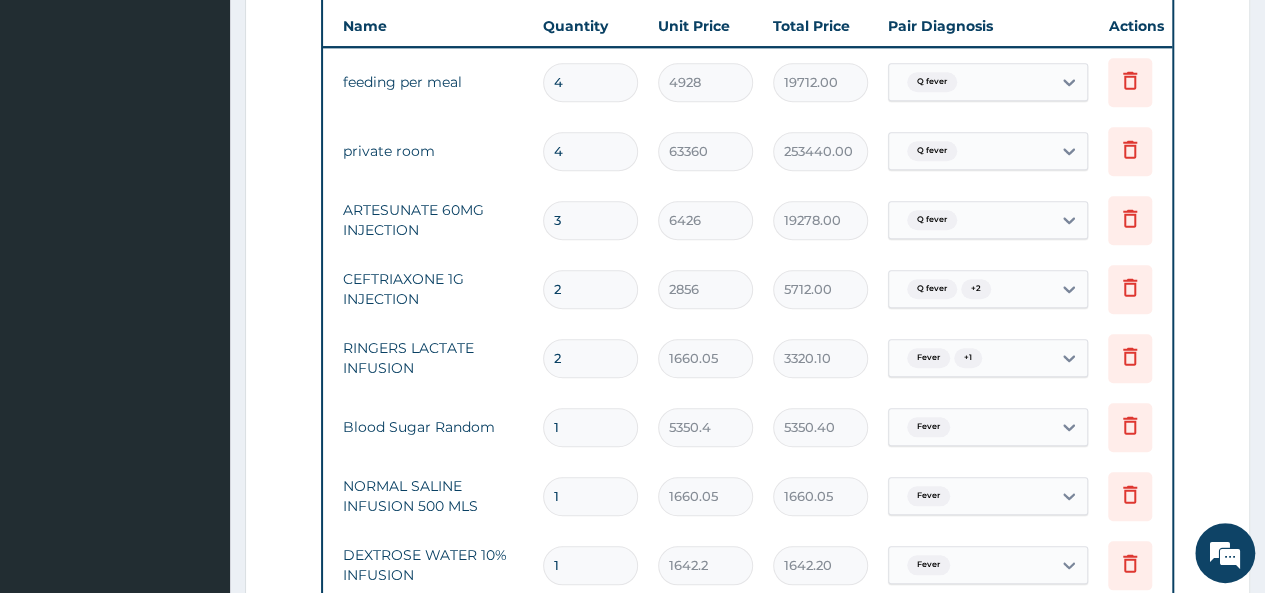 scroll, scrollTop: 518, scrollLeft: 0, axis: vertical 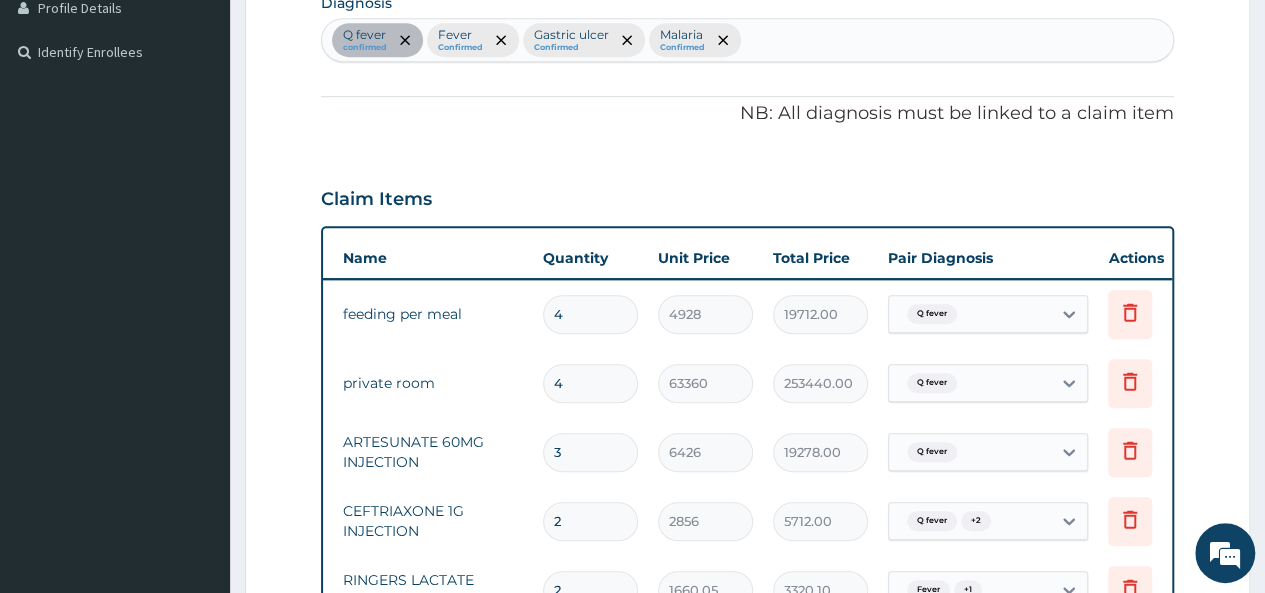 click on "Q fever confirmed Fever Confirmed Gastric ulcer Confirmed Malaria Confirmed" at bounding box center (747, 40) 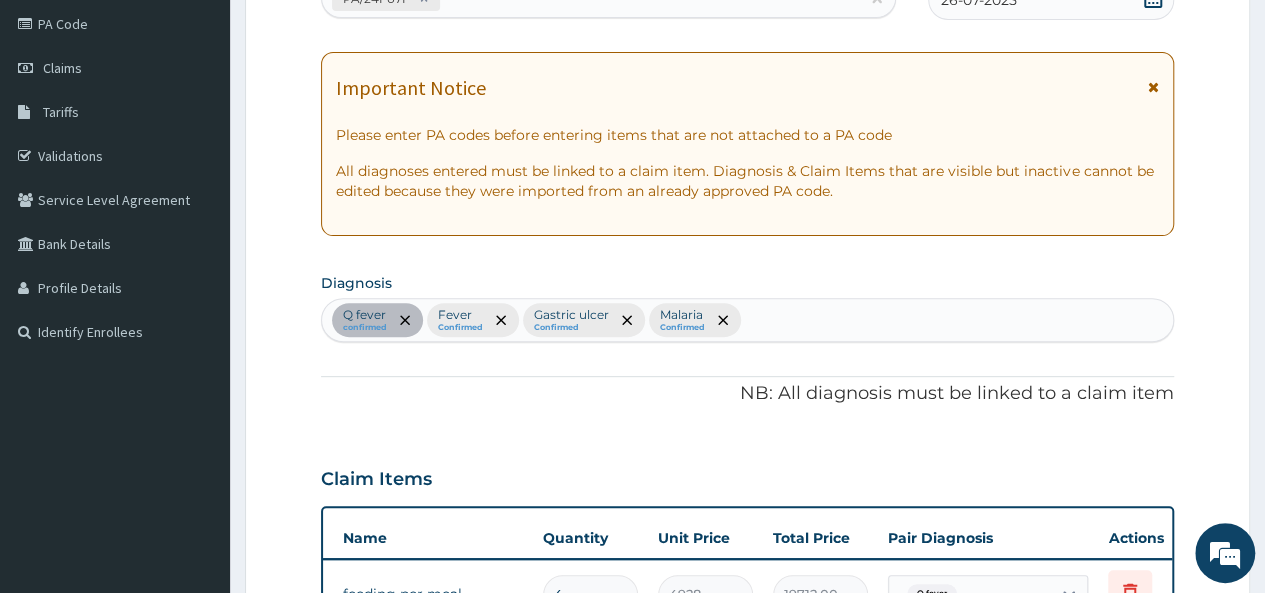 scroll, scrollTop: 118, scrollLeft: 0, axis: vertical 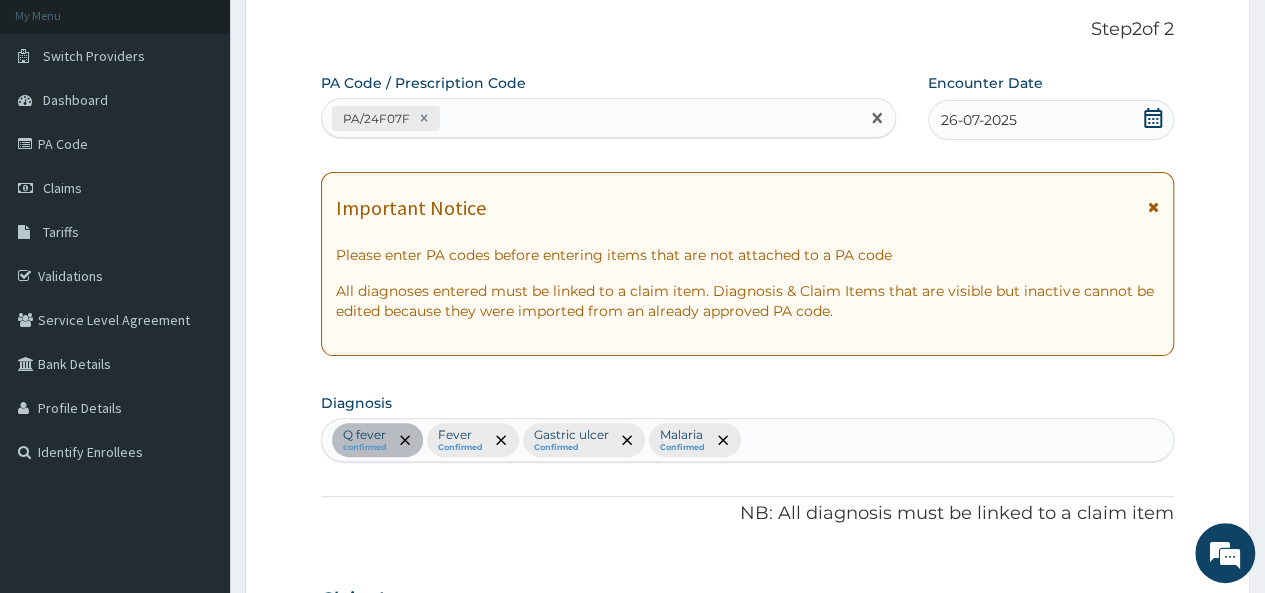 click on "PA/24F07F" at bounding box center (590, 118) 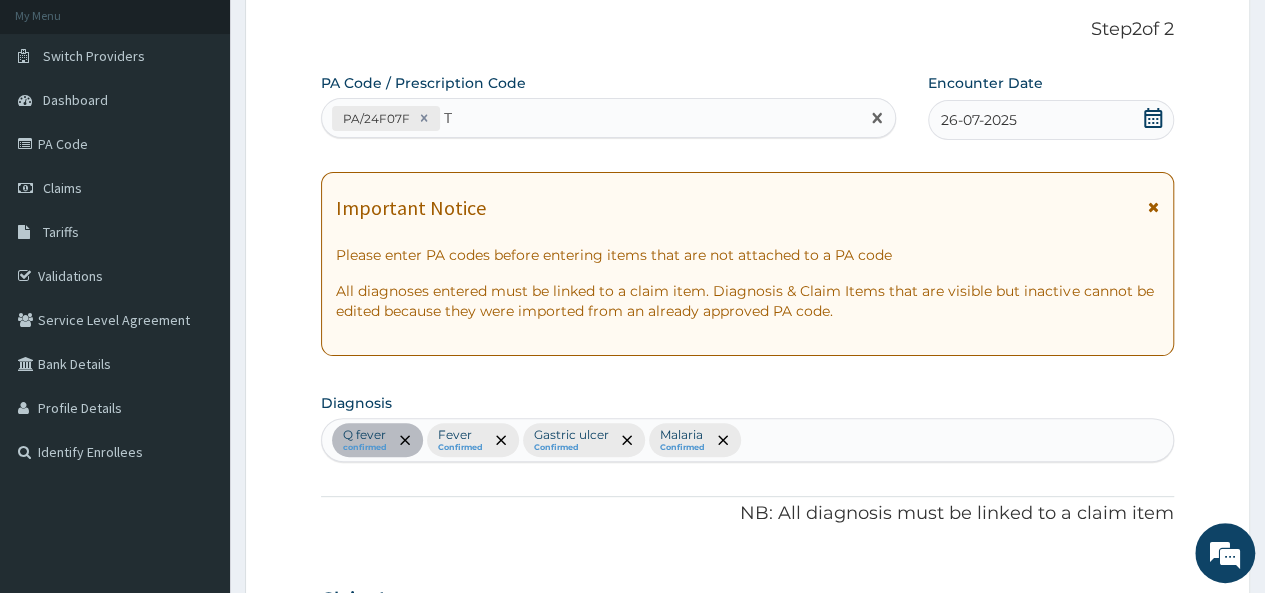type 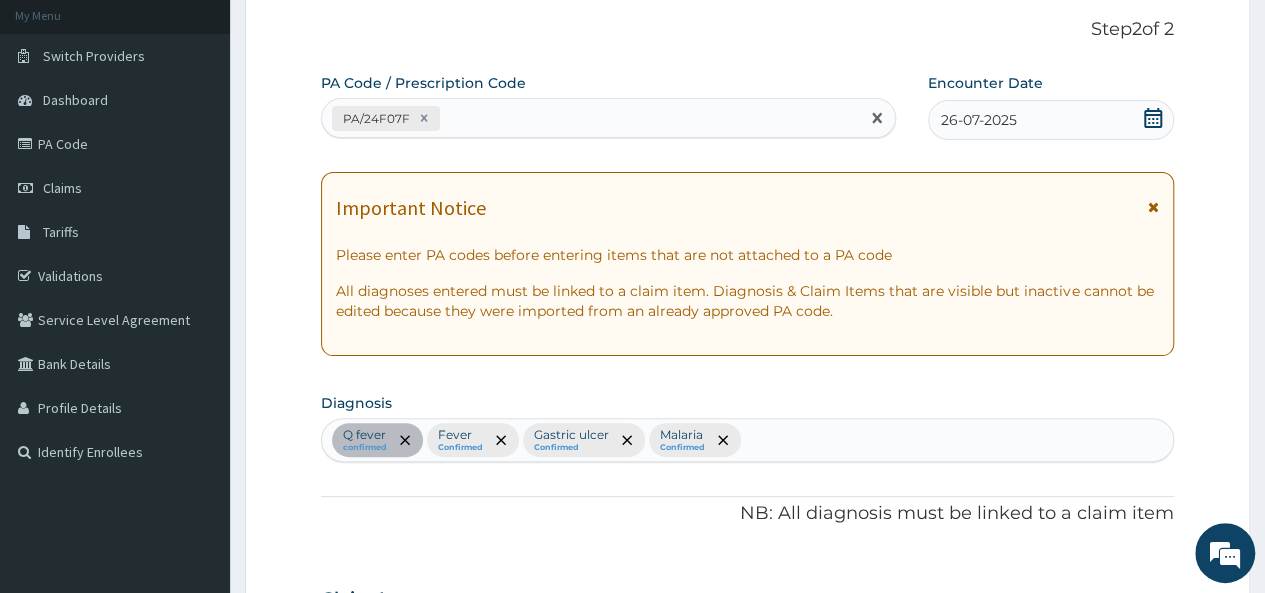 click on "Q fever confirmed Fever Confirmed Gastric ulcer Confirmed Malaria Confirmed" at bounding box center [747, 440] 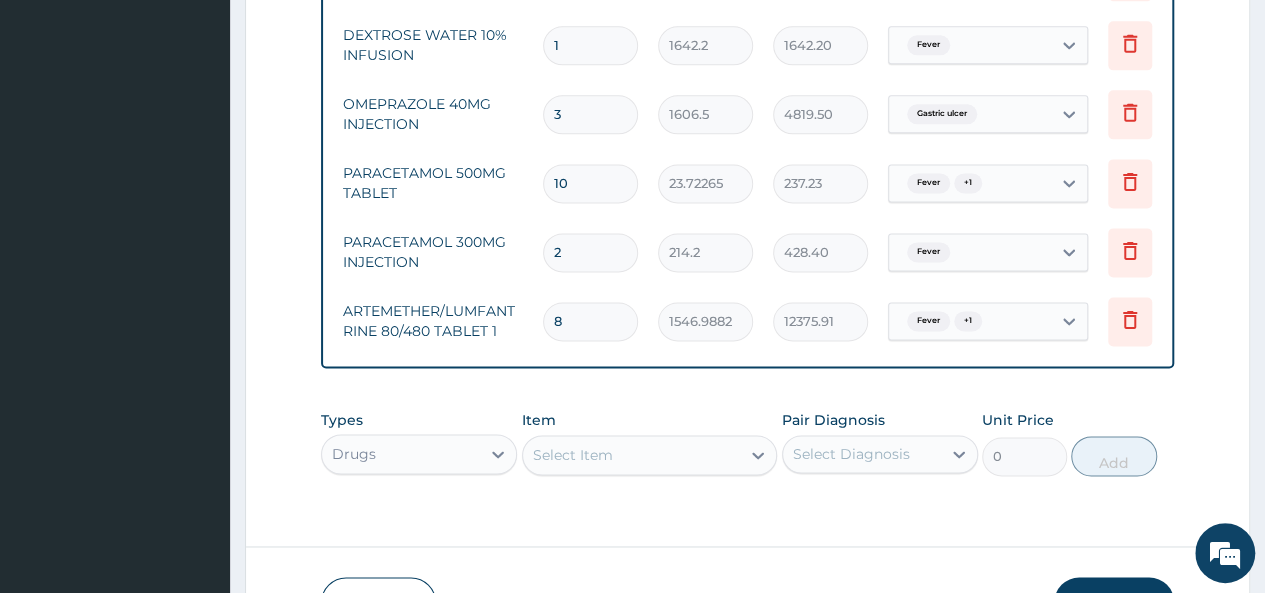 scroll, scrollTop: 1418, scrollLeft: 0, axis: vertical 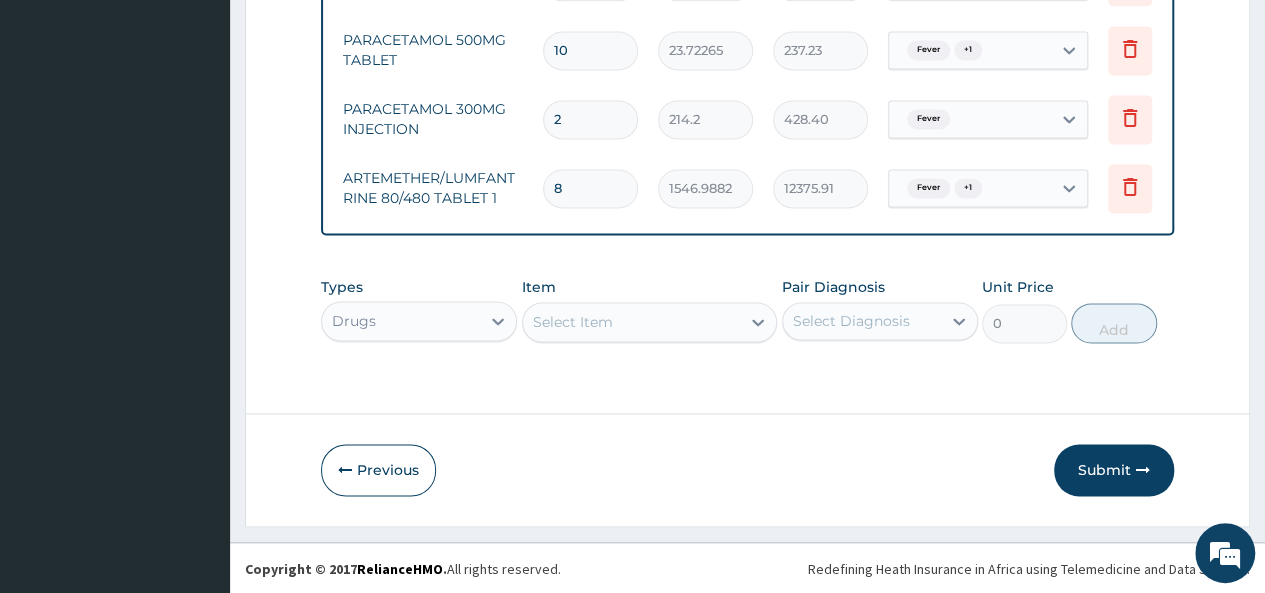 drag, startPoint x: 575, startPoint y: 168, endPoint x: 1010, endPoint y: 184, distance: 435.29416 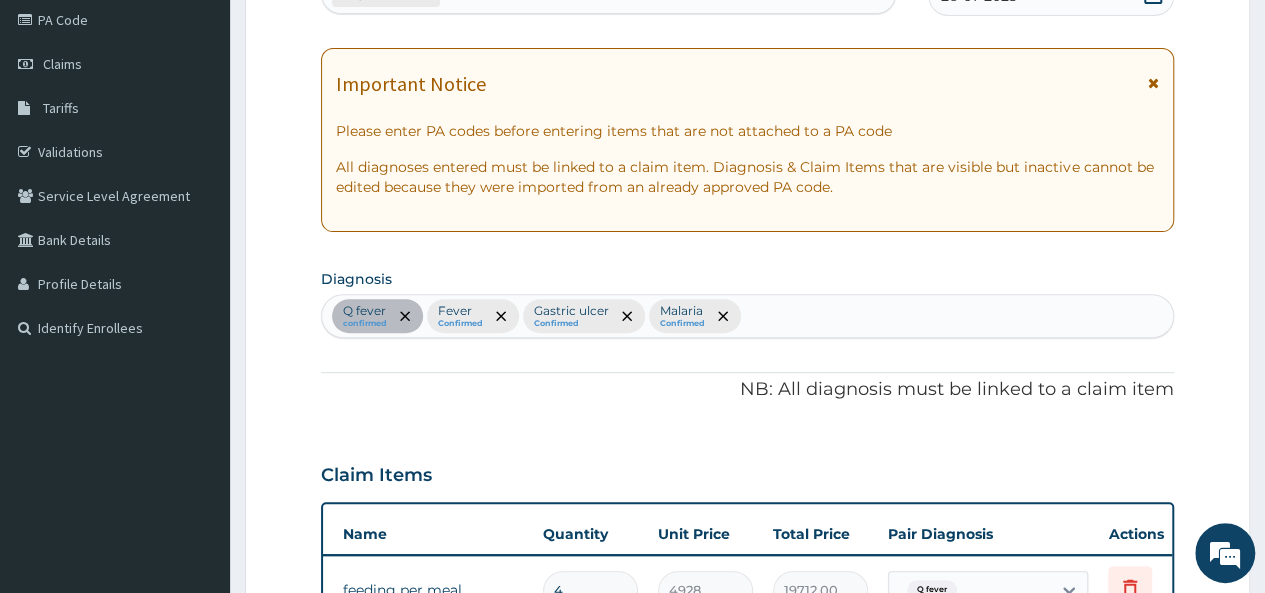 scroll, scrollTop: 218, scrollLeft: 0, axis: vertical 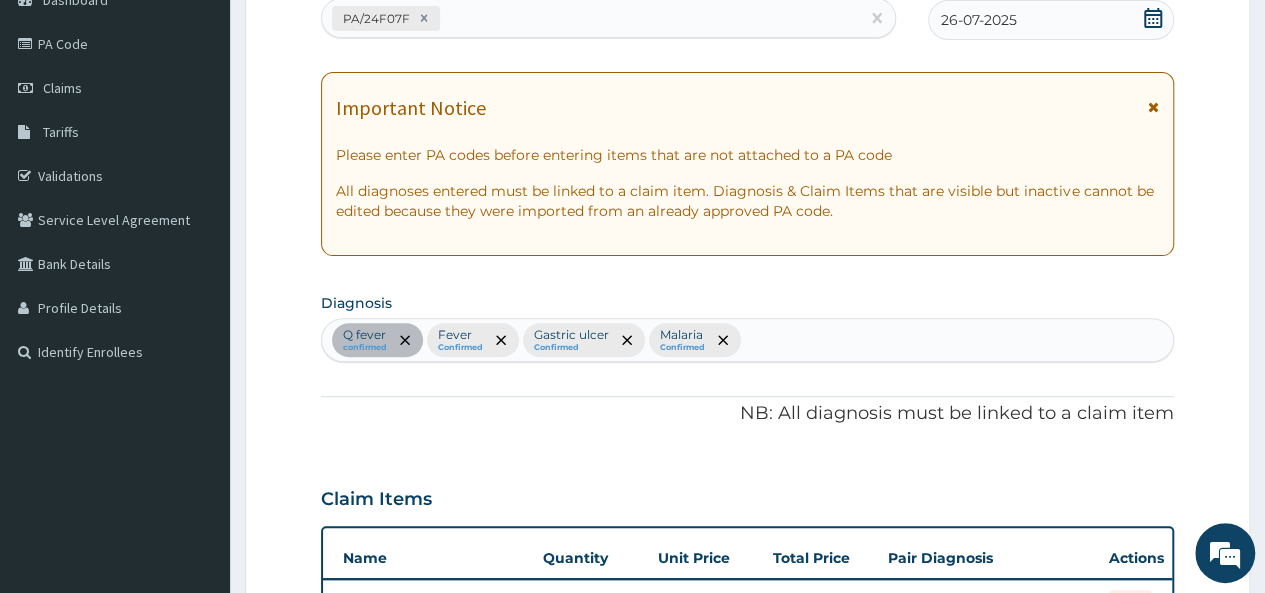 click on "Q fever confirmed Fever Confirmed Gastric ulcer Confirmed Malaria Confirmed" at bounding box center (747, 340) 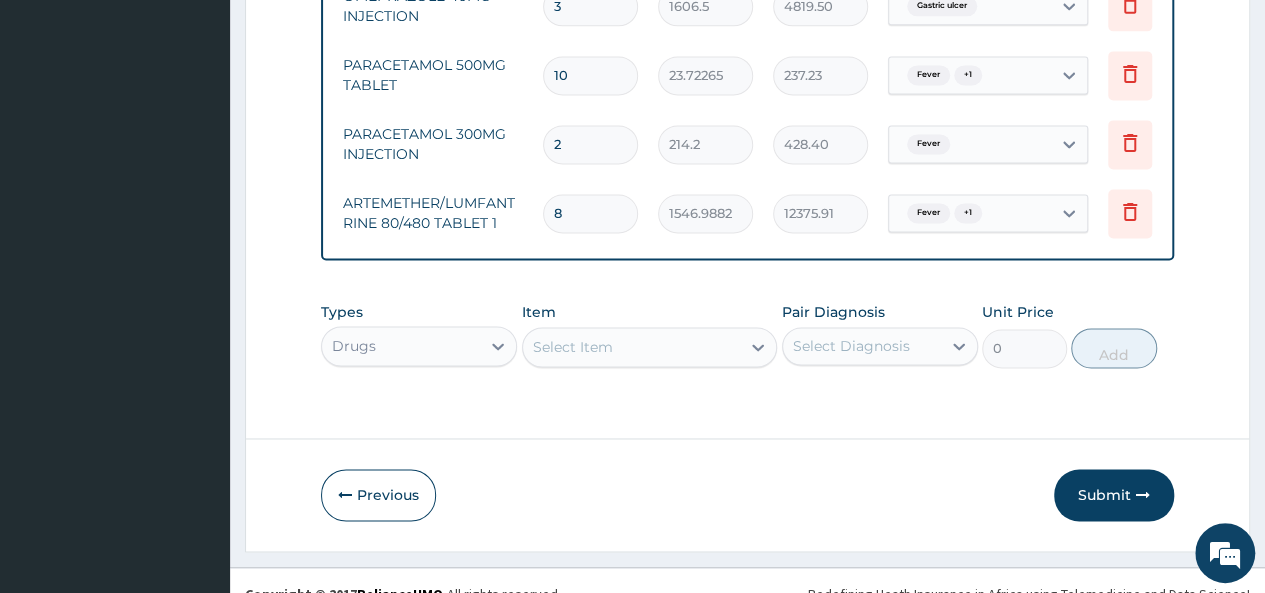 scroll, scrollTop: 1418, scrollLeft: 0, axis: vertical 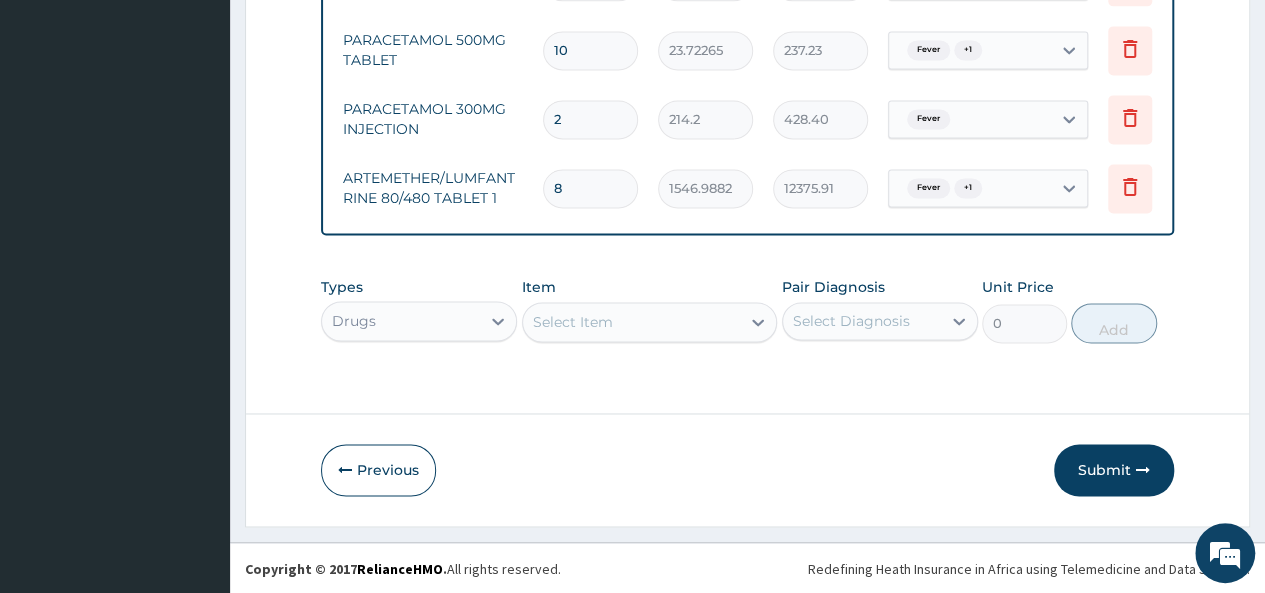 click on "Submit" at bounding box center (1114, 470) 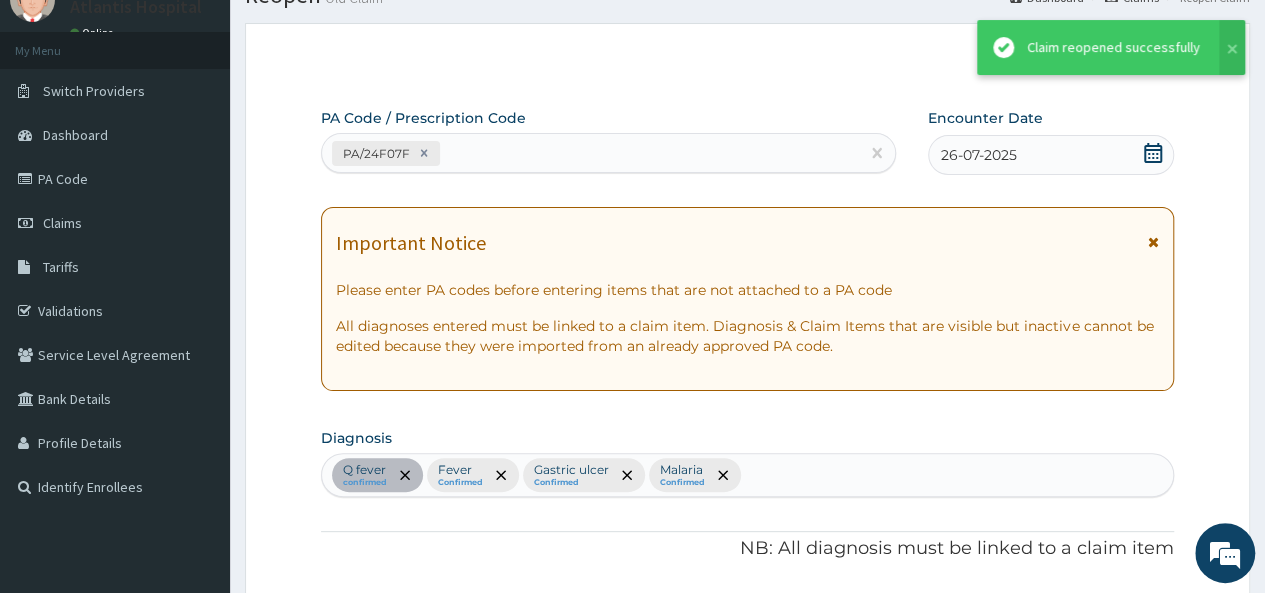 scroll, scrollTop: 1418, scrollLeft: 0, axis: vertical 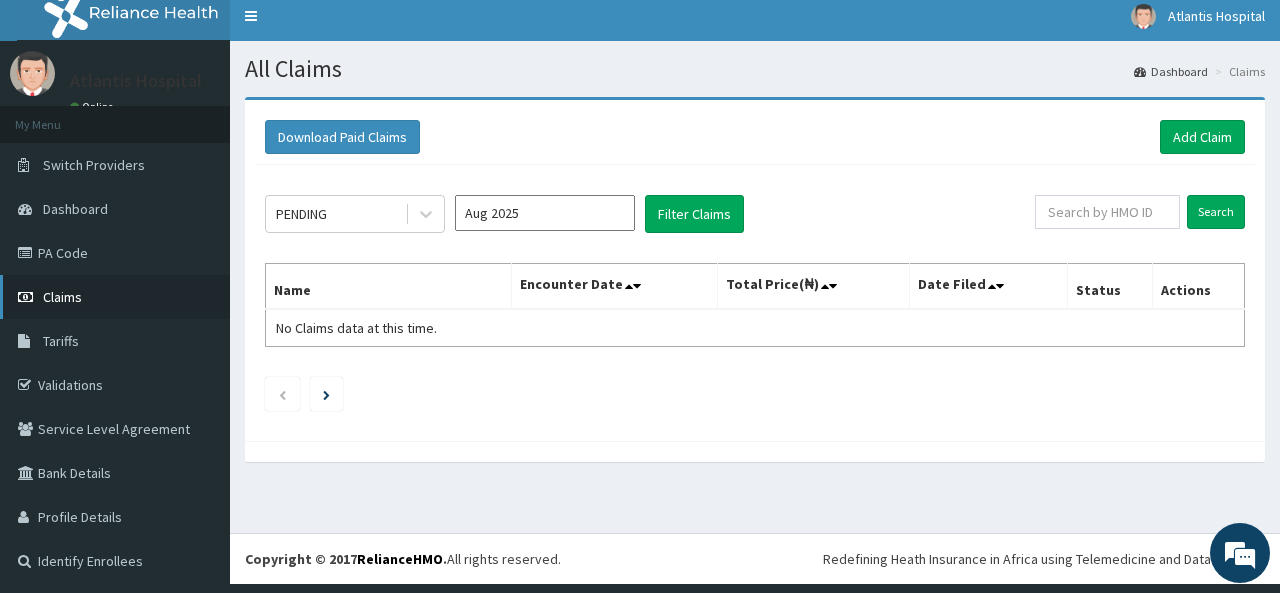 click on "Claims" at bounding box center [115, 297] 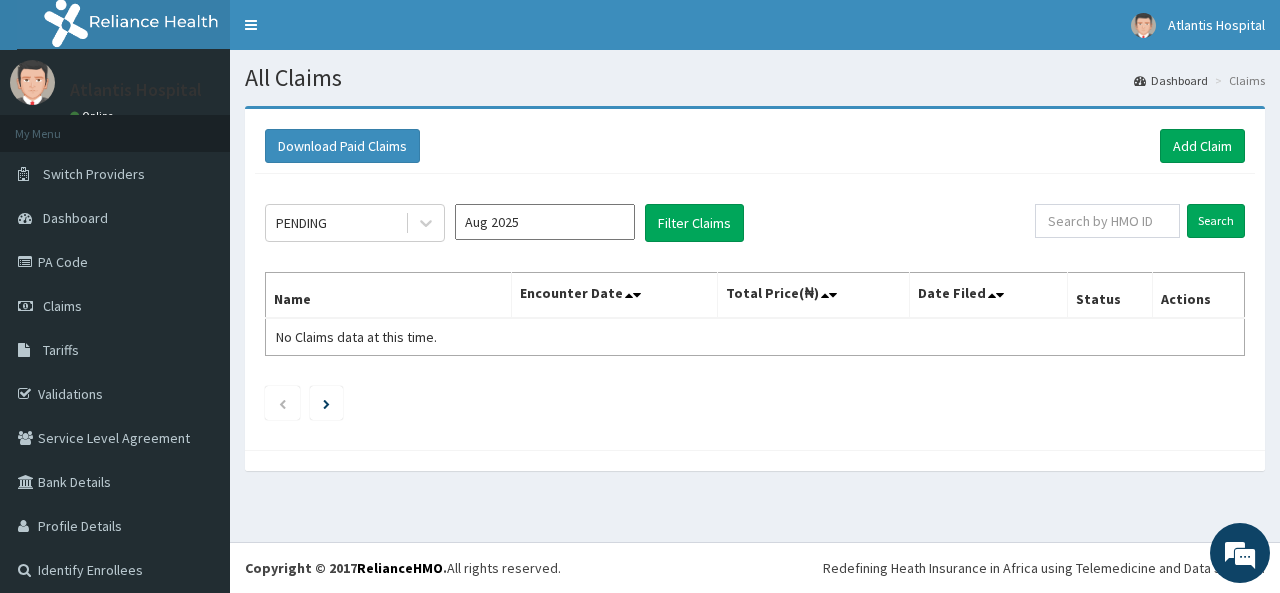 scroll, scrollTop: 0, scrollLeft: 0, axis: both 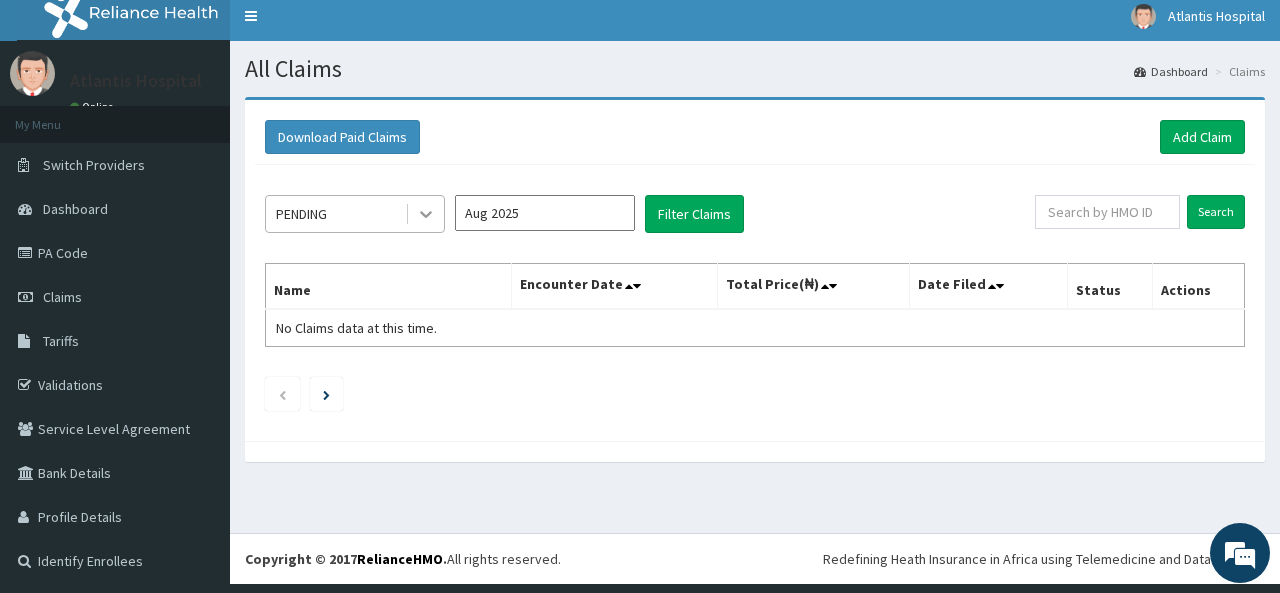click 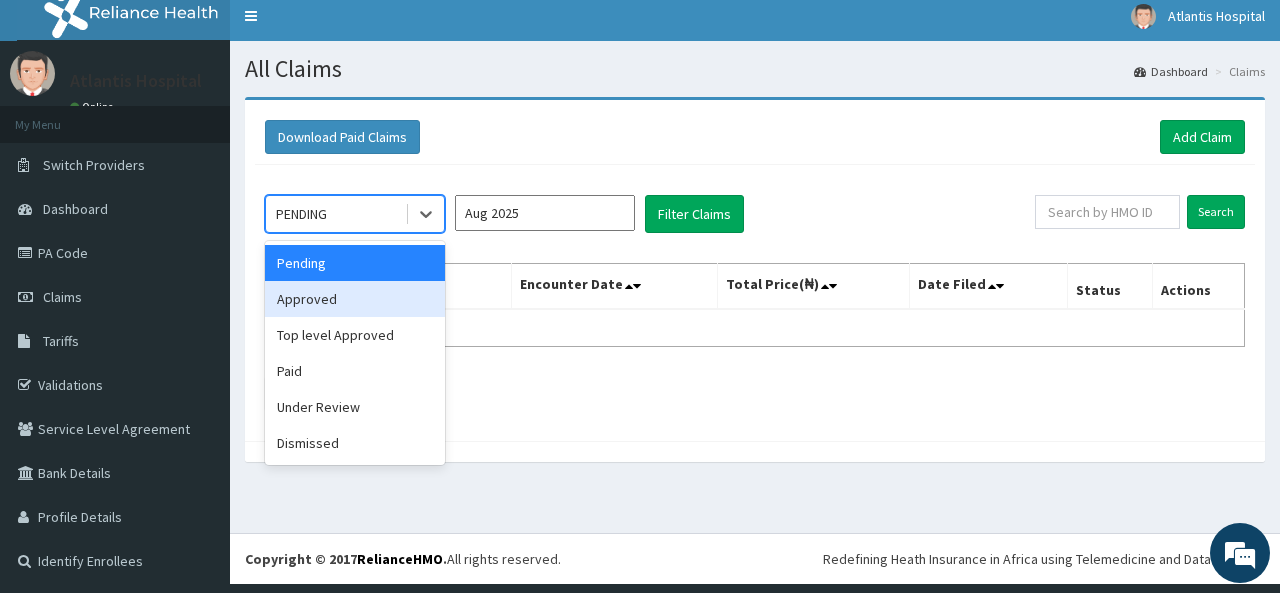 click on "Approved" at bounding box center (355, 299) 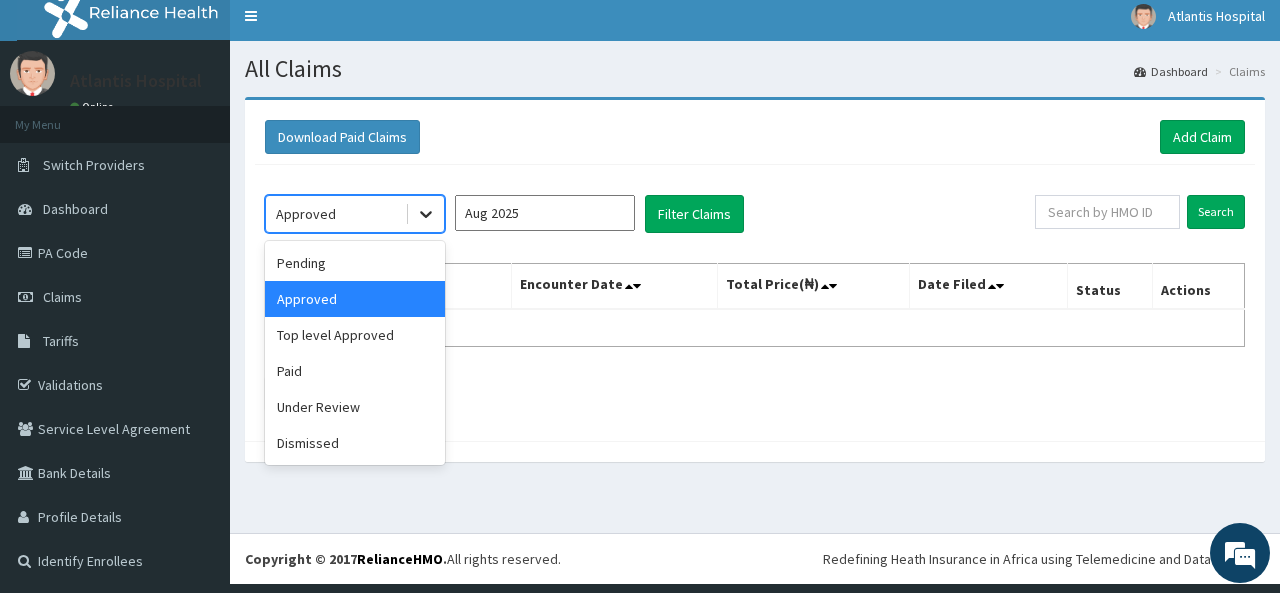 click 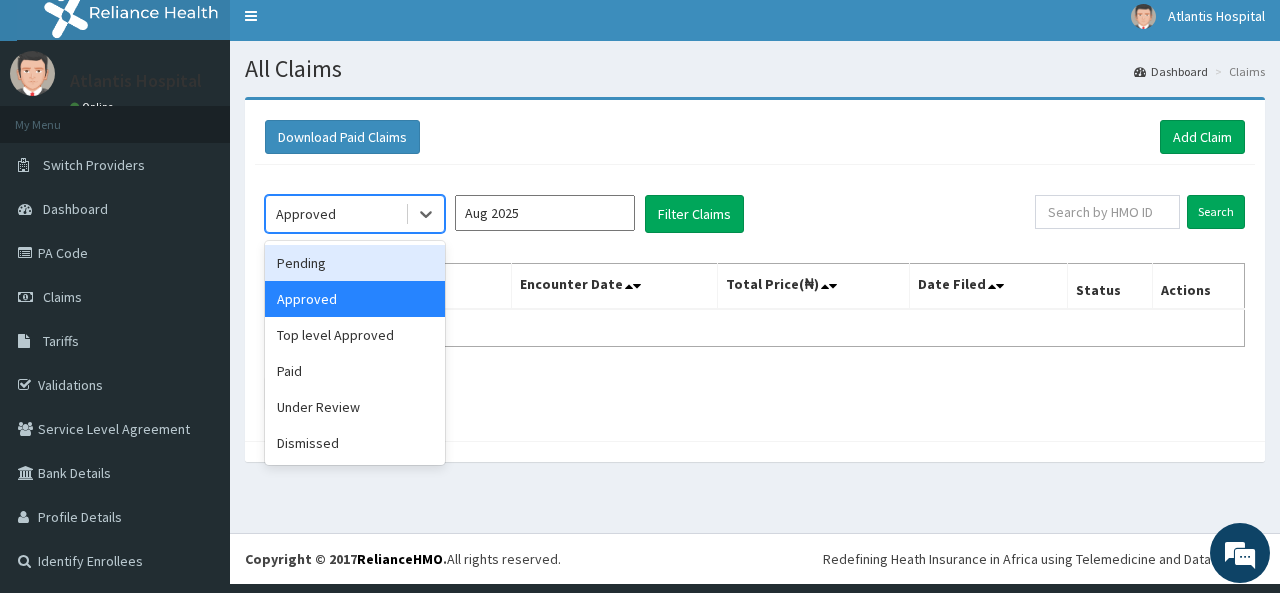 click on "Pending" at bounding box center (355, 263) 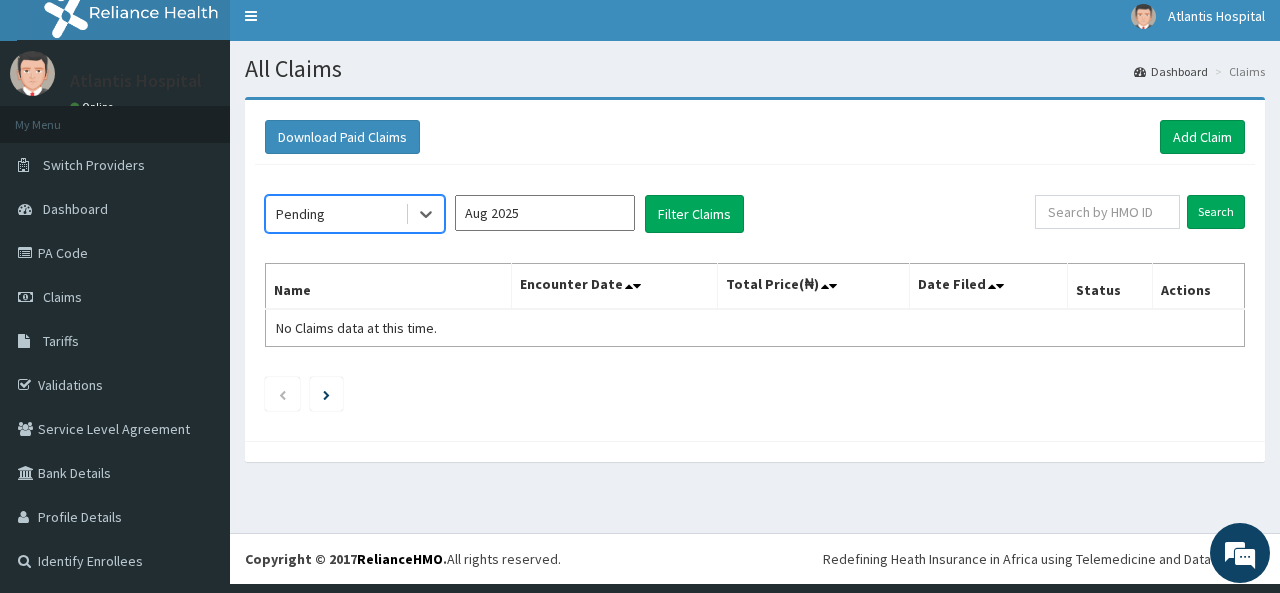 click on "Aug 2025" at bounding box center [545, 213] 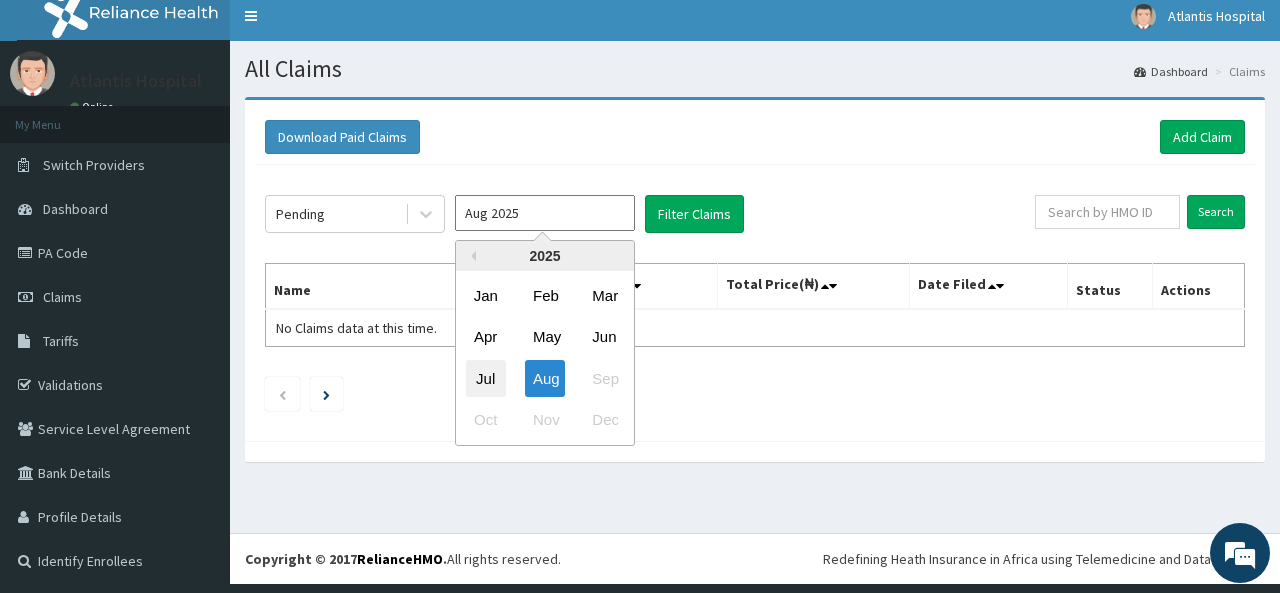 click on "Jul" at bounding box center [486, 378] 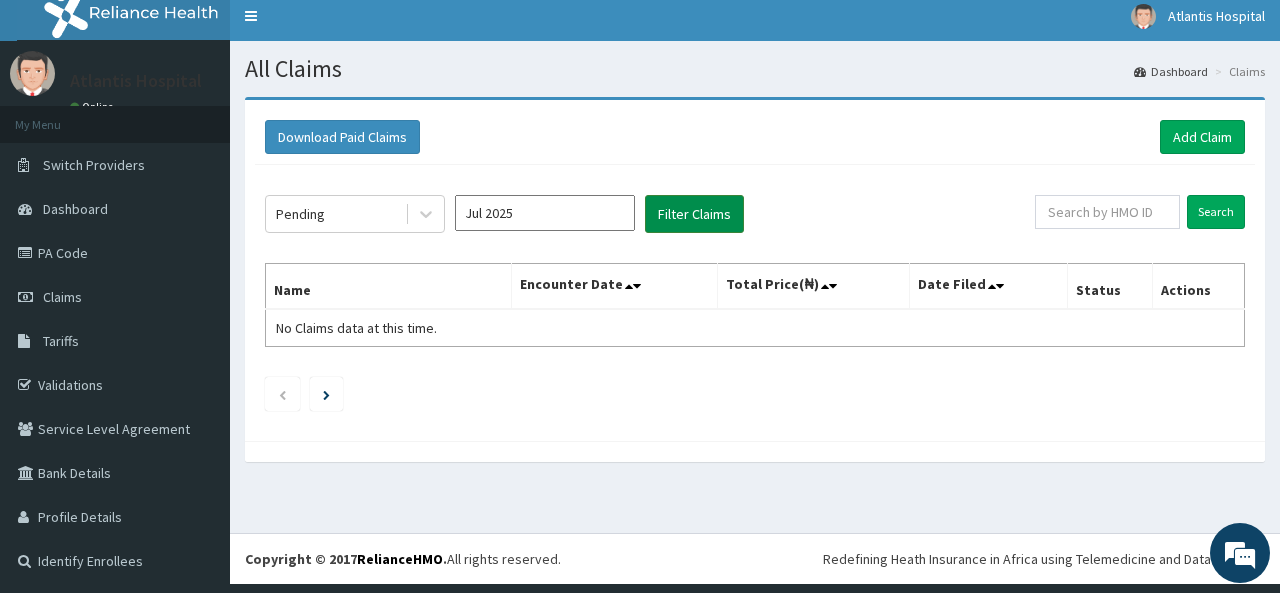 click on "Filter Claims" at bounding box center (694, 214) 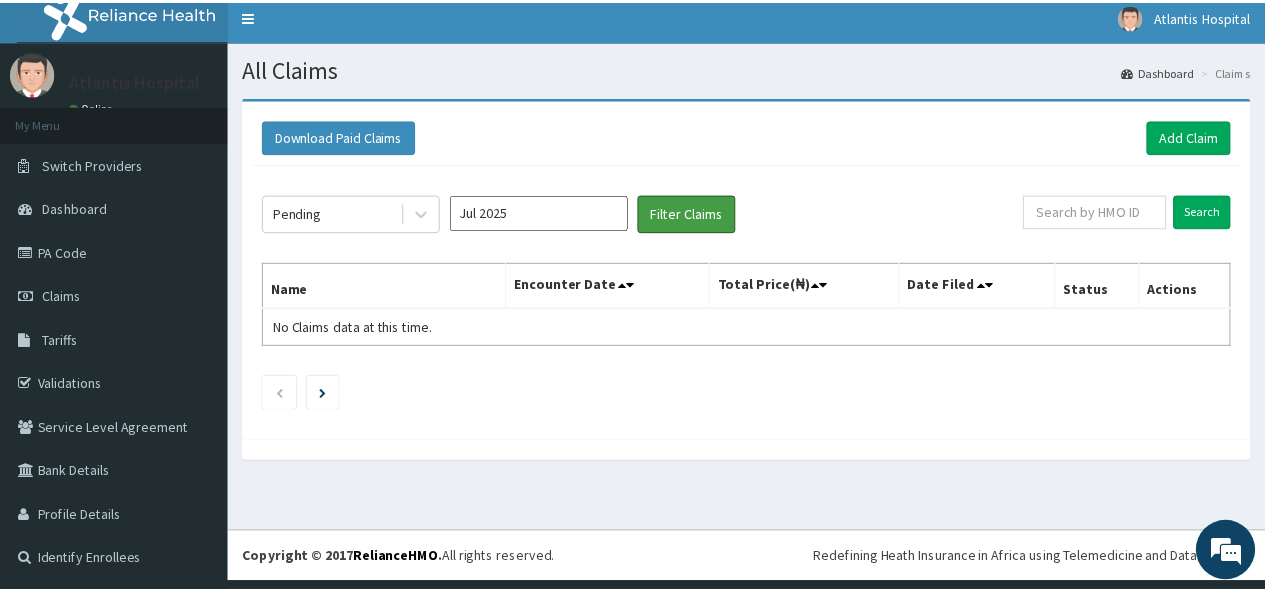 scroll, scrollTop: 6, scrollLeft: 0, axis: vertical 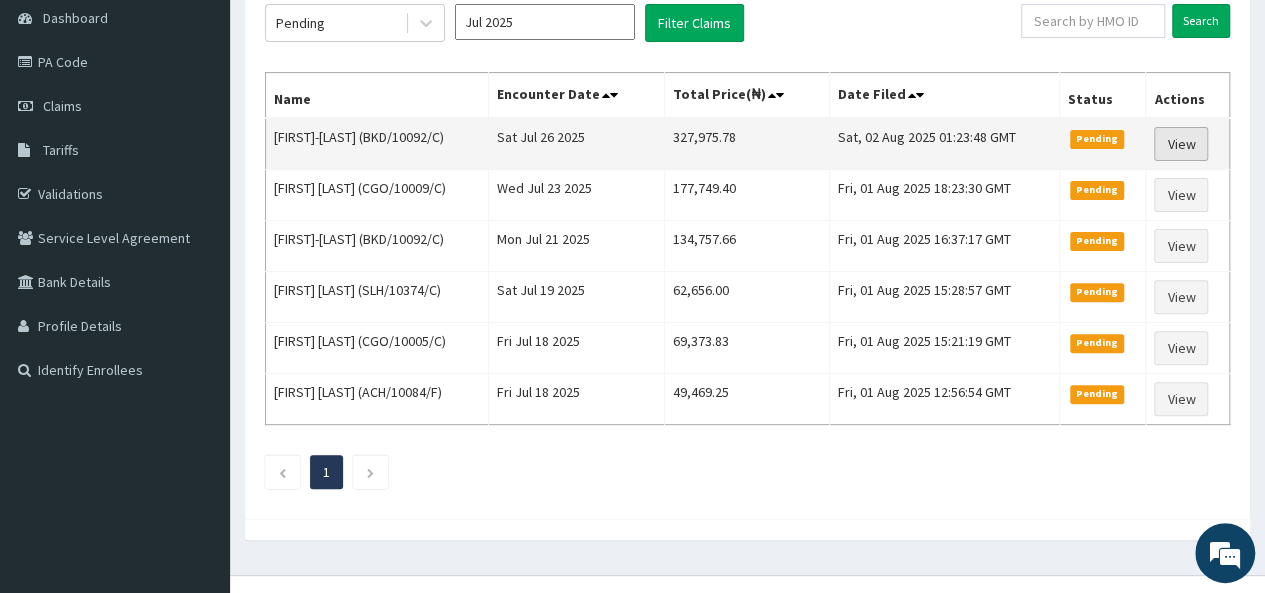 click on "View" at bounding box center [1181, 144] 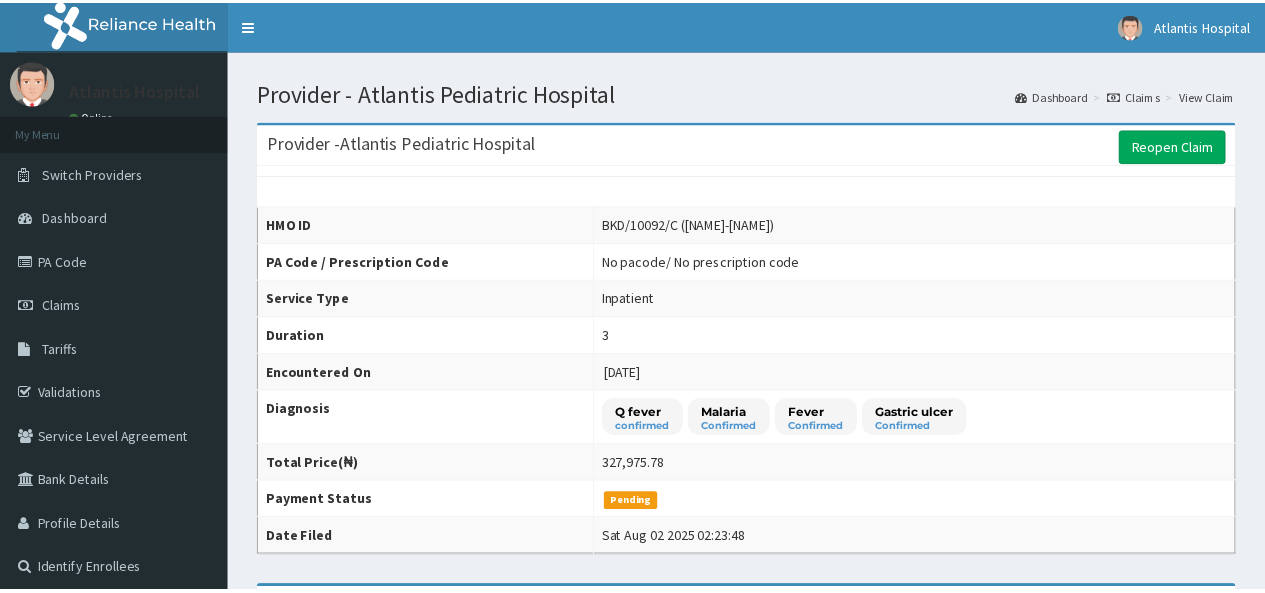 scroll, scrollTop: 0, scrollLeft: 0, axis: both 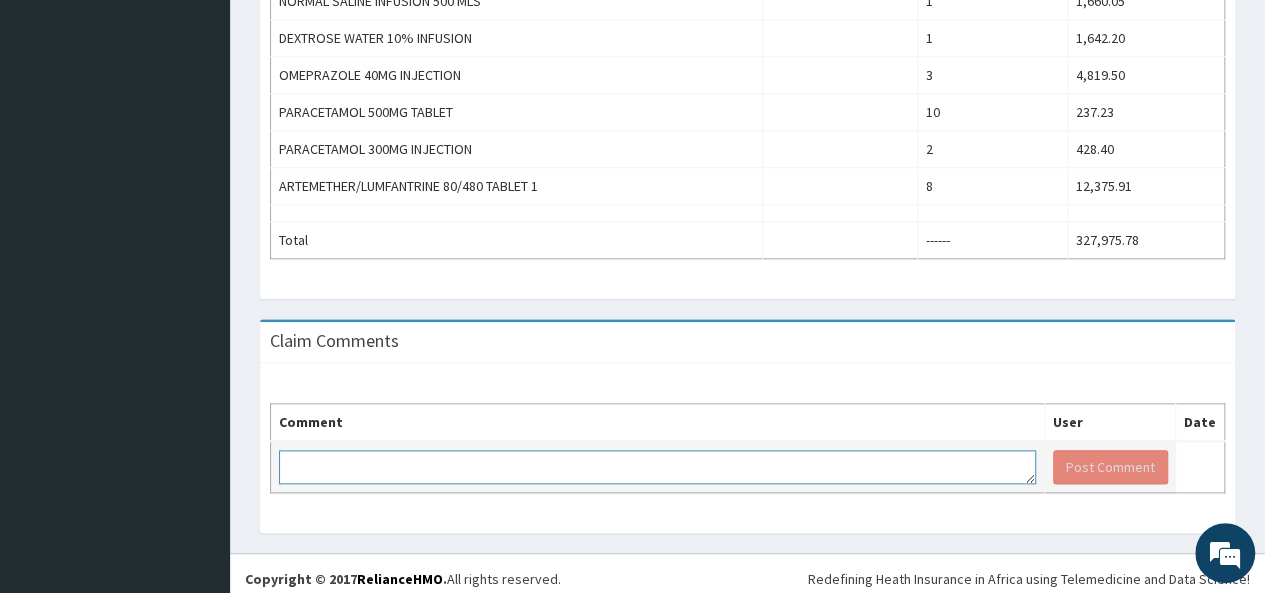 paste on "PA/1027C5" 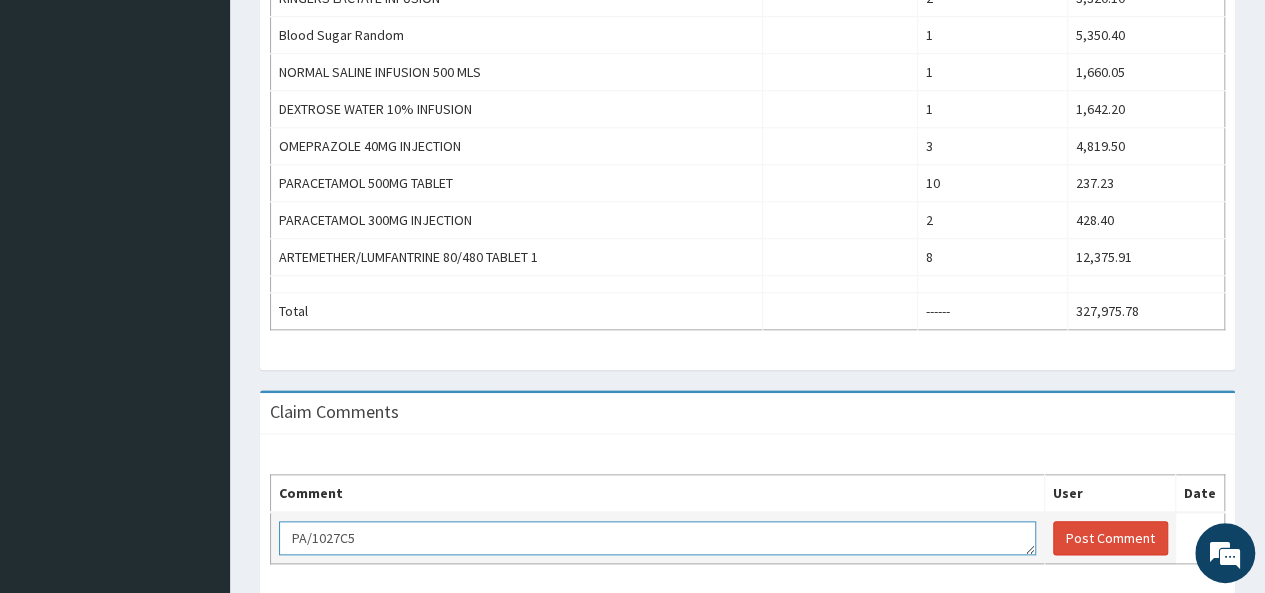 scroll, scrollTop: 949, scrollLeft: 0, axis: vertical 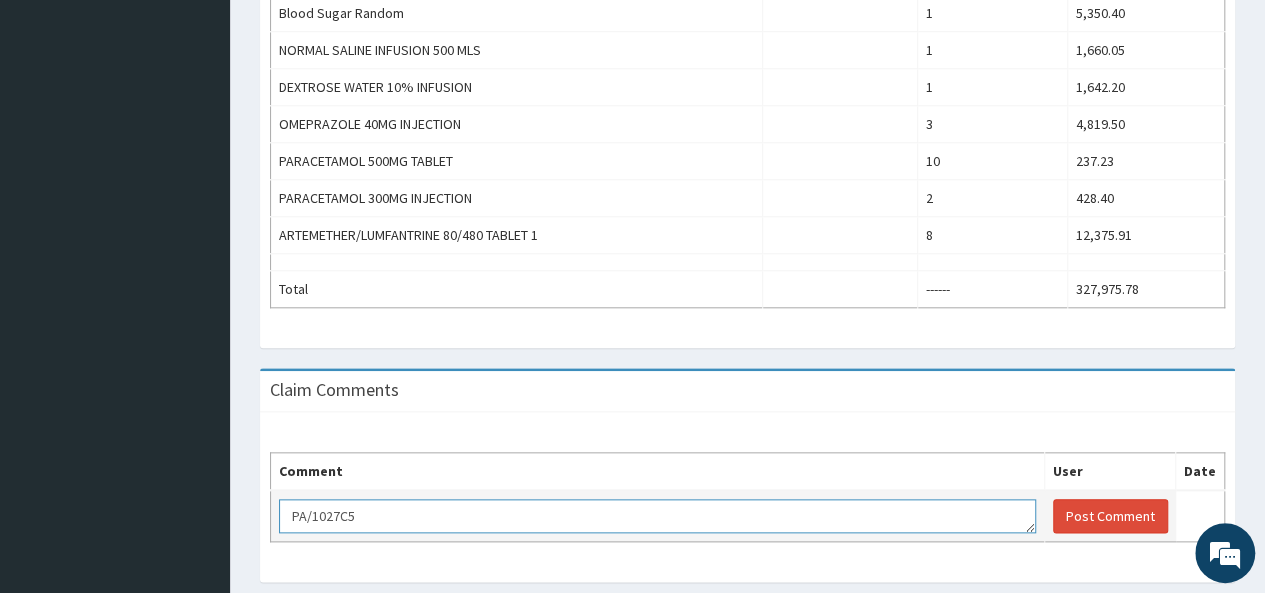 paste on "[PASSPORT]" 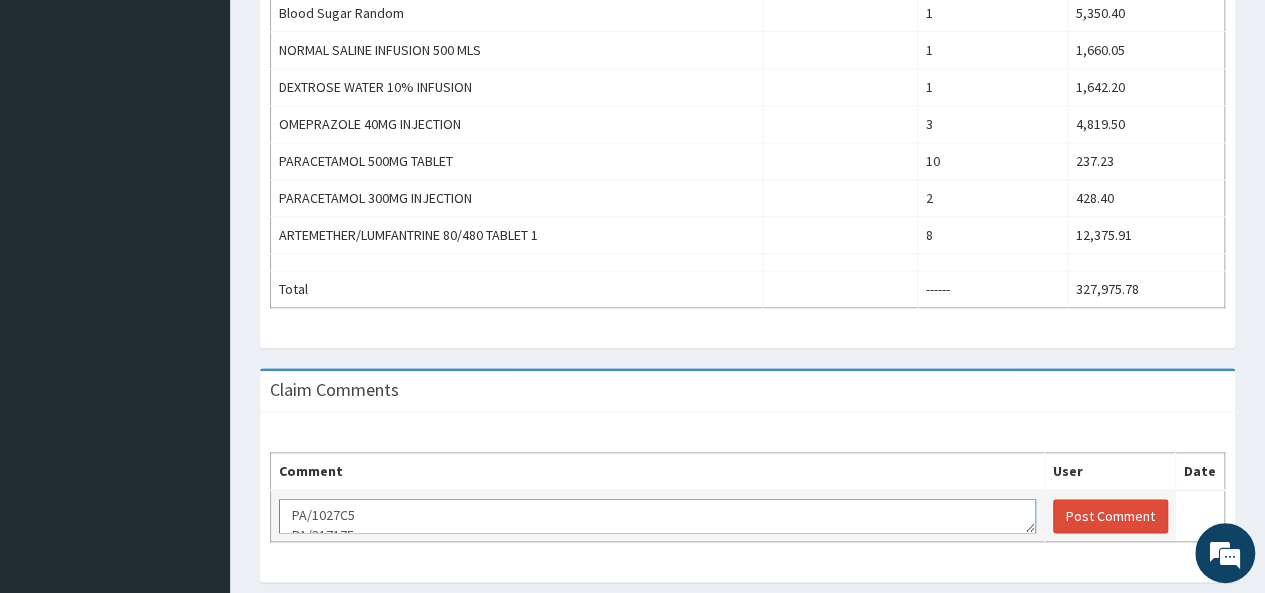 scroll, scrollTop: 0, scrollLeft: 0, axis: both 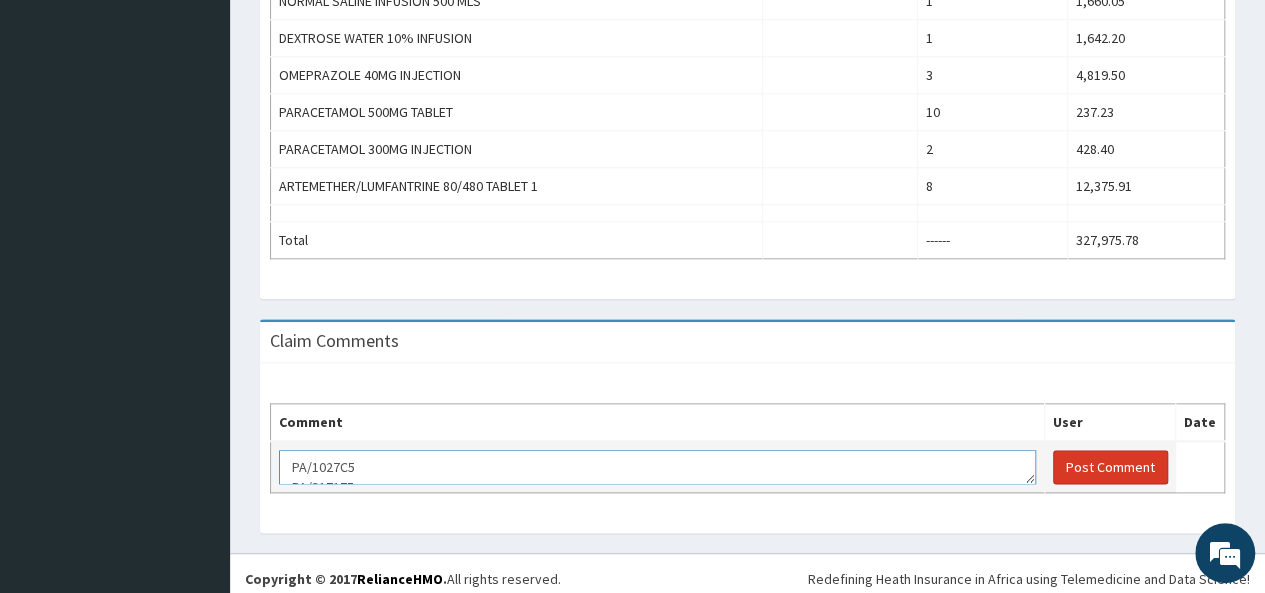 type on "PA/1027C5
PA/317175" 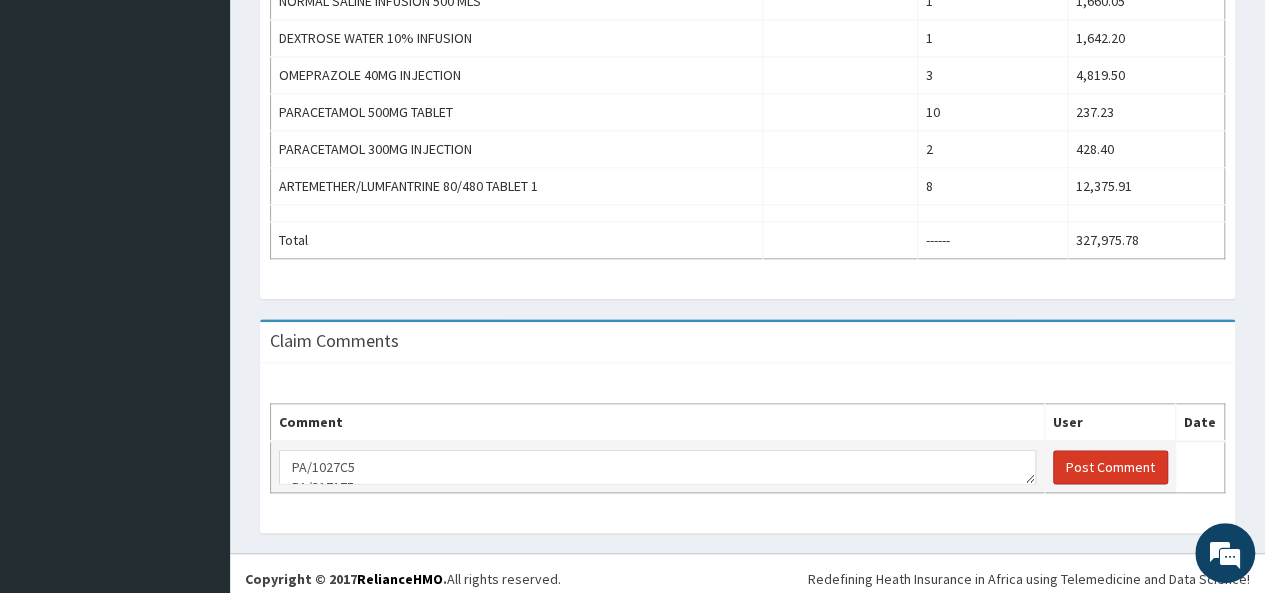 click on "Post Comment" at bounding box center [1110, 467] 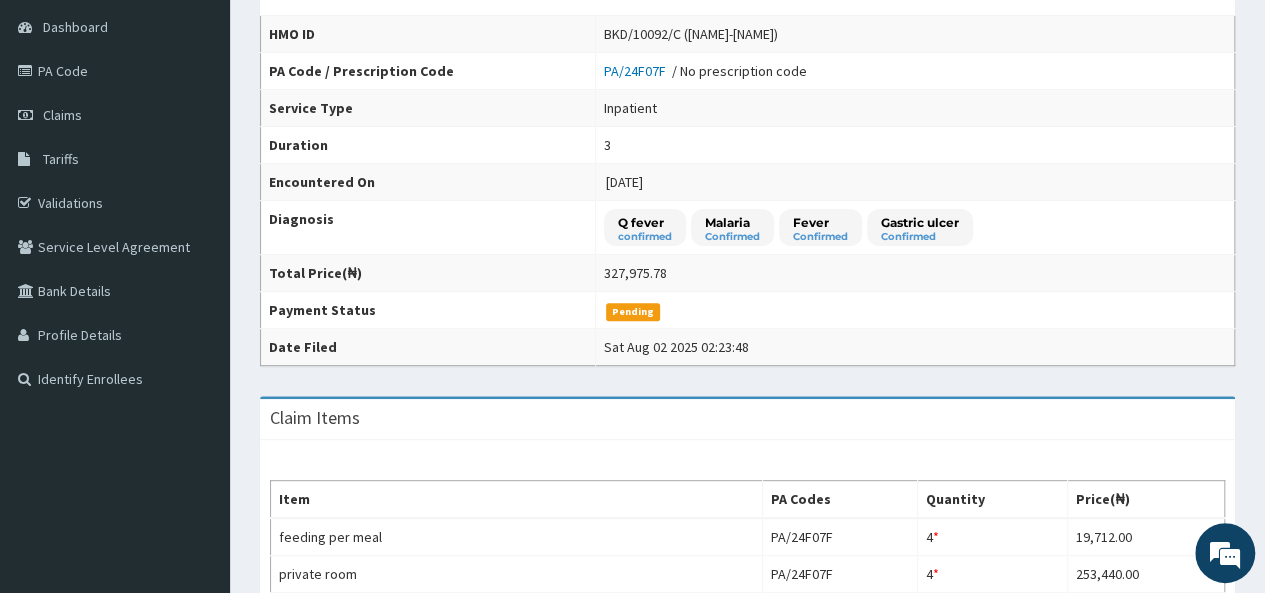 scroll, scrollTop: 106, scrollLeft: 0, axis: vertical 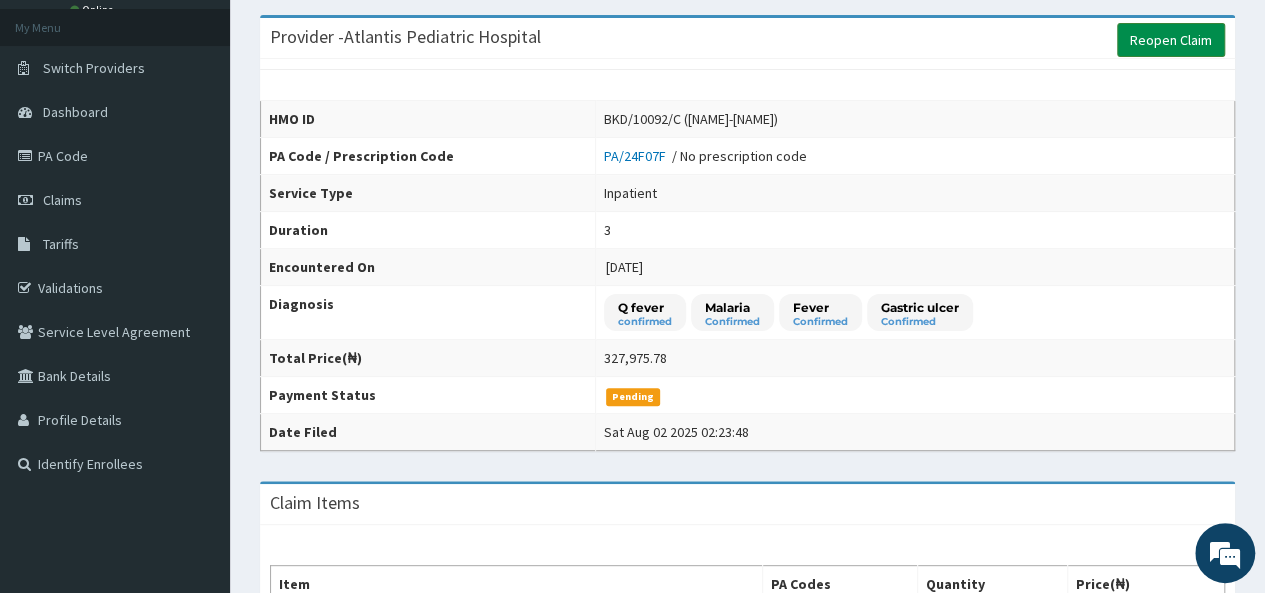 click on "Reopen Claim" at bounding box center [1171, 40] 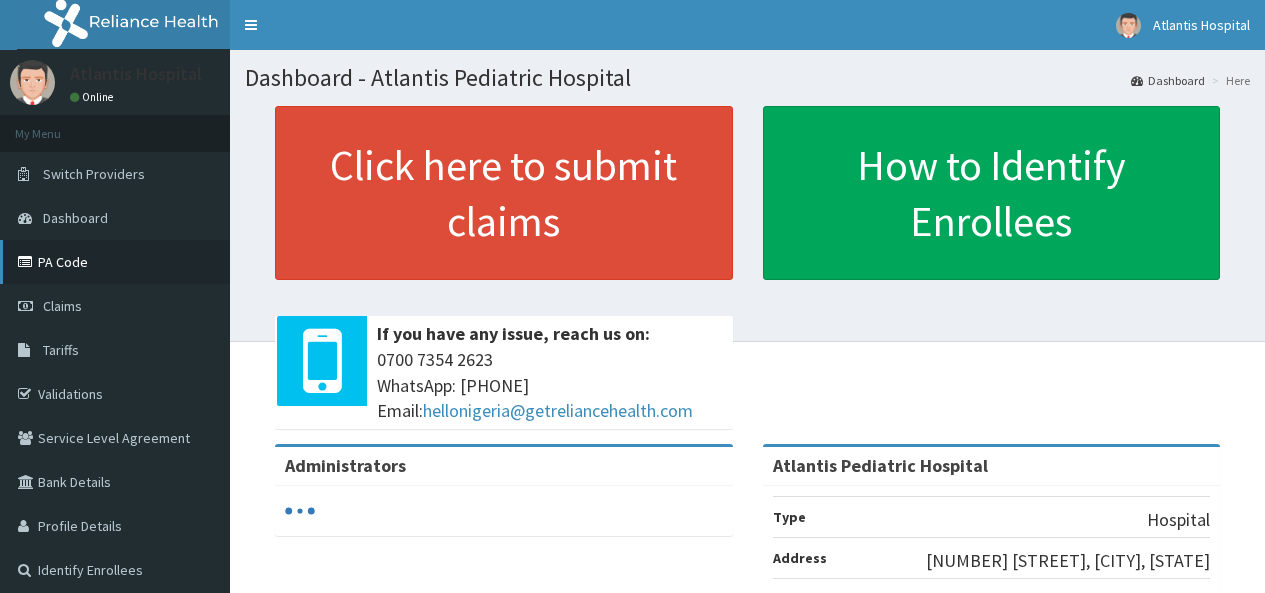 scroll, scrollTop: 0, scrollLeft: 0, axis: both 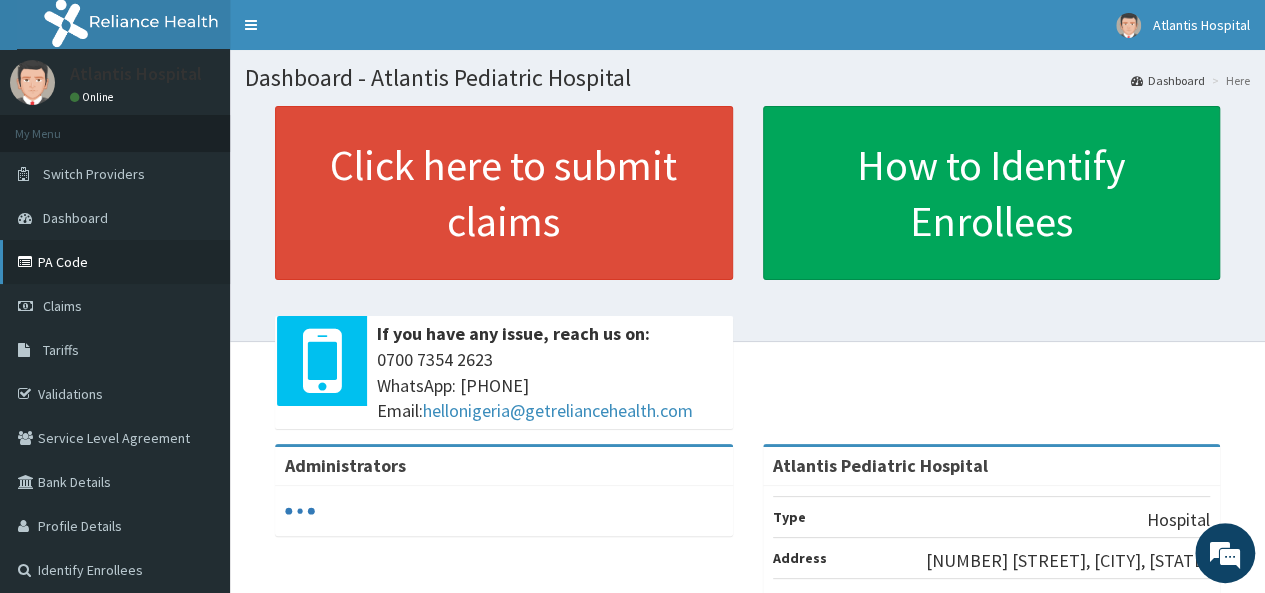 click on "PA Code" at bounding box center [115, 262] 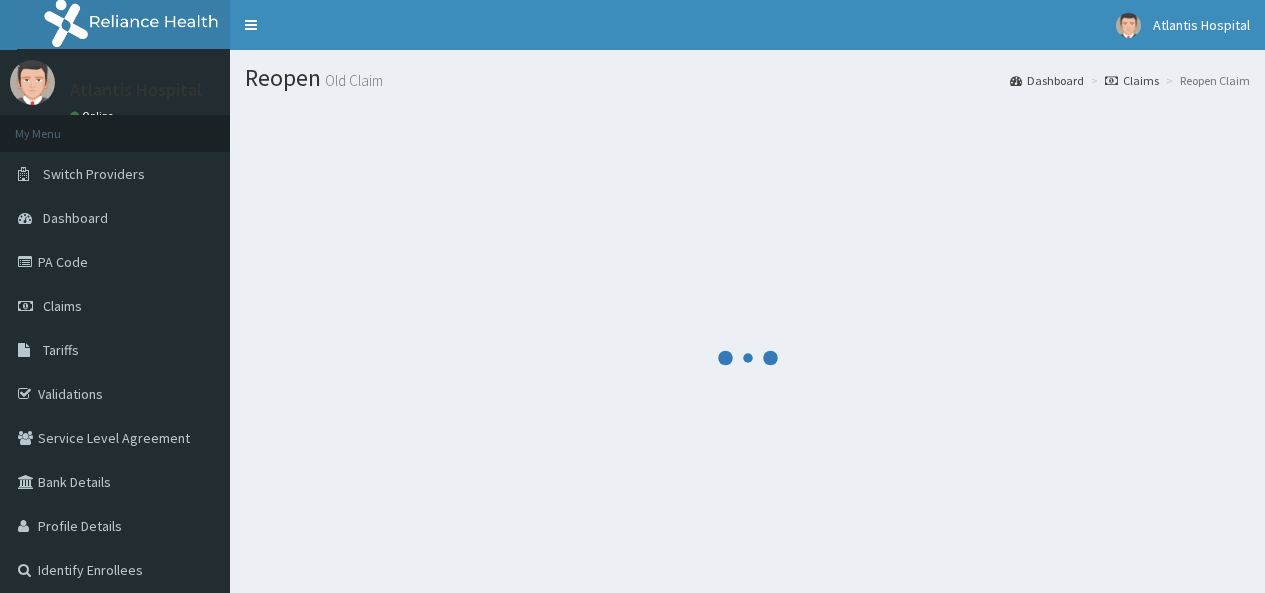 scroll, scrollTop: 0, scrollLeft: 0, axis: both 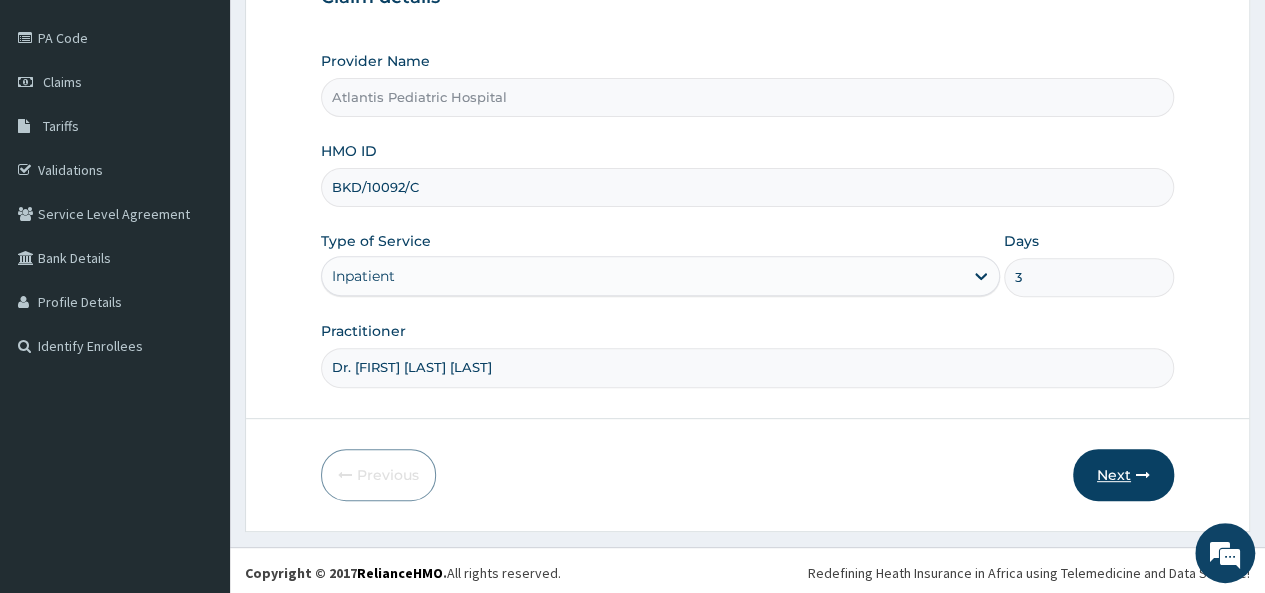 click on "Next" at bounding box center (1123, 475) 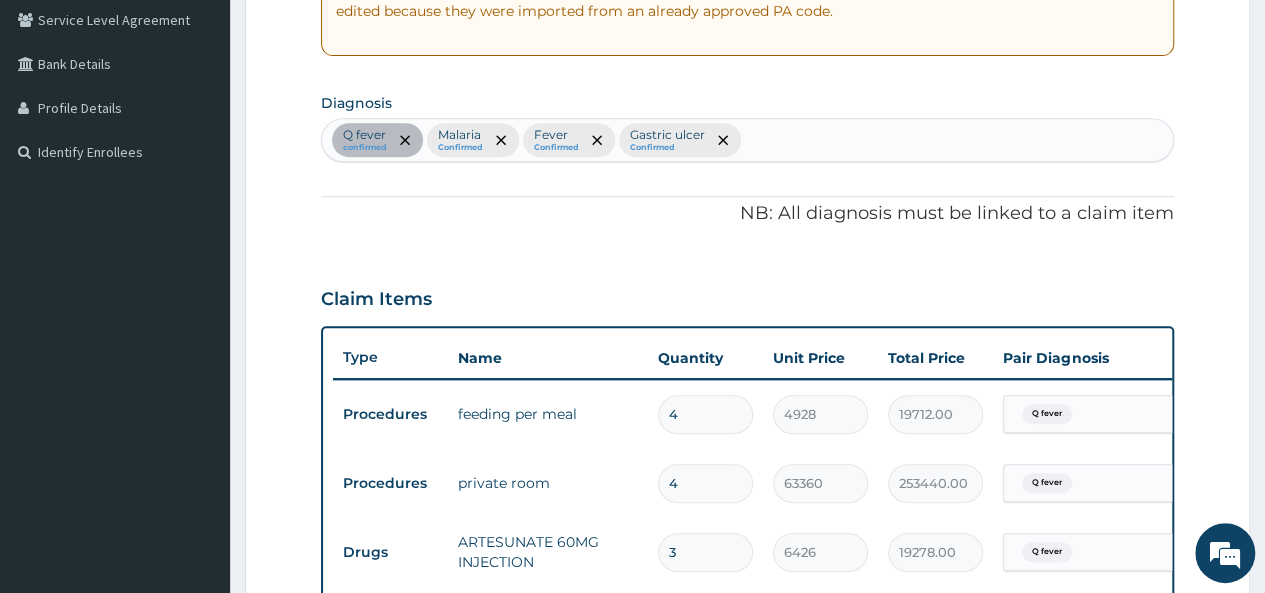 scroll, scrollTop: 235, scrollLeft: 0, axis: vertical 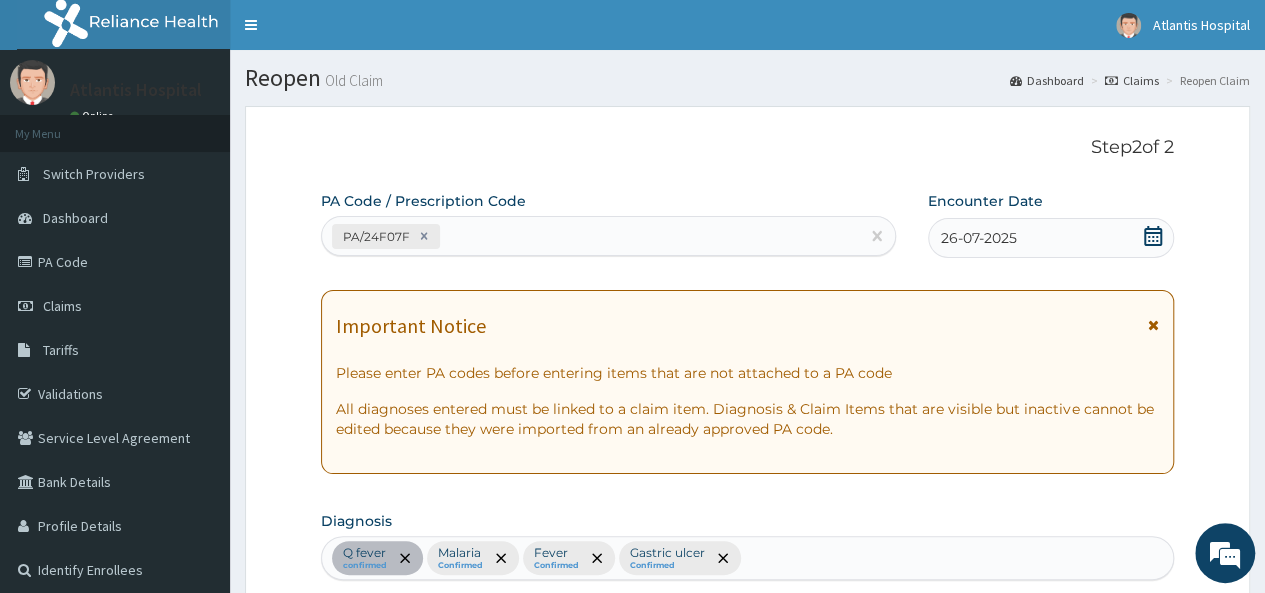 click on "26-07-2025" at bounding box center (1051, 238) 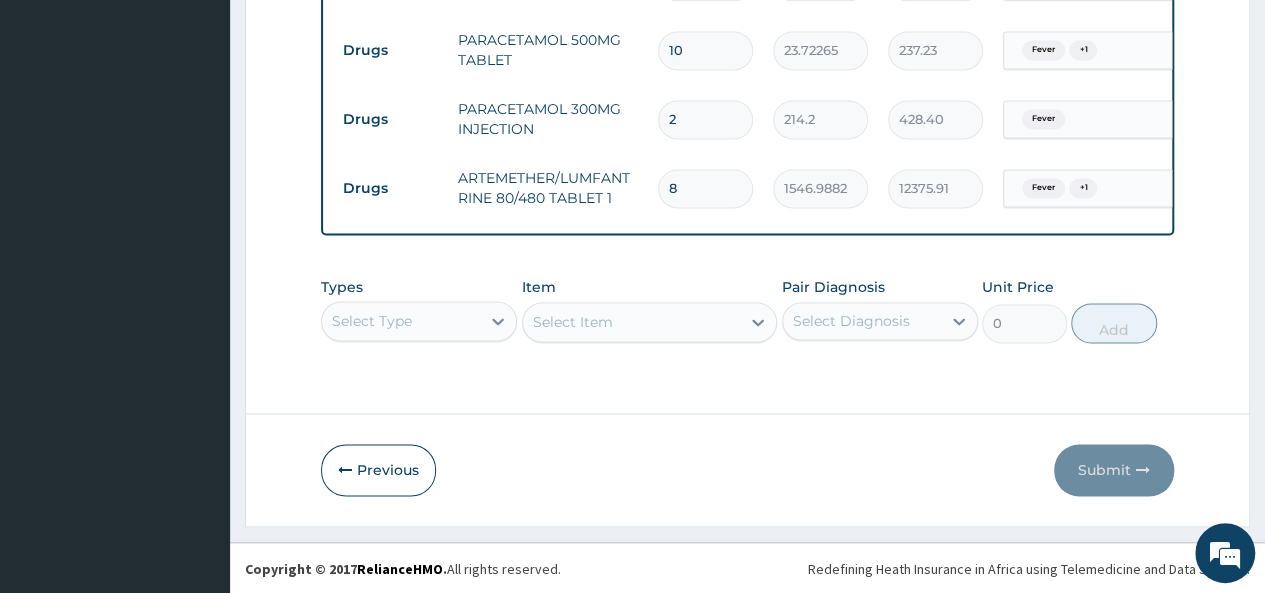 scroll, scrollTop: 1418, scrollLeft: 0, axis: vertical 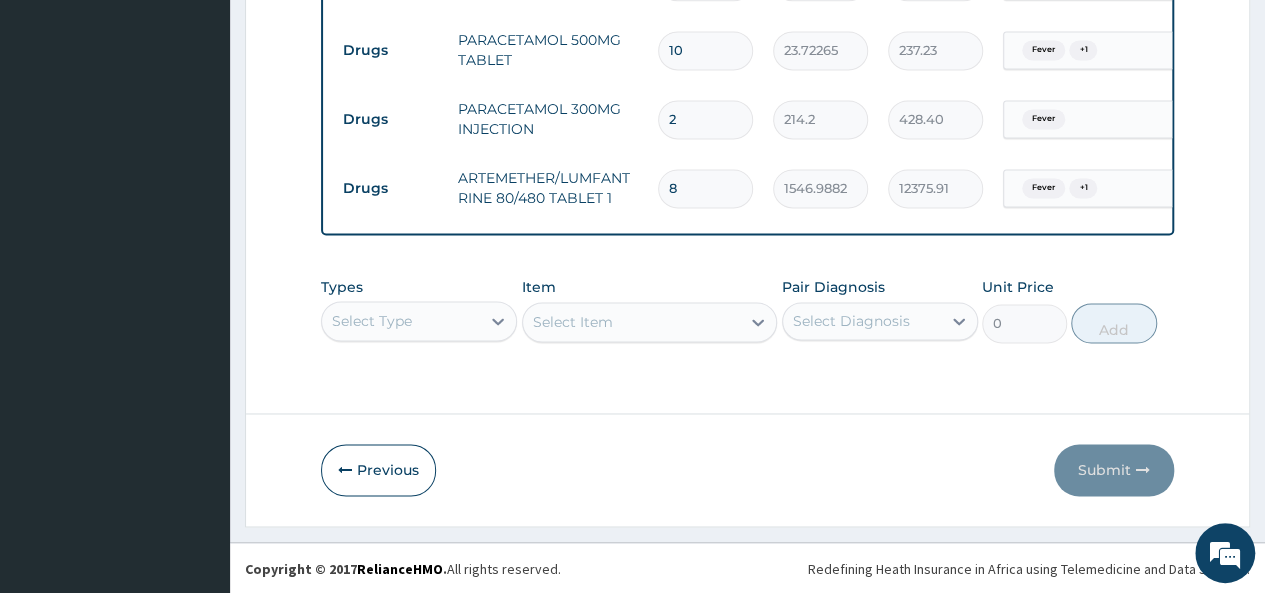 click on "Types Select Type Item Select Item Pair Diagnosis Select Diagnosis Unit Price 0 Add" at bounding box center [747, 325] 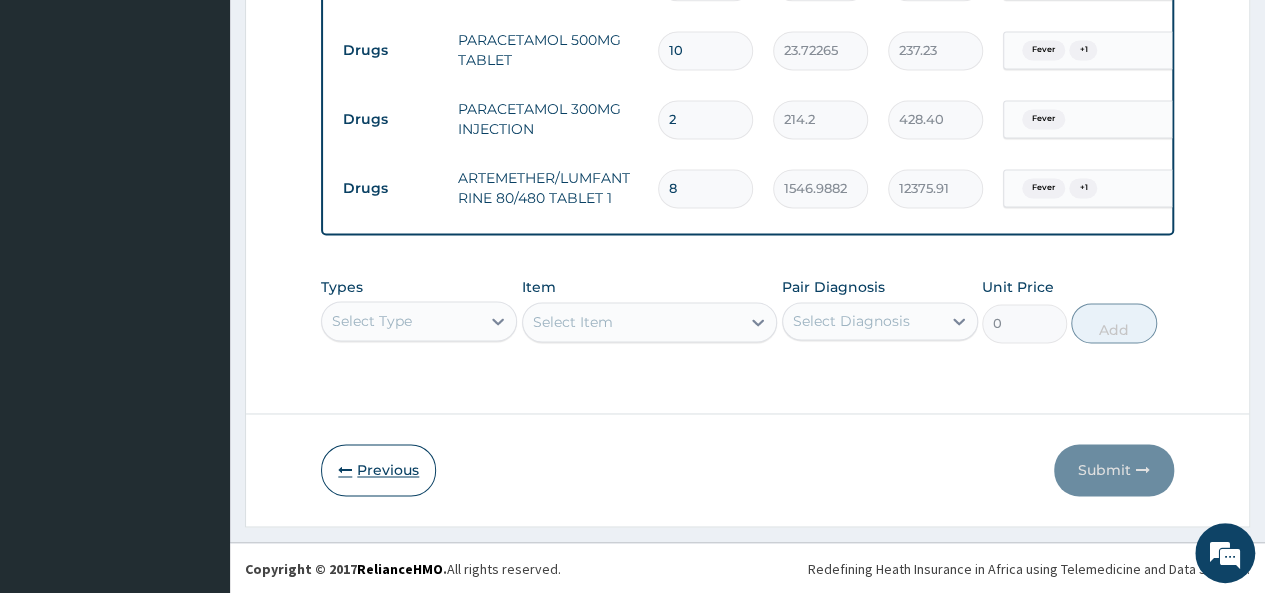click on "Previous" at bounding box center (378, 470) 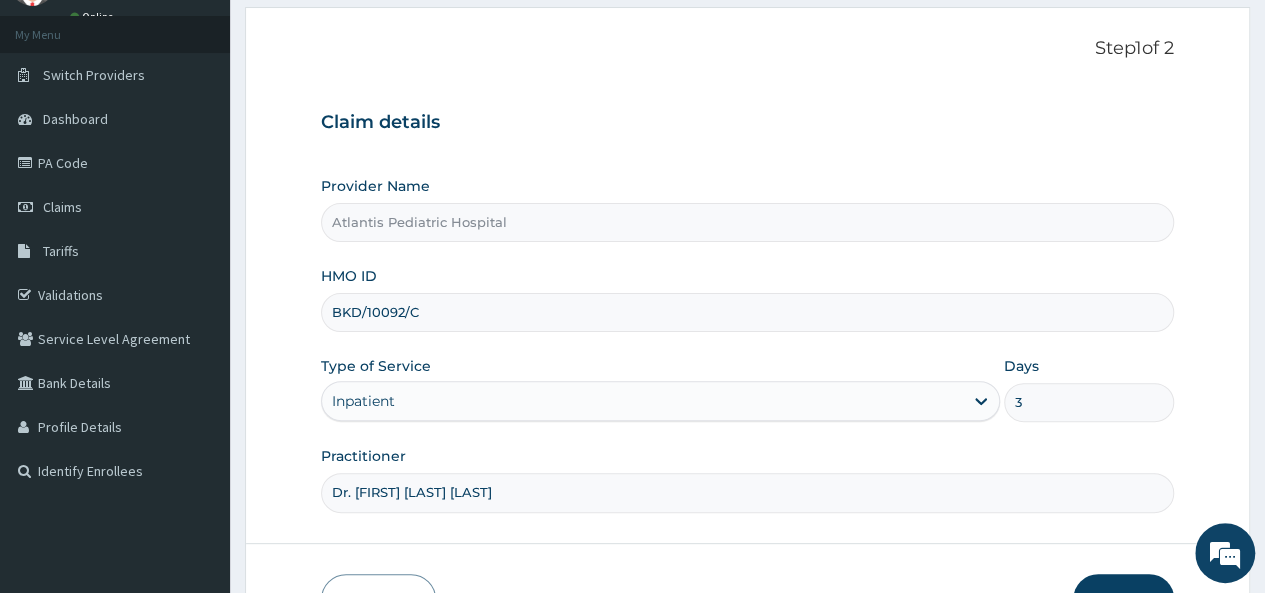 scroll, scrollTop: 0, scrollLeft: 0, axis: both 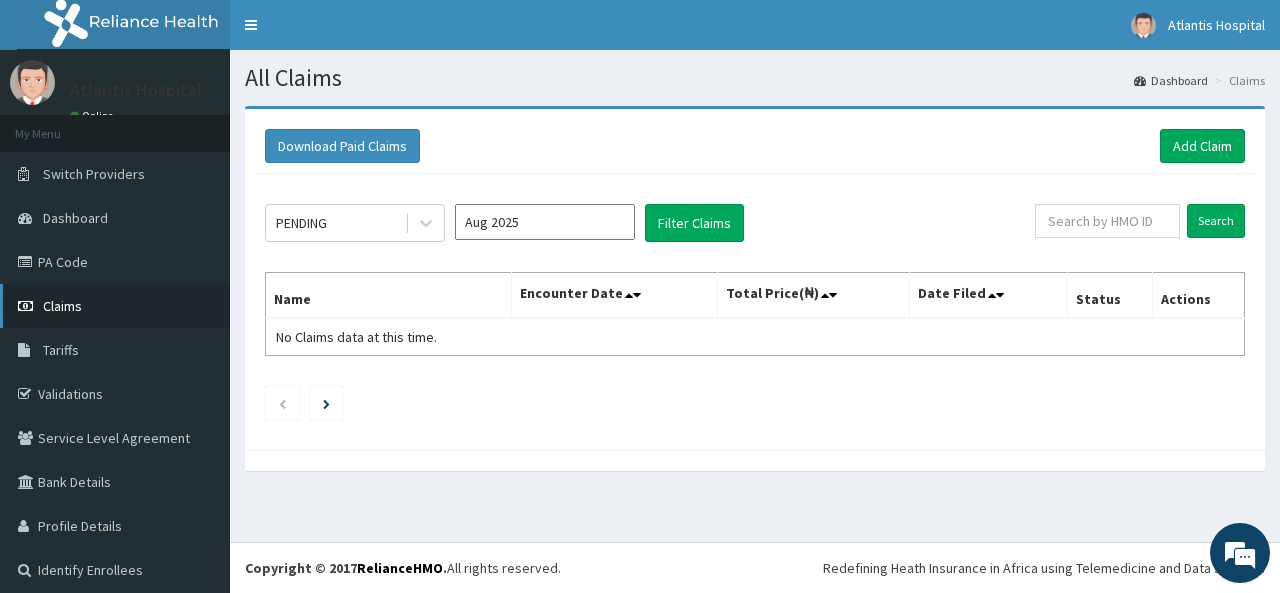 click on "Claims" at bounding box center [62, 306] 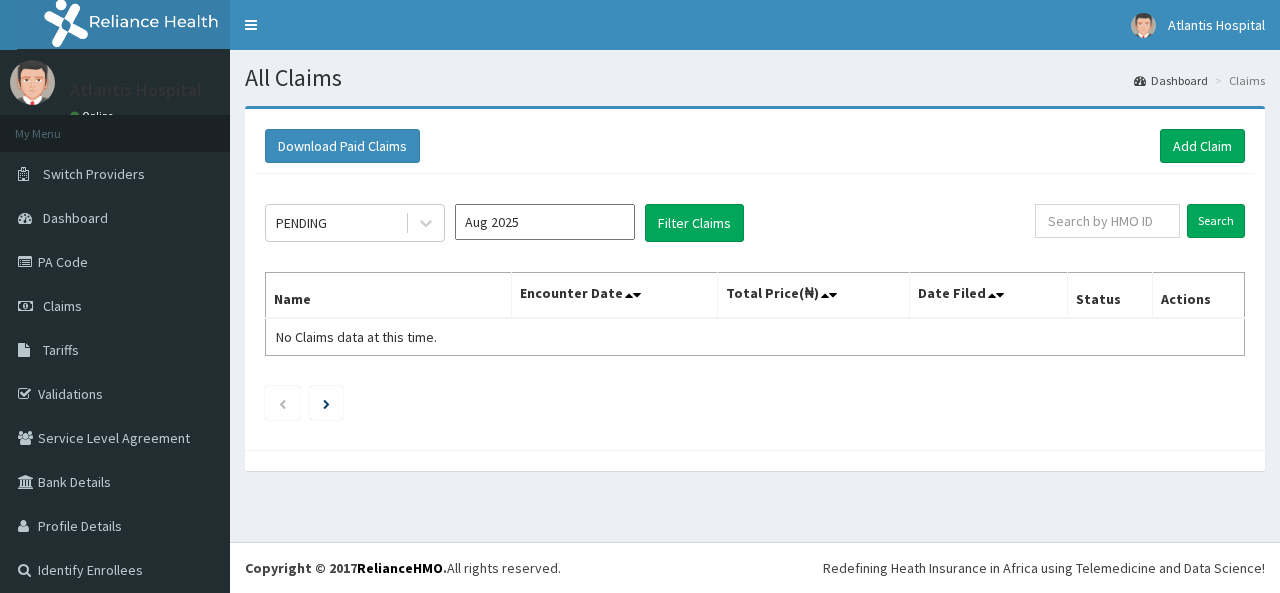 scroll, scrollTop: 0, scrollLeft: 0, axis: both 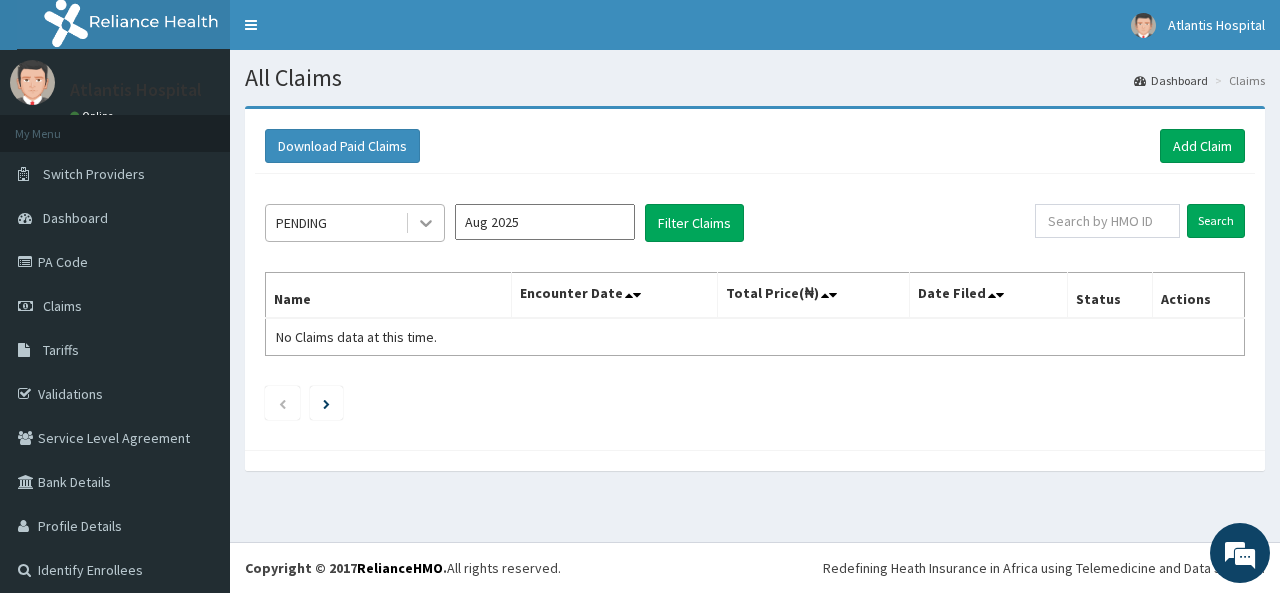 click at bounding box center [426, 223] 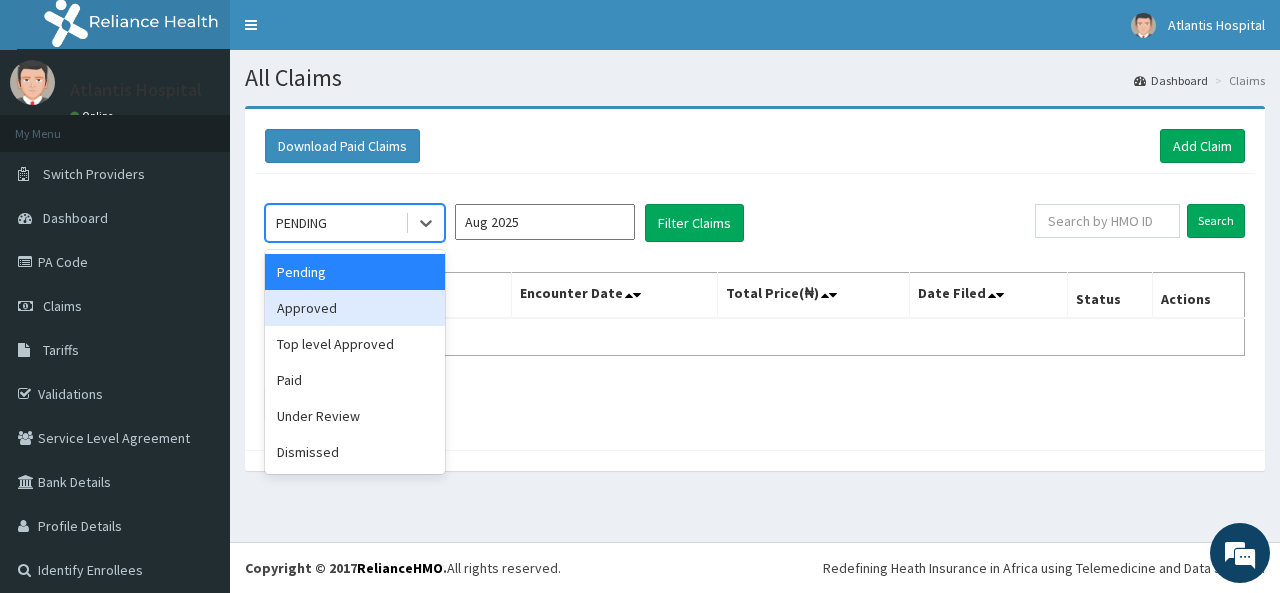 click on "Approved" at bounding box center [355, 308] 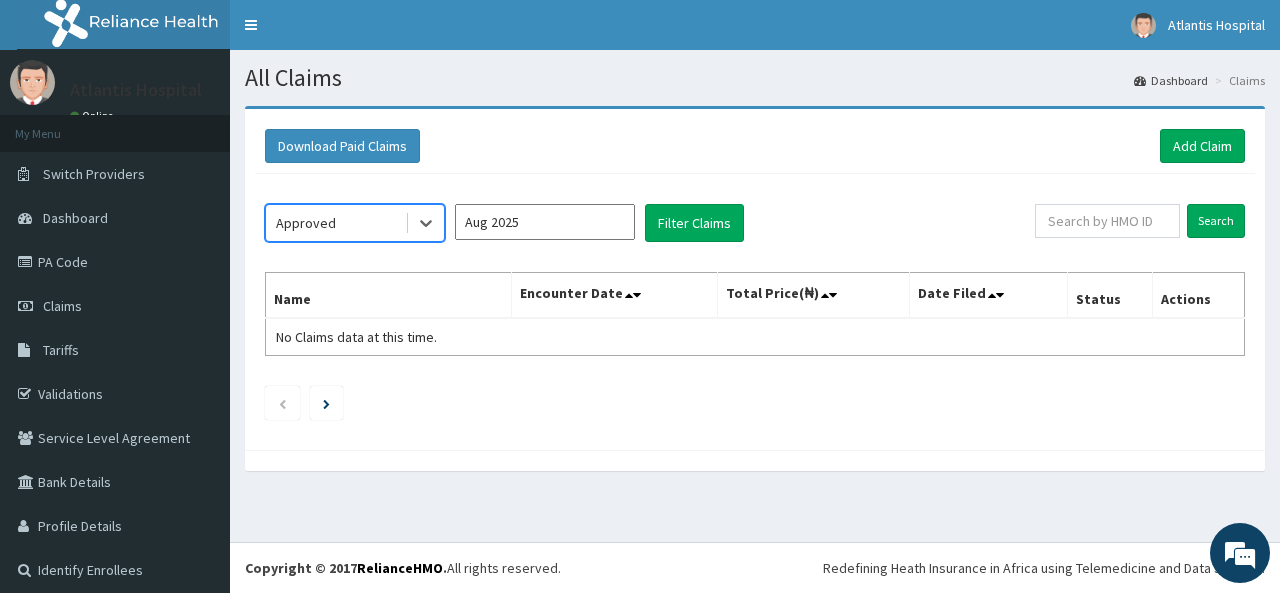 click on "option Approved, selected.   Select is focused ,type to refine list, press Down to open the menu,  Approved Aug 2025 Filter Claims Search Name Encounter Date Total Price(₦) Date Filed Status Actions No Claims data at this time." 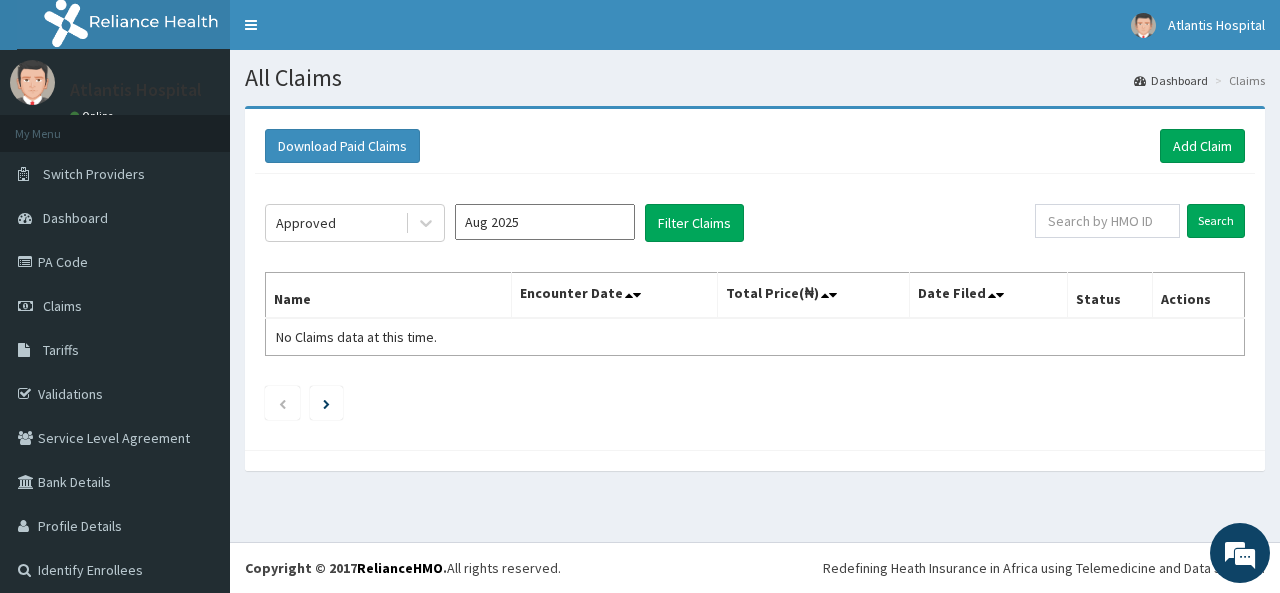 click on "Approved Aug 2025 Filter Claims Search Name Encounter Date Total Price(₦) Date Filed Status Actions No Claims data at this time." 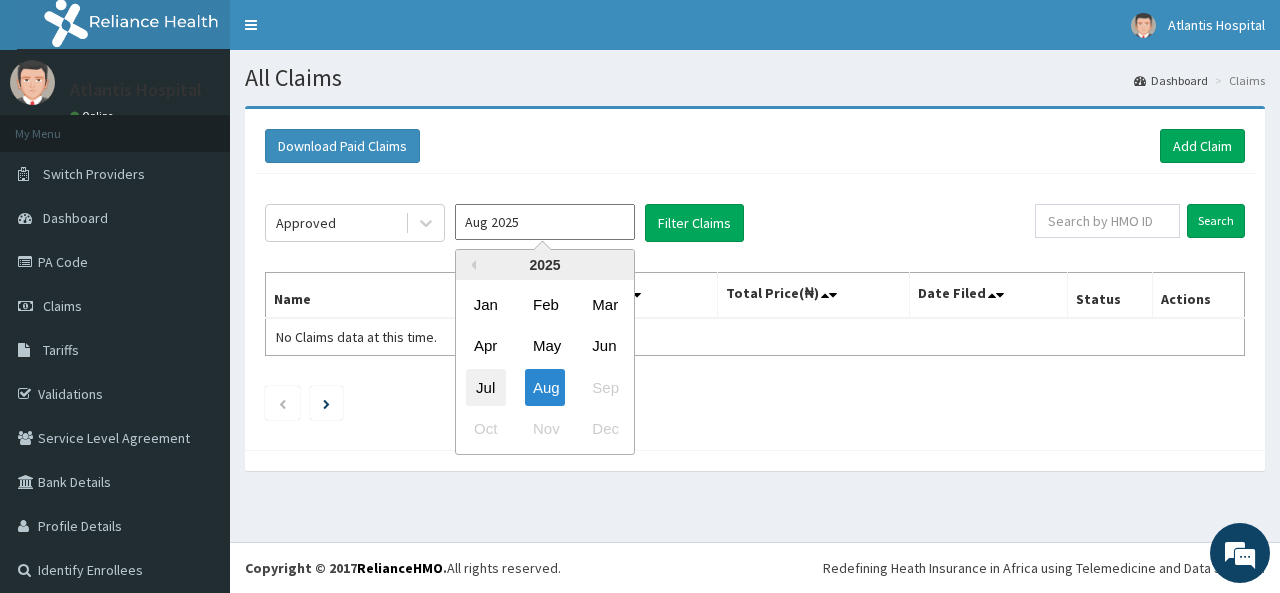click on "Jul" at bounding box center [486, 387] 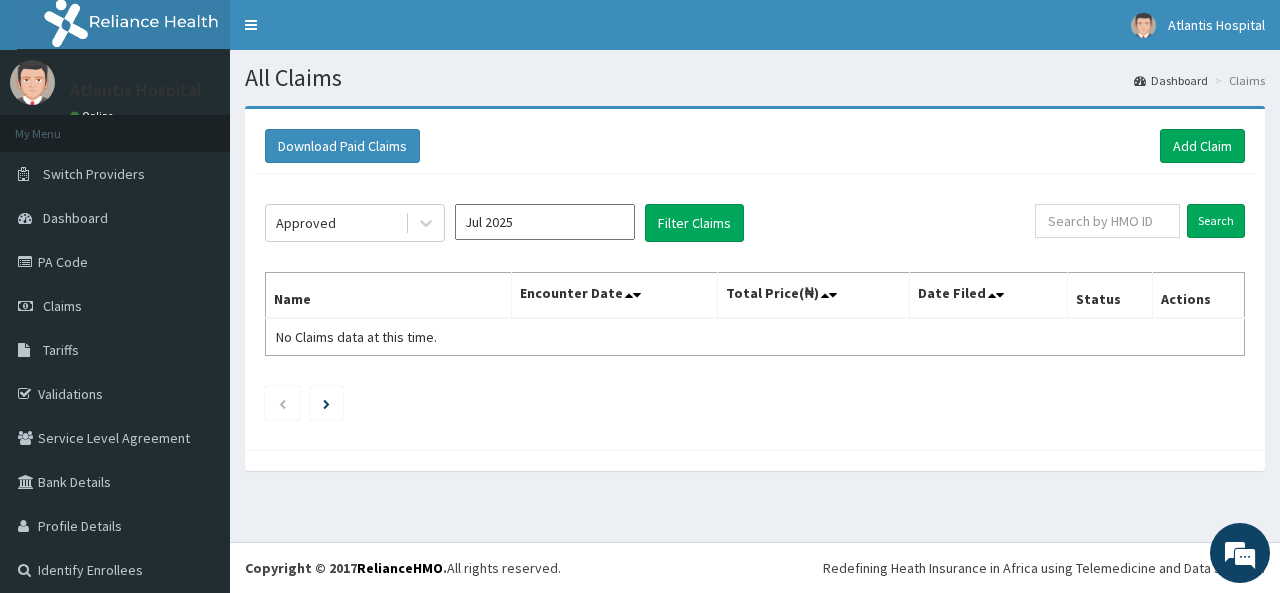 type on "Jul 2025" 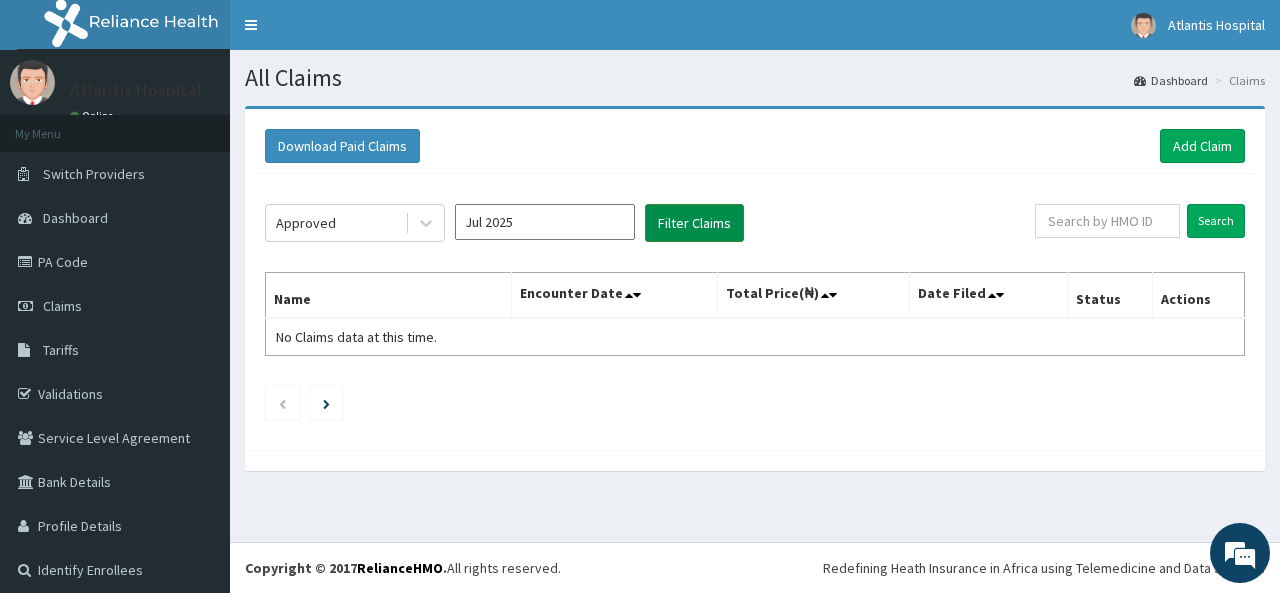 click on "Filter Claims" at bounding box center (694, 223) 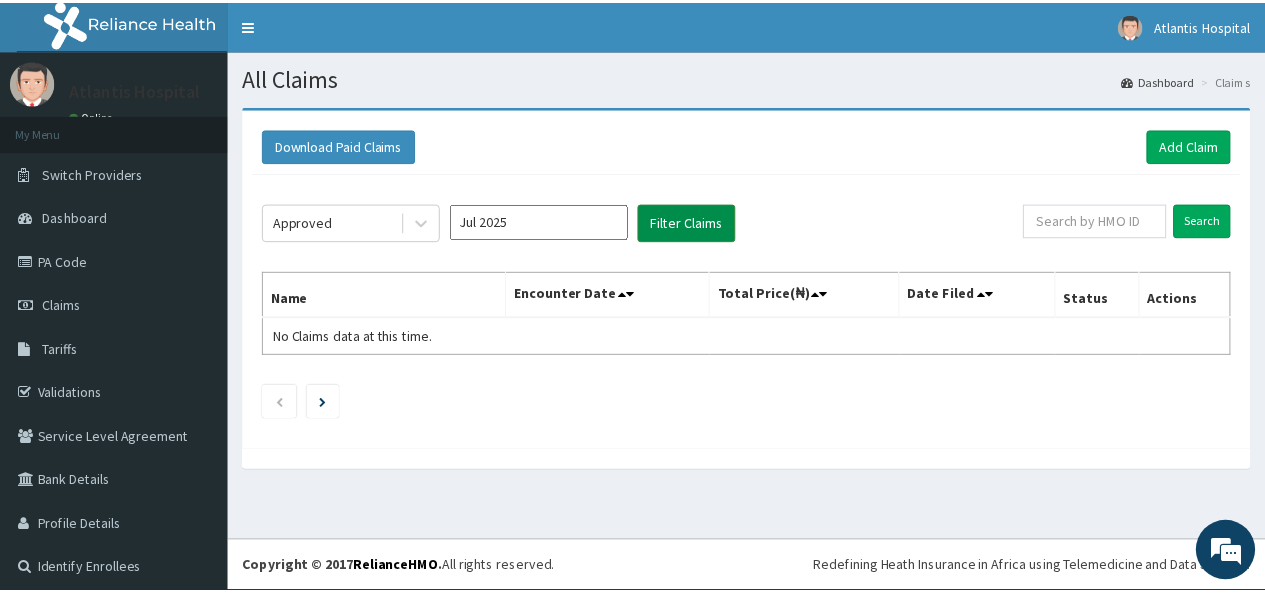 scroll, scrollTop: 0, scrollLeft: 0, axis: both 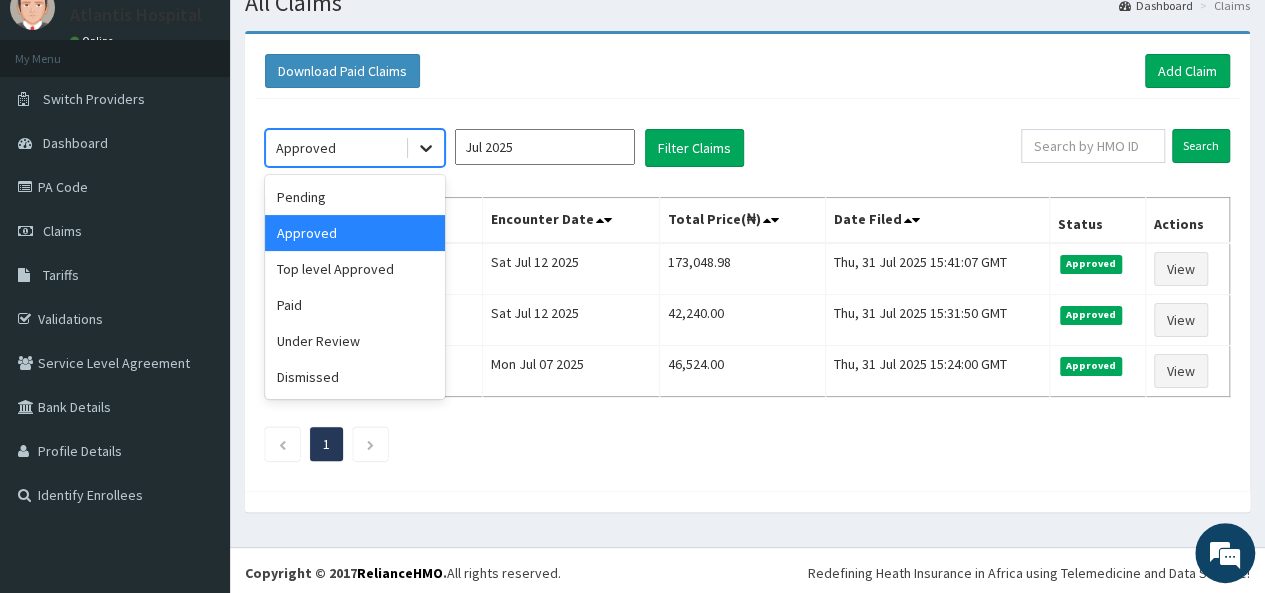 click 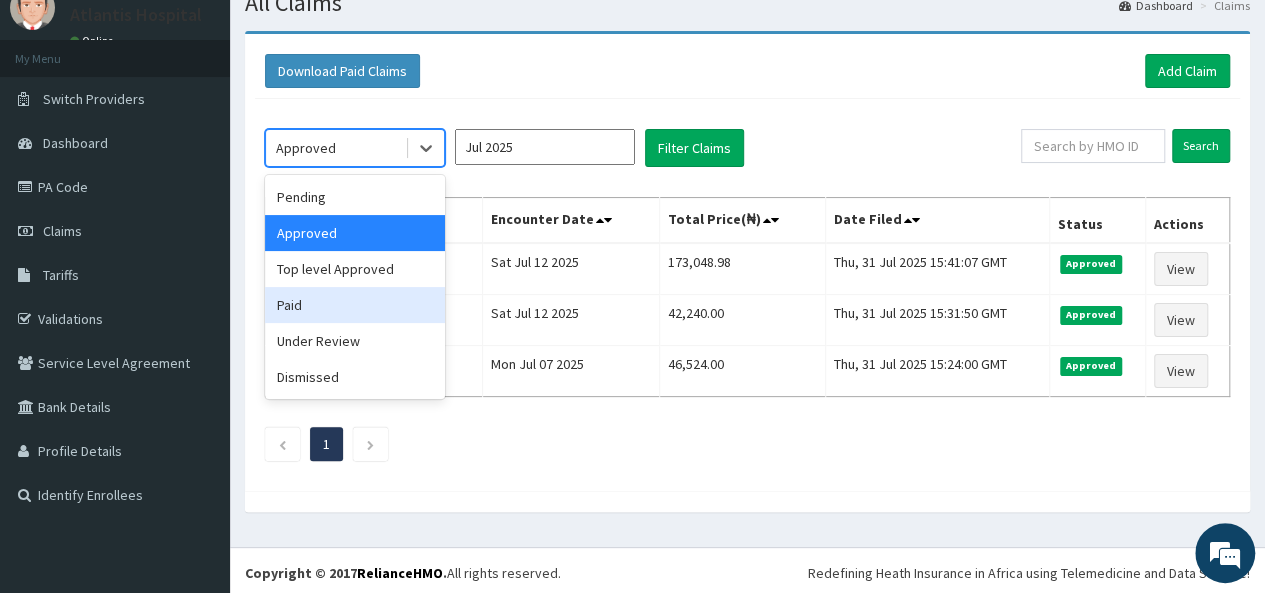 click on "Paid" at bounding box center (355, 305) 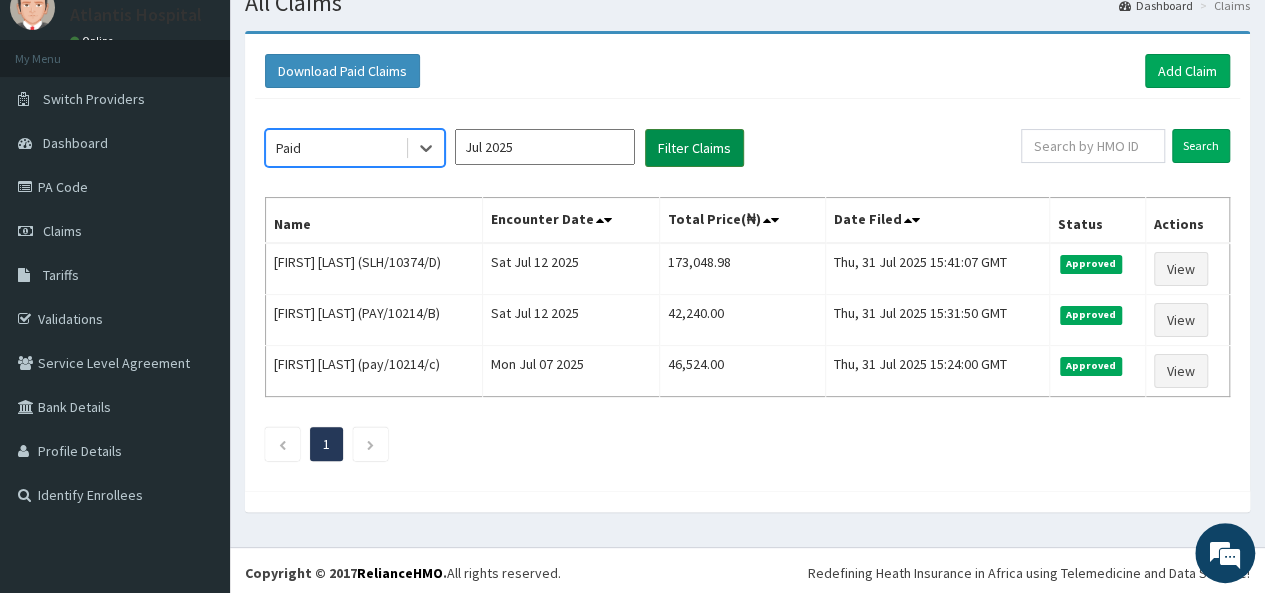 click on "Filter Claims" at bounding box center [694, 148] 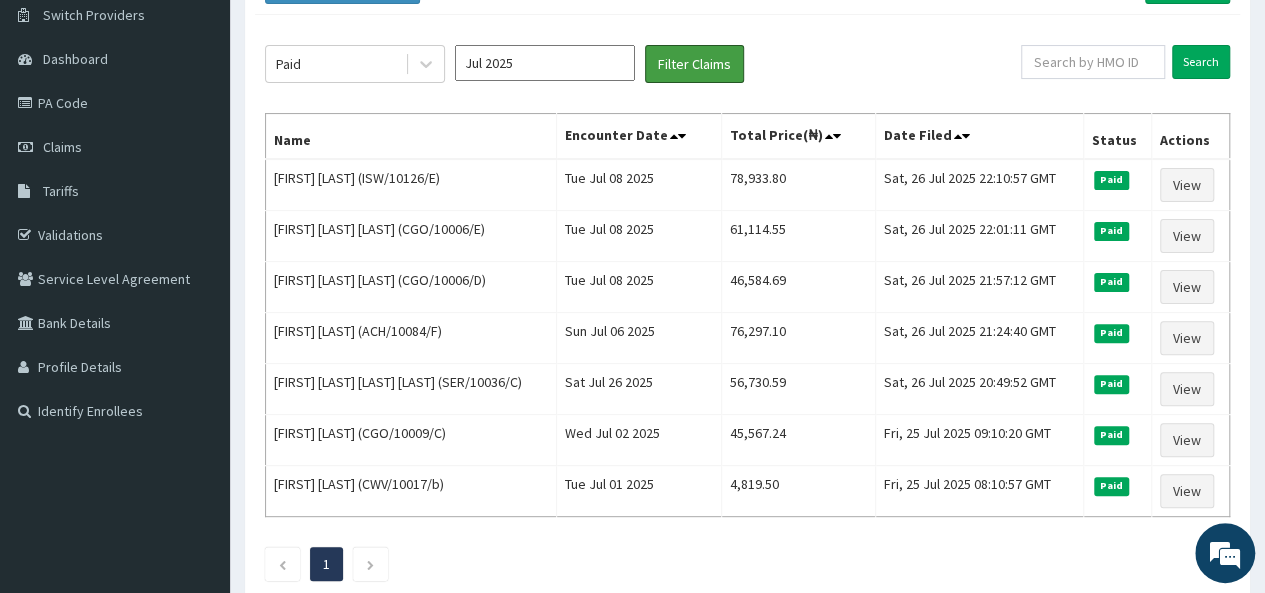 scroll, scrollTop: 75, scrollLeft: 0, axis: vertical 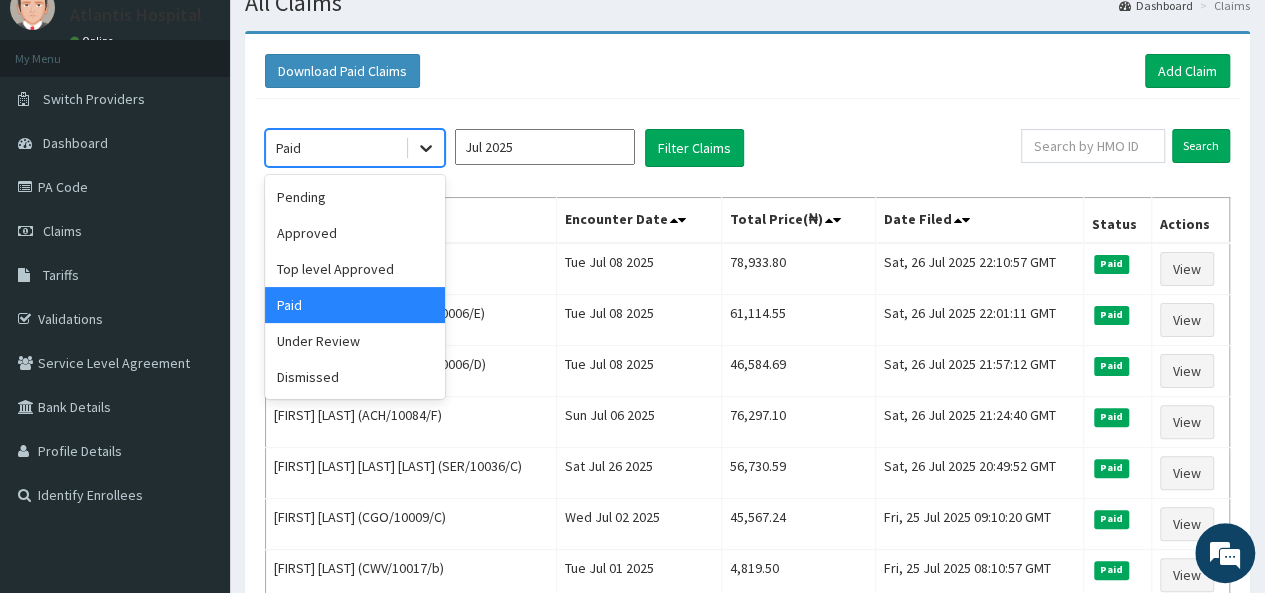 click 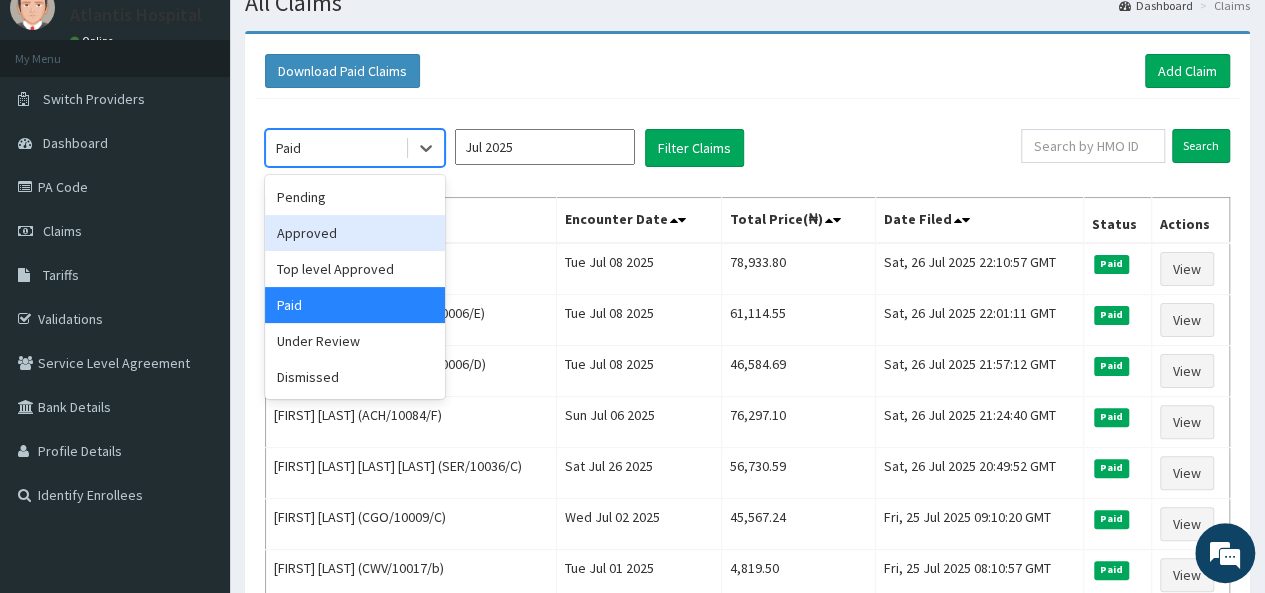 click on "Approved" at bounding box center (355, 233) 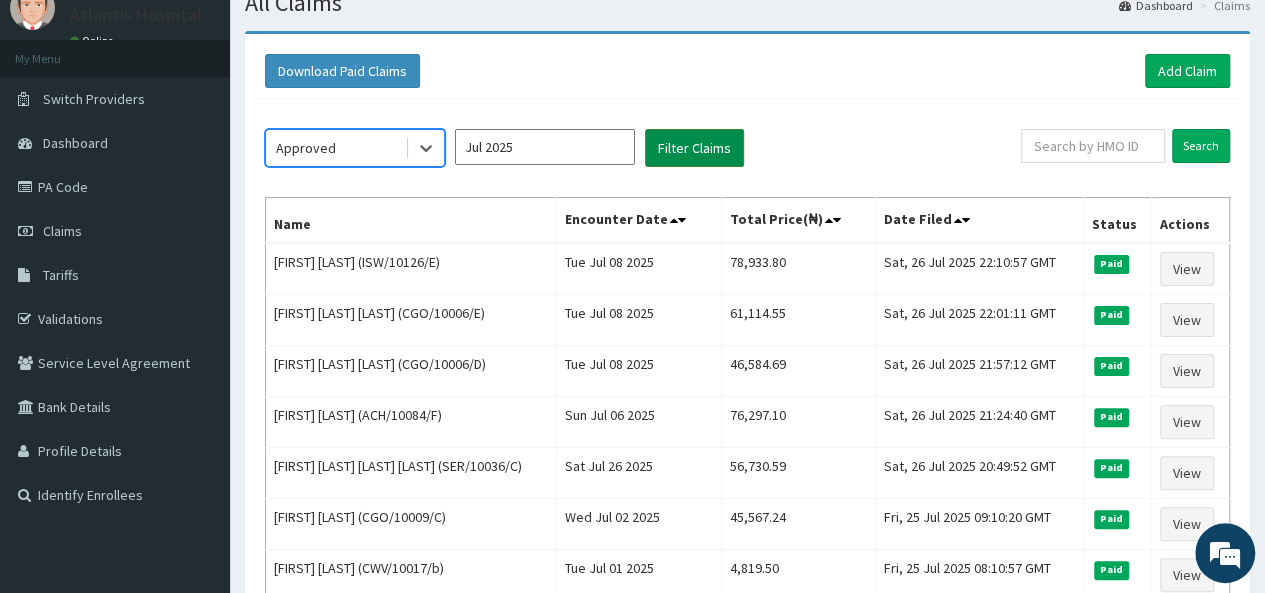 click on "Filter Claims" at bounding box center (694, 148) 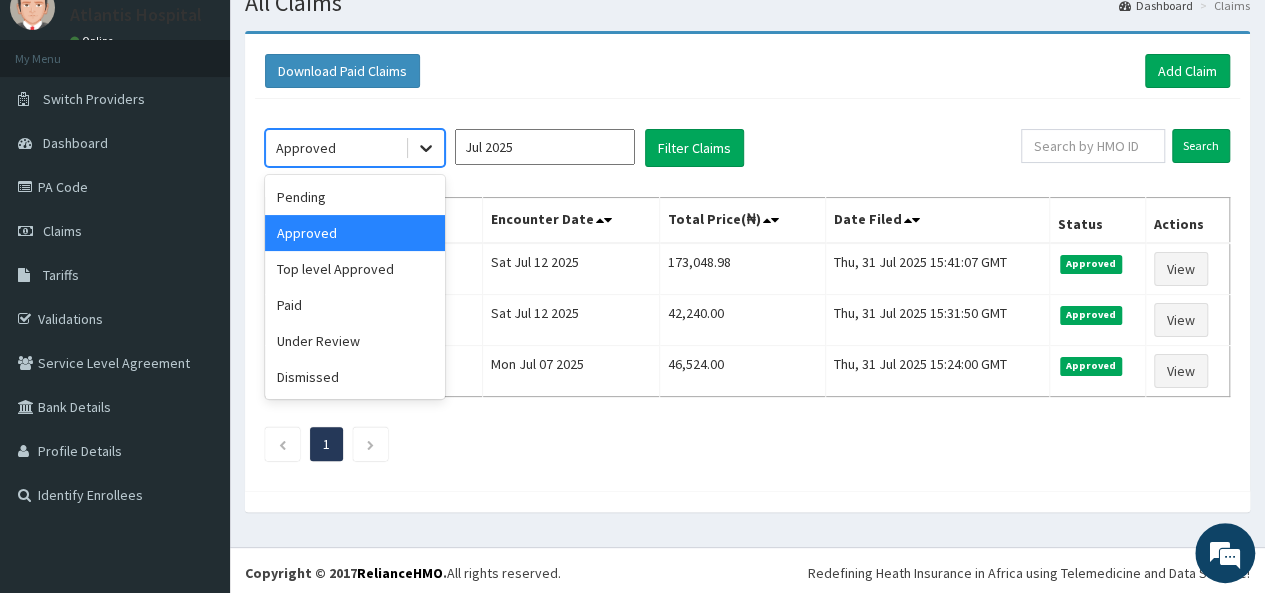click 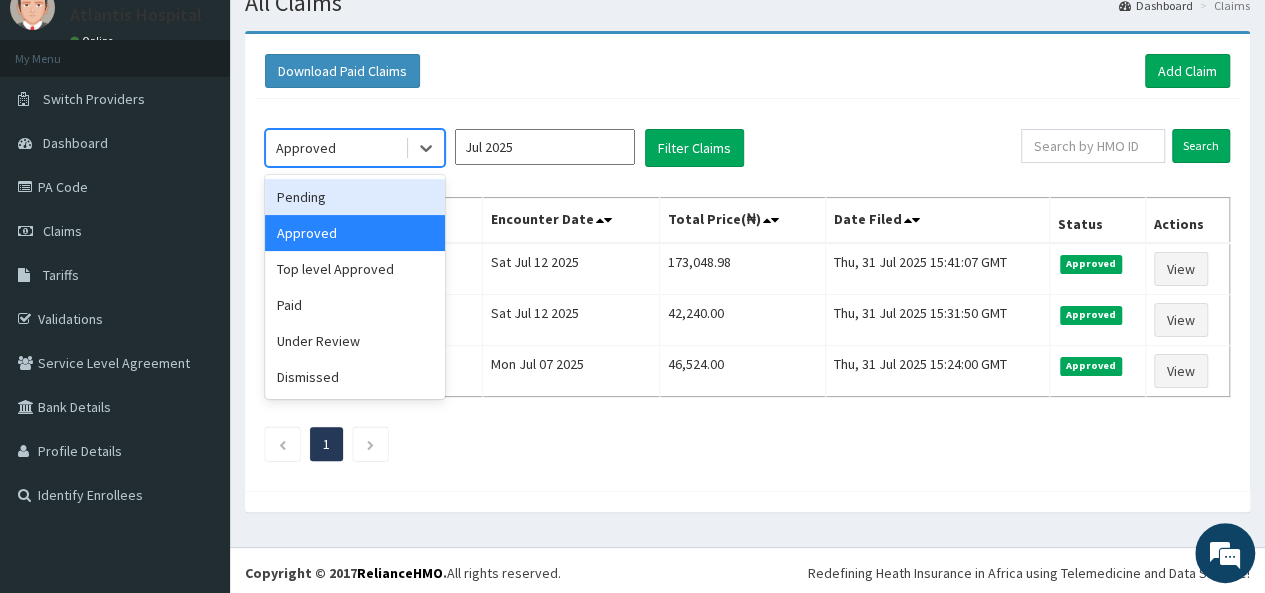 click on "Pending" at bounding box center (355, 197) 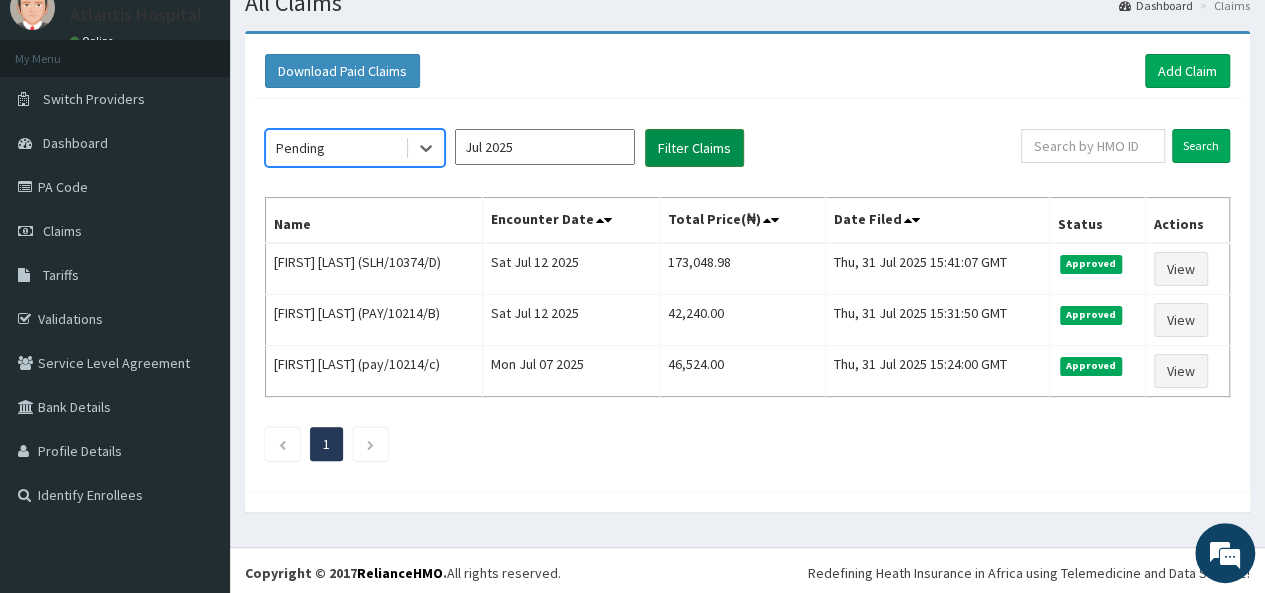 click on "Filter Claims" at bounding box center [694, 148] 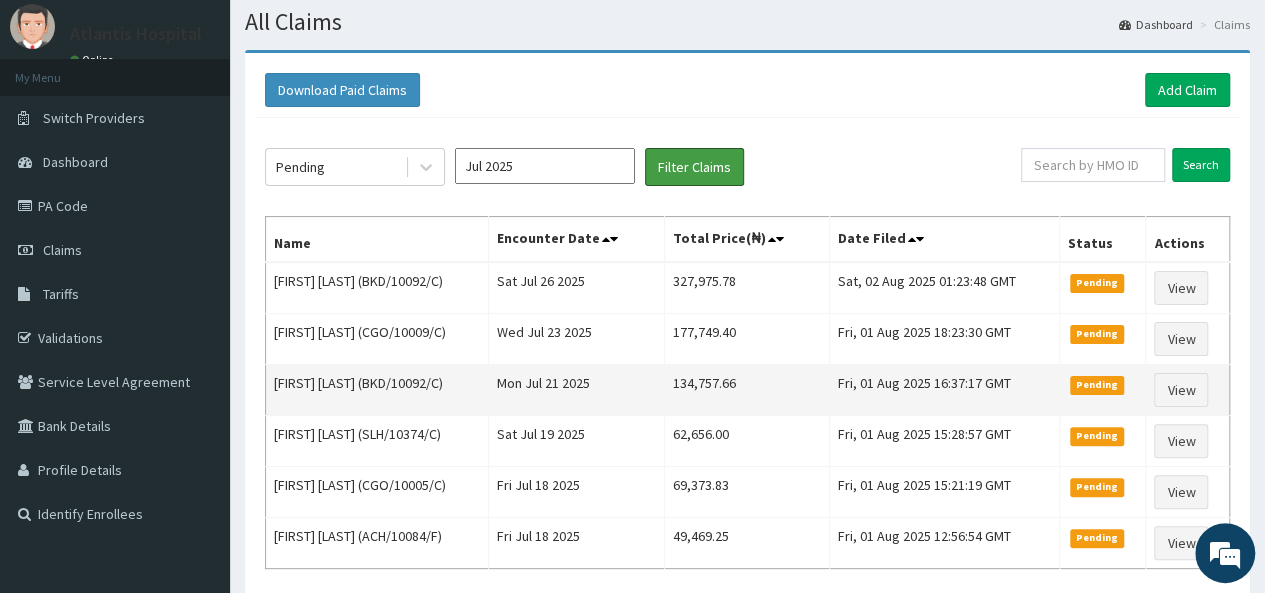 scroll, scrollTop: 25, scrollLeft: 0, axis: vertical 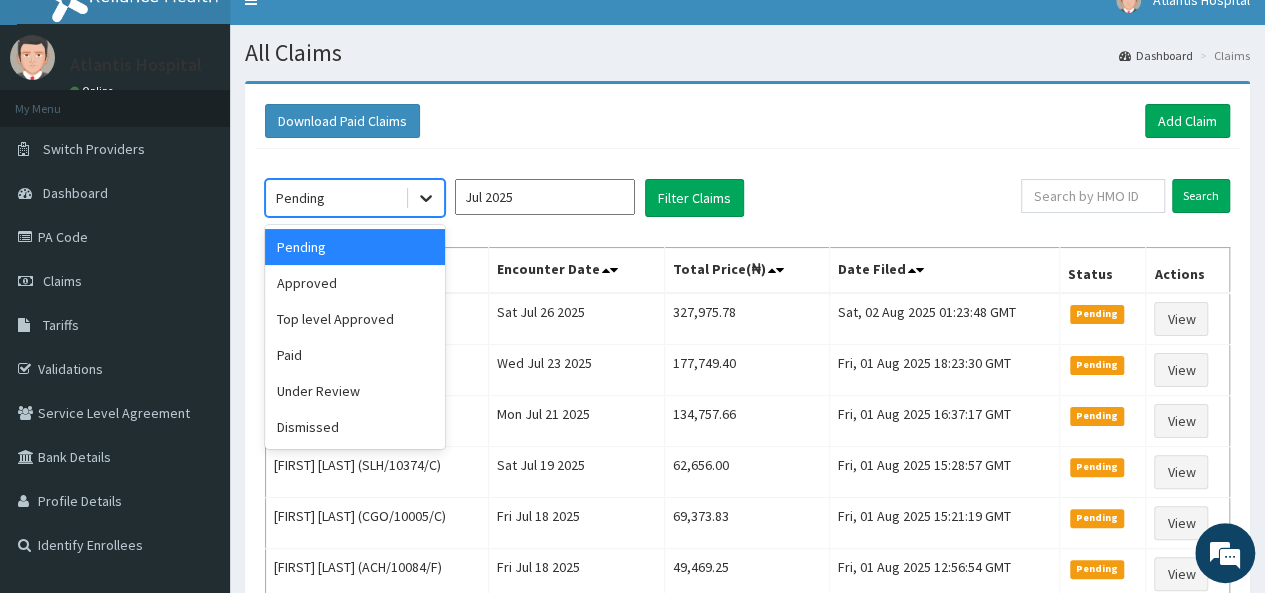 click 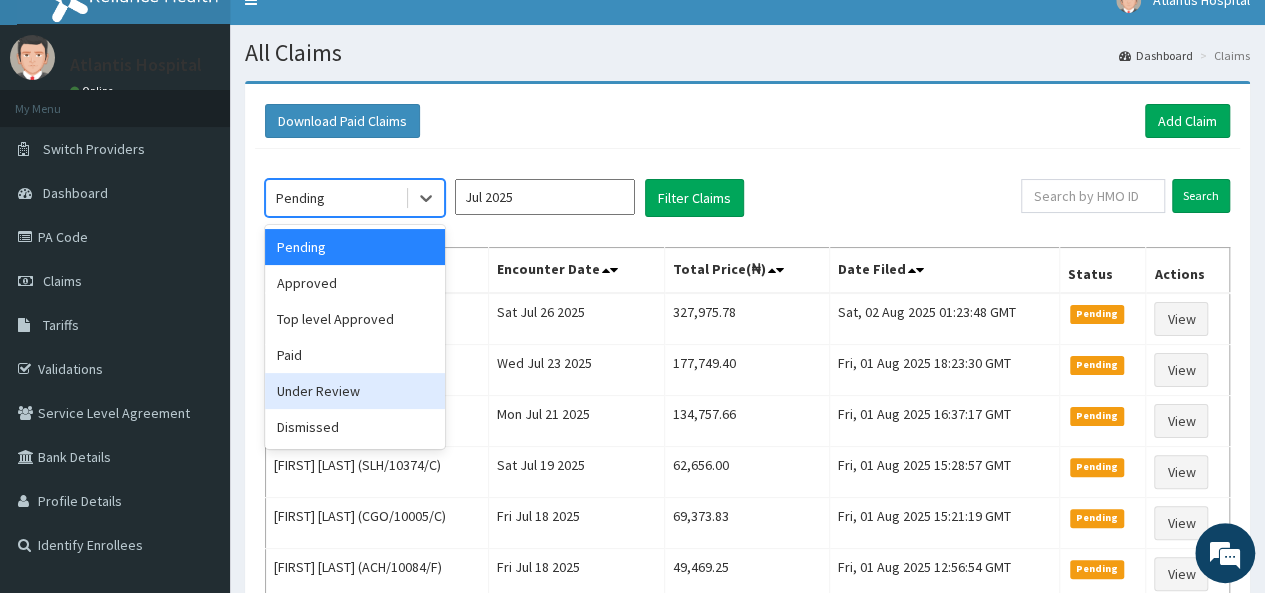 click on "Under Review" at bounding box center [355, 391] 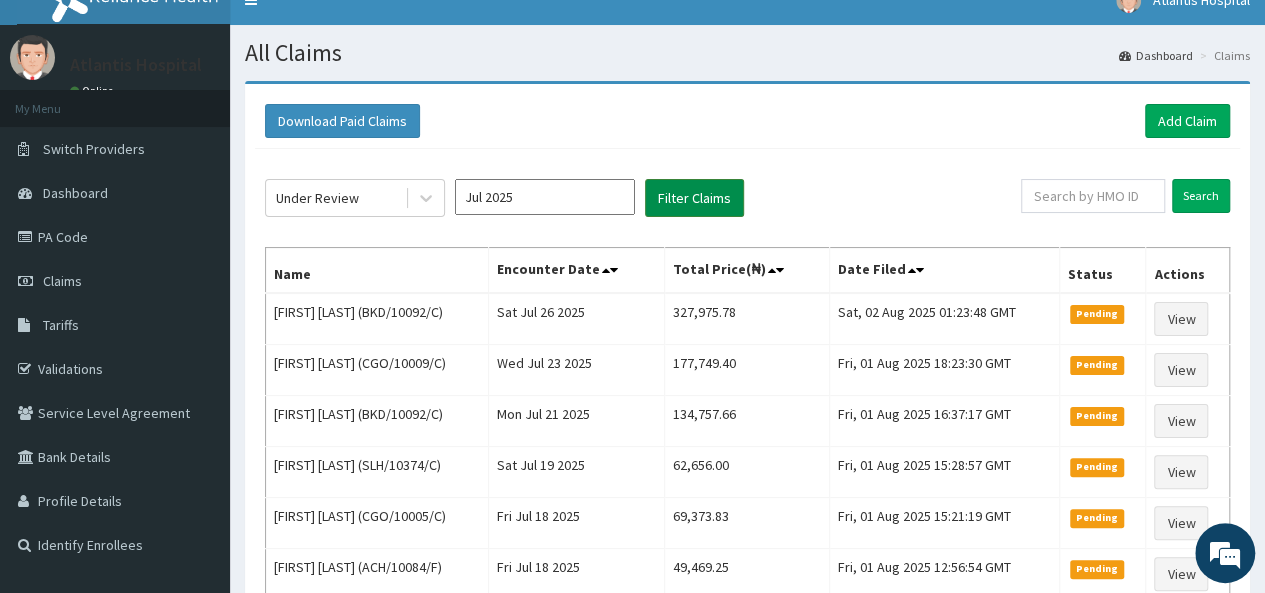 click on "Filter Claims" at bounding box center (694, 198) 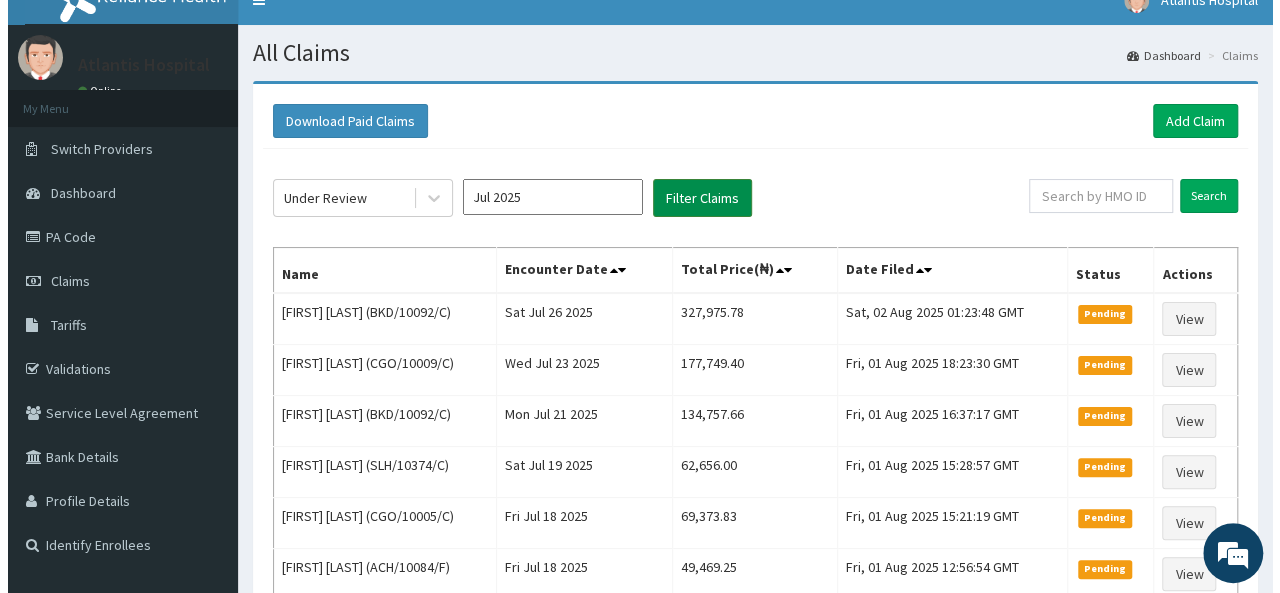 scroll, scrollTop: 0, scrollLeft: 0, axis: both 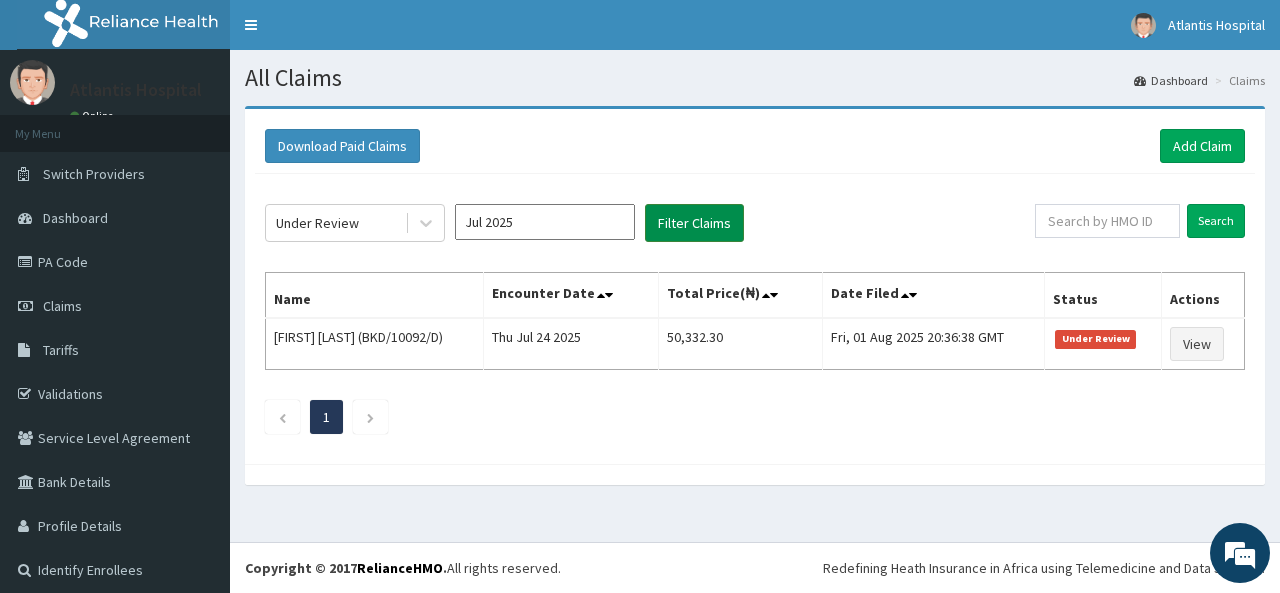 click on "Under Review Jul 2025 Filter Claims Search Name Encounter Date Total Price(₦) Date Filed Status Actions Haneefah Adedo (BKD/10092/D) Thu Jul 24 2025 50,332.30 Fri, 01 Aug 2025 20:36:38 GMT Under Review View 1" 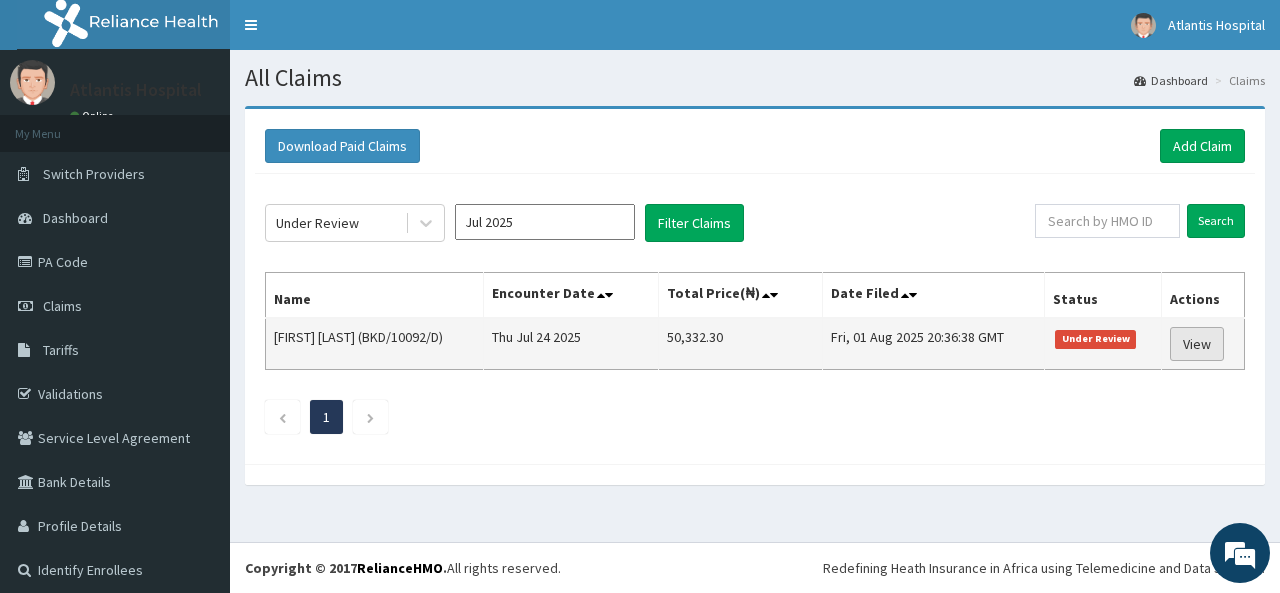click on "View" at bounding box center (1197, 344) 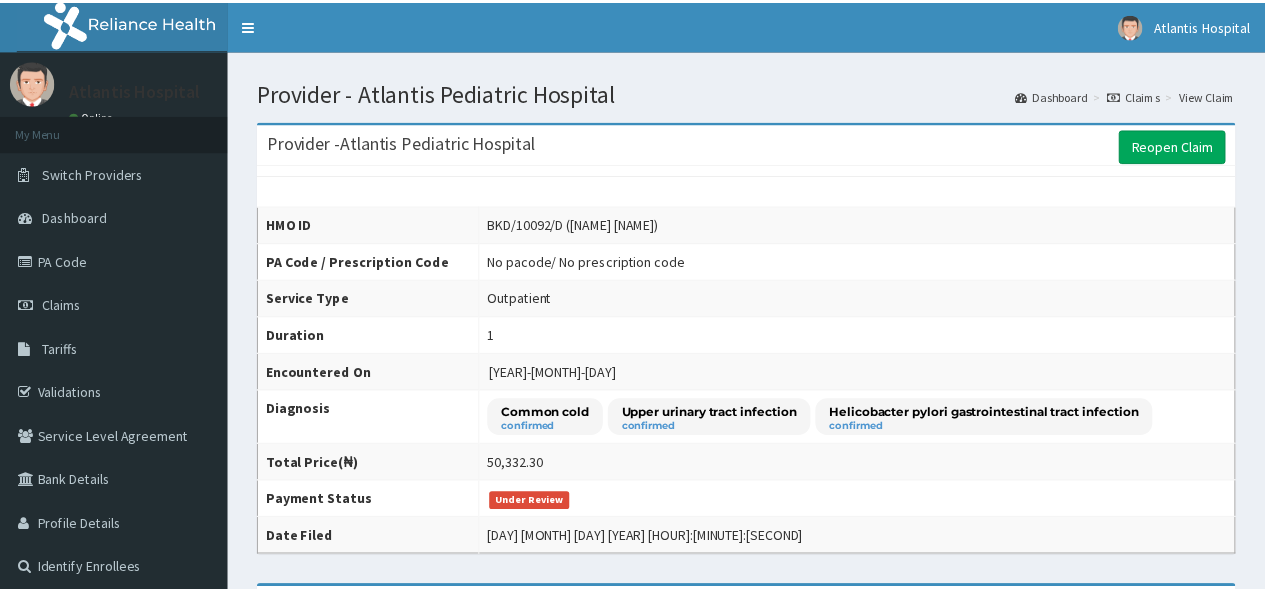 scroll, scrollTop: 0, scrollLeft: 0, axis: both 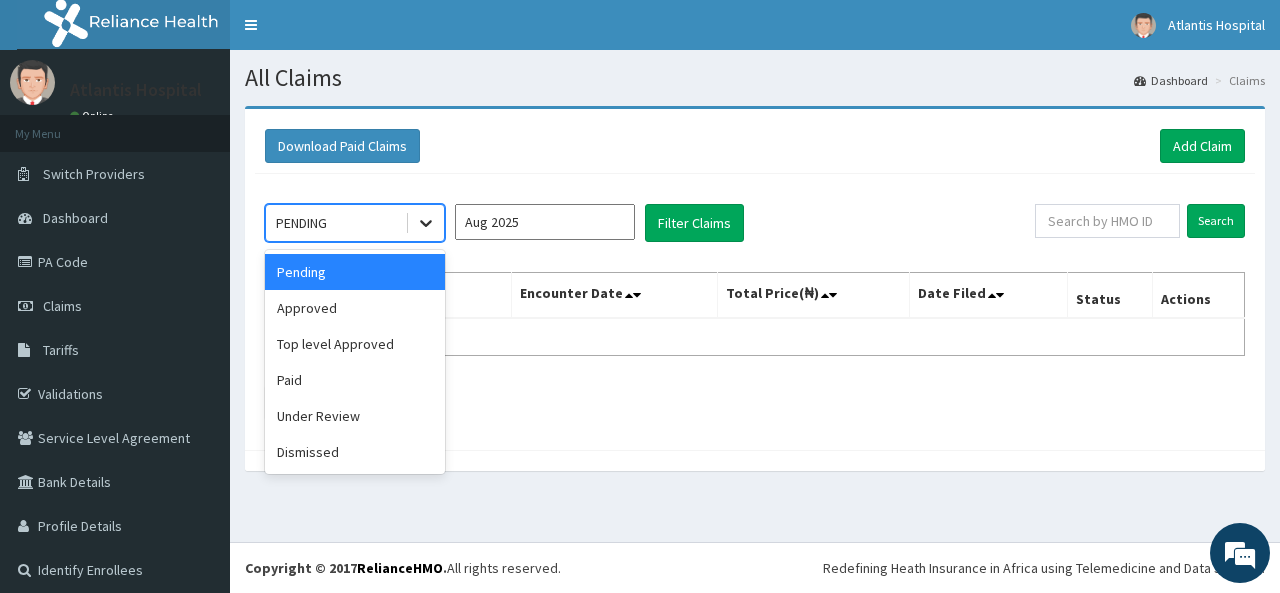 click 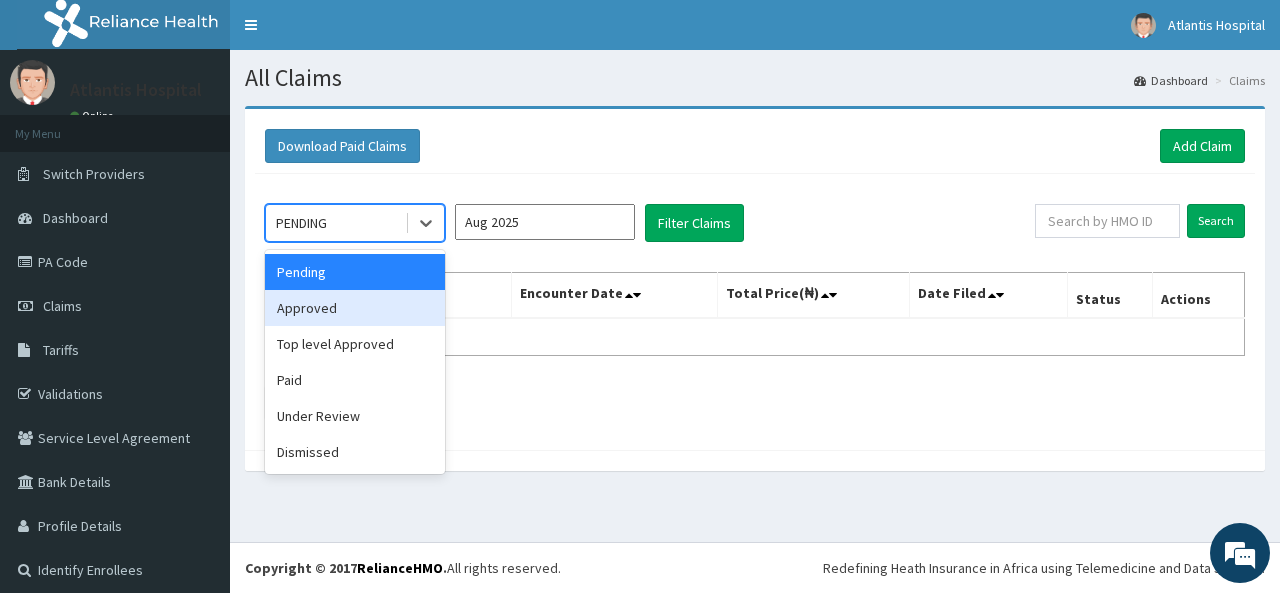 click on "Approved" at bounding box center (355, 308) 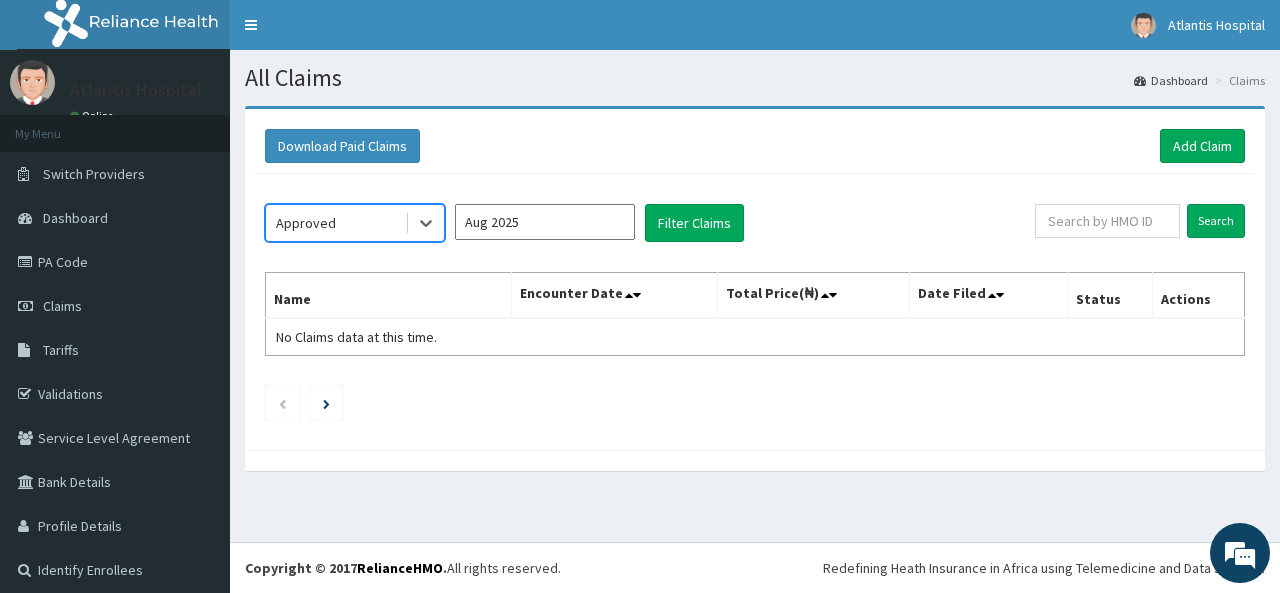 click on "Aug 2025" at bounding box center [545, 222] 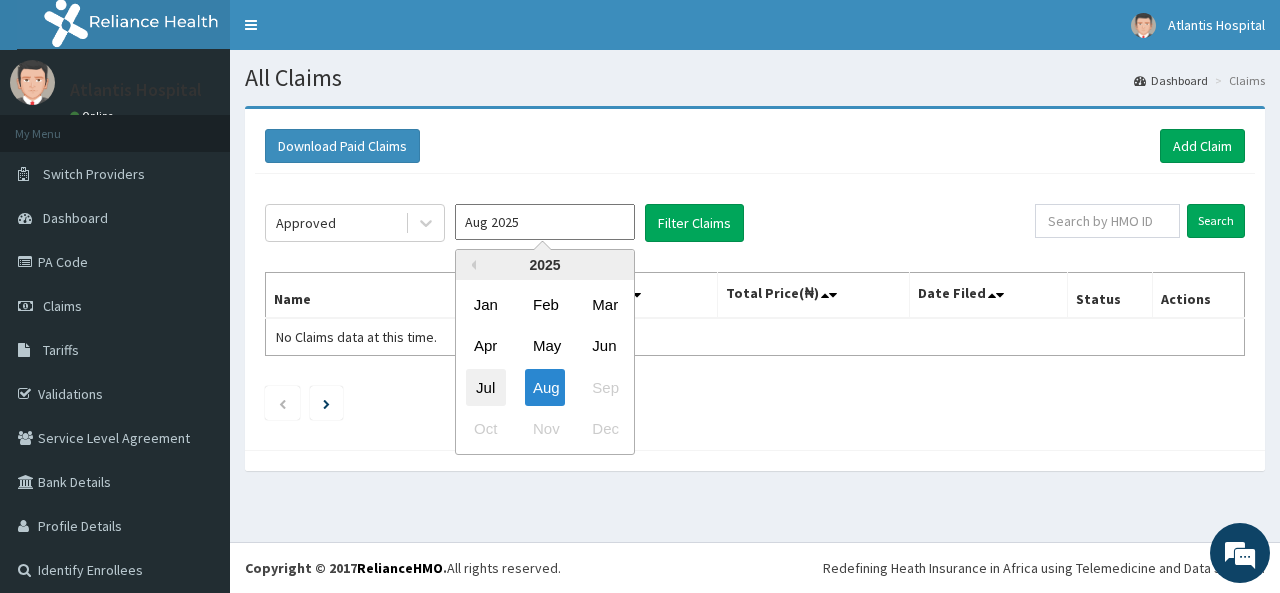 click on "Jul" at bounding box center (486, 387) 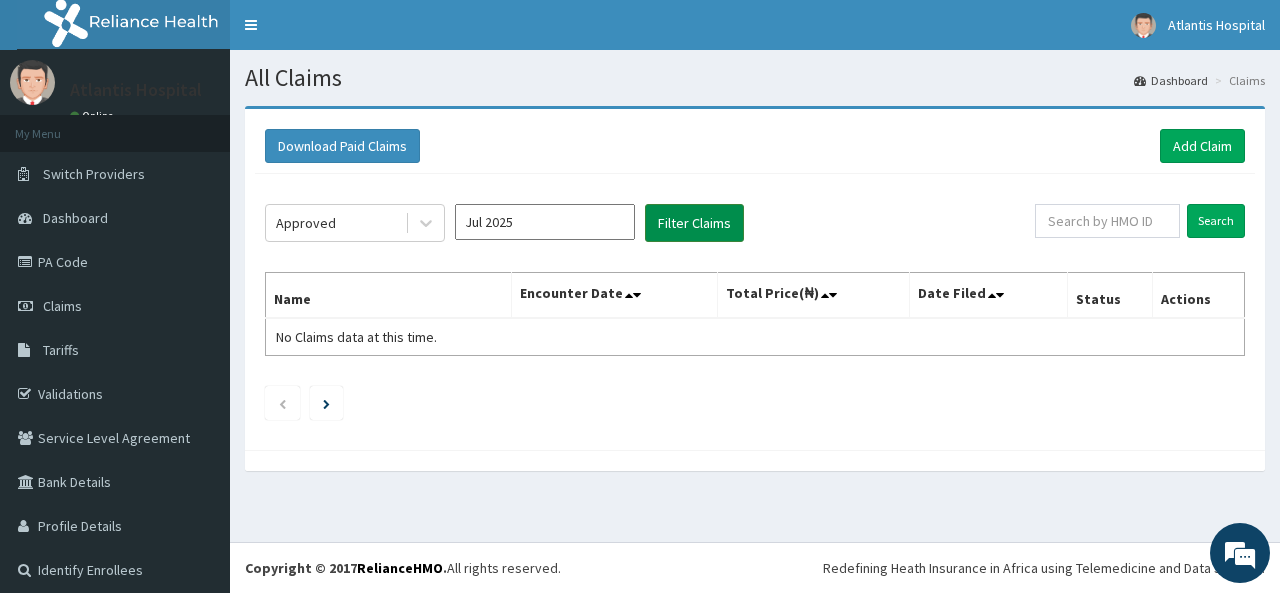 click on "Filter Claims" at bounding box center (694, 223) 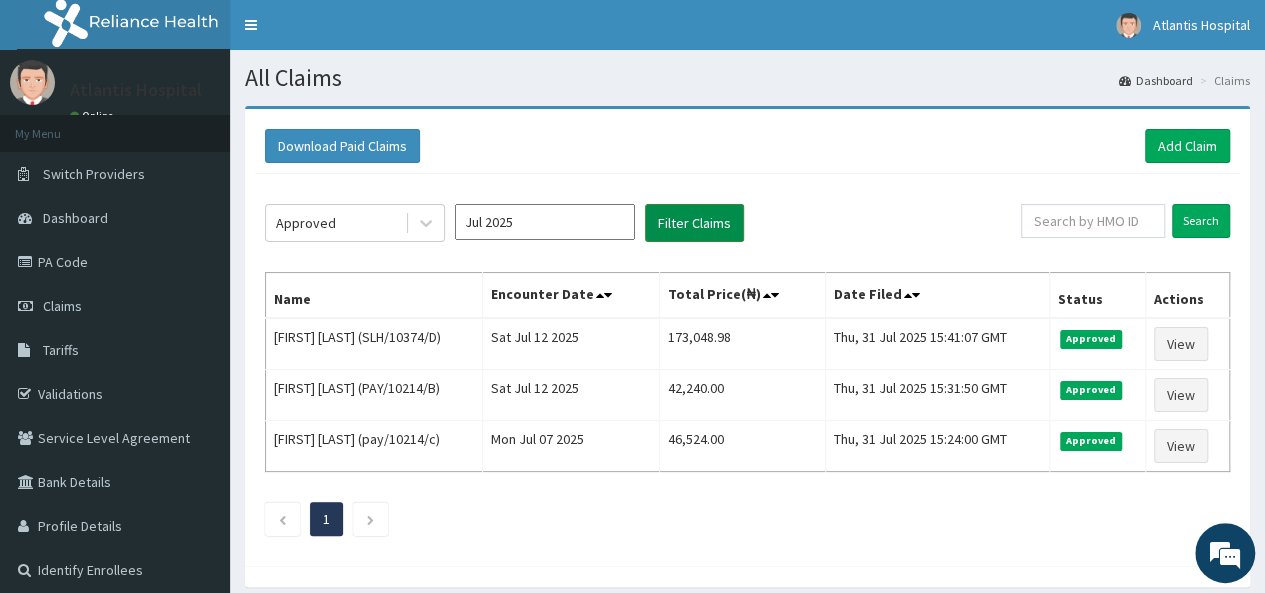 scroll, scrollTop: 75, scrollLeft: 0, axis: vertical 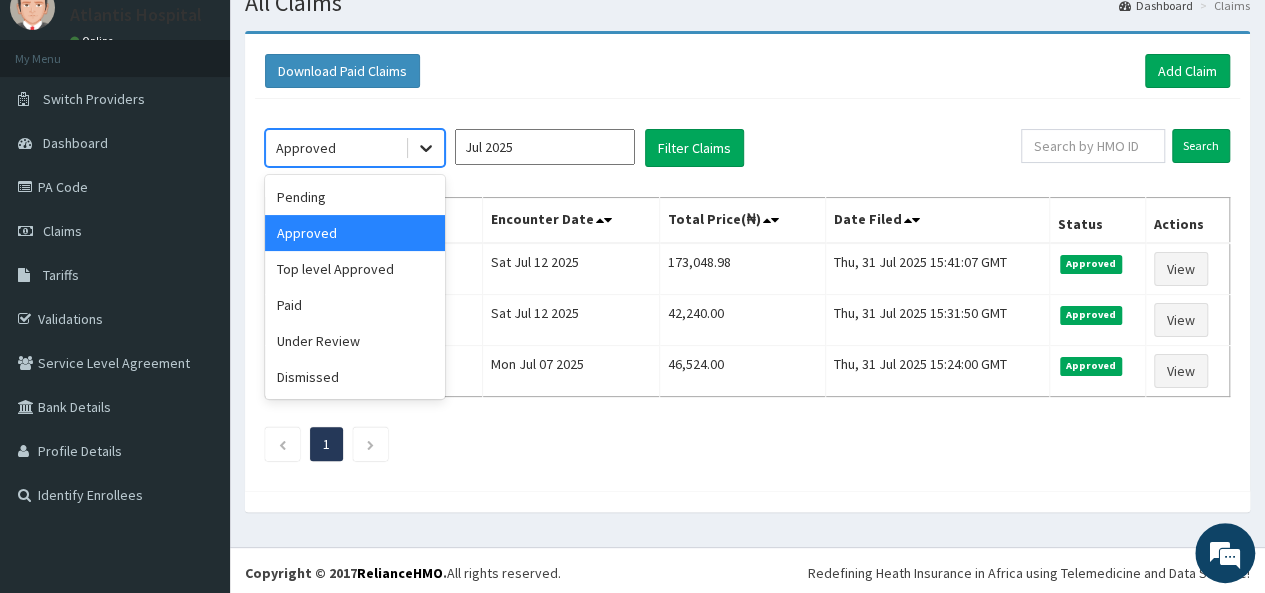 click 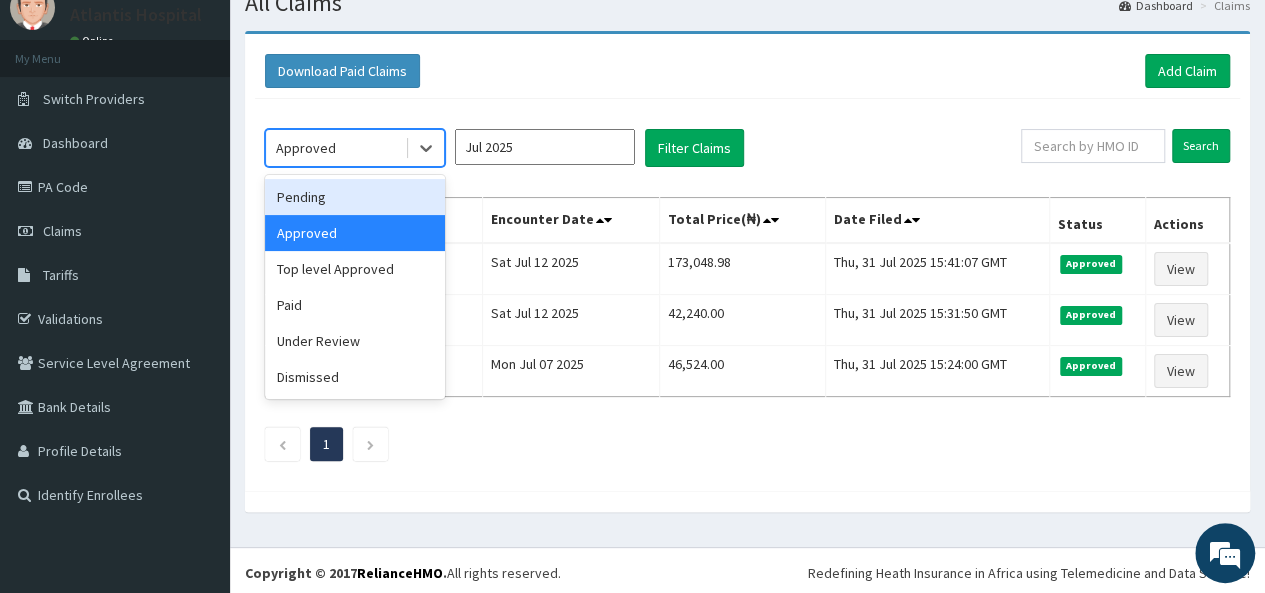 click on "Pending" at bounding box center (355, 197) 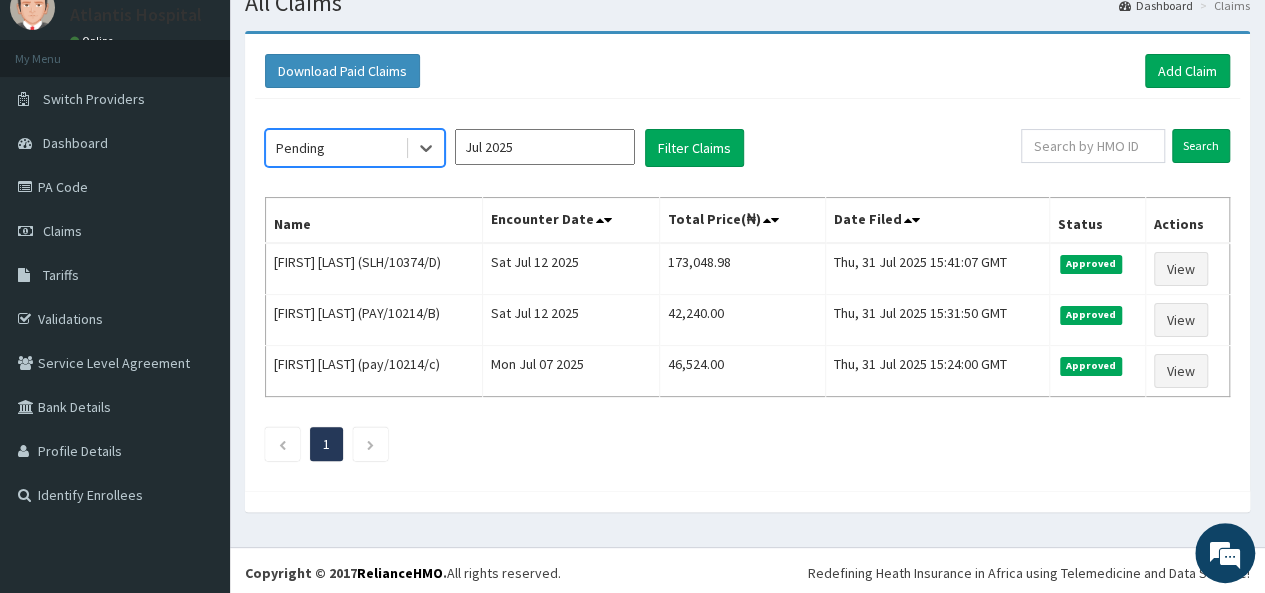 click on "option Pending, selected.   Select is focused ,type to refine list, press Down to open the menu,  Pending Jul 2025 Filter Claims" at bounding box center [643, 148] 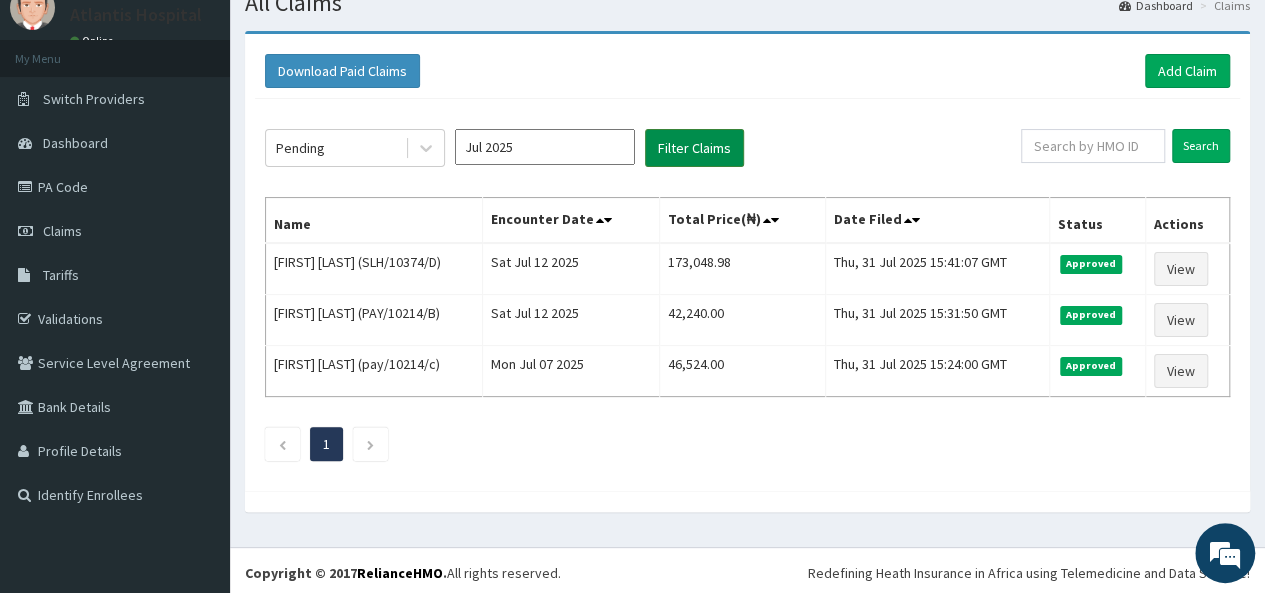 click on "Filter Claims" at bounding box center [694, 148] 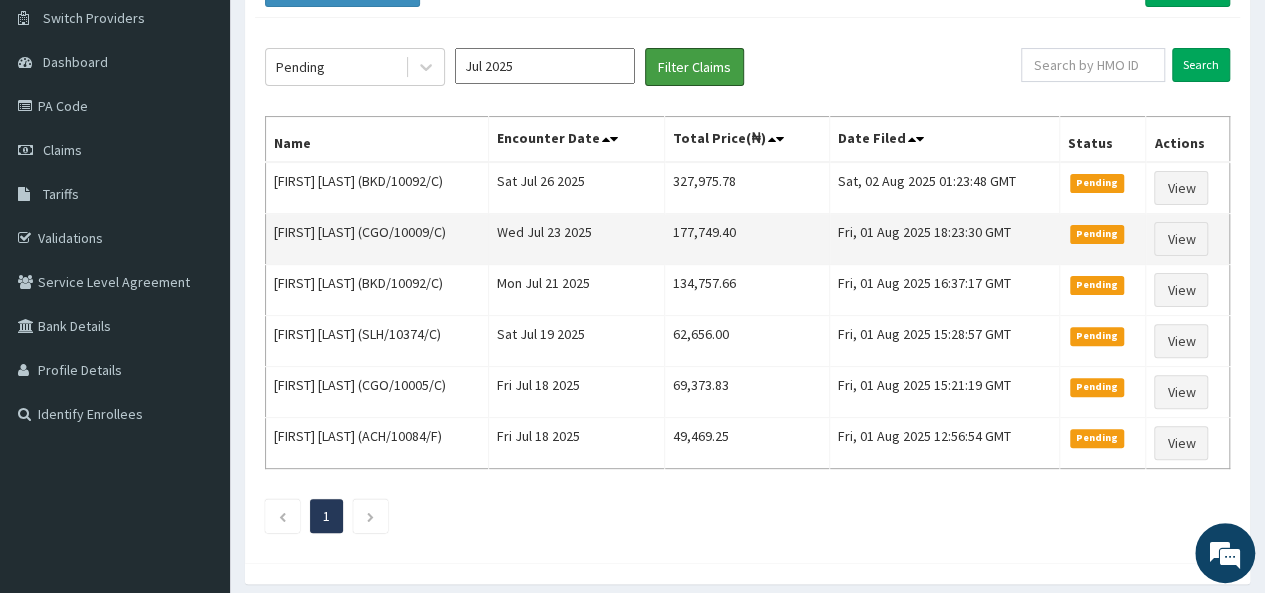scroll, scrollTop: 125, scrollLeft: 0, axis: vertical 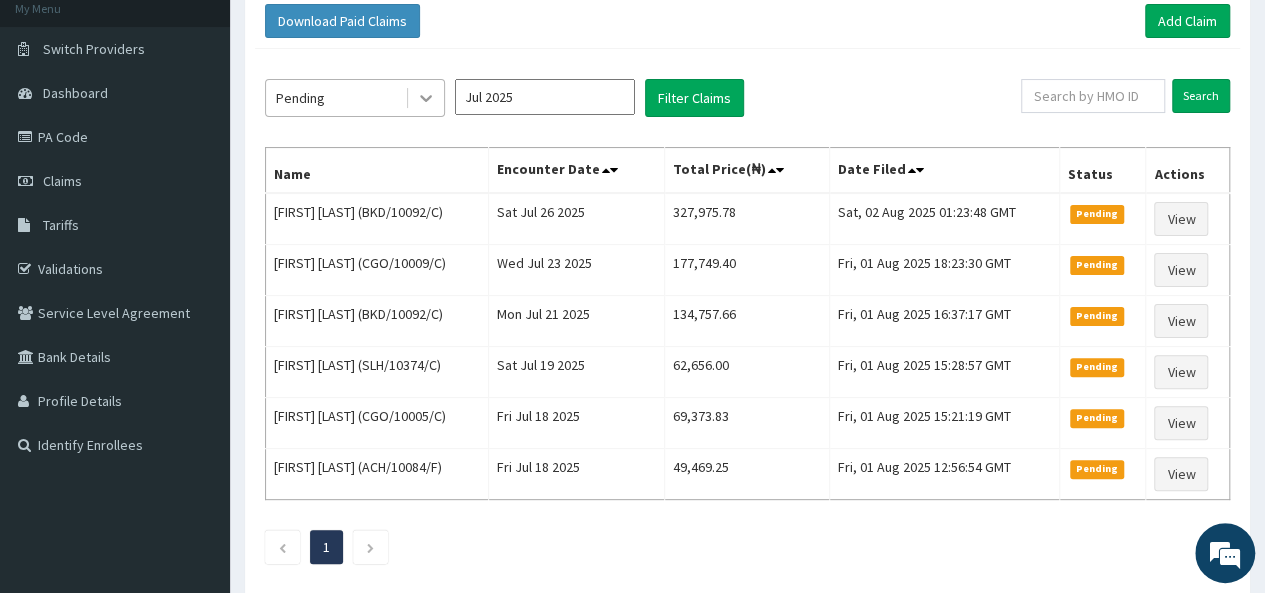 click 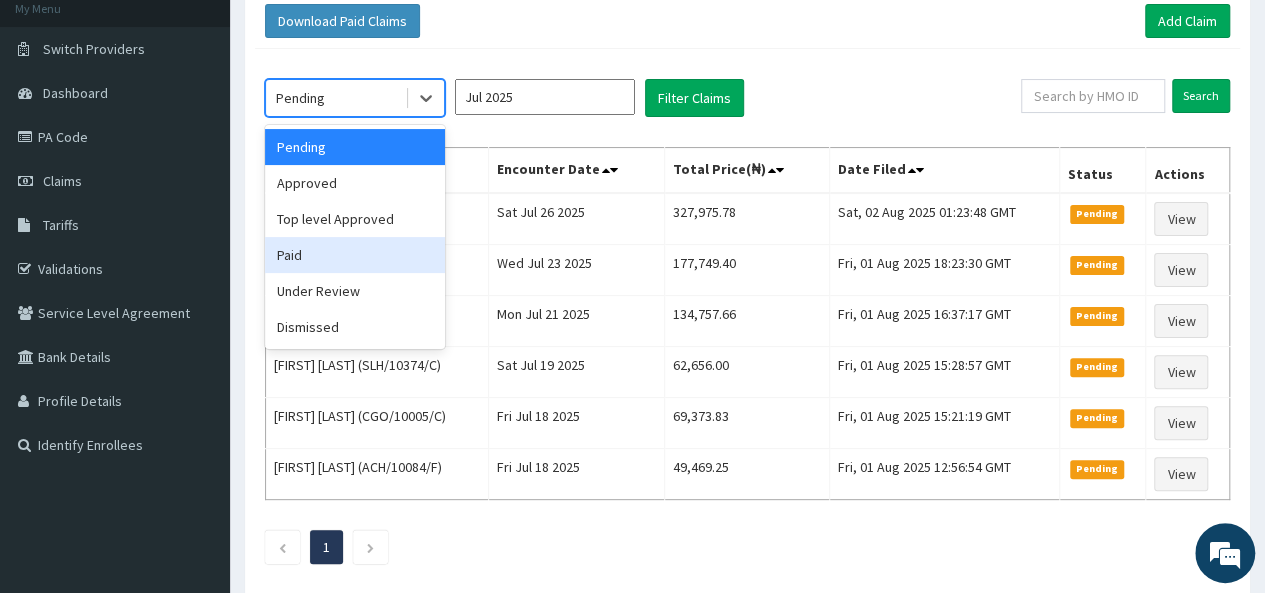 click on "Paid" at bounding box center (355, 255) 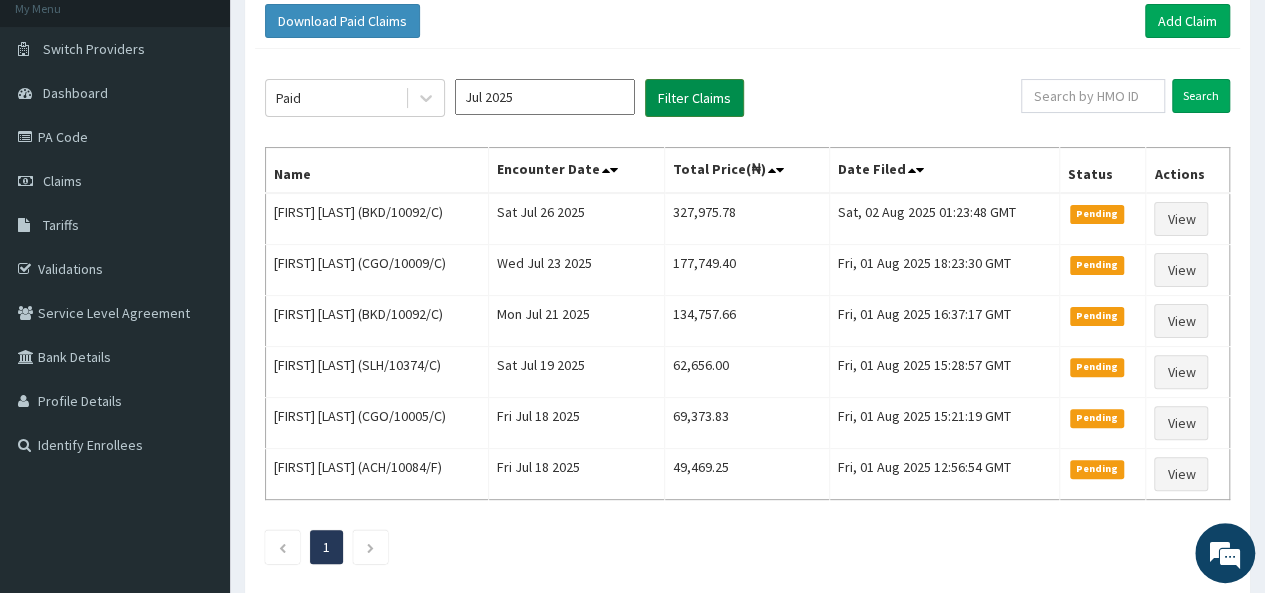 click on "Filter Claims" at bounding box center (694, 98) 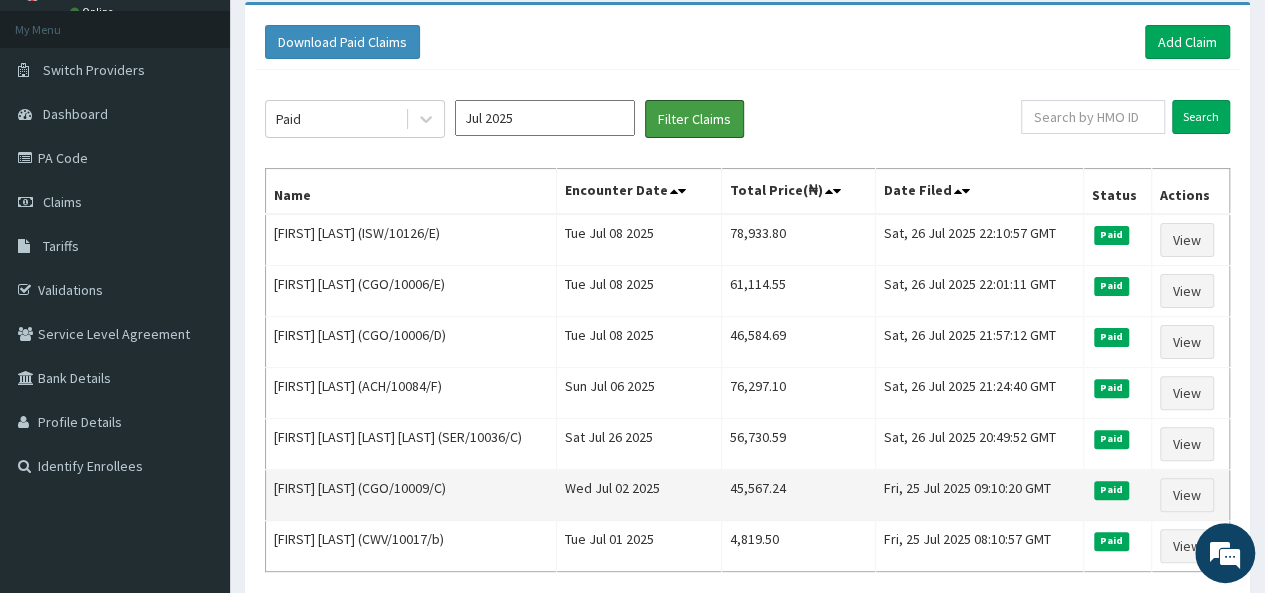 scroll, scrollTop: 75, scrollLeft: 0, axis: vertical 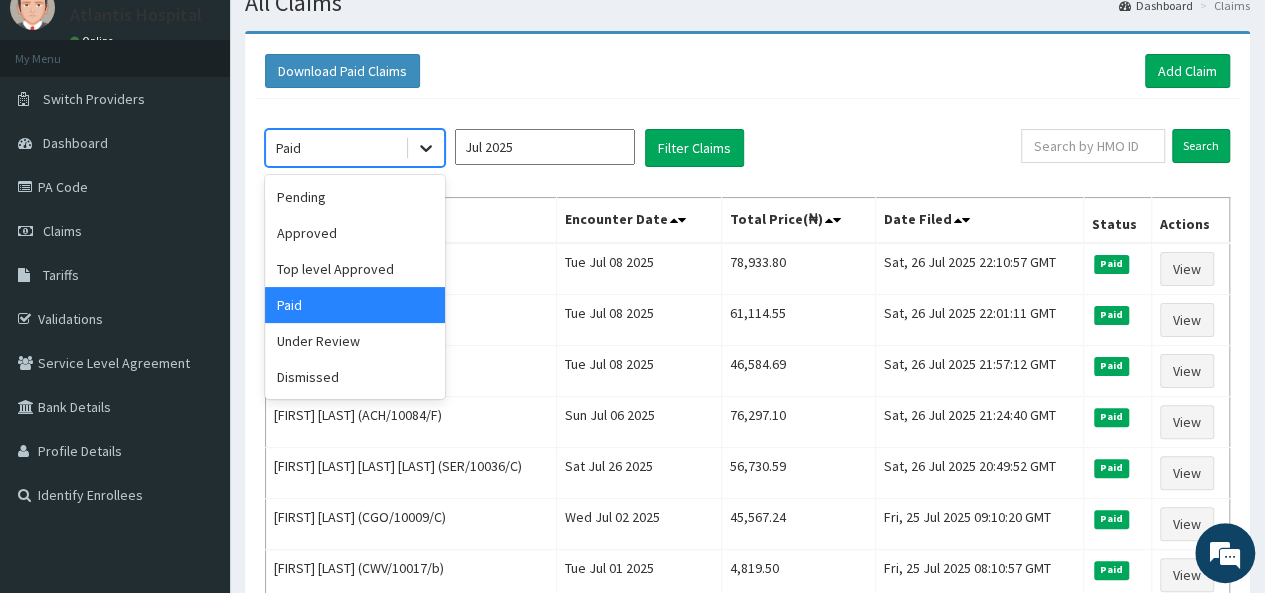 click at bounding box center (426, 148) 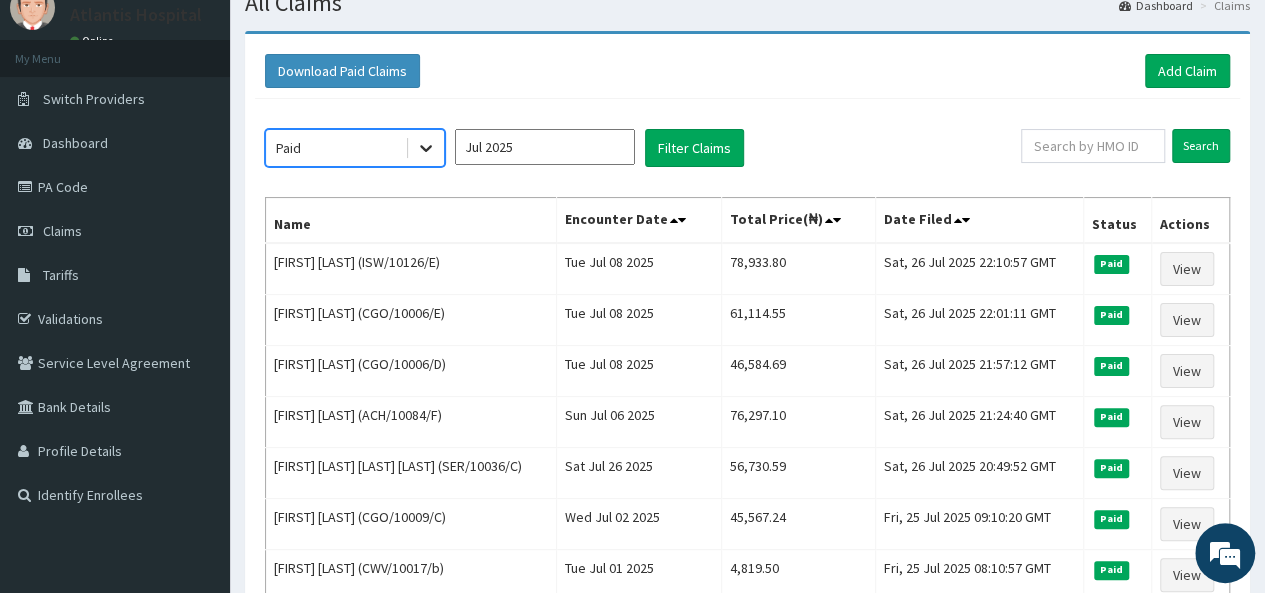 click 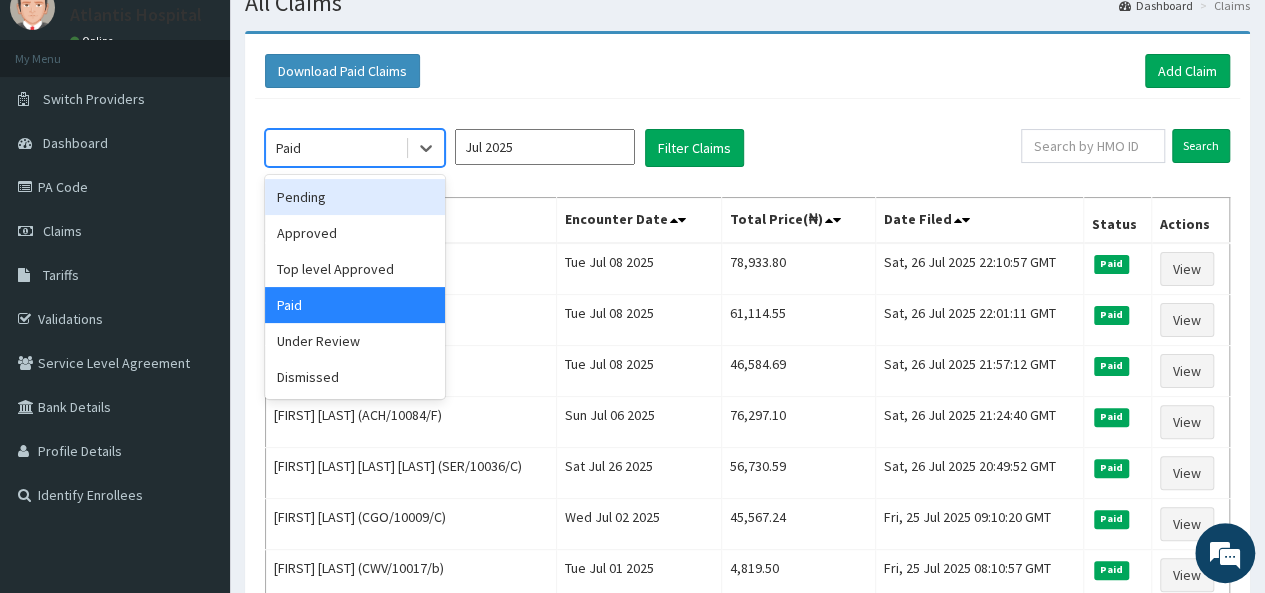 click on "Pending" at bounding box center (355, 197) 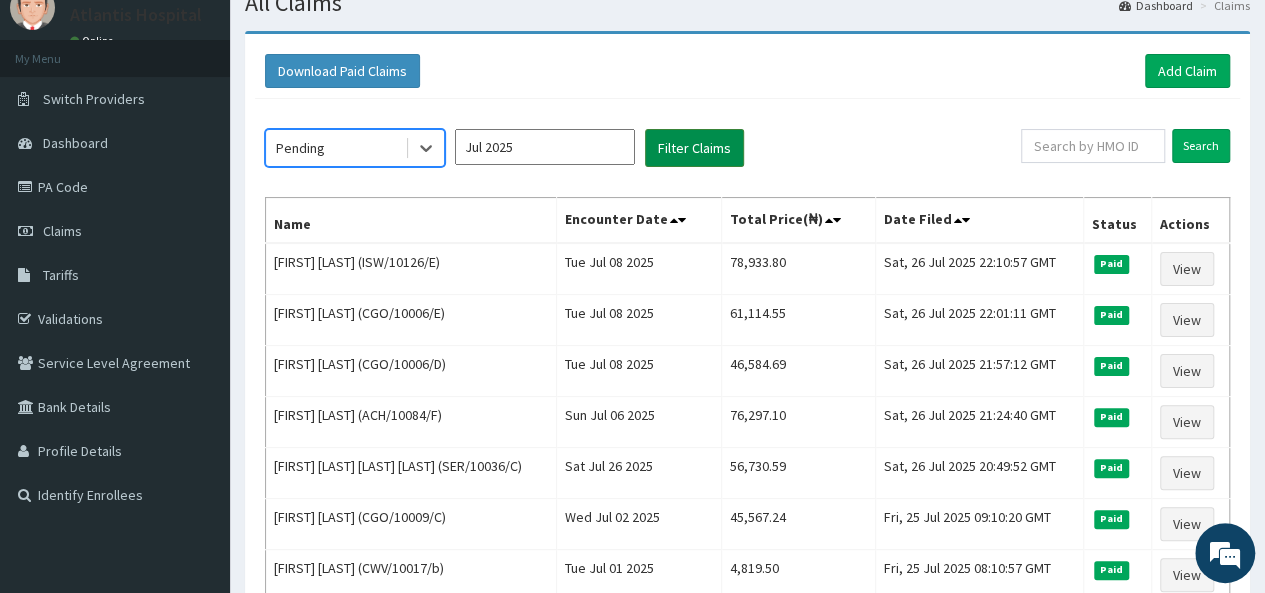 click on "Filter Claims" at bounding box center (694, 148) 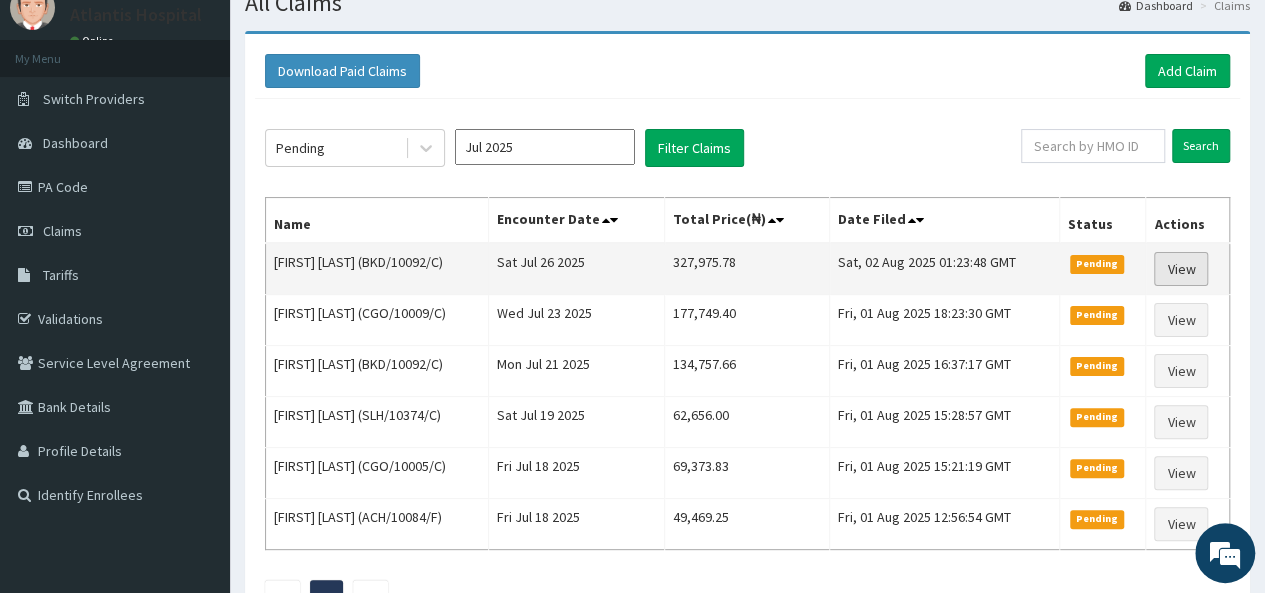 click on "View" at bounding box center [1181, 269] 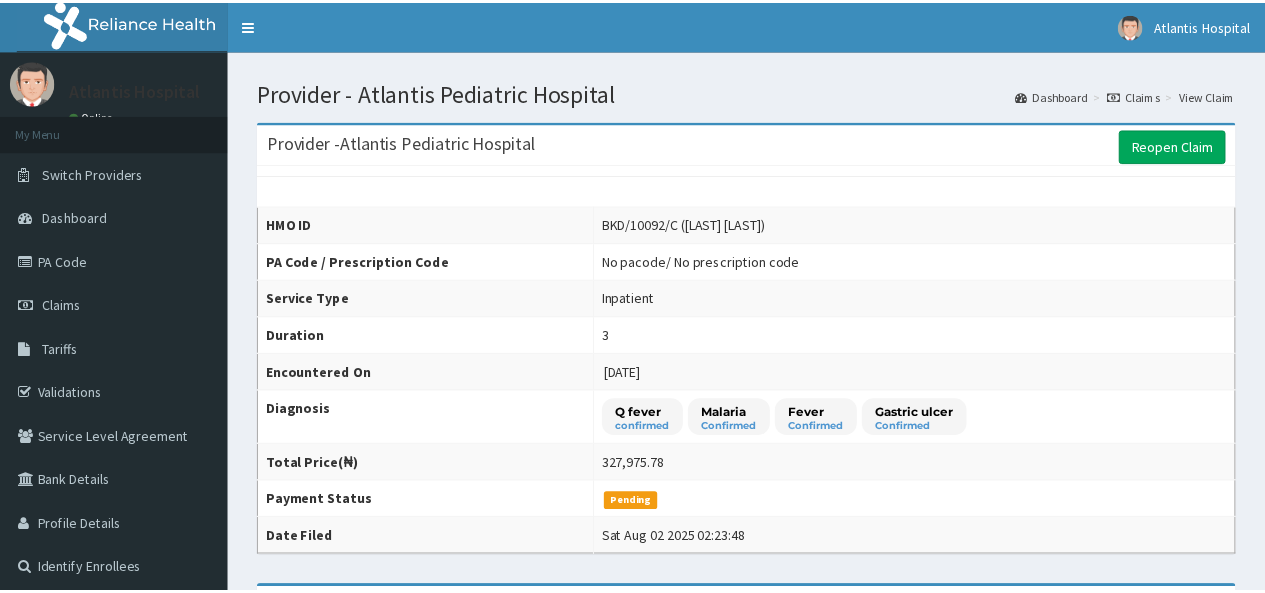 scroll, scrollTop: 0, scrollLeft: 0, axis: both 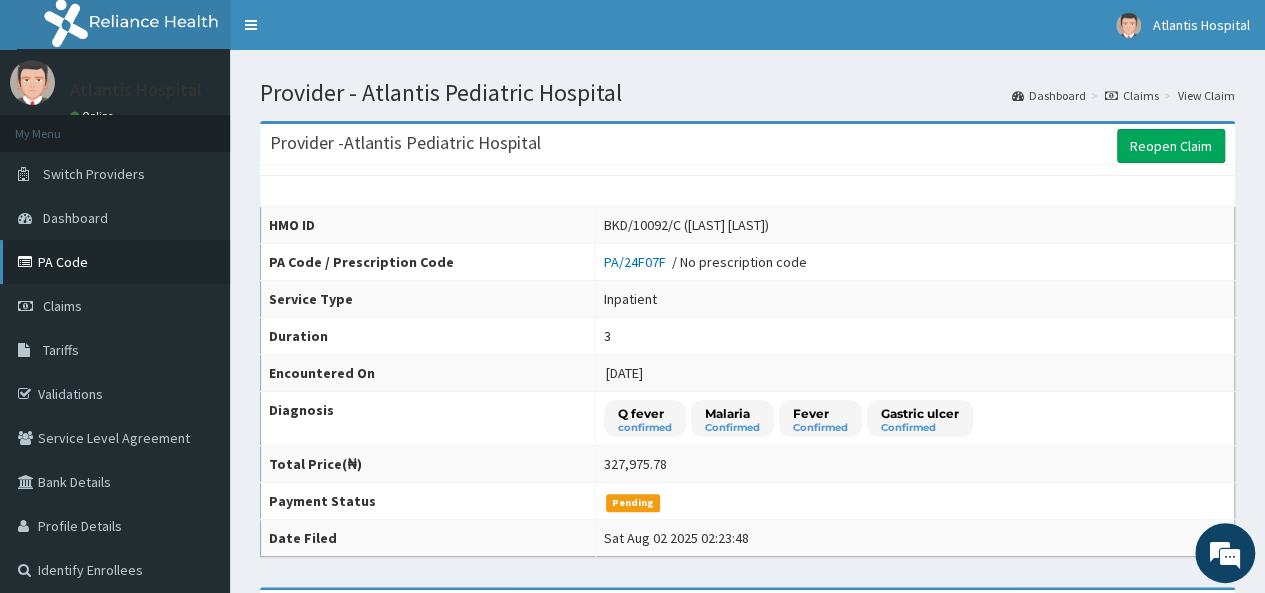 click on "PA Code" at bounding box center (115, 262) 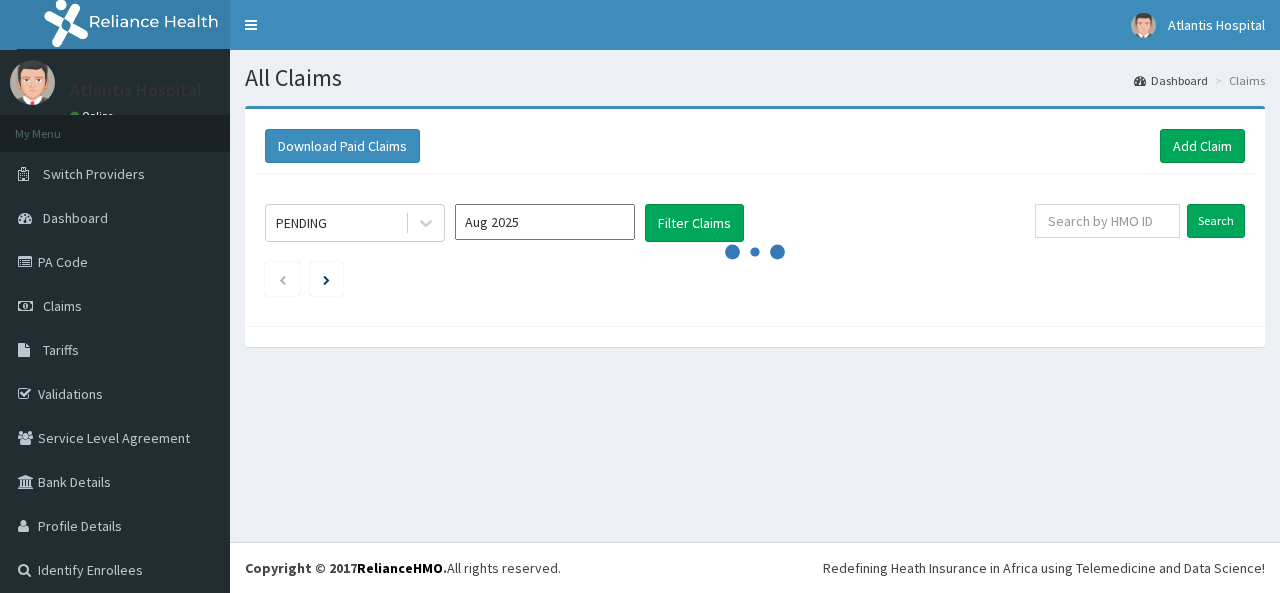 scroll, scrollTop: 0, scrollLeft: 0, axis: both 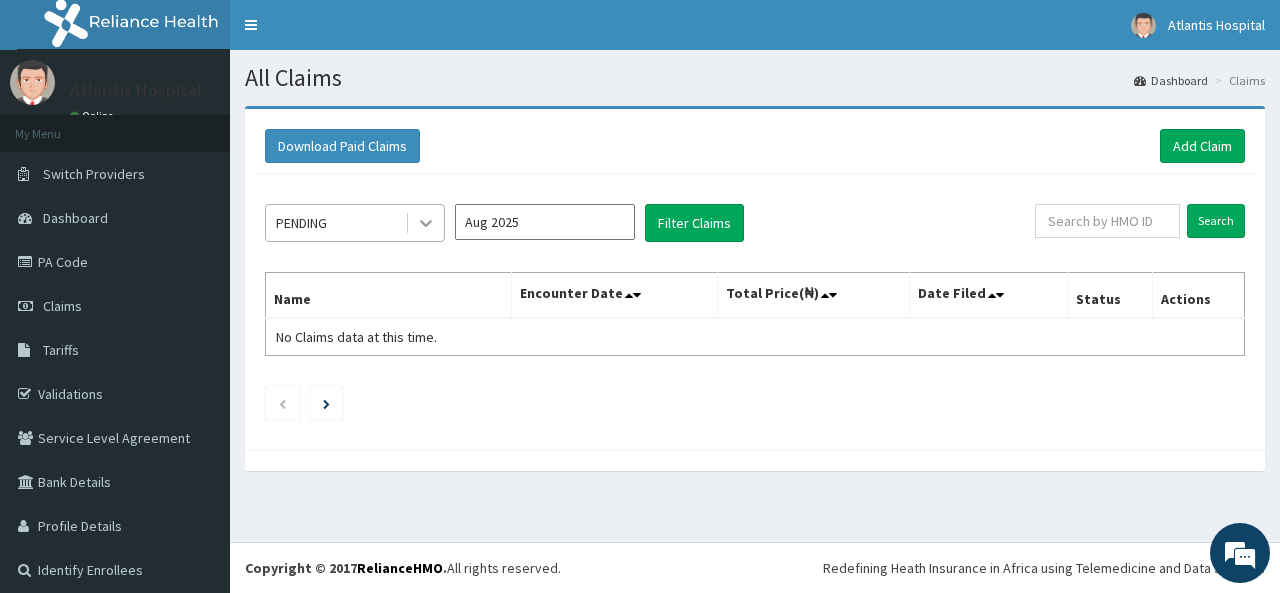 click 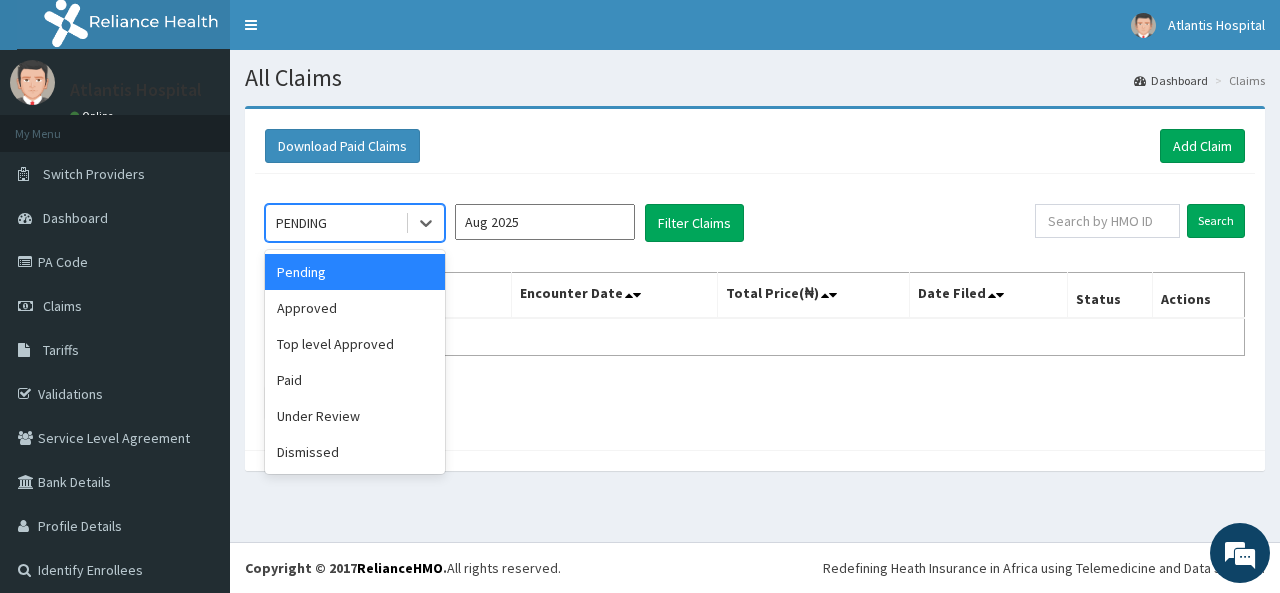 click on "Pending" at bounding box center (355, 272) 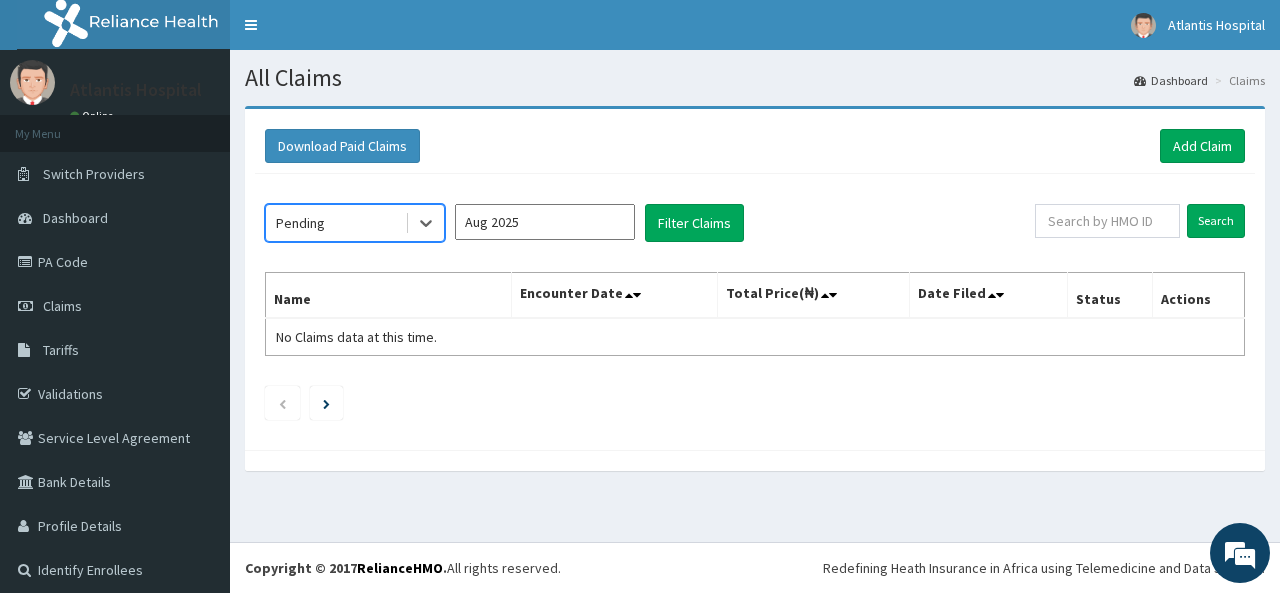 click on "Aug 2025" at bounding box center [545, 222] 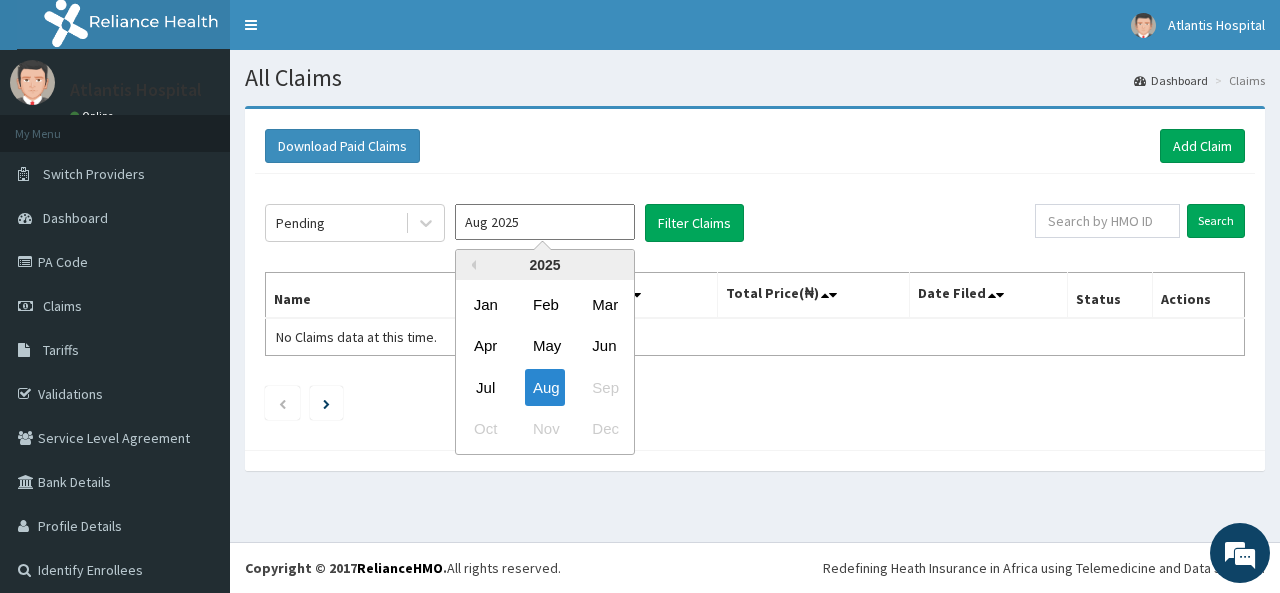 click on "Jul" at bounding box center (486, 387) 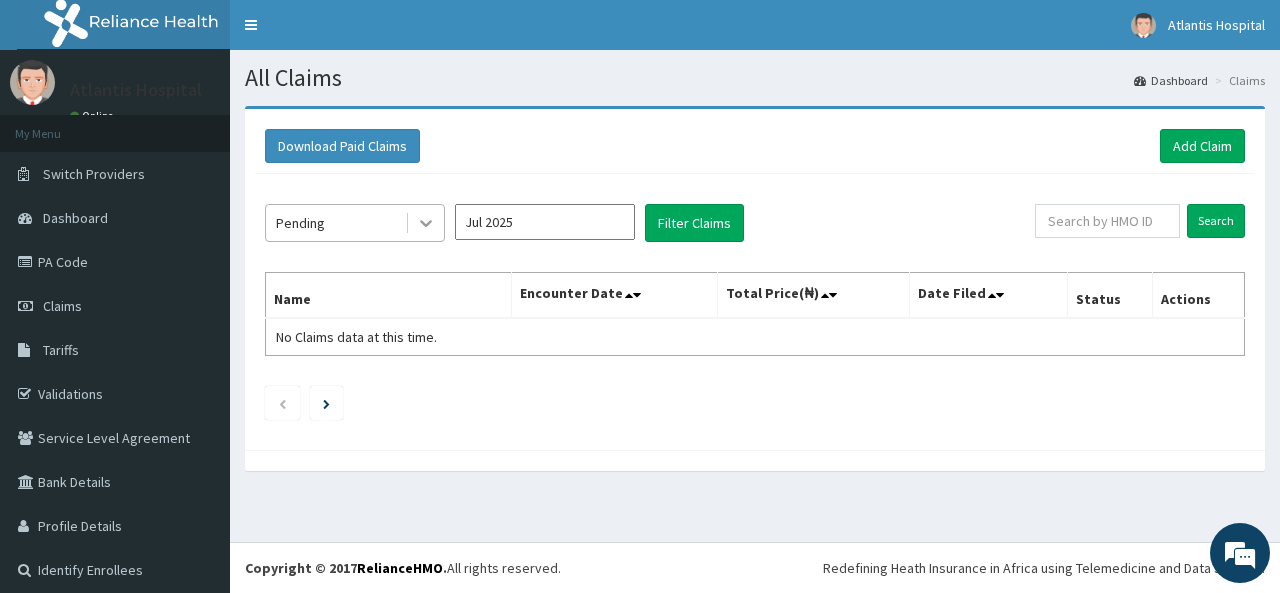 click 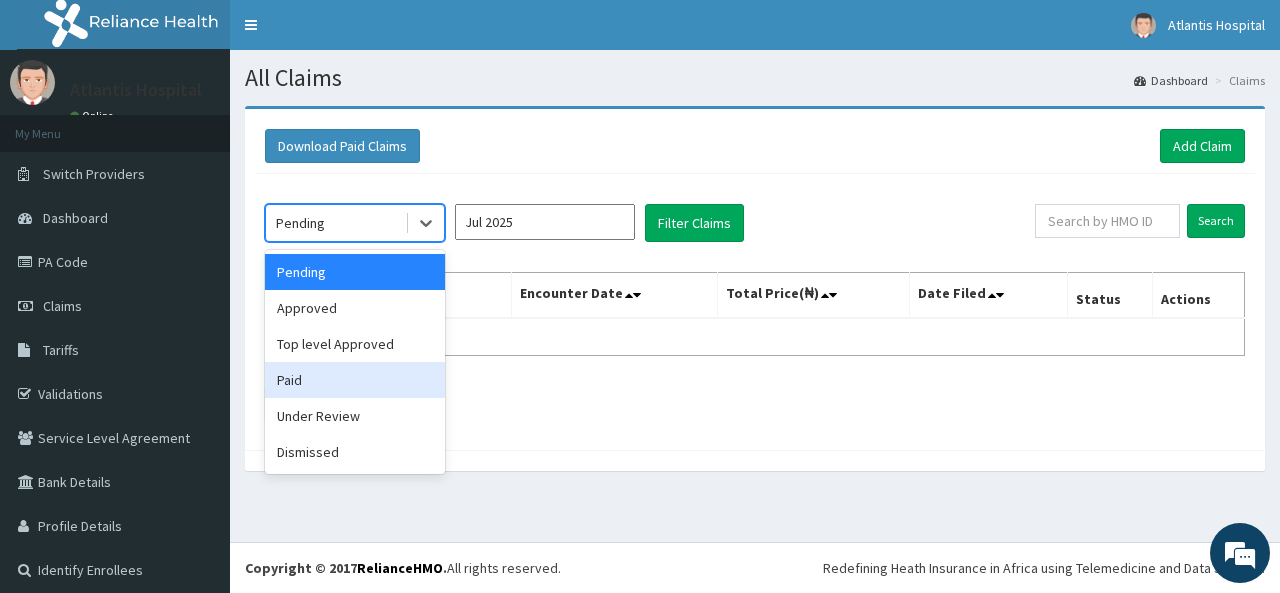 click on "Paid" at bounding box center (355, 380) 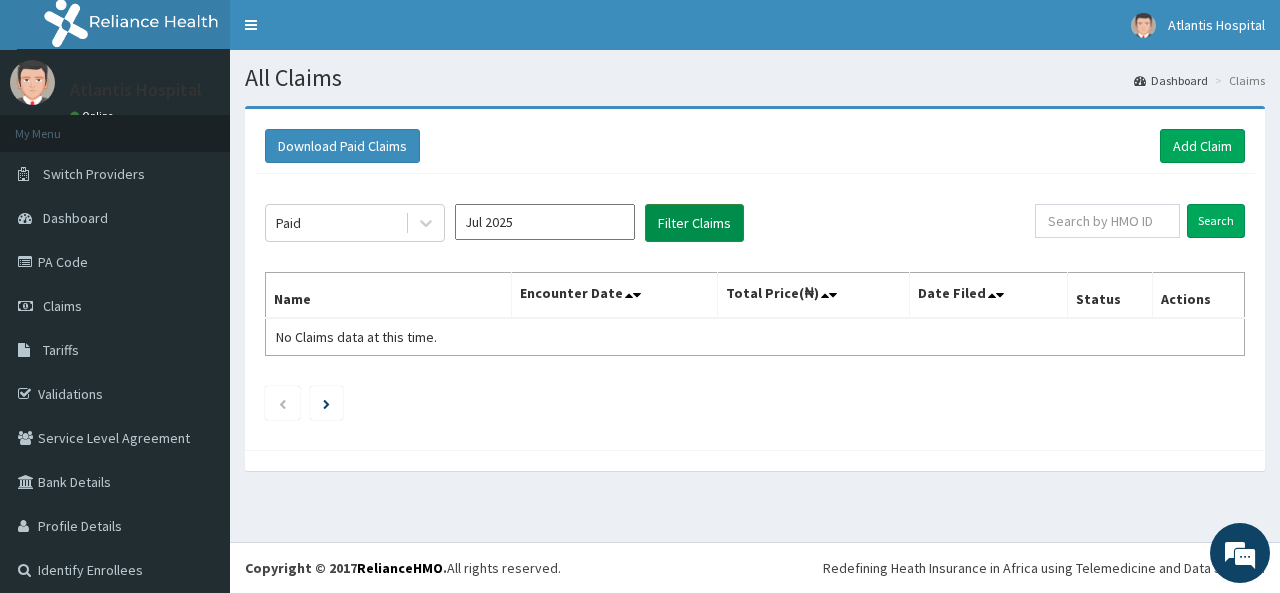 click on "Filter Claims" at bounding box center [694, 223] 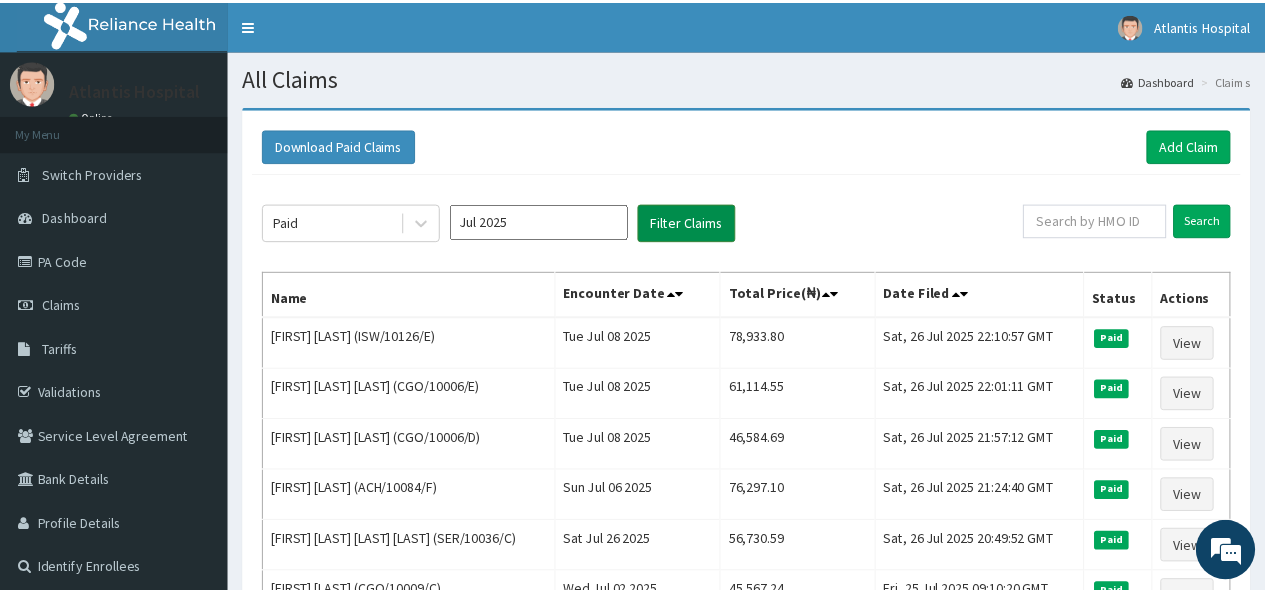 scroll, scrollTop: 0, scrollLeft: 0, axis: both 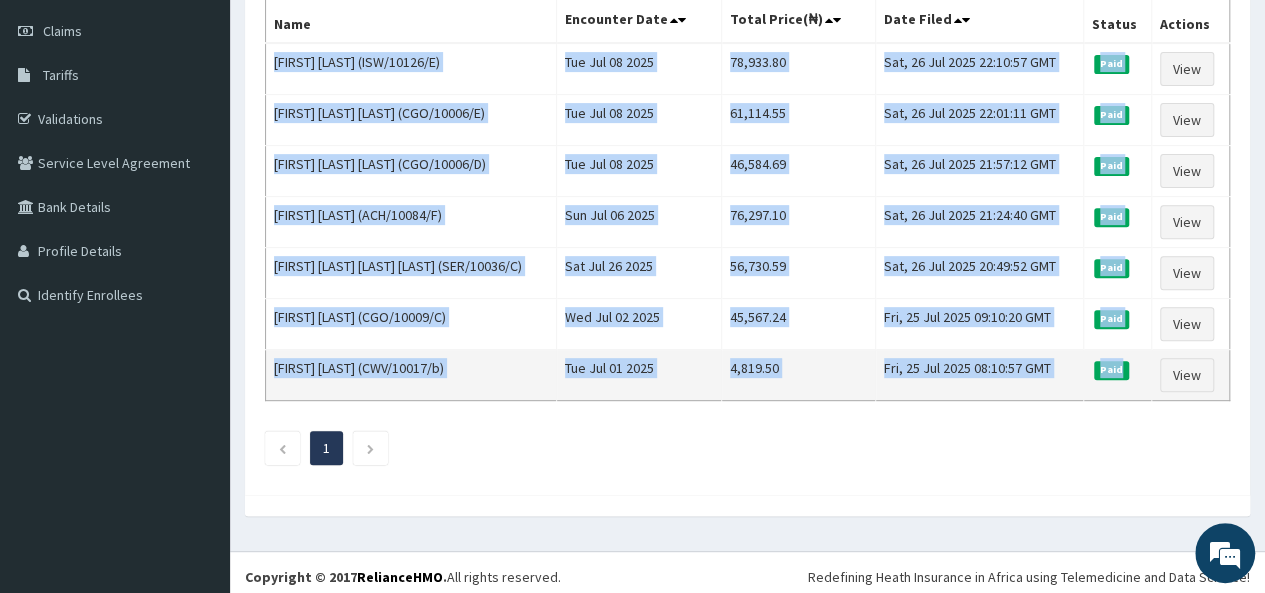 drag, startPoint x: 275, startPoint y: 58, endPoint x: 1134, endPoint y: 367, distance: 912.88666 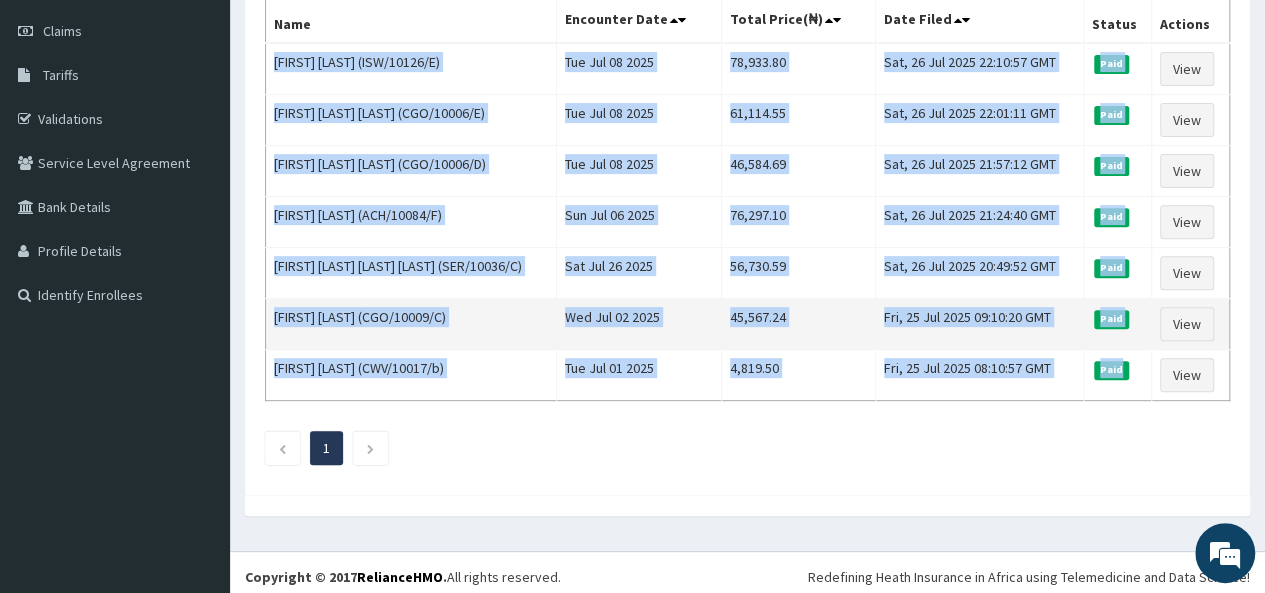 copy on "[FIRST] [LAST] (ISW/10126/E) Tue Jul 08 2025 78,933.80 Sat, 26 Jul 2025 22:10:57 GMT Paid View [FIRST] [LAST] (CGO/10006/E) Tue Jul 08 2025 61,114.55 Sat, 26 Jul 2025 22:01:11 GMT Paid View [FIRST] [LAST] [LAST] (CGO/10006/D) Tue Jul 08 2025 46,584.69 Sat, 26 Jul 2025 21:57:12 GMT Paid View [FIRST] [LAST] (ACH/10084/F) Sun Jul 06 2025 76,297.10 Sat, 26 Jul 2025 21:24:40 GMT Paid View [FIRST] [LAST] [LAST] [LAST] (SER/10036/C) Sat Jul 26 2025 56,730.59 Sat, 26 Jul 2025 20:49:52 GMT Paid View [FIRST] [LAST] (CGO/10009/C) Wed Jul 02 2025 45,567.24 Fri, 25 Jul 2025 09:10:20 GMT Paid View [FIRST] [LAST] (CWV/10017/b) Tue Jul 01 2025 4,819.50 Fri, 25 Jul 2025 08:10:57 GMT Paid" 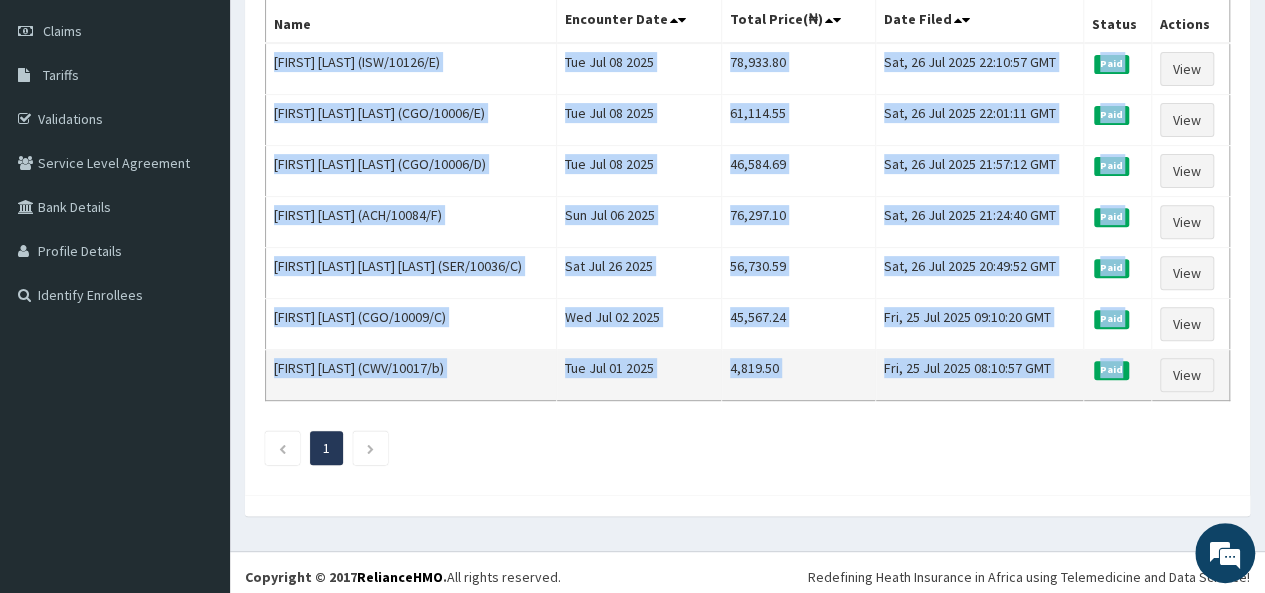 click on "[FIRST] [LAST] (CWV/10017/b)" at bounding box center [411, 375] 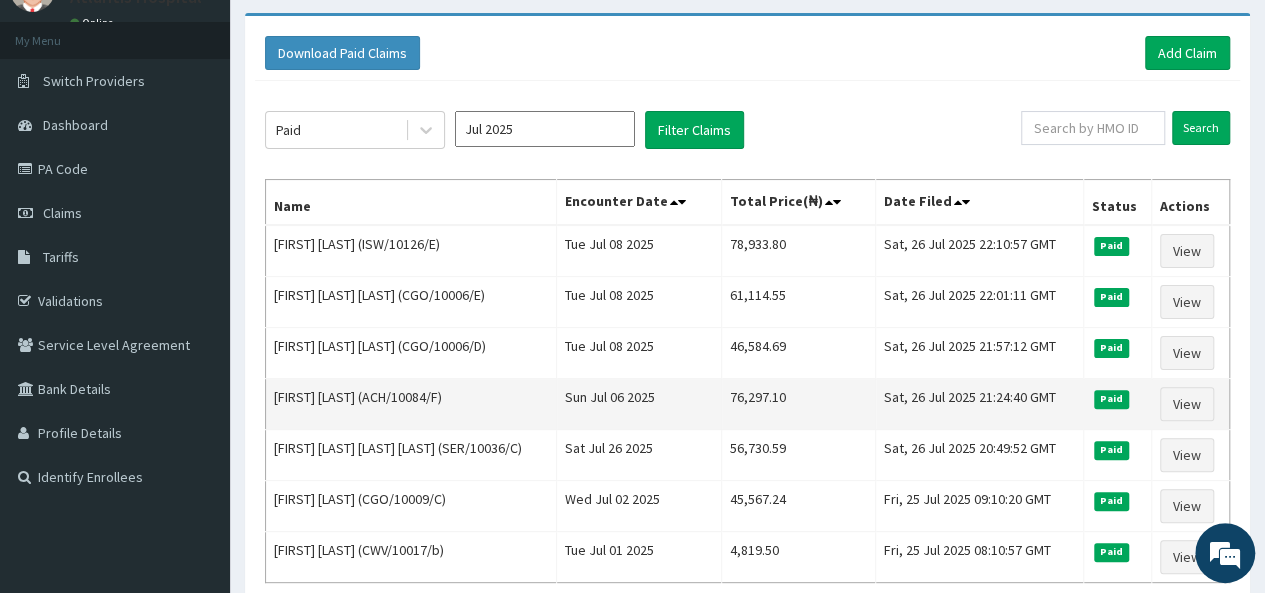 scroll, scrollTop: 75, scrollLeft: 0, axis: vertical 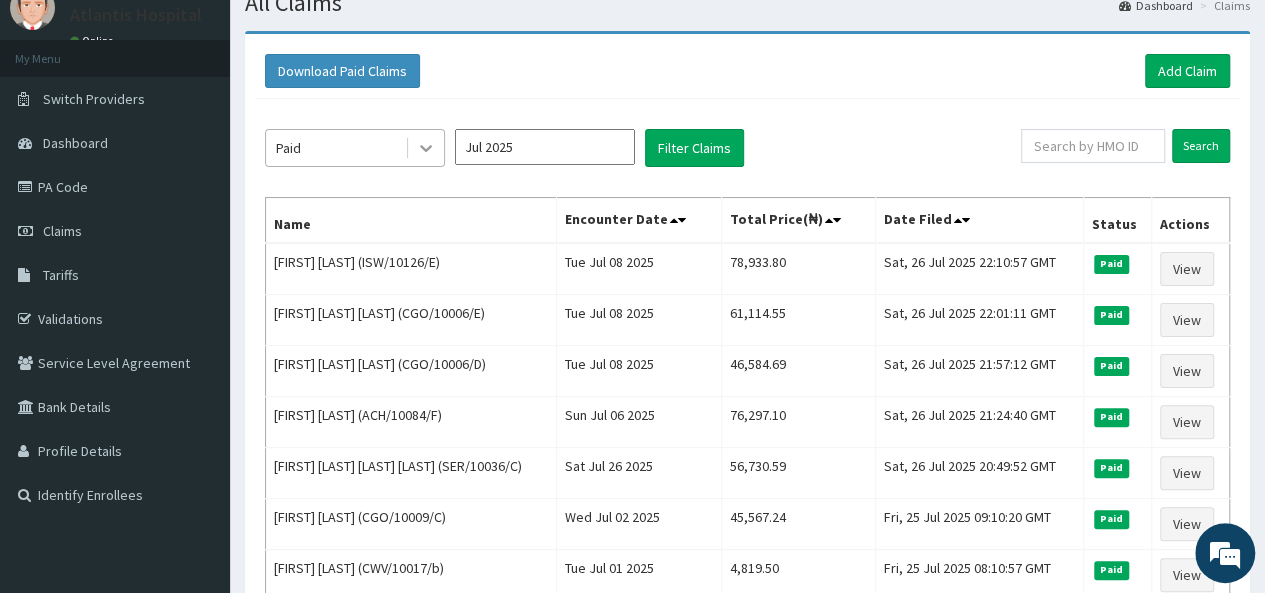 click 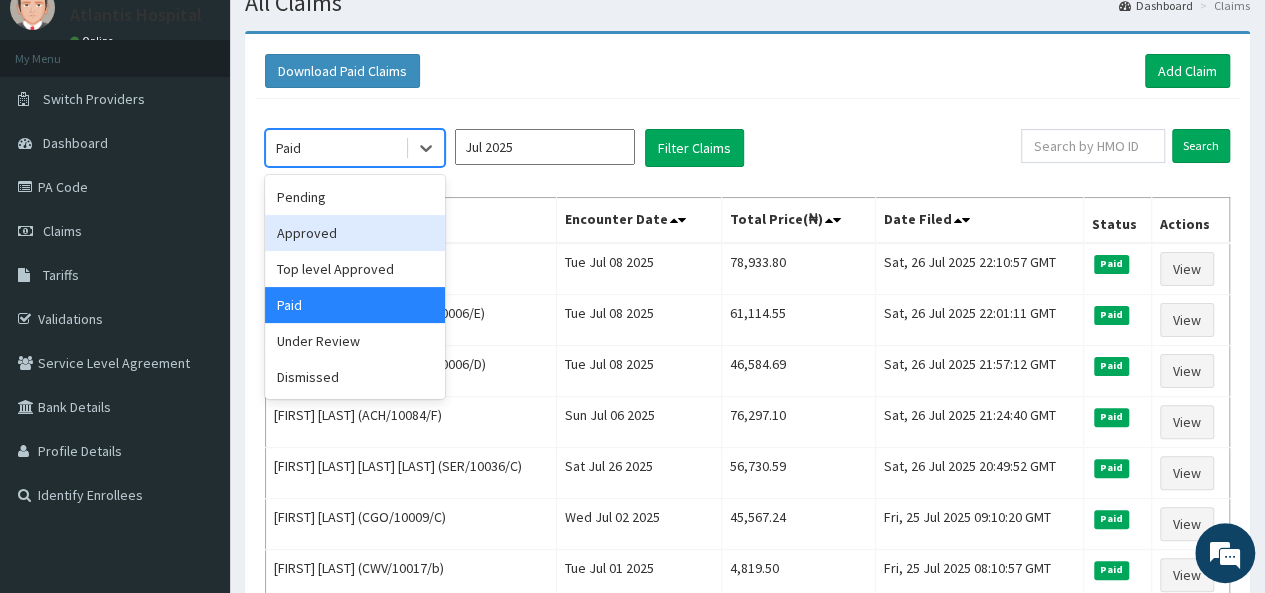 click on "Approved" at bounding box center [355, 233] 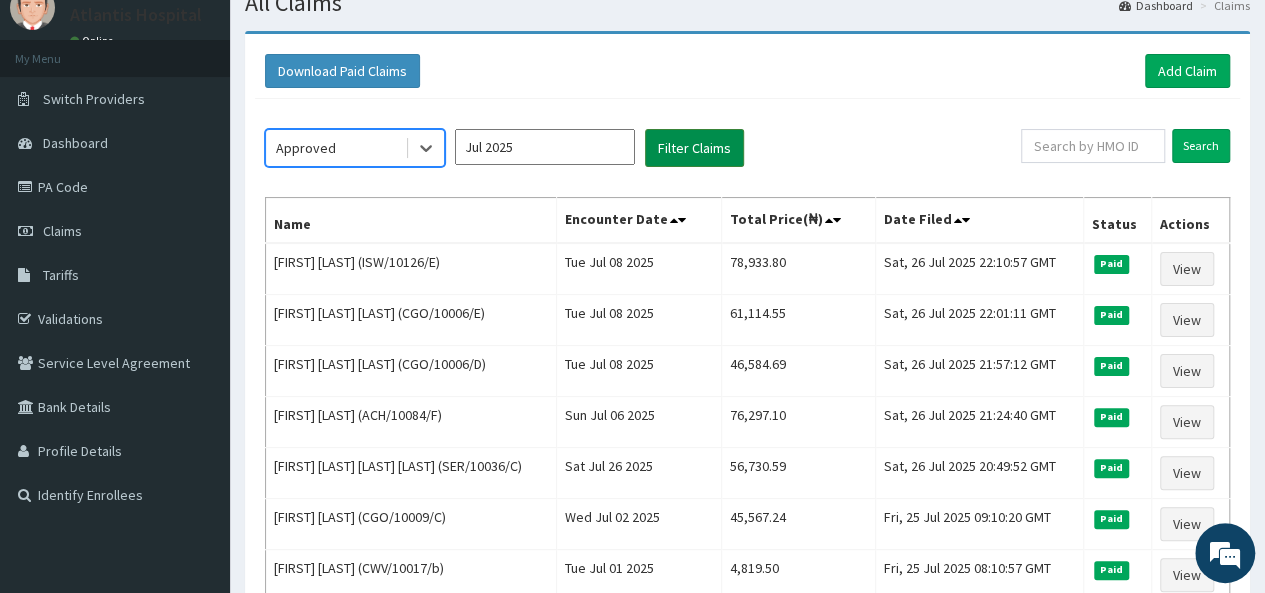 click on "Filter Claims" at bounding box center [694, 148] 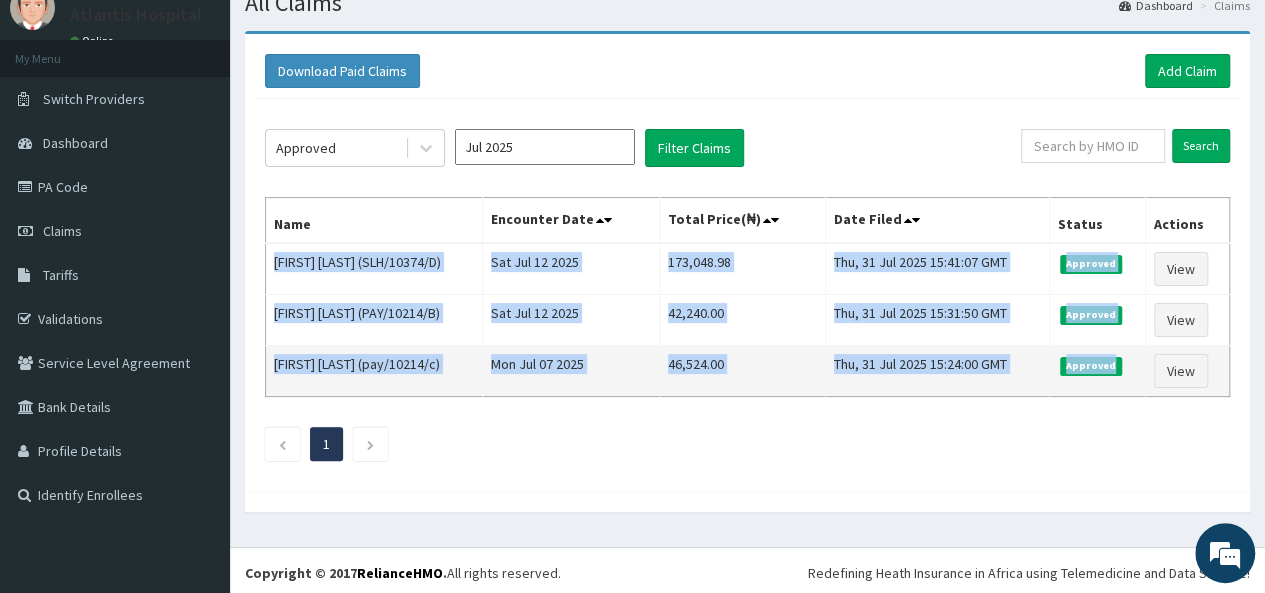 drag, startPoint x: 388, startPoint y: 276, endPoint x: 1150, endPoint y: 373, distance: 768.14905 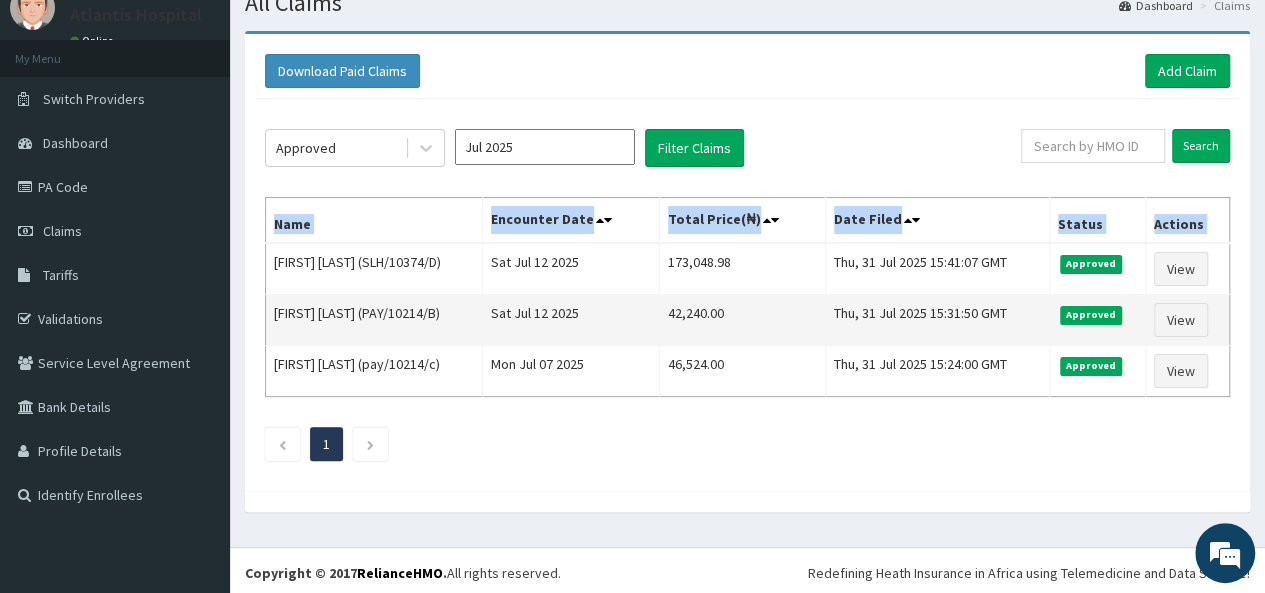 copy on "Name Encounter Date Total Price(₦) Date Filed Status Actions" 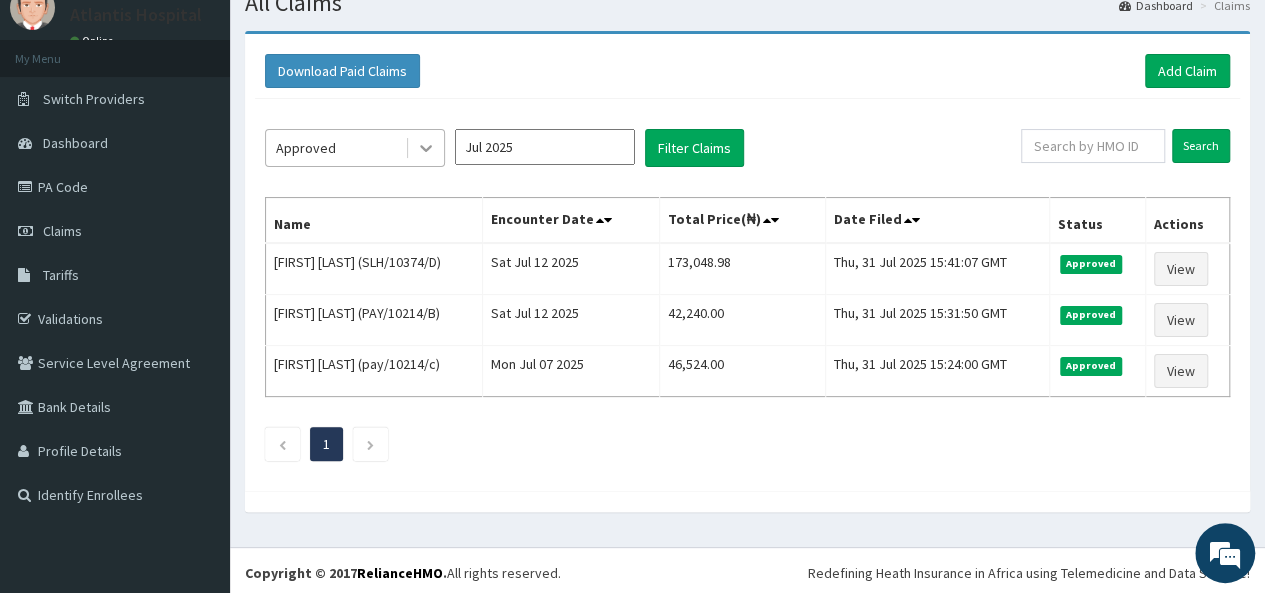click 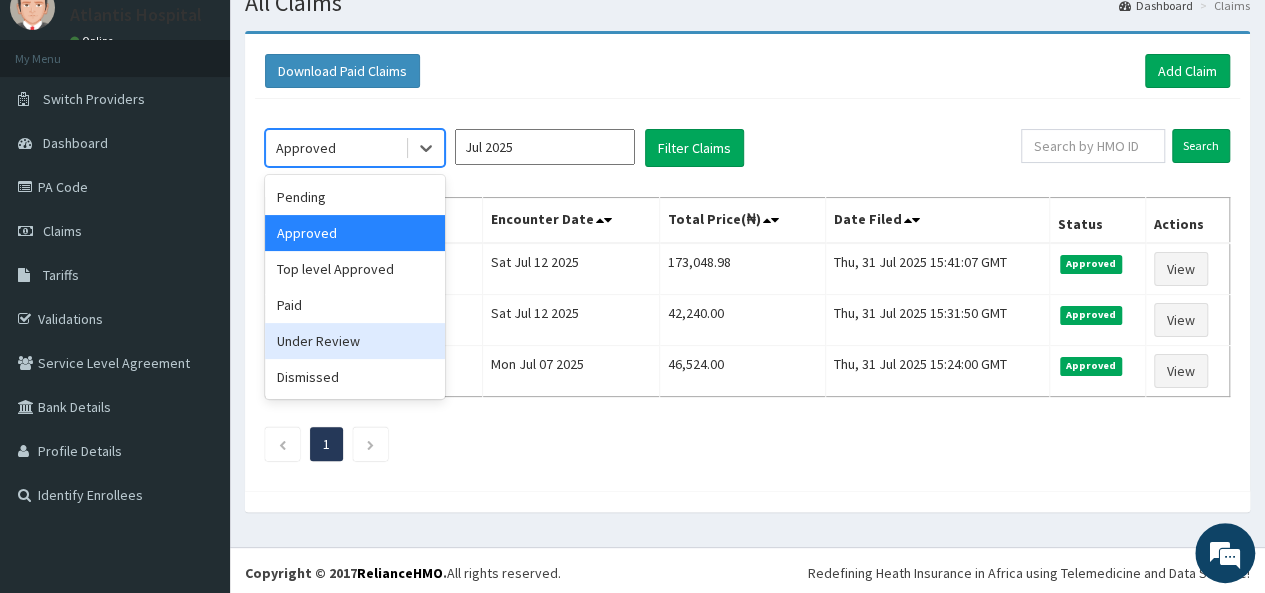 click on "Under Review" at bounding box center (355, 341) 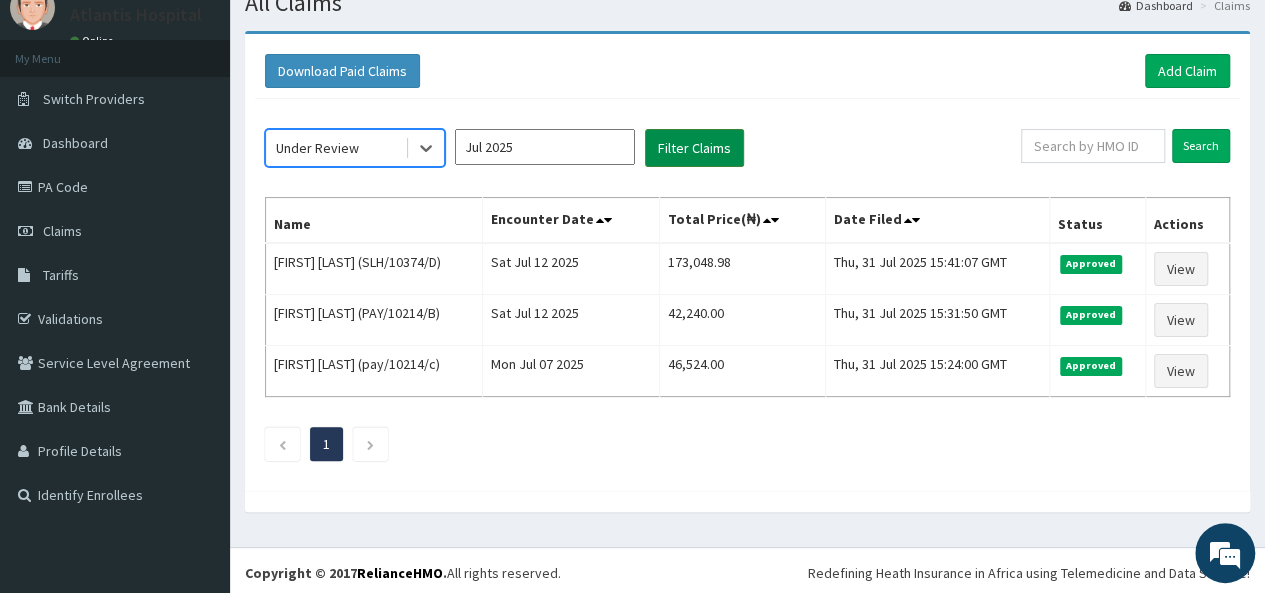 click on "Filter Claims" at bounding box center (694, 148) 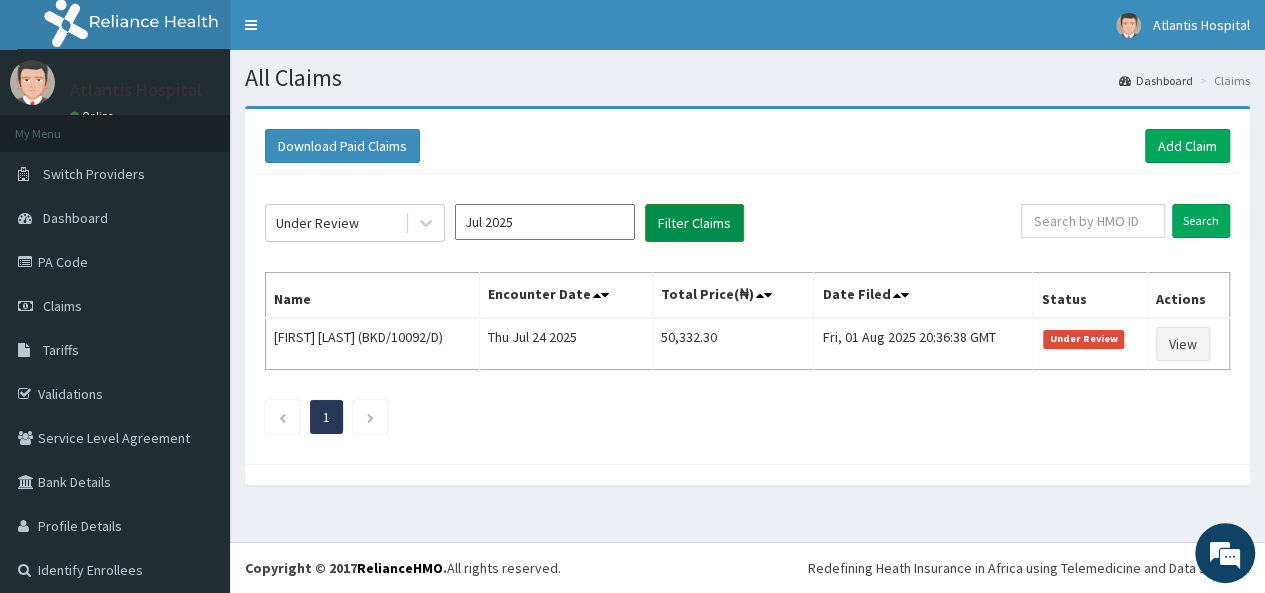 scroll, scrollTop: 0, scrollLeft: 0, axis: both 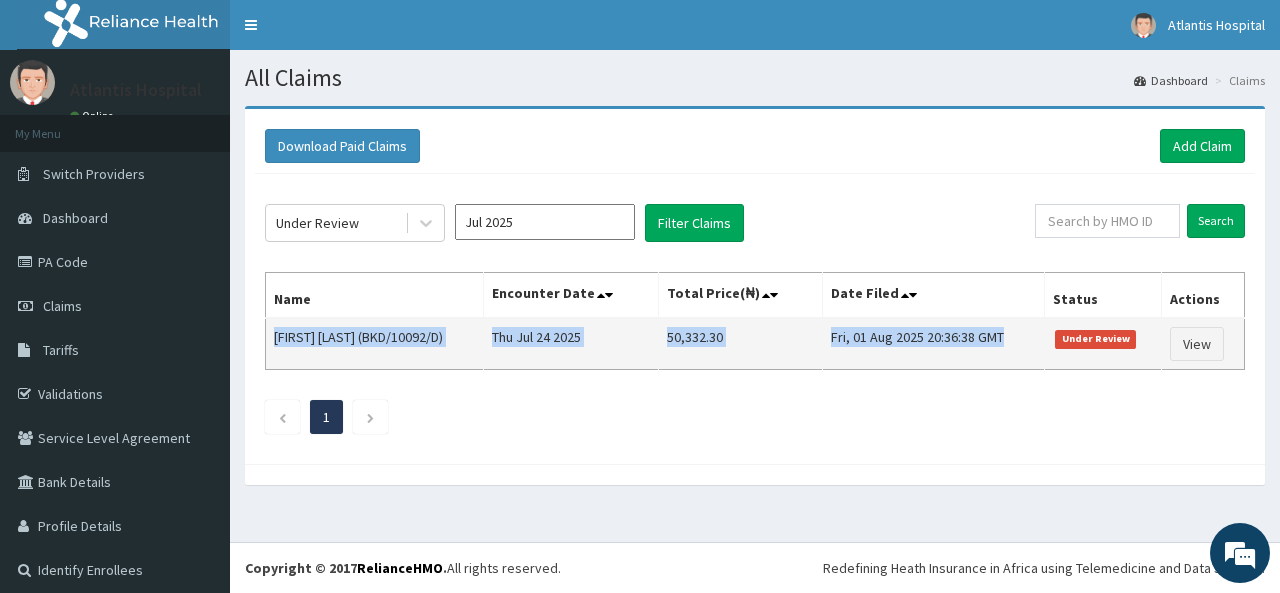drag, startPoint x: 273, startPoint y: 336, endPoint x: 998, endPoint y: 345, distance: 725.05585 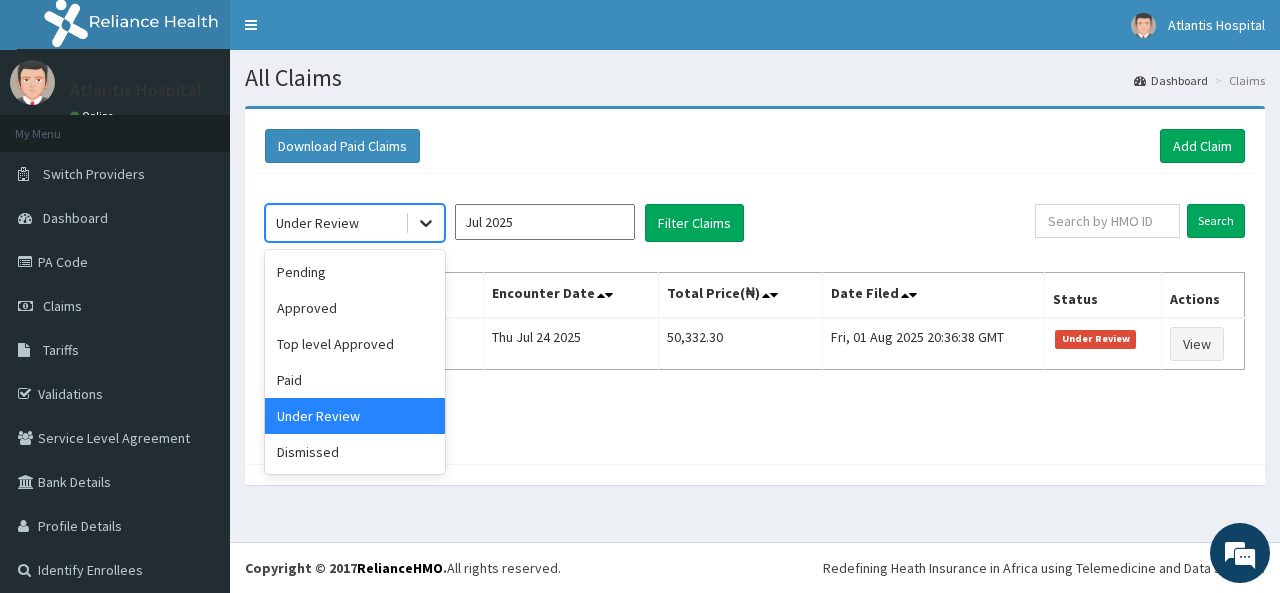 click at bounding box center (426, 223) 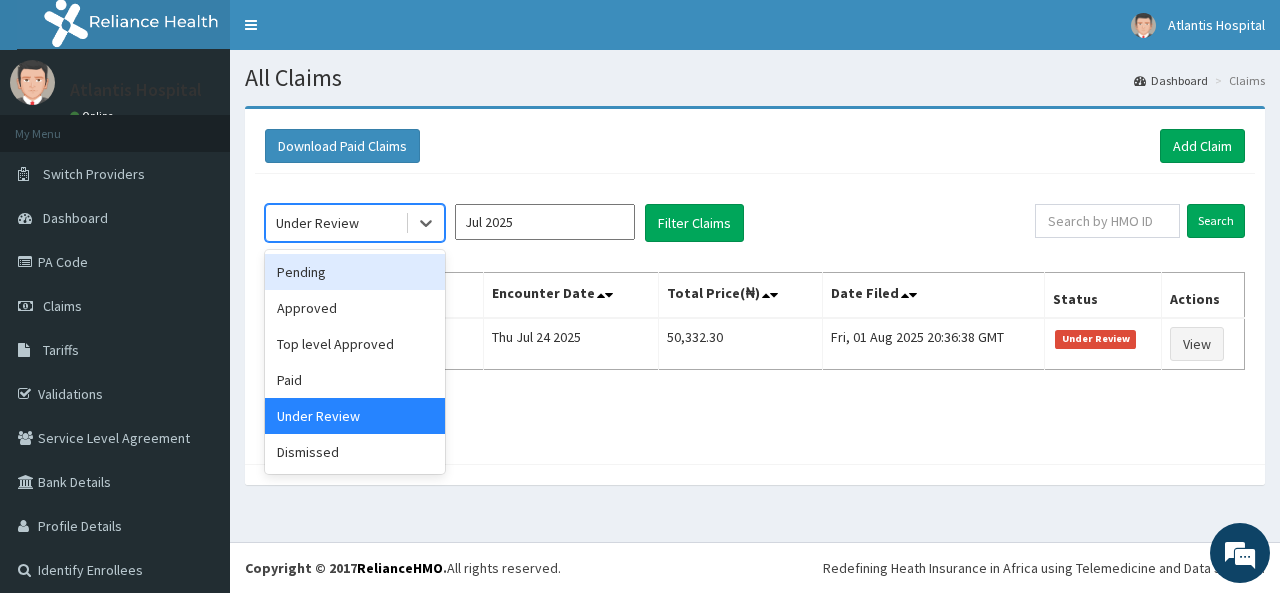 click on "Pending" at bounding box center [355, 272] 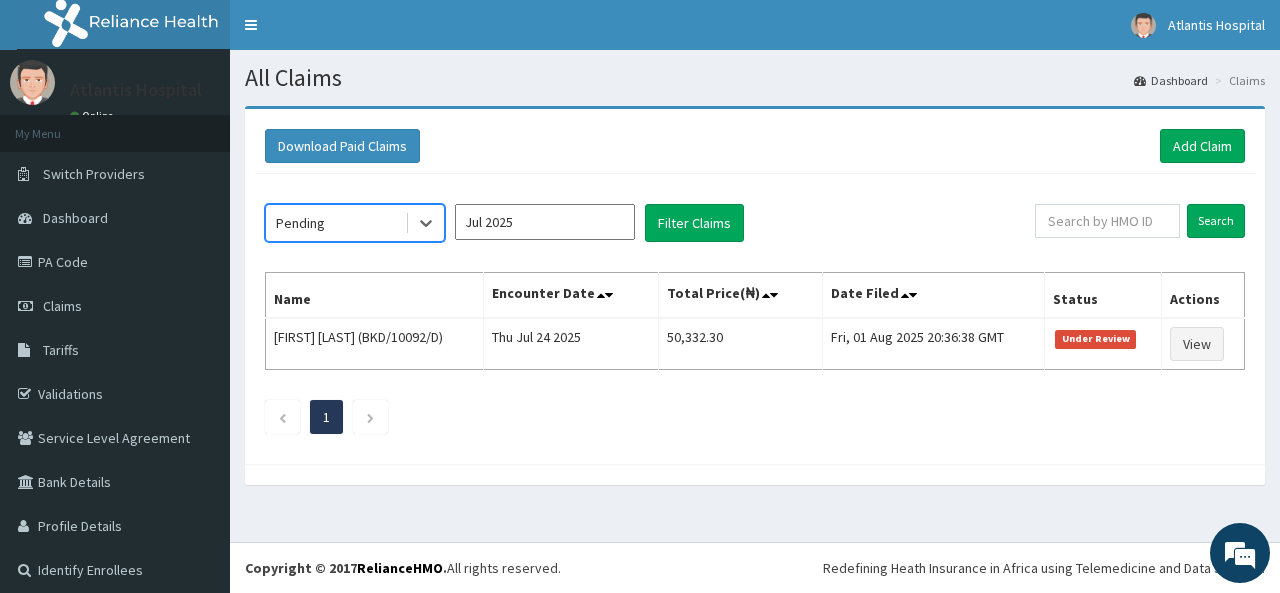 click on "option Pending, selected.   Select is focused ,type to refine list, press Down to open the menu,  Pending Jul 2025 Filter Claims" at bounding box center [650, 223] 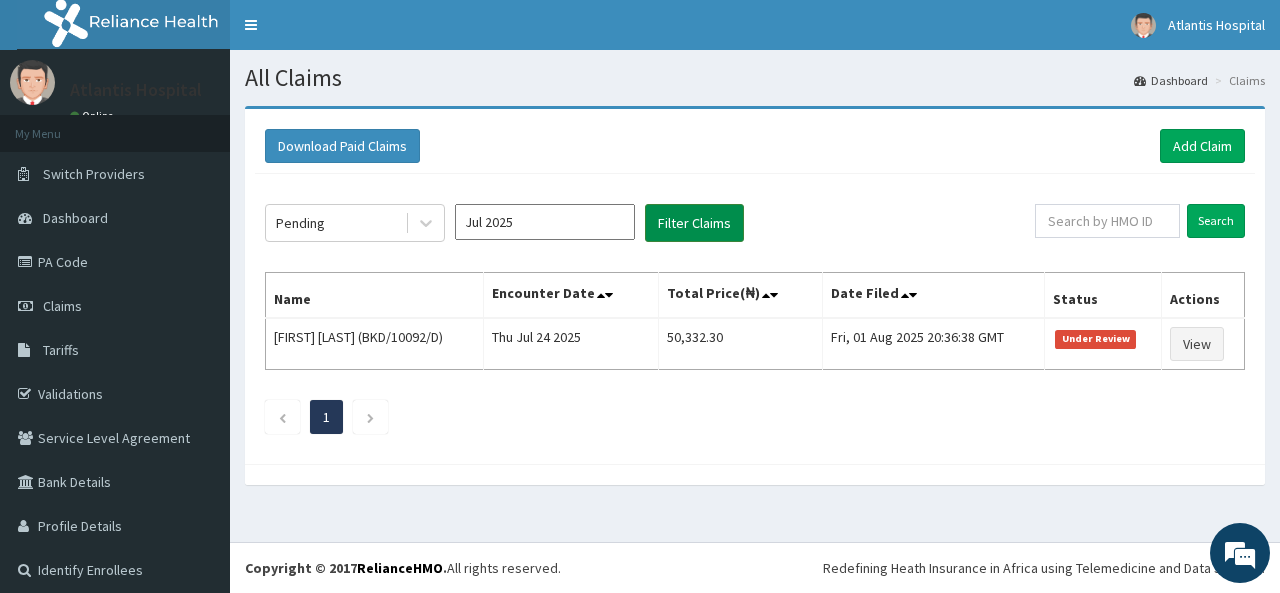 click on "Filter Claims" at bounding box center [694, 223] 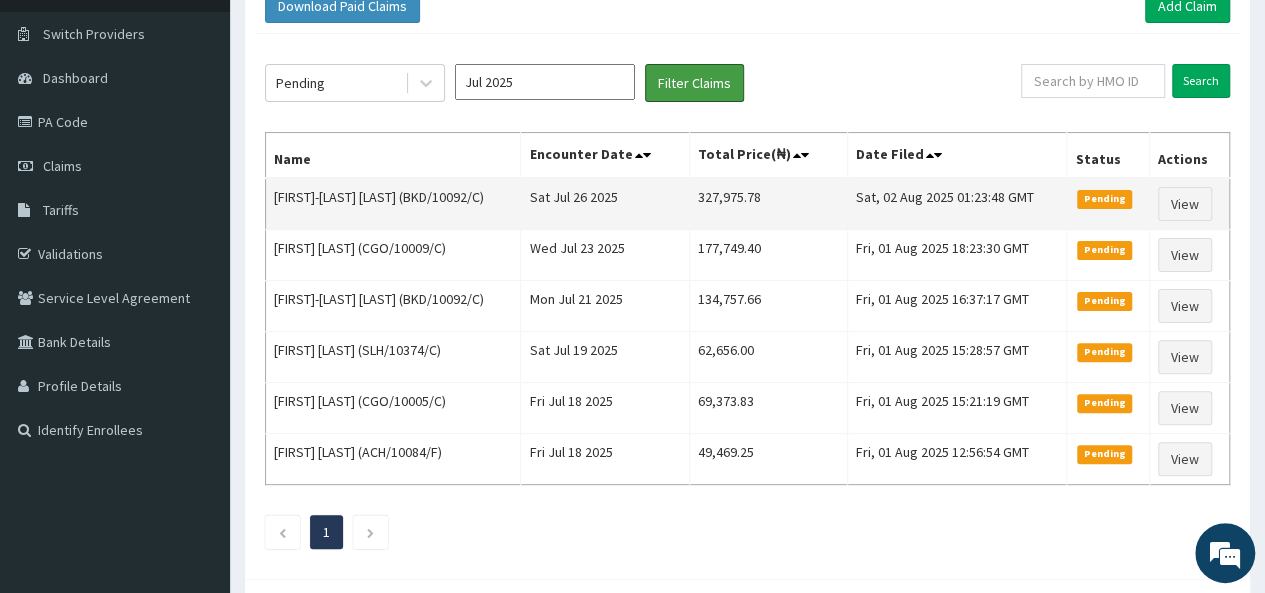 scroll, scrollTop: 200, scrollLeft: 0, axis: vertical 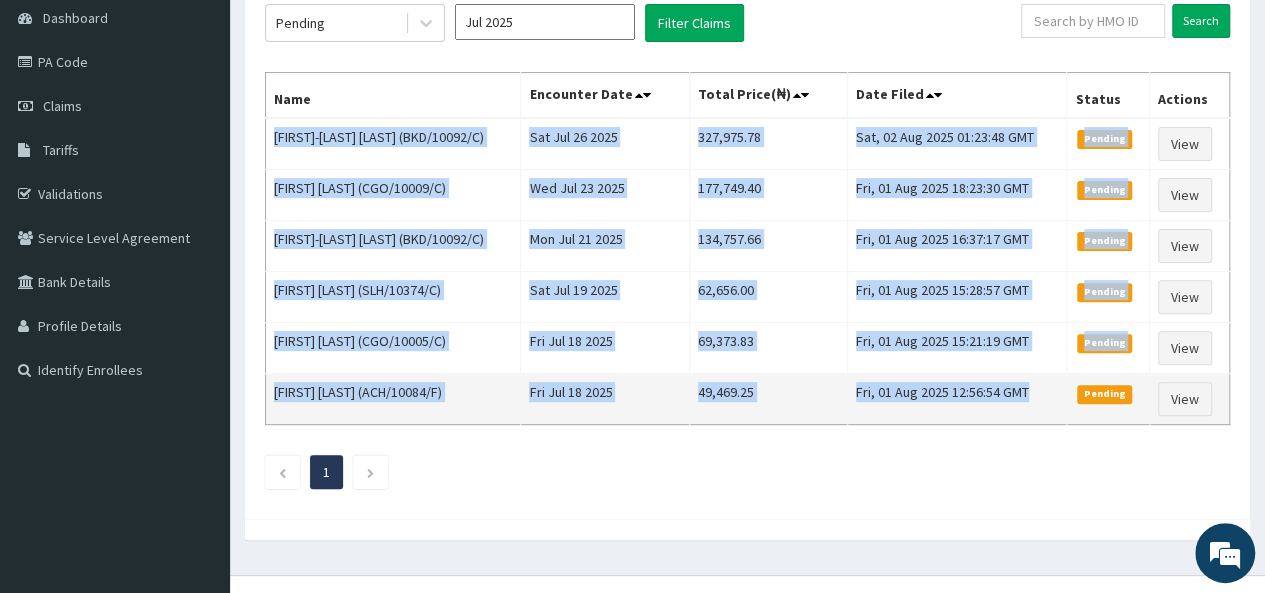 drag, startPoint x: 273, startPoint y: 133, endPoint x: 1030, endPoint y: 376, distance: 795.0459 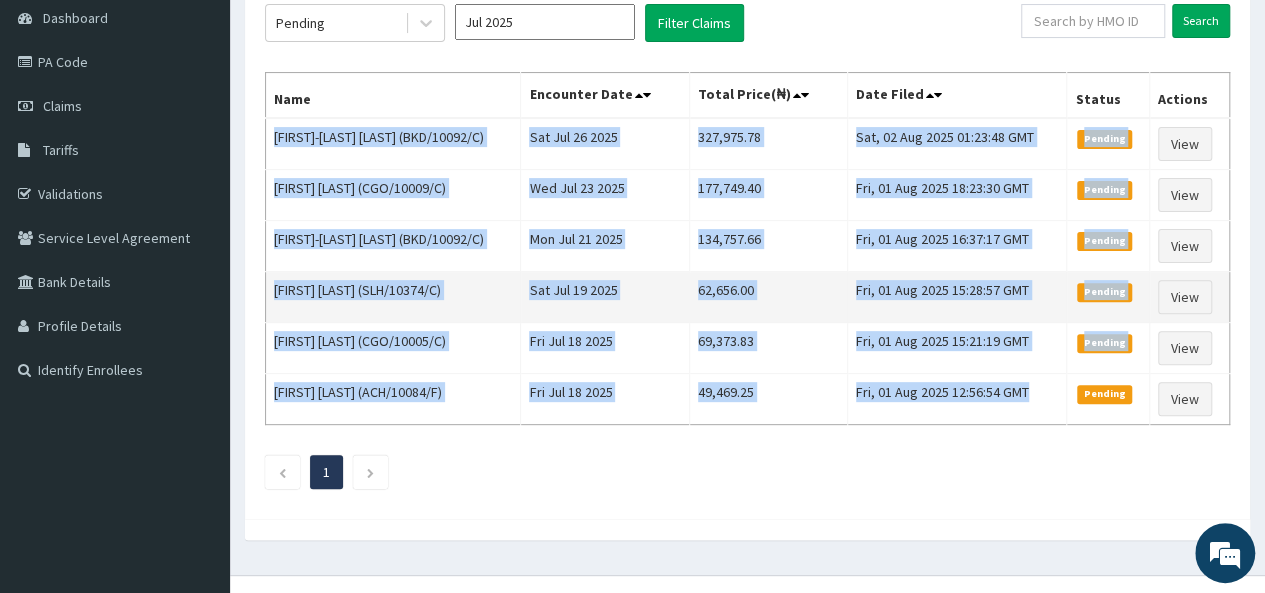 copy on "Abdur-Samad Adedo (BKD/10092/C) Sat Jul 26 2025 327,975.78 Sat, 02 Aug 2025 01:23:48 GMT Pending View Ahmed Alkazim (CGO/10009/C) Wed Jul 23 2025 177,749.40 Fri, 01 Aug 2025 18:23:30 GMT Pending View Abdur-Samad Adedo (BKD/10092/C) Mon Jul 21 2025 134,757.66 Fri, 01 Aug 2025 16:37:17 GMT Pending View Amanda Nwokocha (SLH/10374/C) Sat Jul 19 2025 62,656.00 Fri, 01 Aug 2025 15:28:57 GMT Pending View Ahmed Mayar (CGO/10005/C) Fri Jul 18 2025 69,373.83 Fri, 01 Aug 2025 15:21:19 GMT Pending View Jigiola Fadeyibi (ACH/10084/F) Fri Jul 18 2025 49,469.25 Fri, 01 Aug 2025 12:56:54 GMT" 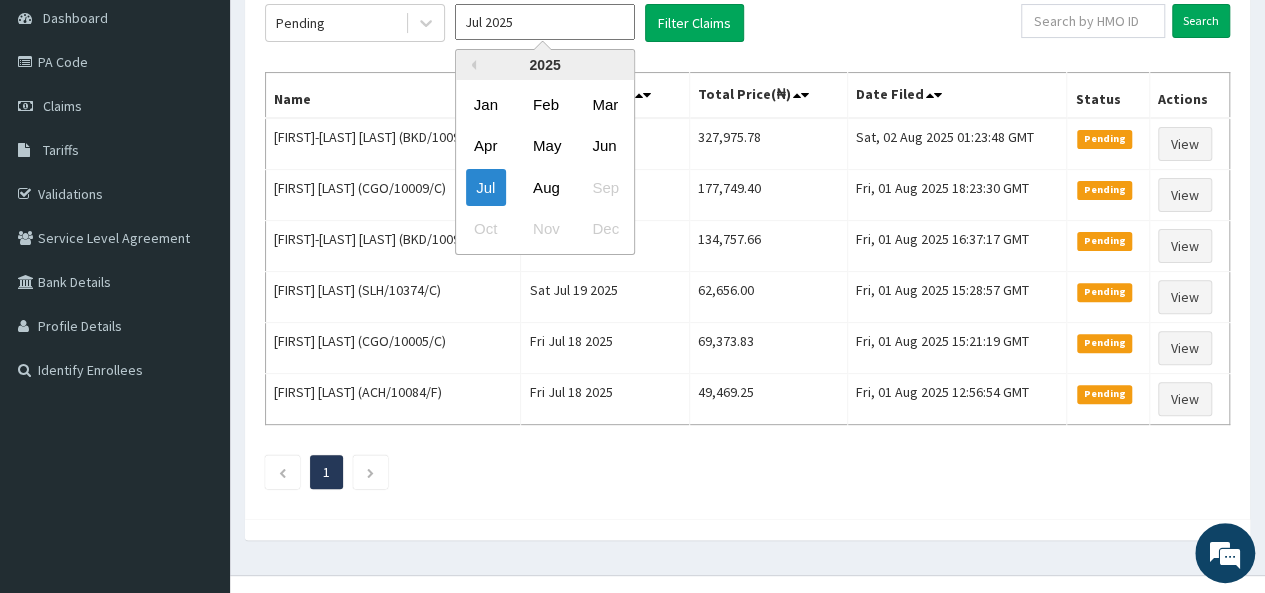 click on "Jul 2025" at bounding box center [545, 22] 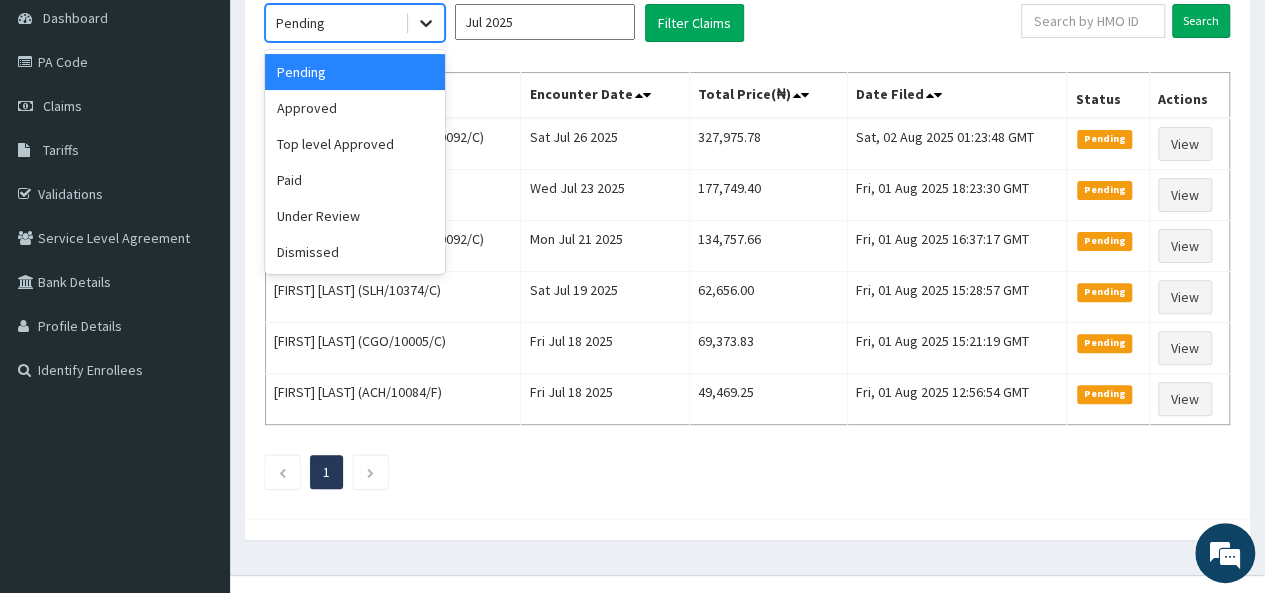 click 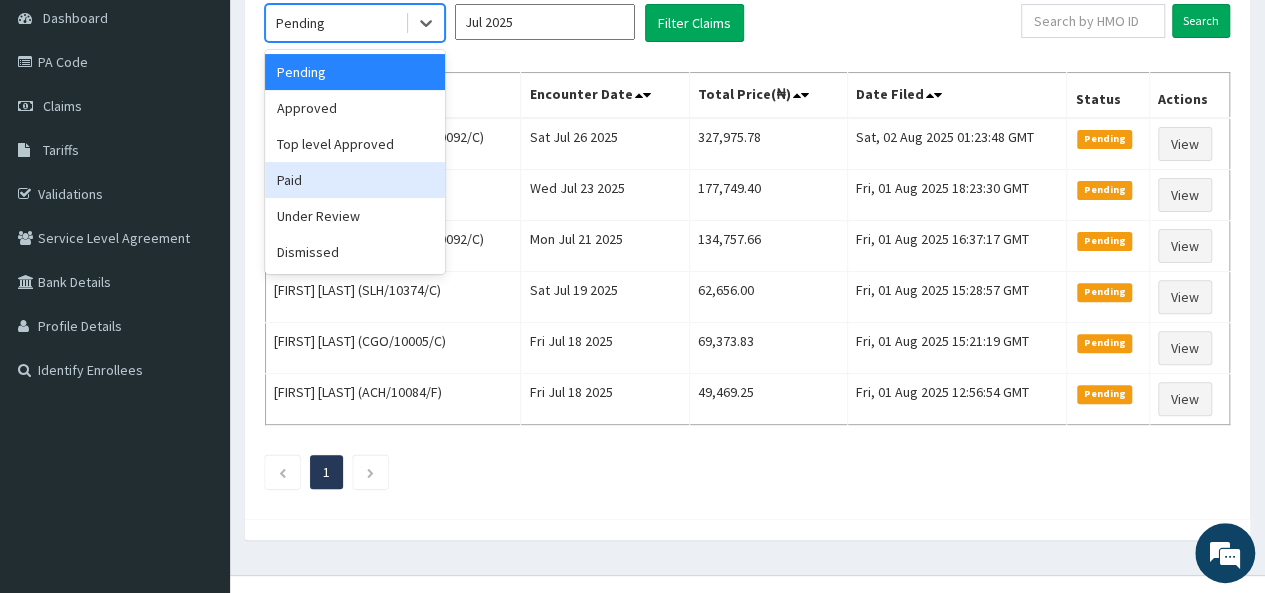click on "Paid" at bounding box center [355, 180] 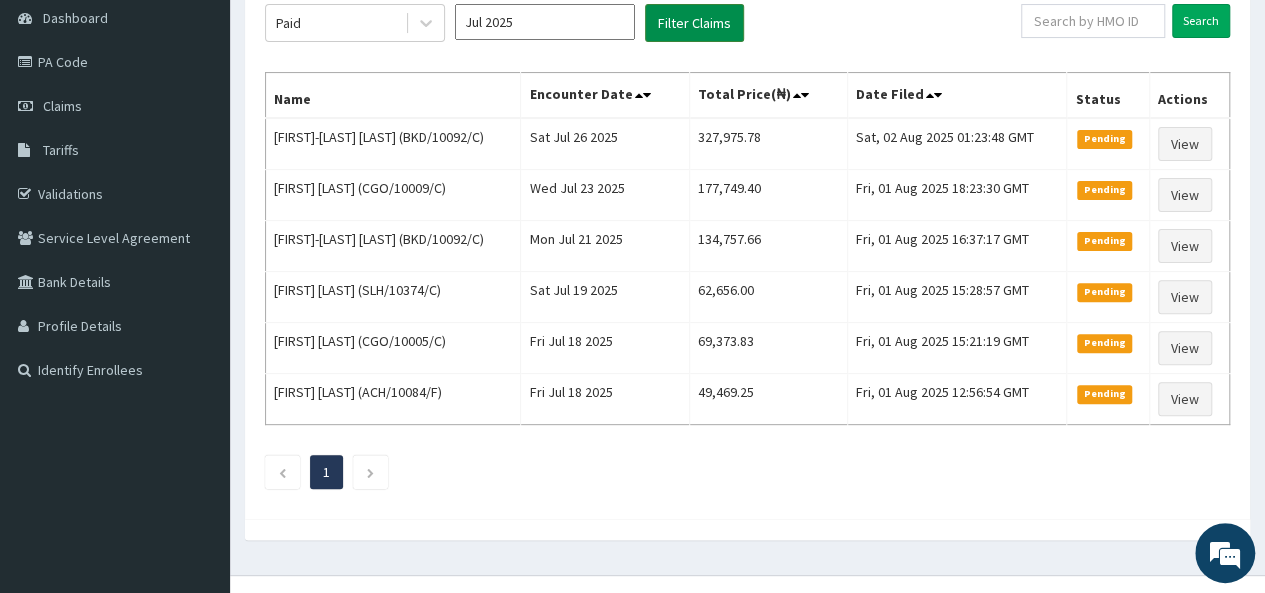 click on "Filter Claims" at bounding box center [694, 23] 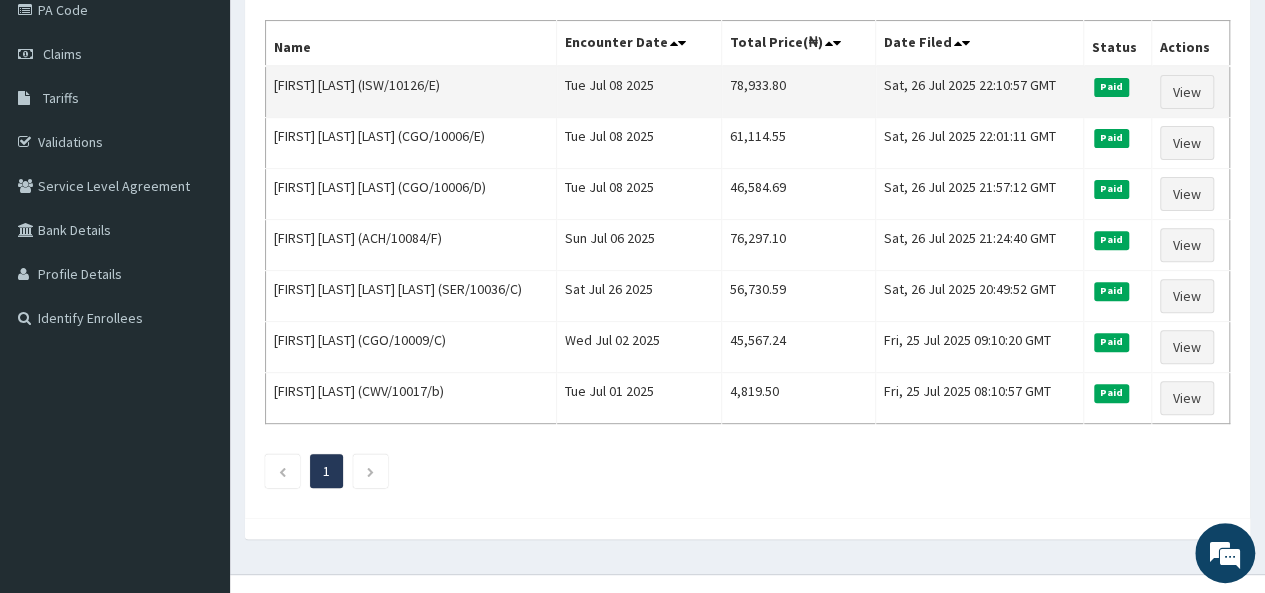 scroll, scrollTop: 275, scrollLeft: 0, axis: vertical 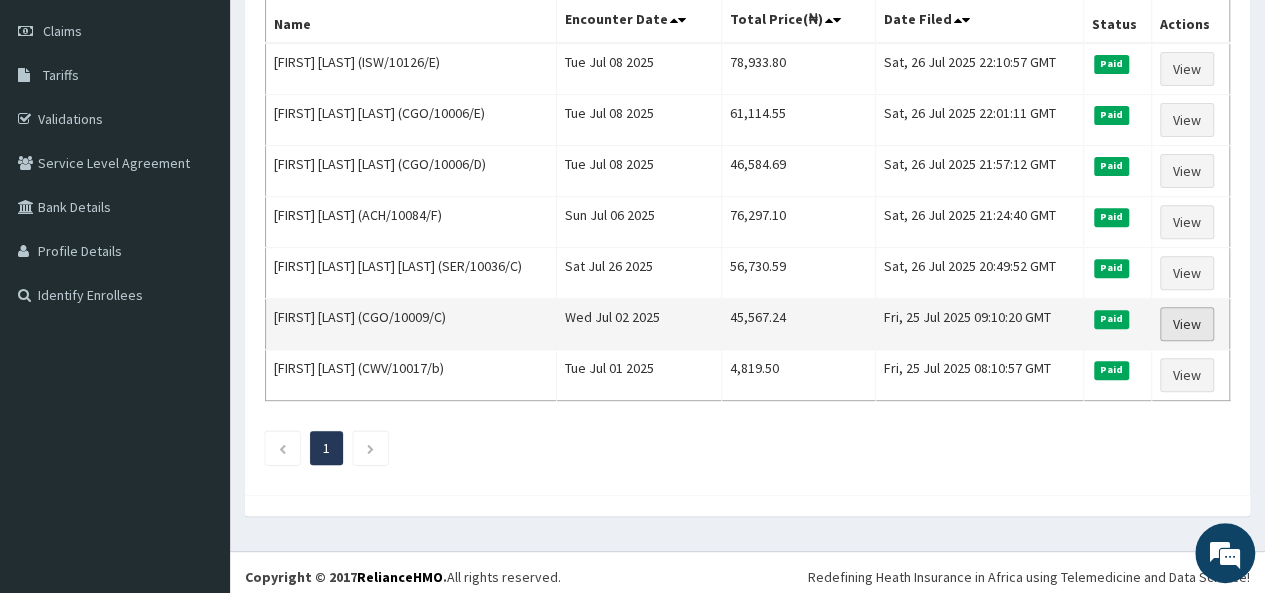 click on "View" at bounding box center (1187, 324) 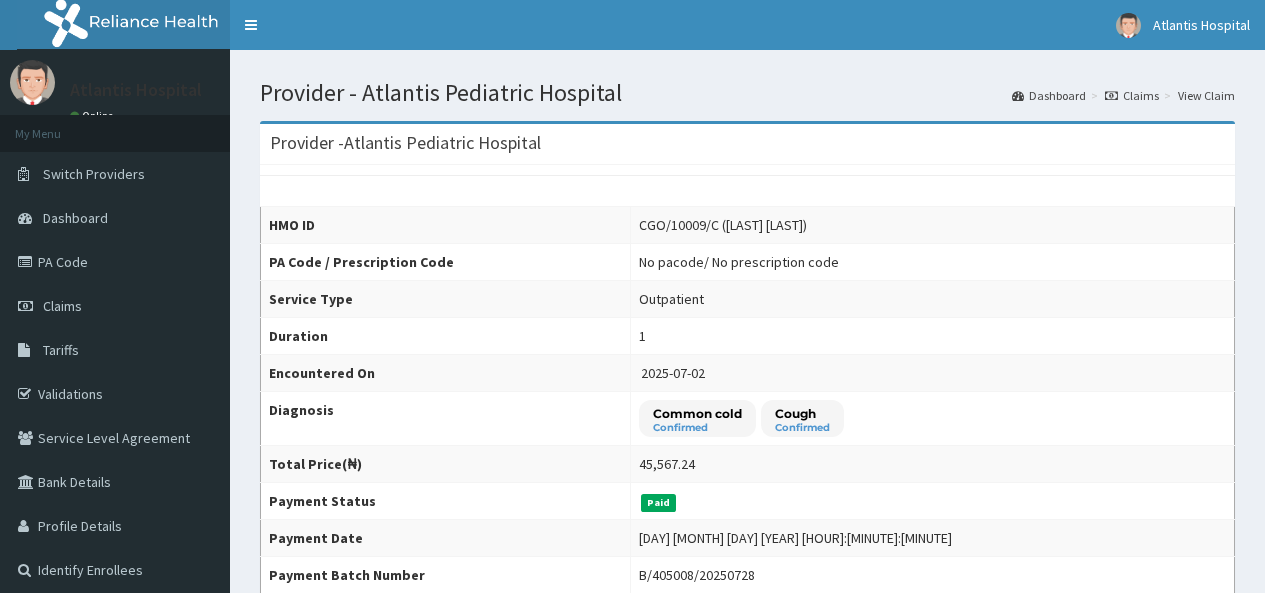 scroll, scrollTop: 0, scrollLeft: 0, axis: both 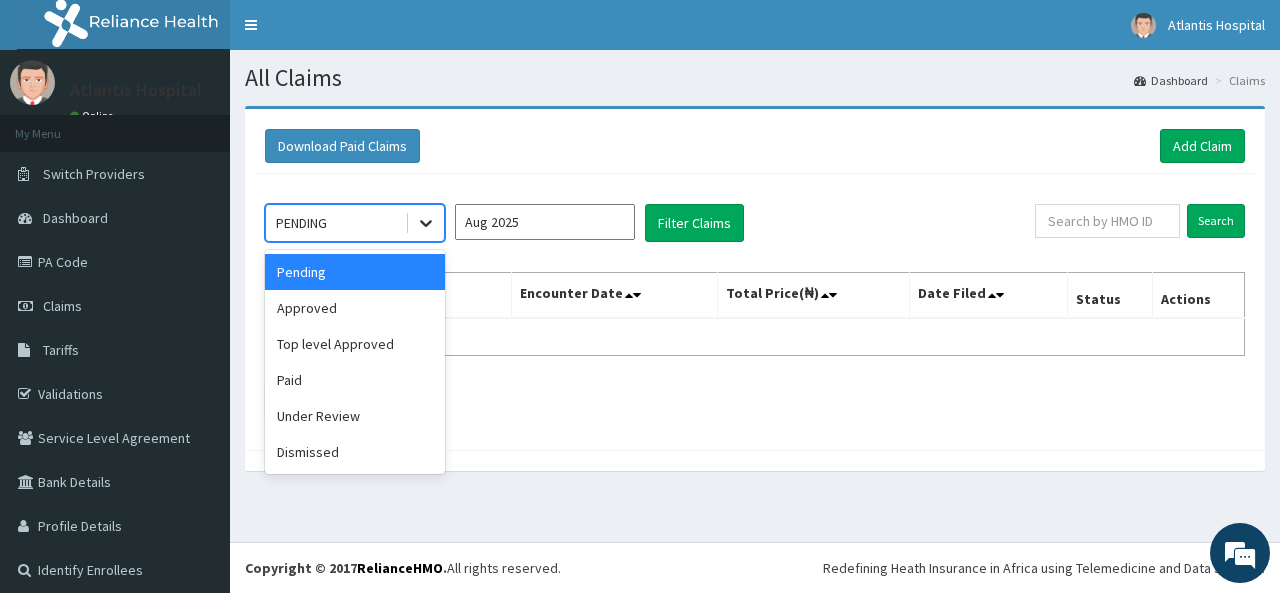 click 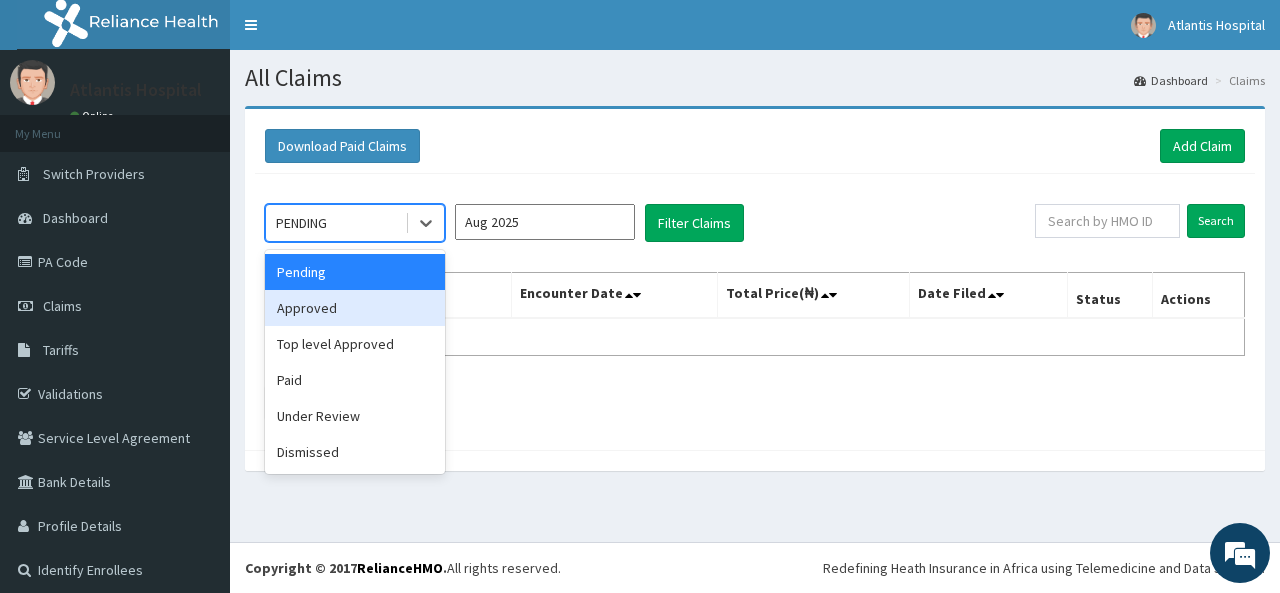 click on "Approved" at bounding box center (355, 308) 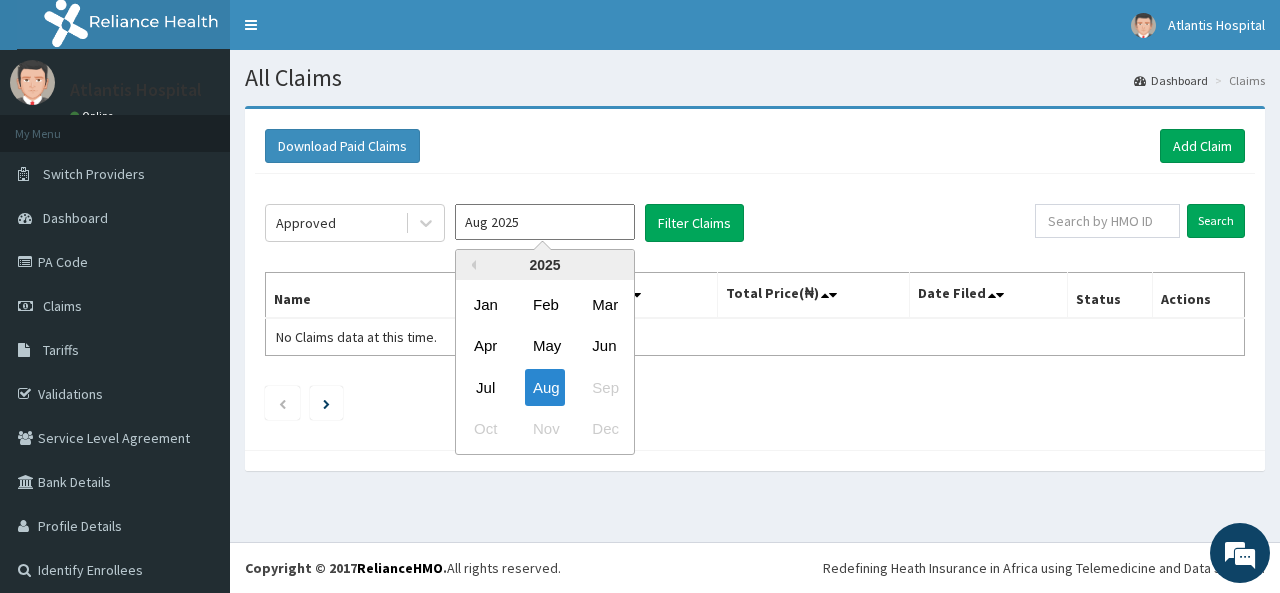 click on "Aug 2025" at bounding box center (545, 222) 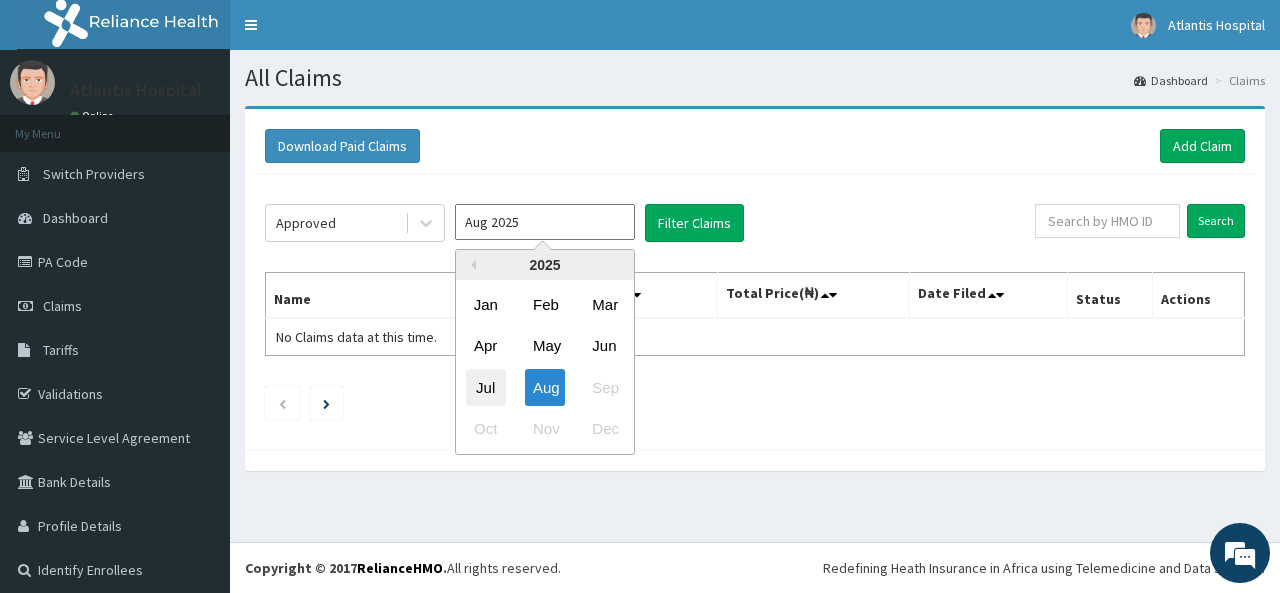 click on "Jul" at bounding box center [486, 387] 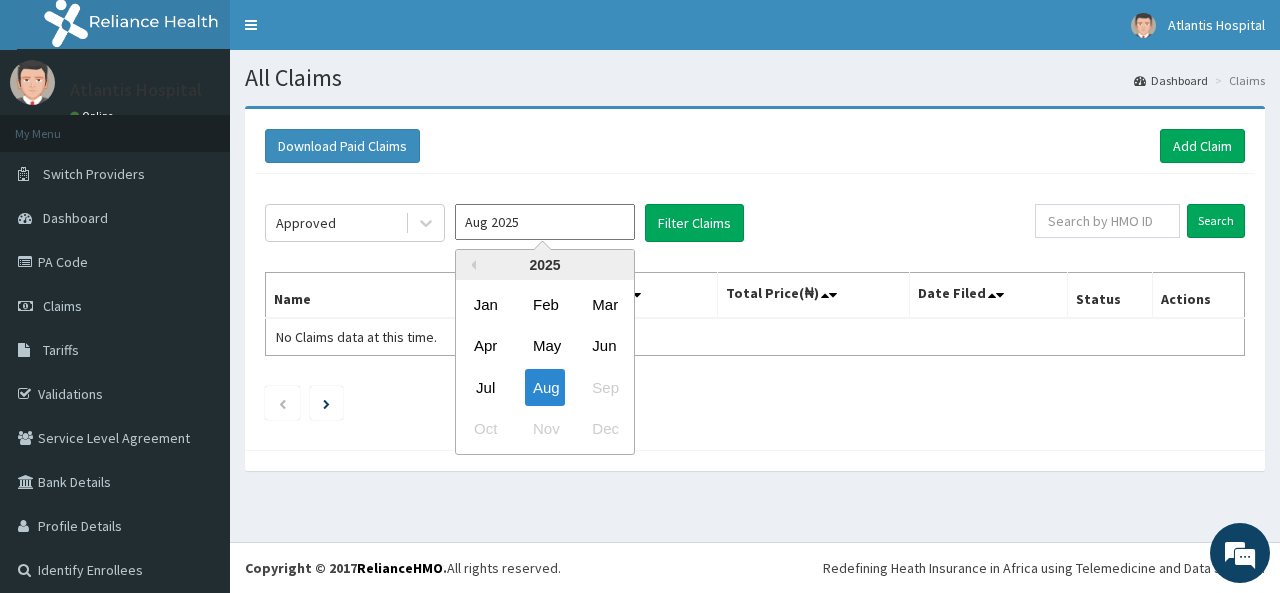 type on "Jul 2025" 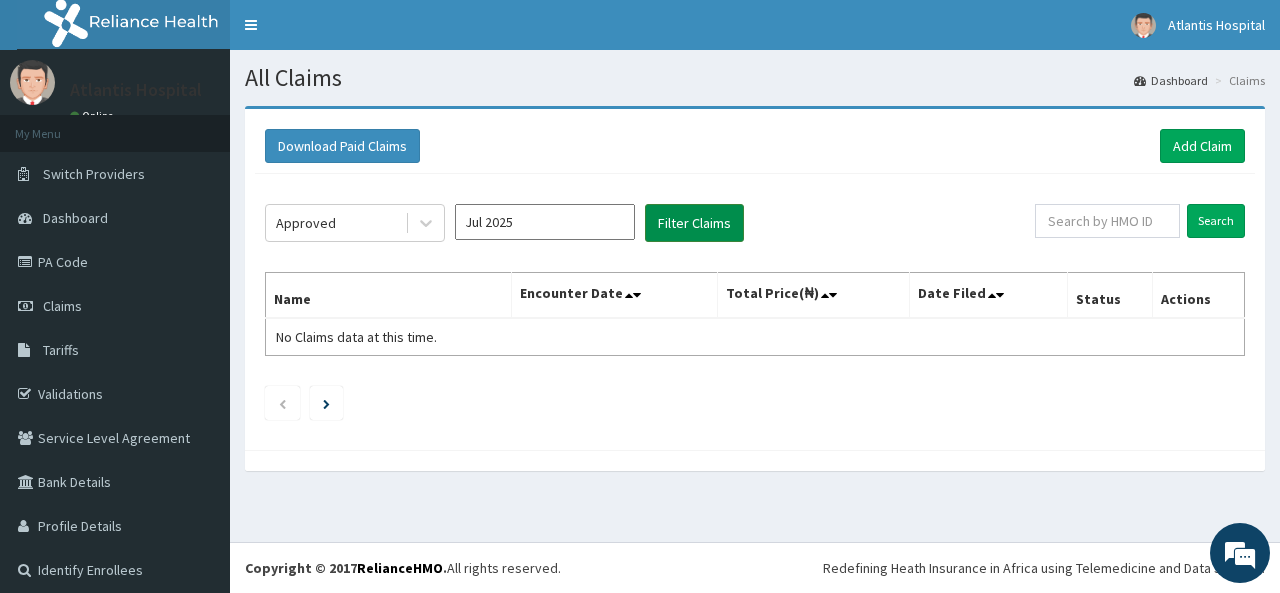 click on "Filter Claims" at bounding box center [694, 223] 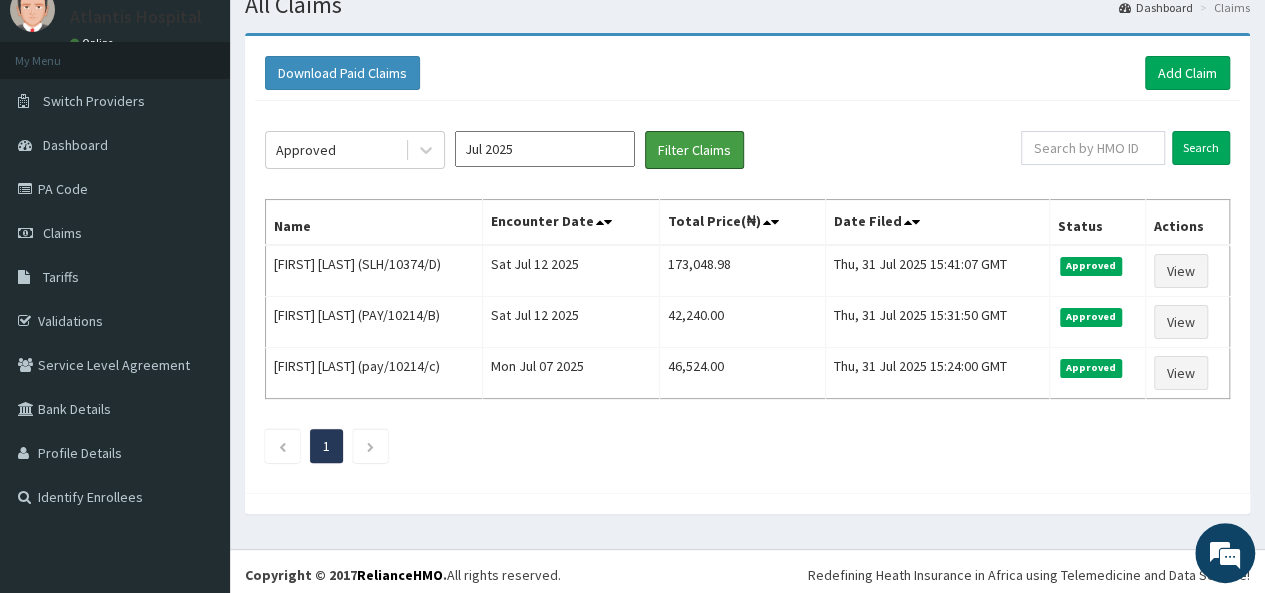scroll, scrollTop: 75, scrollLeft: 0, axis: vertical 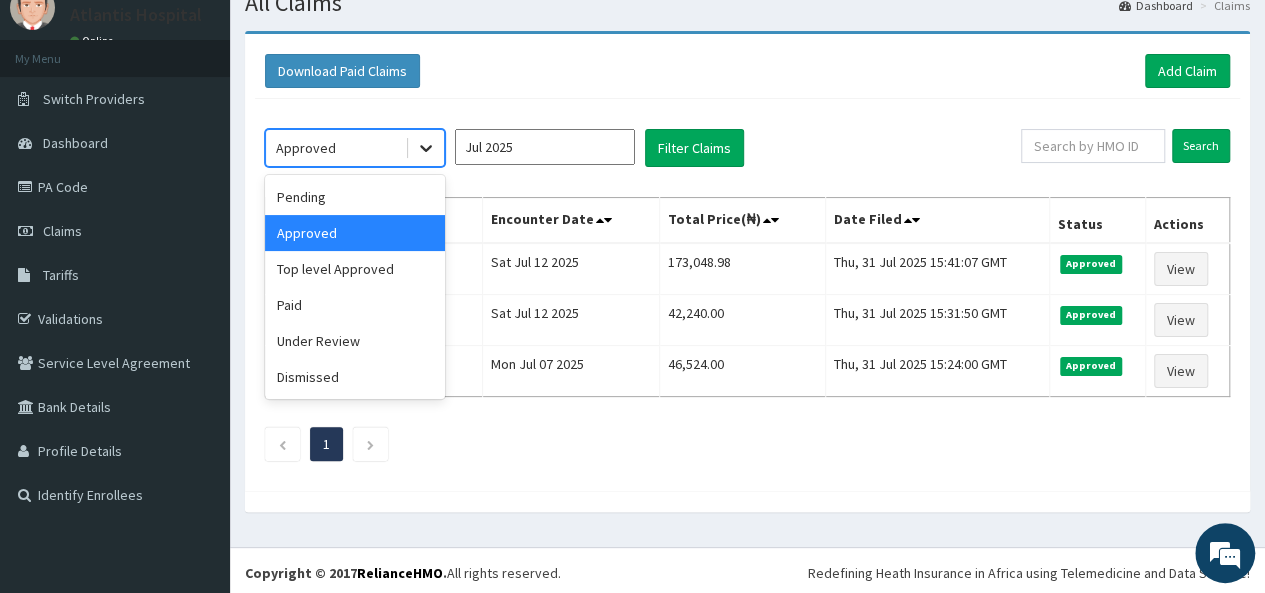 click 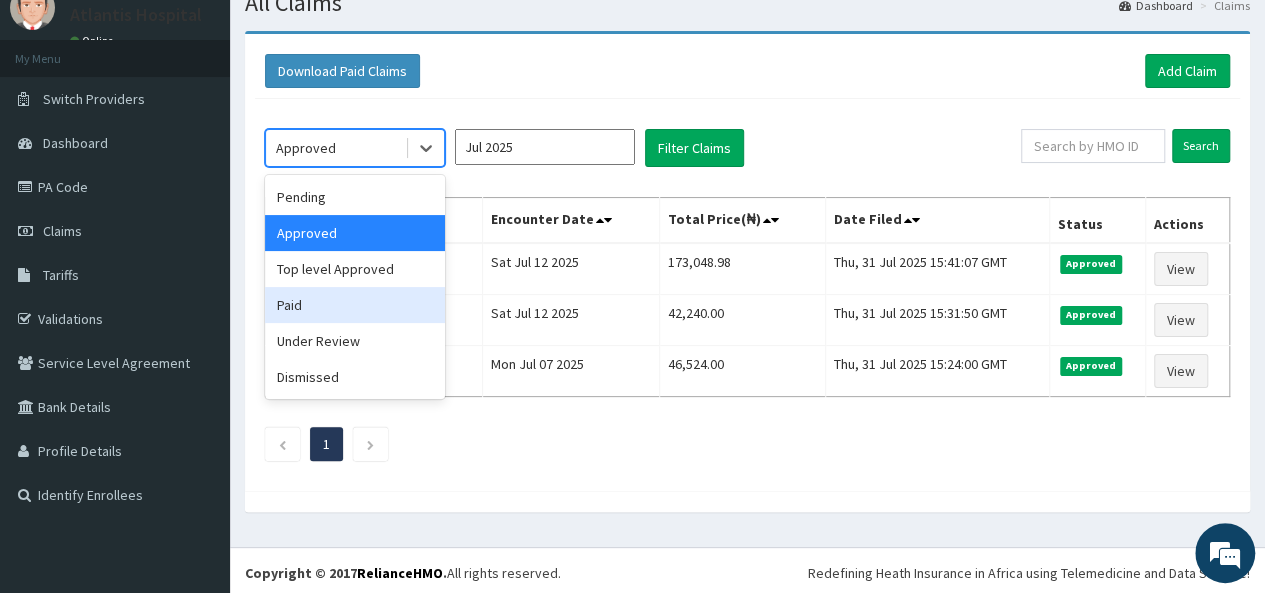 click on "Paid" at bounding box center (355, 305) 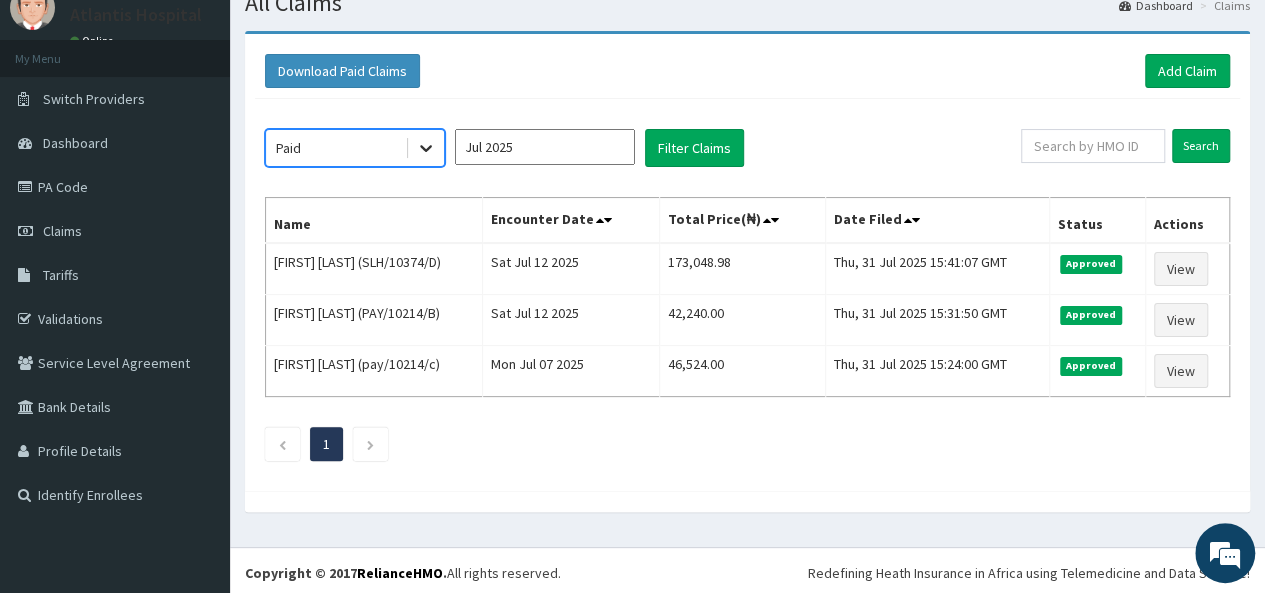 click at bounding box center (426, 148) 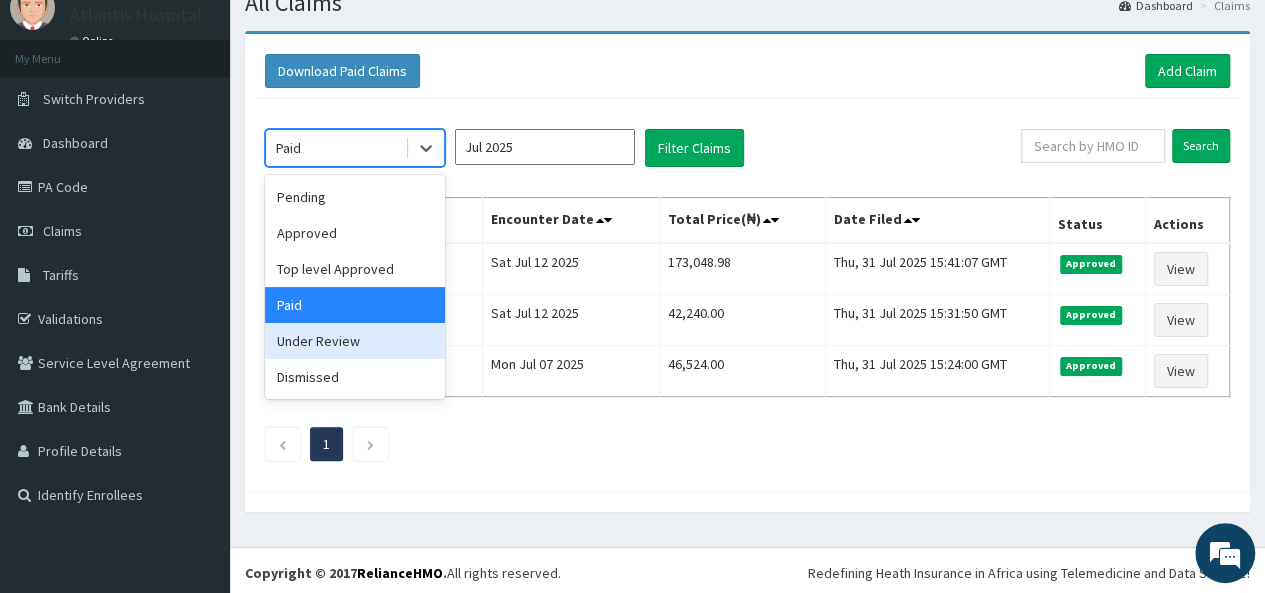 click on "Under Review" at bounding box center (355, 341) 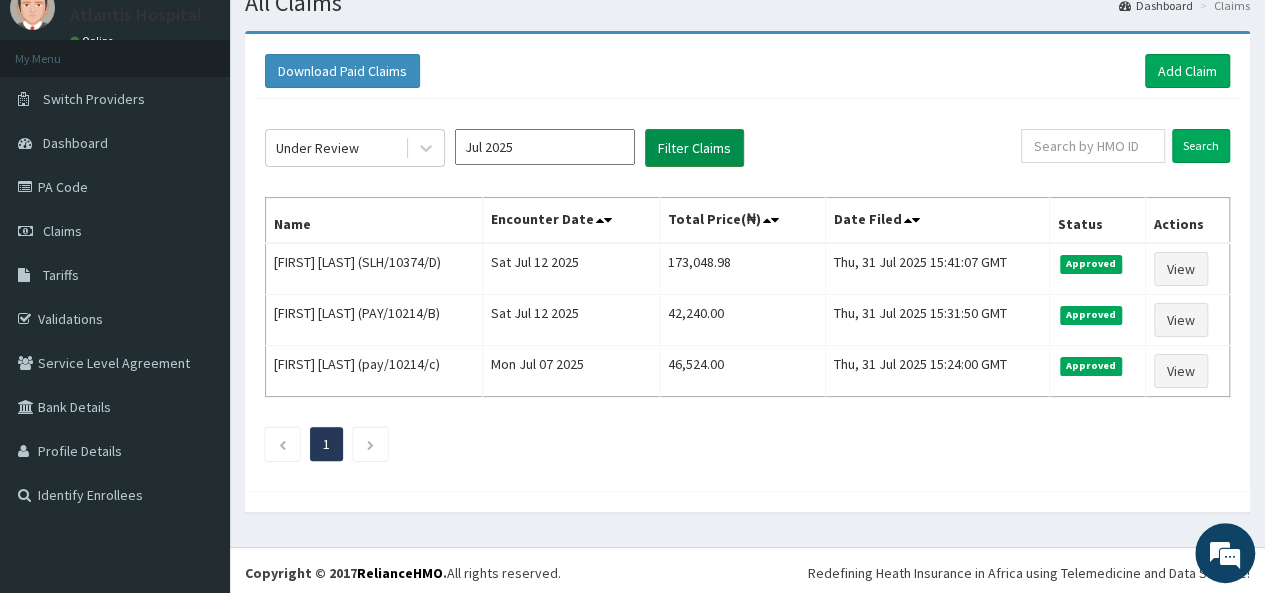 click on "Filter Claims" at bounding box center (694, 148) 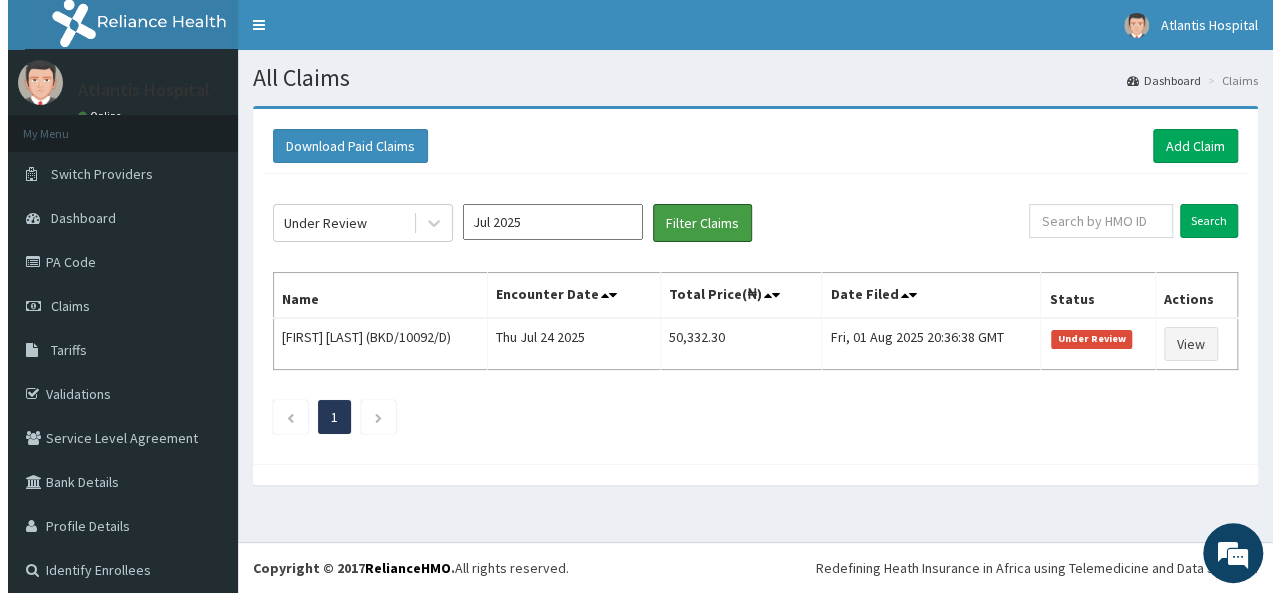 scroll, scrollTop: 0, scrollLeft: 0, axis: both 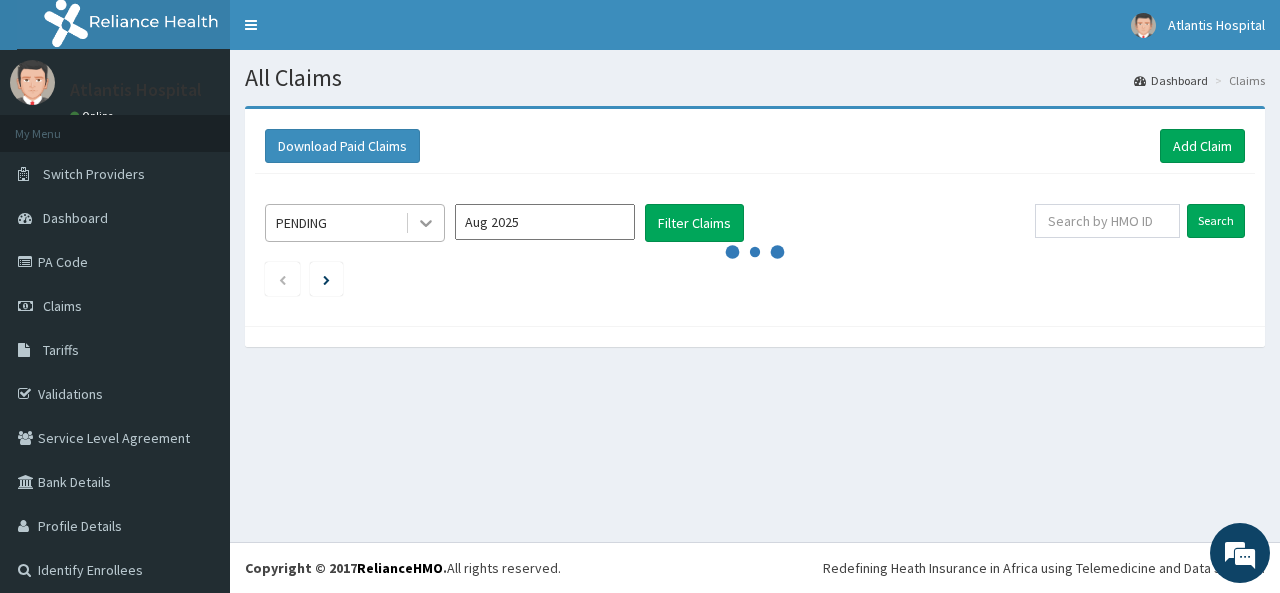 click 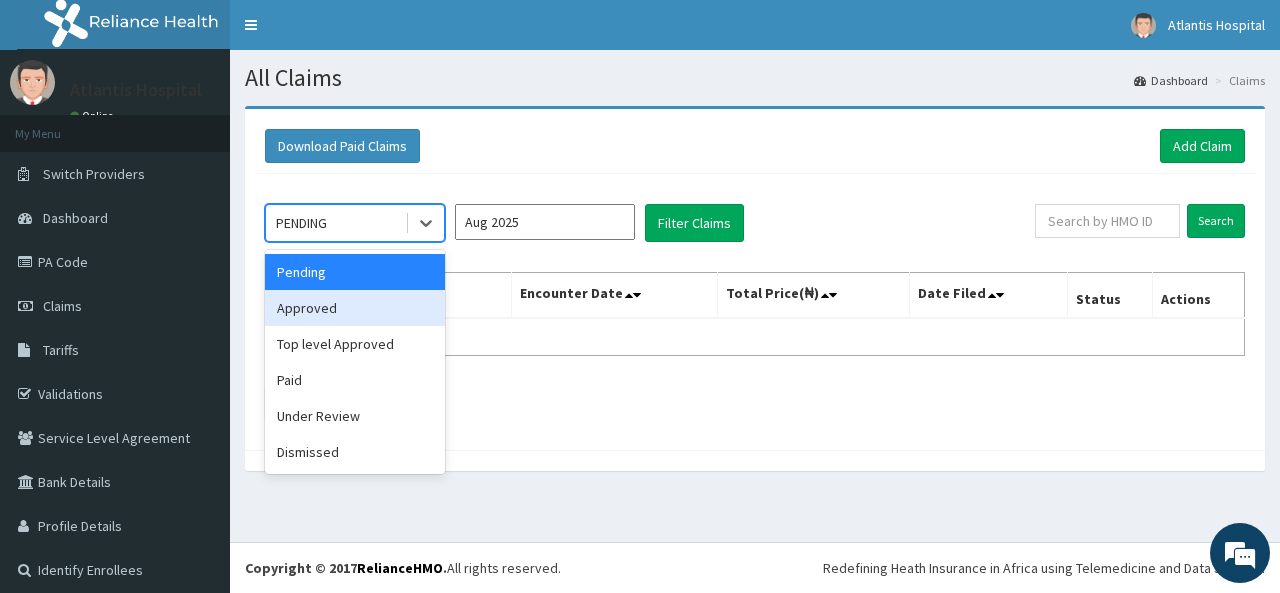 click on "Approved" at bounding box center [355, 308] 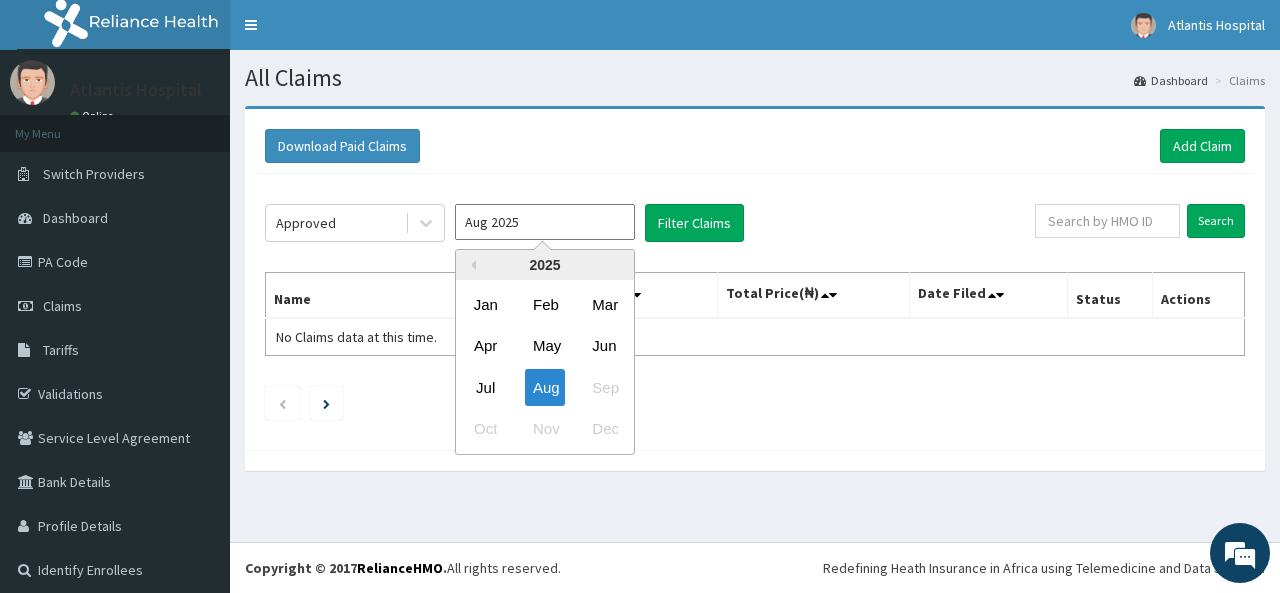 click on "Aug 2025" at bounding box center [545, 222] 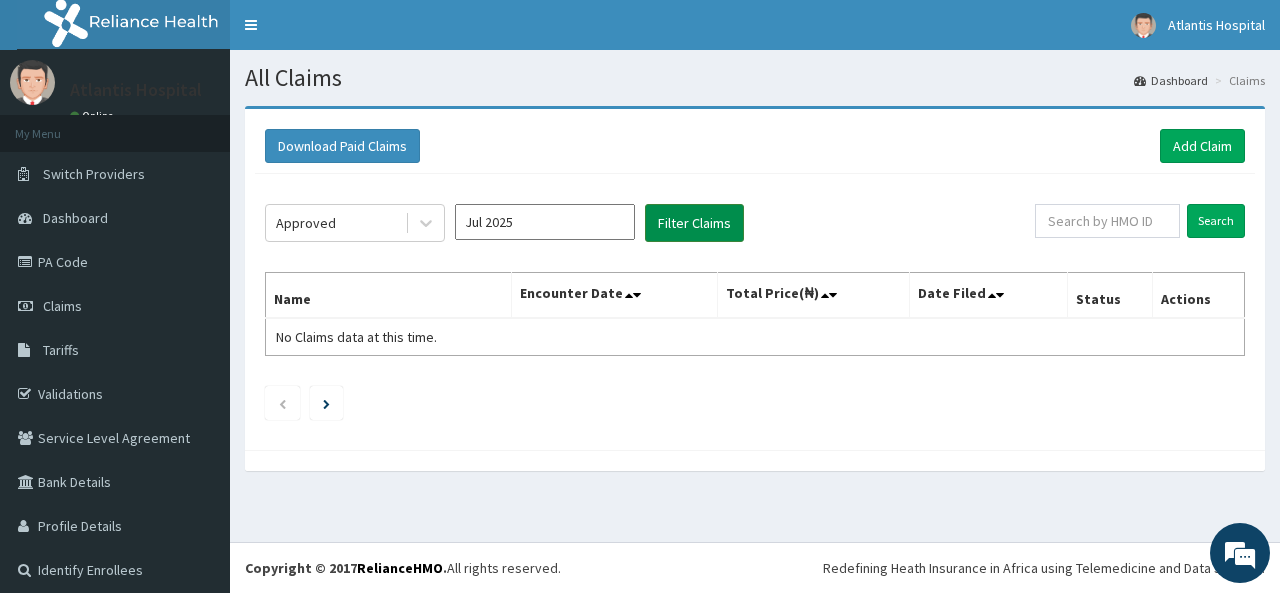 click on "Filter Claims" at bounding box center (694, 223) 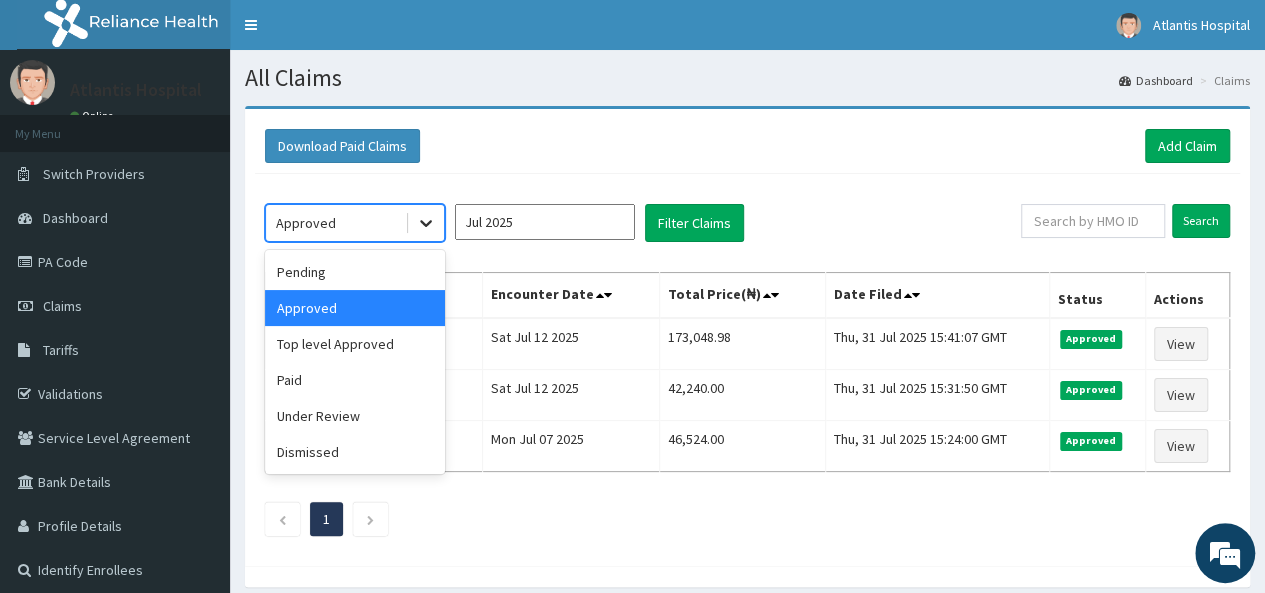 click 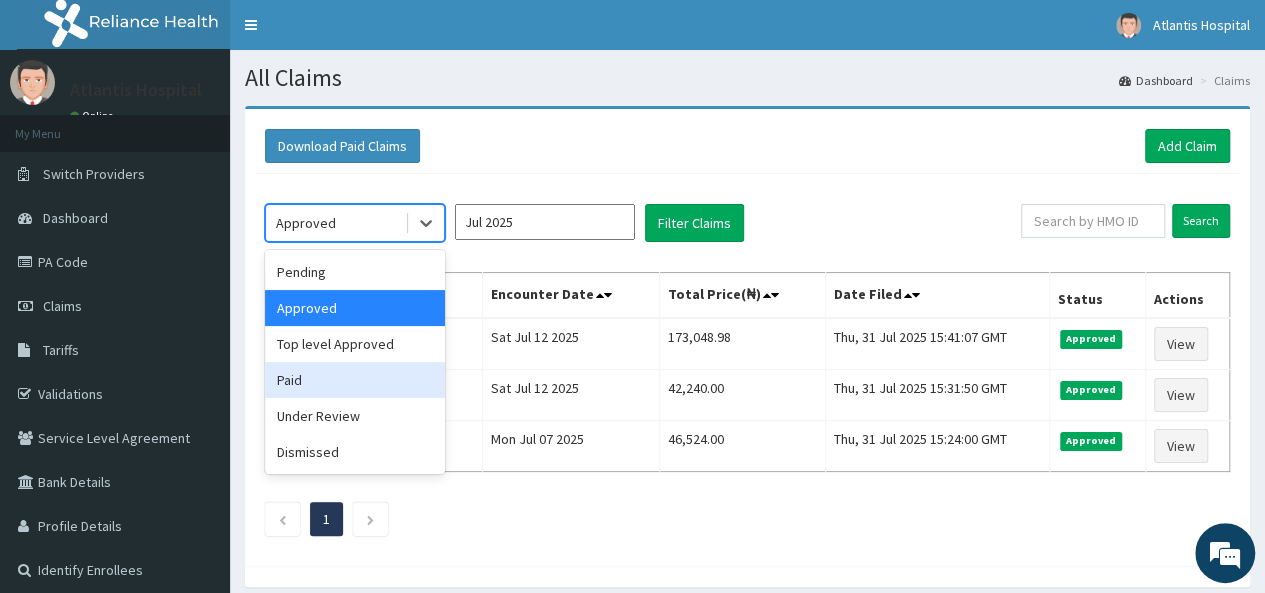 click on "Paid" at bounding box center (355, 380) 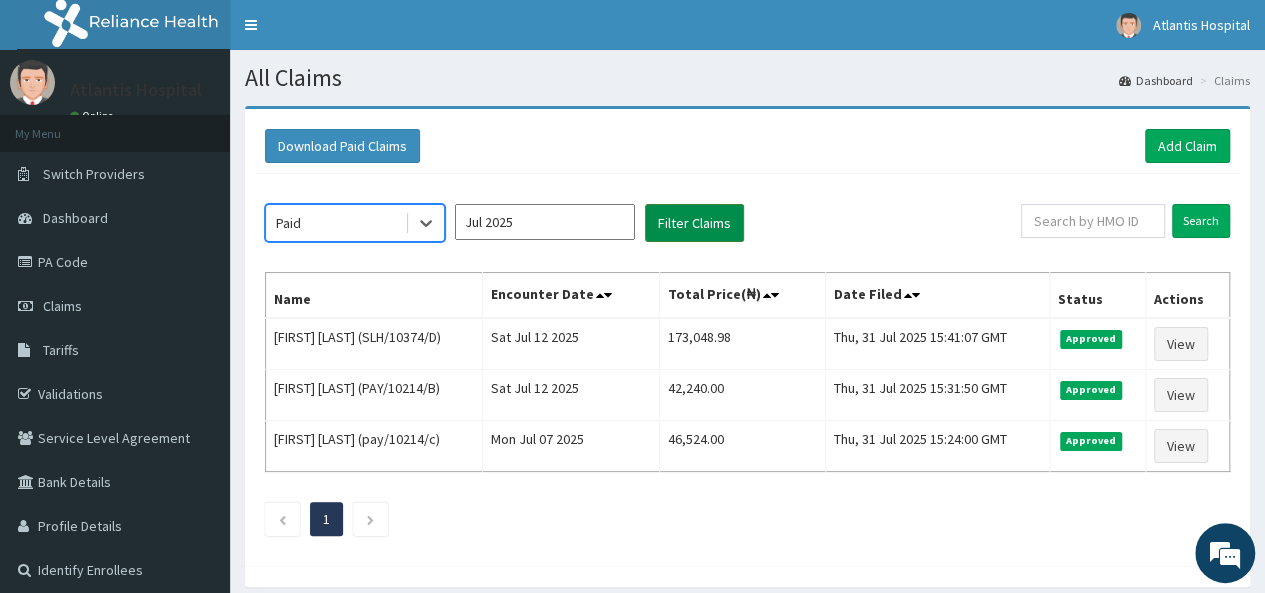 scroll, scrollTop: 0, scrollLeft: 0, axis: both 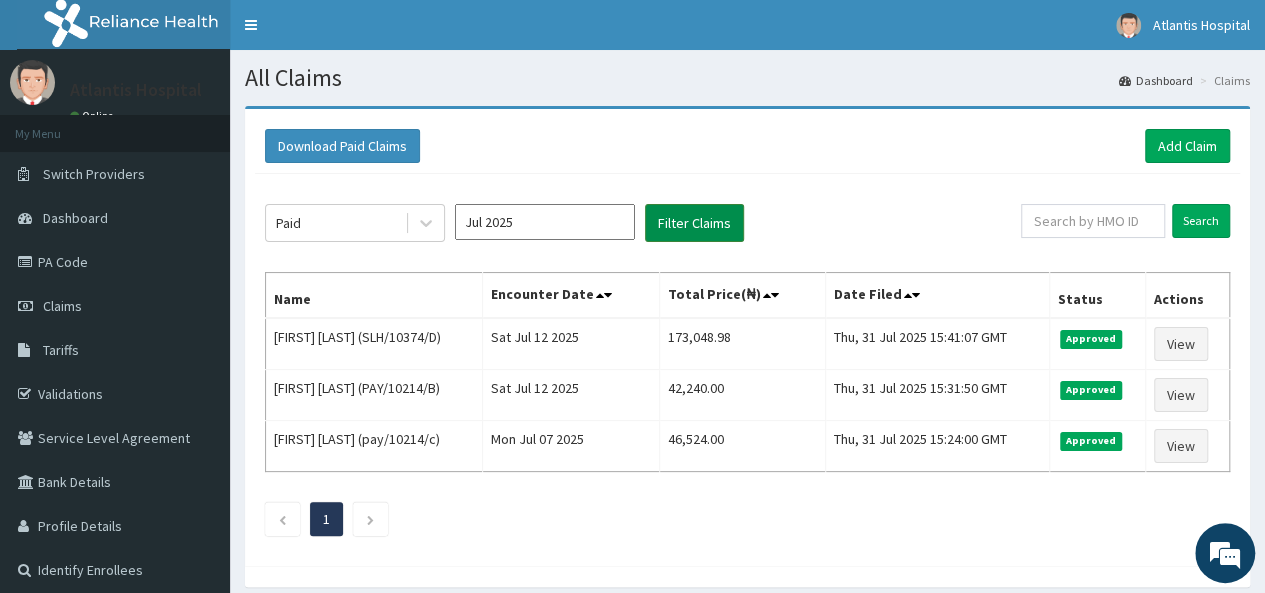 click on "Filter Claims" at bounding box center [694, 223] 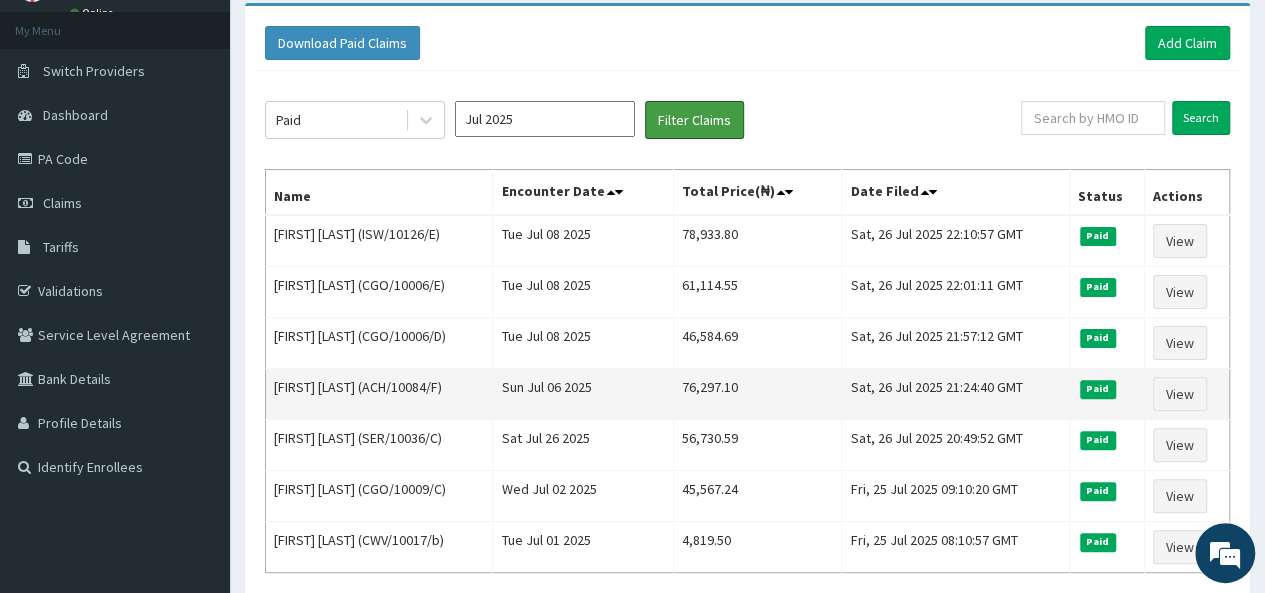 scroll, scrollTop: 75, scrollLeft: 0, axis: vertical 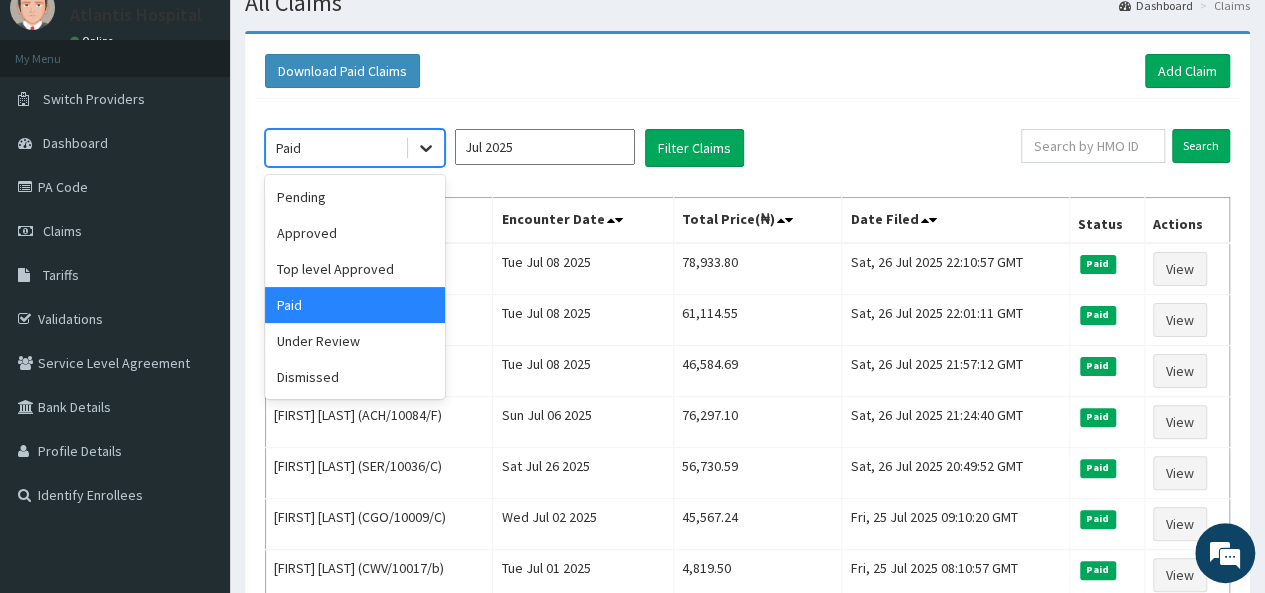 click 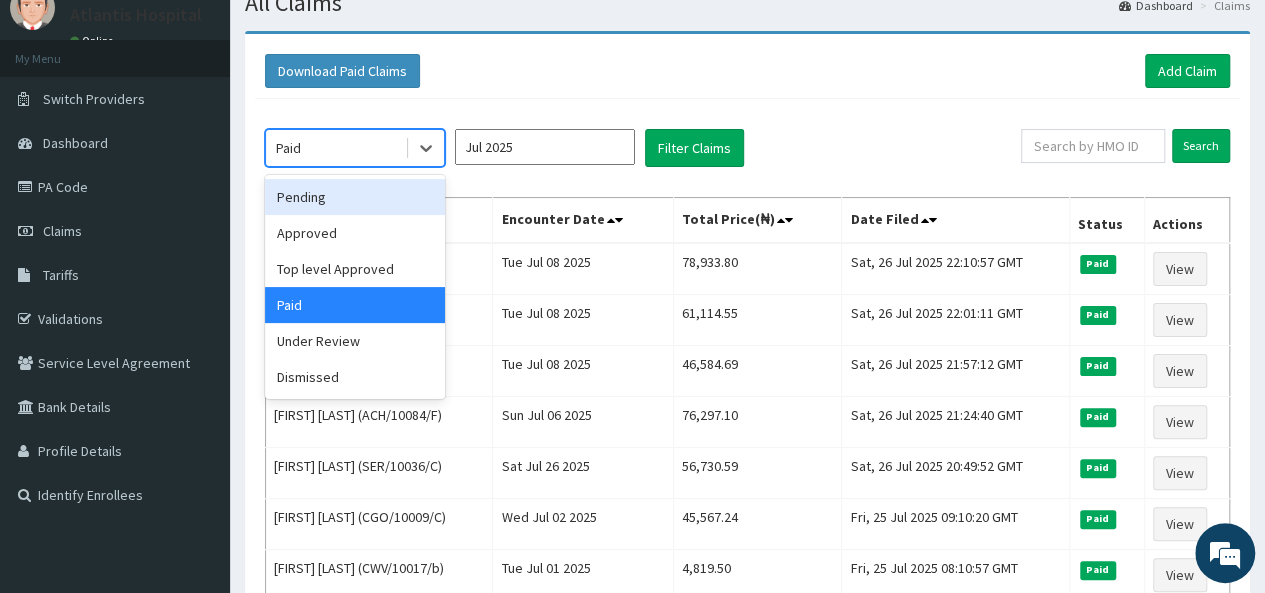 click on "Pending" at bounding box center [355, 197] 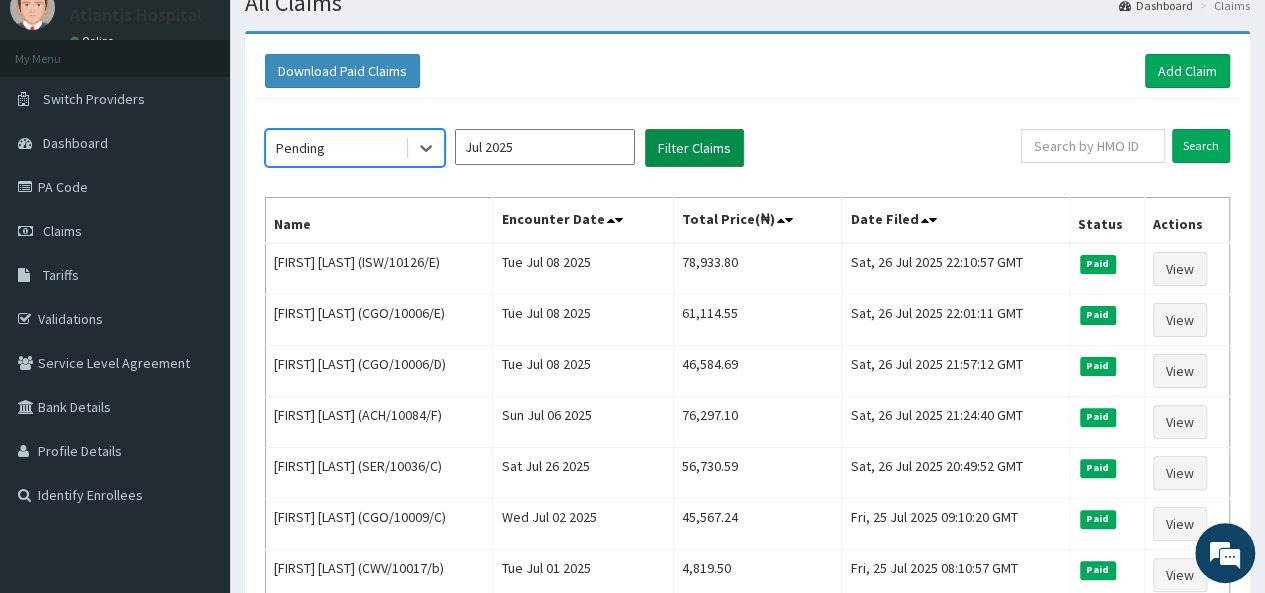 click on "Filter Claims" at bounding box center [694, 148] 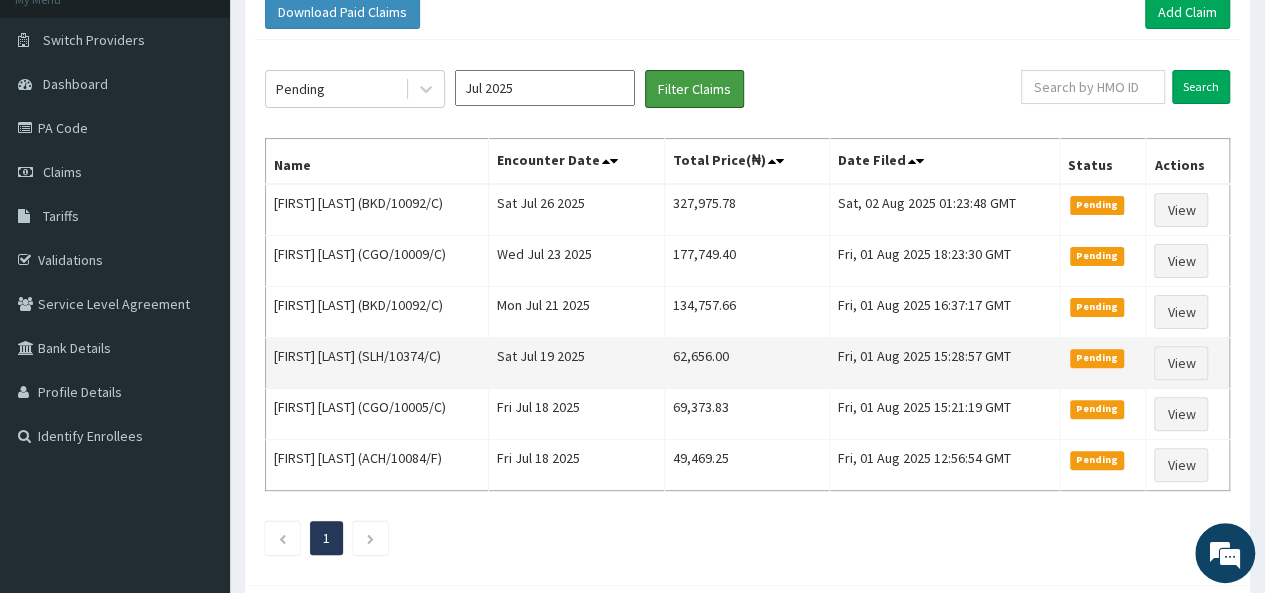 scroll, scrollTop: 200, scrollLeft: 0, axis: vertical 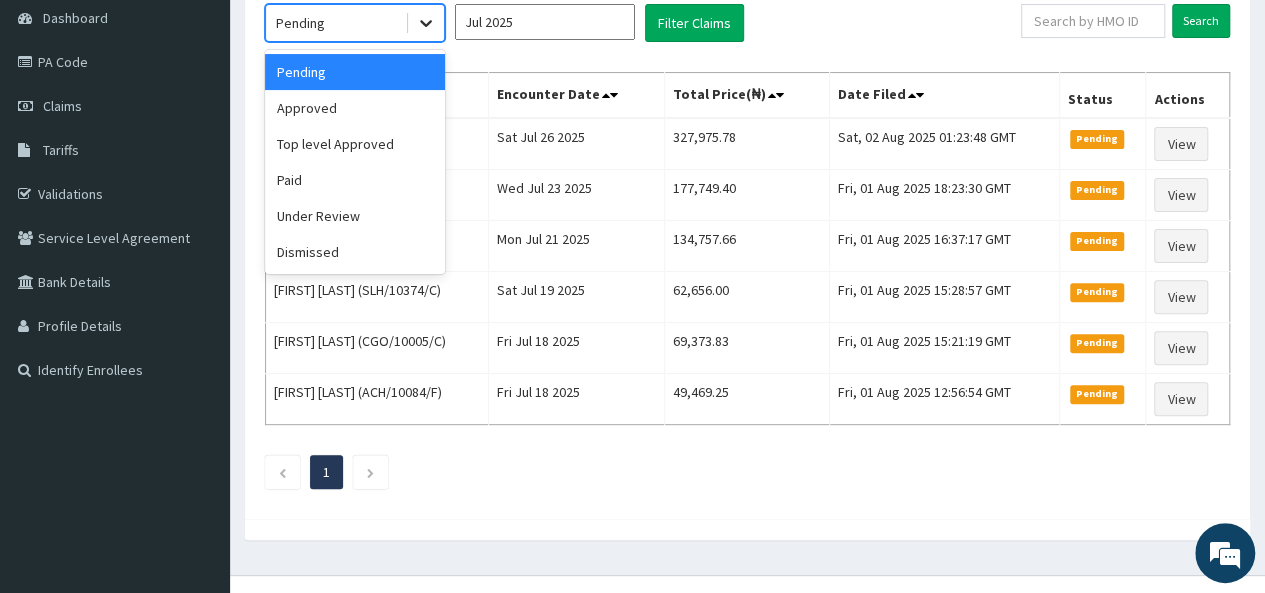click at bounding box center [426, 23] 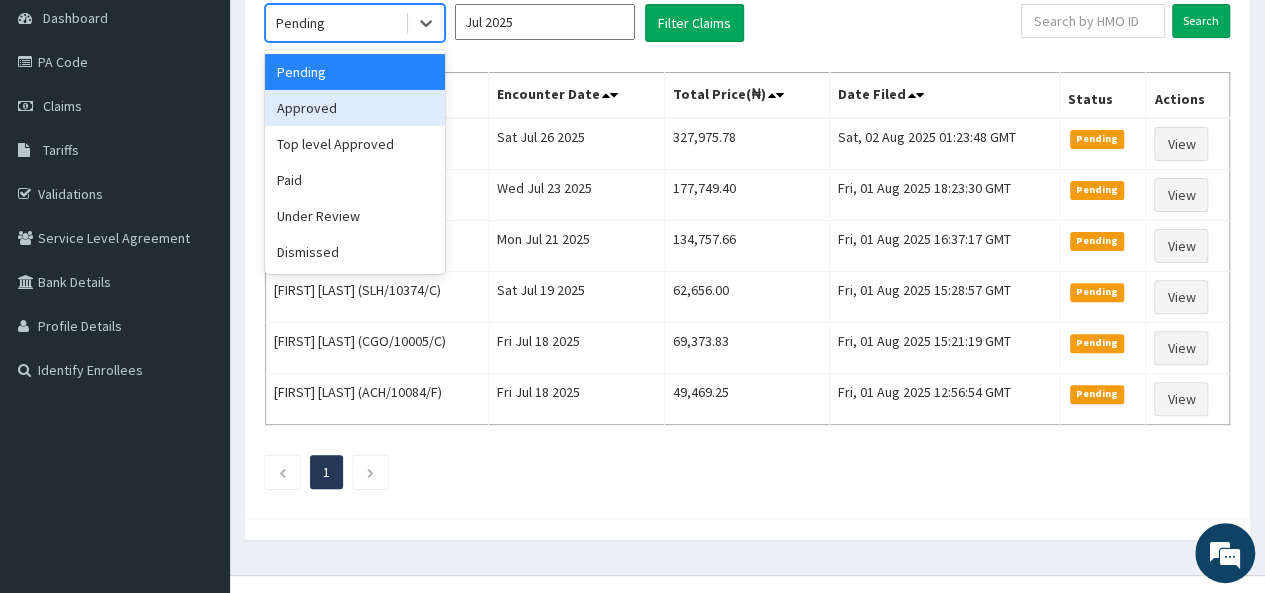 click on "Approved" at bounding box center (355, 108) 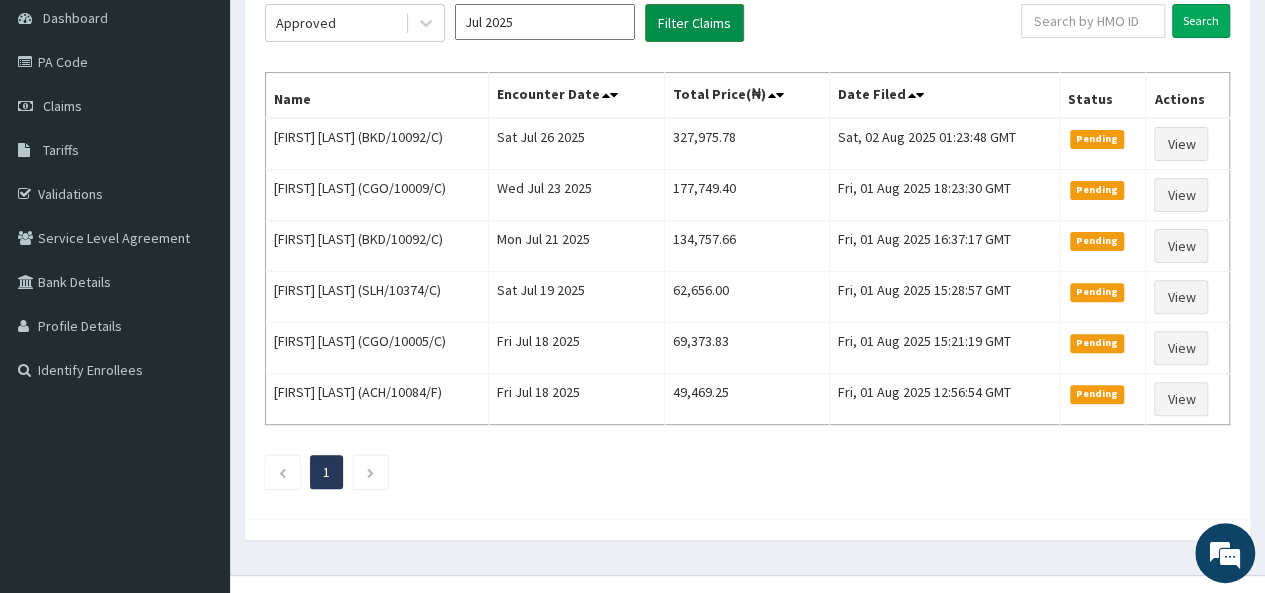 click on "Filter Claims" at bounding box center (694, 23) 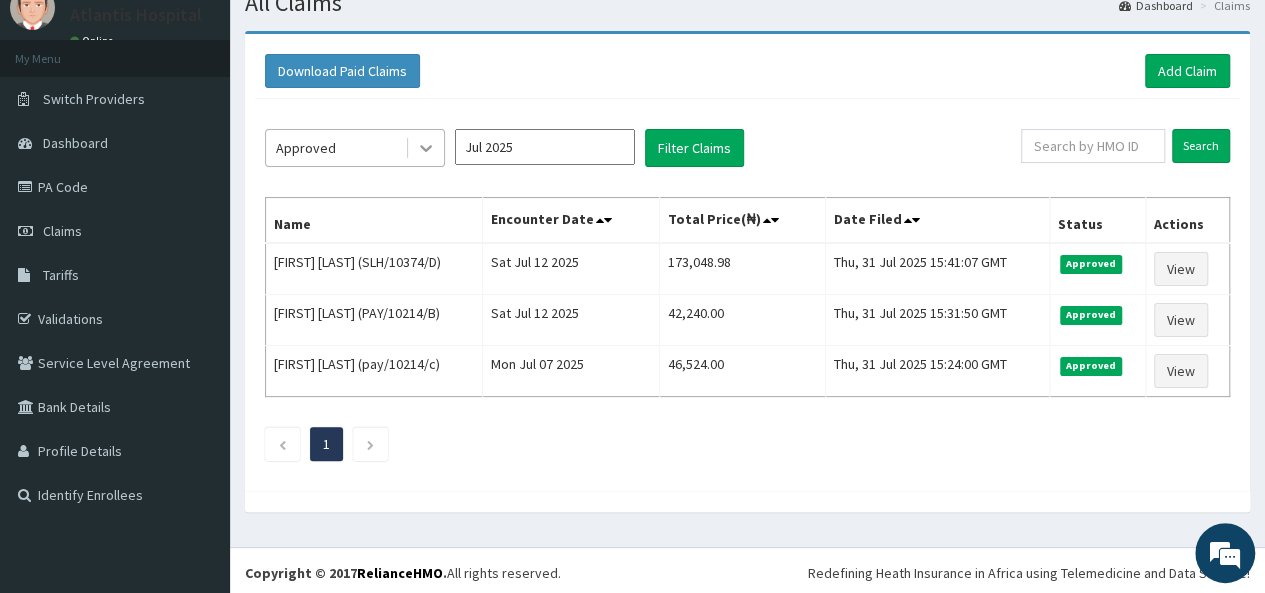 click 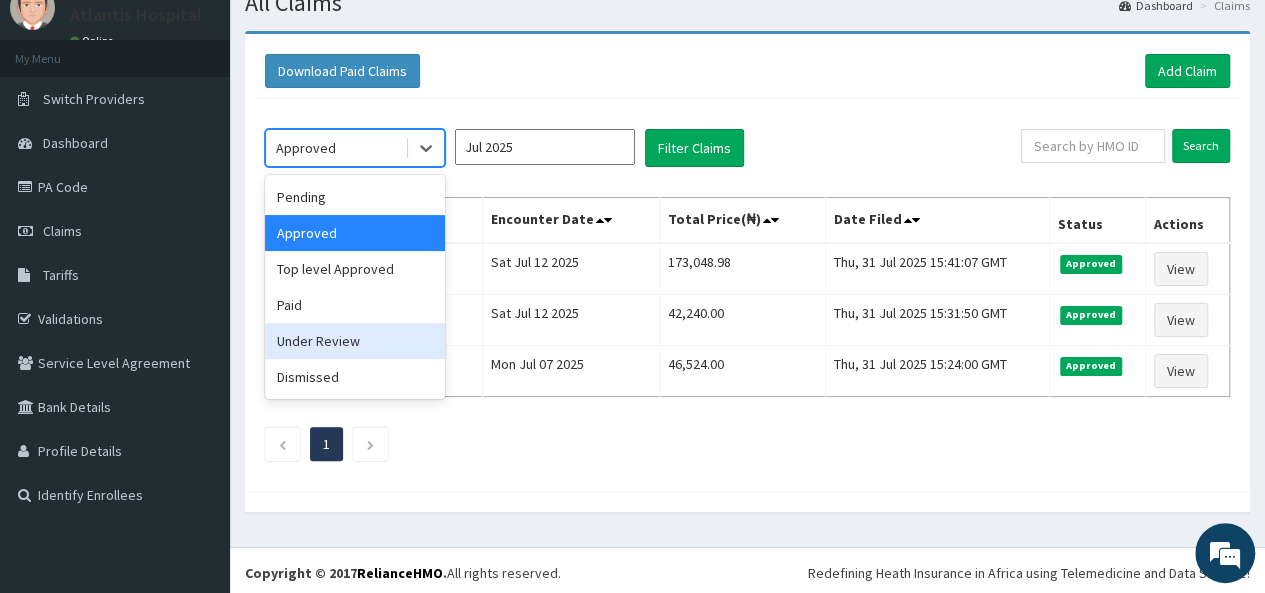 click on "option Approved, selected. option Under Review focused, 5 of 6. 6 results available. Use Up and Down to choose options, press Enter to select the currently focused option, press Escape to exit the menu, press Tab to select the option and exit the menu. Approved Pending Approved Top level Approved Paid Under Review Dismissed Jul 2025 Filter Claims Search Name Encounter Date Total Price(₦) Date Filed Status Actions Isaac Nwokocha (SLH/10374/D) Sat Jul 12 2025 173,048.98 Thu, 31 Jul 2025 15:41:07 GMT Approved View Ayosimidele Fawole (PAY/10214/B) Sat Jul 12 2025 42,240.00 Thu, 31 Jul 2025 15:31:50 GMT Approved View Inioluwa Fawole (pay/10214/c) Mon Jul 07 2025 46,524.00 Thu, 31 Jul 2025 15:24:00 GMT Approved View 1" 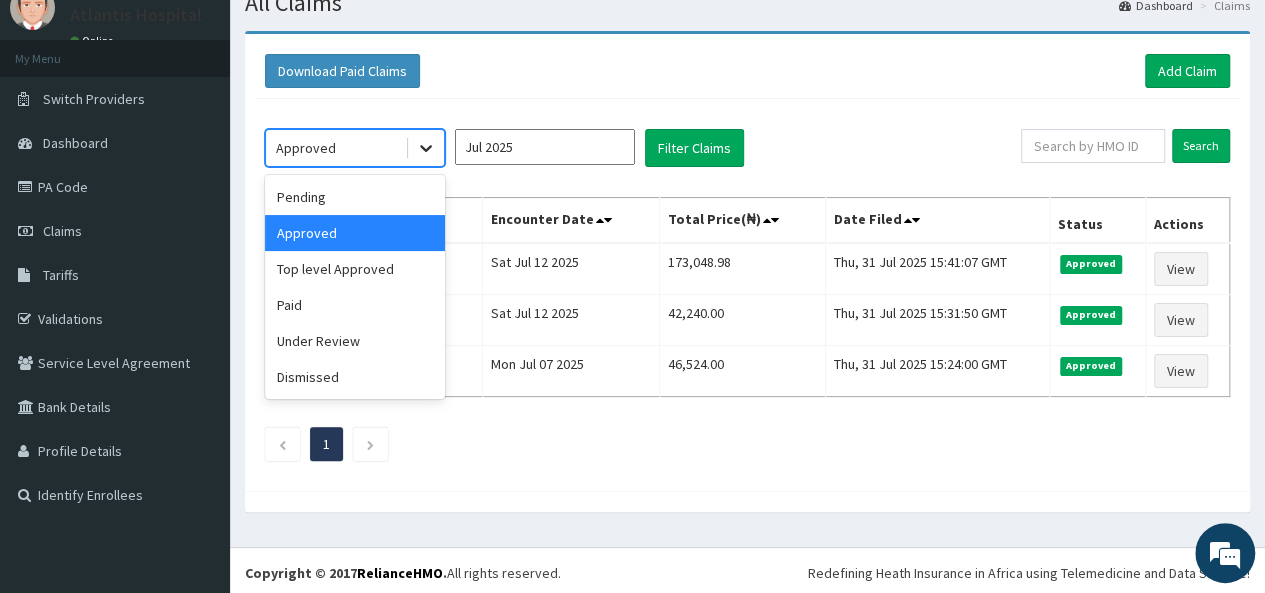 click 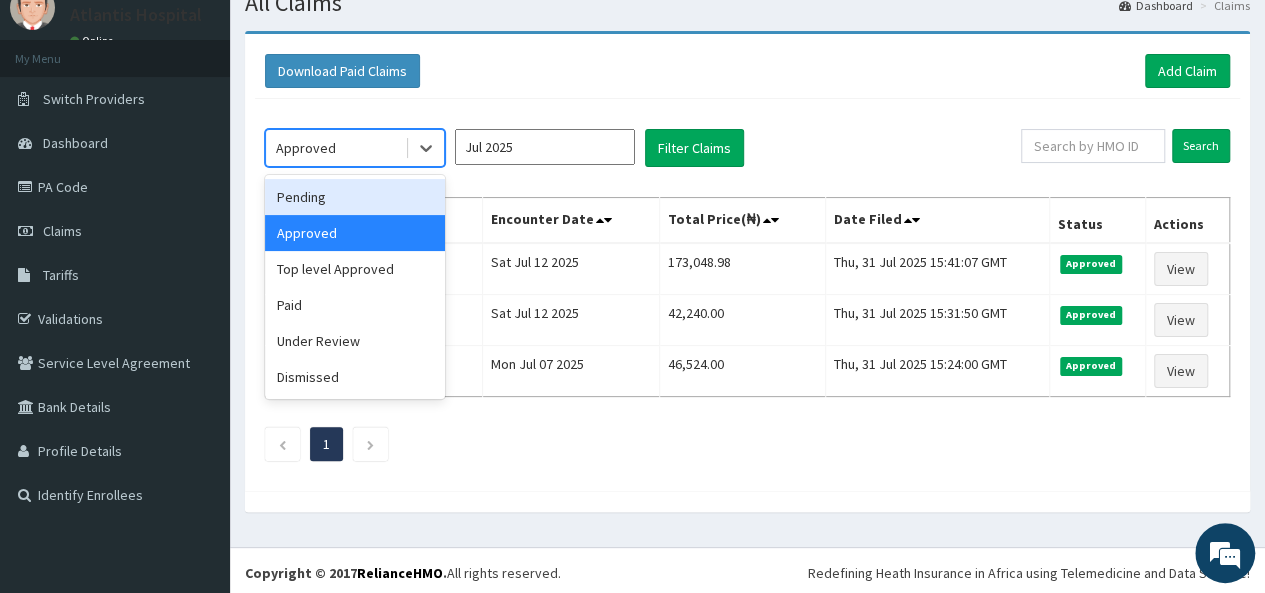 click on "Pending" at bounding box center [355, 197] 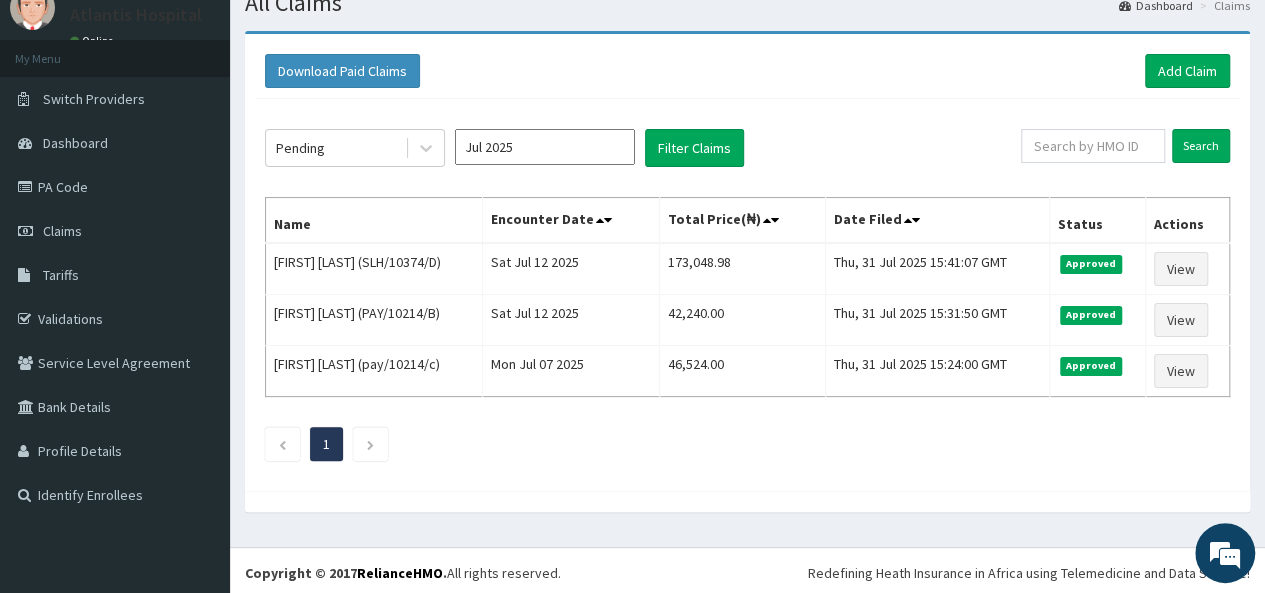click on "Jul 2025" at bounding box center (545, 148) 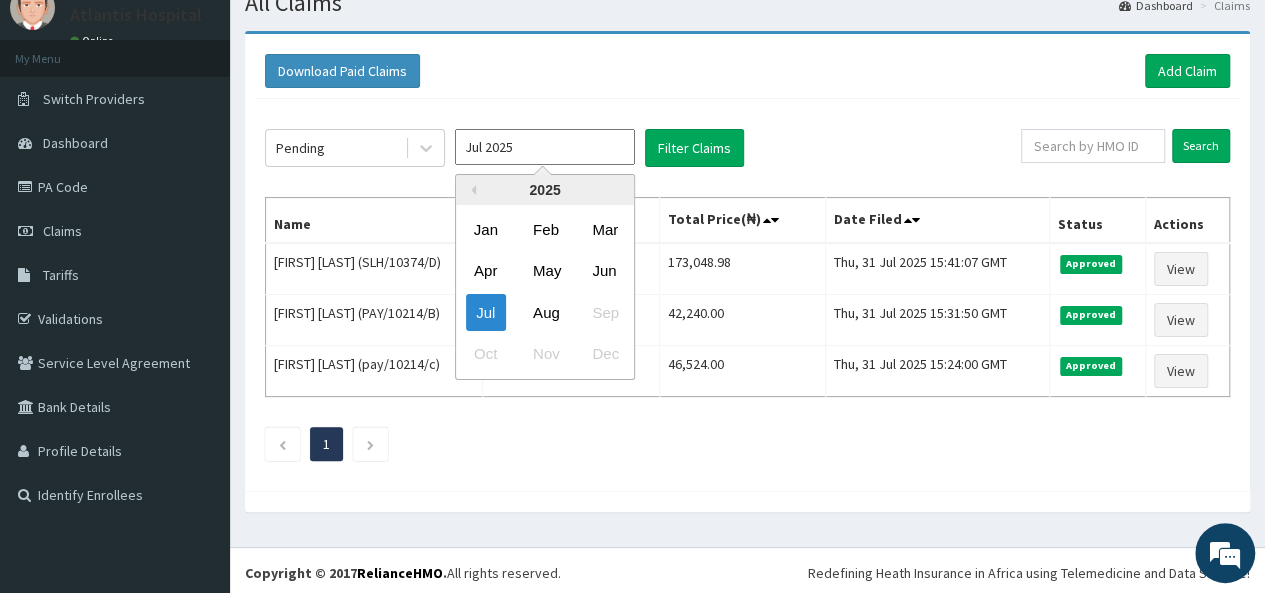 click on "Jul 2025" at bounding box center [545, 147] 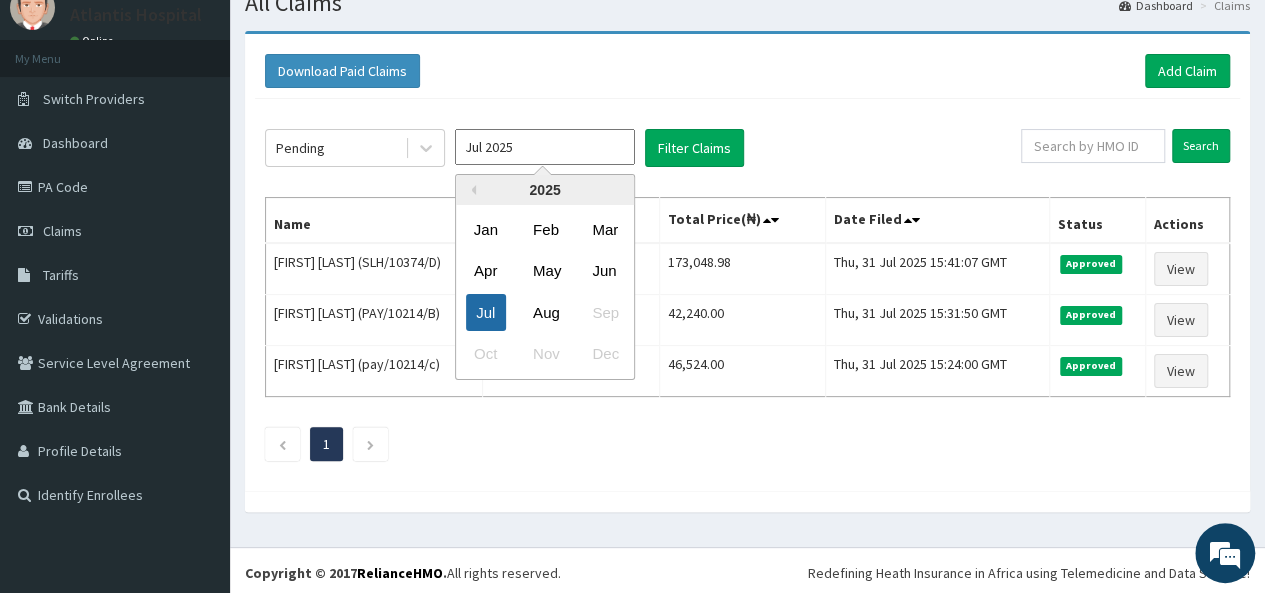 click on "Jul" at bounding box center (486, 312) 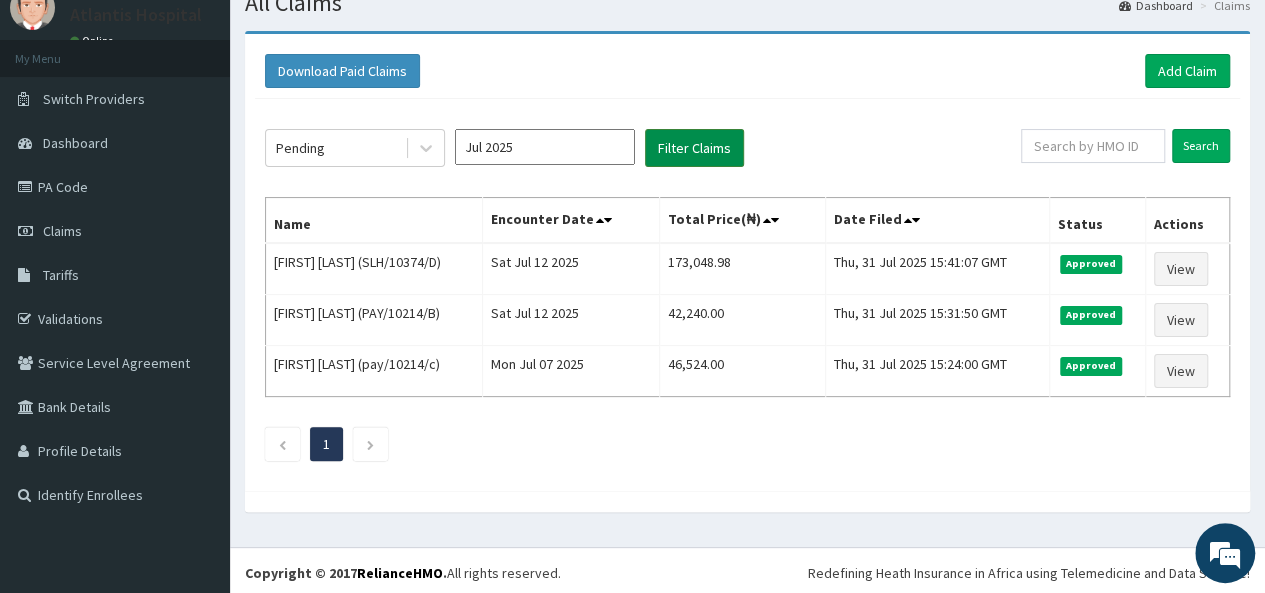click on "Filter Claims" at bounding box center (694, 148) 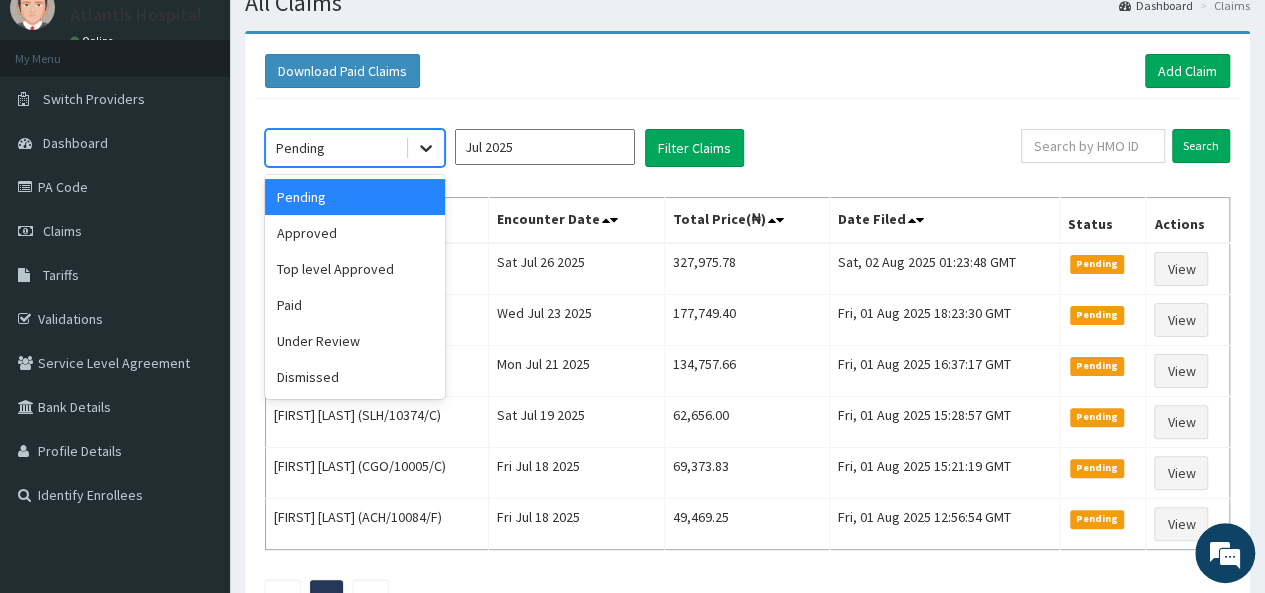 click at bounding box center (426, 148) 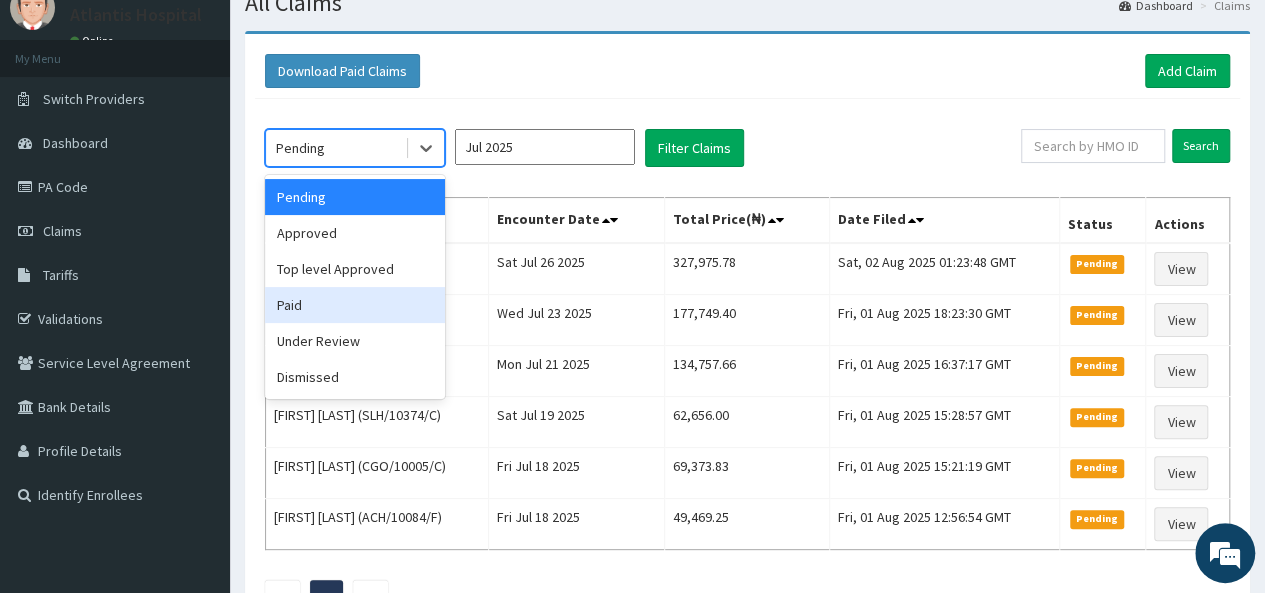 click on "Paid" at bounding box center (355, 305) 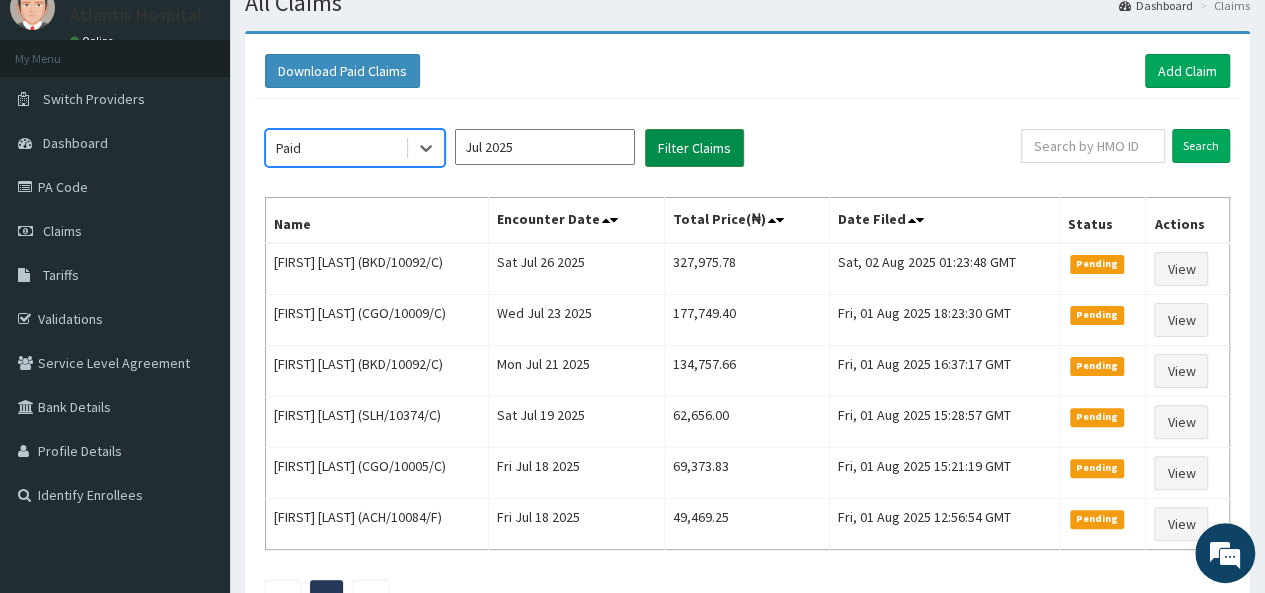 click on "Filter Claims" at bounding box center (694, 148) 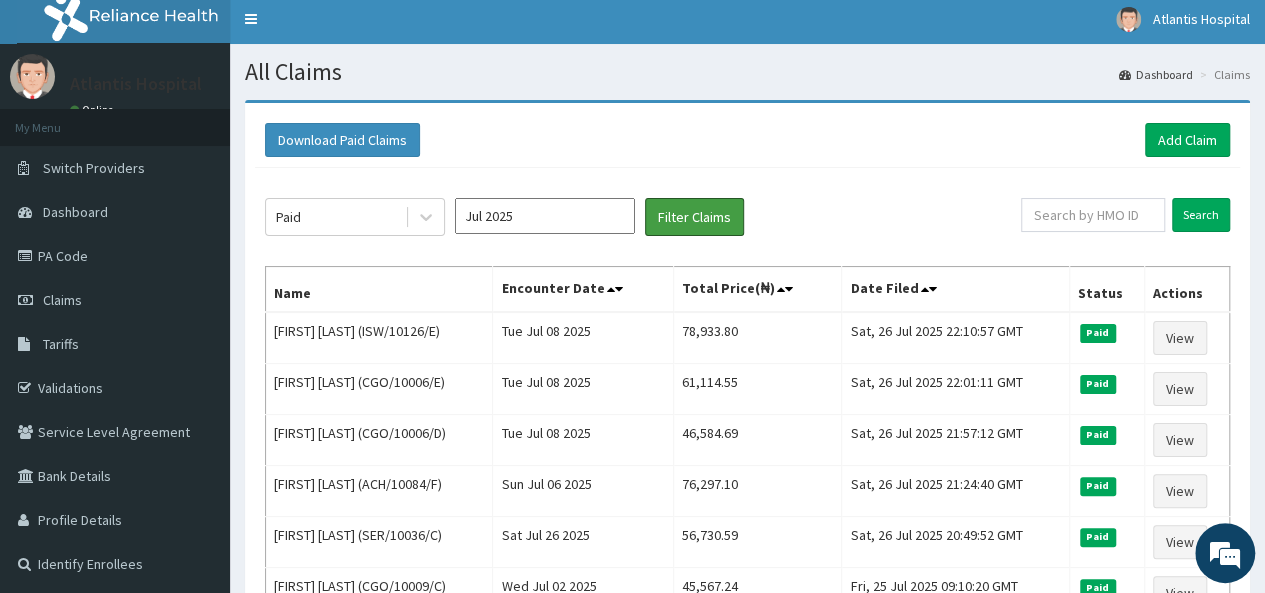 scroll, scrollTop: 0, scrollLeft: 0, axis: both 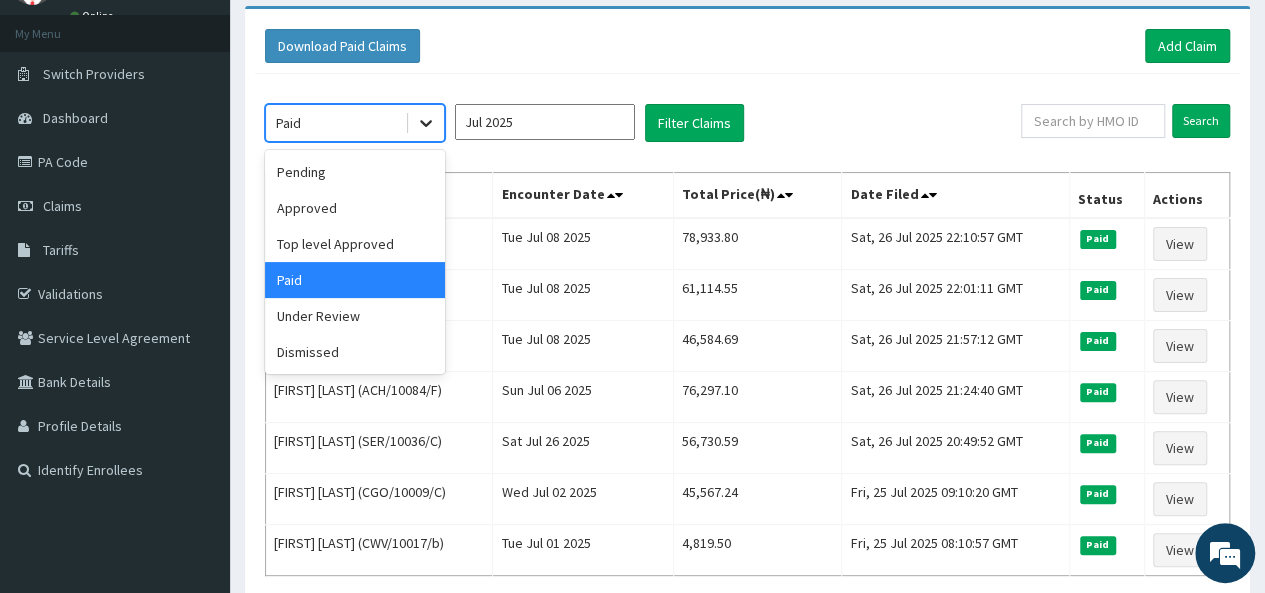 click 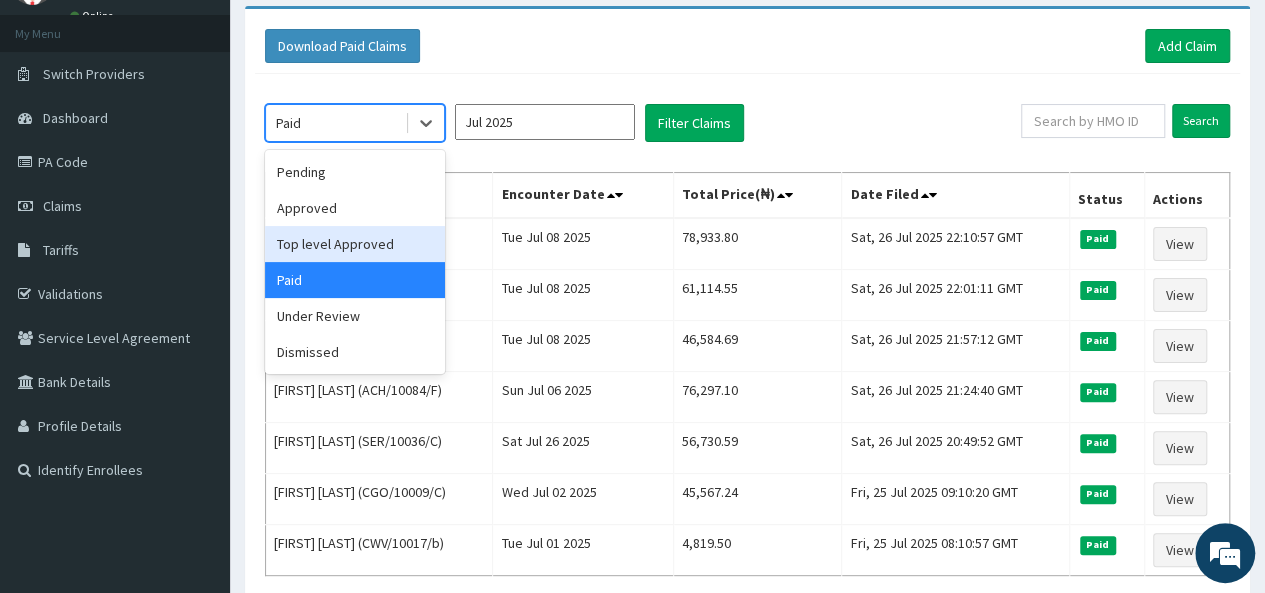 click on "Top level Approved" at bounding box center (355, 244) 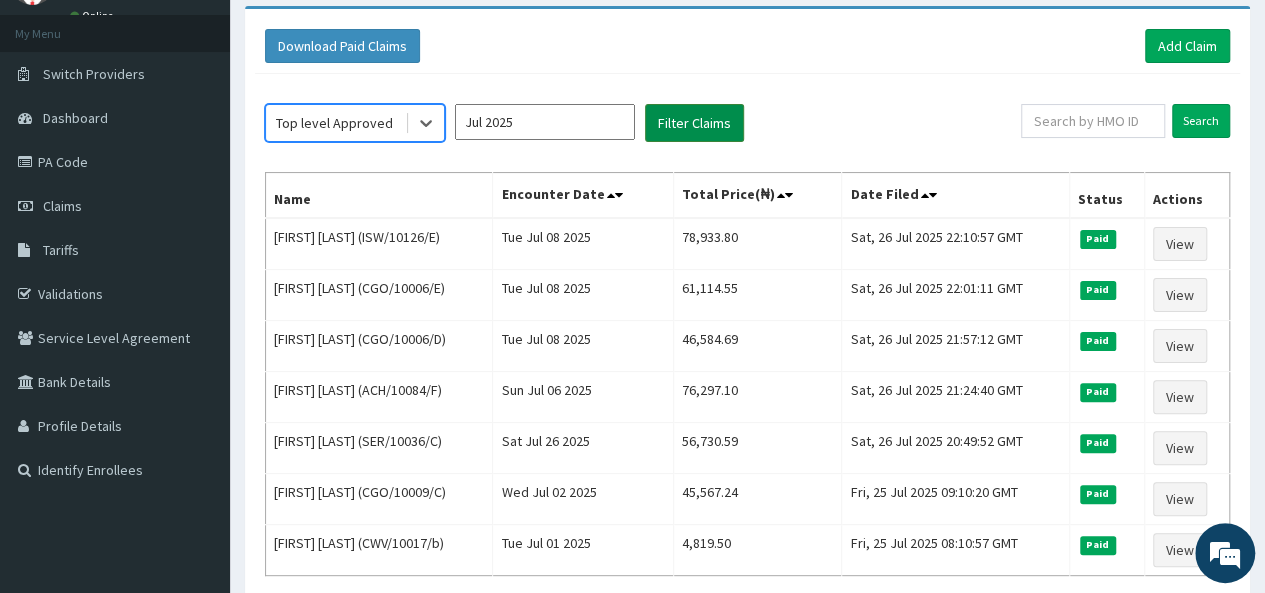 click on "Filter Claims" at bounding box center (694, 123) 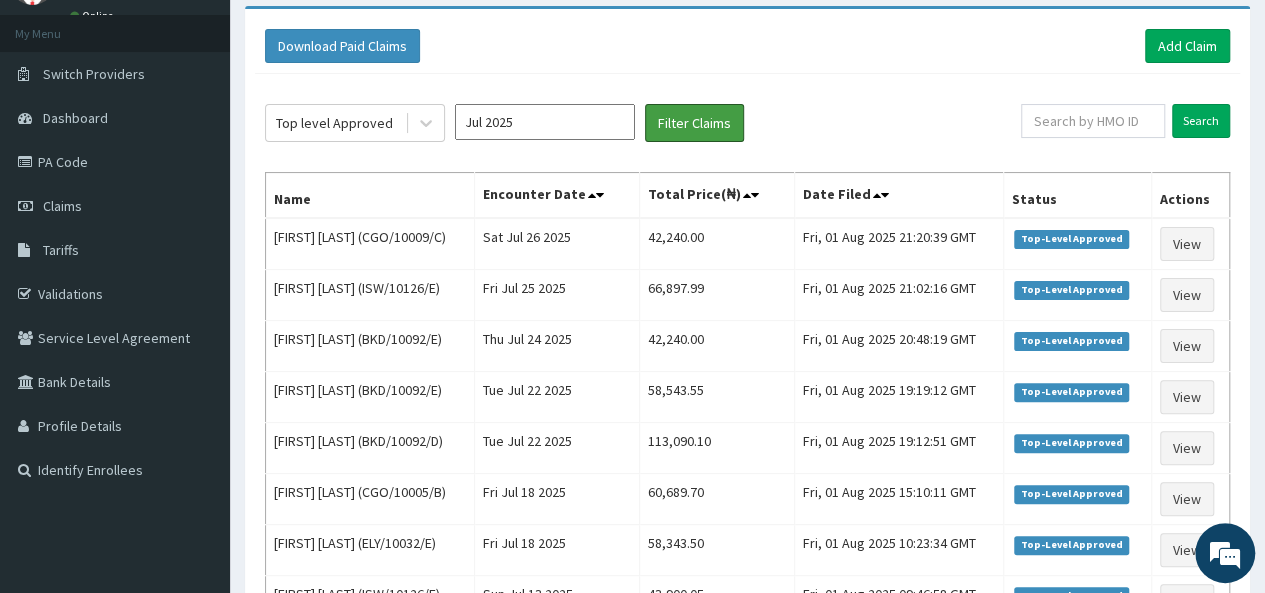 scroll, scrollTop: 200, scrollLeft: 0, axis: vertical 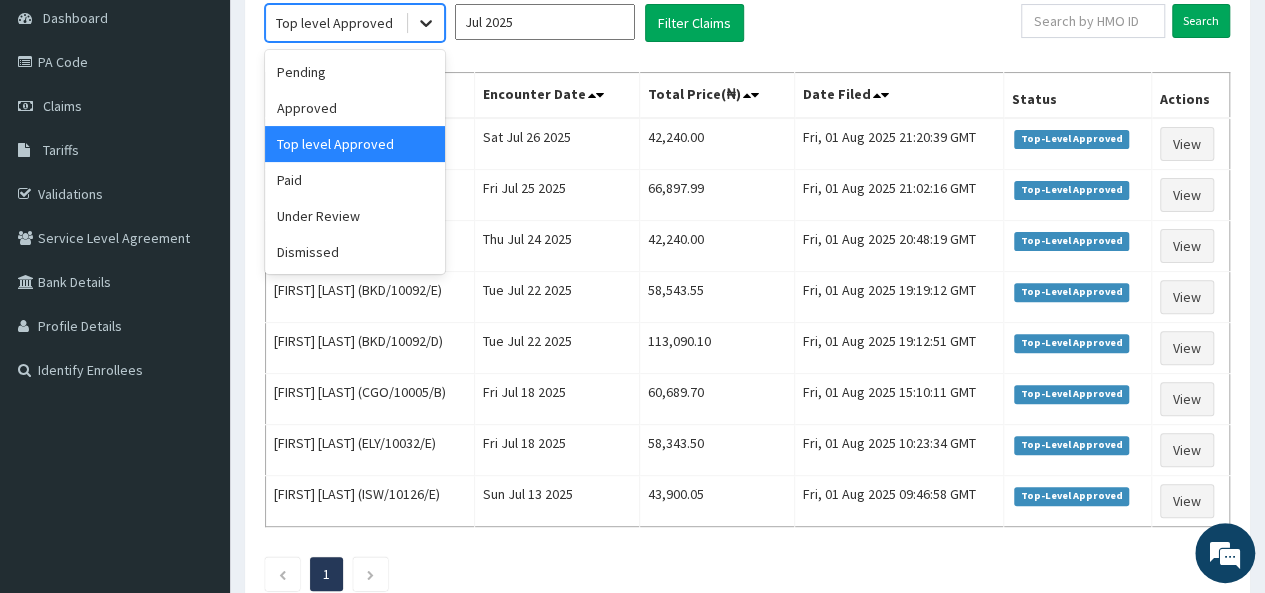 click 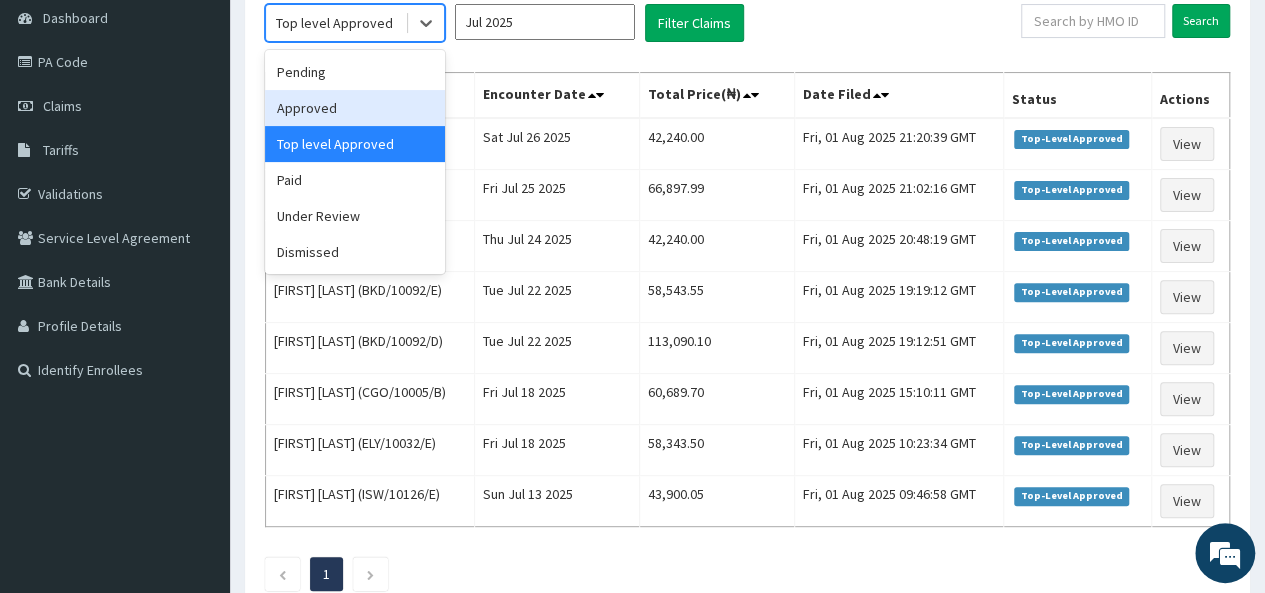 click on "Approved" at bounding box center (355, 108) 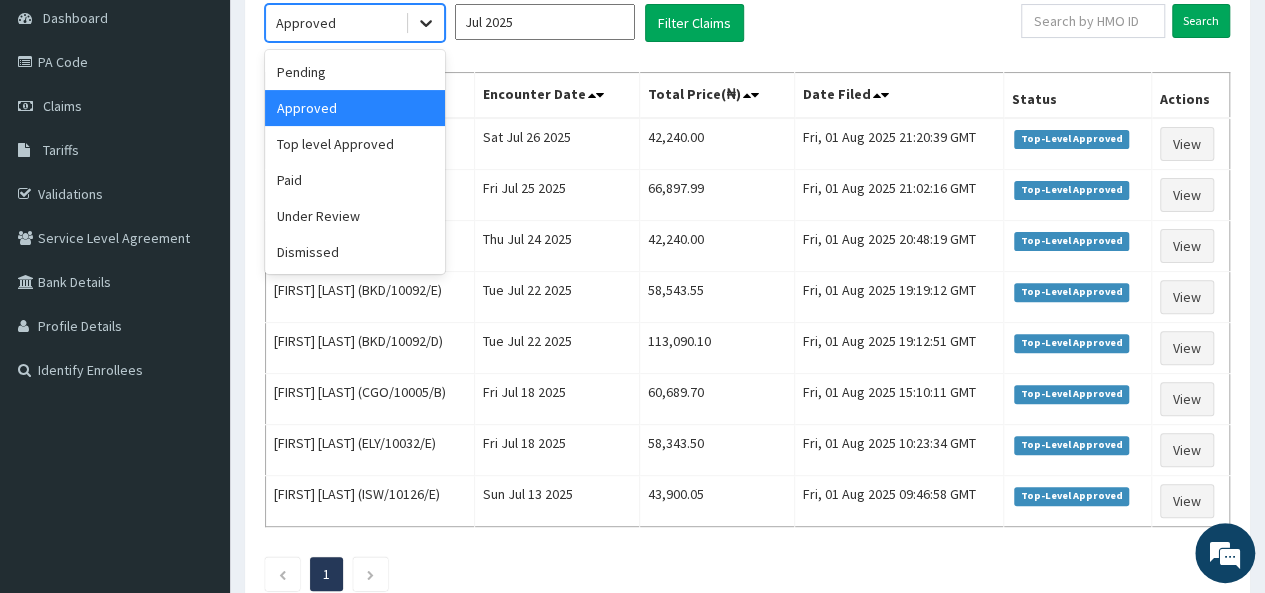 click at bounding box center (426, 23) 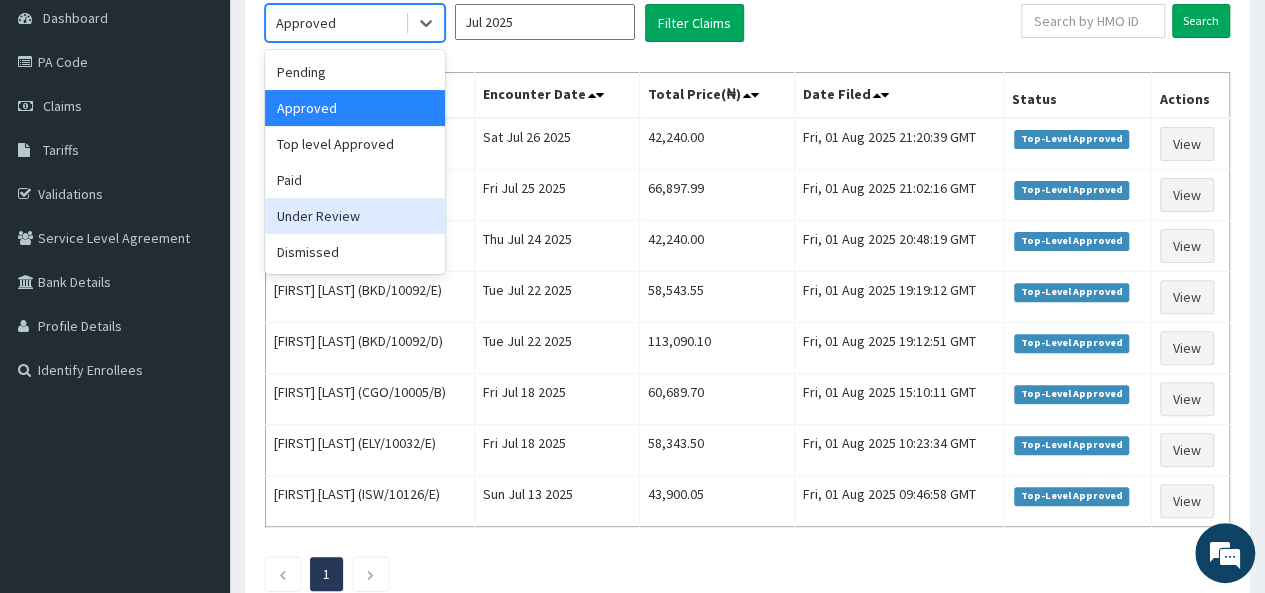 click on "Under Review" at bounding box center [355, 216] 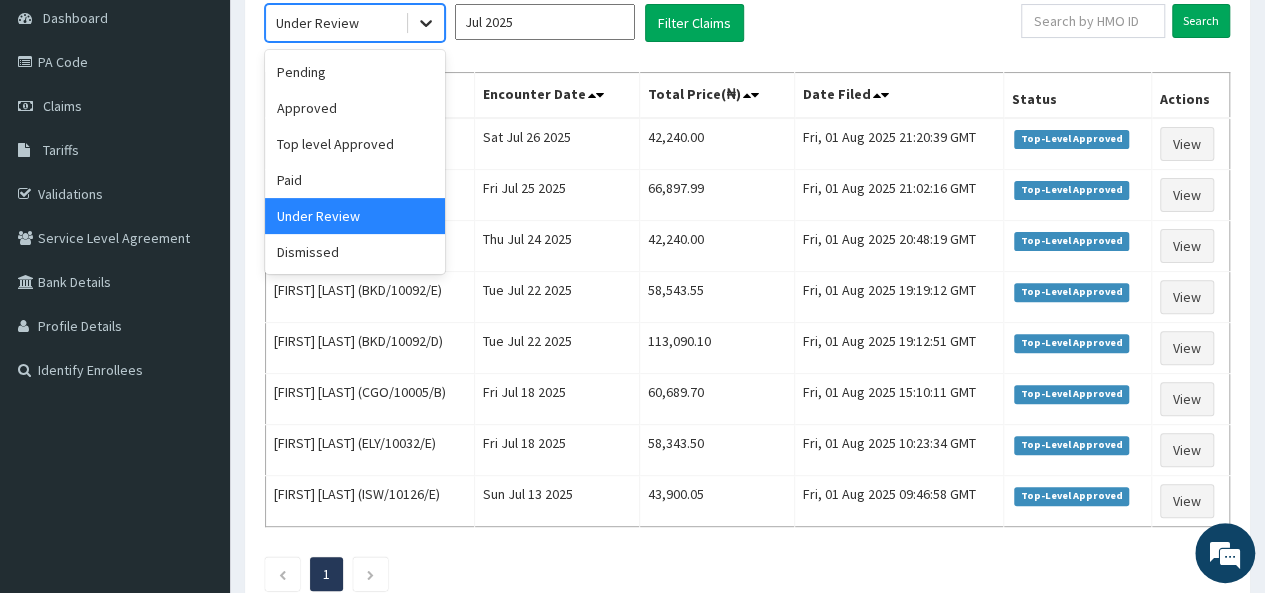 click 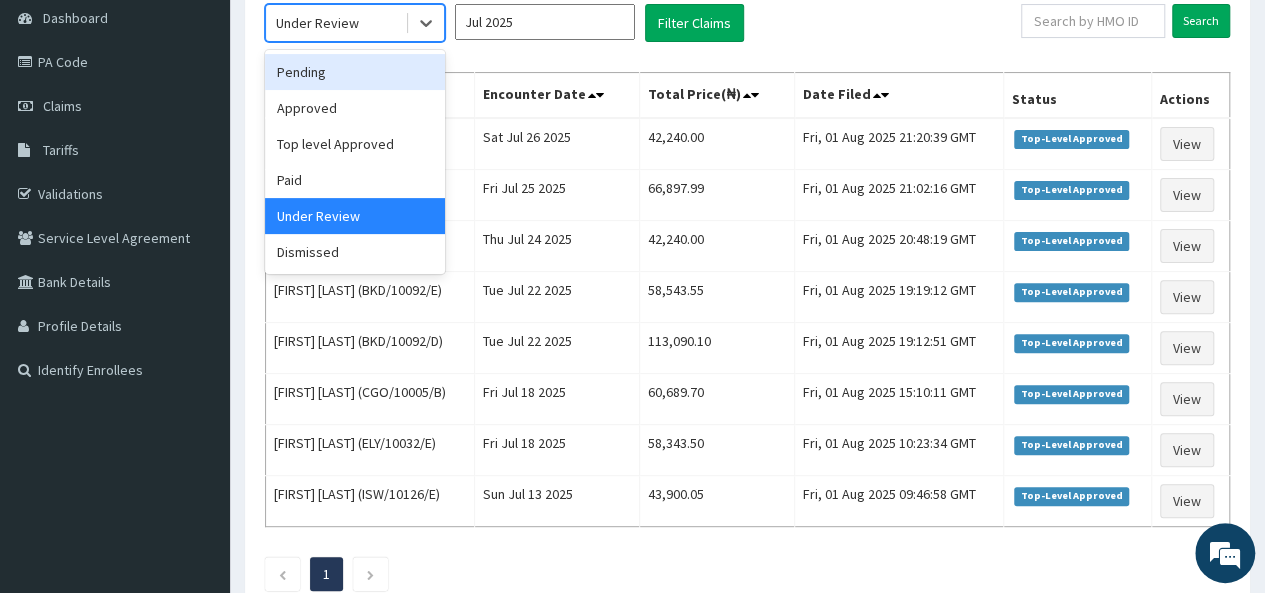click on "Pending" at bounding box center (355, 72) 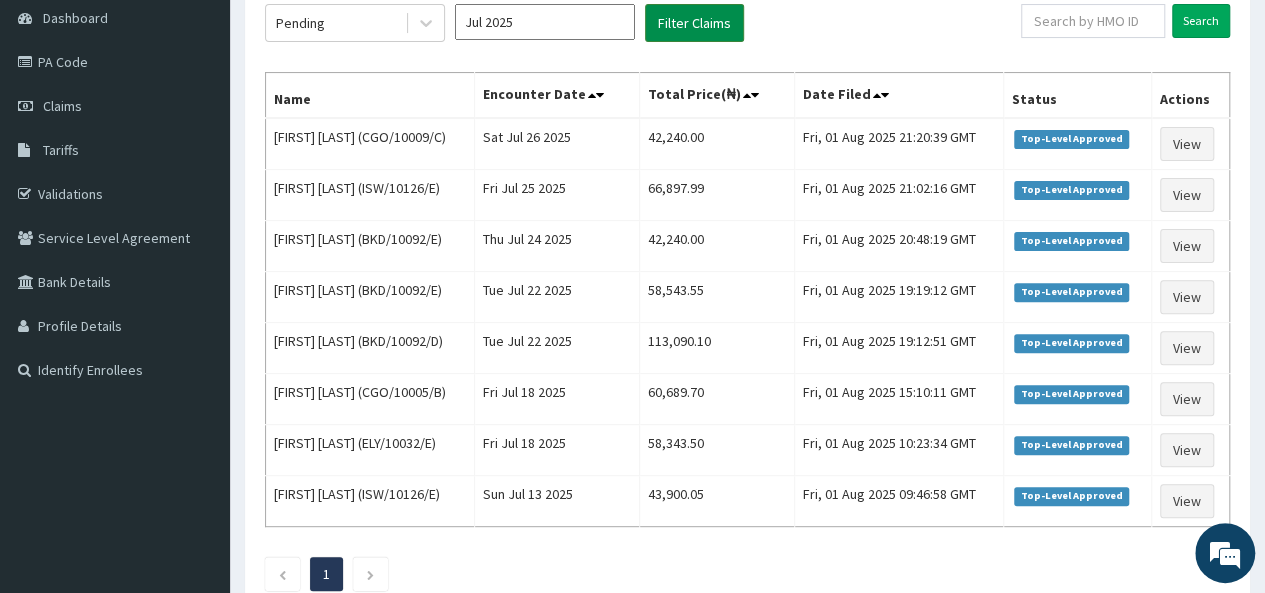 click on "Filter Claims" at bounding box center [694, 23] 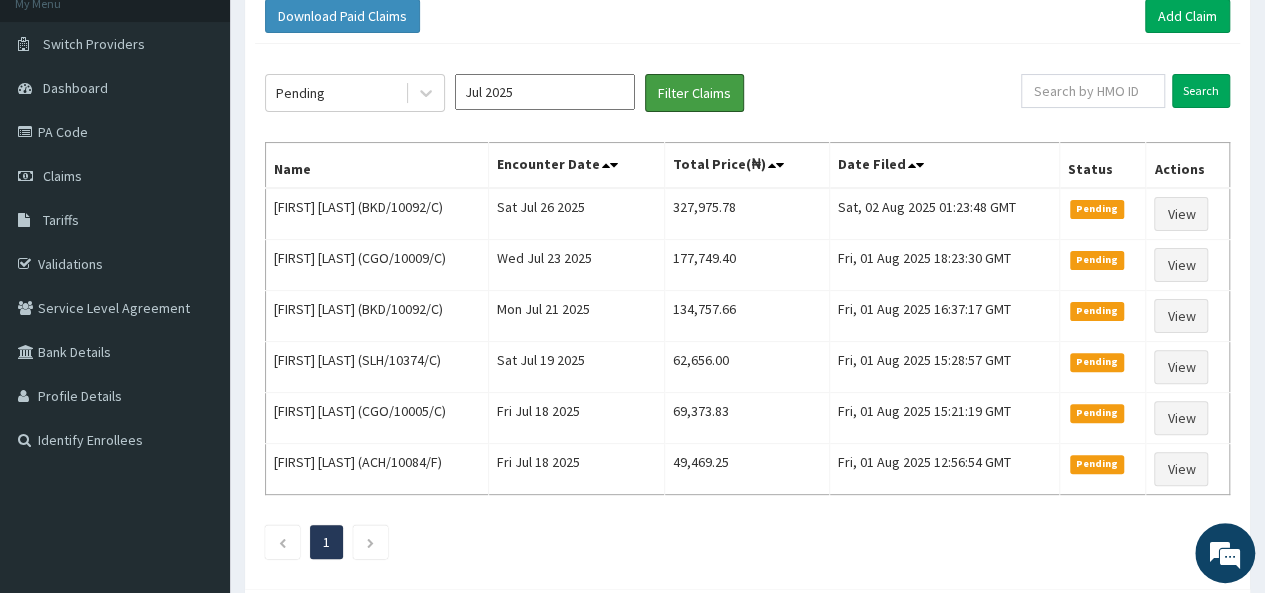 scroll, scrollTop: 100, scrollLeft: 0, axis: vertical 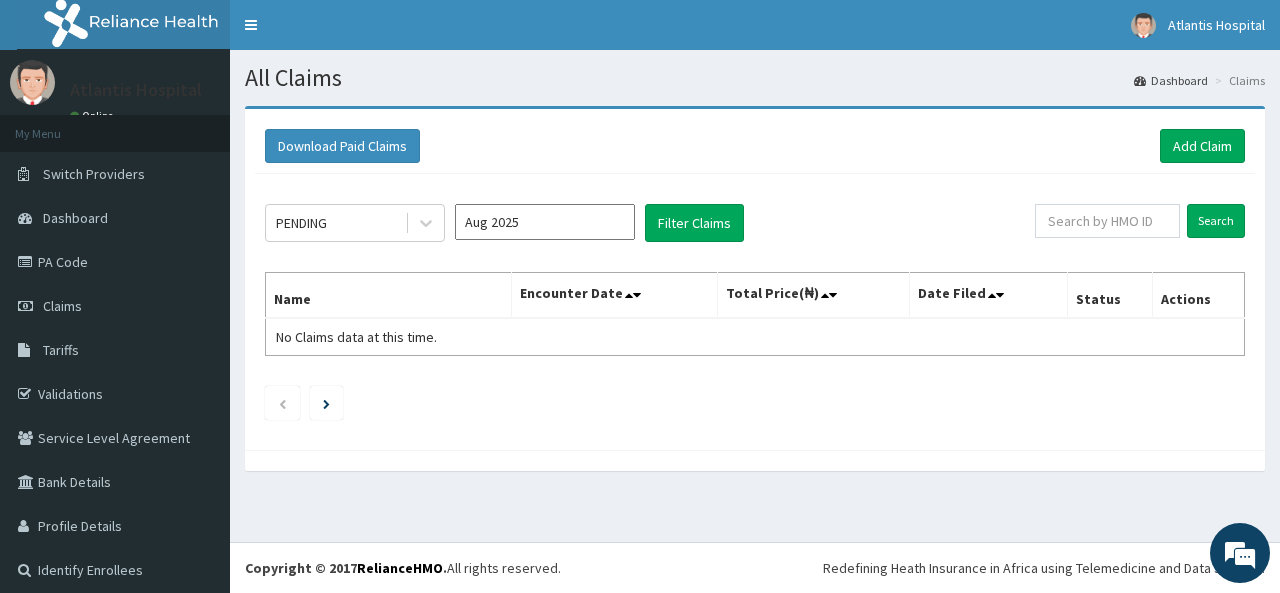 click 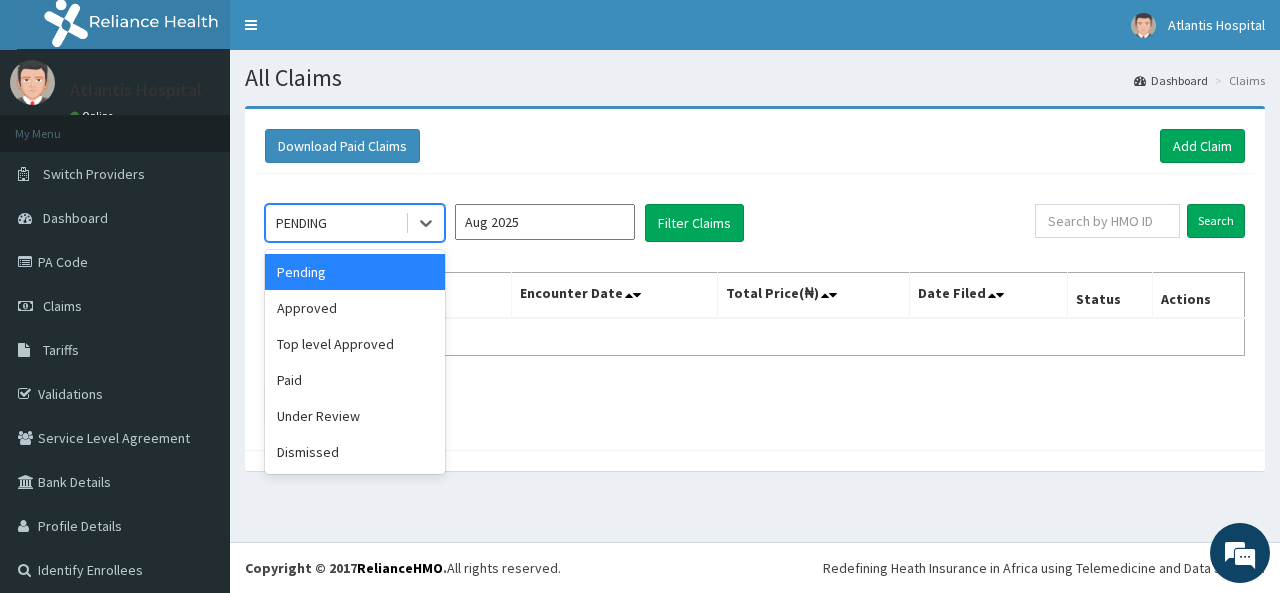 scroll, scrollTop: 0, scrollLeft: 0, axis: both 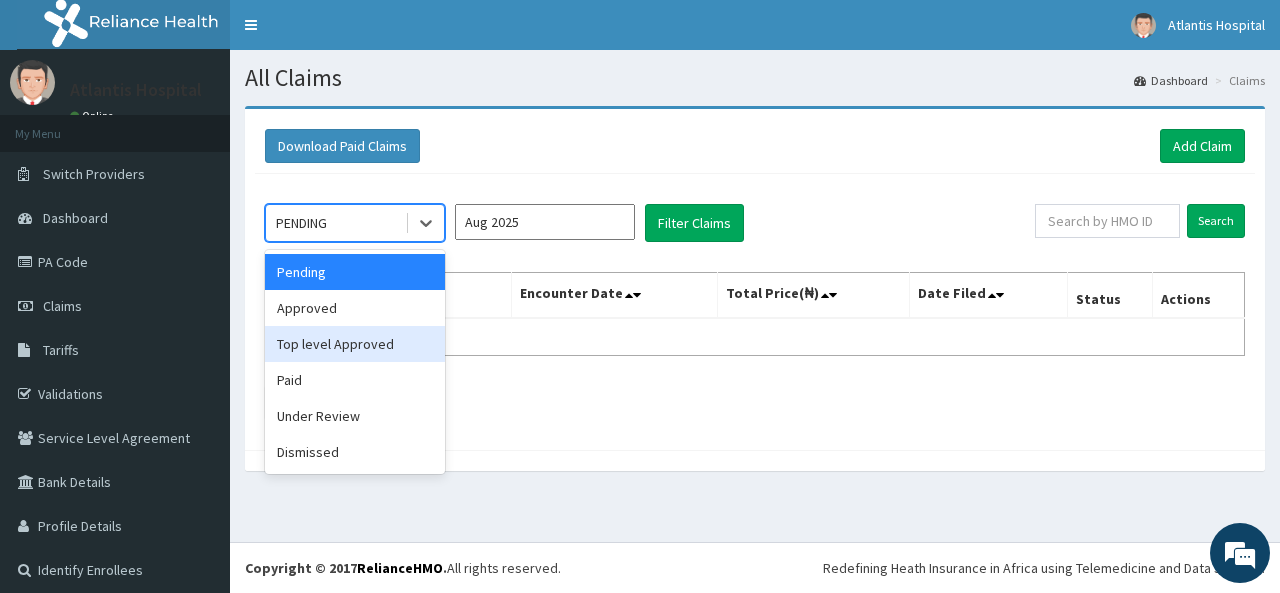click on "Top level Approved" at bounding box center [355, 344] 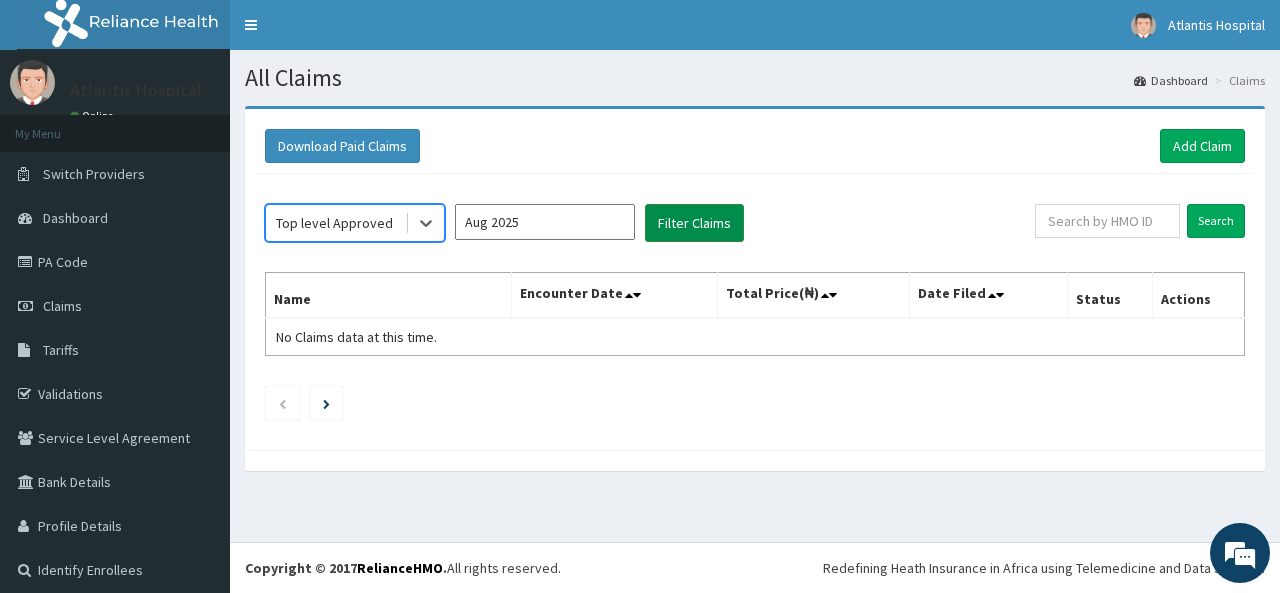 click on "Filter Claims" at bounding box center [694, 223] 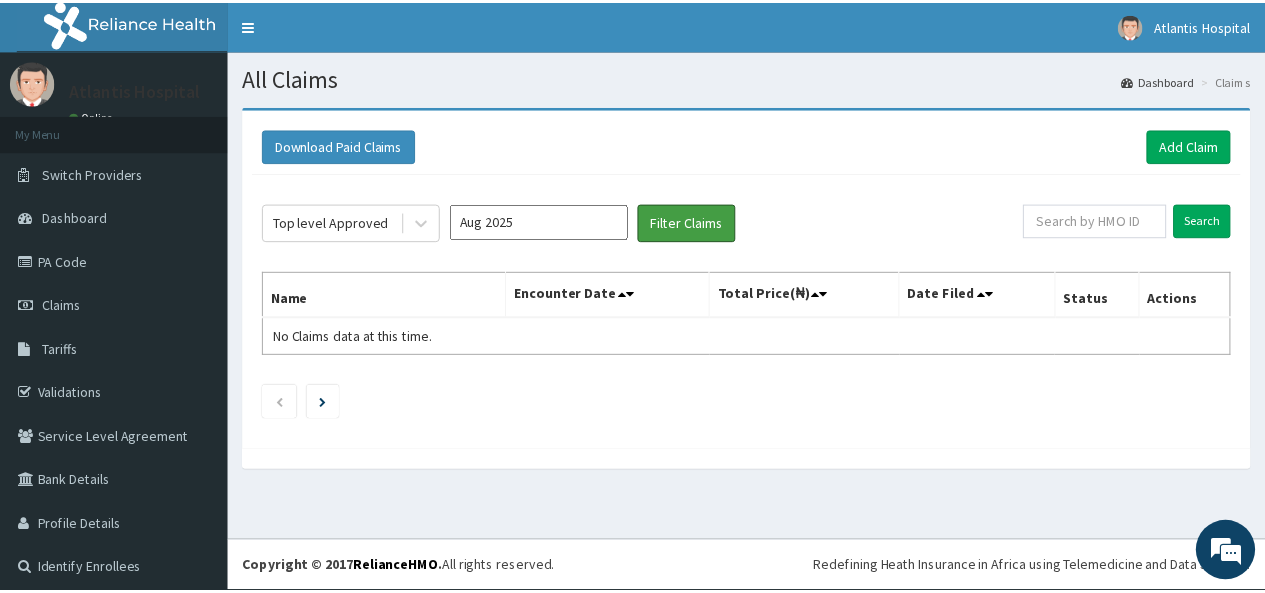 scroll, scrollTop: 9, scrollLeft: 0, axis: vertical 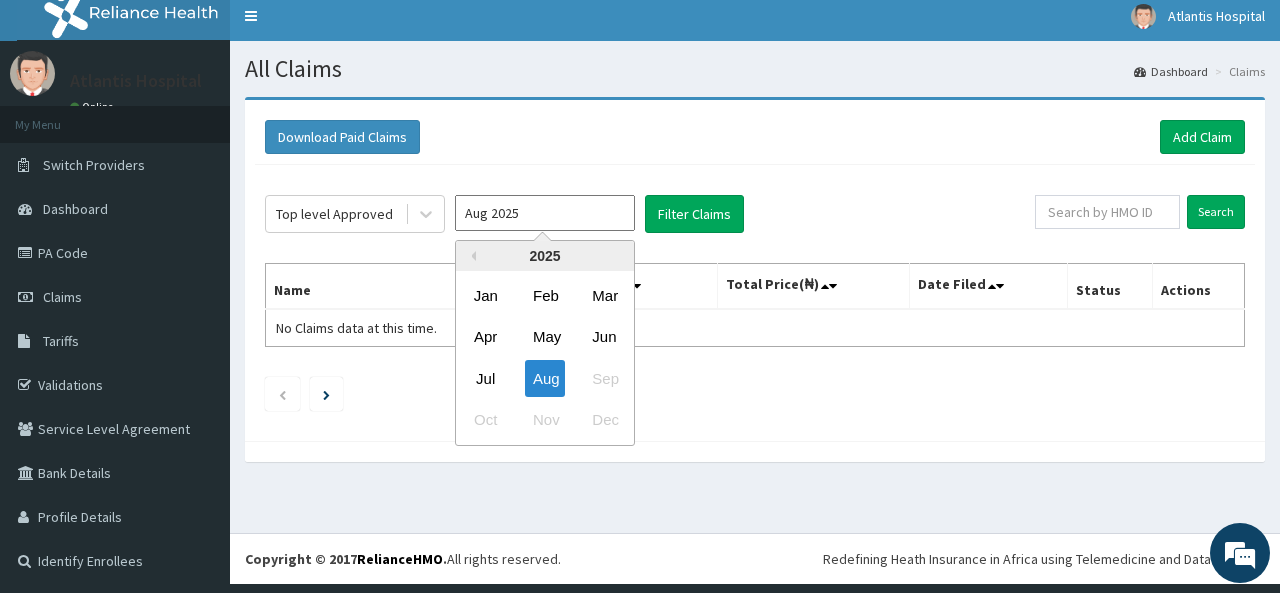 click on "Aug 2025" at bounding box center (545, 213) 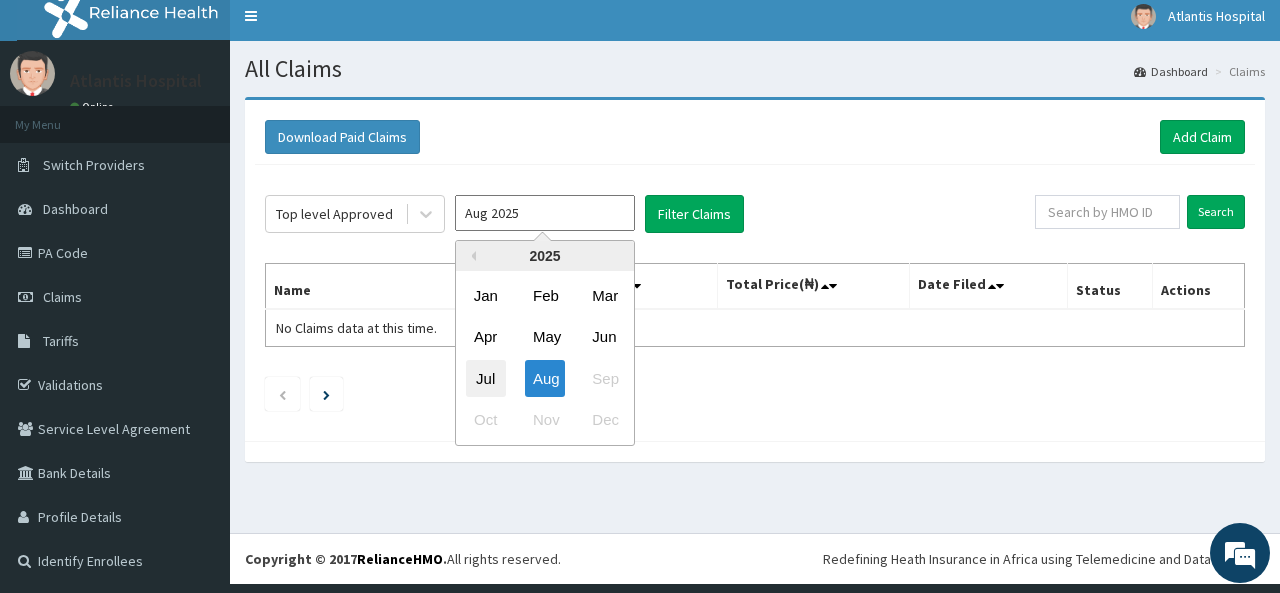 click on "Jul" at bounding box center [486, 378] 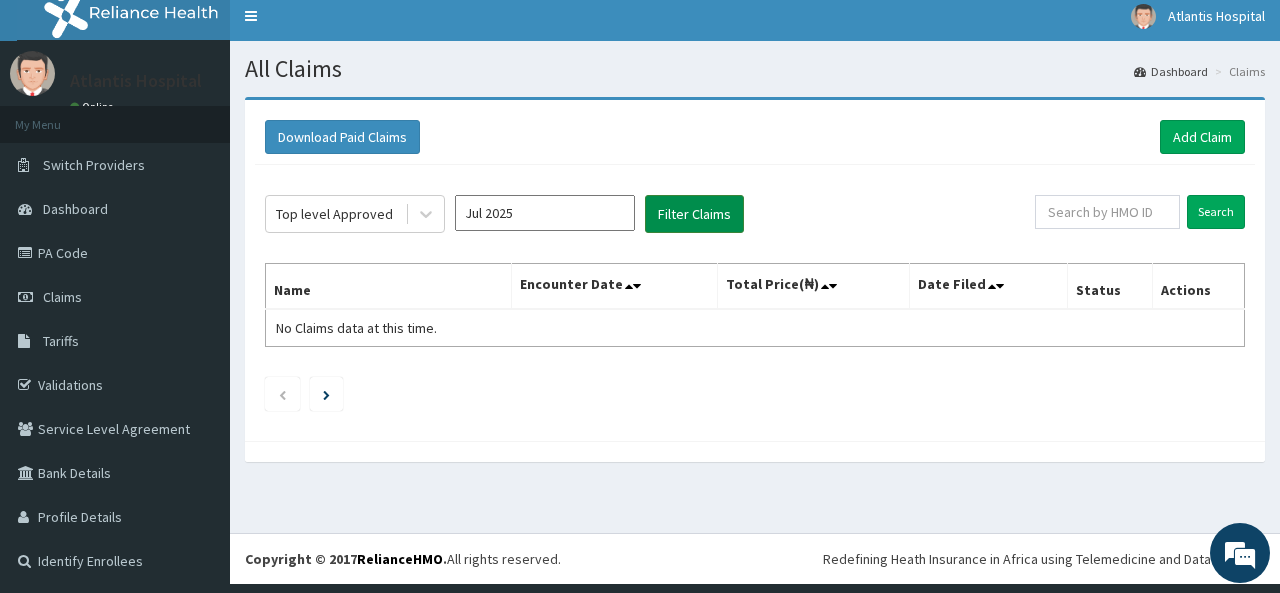 click on "Filter Claims" at bounding box center (694, 214) 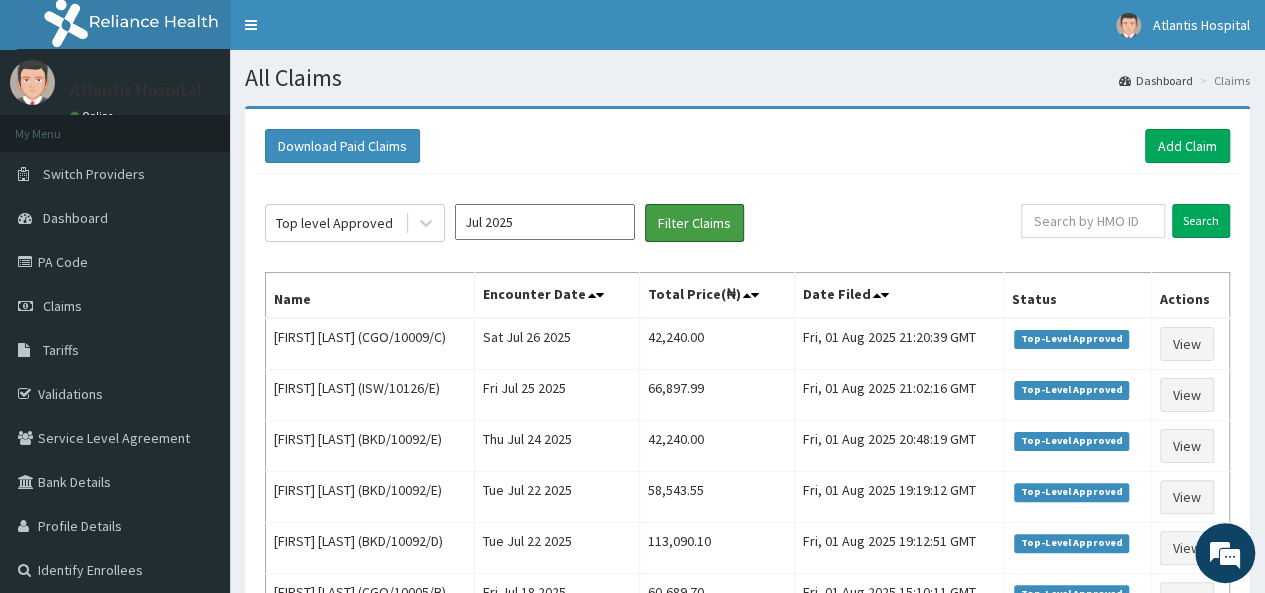 scroll, scrollTop: 0, scrollLeft: 0, axis: both 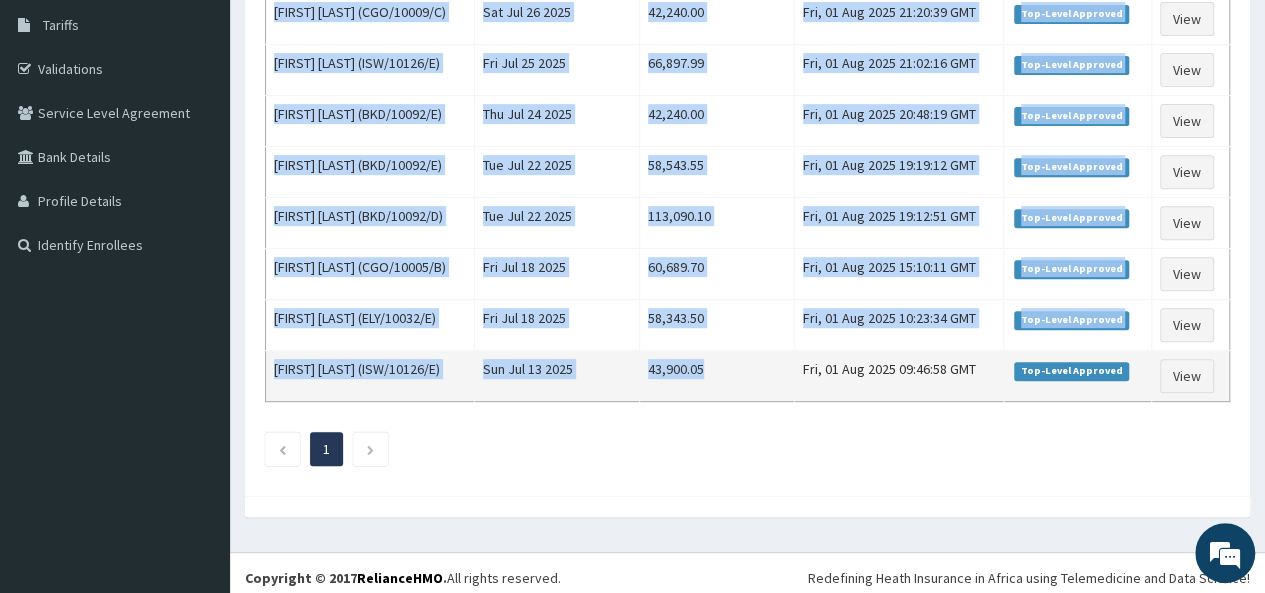 drag, startPoint x: 276, startPoint y: 208, endPoint x: 761, endPoint y: 367, distance: 510.3979 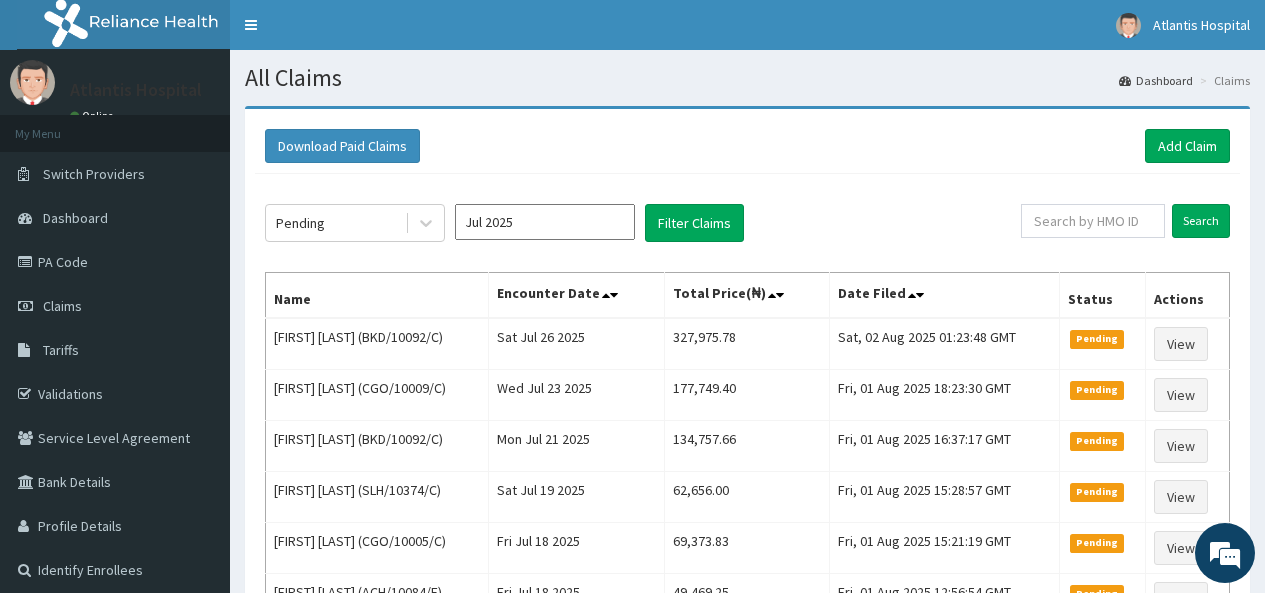 scroll, scrollTop: 100, scrollLeft: 0, axis: vertical 